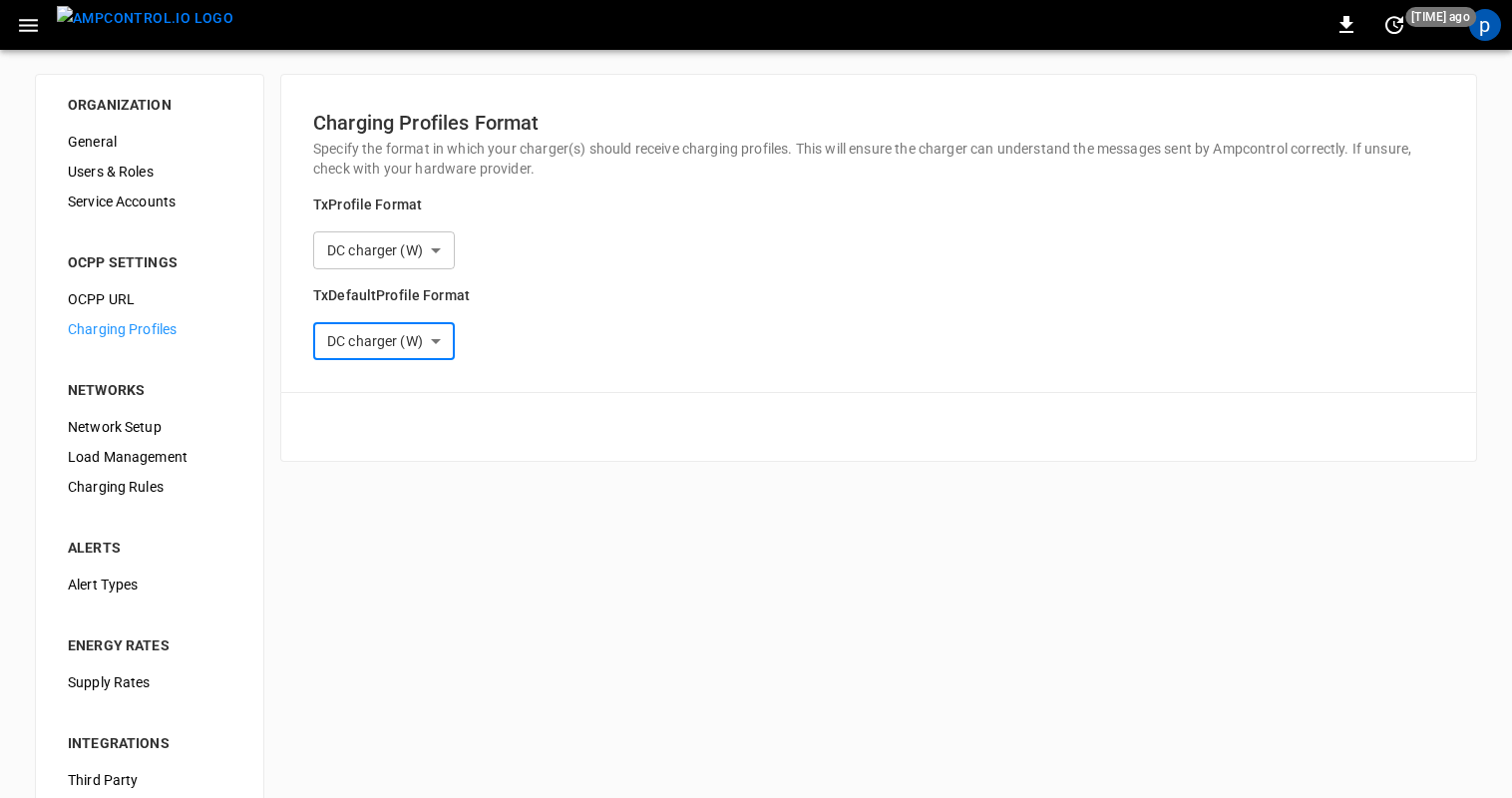 scroll, scrollTop: 195, scrollLeft: 0, axis: vertical 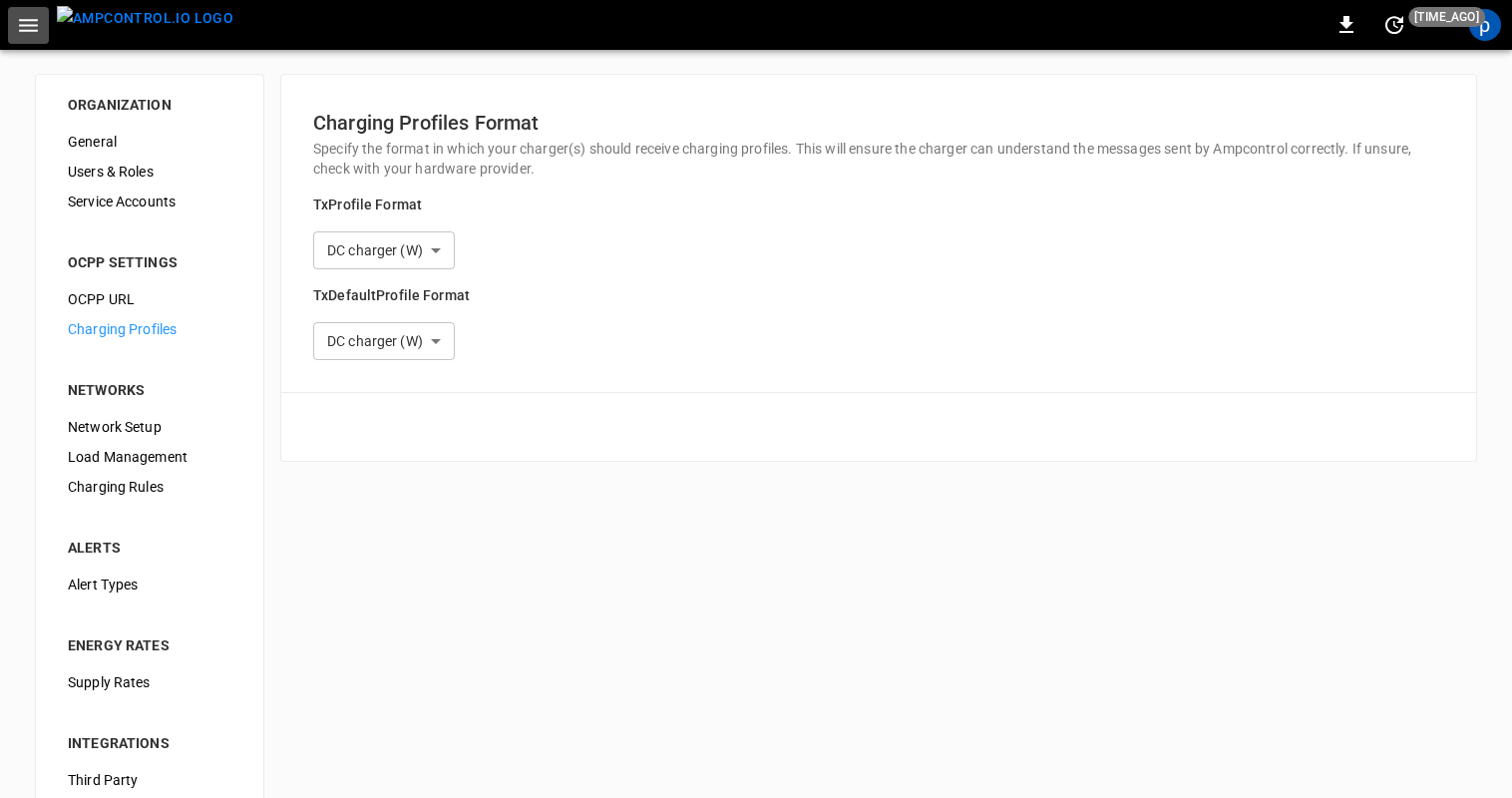 click 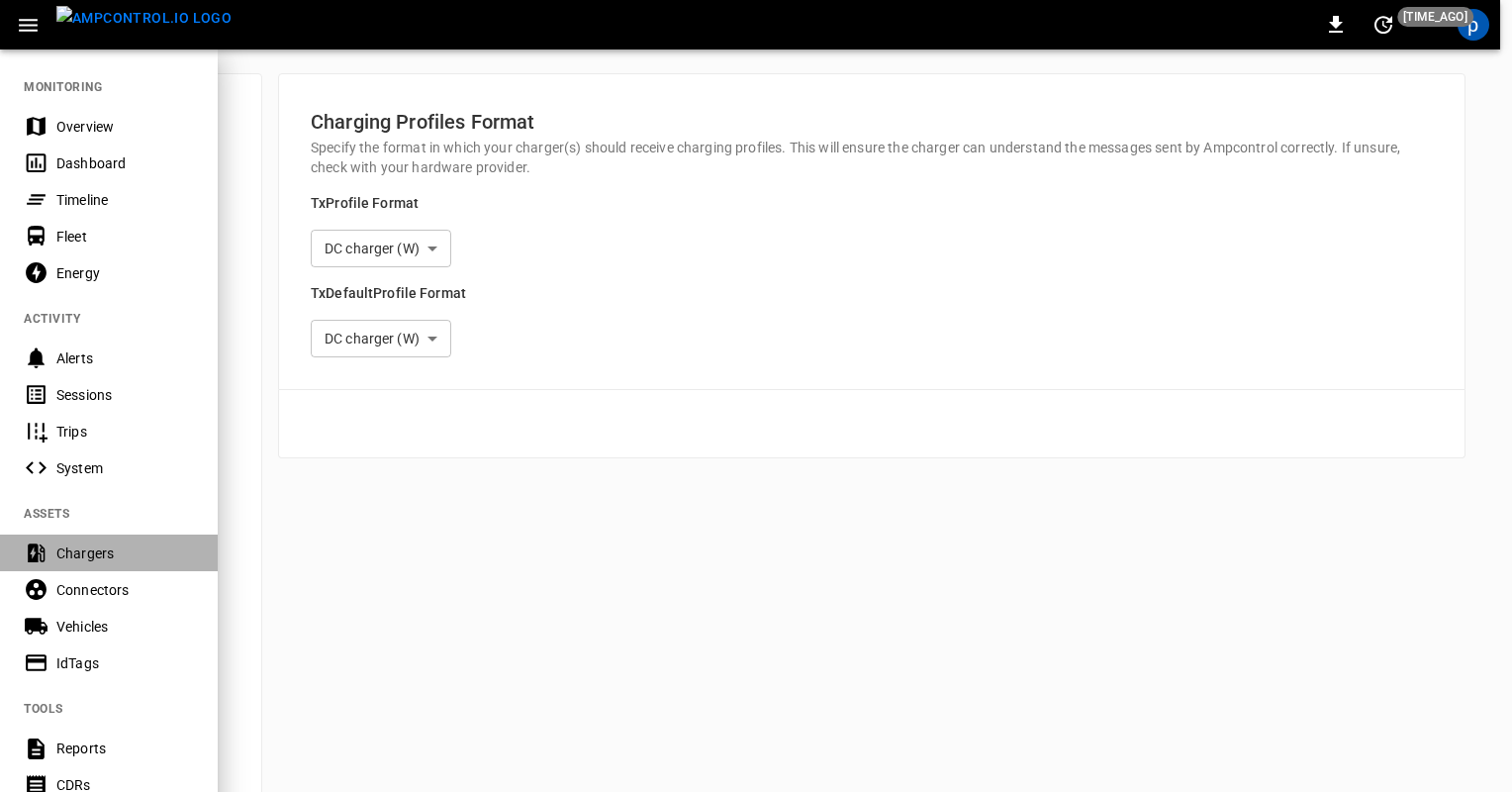 click on "Chargers" at bounding box center (109, 552) 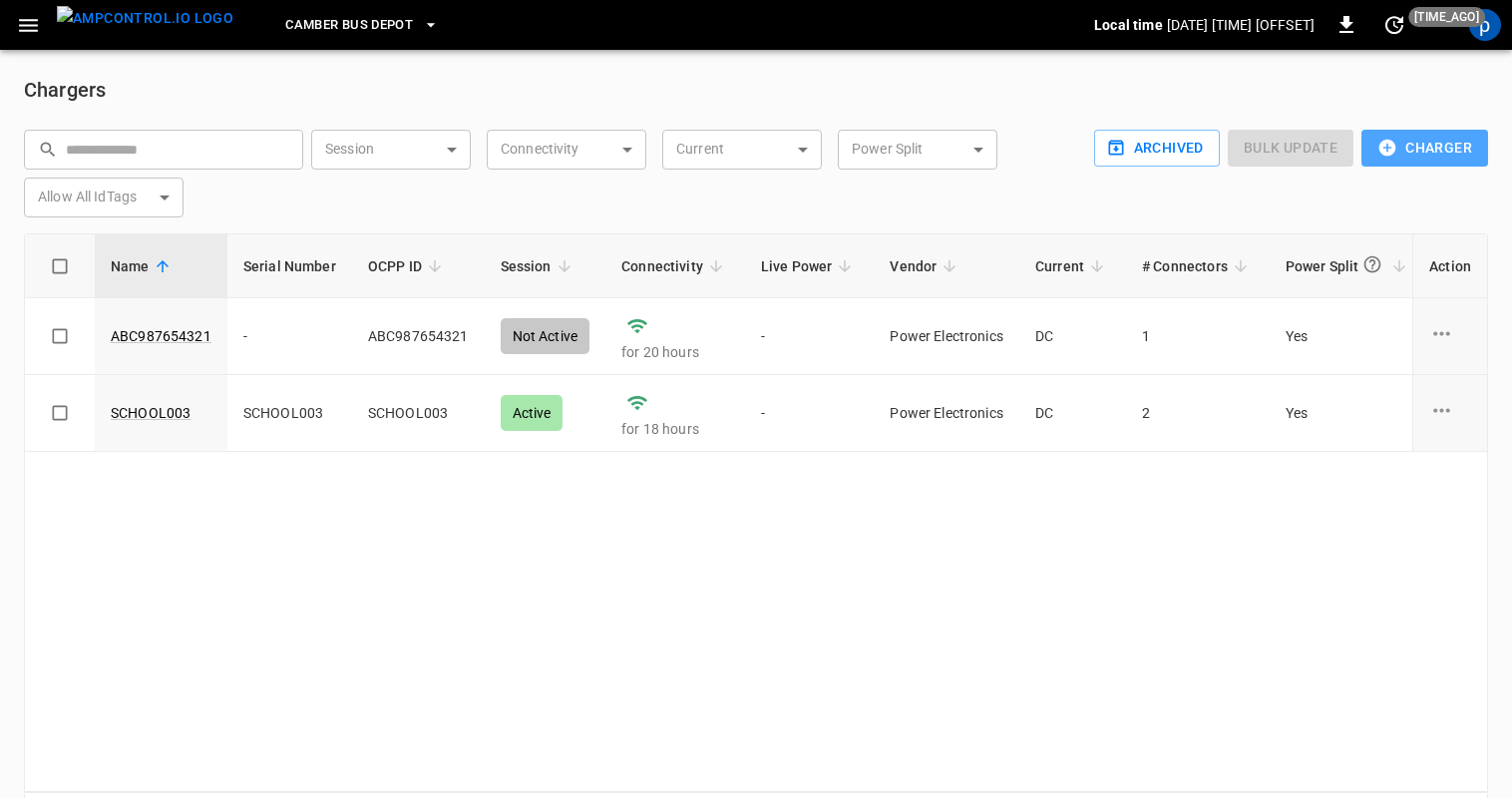 click on "Charger" at bounding box center (1424, 148) 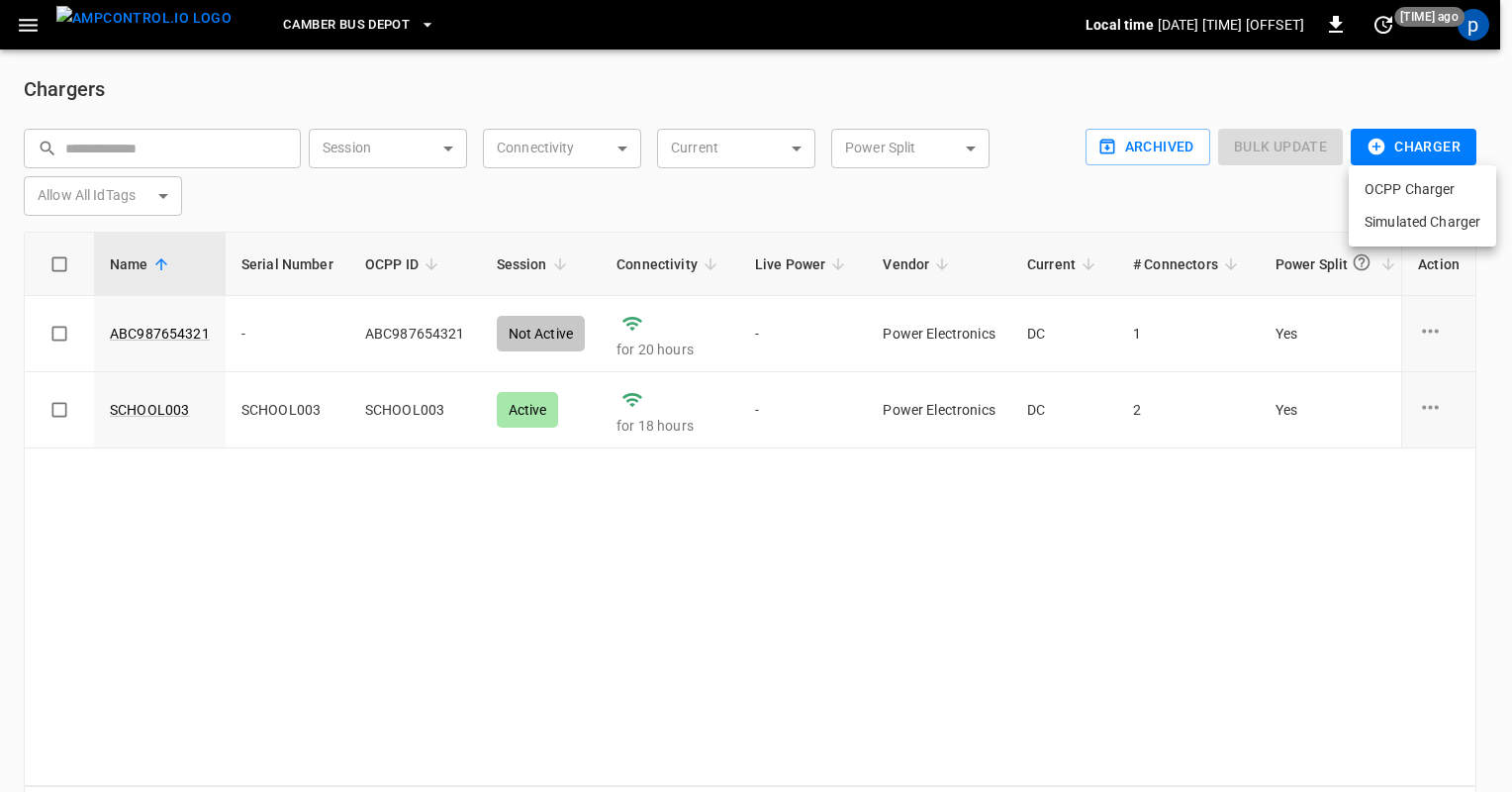 click on "Simulated Charger" at bounding box center (1422, 222) 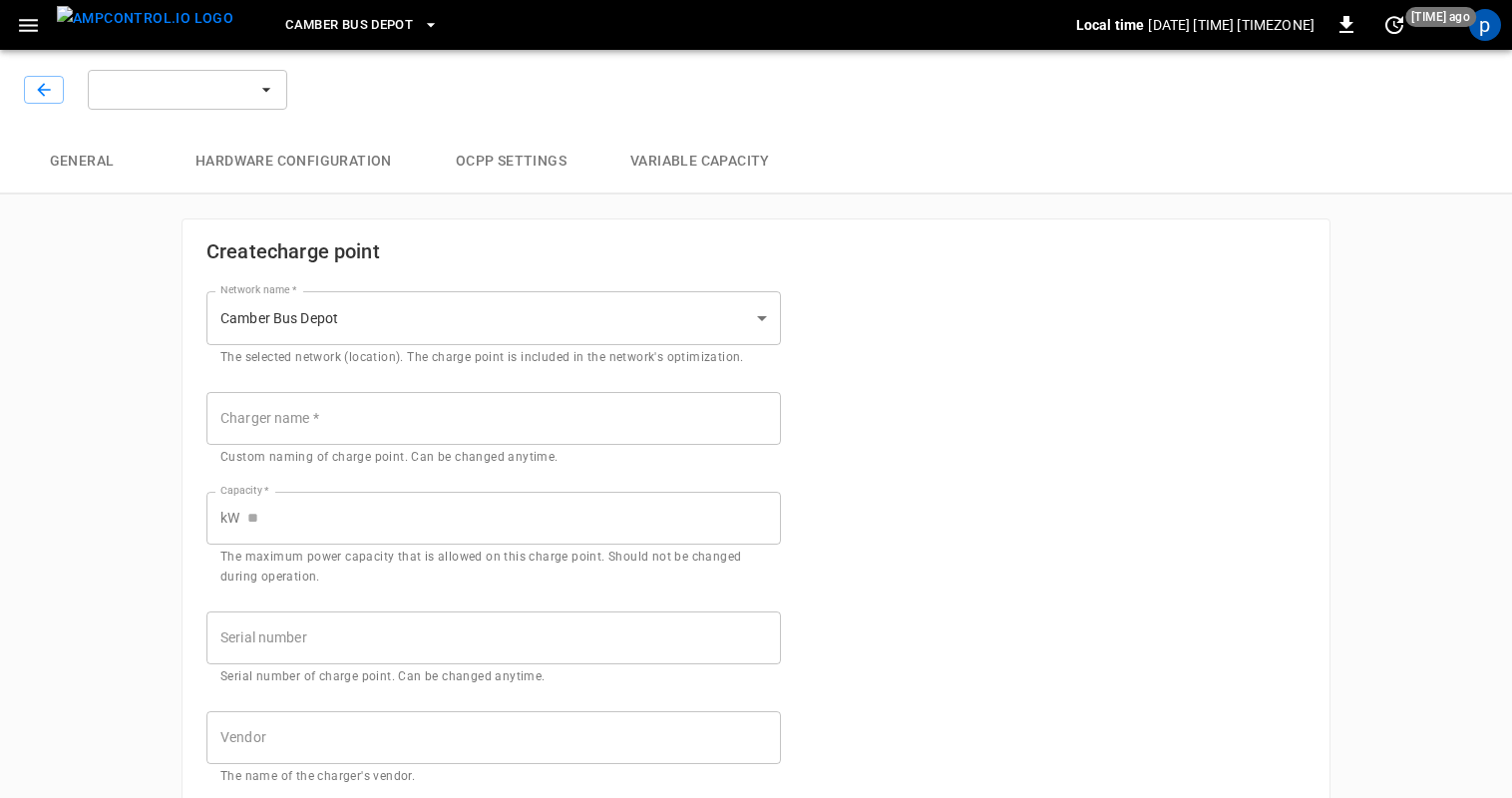 click on "**********" at bounding box center [756, 709] 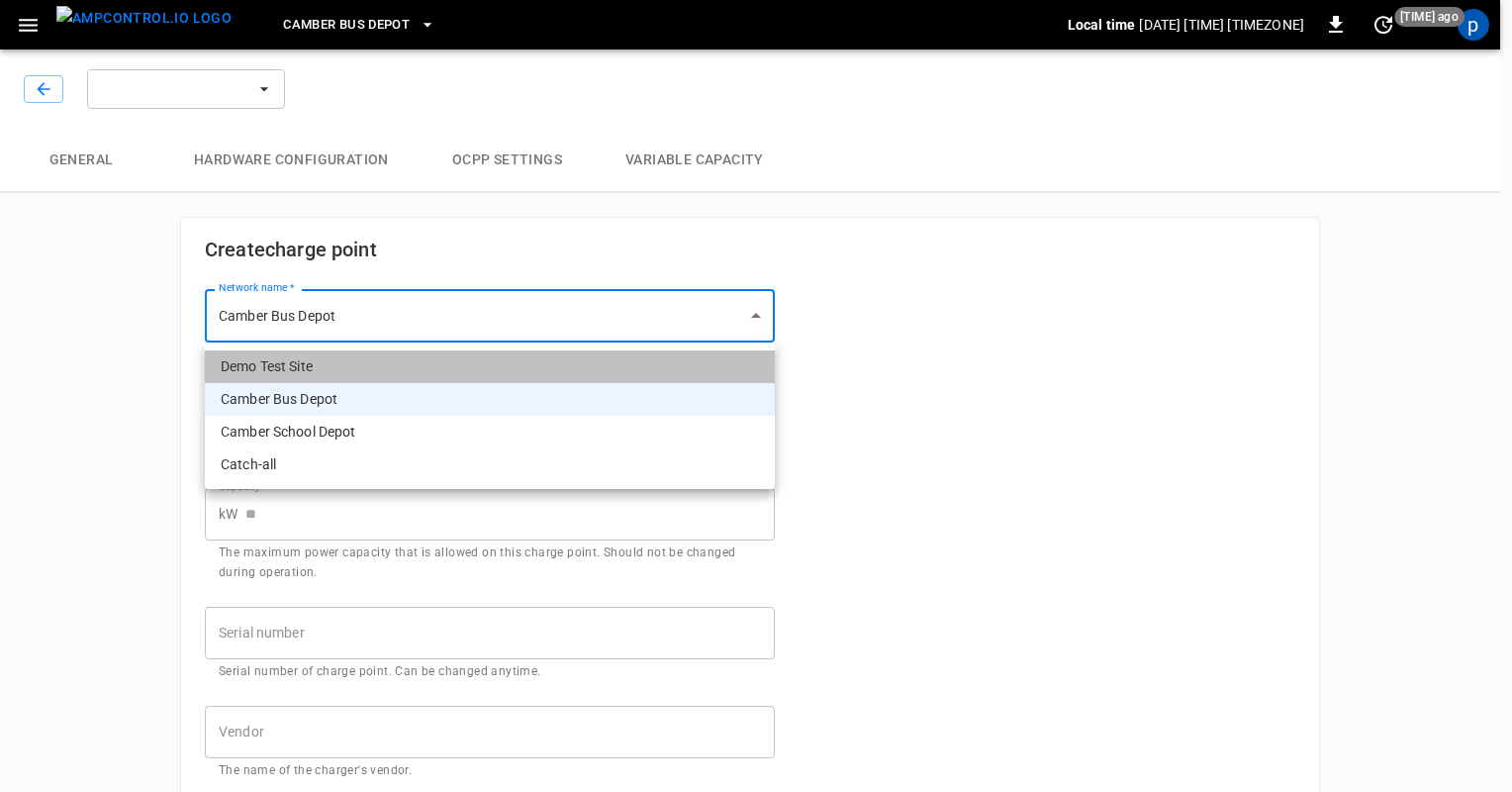 click on "[DEMO] [TEST] [SITE]" at bounding box center (490, 366) 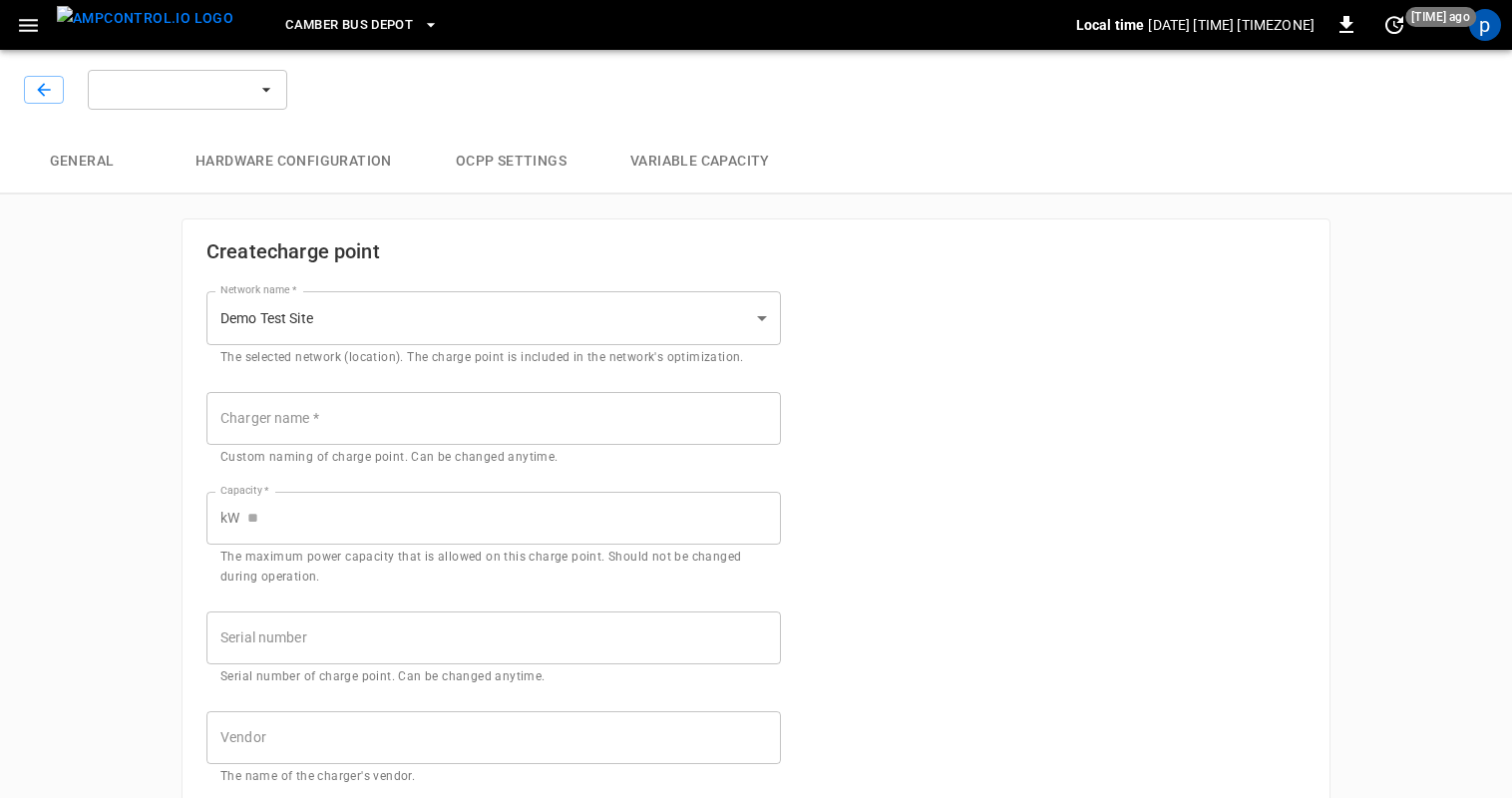 click on "**********" at bounding box center (756, 774) 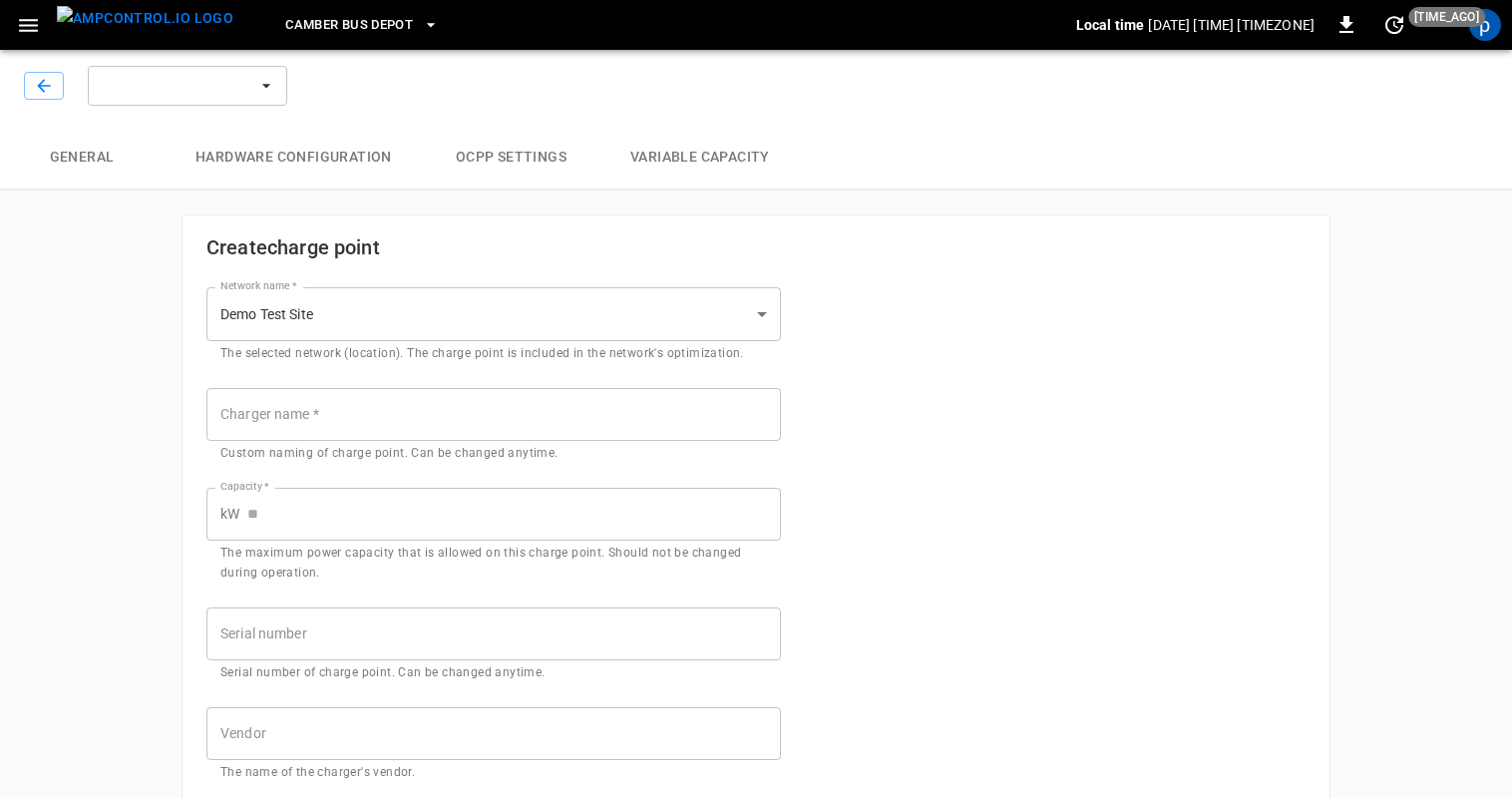 scroll, scrollTop: 0, scrollLeft: 0, axis: both 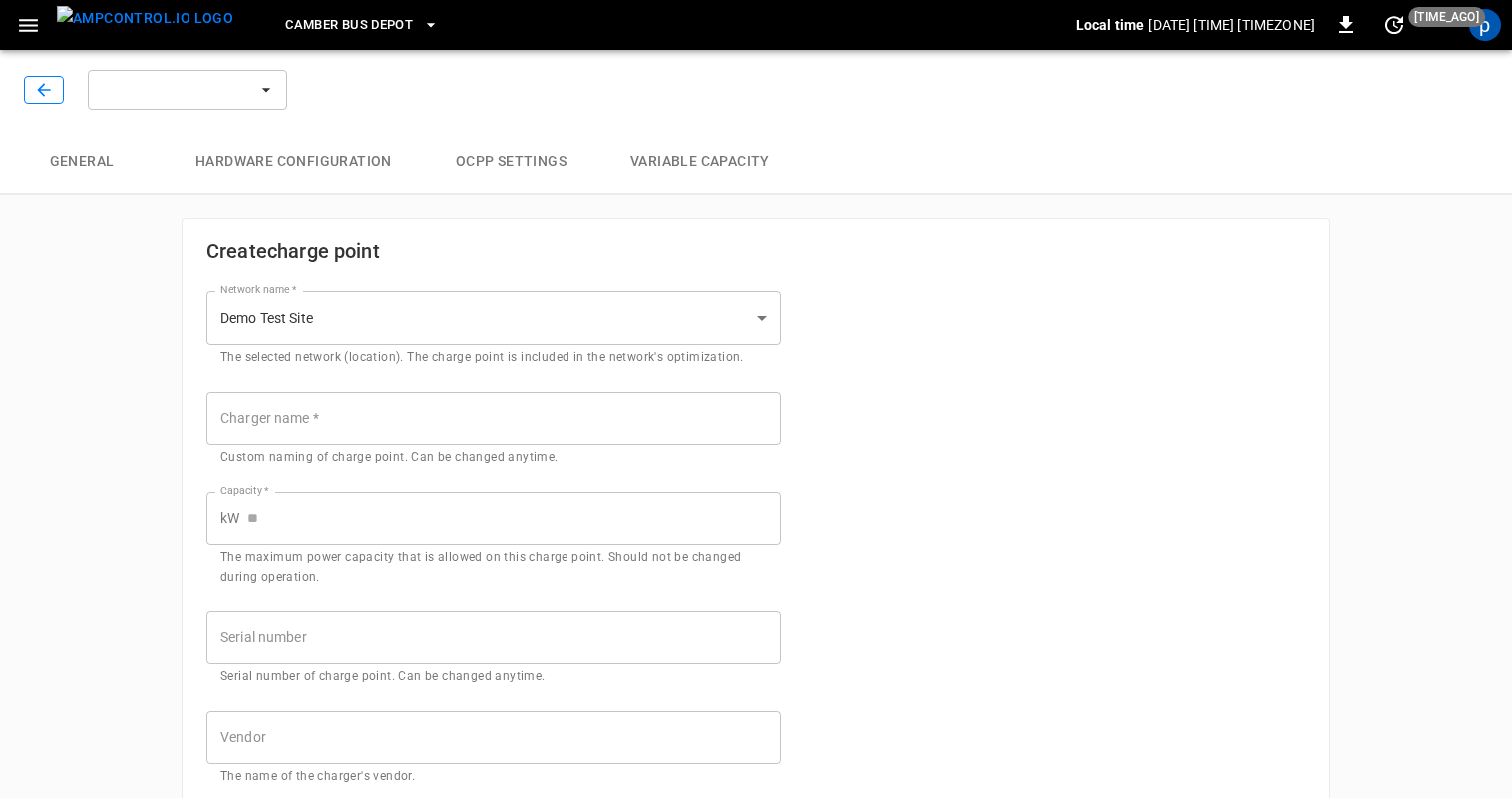 click at bounding box center (44, 90) 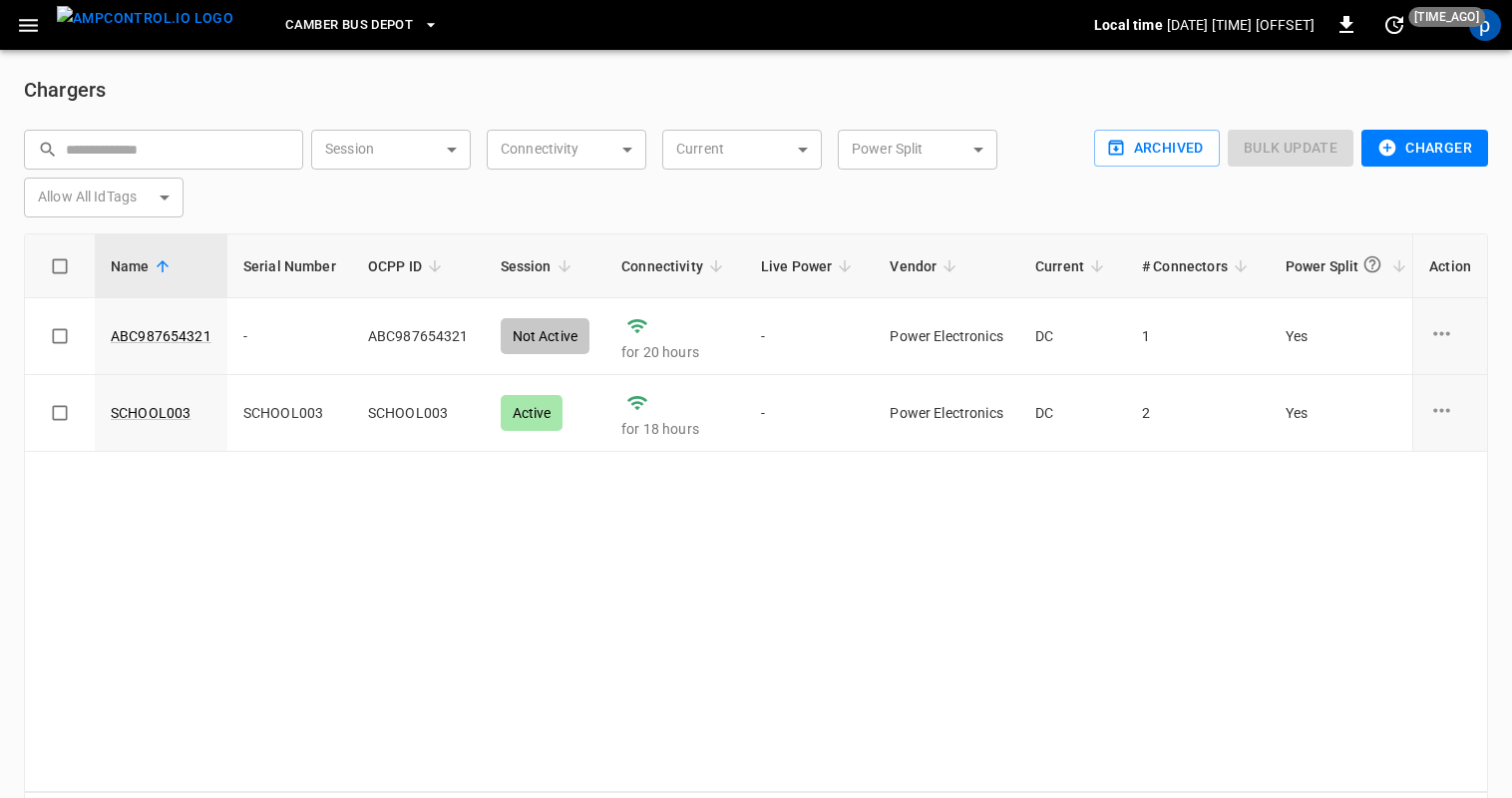 click on "Charger" at bounding box center [1424, 148] 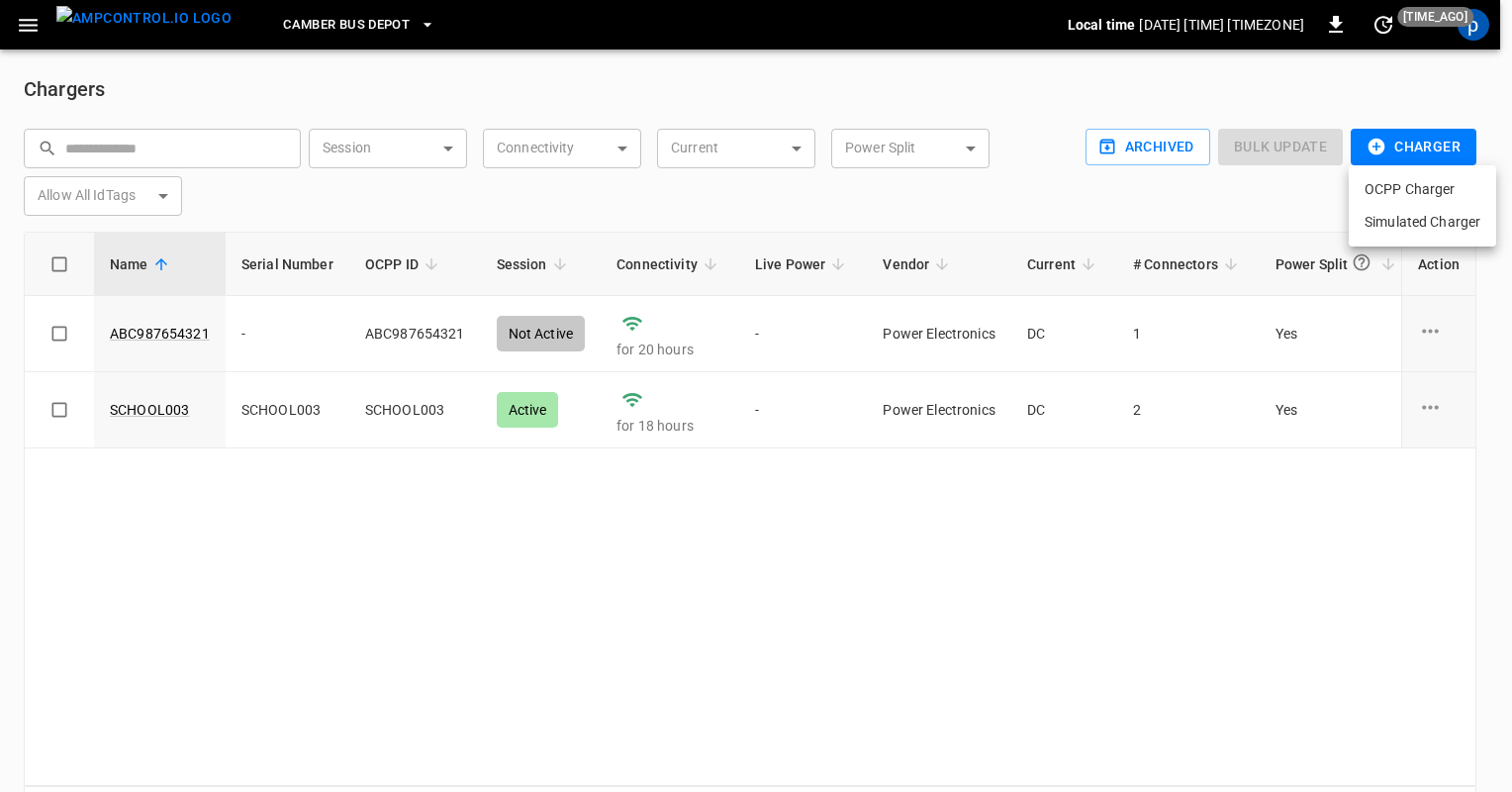 type 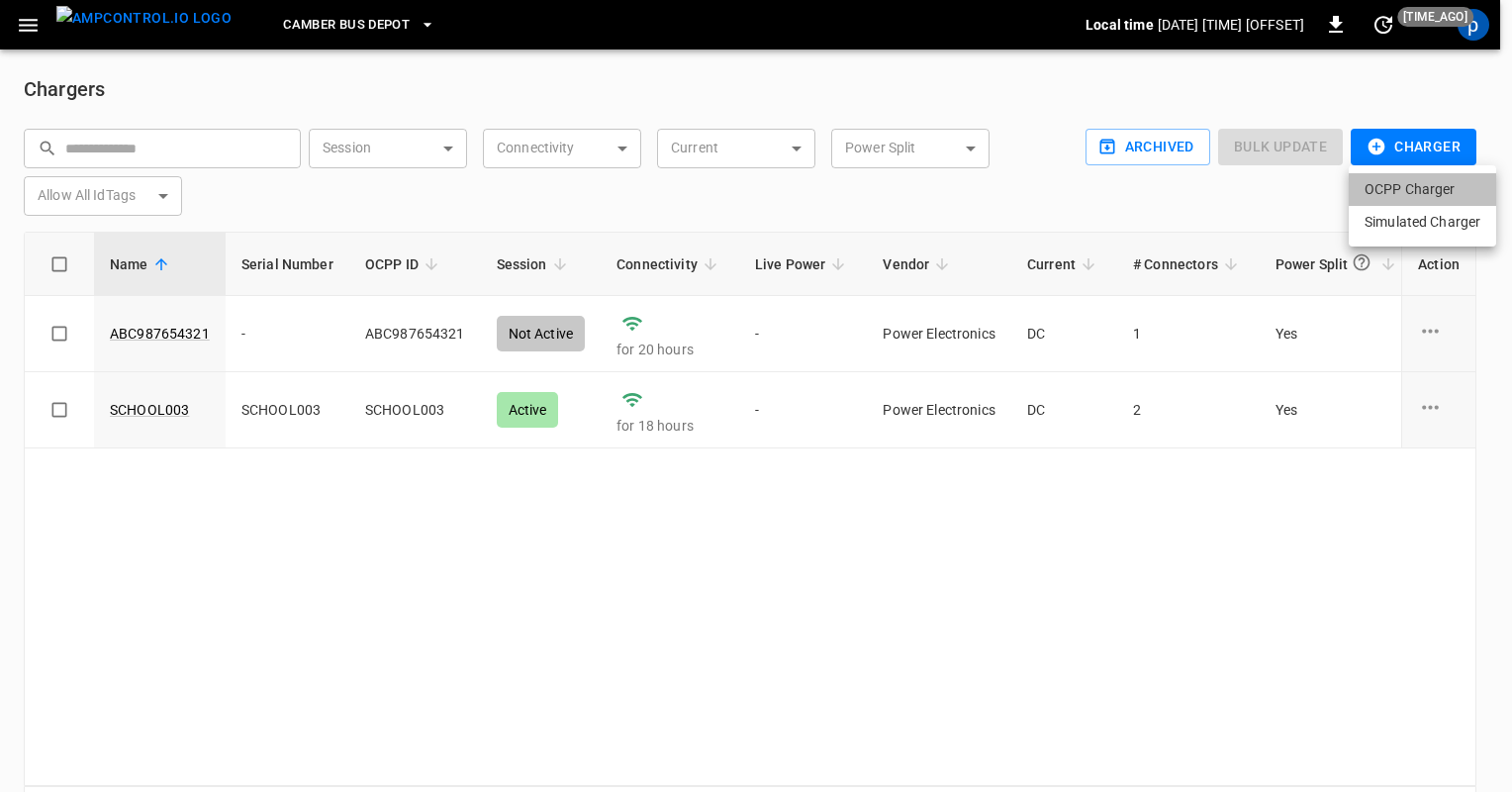 click on "OCPP Charger" at bounding box center [1422, 189] 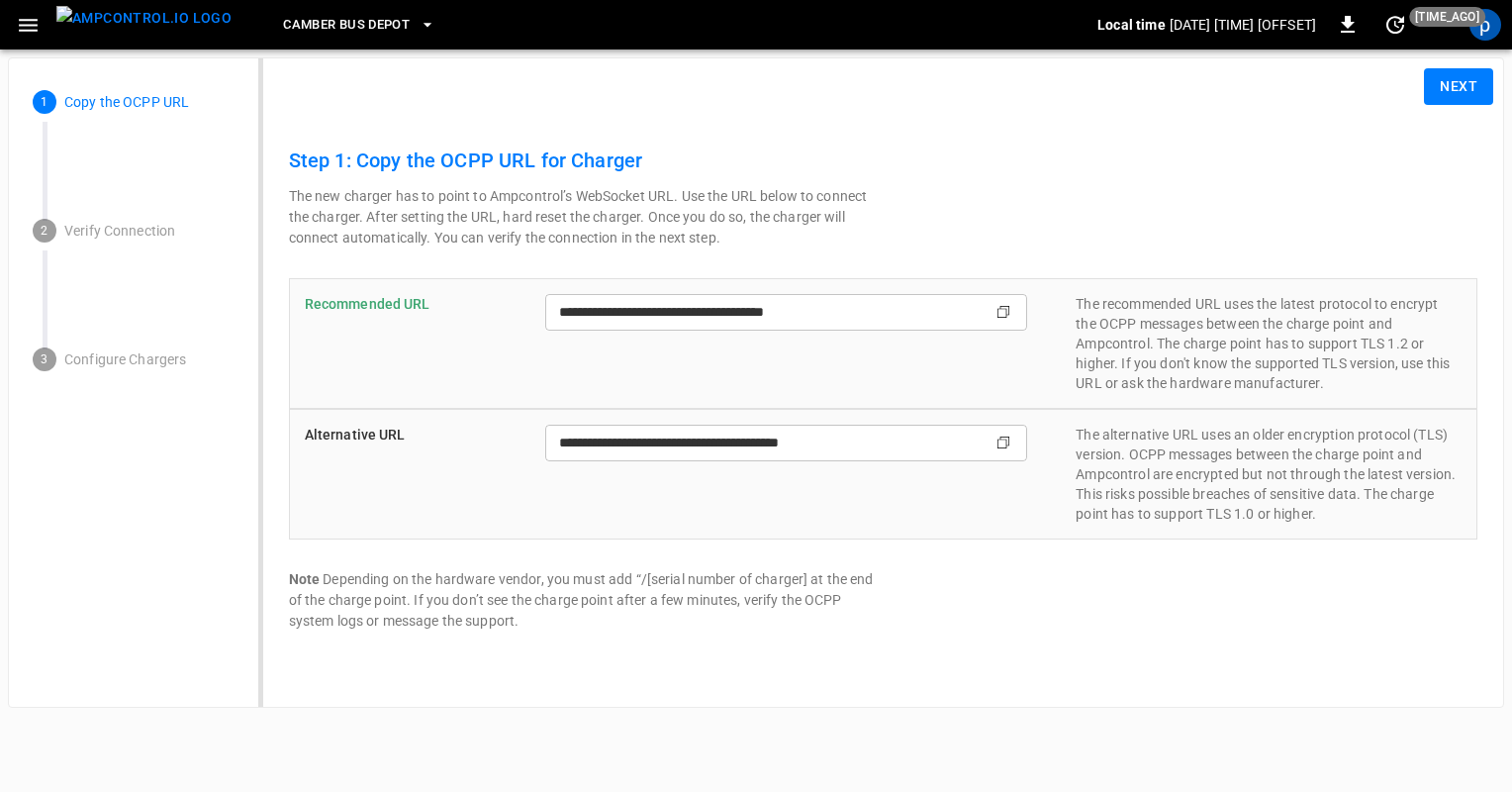 type on "**********" 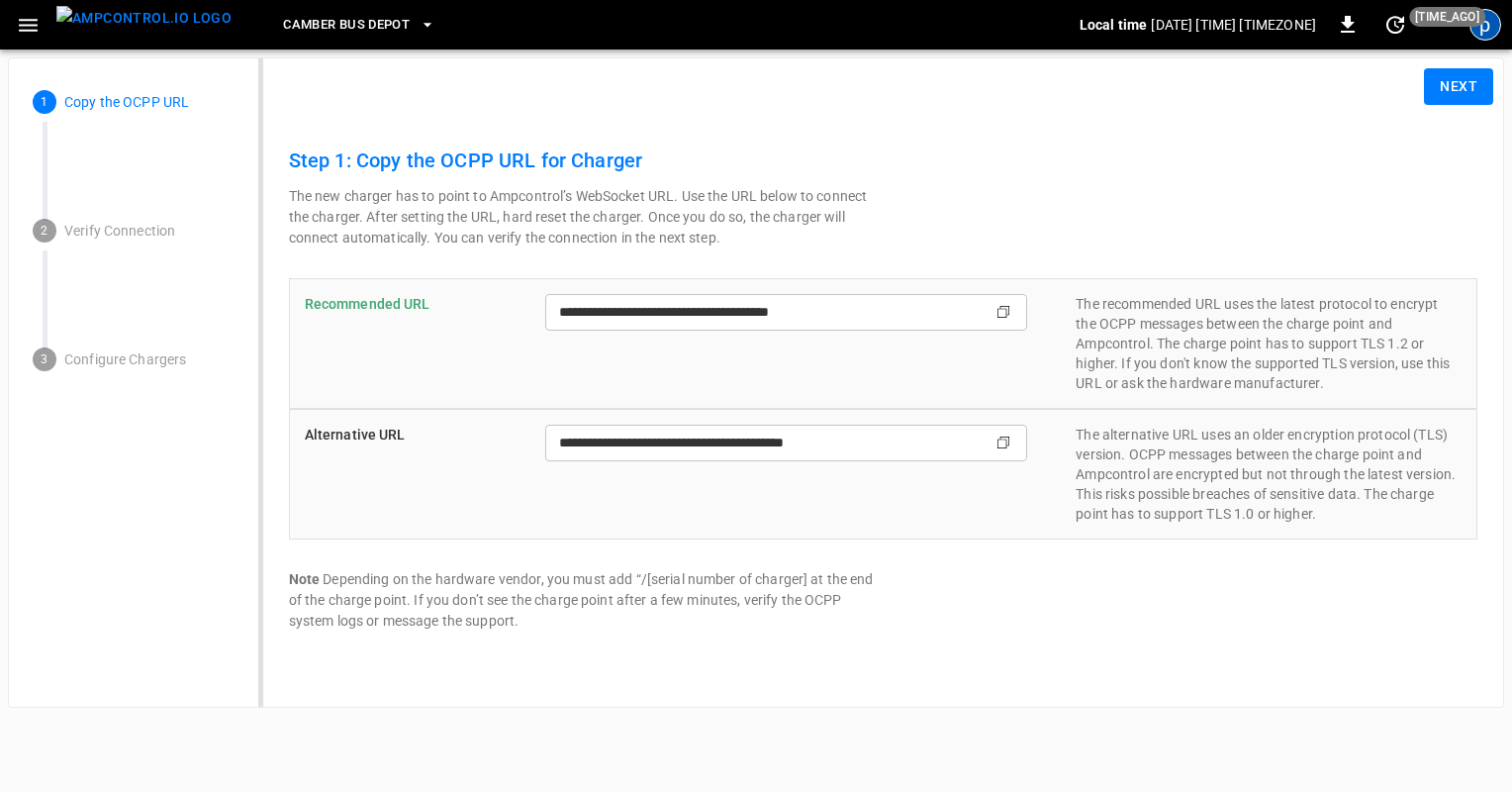 click on "p" at bounding box center [1485, 25] 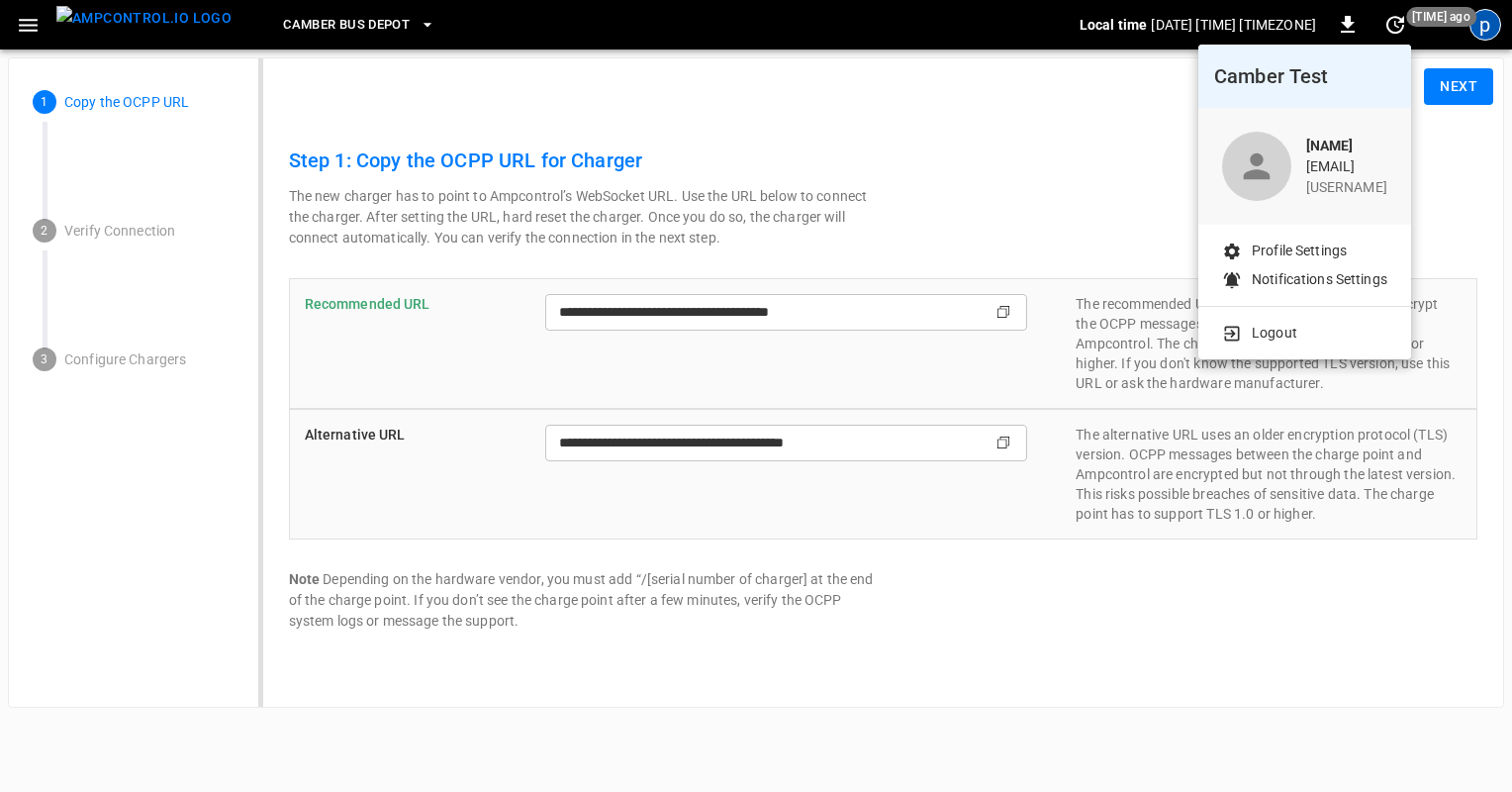 click at bounding box center (756, 396) 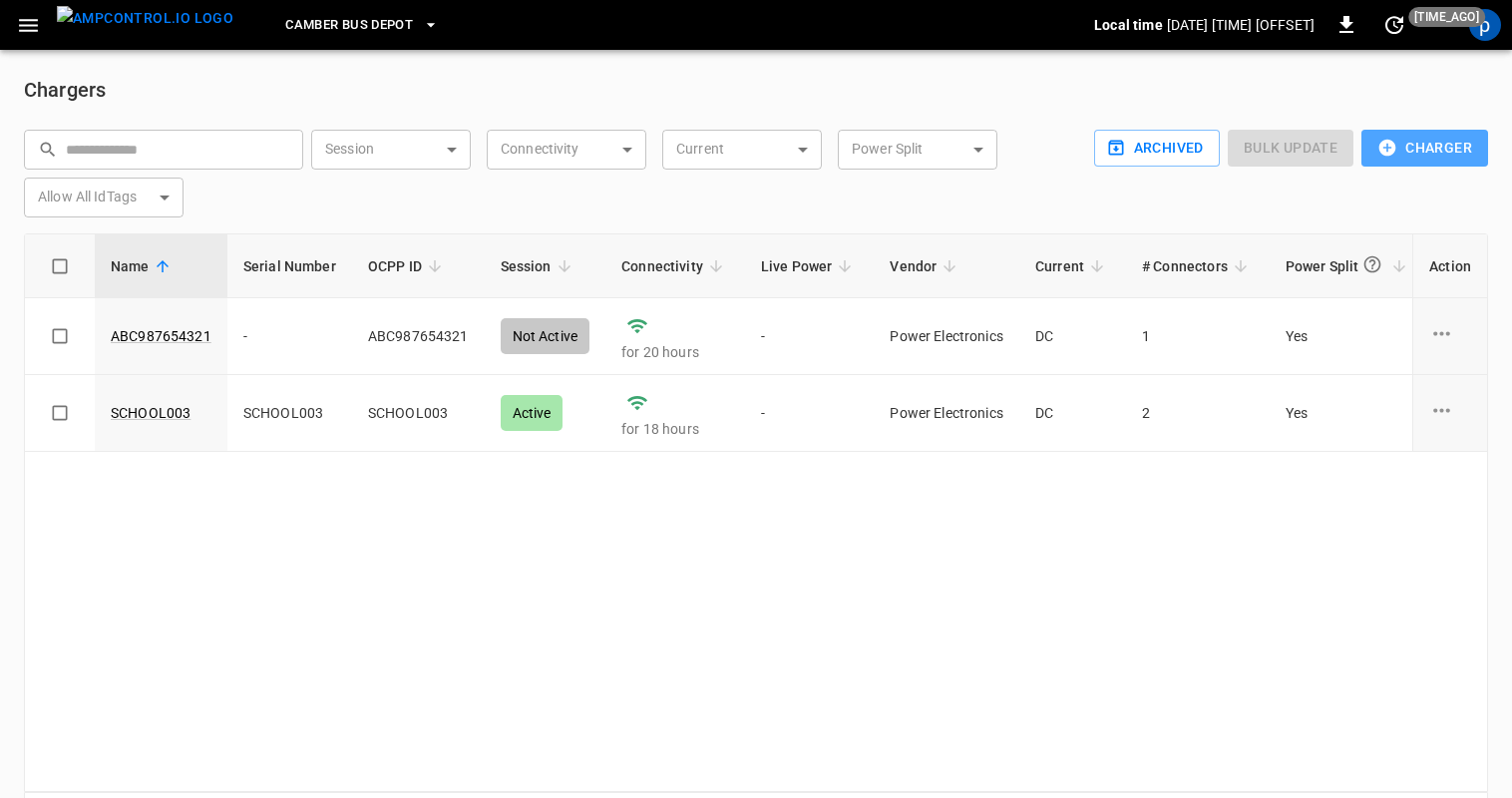 click on "[CHARGER_NAME]" at bounding box center [1424, 148] 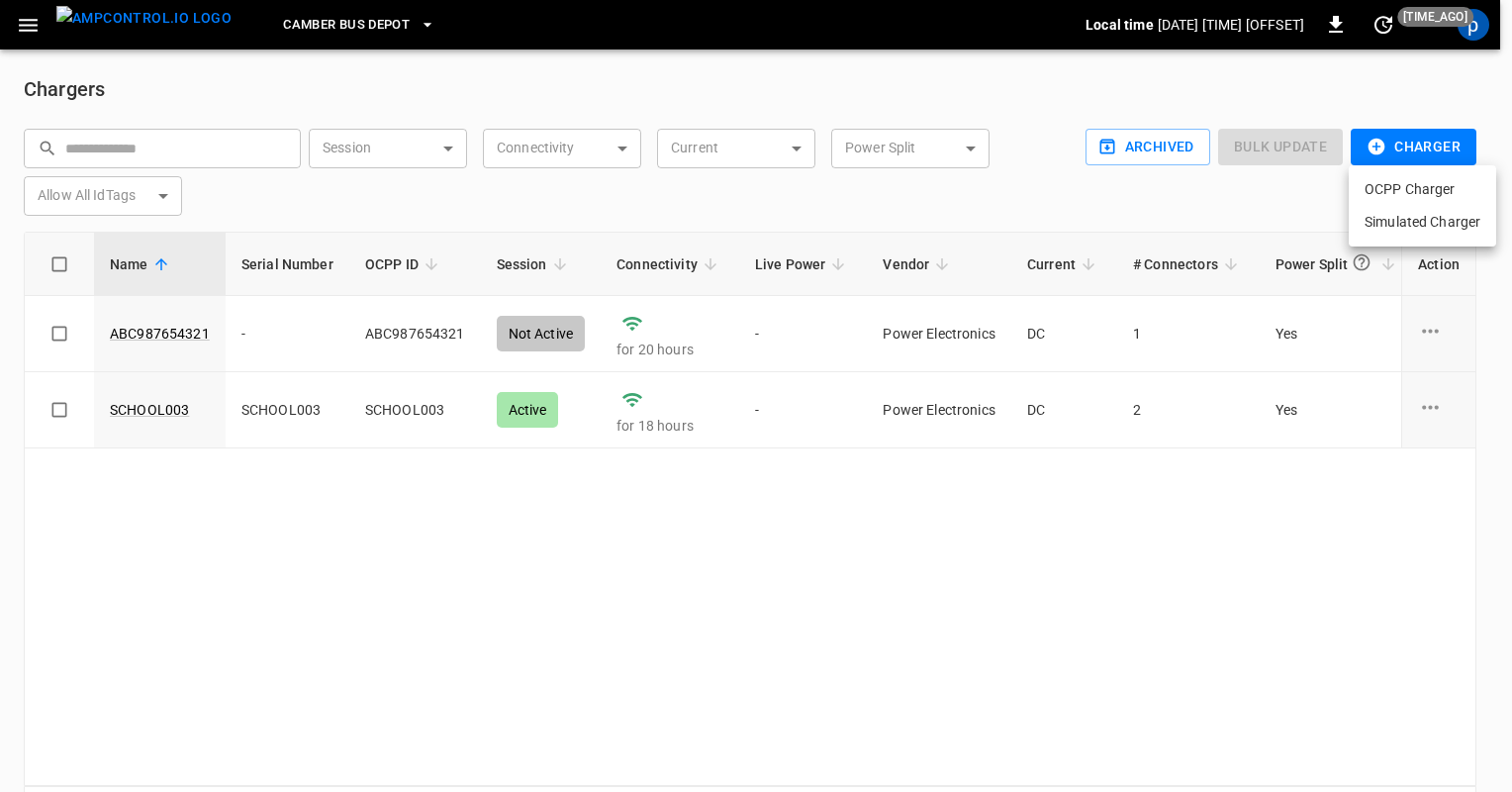 click on "Simulated Charger" at bounding box center [1422, 222] 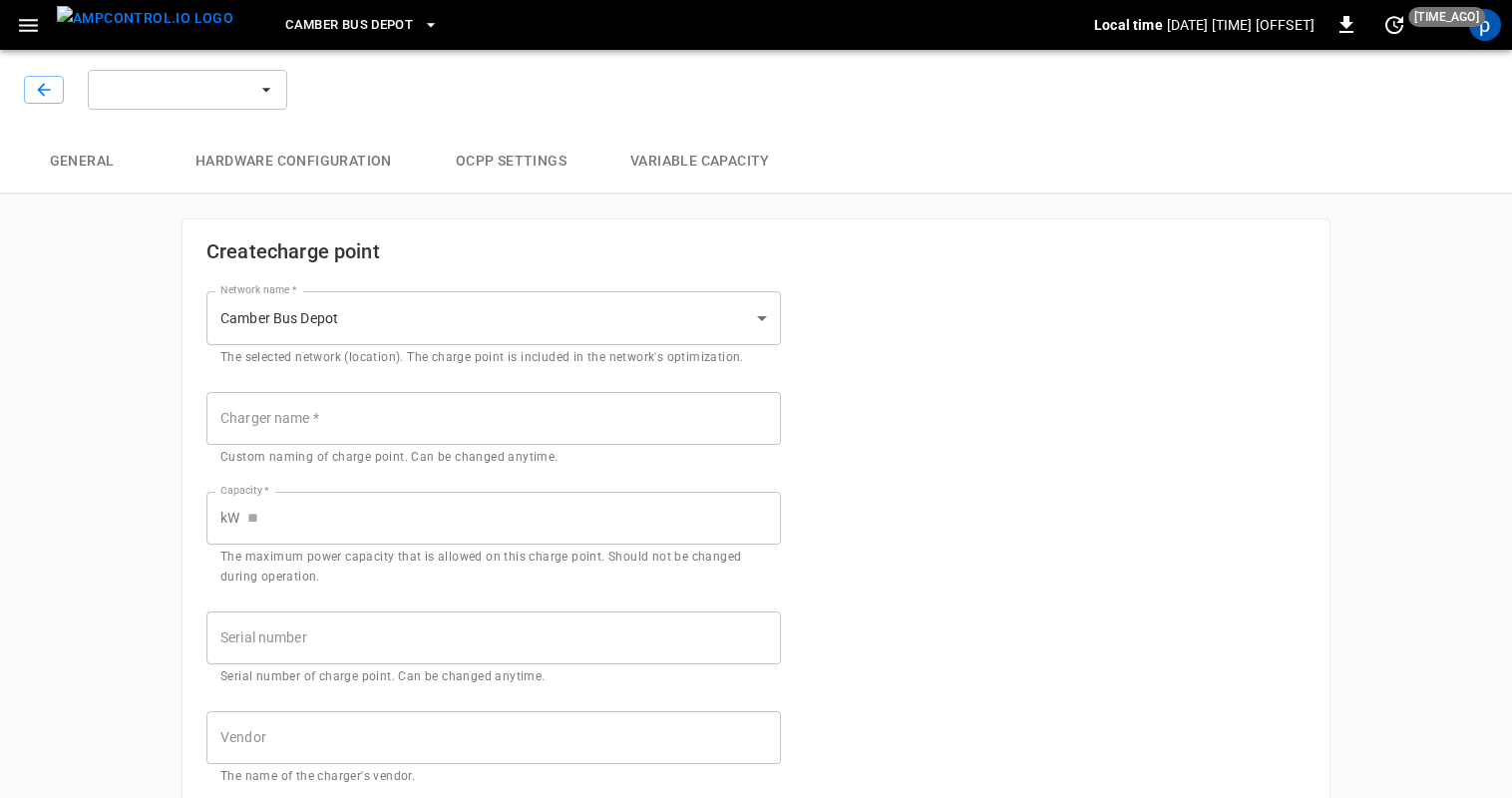 click on "**********" at bounding box center [756, 709] 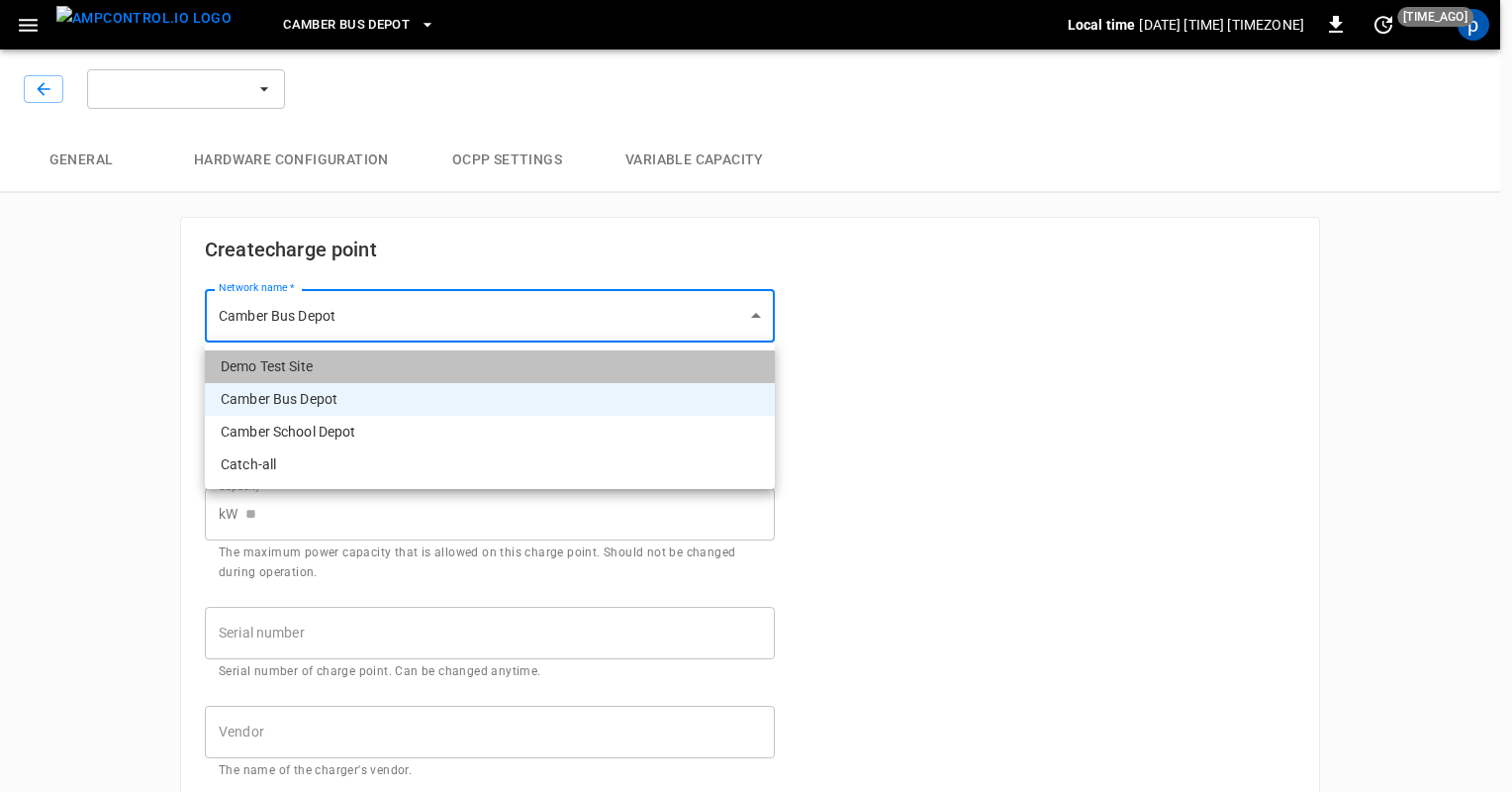 click on "Demo Test Site" at bounding box center [490, 366] 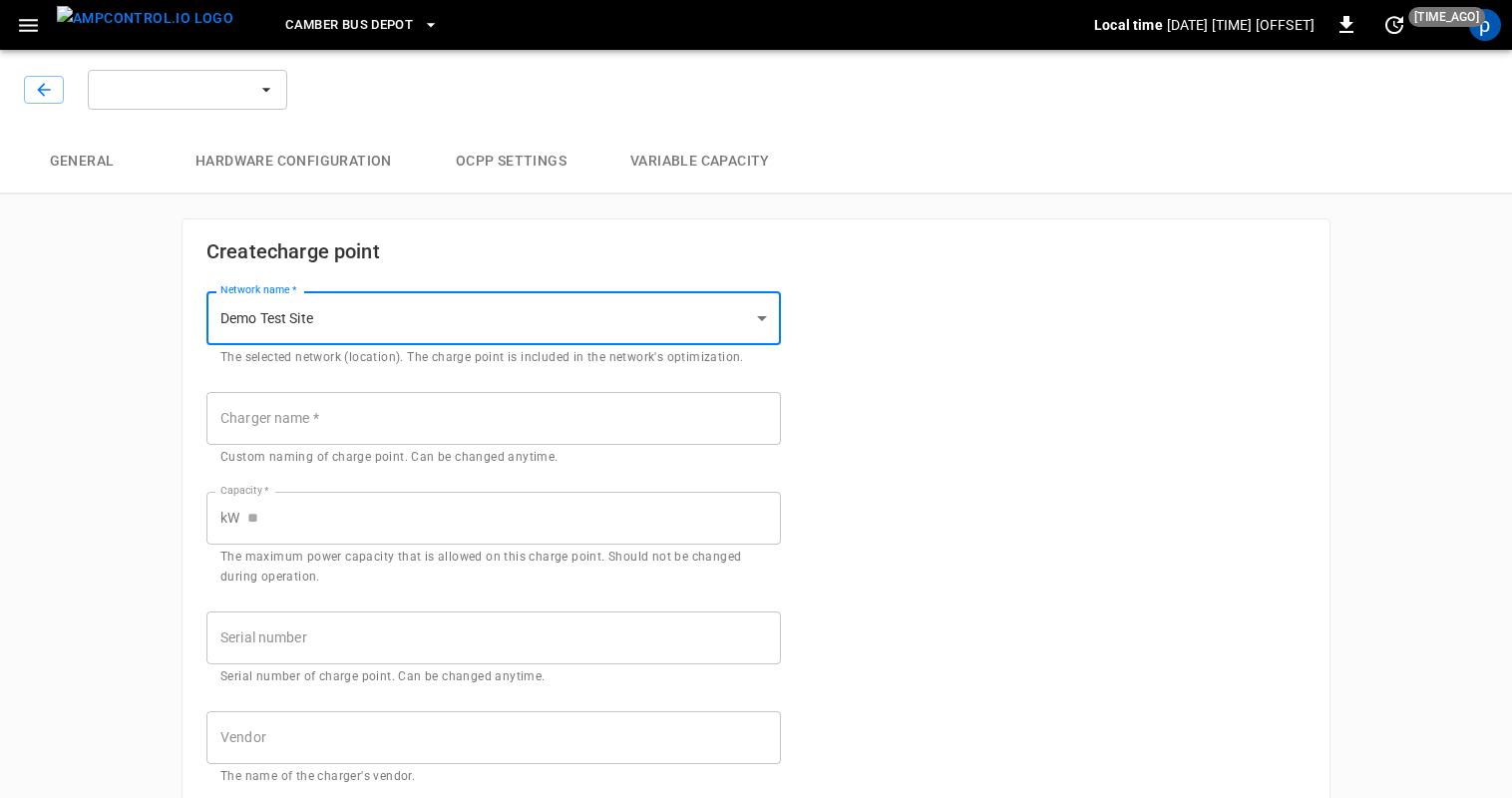 click on "Charger name   *" at bounding box center (494, 418) 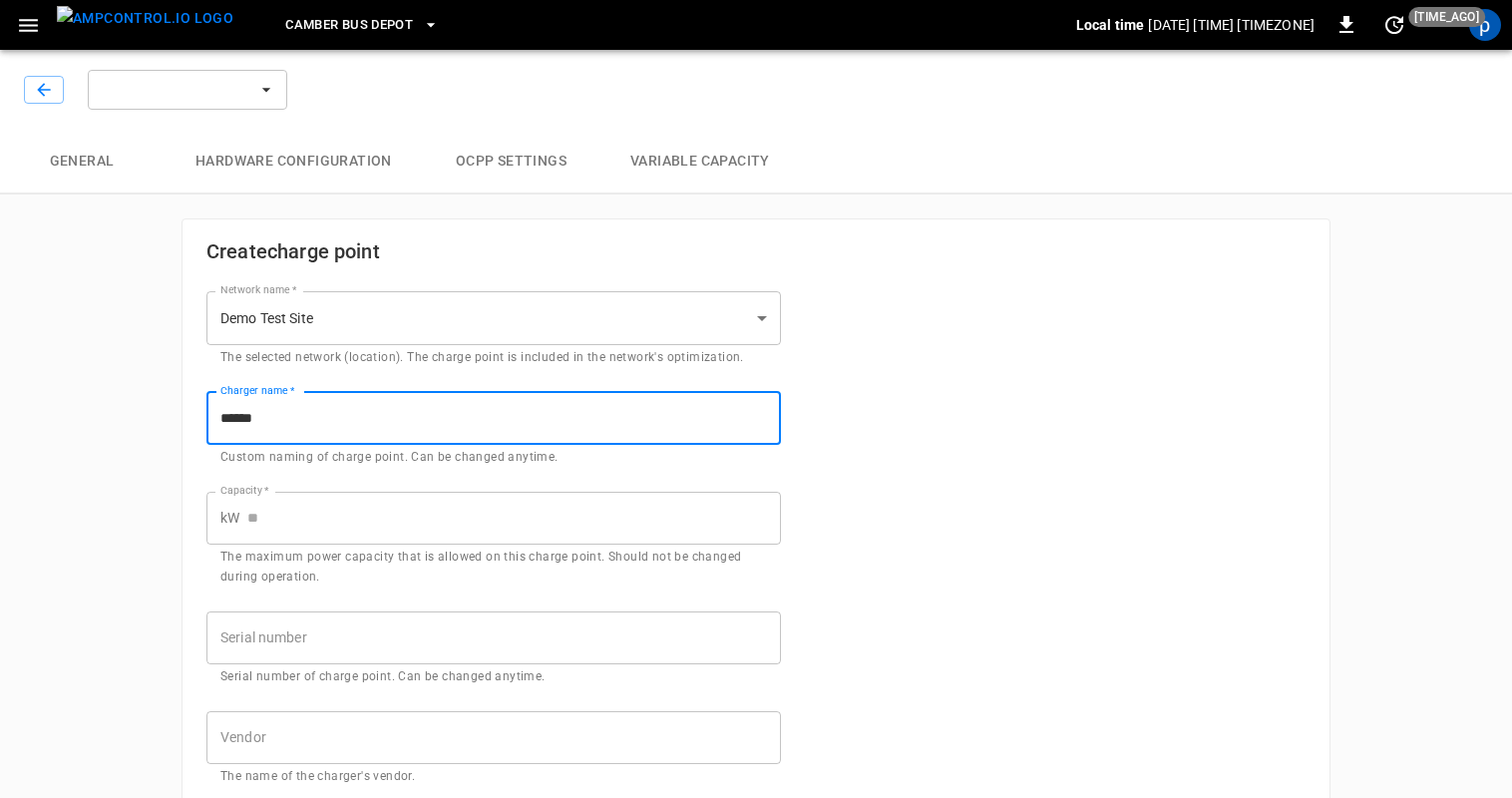 type on "******" 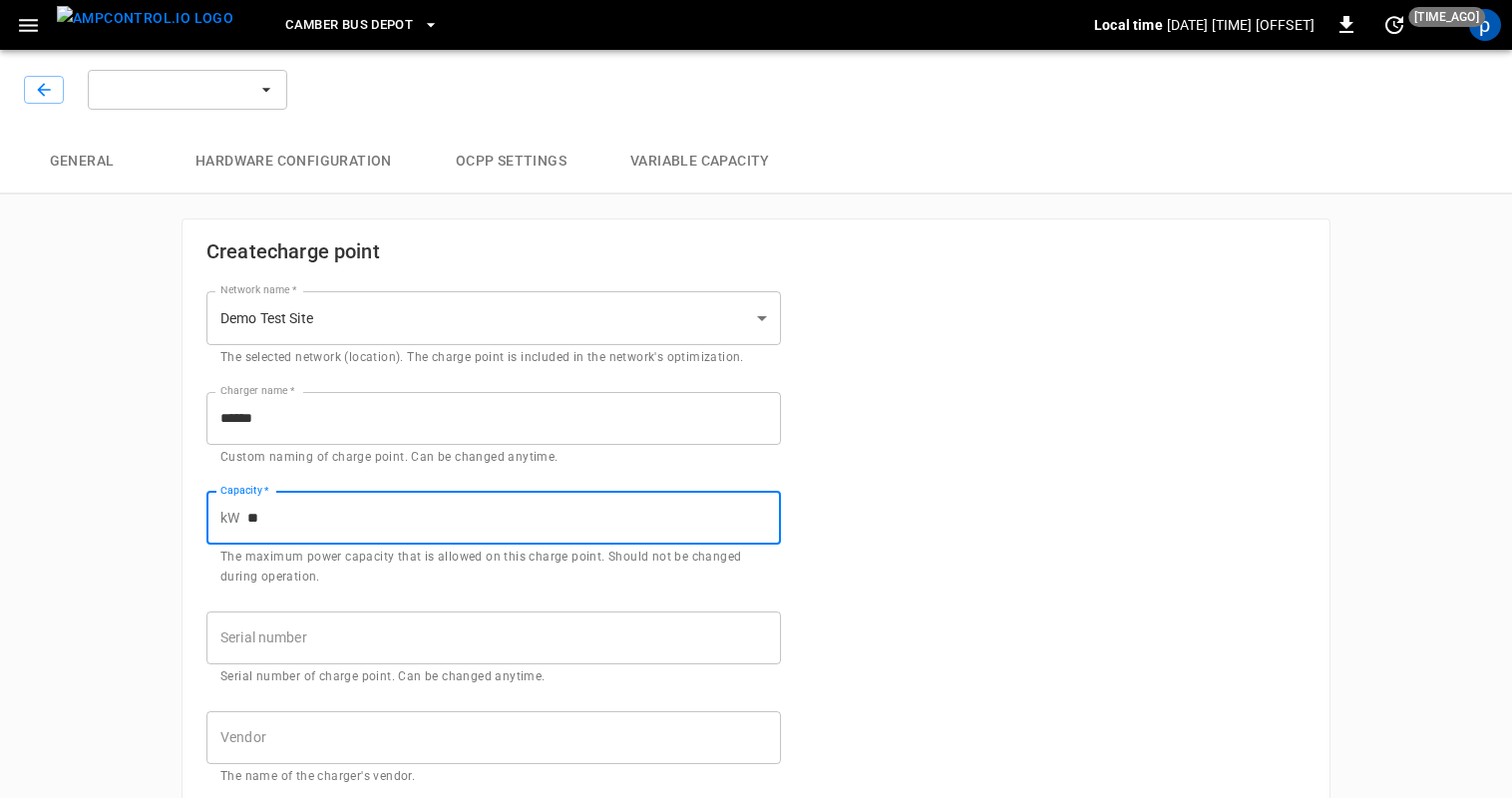 type on "**" 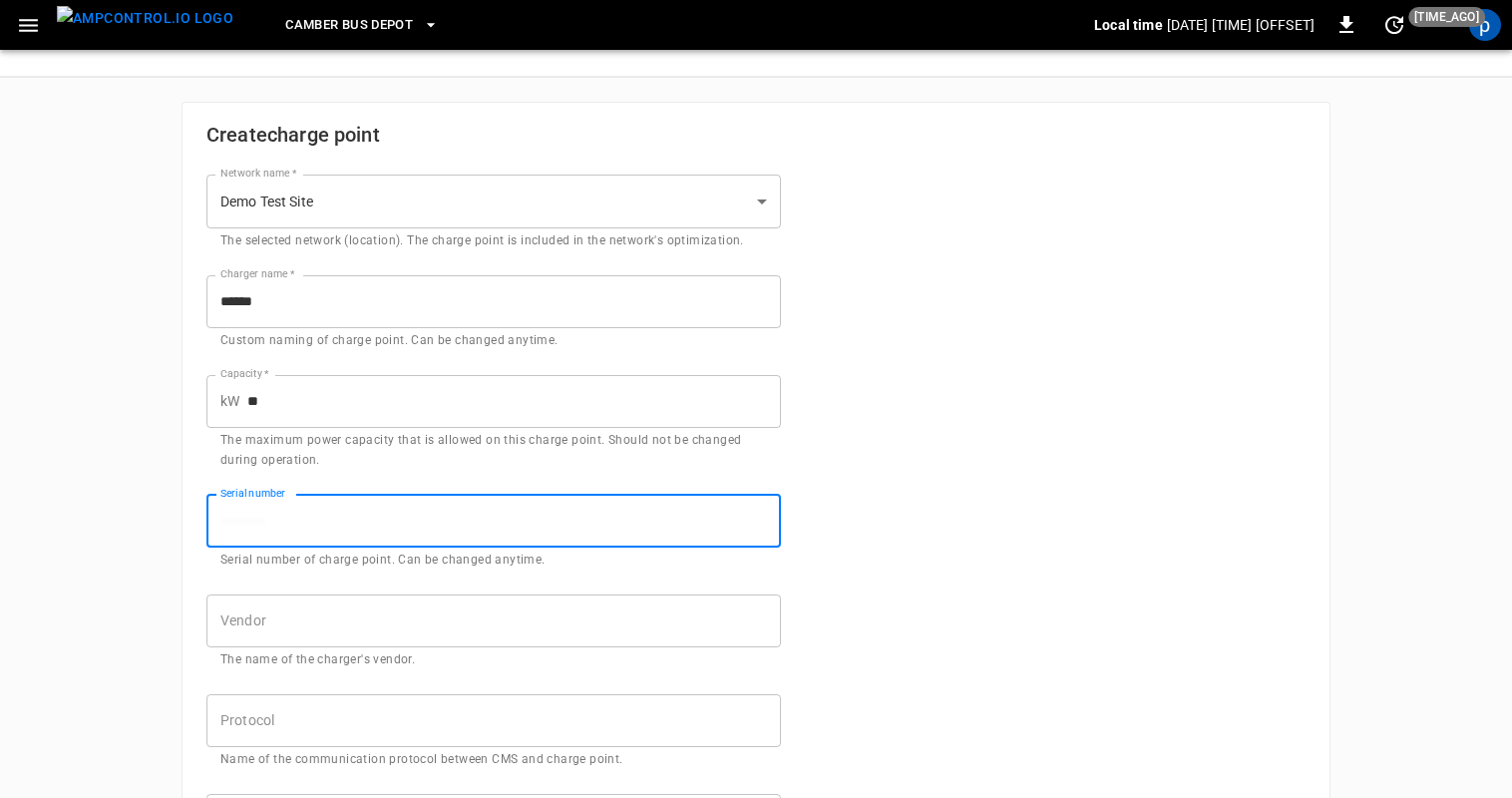 scroll, scrollTop: 299, scrollLeft: 0, axis: vertical 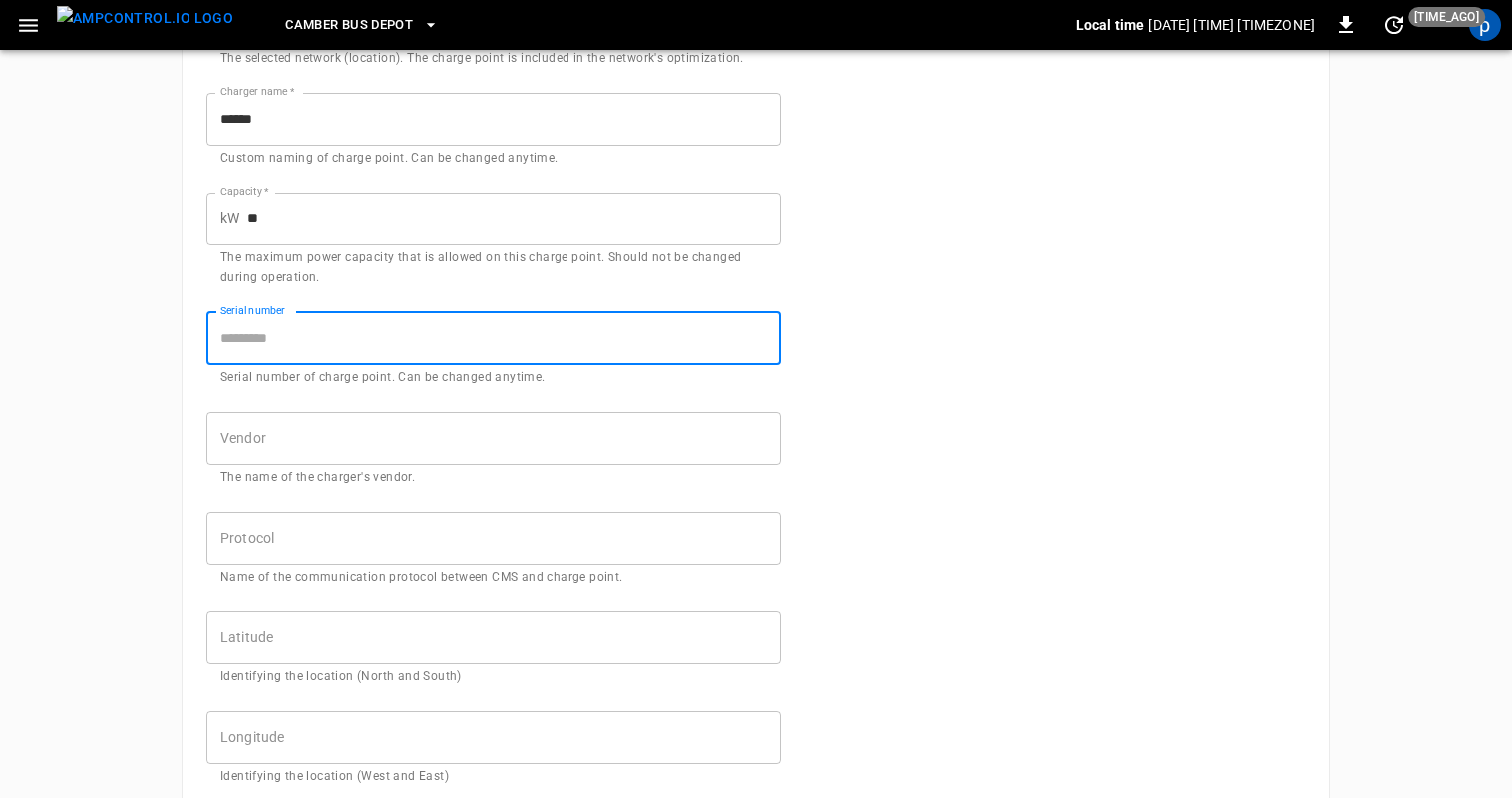 paste on "******" 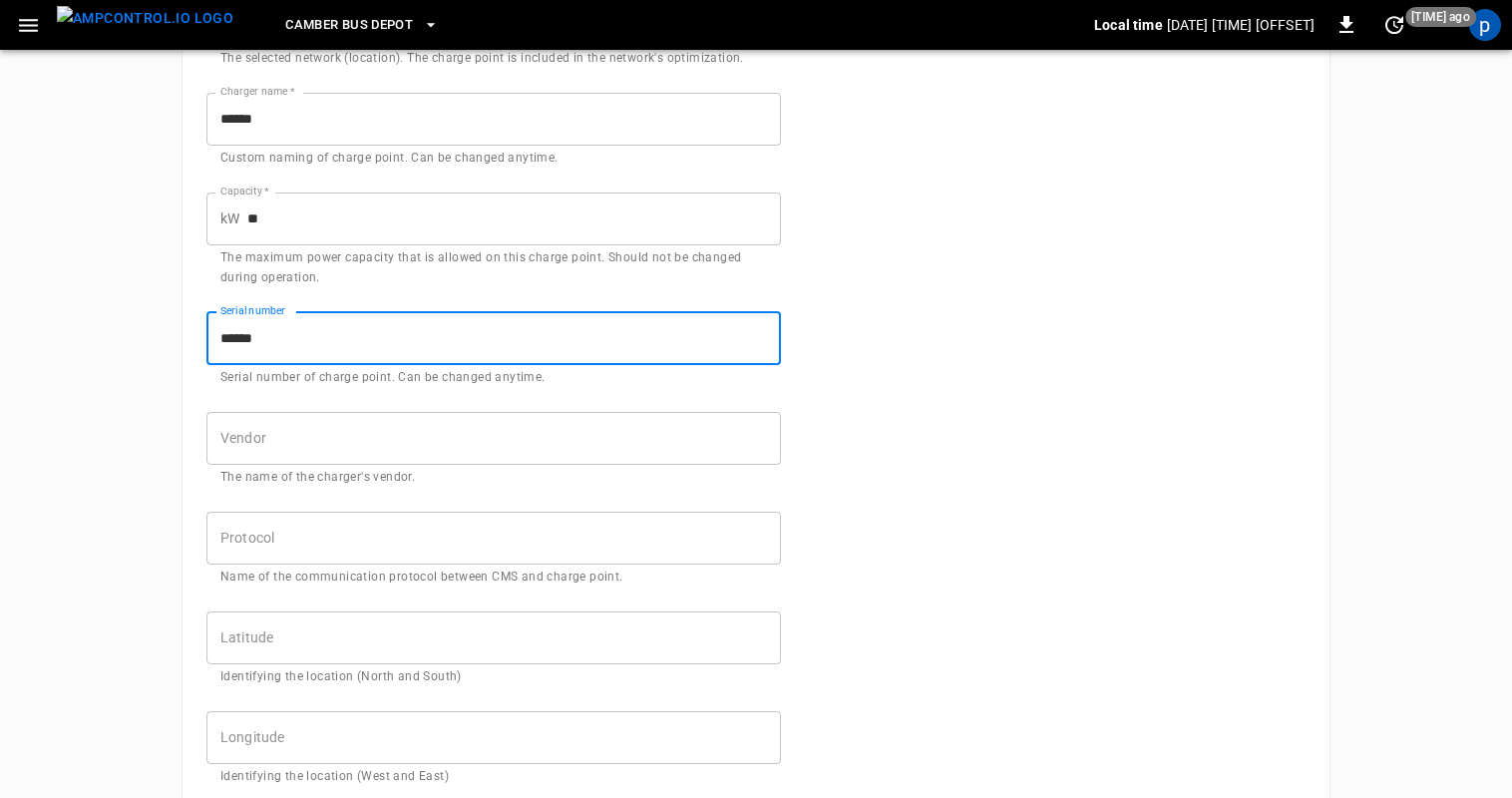 type on "******" 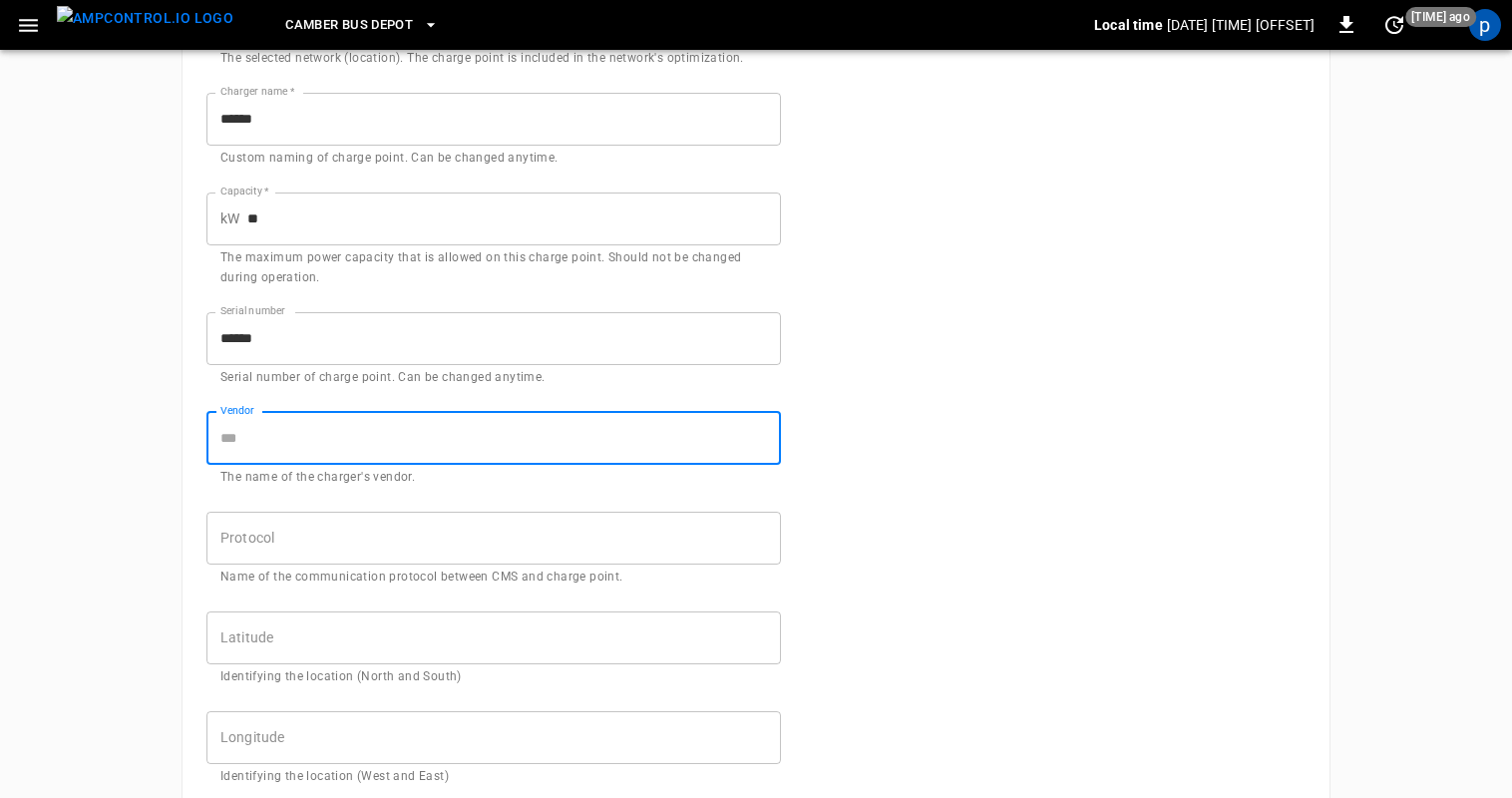 click on "[VENDOR]" at bounding box center [494, 438] 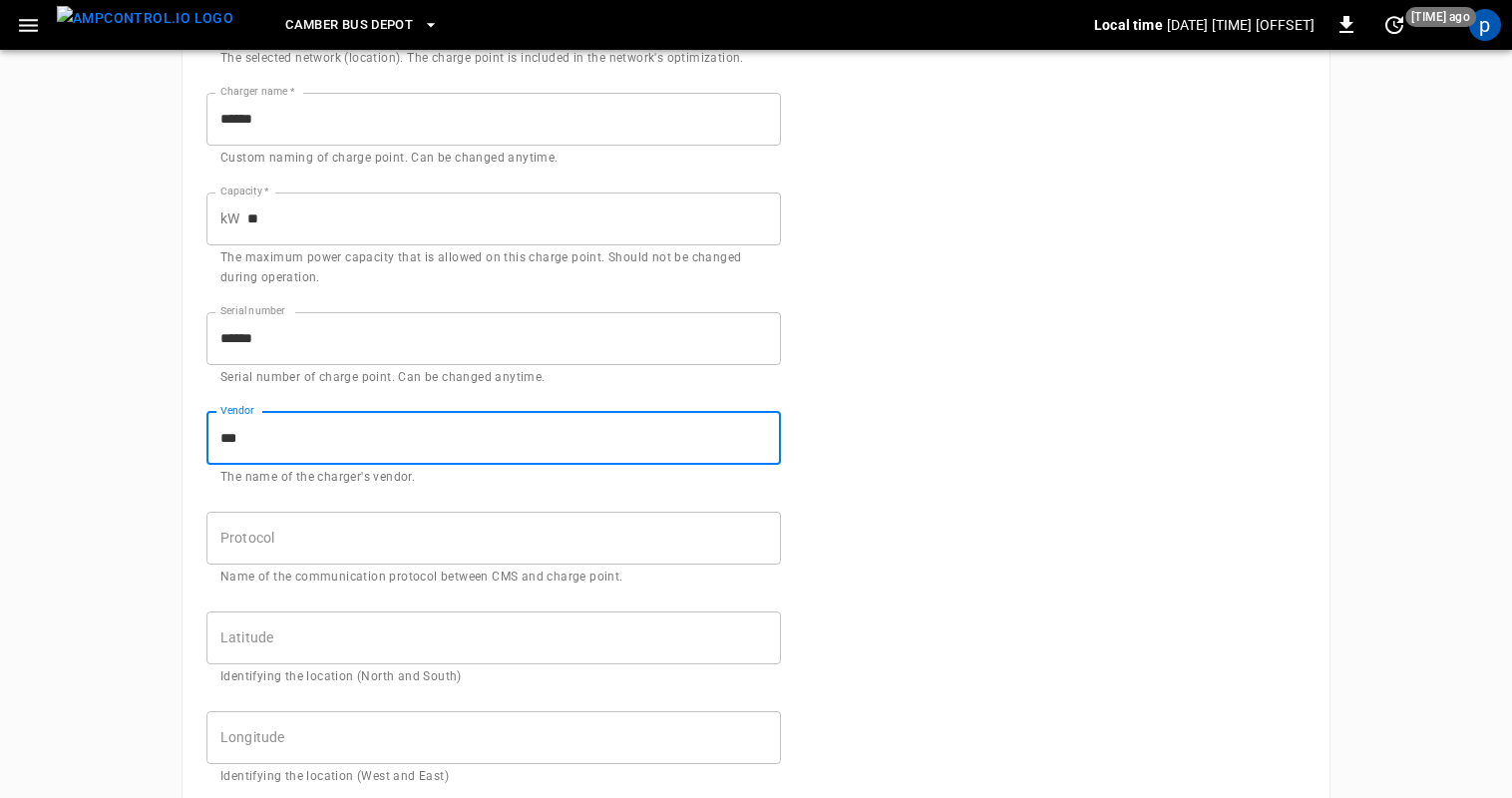 type on "***" 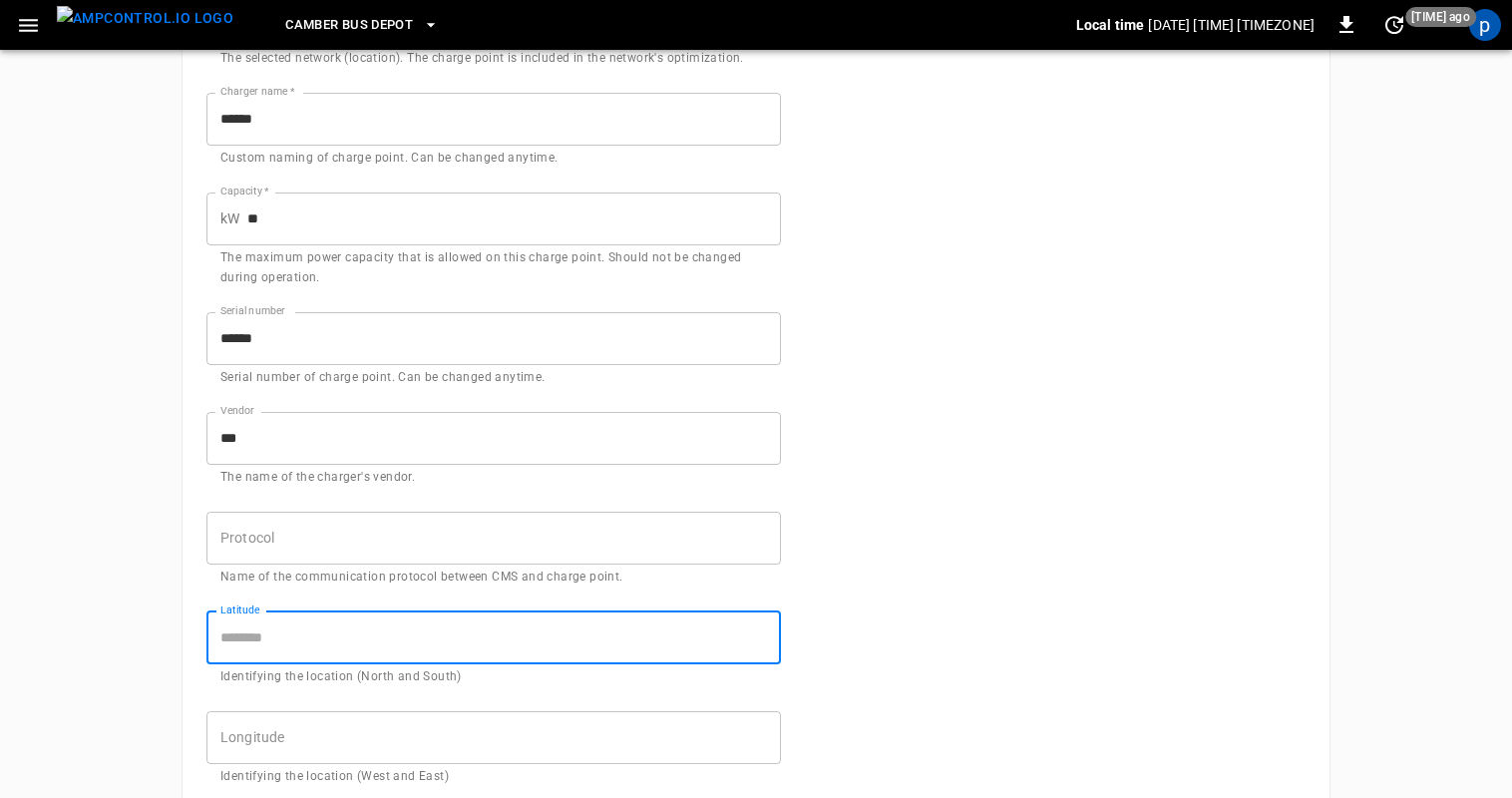click on "Protocol" at bounding box center [494, 538] 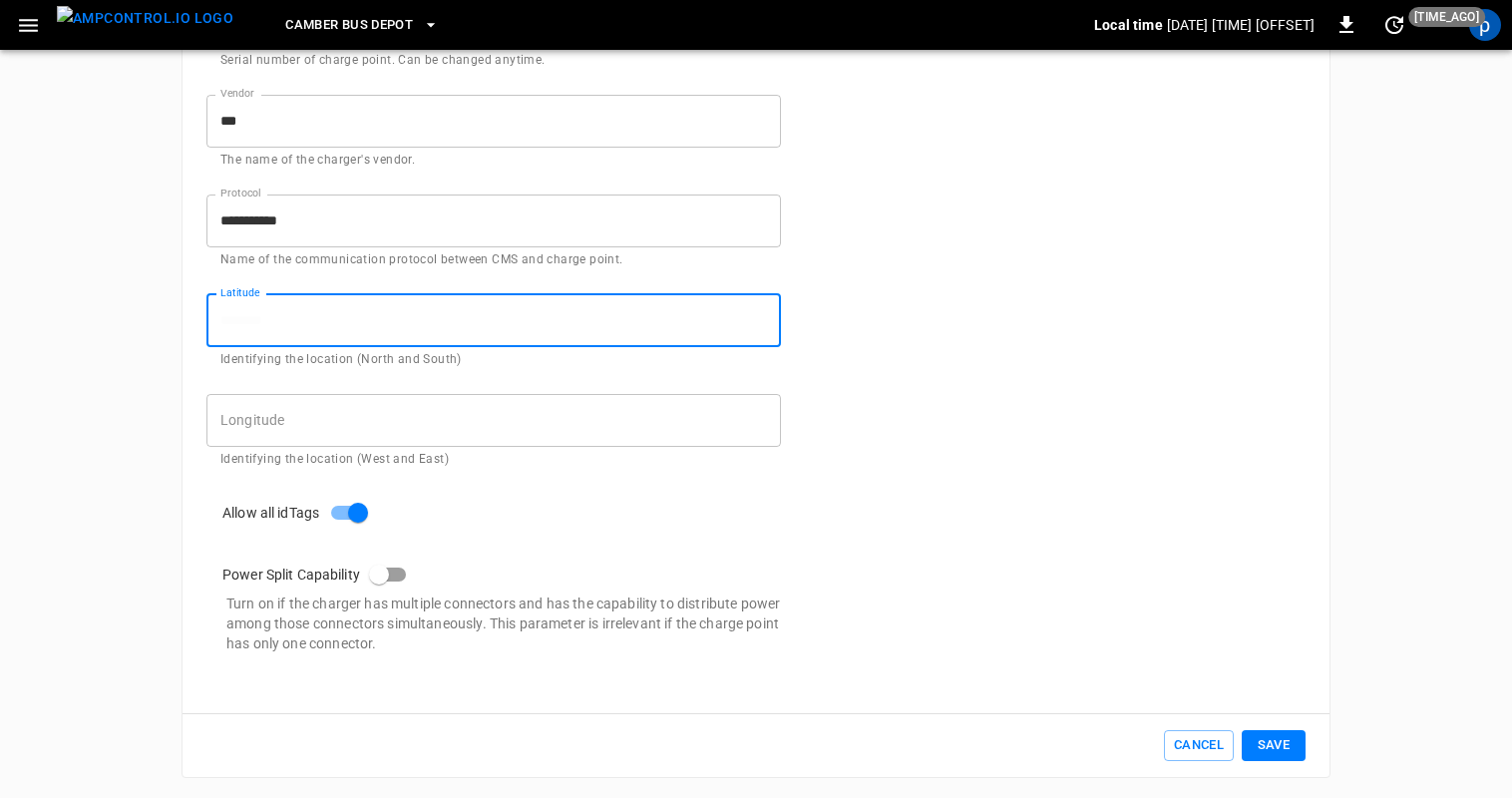 scroll, scrollTop: 618, scrollLeft: 0, axis: vertical 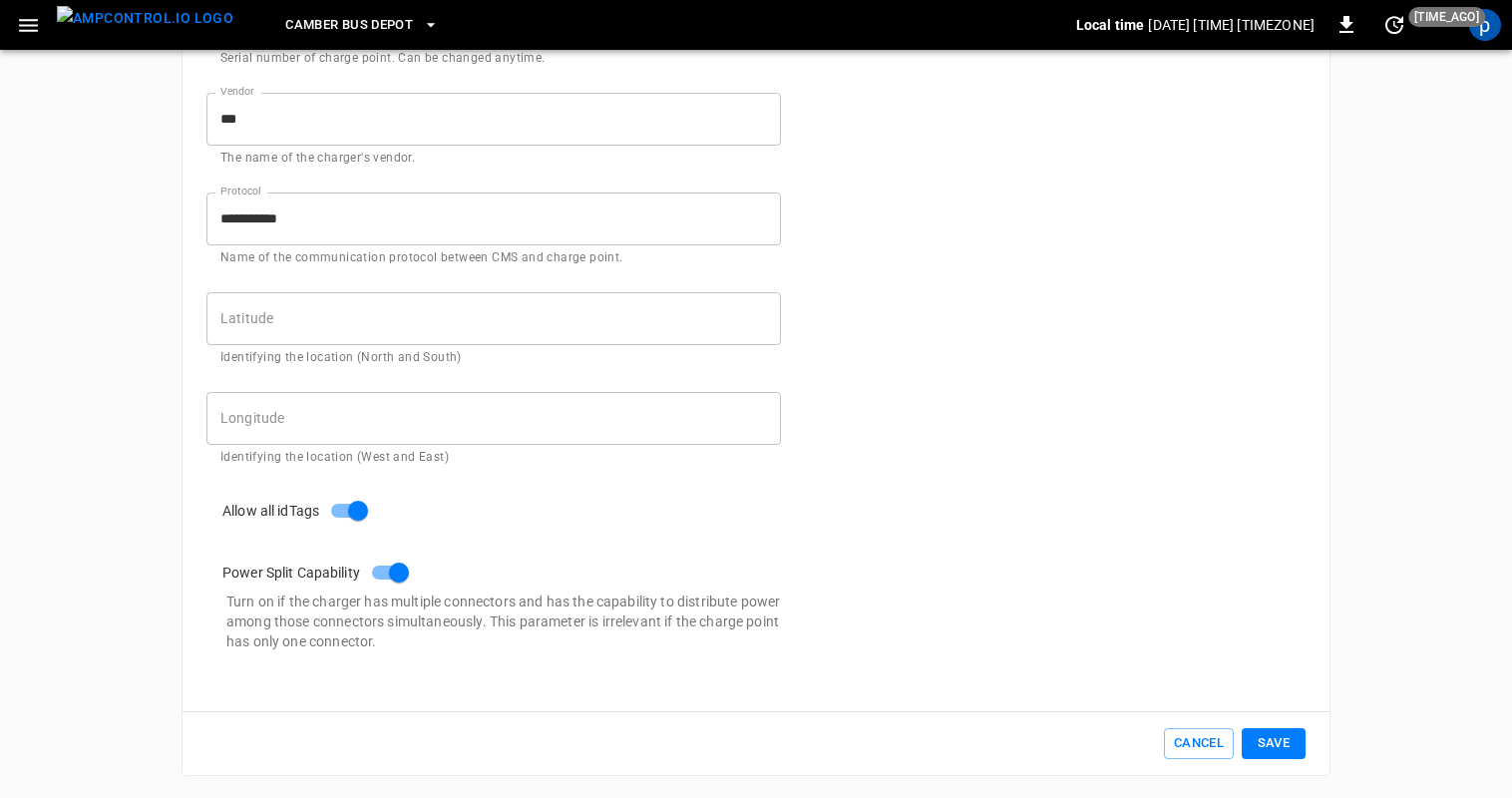 click on "Save" at bounding box center [1274, 743] 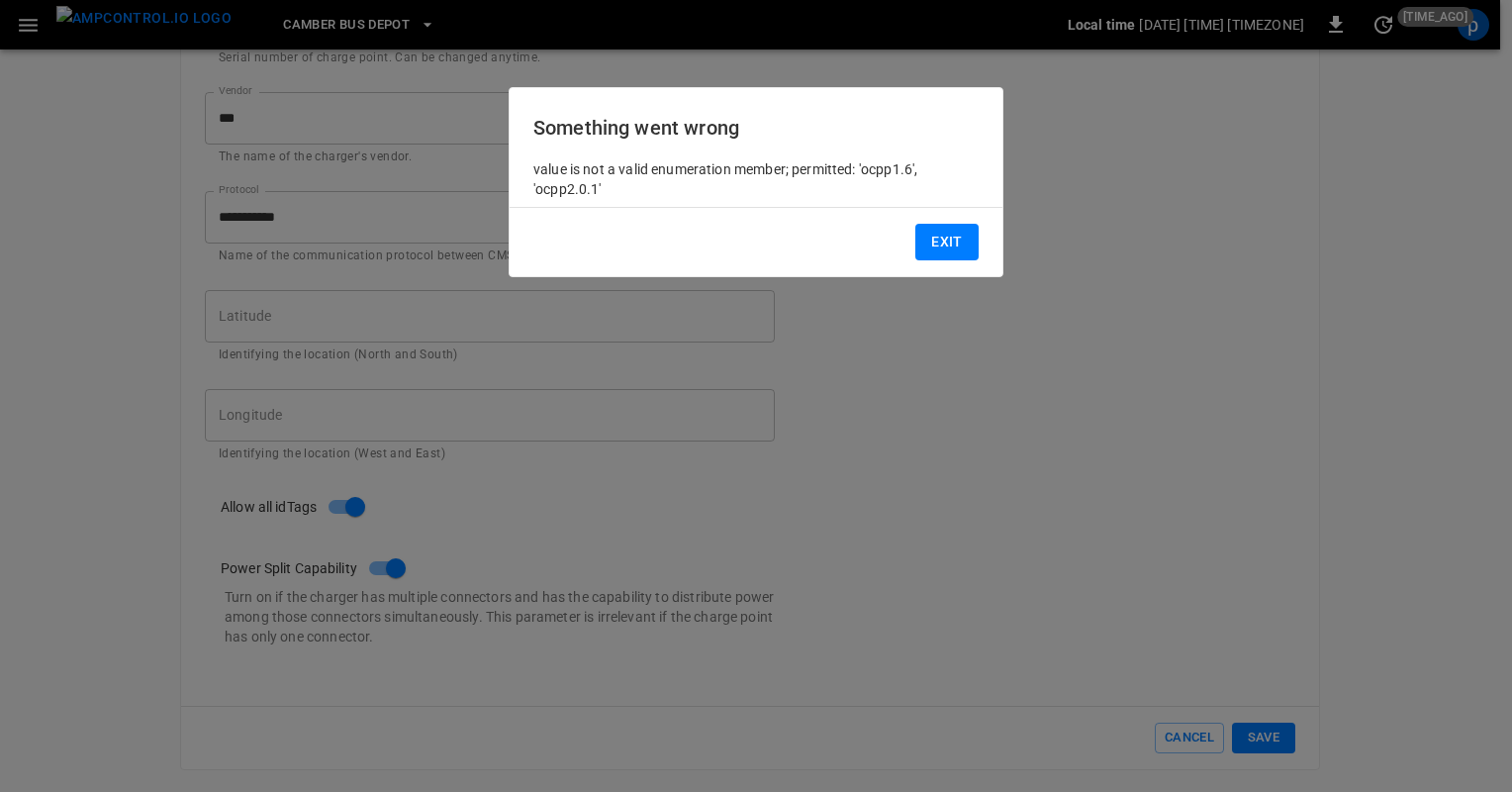 click on "Exit" at bounding box center [947, 242] 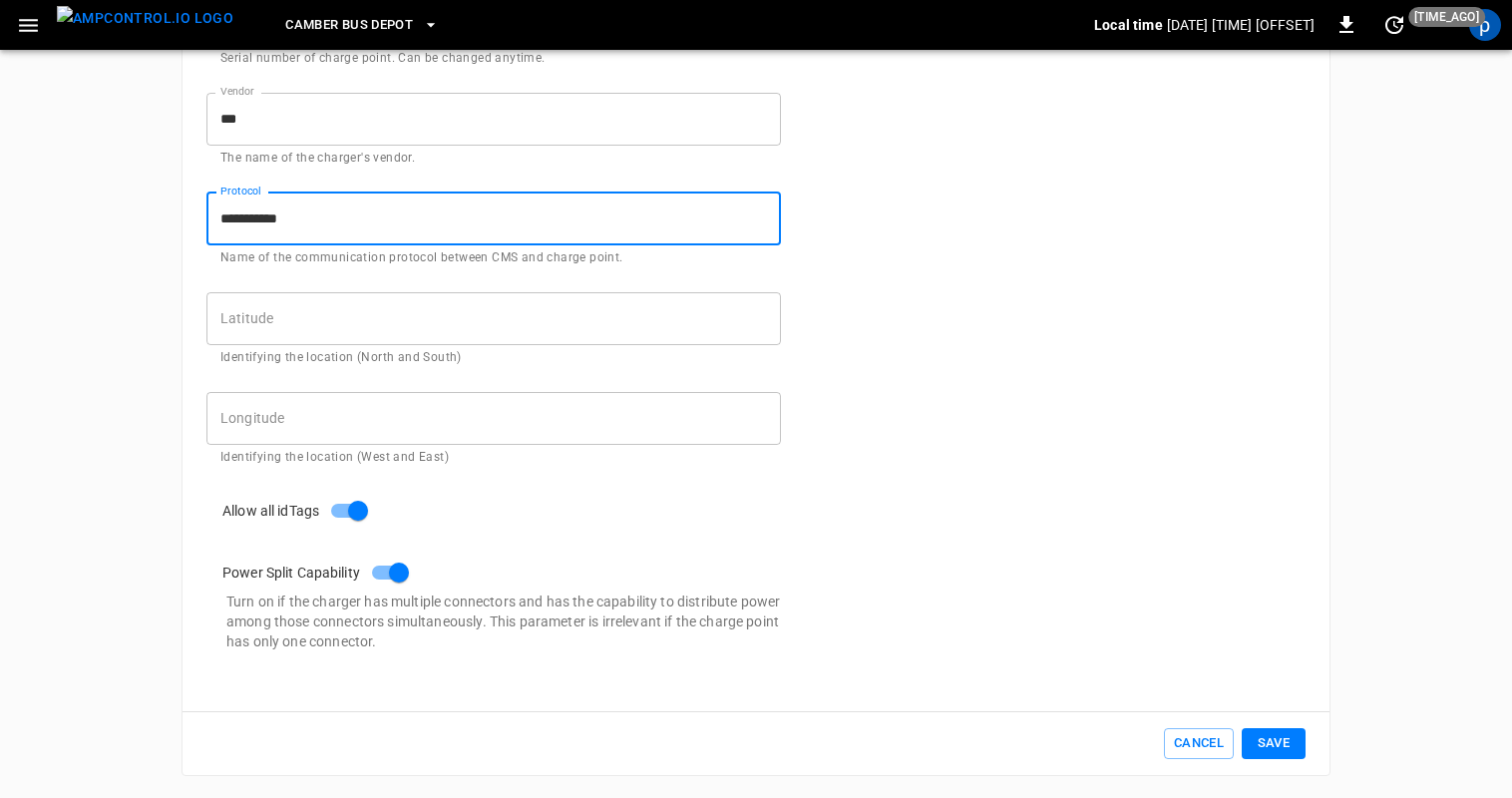 drag, startPoint x: 352, startPoint y: 221, endPoint x: 111, endPoint y: 207, distance: 241.4063 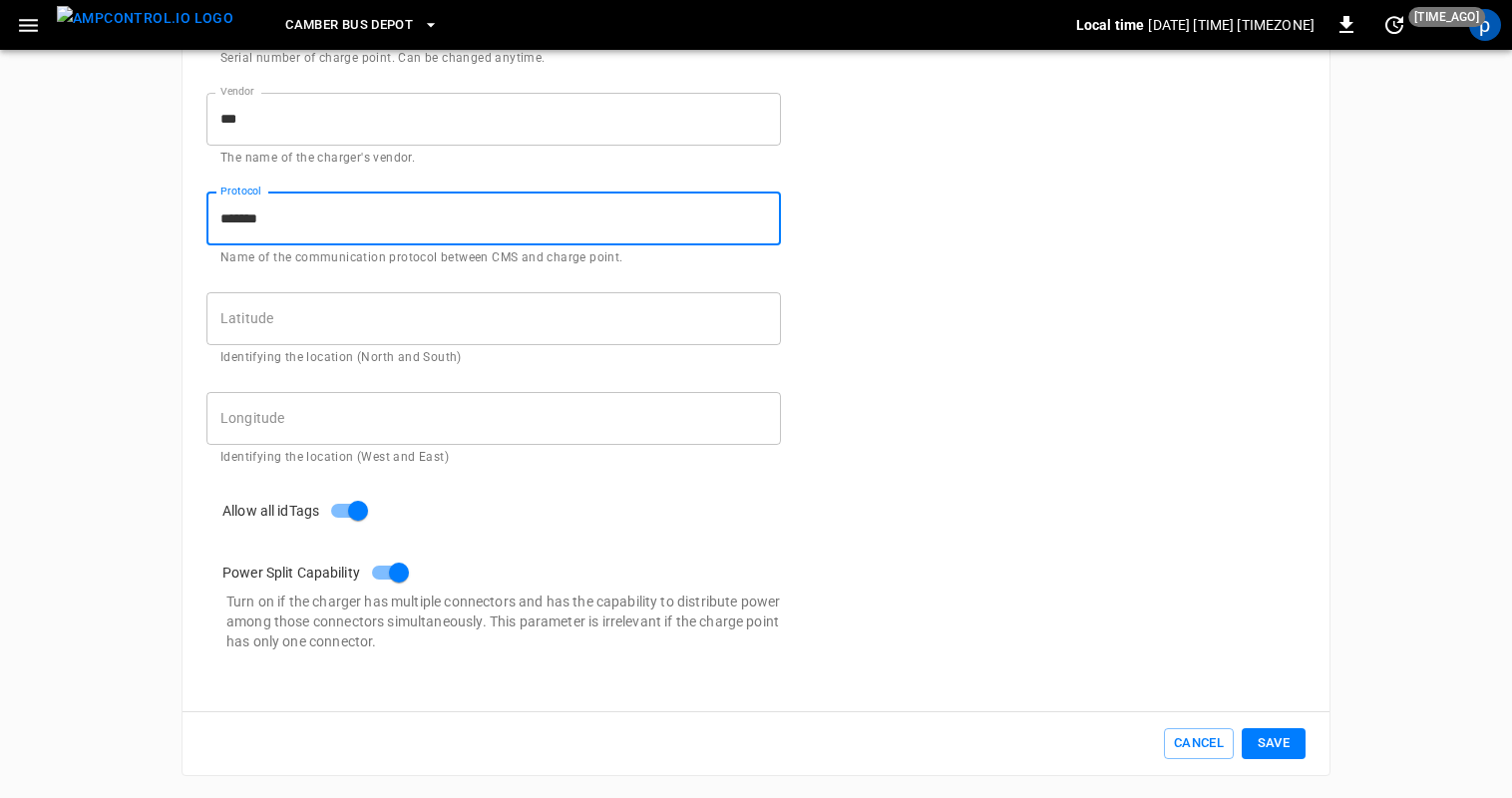 type on "*******" 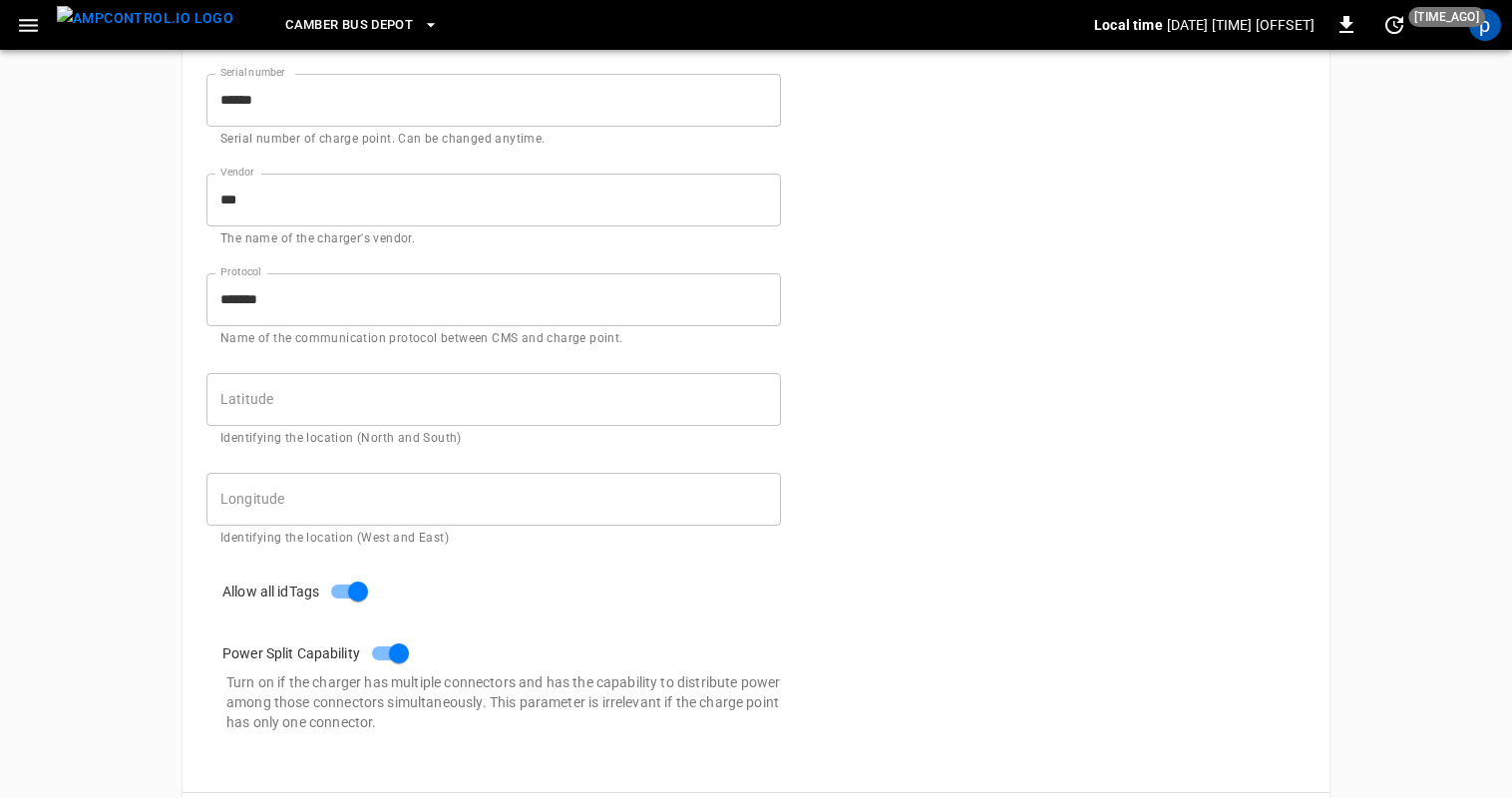 scroll, scrollTop: 264, scrollLeft: 0, axis: vertical 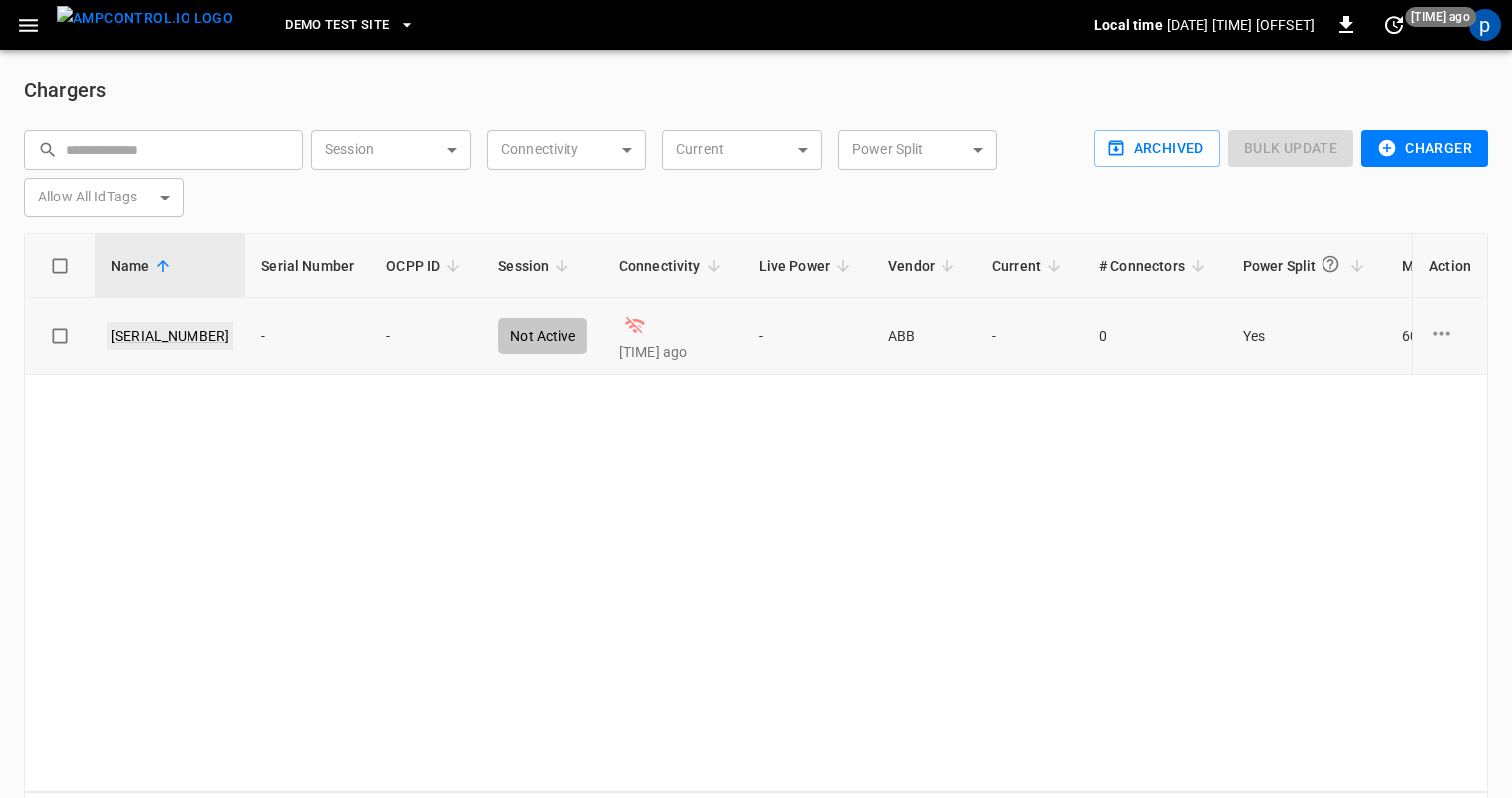 click on "[ID]" at bounding box center [170, 336] 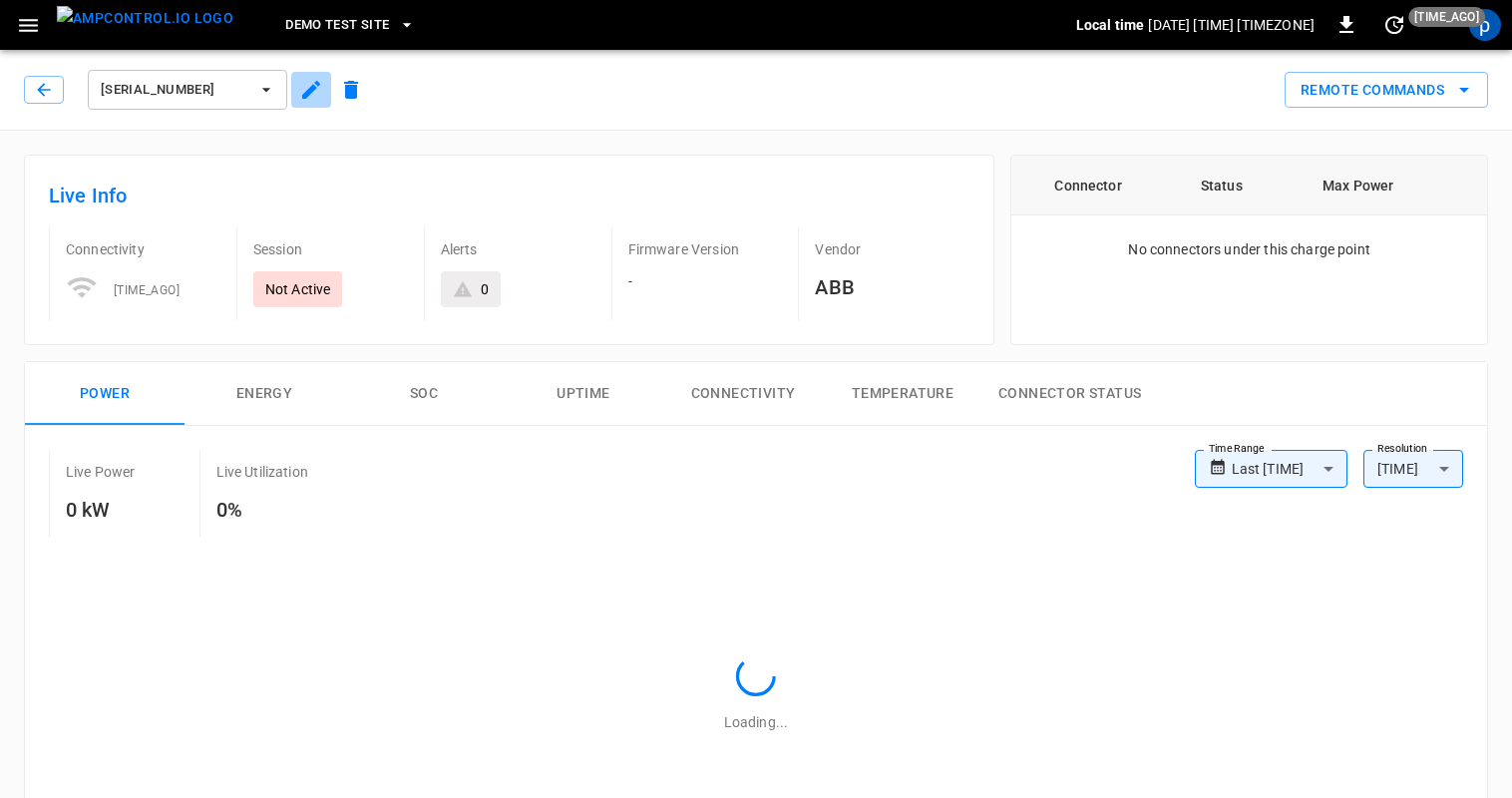 click 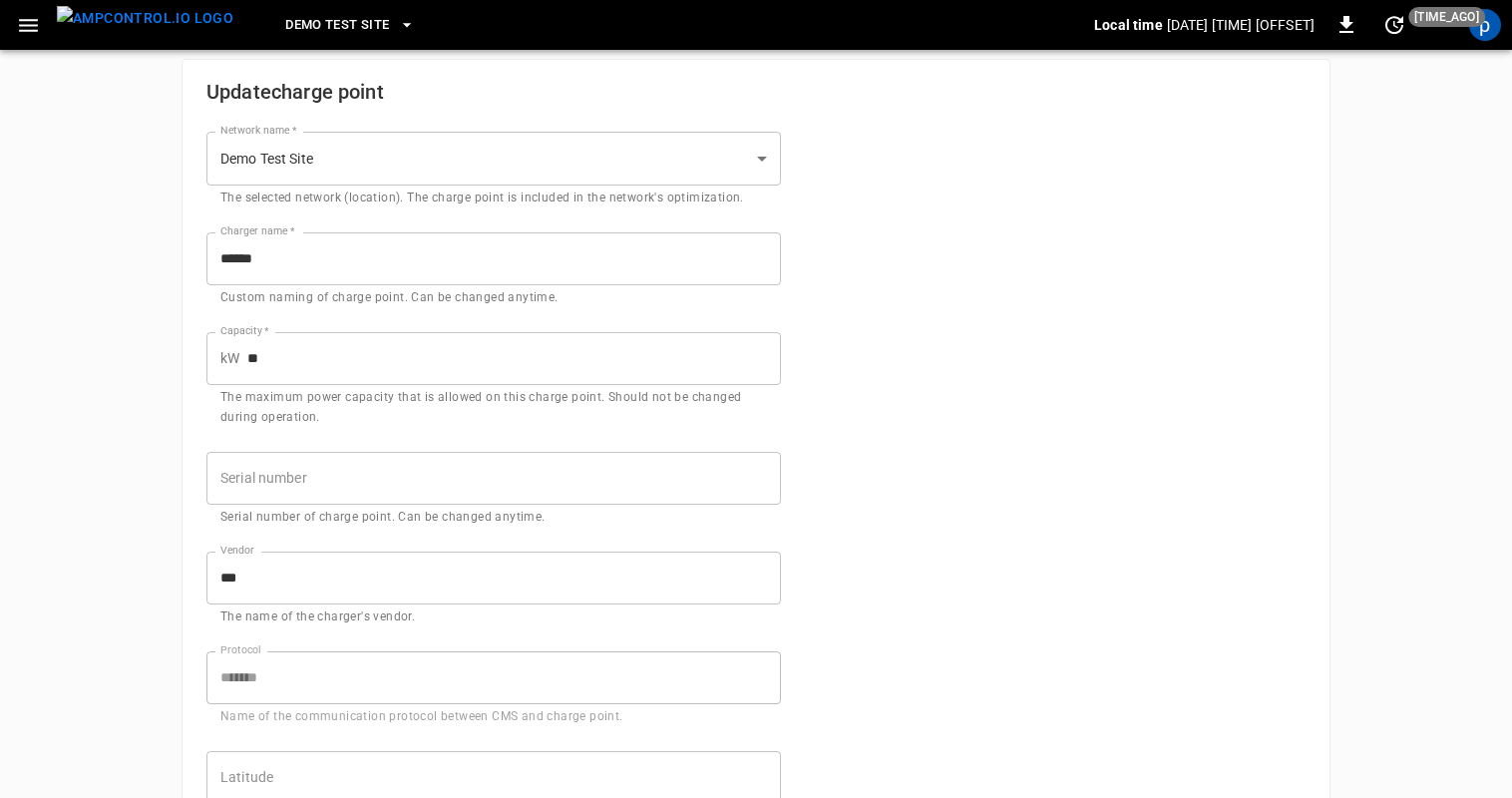 scroll, scrollTop: 0, scrollLeft: 0, axis: both 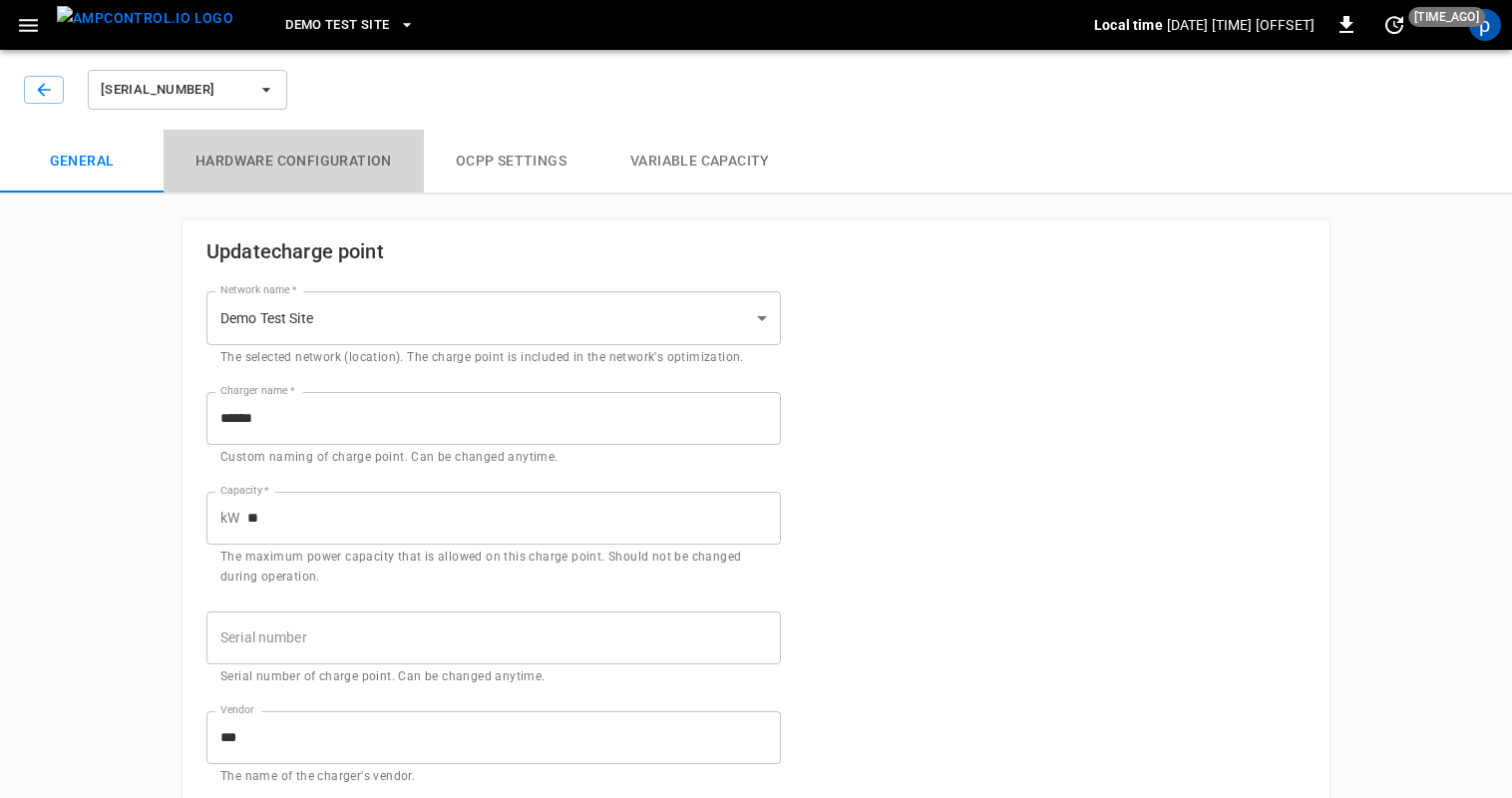 click on "Hardware configuration" at bounding box center (293, 162) 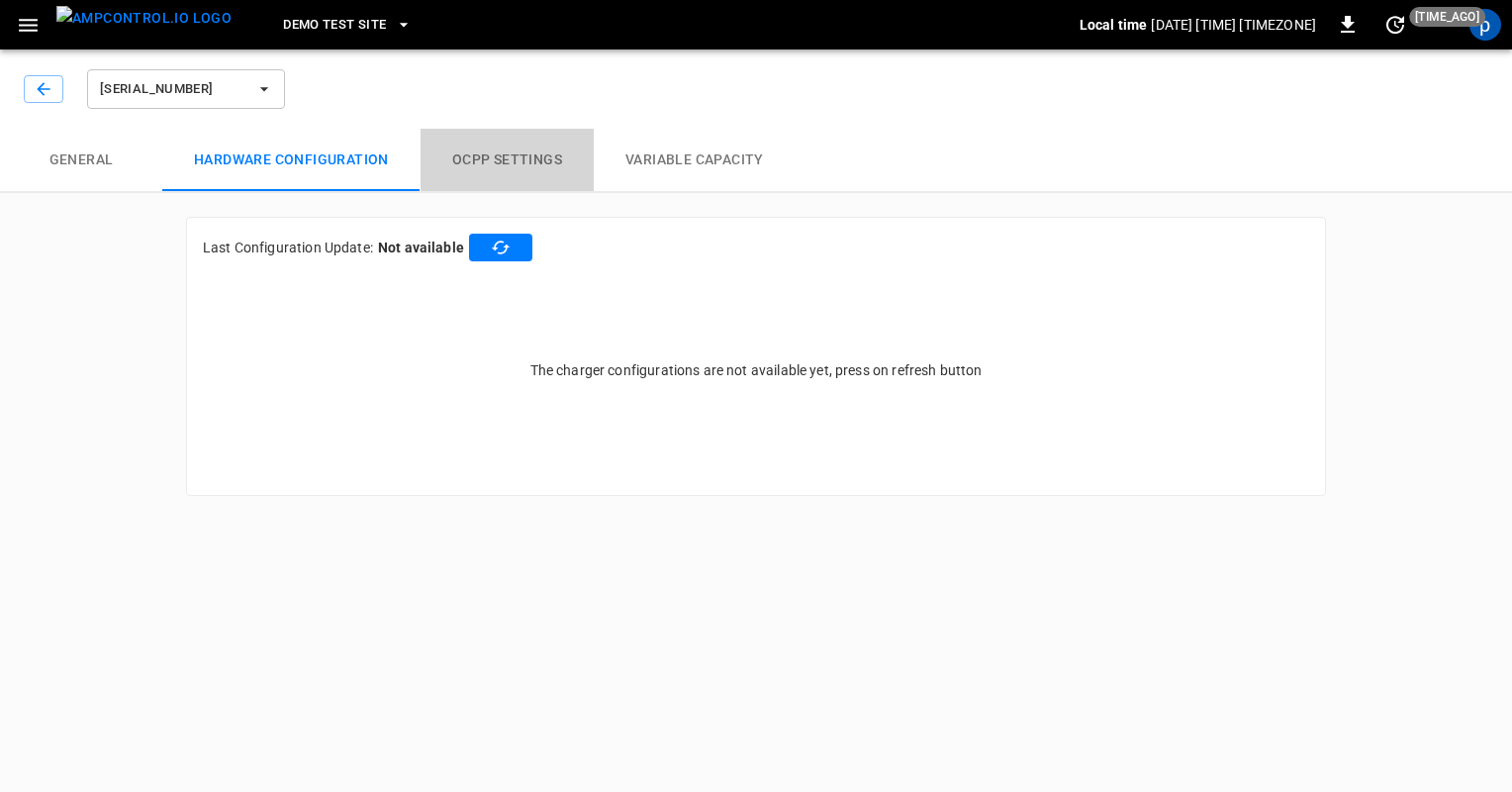 click on "OCPP settings" at bounding box center [507, 160] 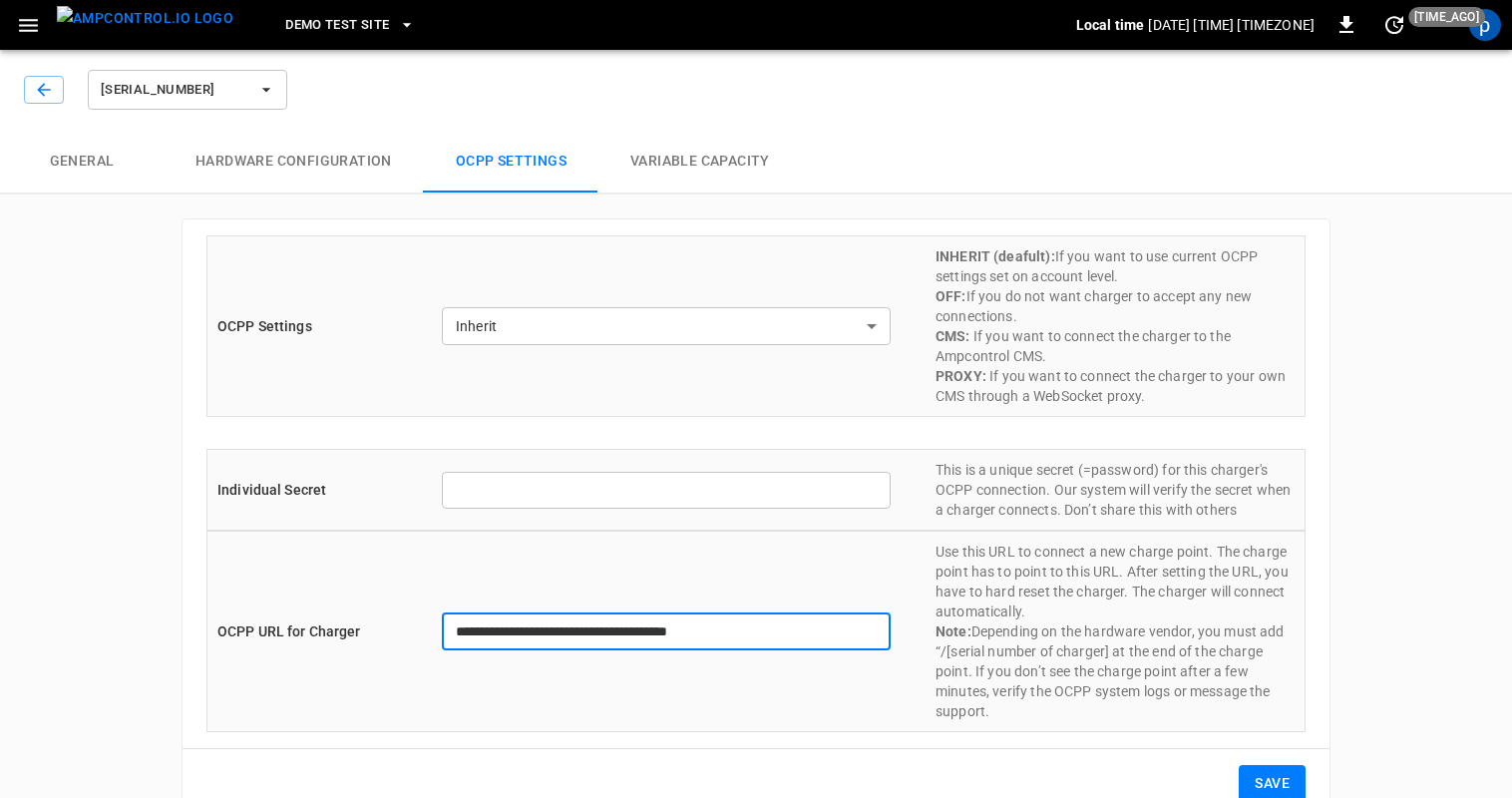click on "**********" at bounding box center (666, 631) 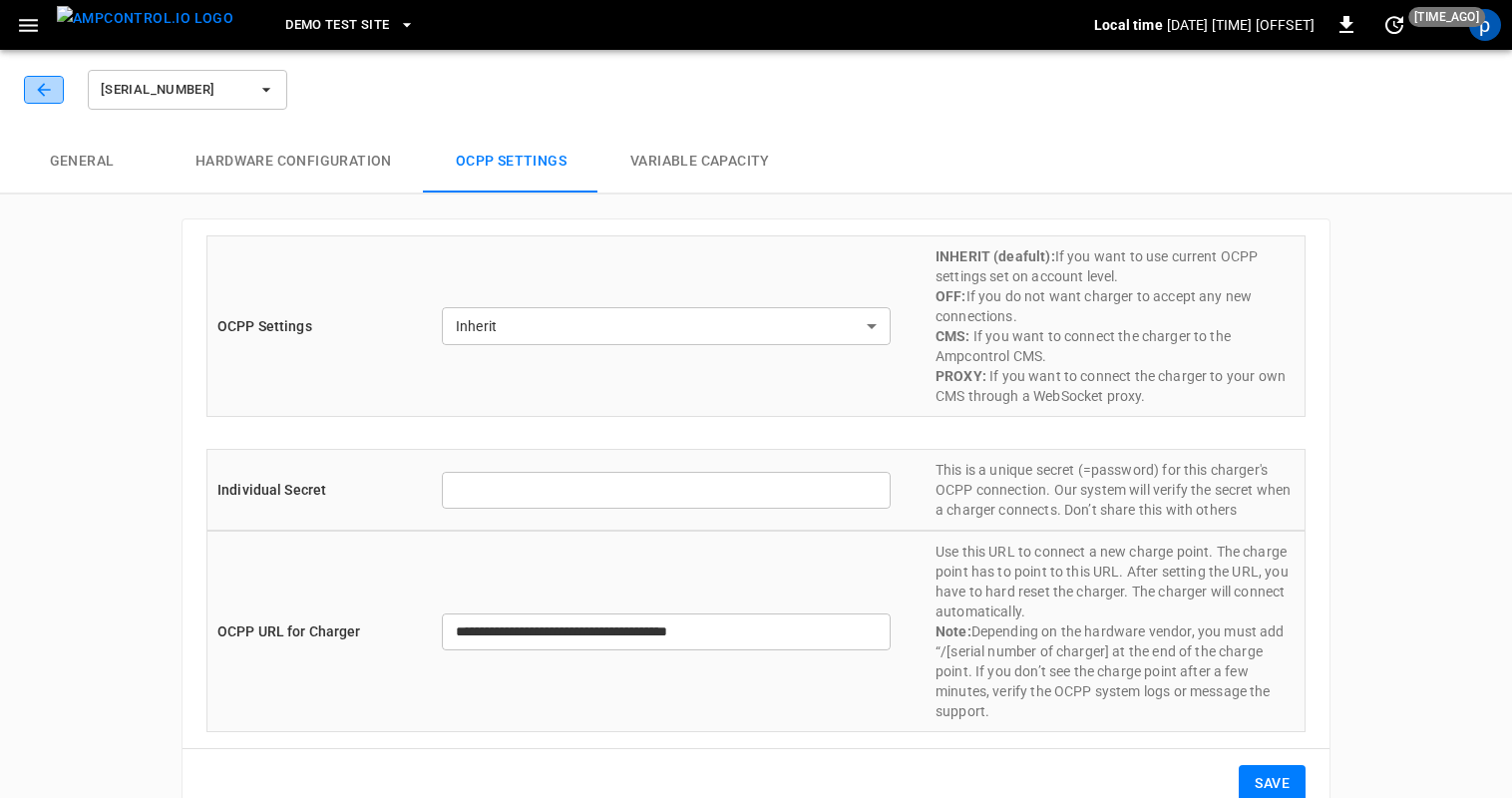 click at bounding box center (44, 90) 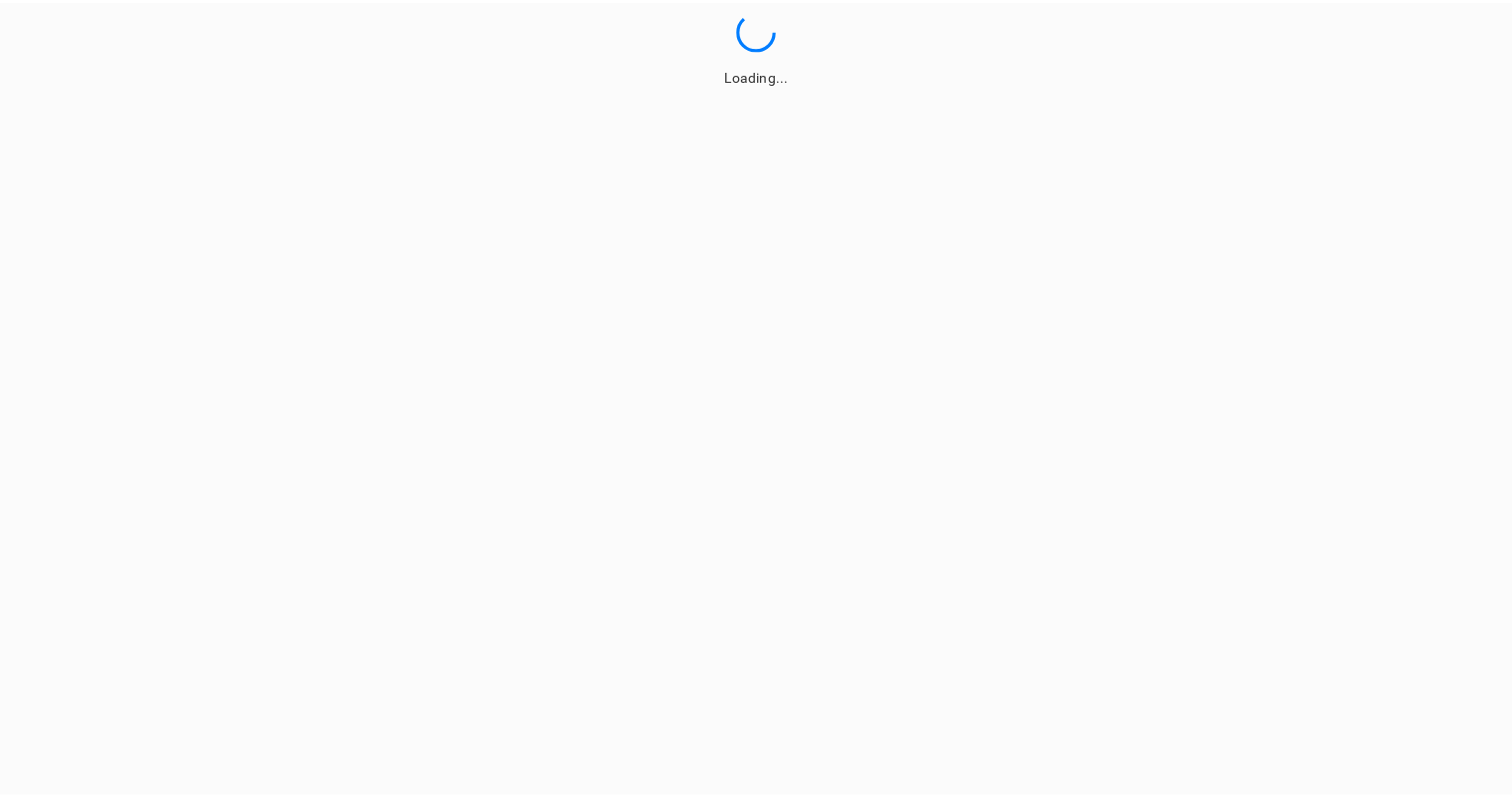 scroll, scrollTop: 0, scrollLeft: 0, axis: both 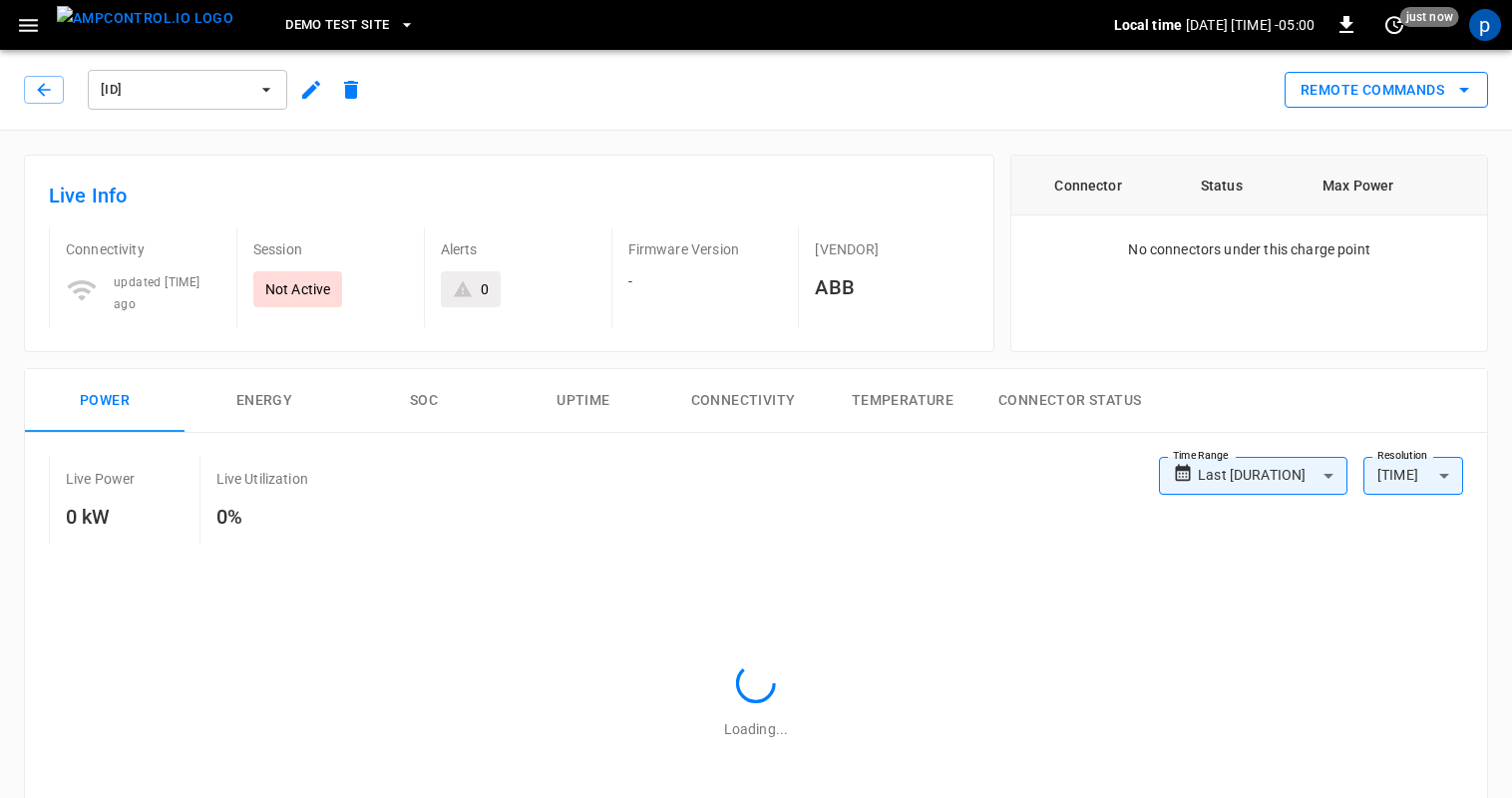 click on "Remote Commands" at bounding box center [1386, 90] 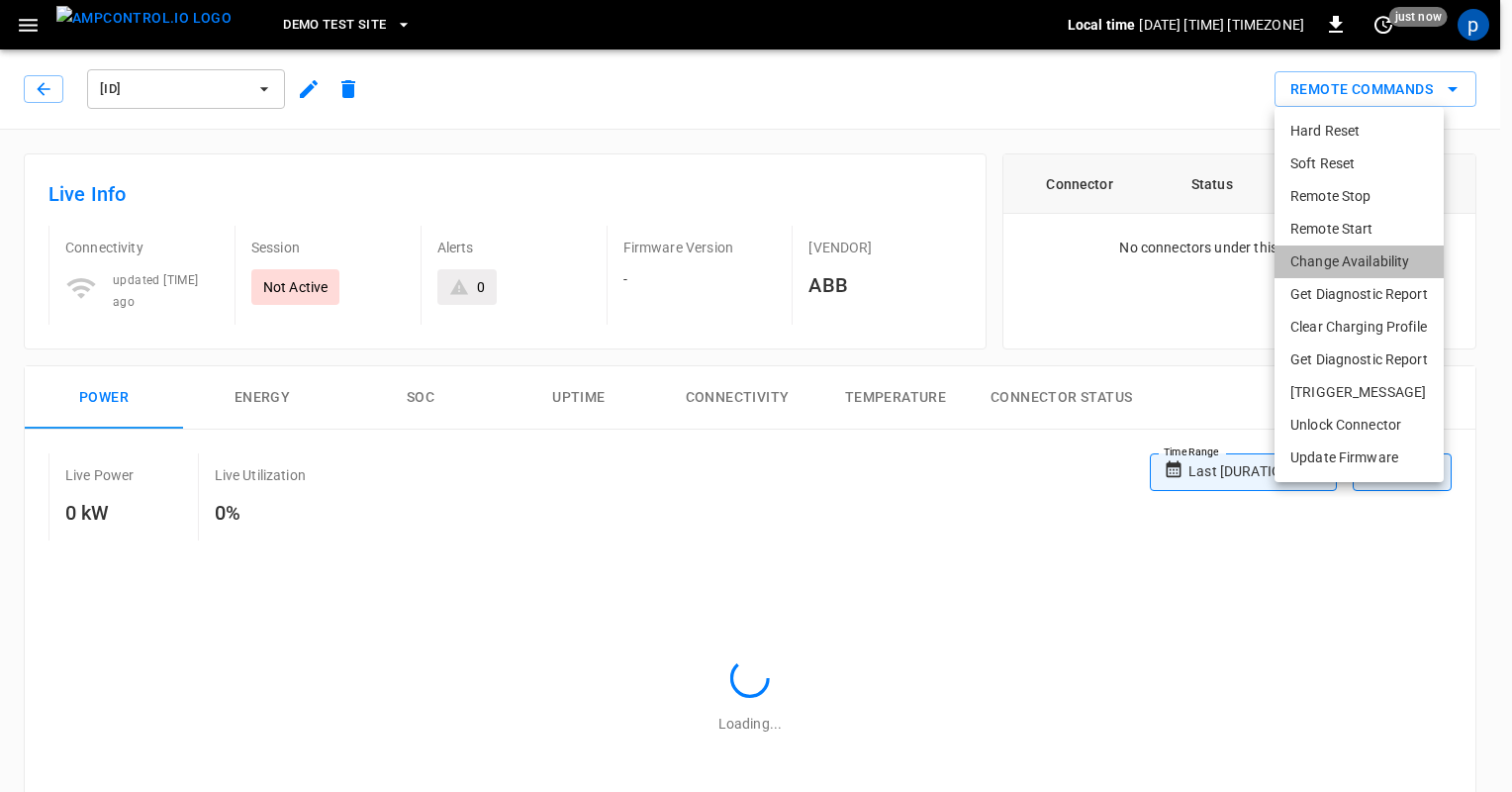 click on "Change Availability" at bounding box center [1359, 261] 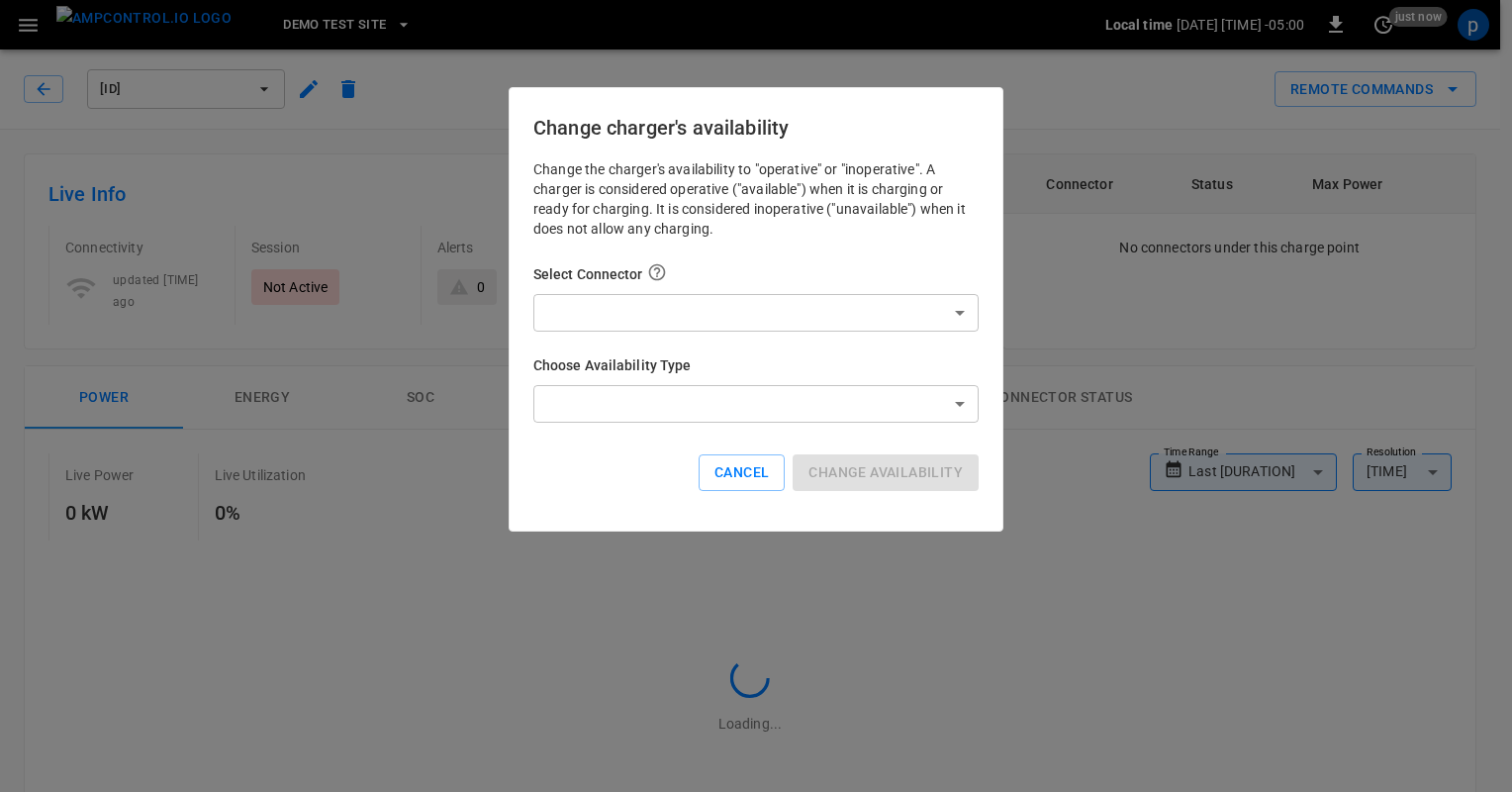 click on "**********" at bounding box center [756, 910] 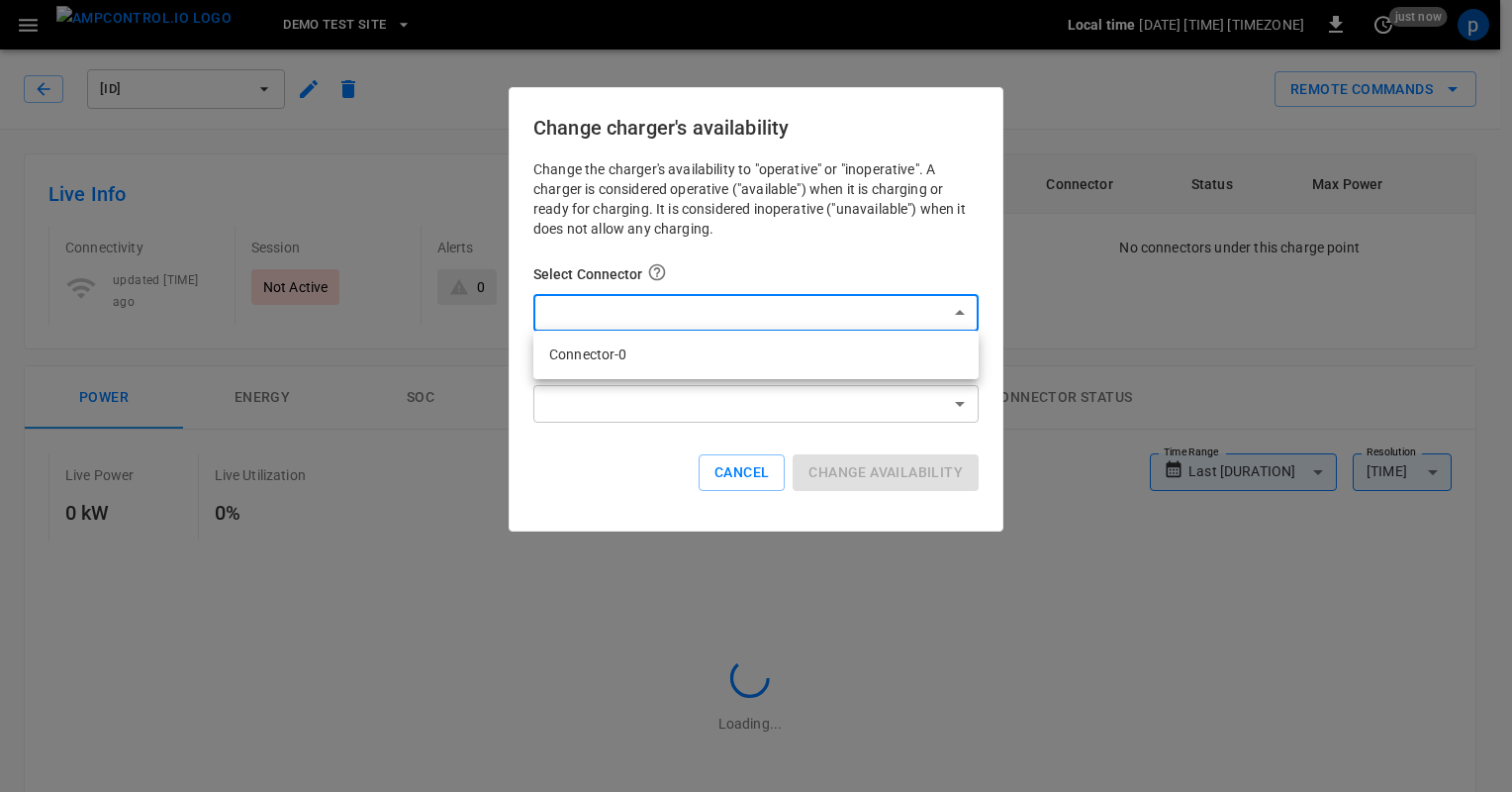 click on "Connector-0" at bounding box center [756, 354] 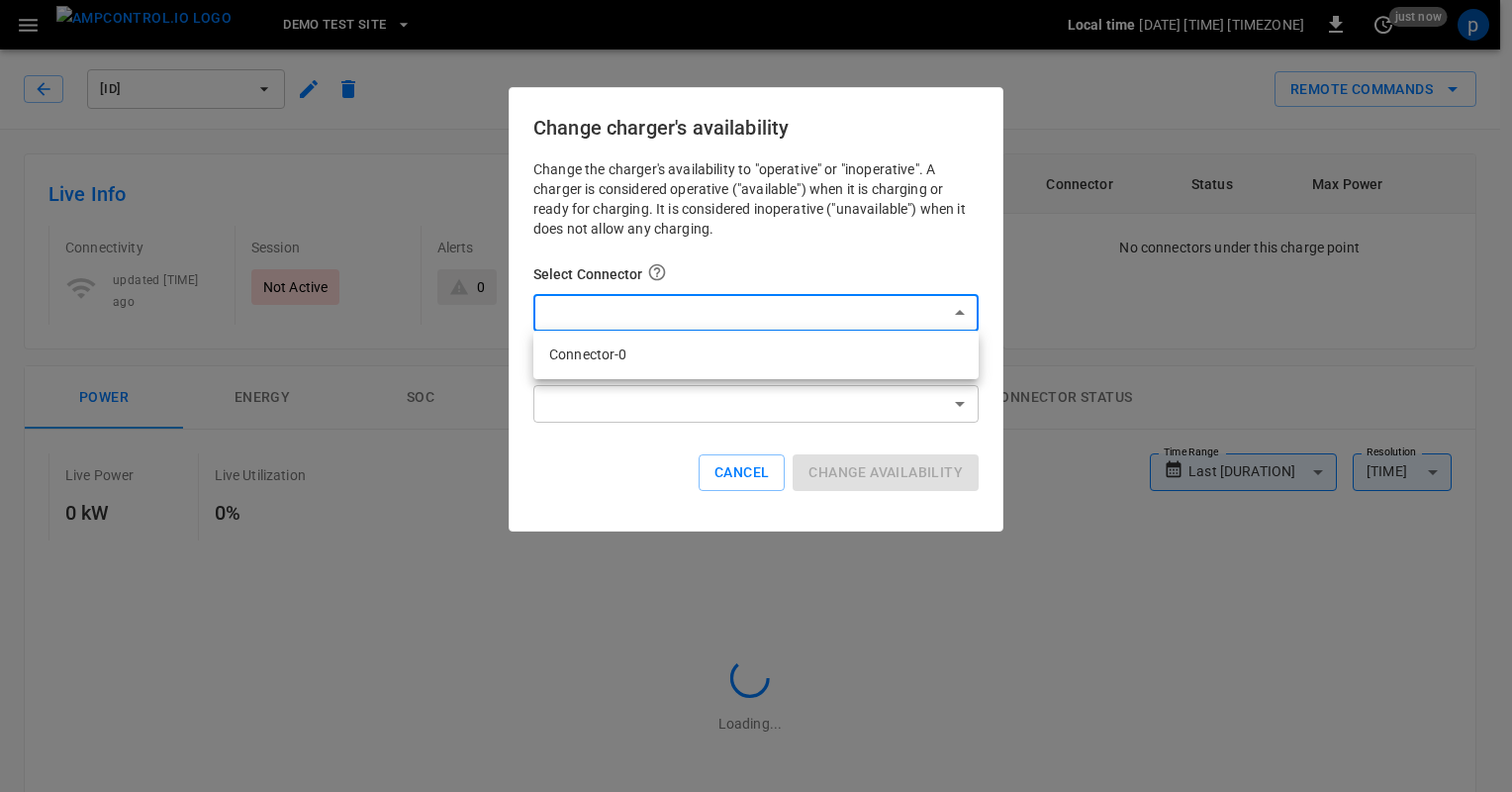 click at bounding box center [756, 396] 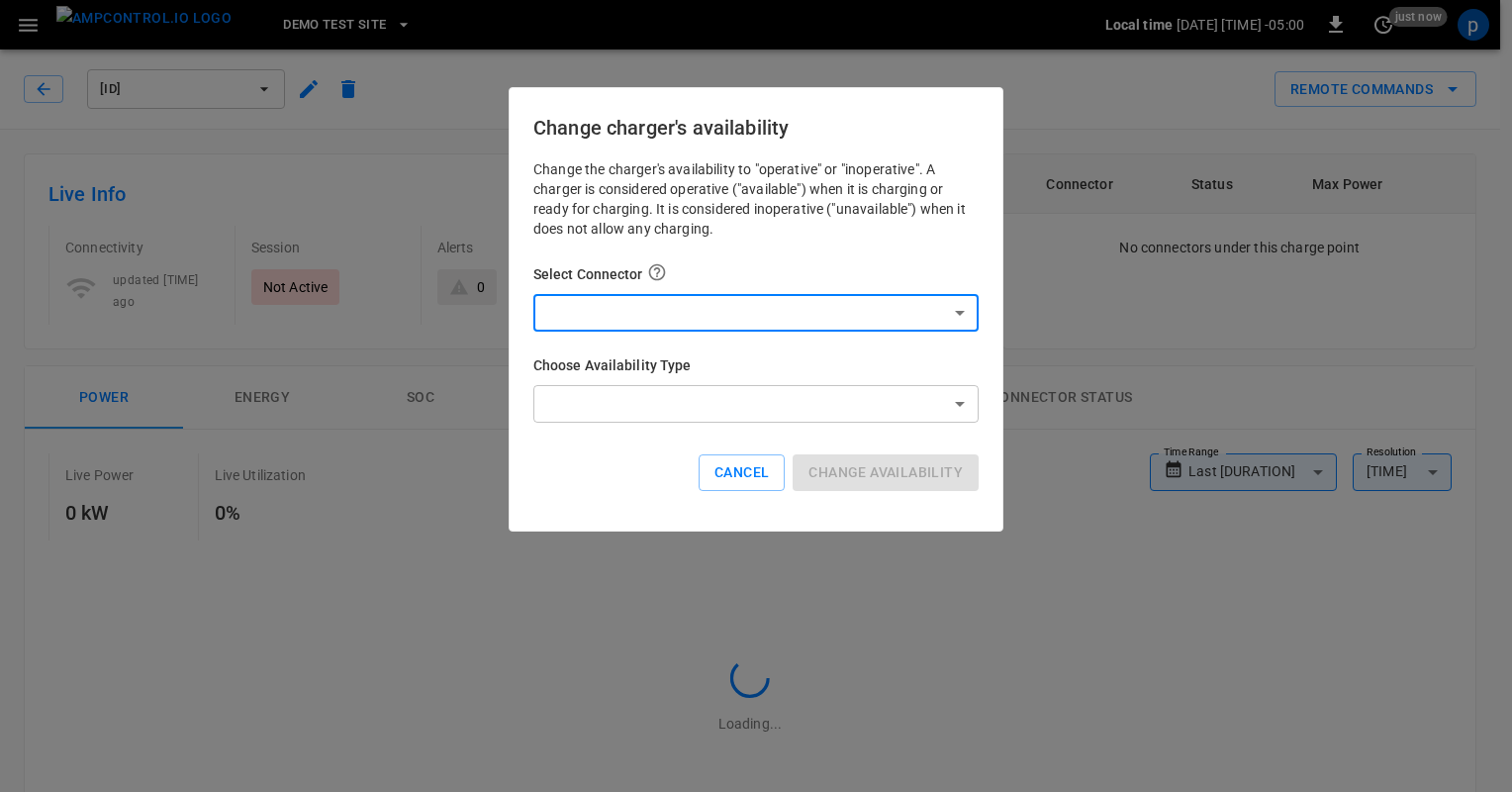 click on "Cancel" at bounding box center [741, 472] 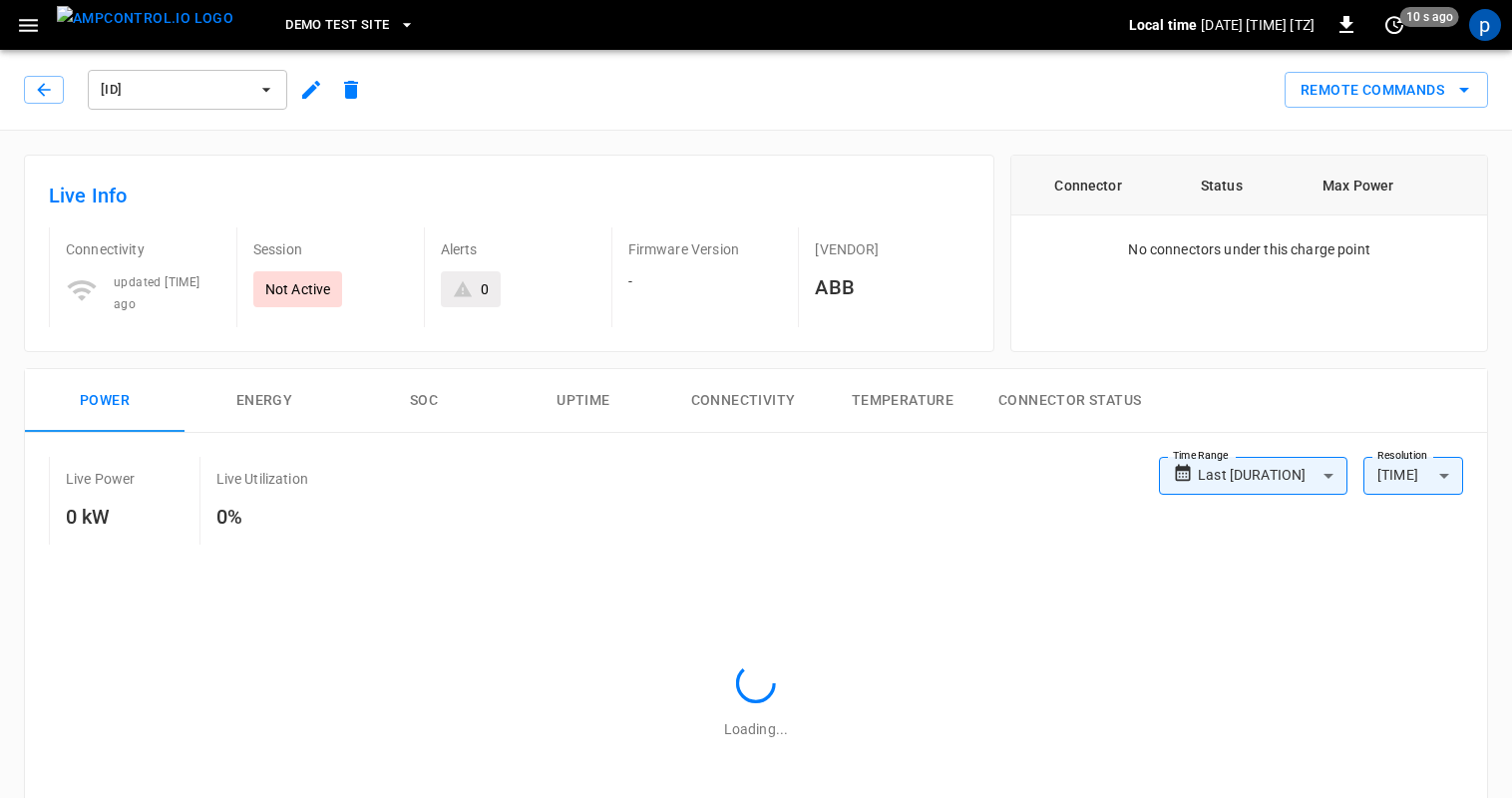 click on "Not Active" at bounding box center (298, 289) 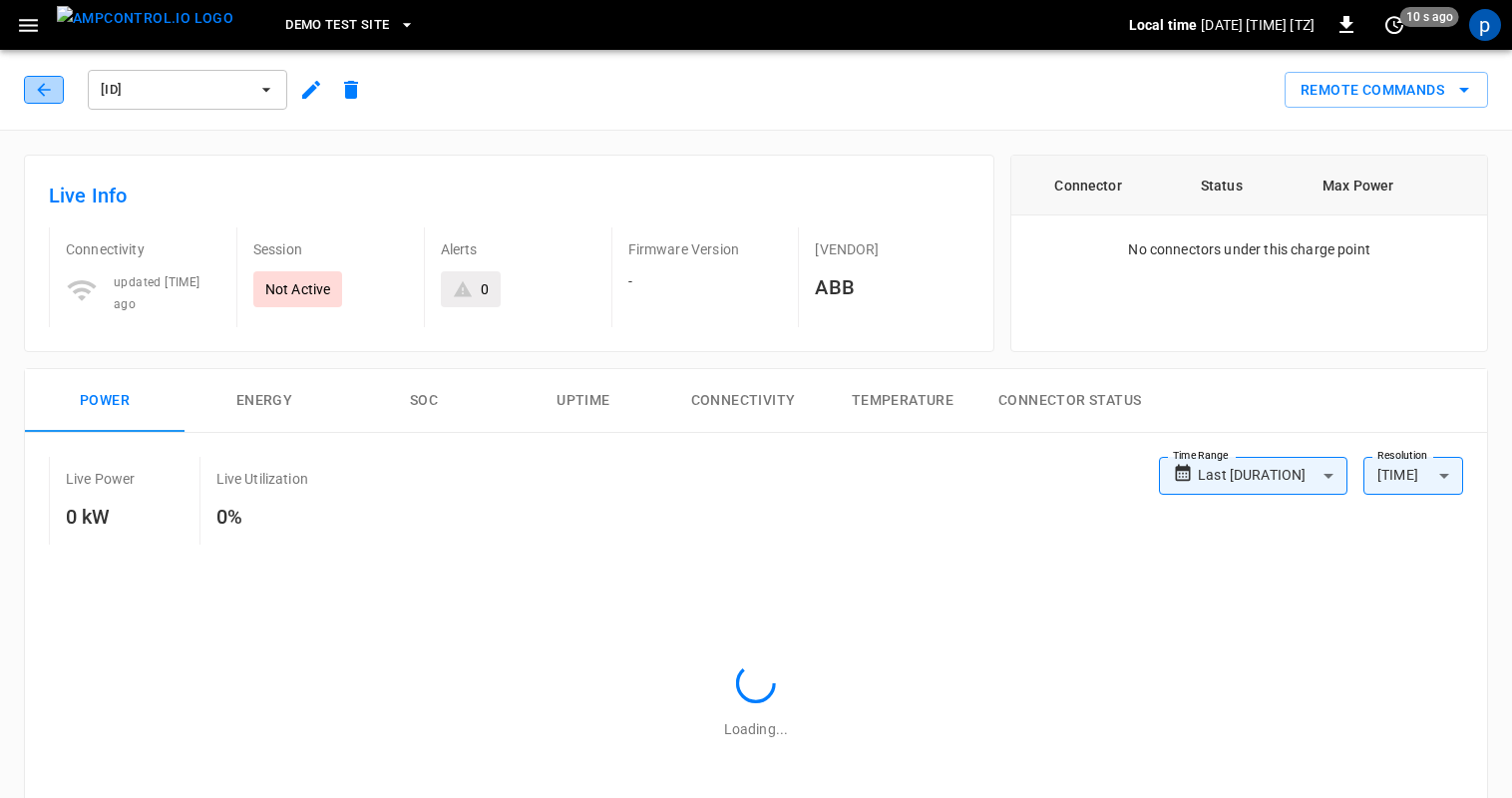 click 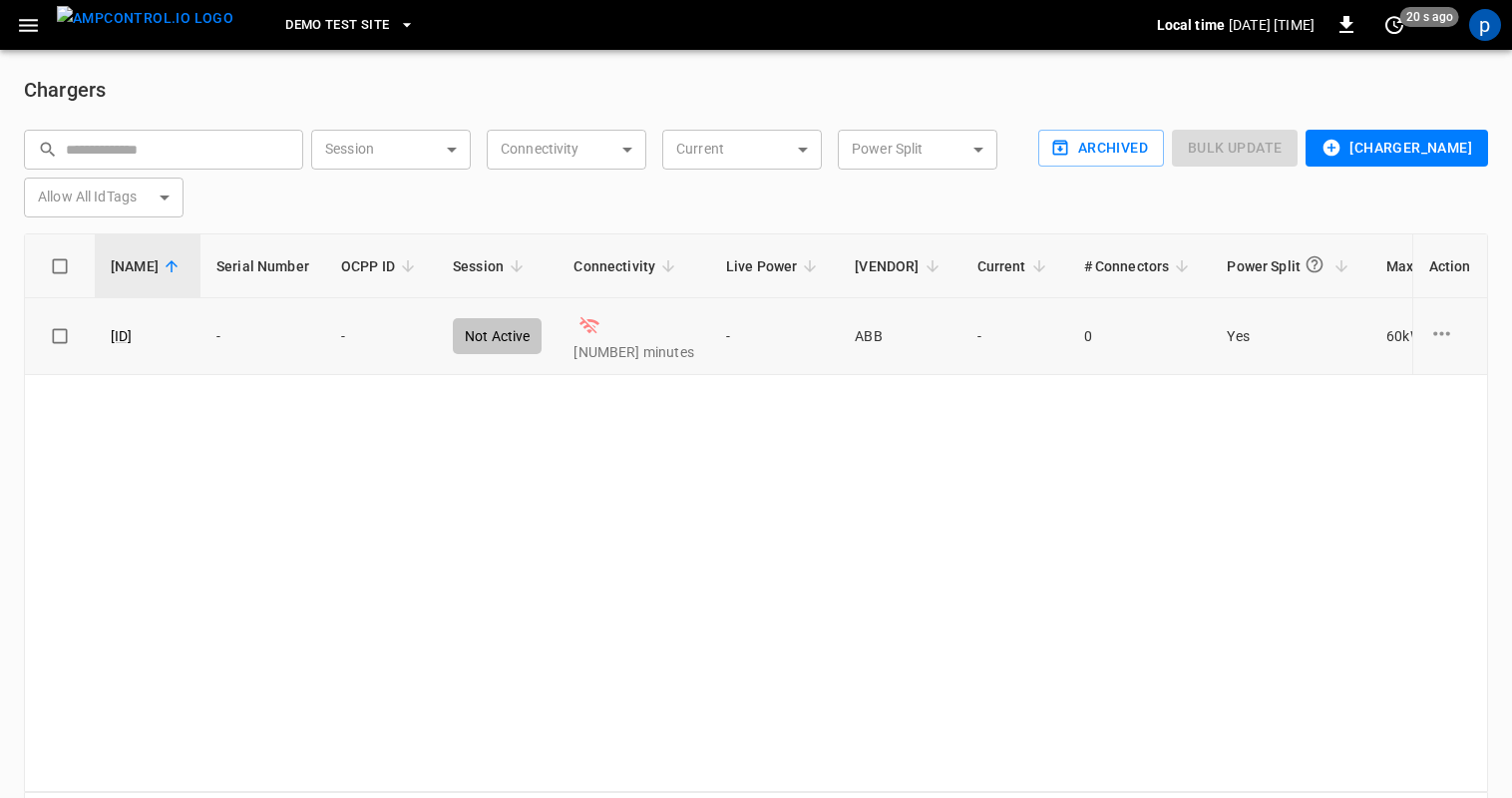 click 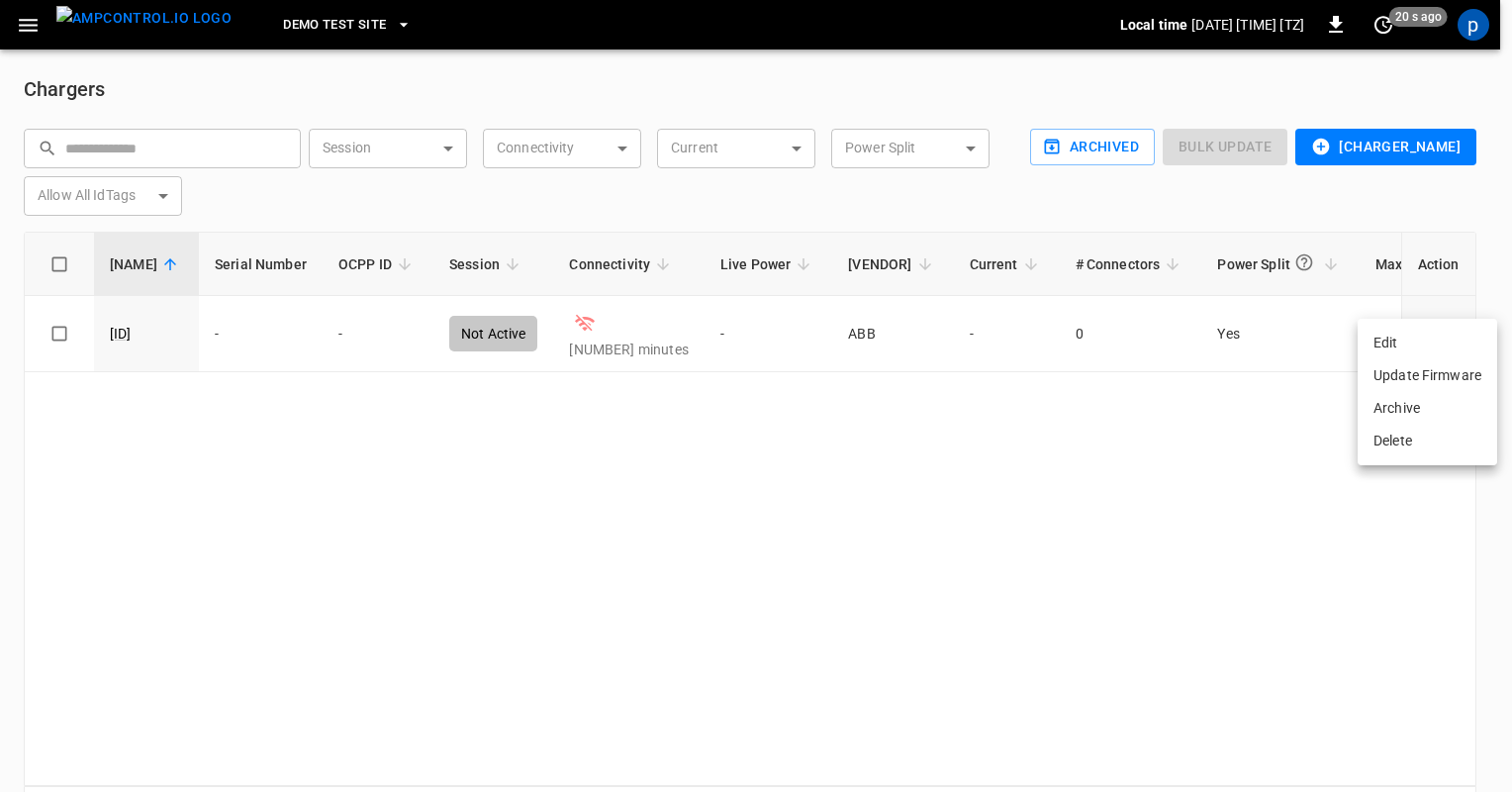 click on "Edit" at bounding box center [1427, 343] 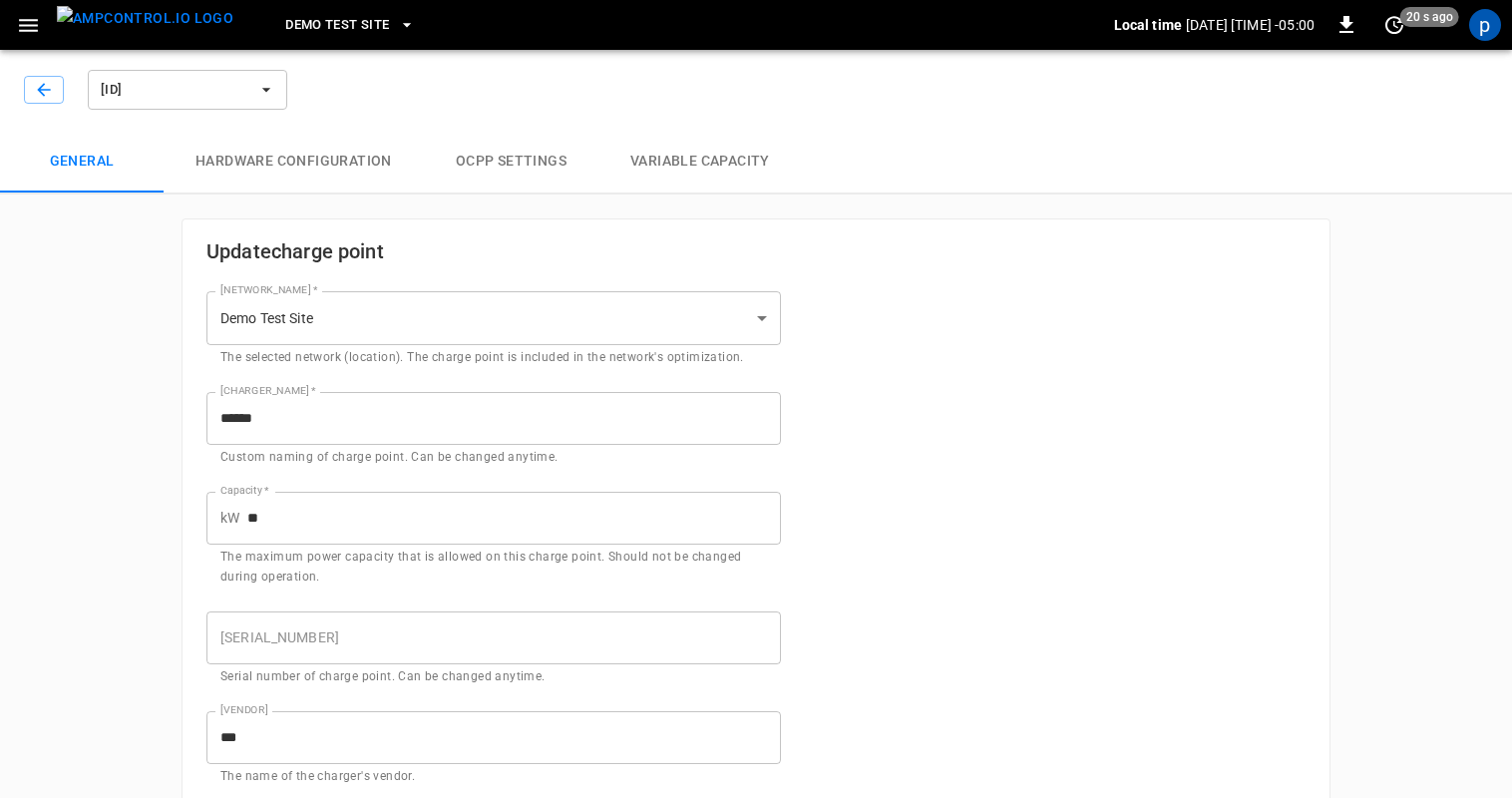 click on "Variable Capacity" at bounding box center [700, 162] 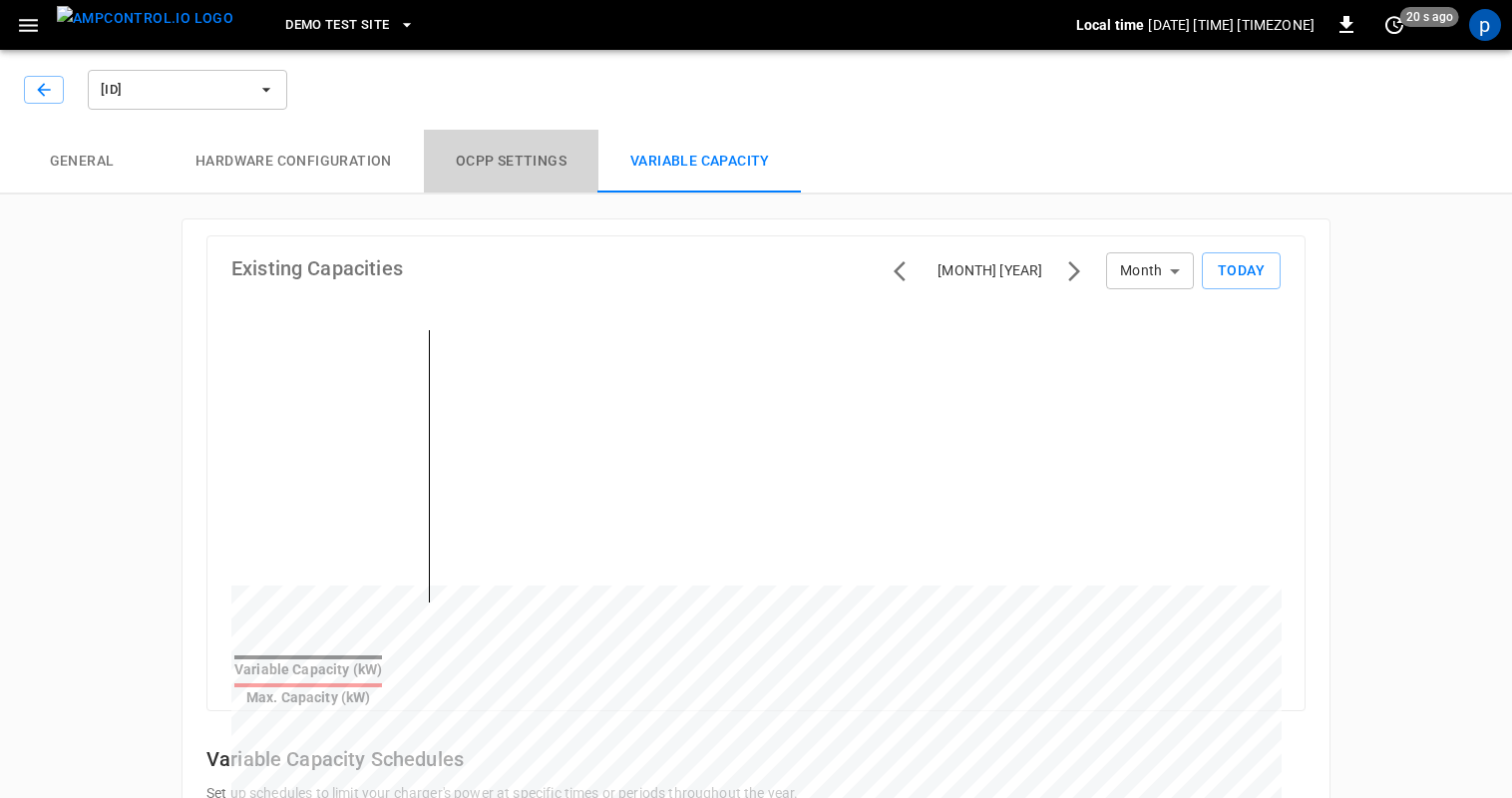click on "OCPP settings" at bounding box center [511, 162] 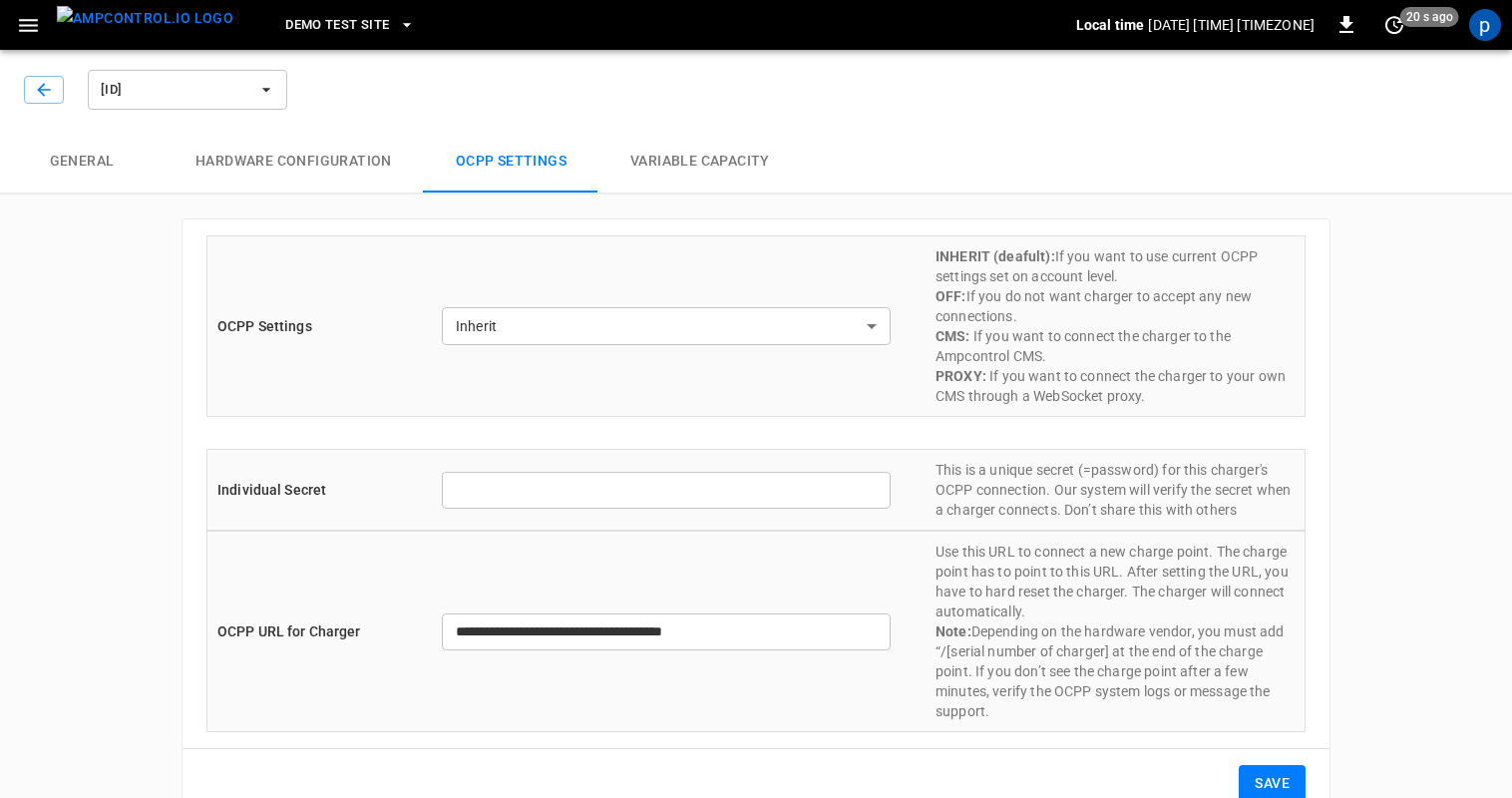 type on "**********" 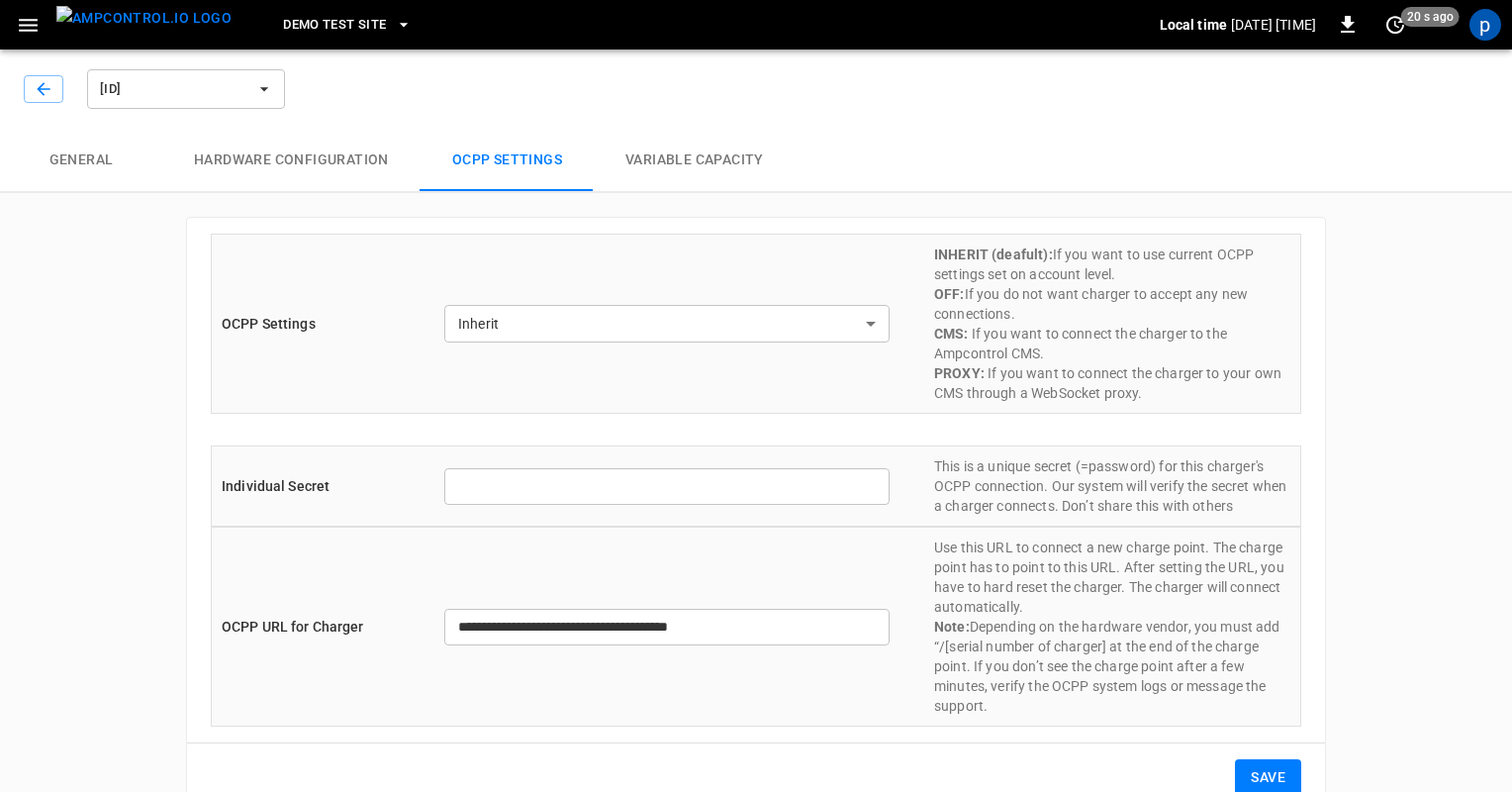 click on "**********" at bounding box center (756, 418) 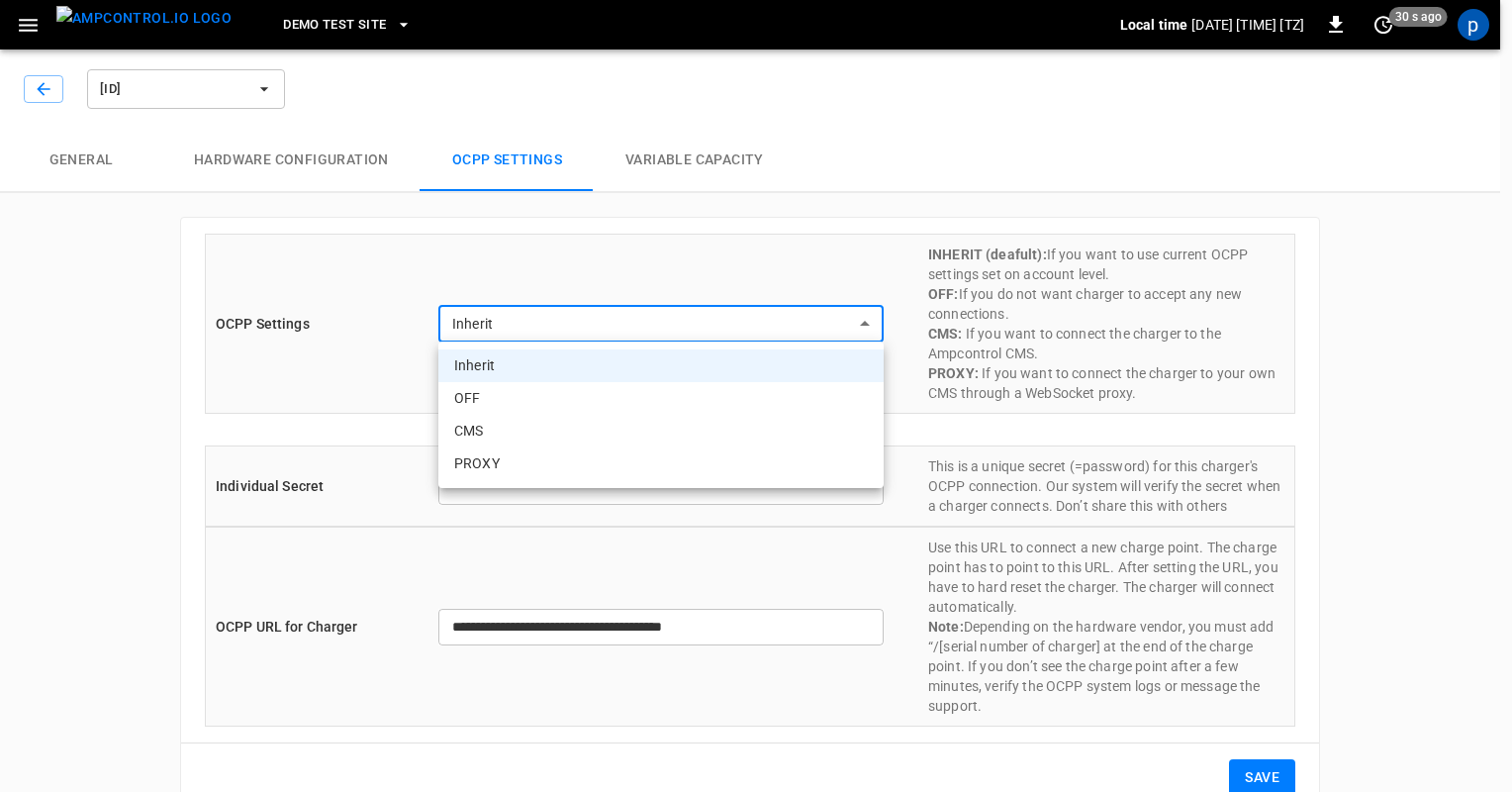 click at bounding box center (756, 396) 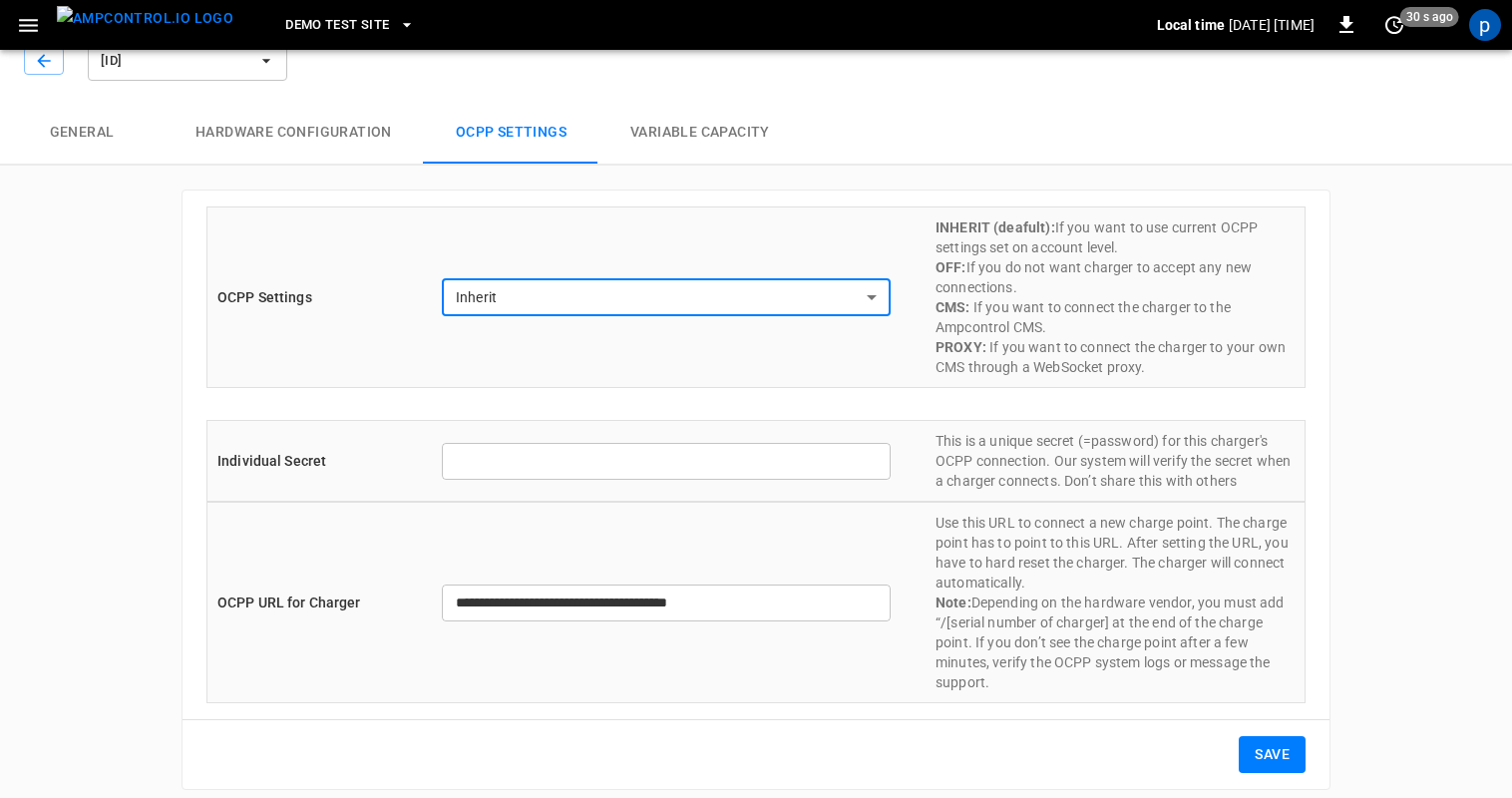 scroll, scrollTop: 42, scrollLeft: 0, axis: vertical 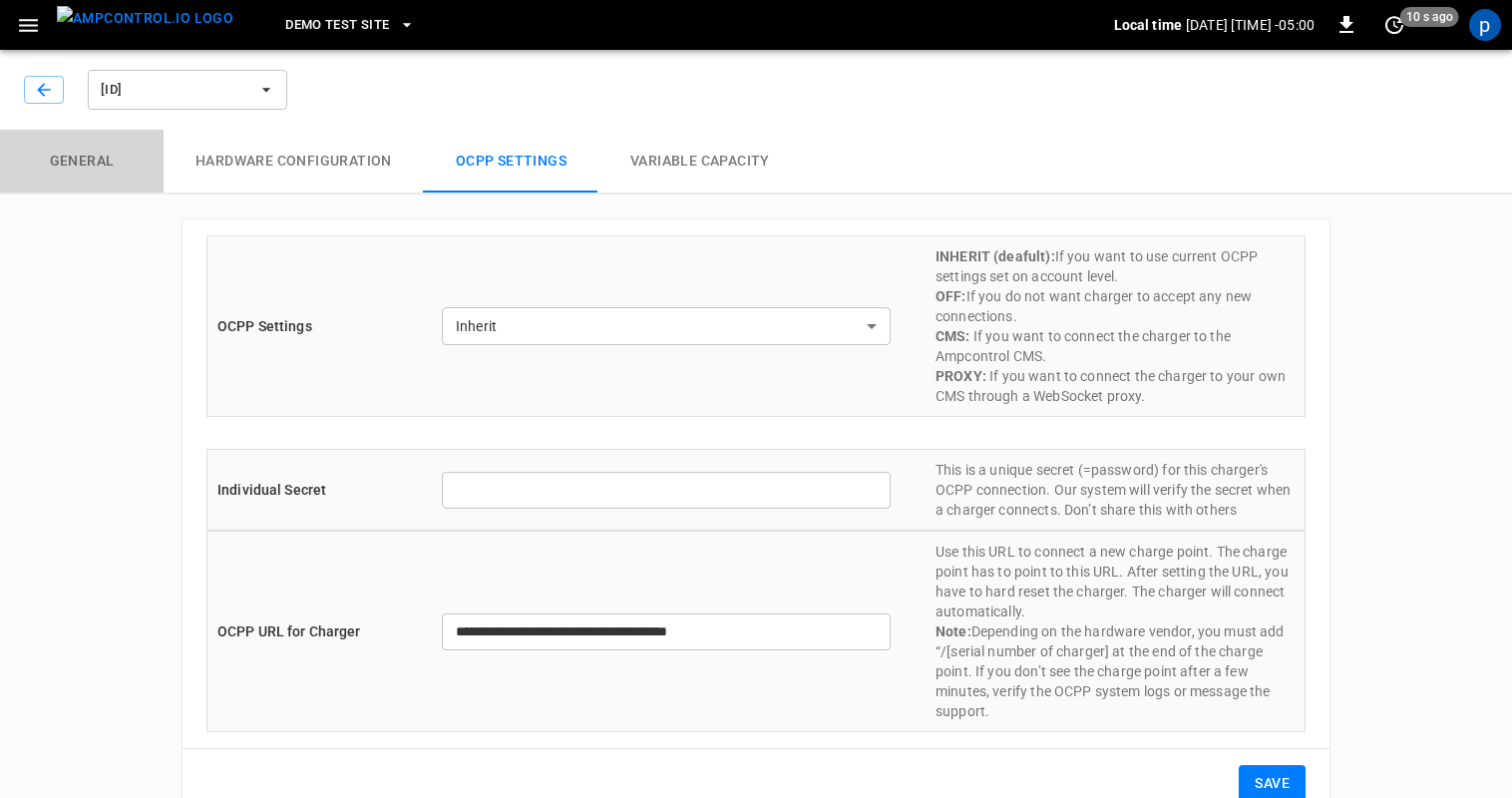 click on "General" at bounding box center (82, 162) 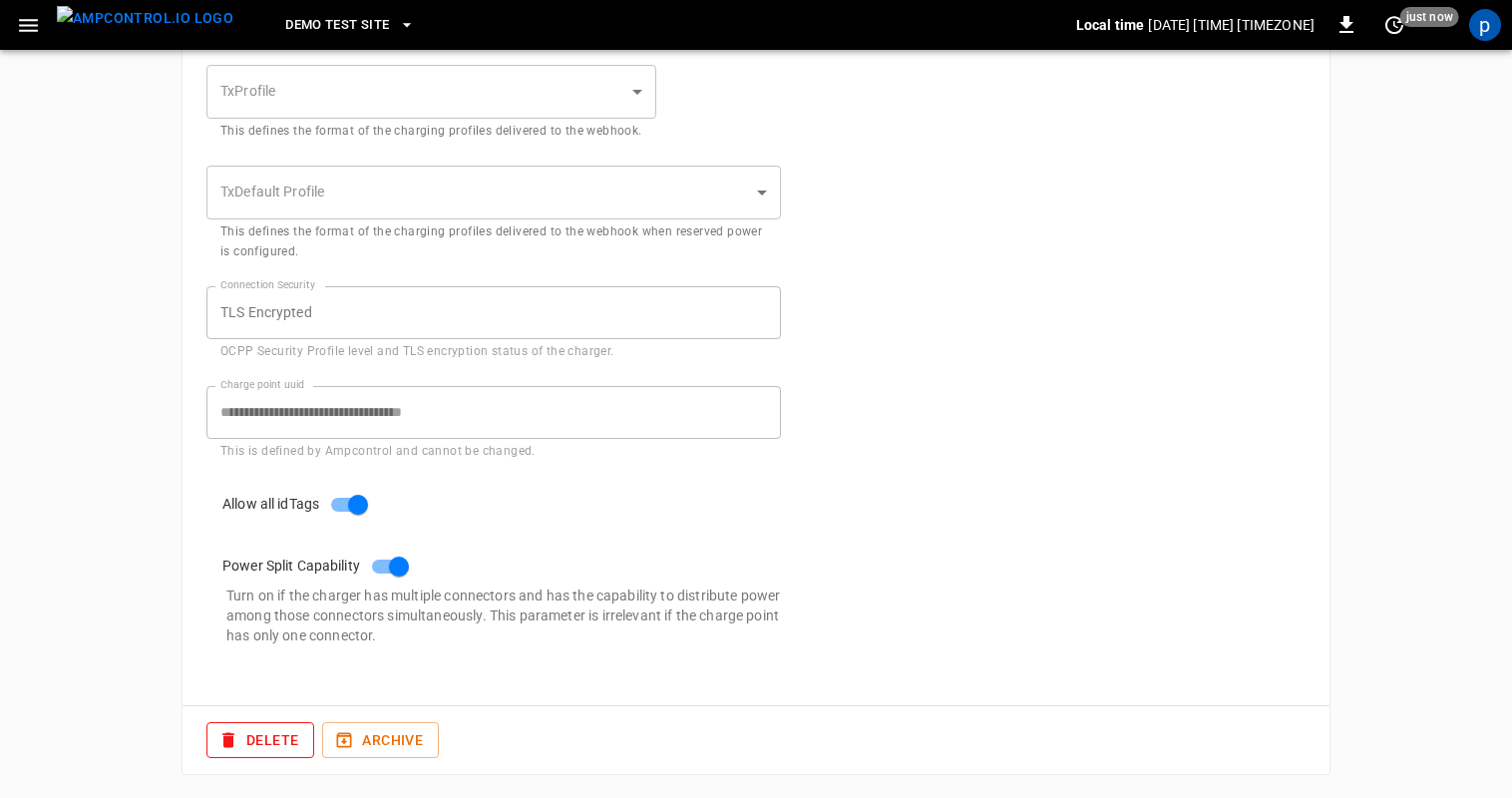 scroll, scrollTop: 846, scrollLeft: 0, axis: vertical 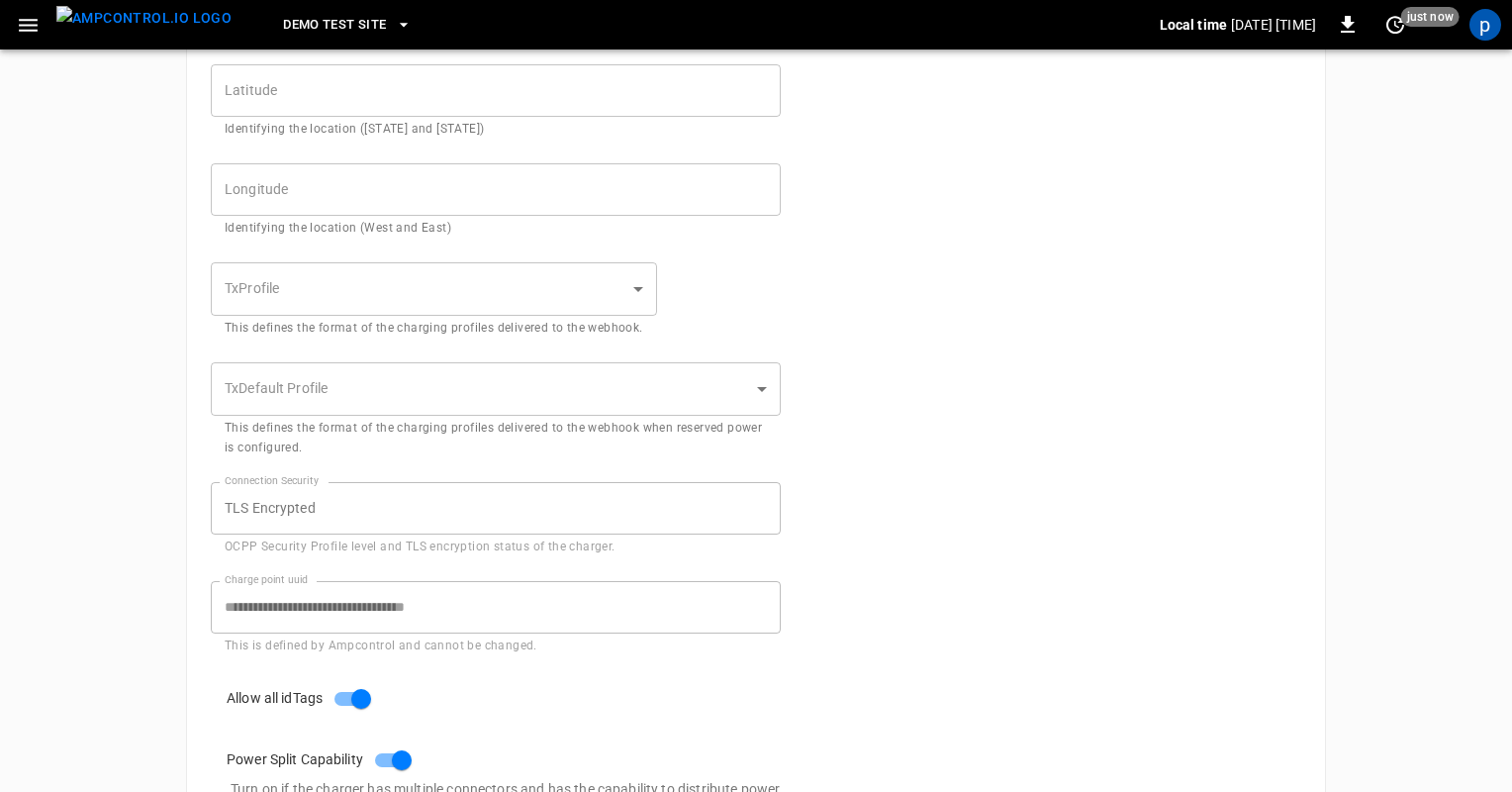 click on "**********" at bounding box center (756, 75) 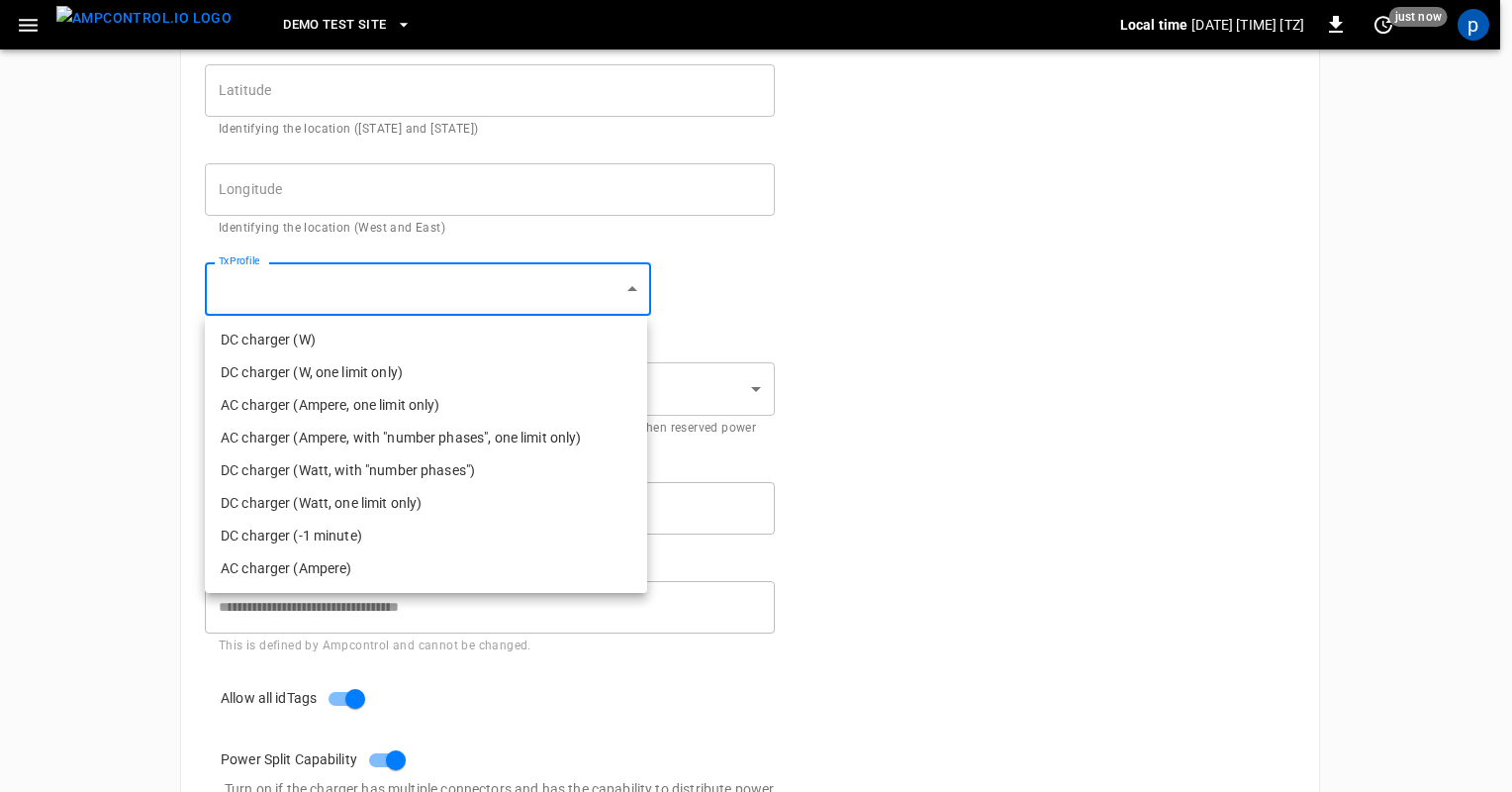 click at bounding box center (756, 396) 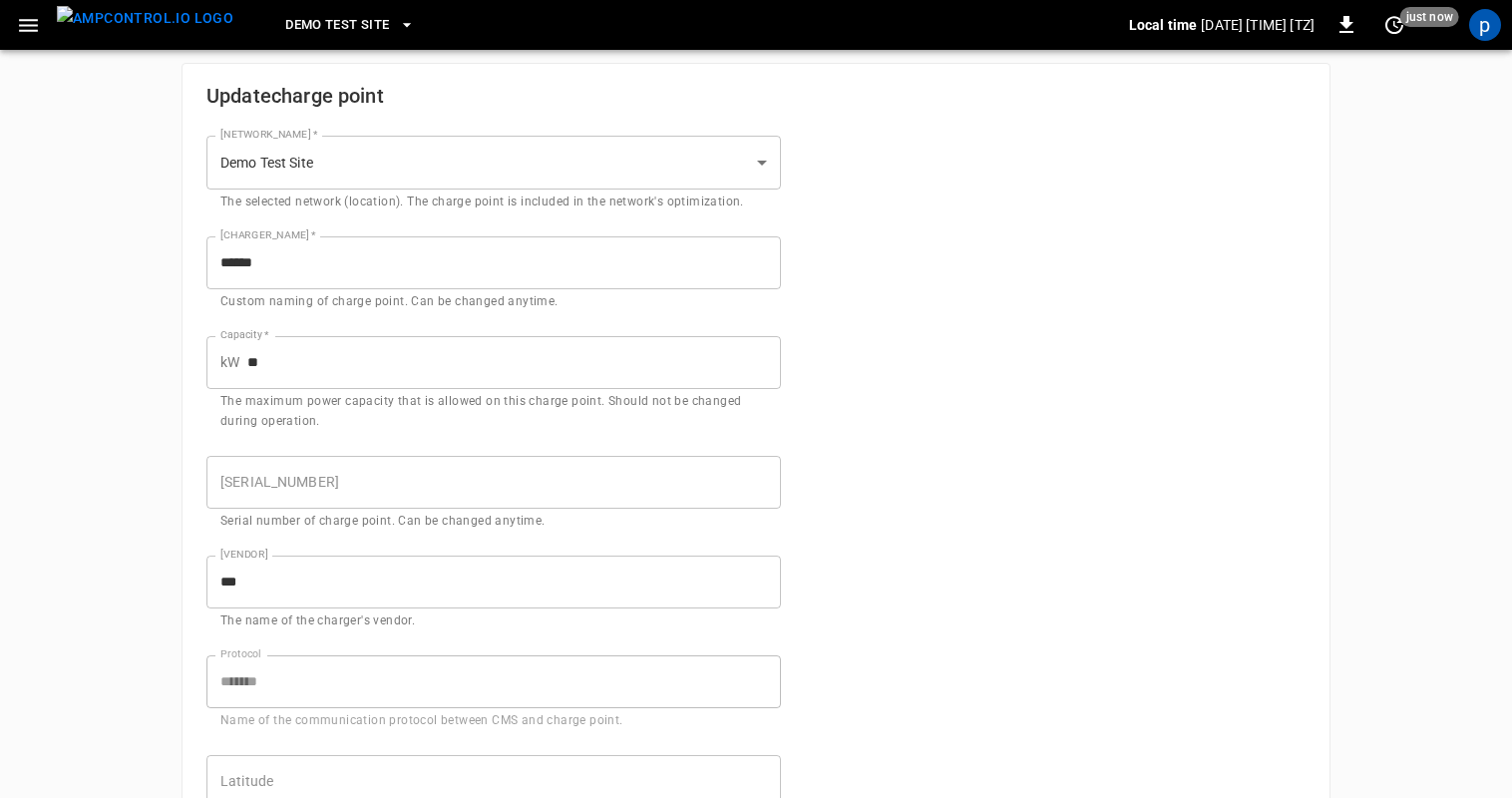 scroll, scrollTop: 0, scrollLeft: 0, axis: both 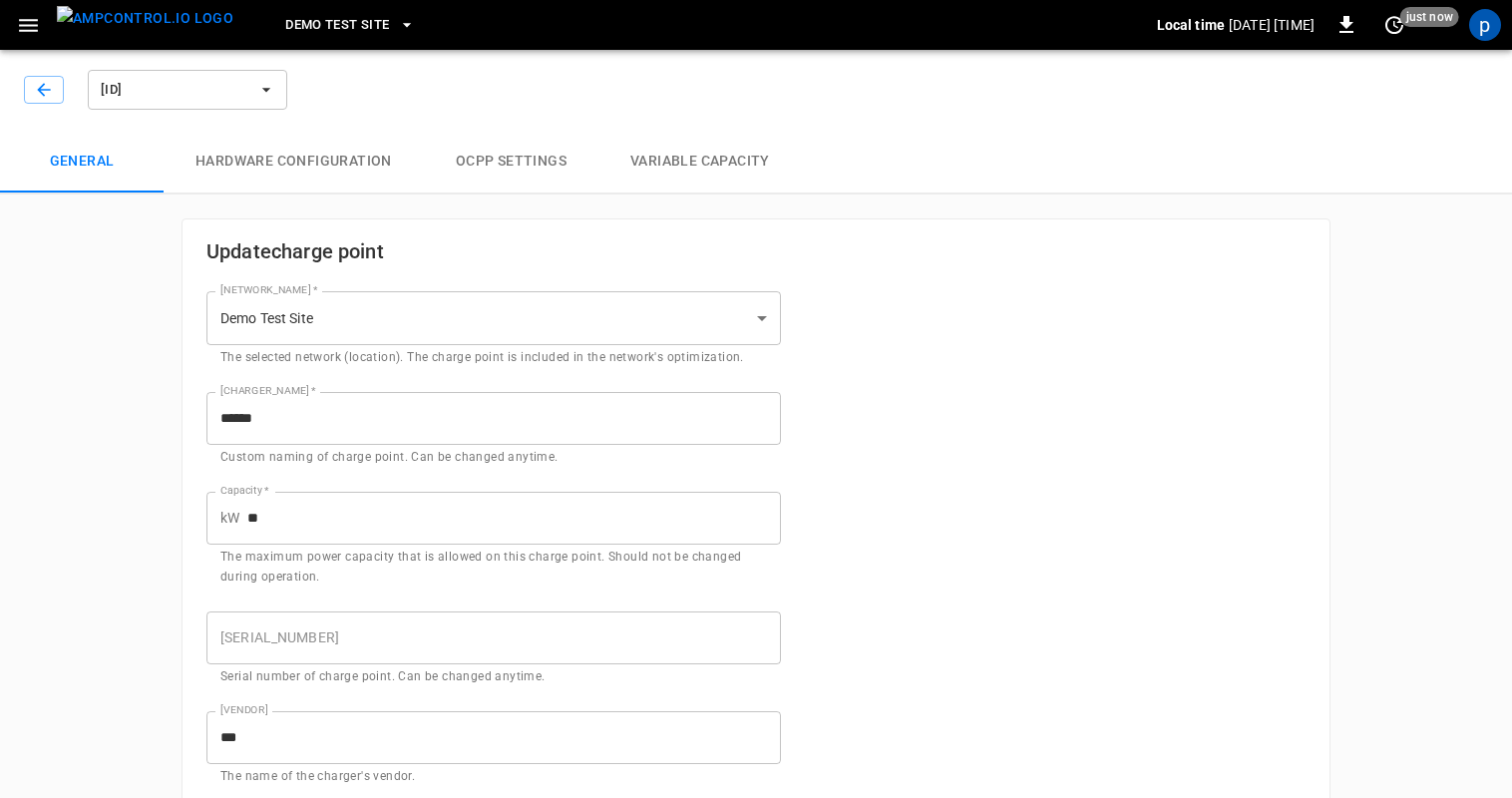 click on "Hardware configuration" at bounding box center [293, 162] 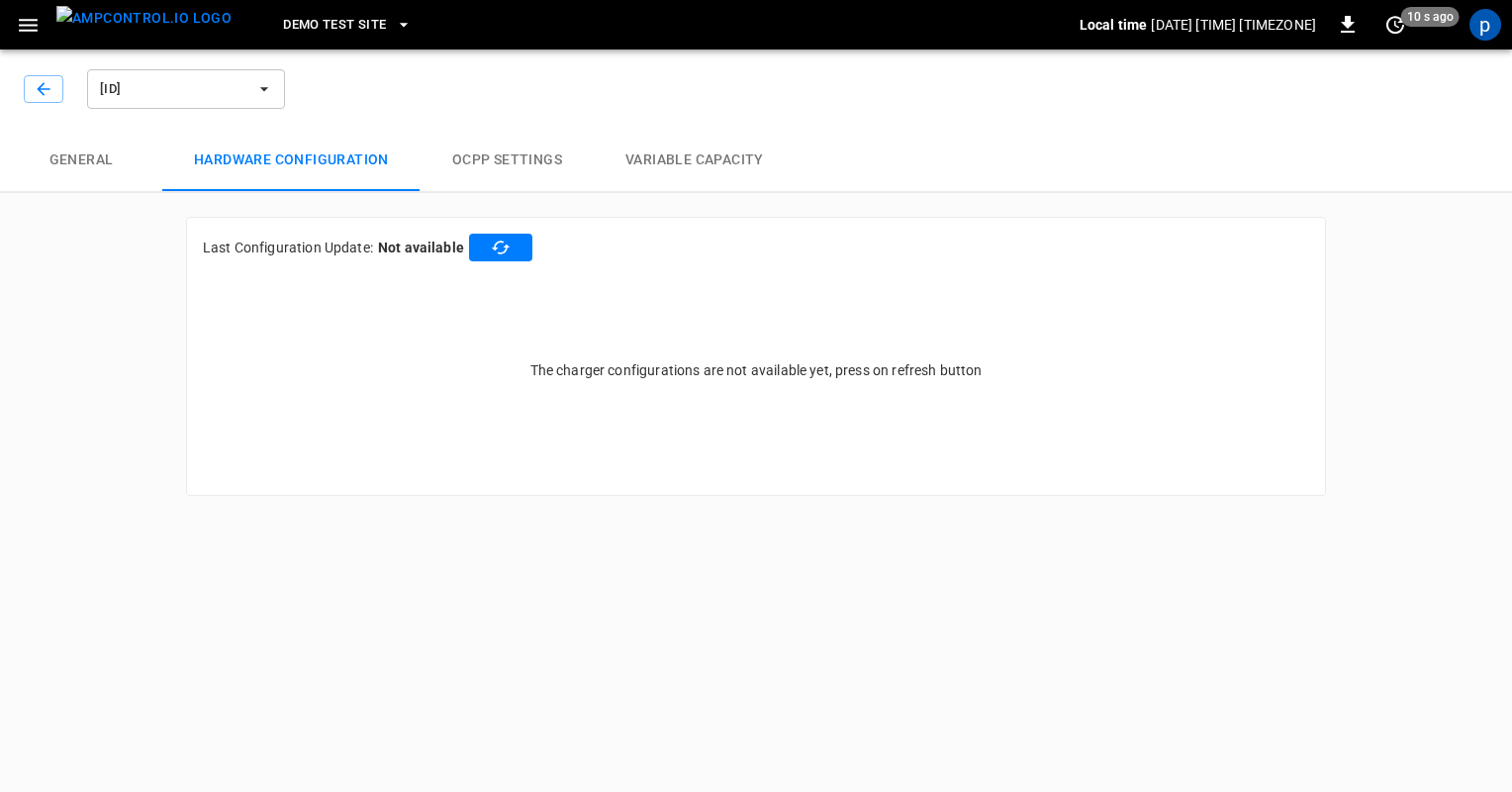 click 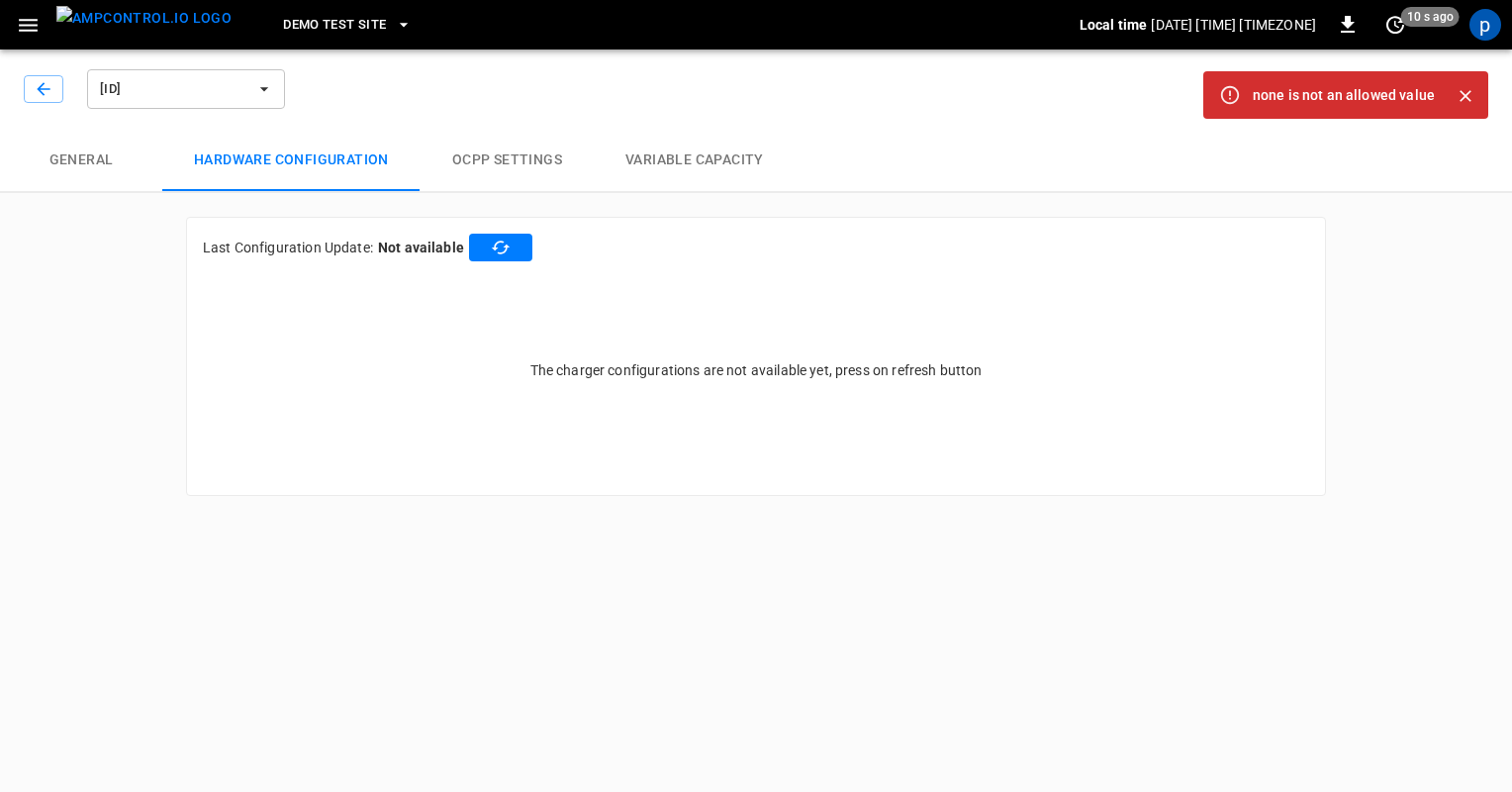 click on "OCPP settings" at bounding box center [507, 160] 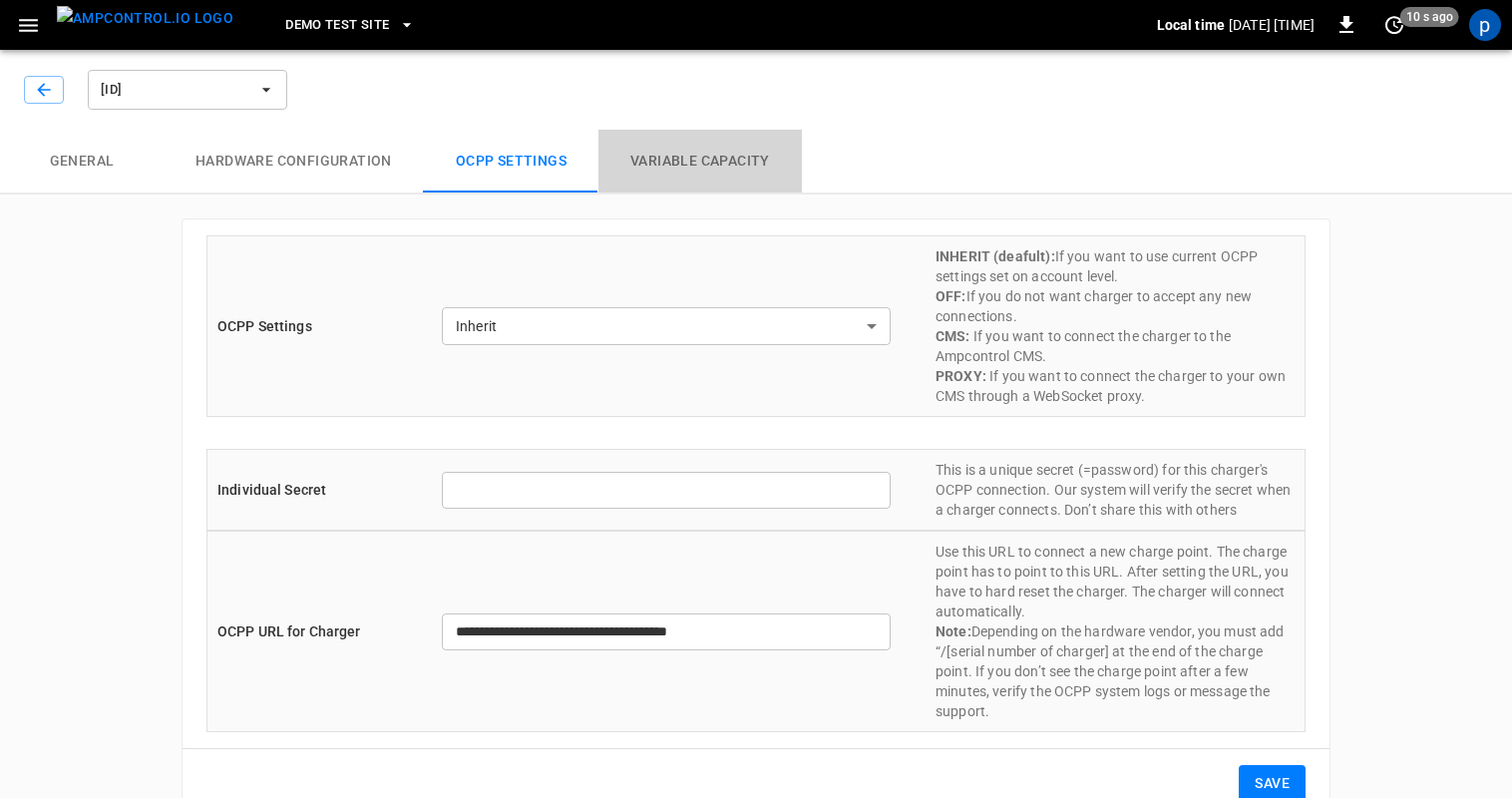 click on "Variable Capacity" at bounding box center (700, 162) 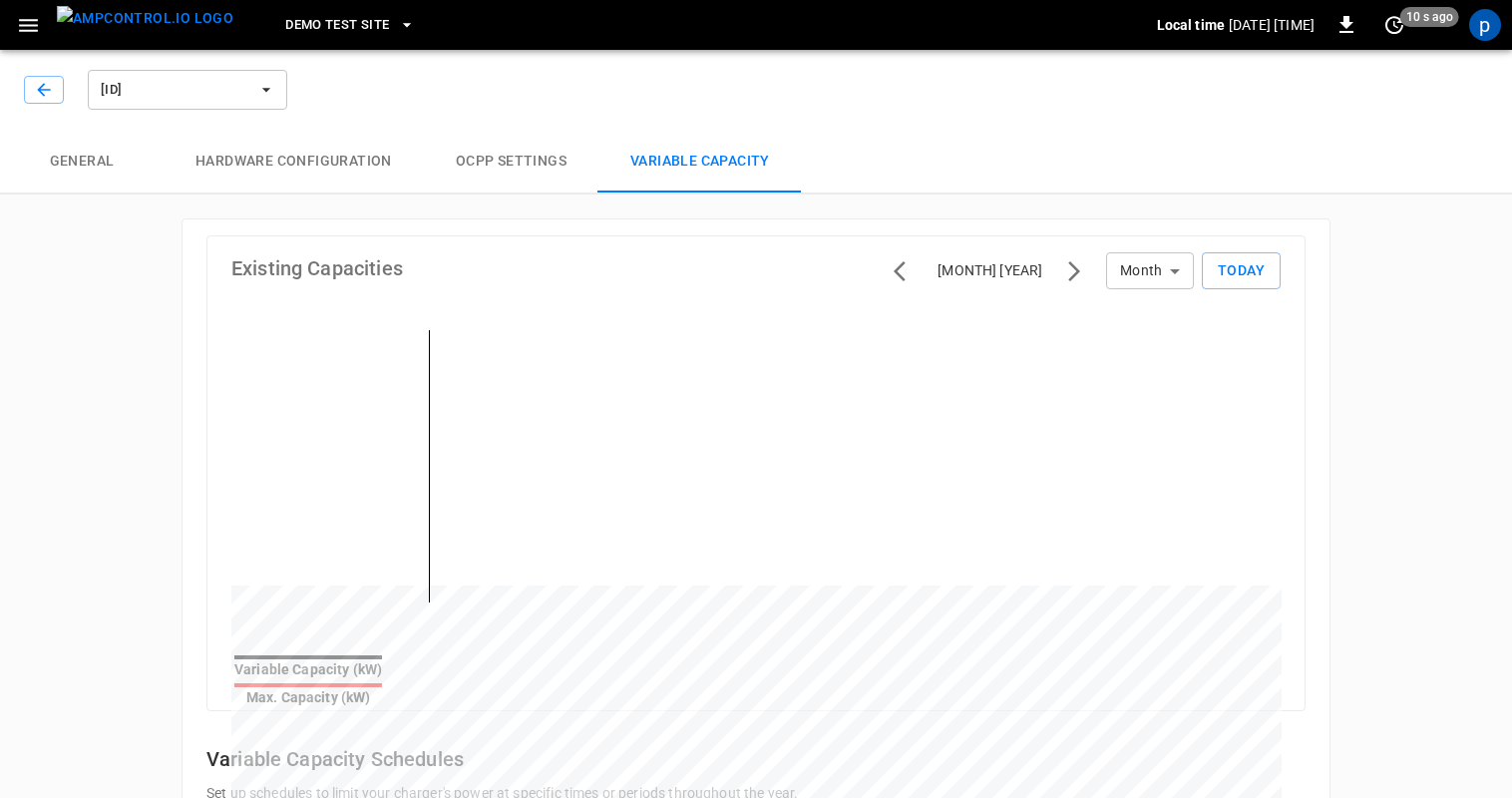 click on "[ID]" at bounding box center [188, 90] 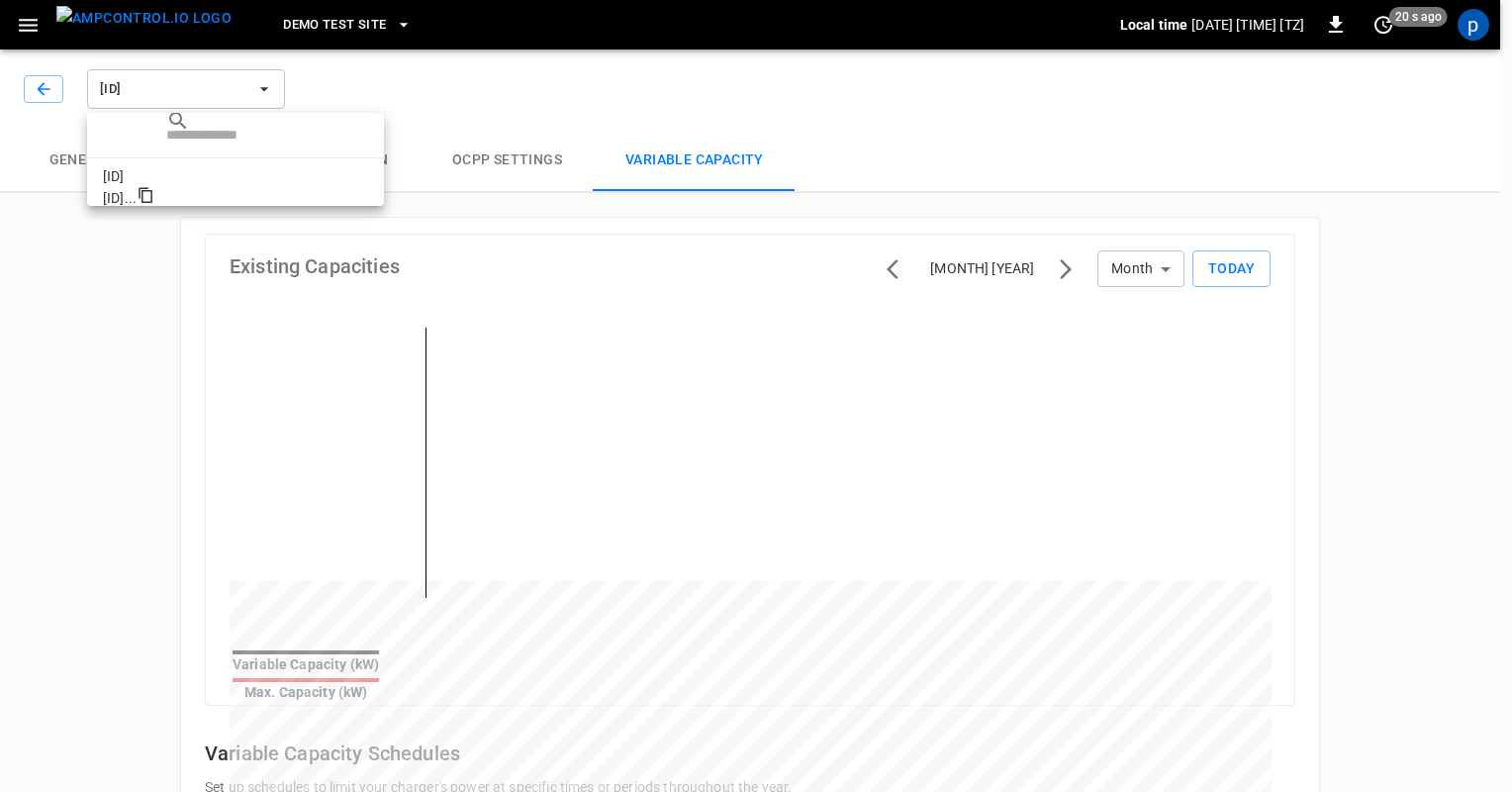 click at bounding box center (756, 396) 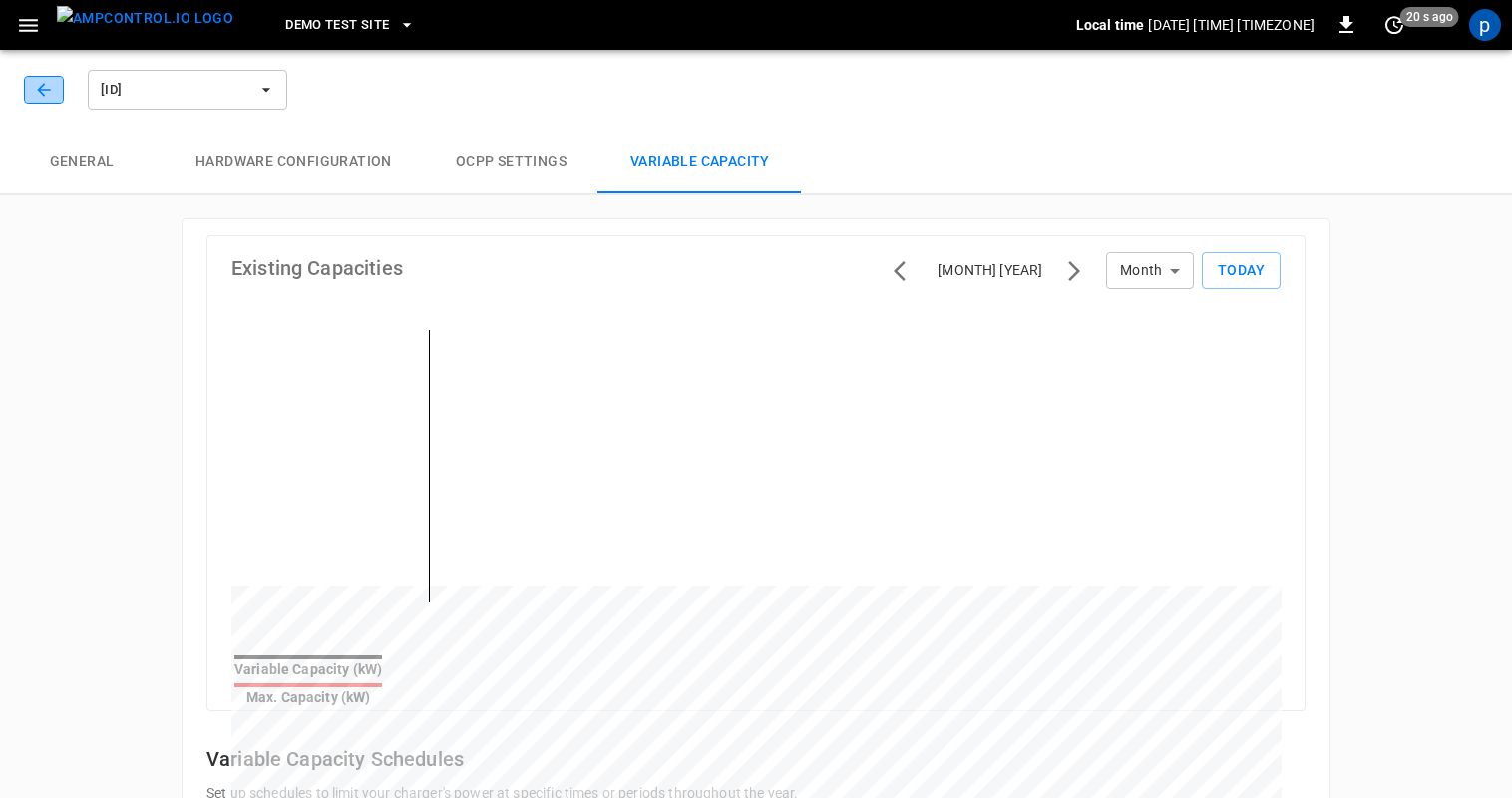 click 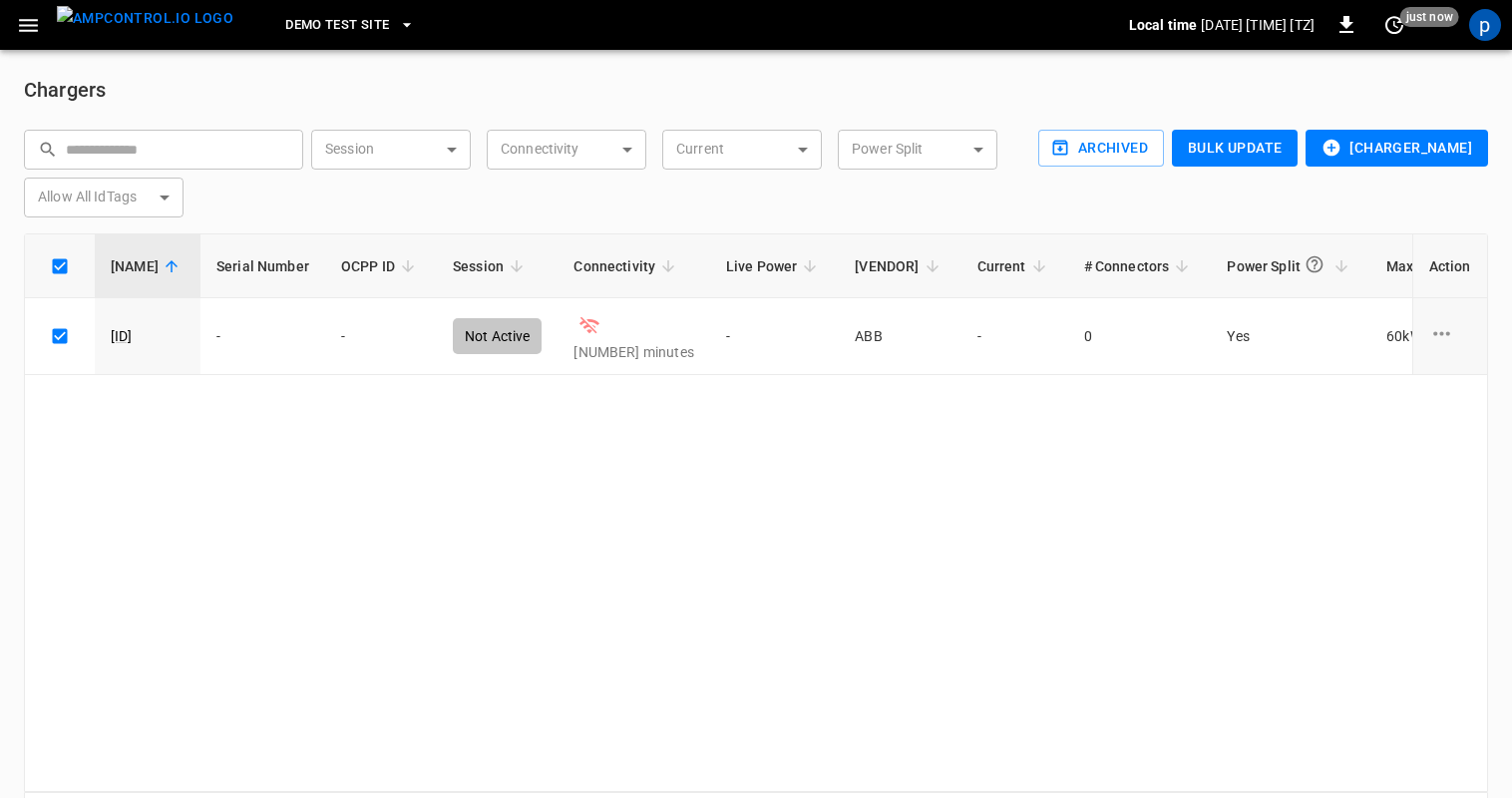 click on "Bulk update" at bounding box center (1235, 148) 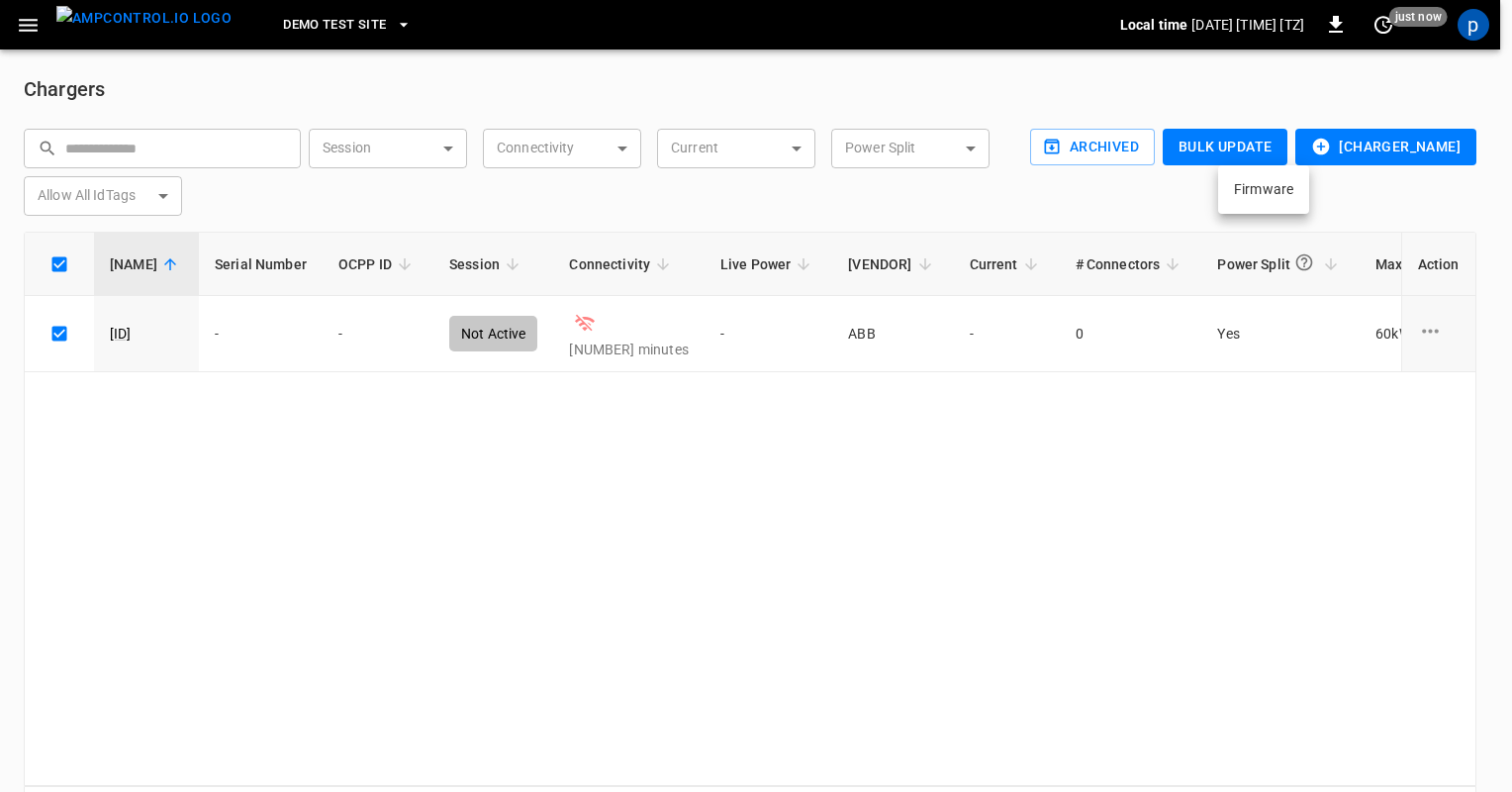 click at bounding box center (756, 396) 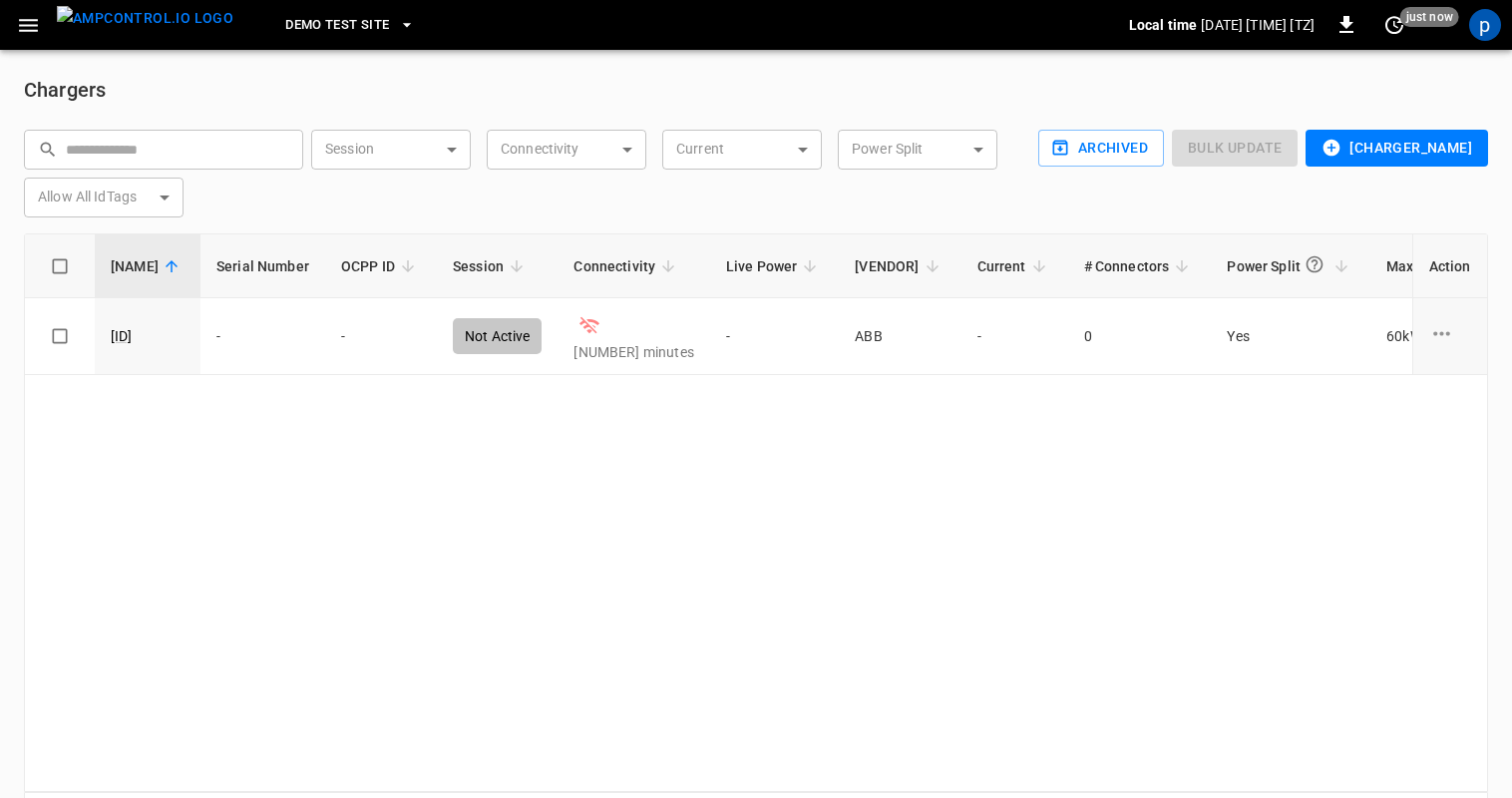 click on "[CHARGER_NAME]" at bounding box center (1396, 148) 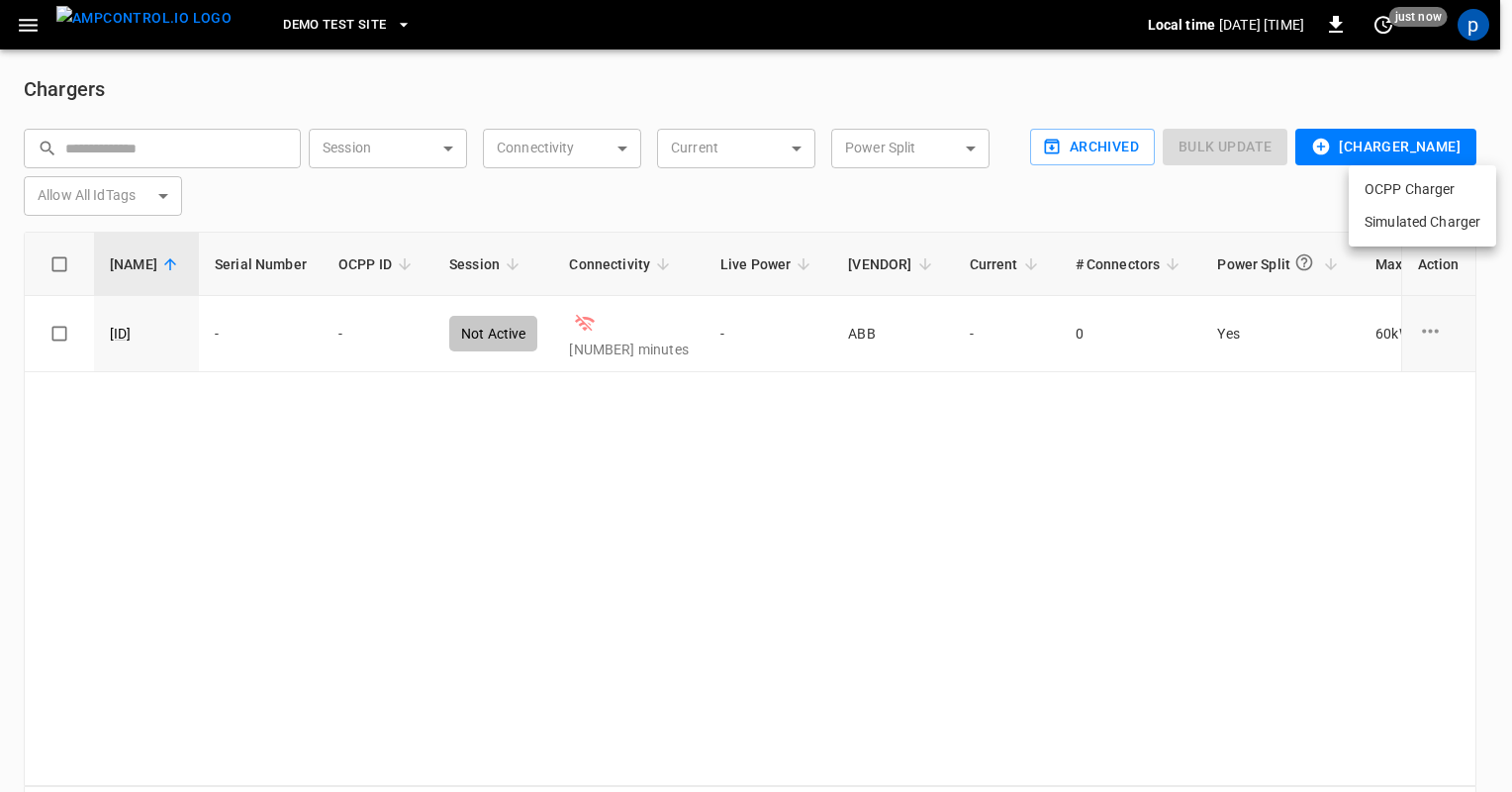 click on "OCPP Charger" at bounding box center [1422, 189] 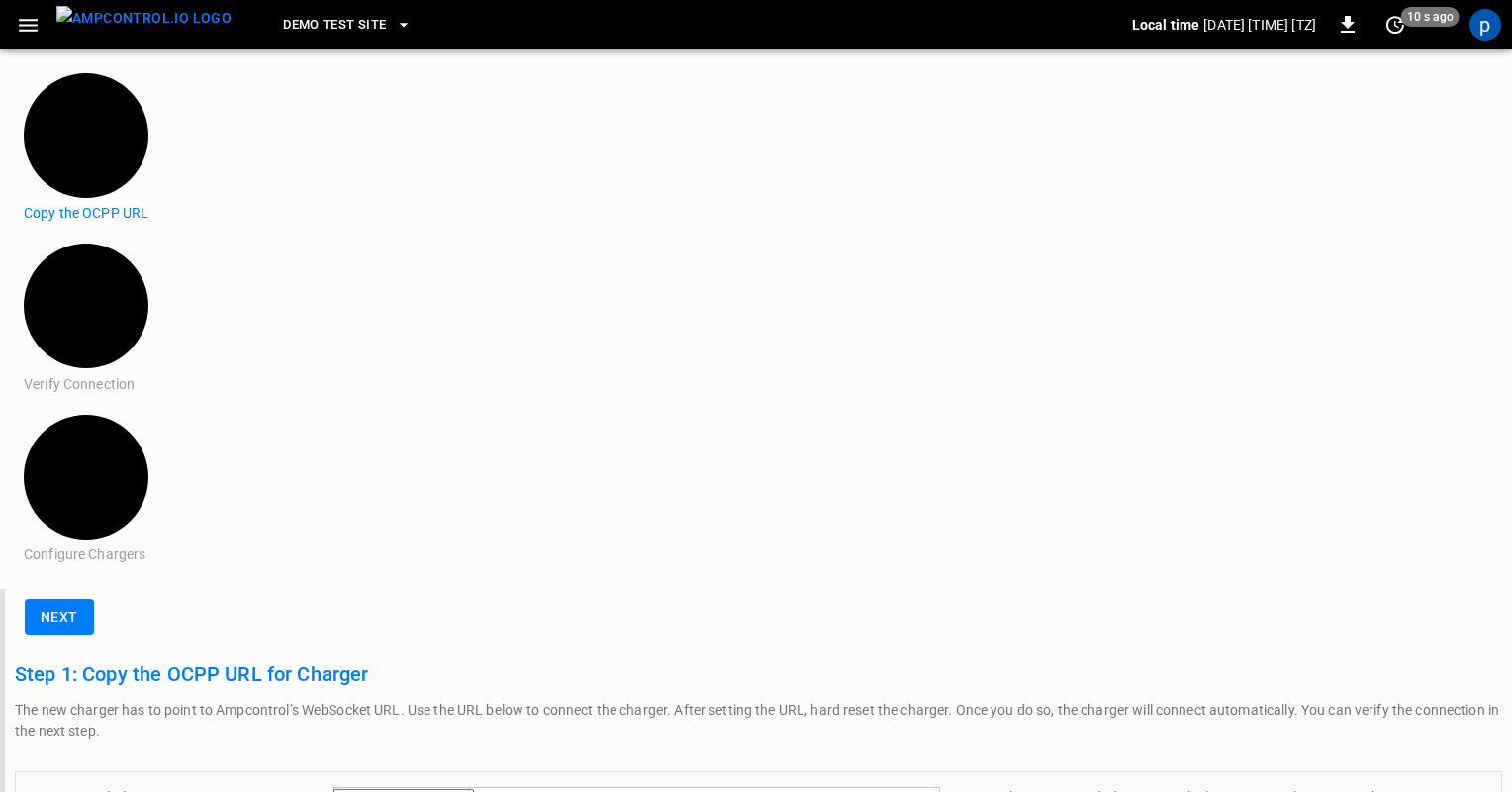 click on "Copy" 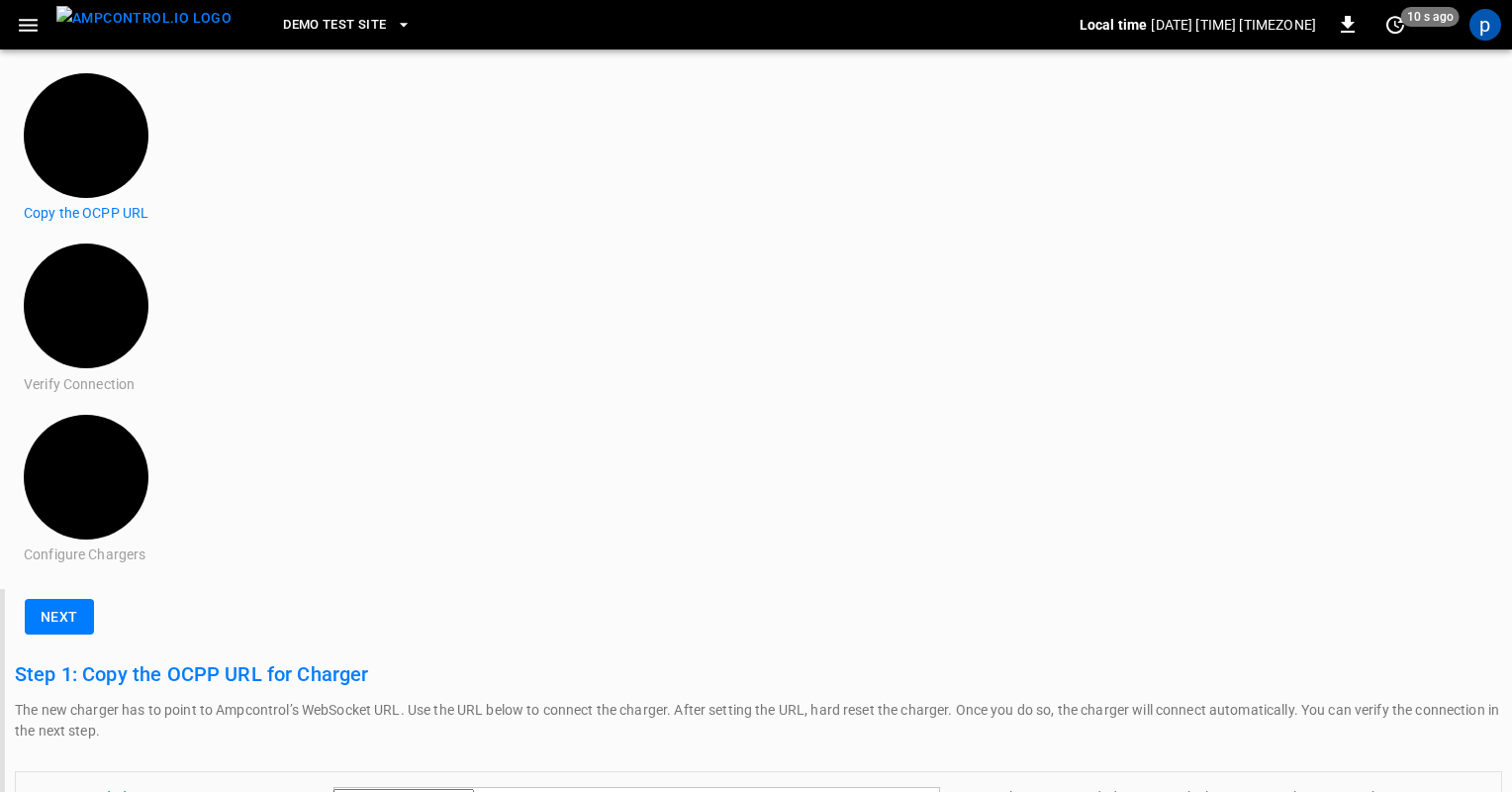 click on "Next" at bounding box center (59, 617) 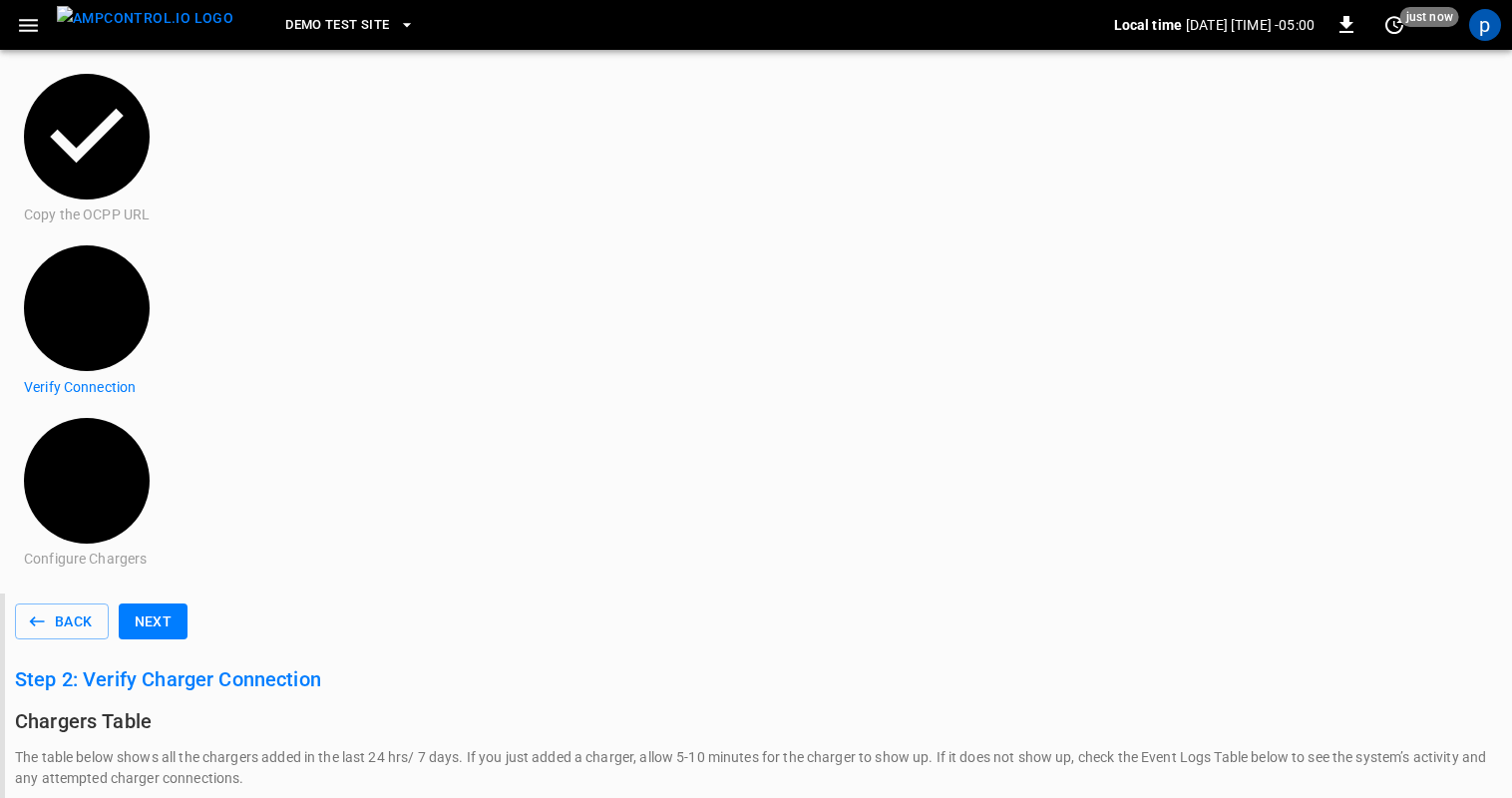 click at bounding box center (1269, 887) 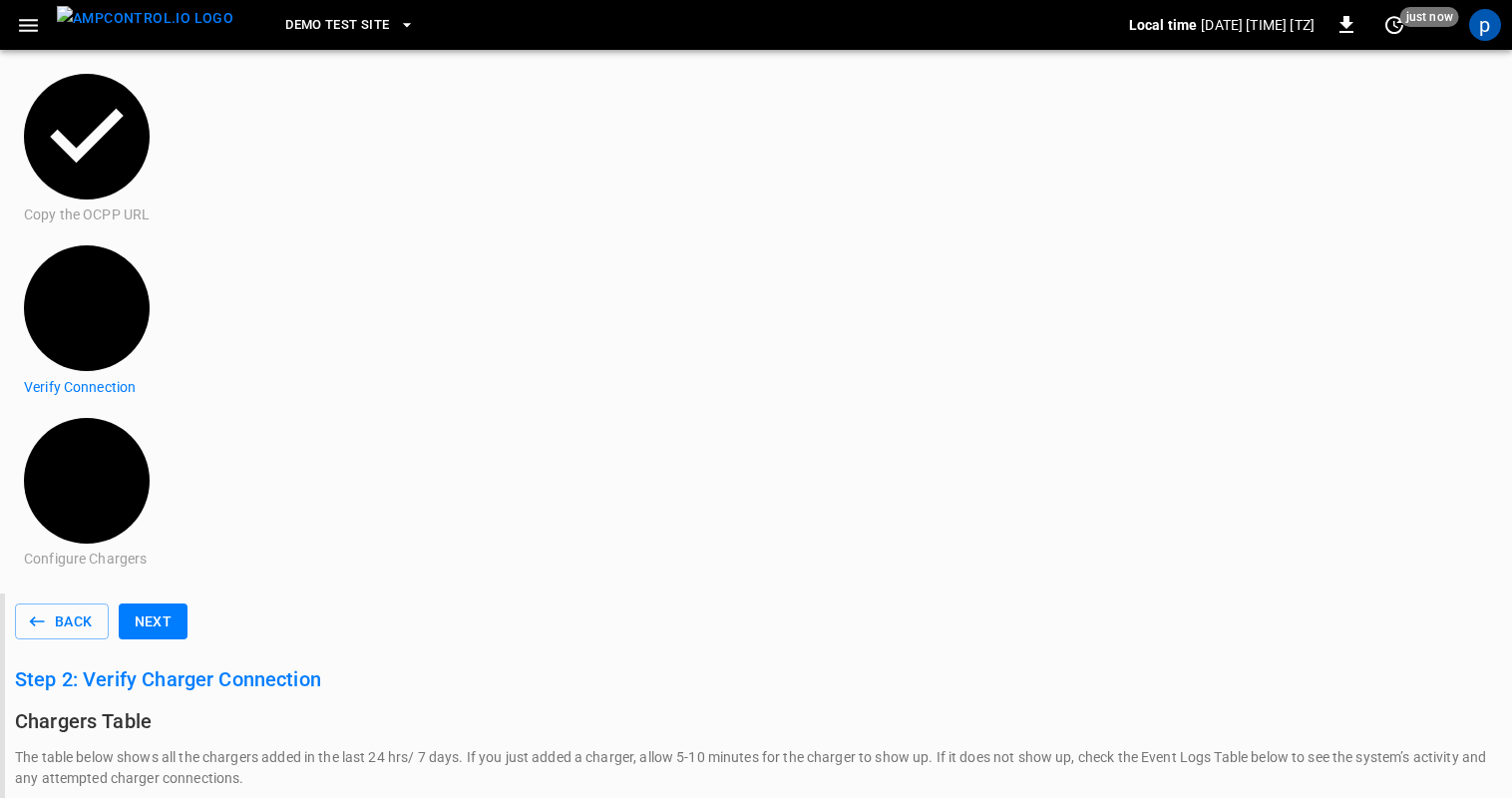 click at bounding box center (1269, 887) 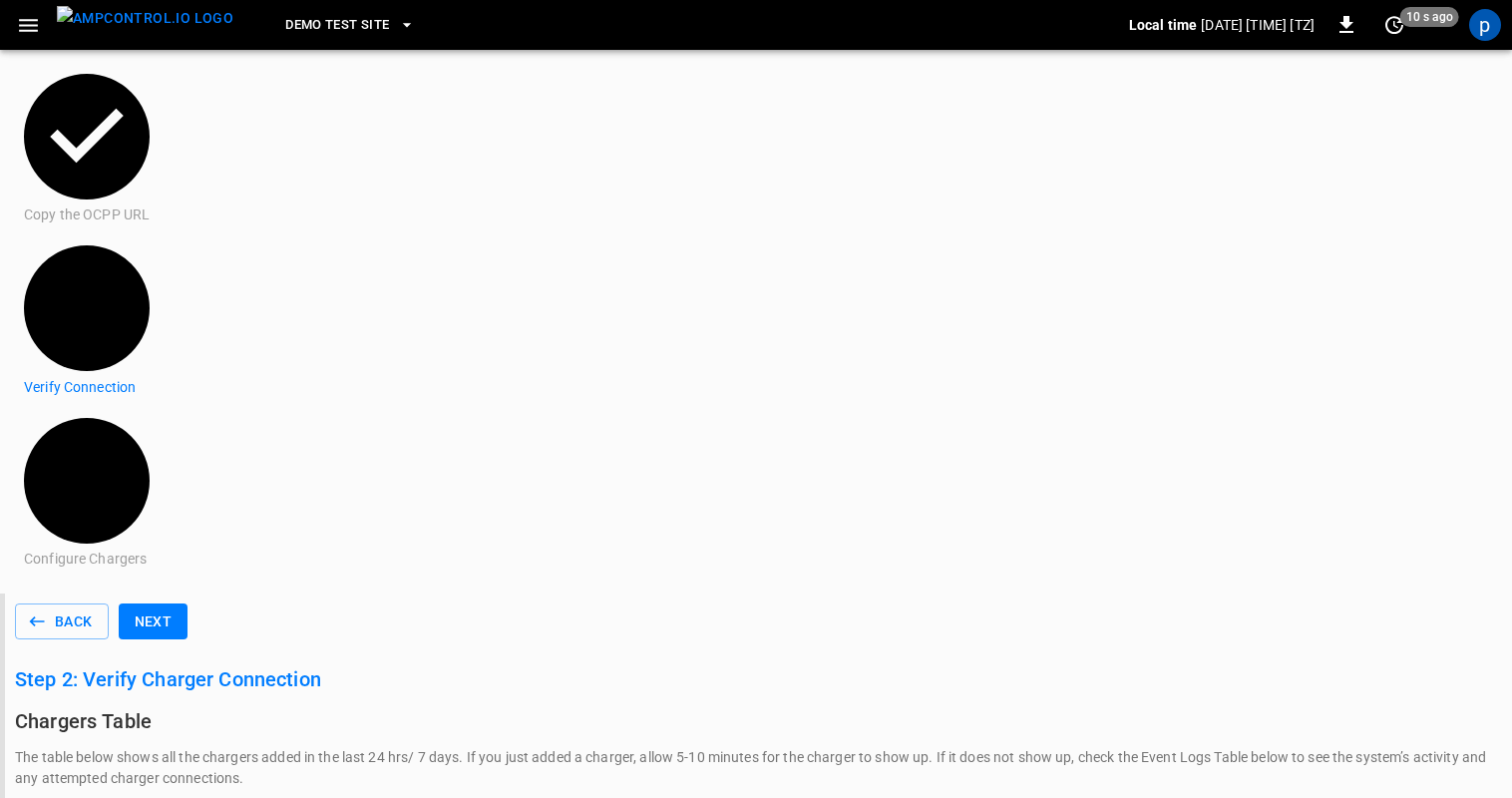 click at bounding box center (1269, 887) 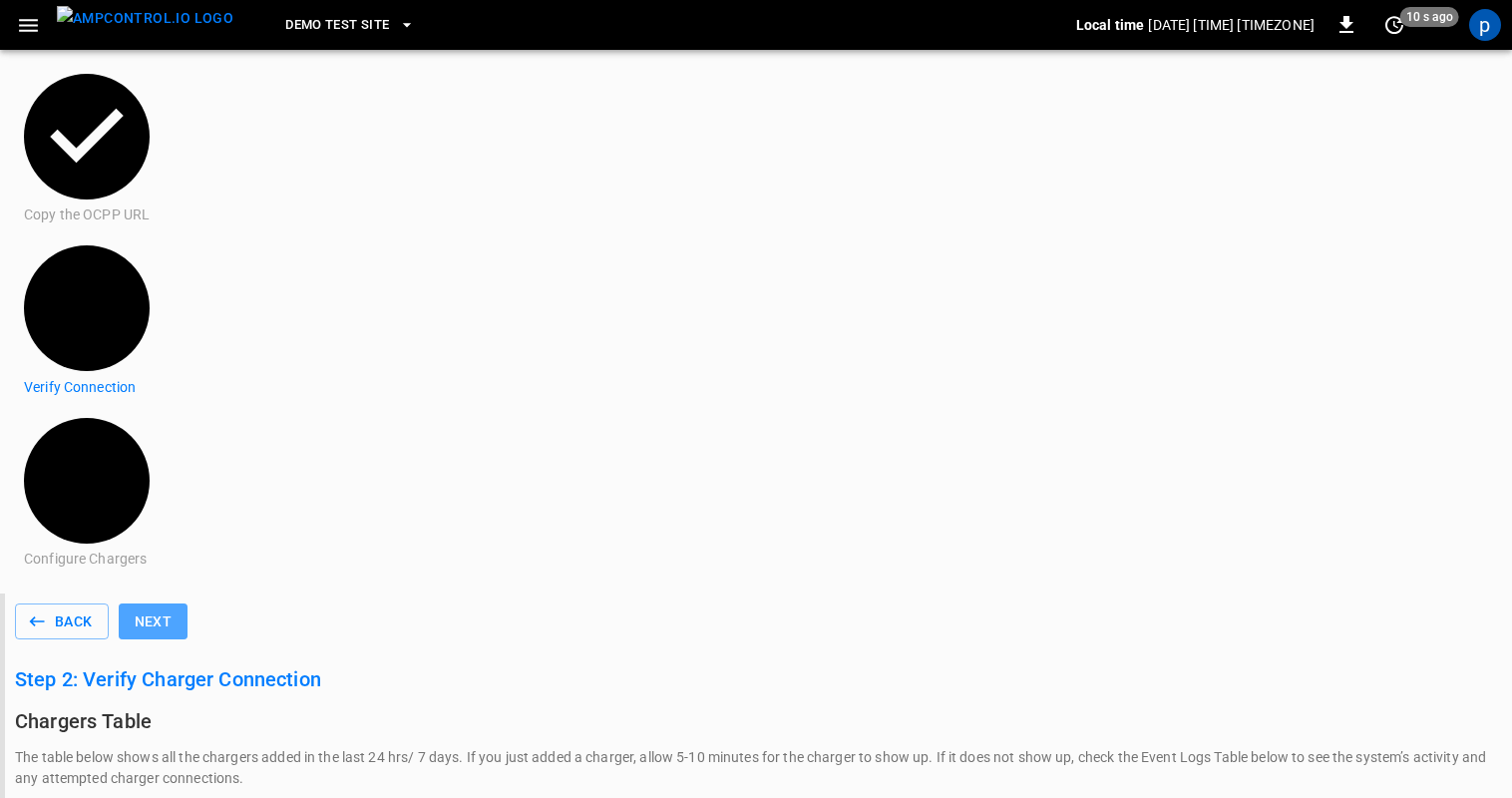 click on "Next" at bounding box center [154, 621] 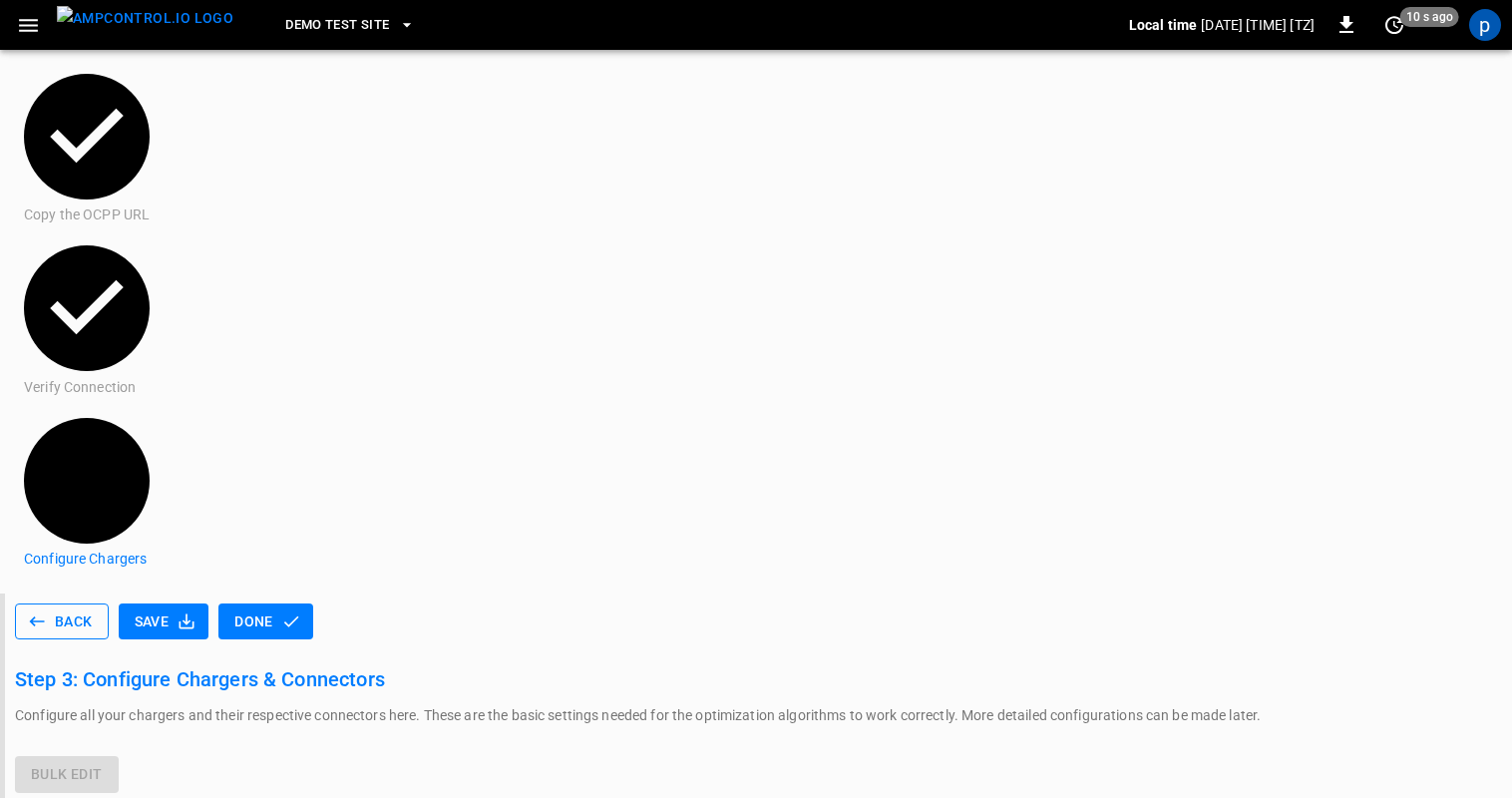 click 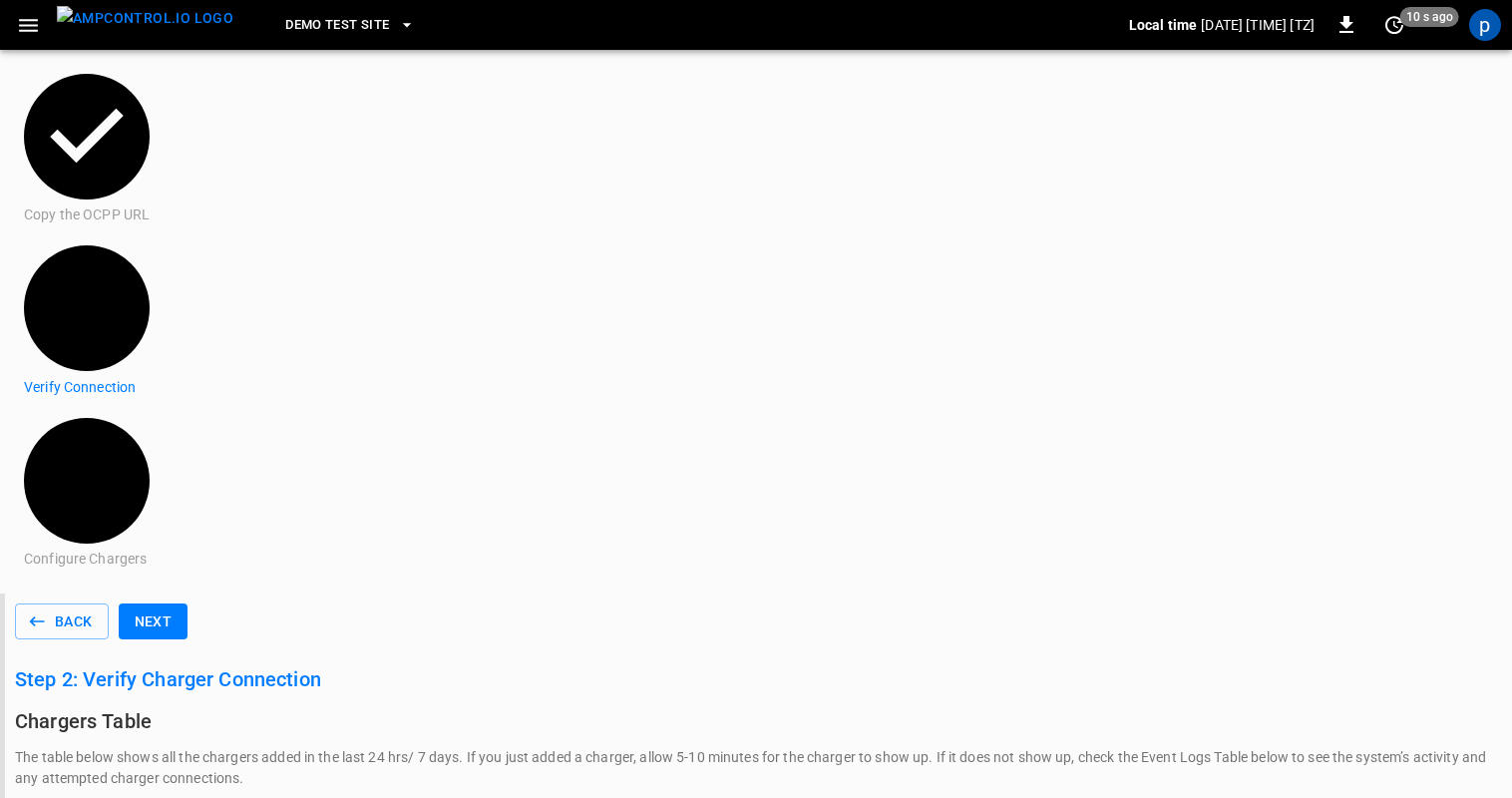 click on "0" at bounding box center (412, 1027) 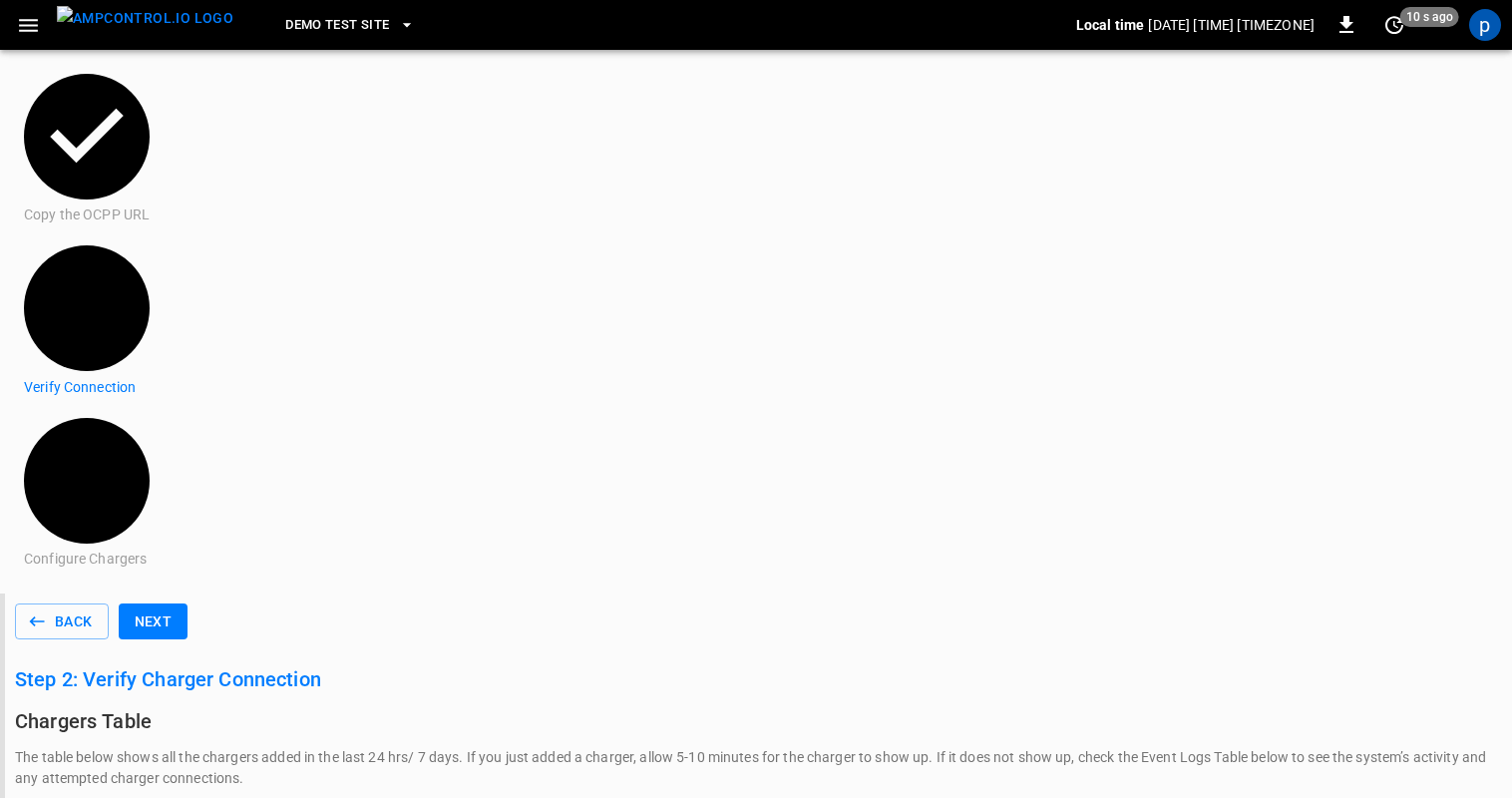 click on "[ID]" at bounding box center [137, 1027] 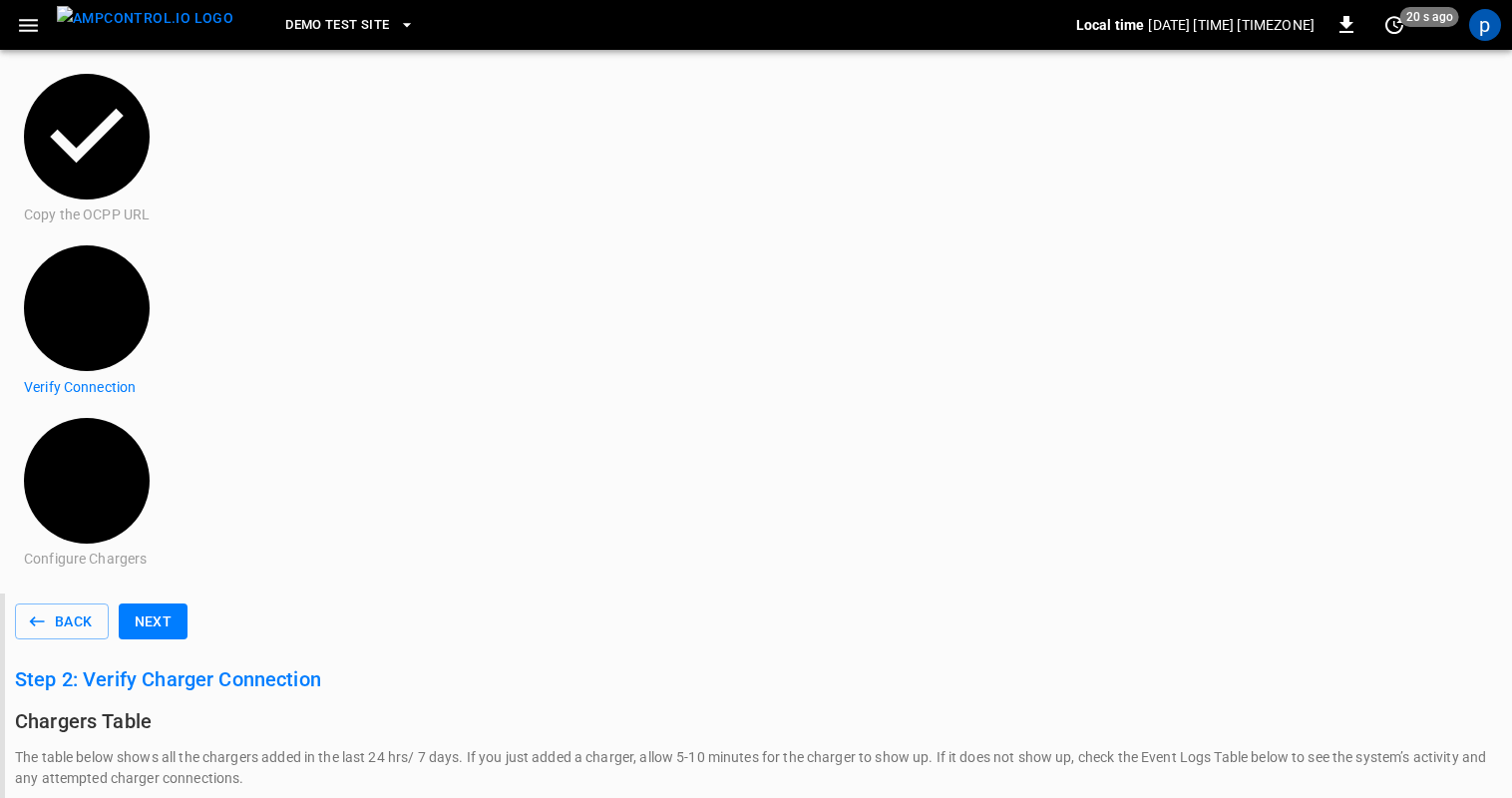 click on "[ID]" at bounding box center [137, 1027] 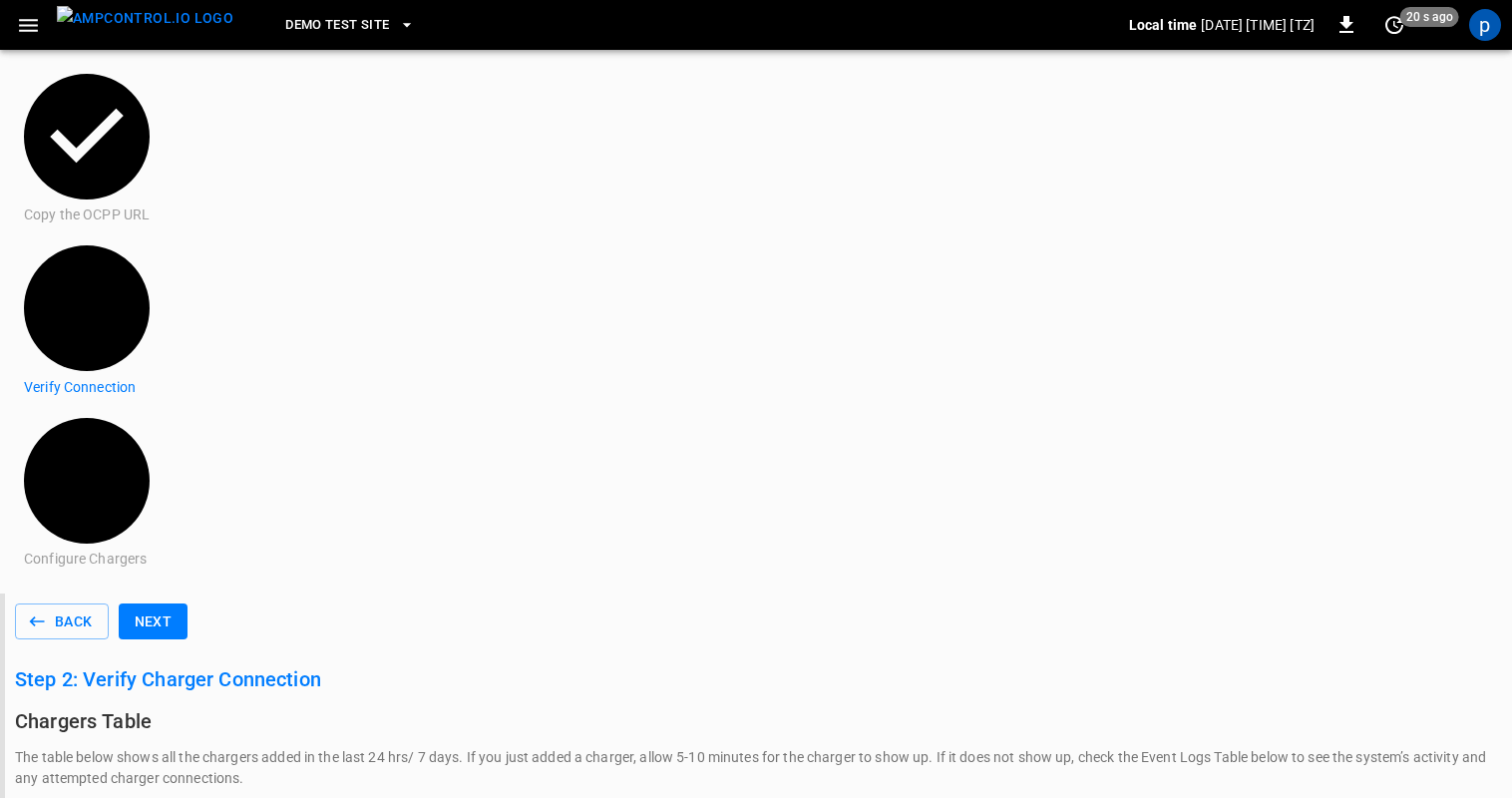 click on "[ID]" at bounding box center [137, 1027] 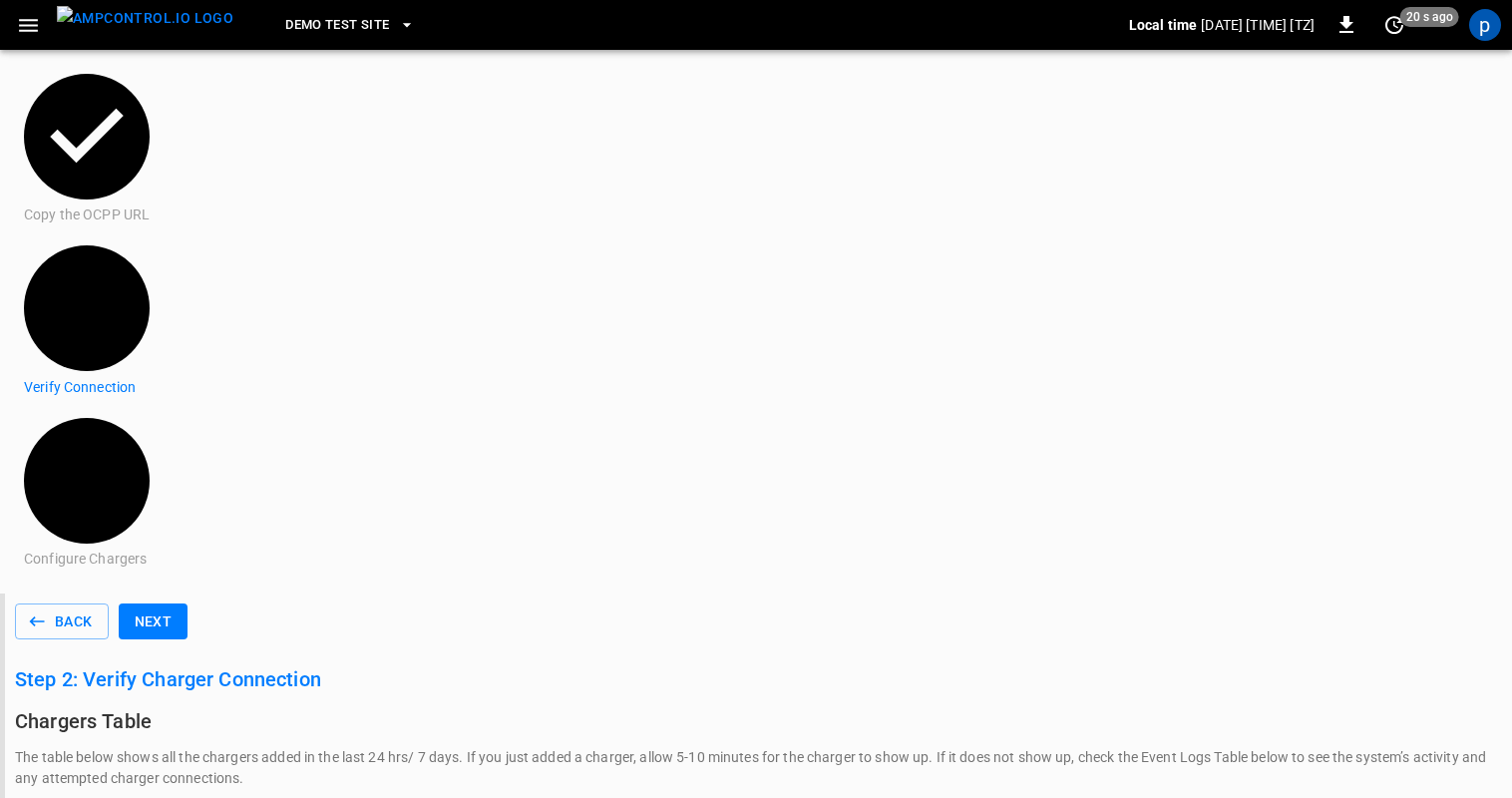 click 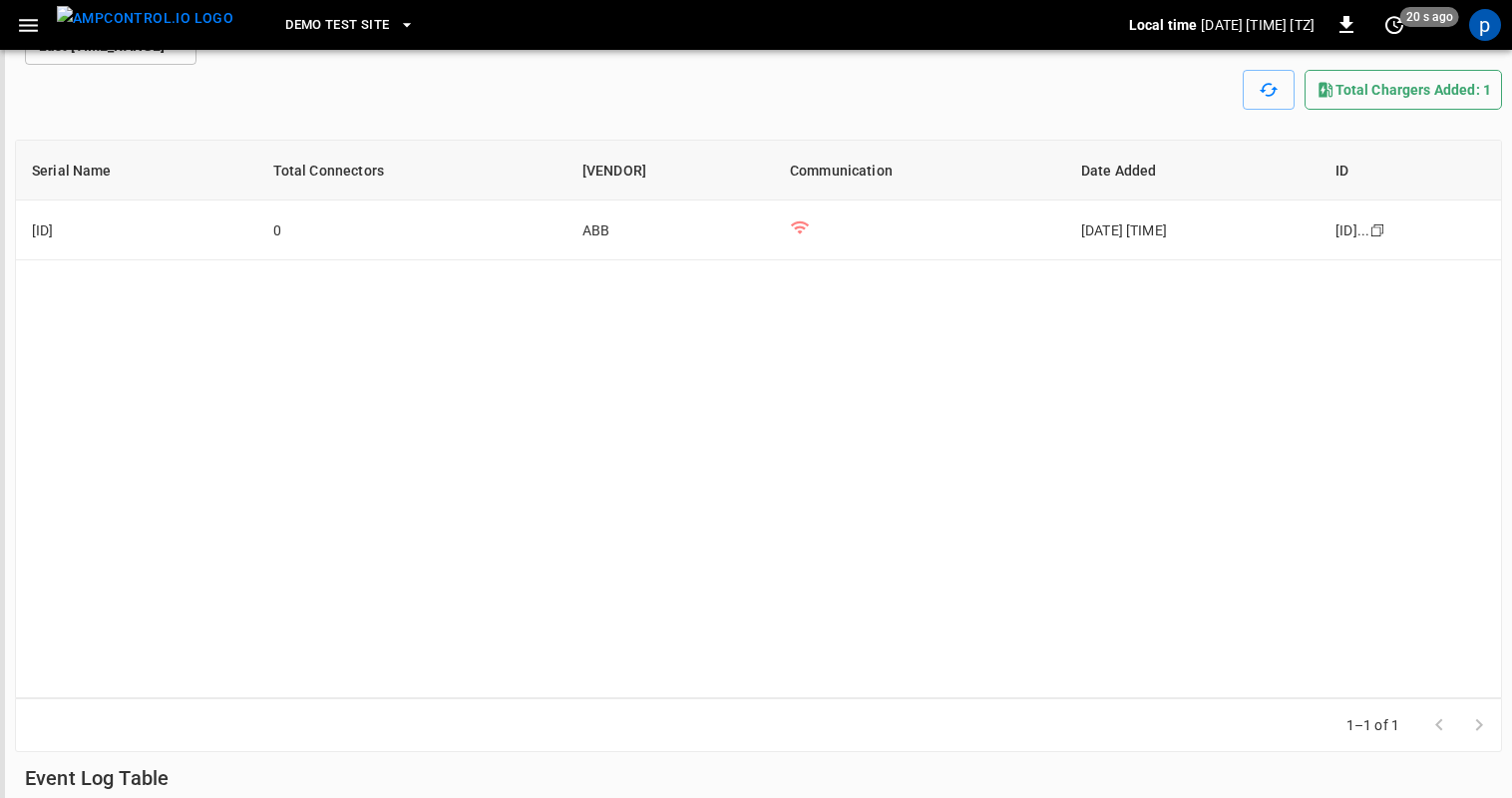 scroll, scrollTop: 798, scrollLeft: 0, axis: vertical 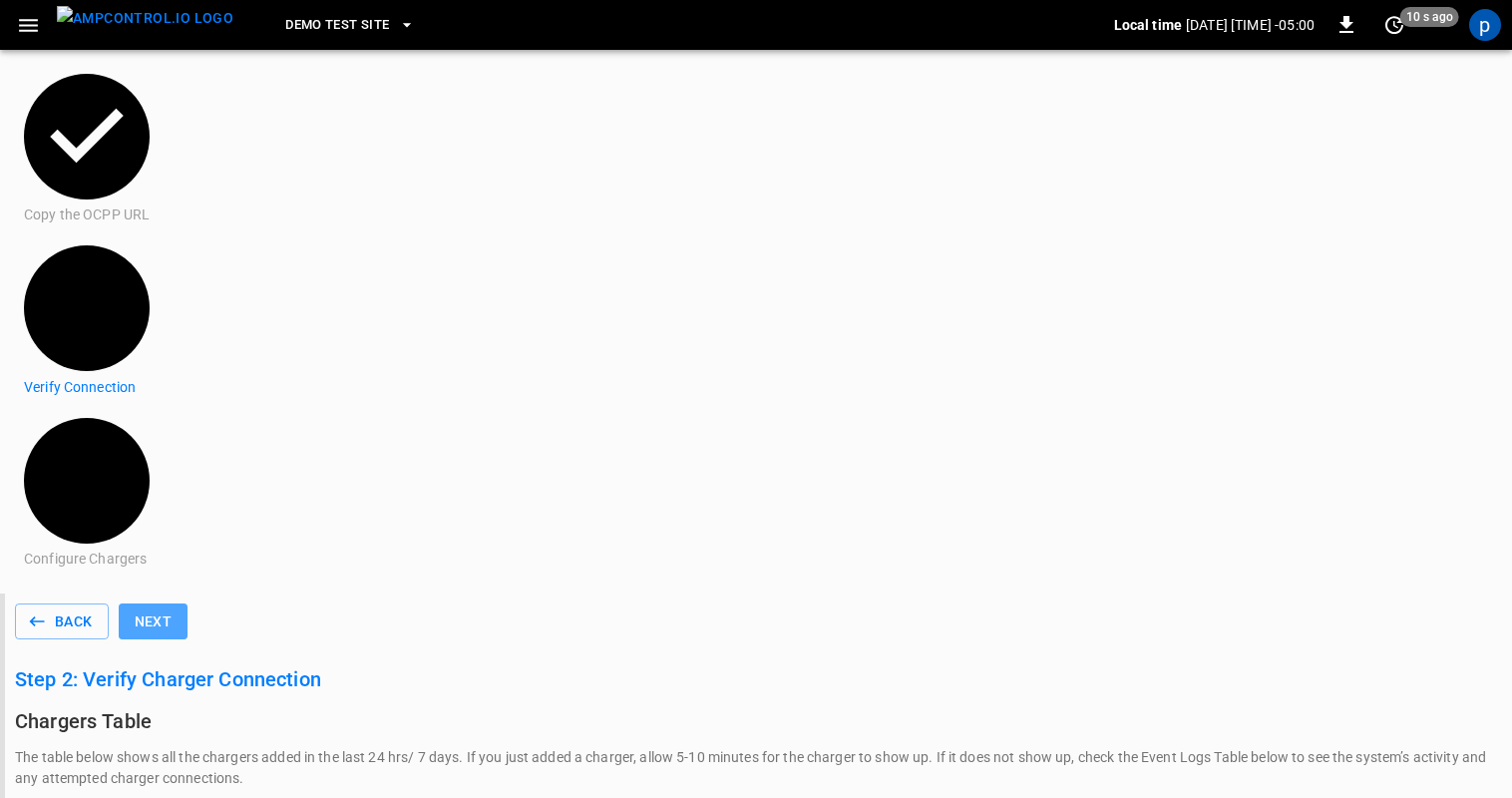 click on "Next" at bounding box center (154, 621) 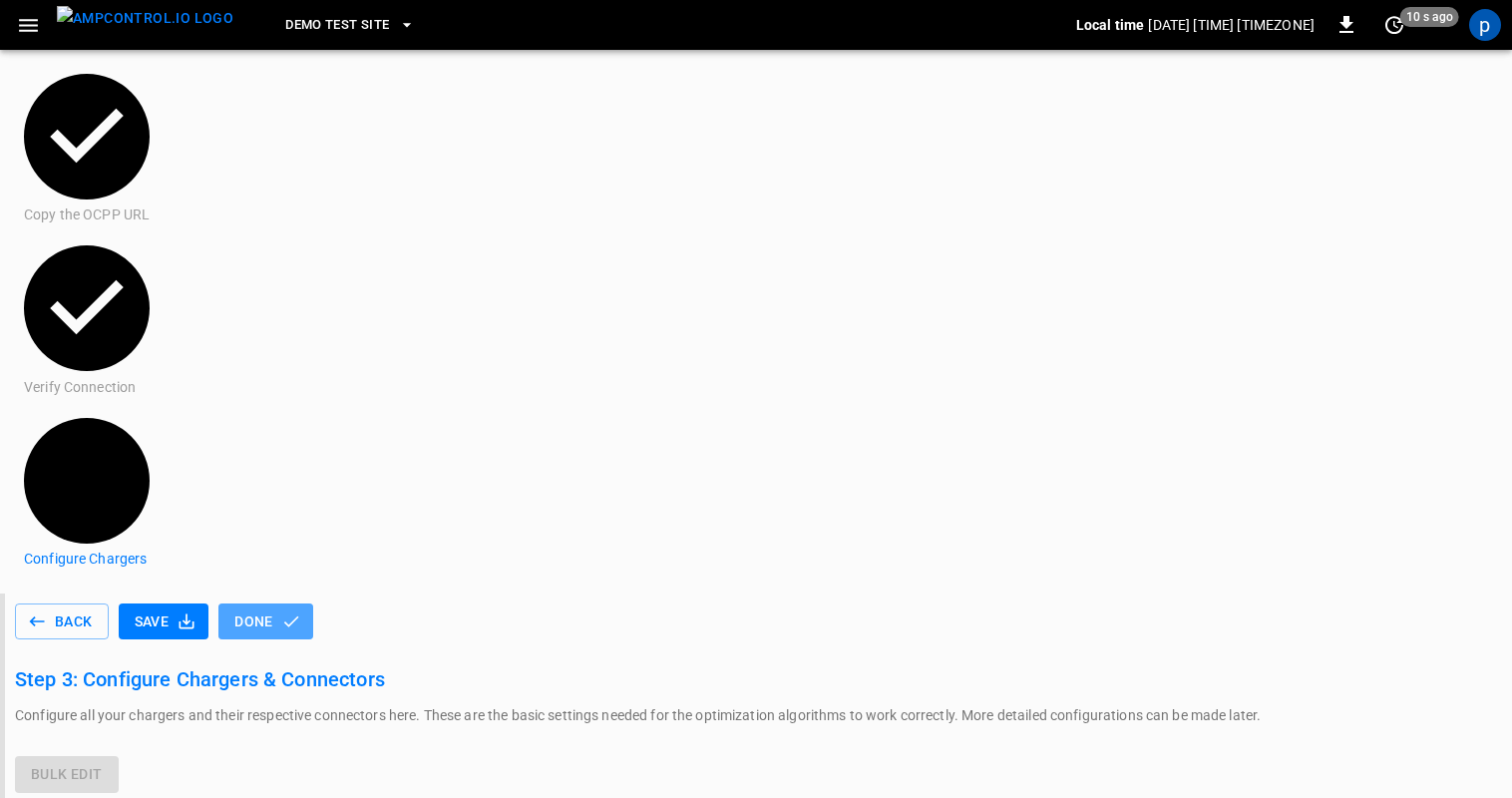 click on "Done" at bounding box center (265, 621) 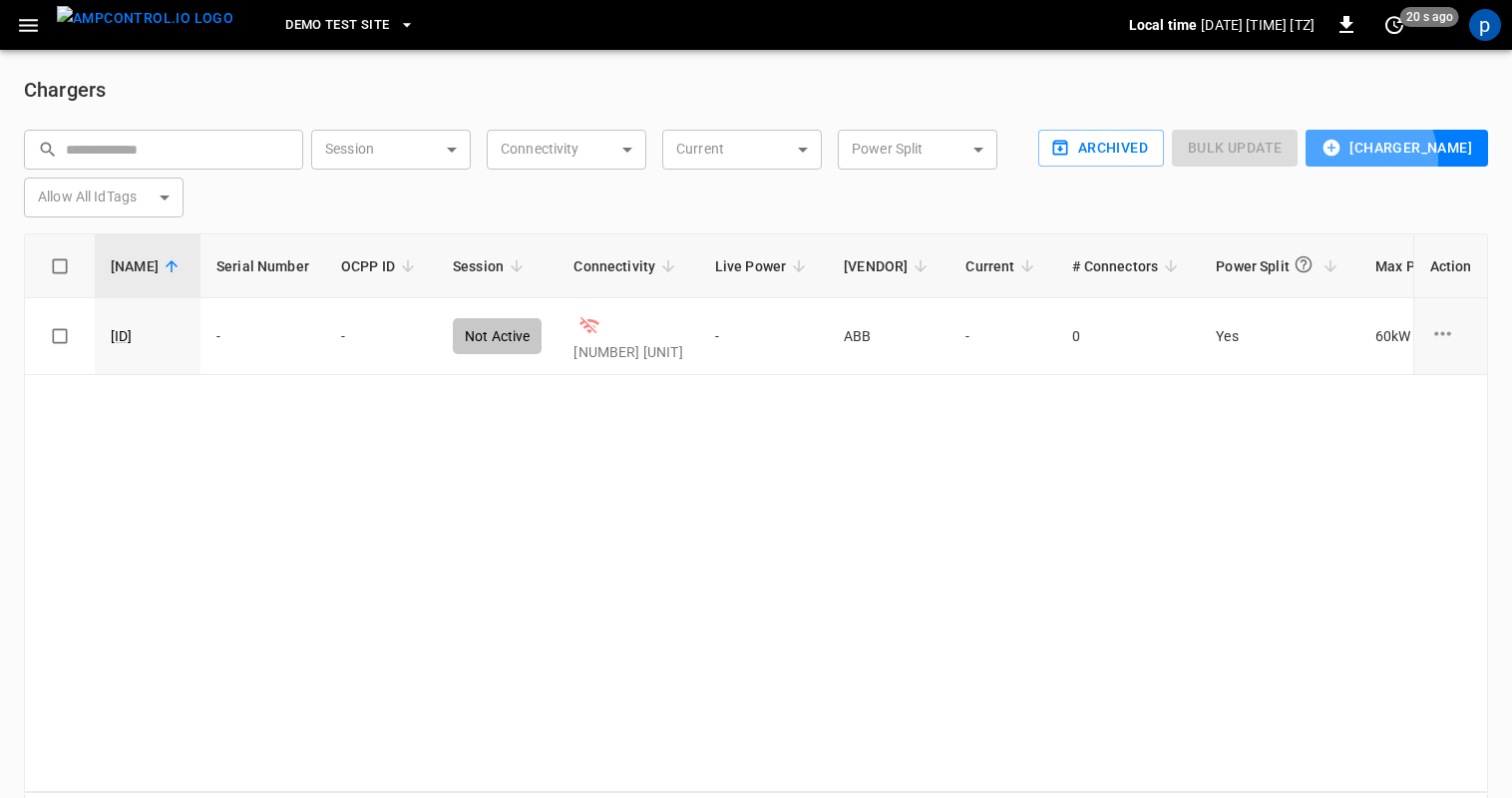 click on "[CHARGER_NAME]" at bounding box center [1396, 148] 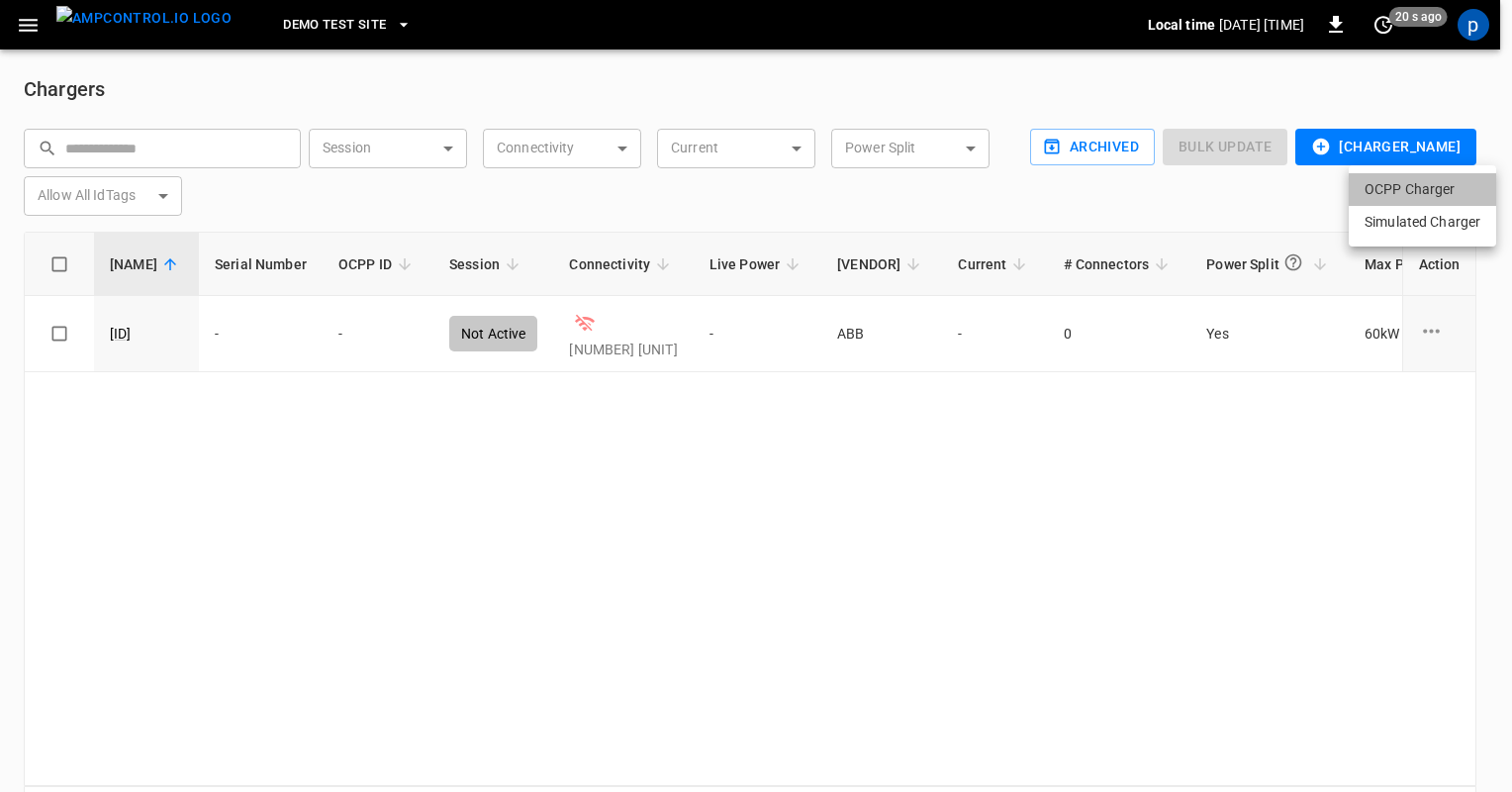 click on "OCPP Charger" at bounding box center (1422, 189) 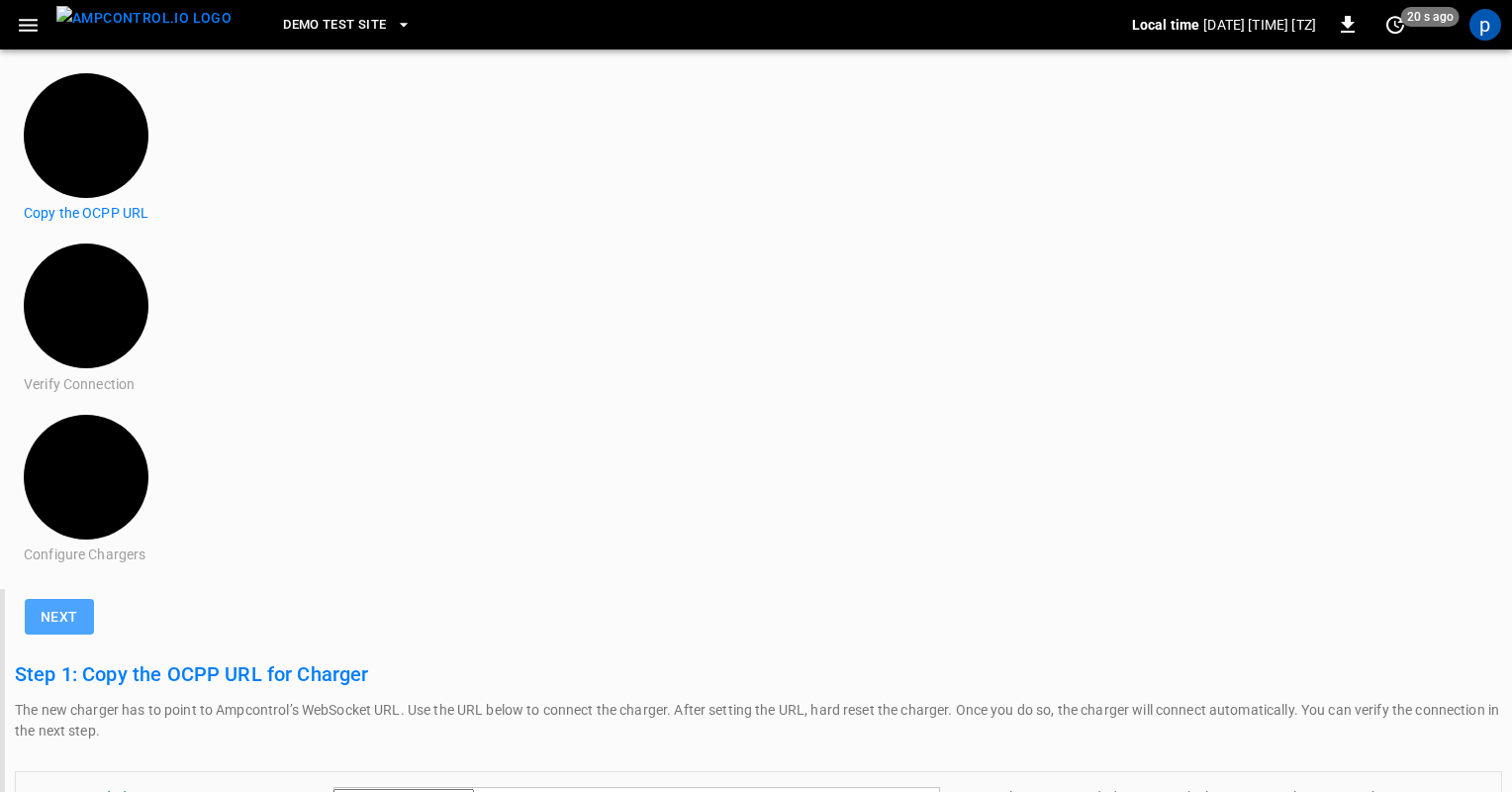 click on "Next" at bounding box center (59, 617) 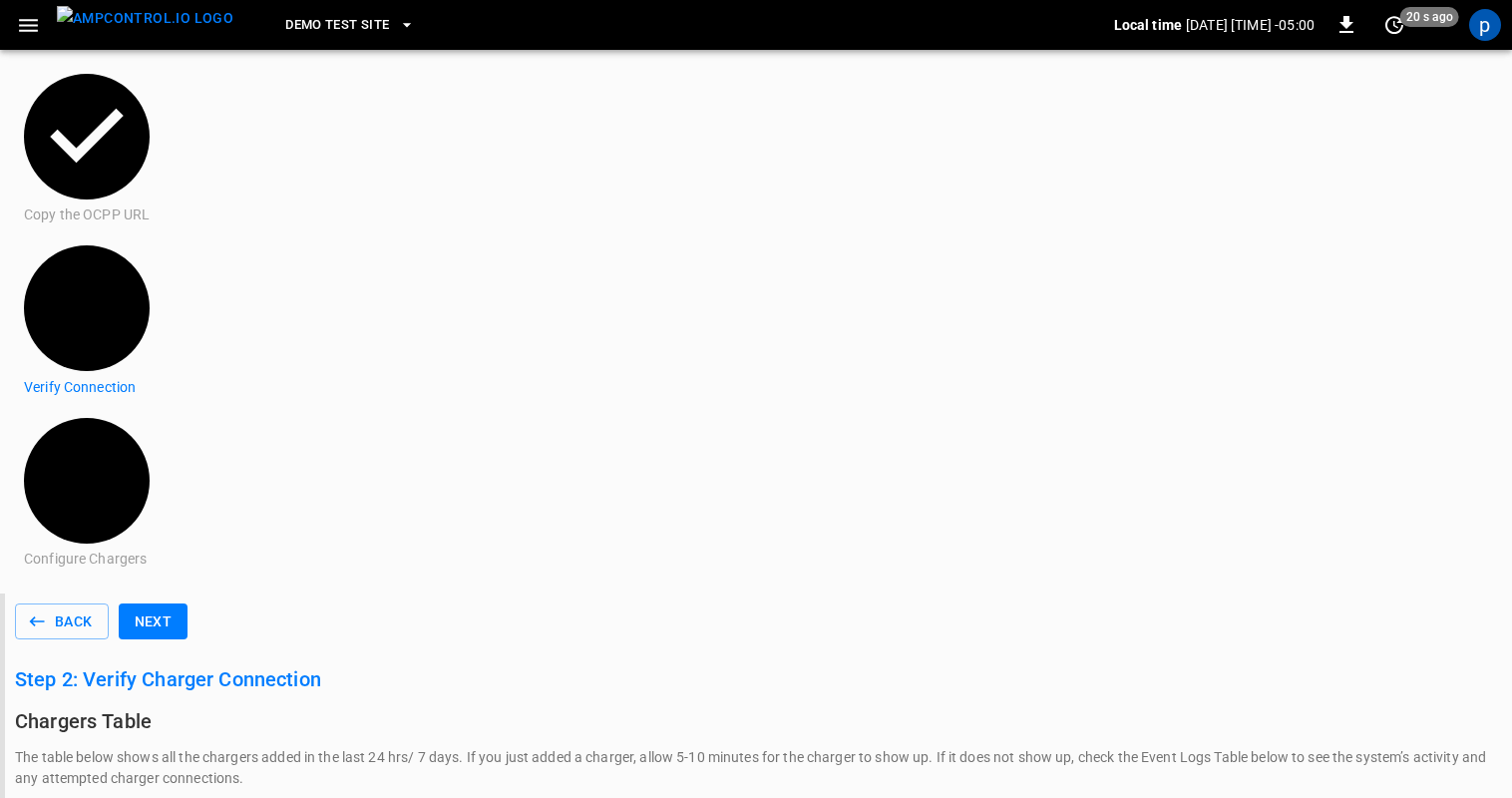click 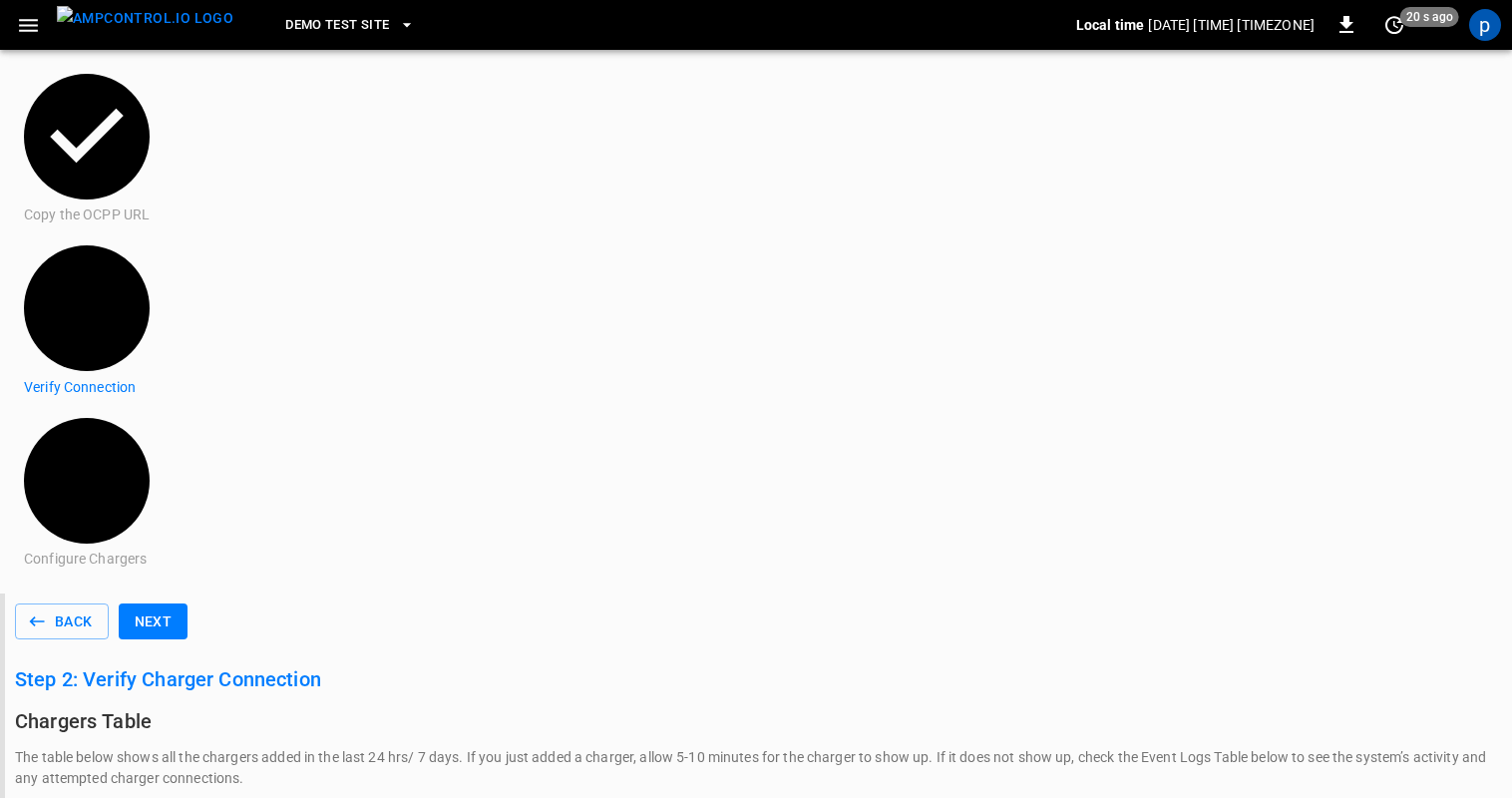 click 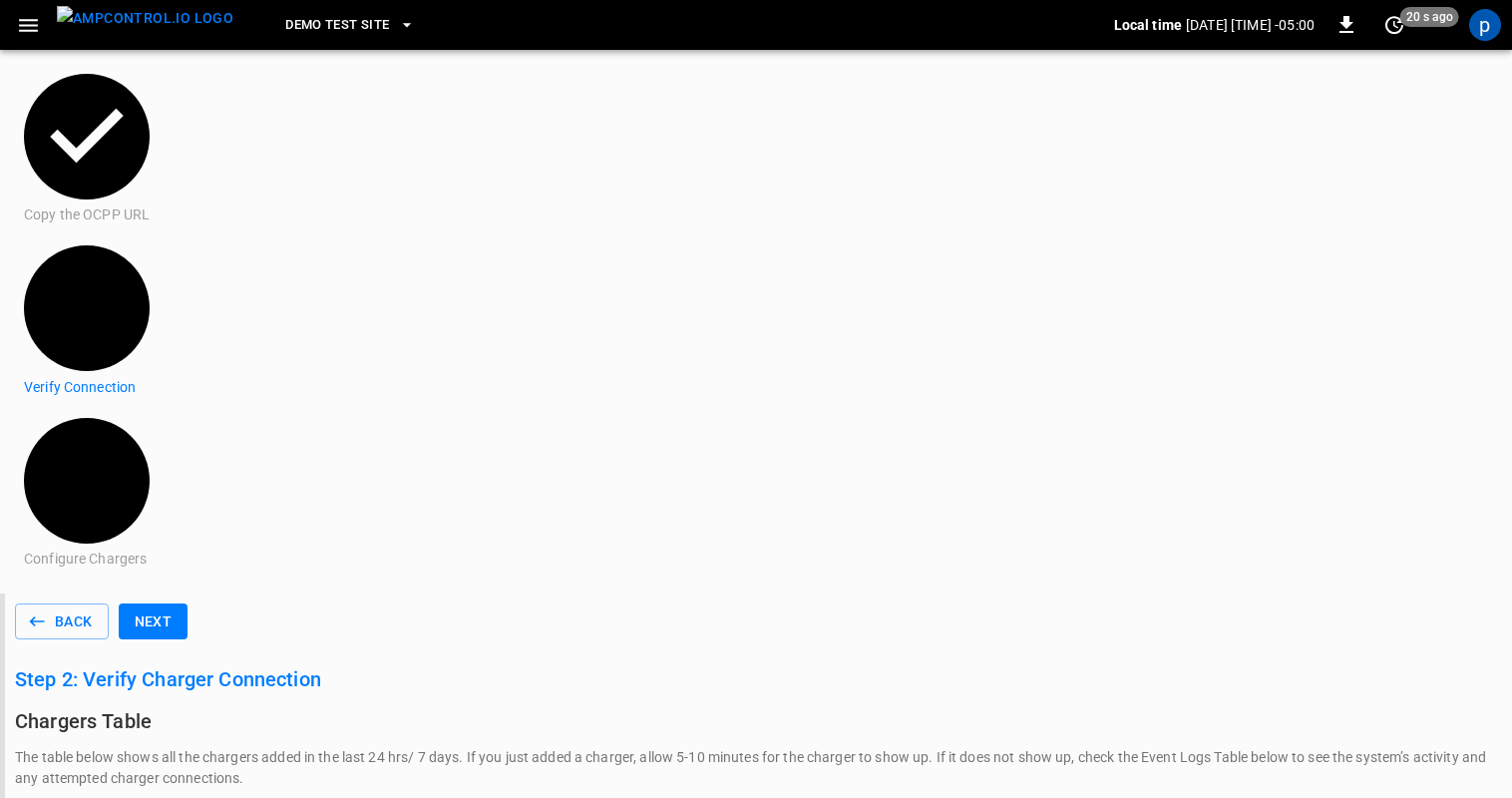 click 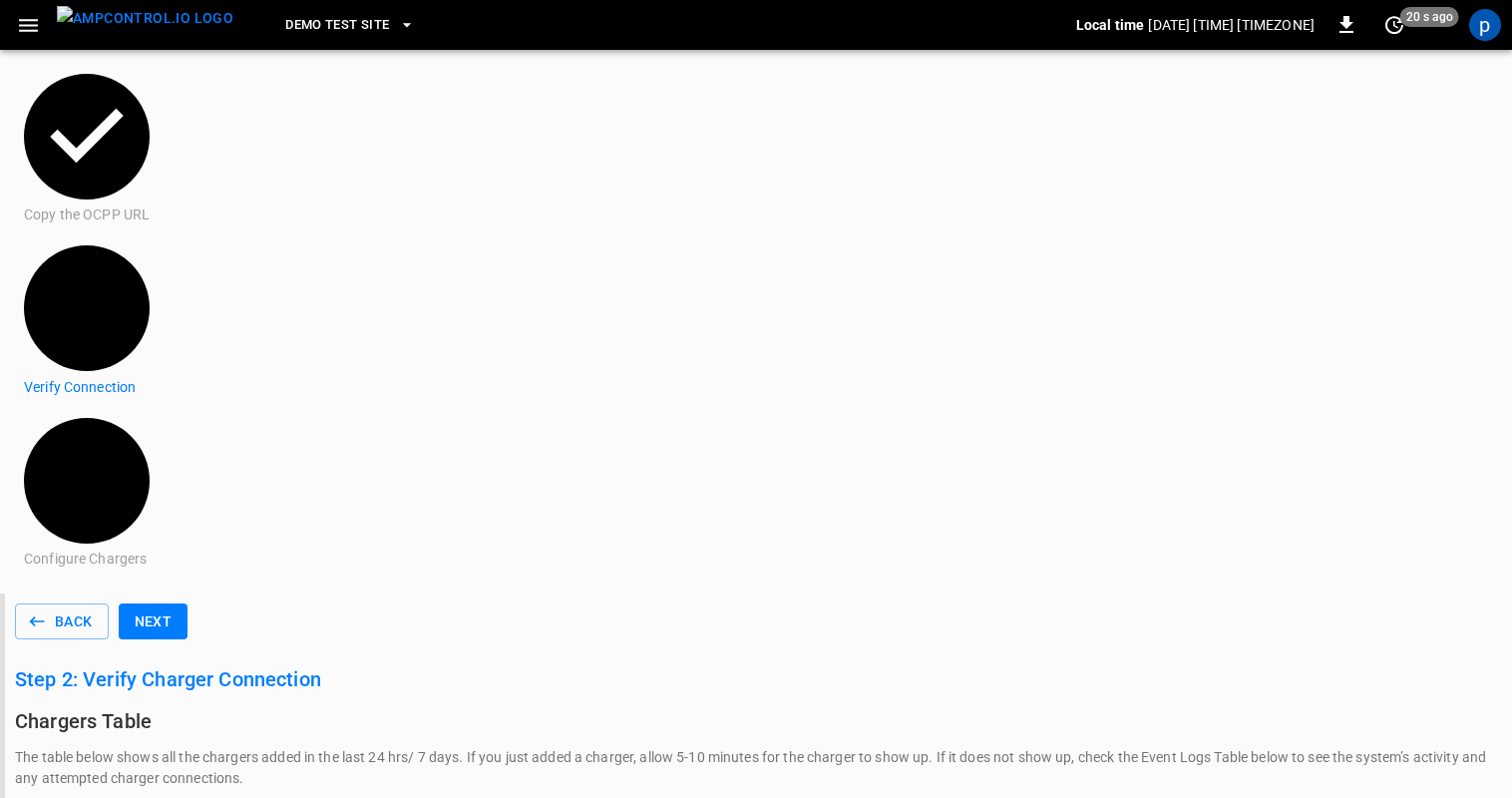 click 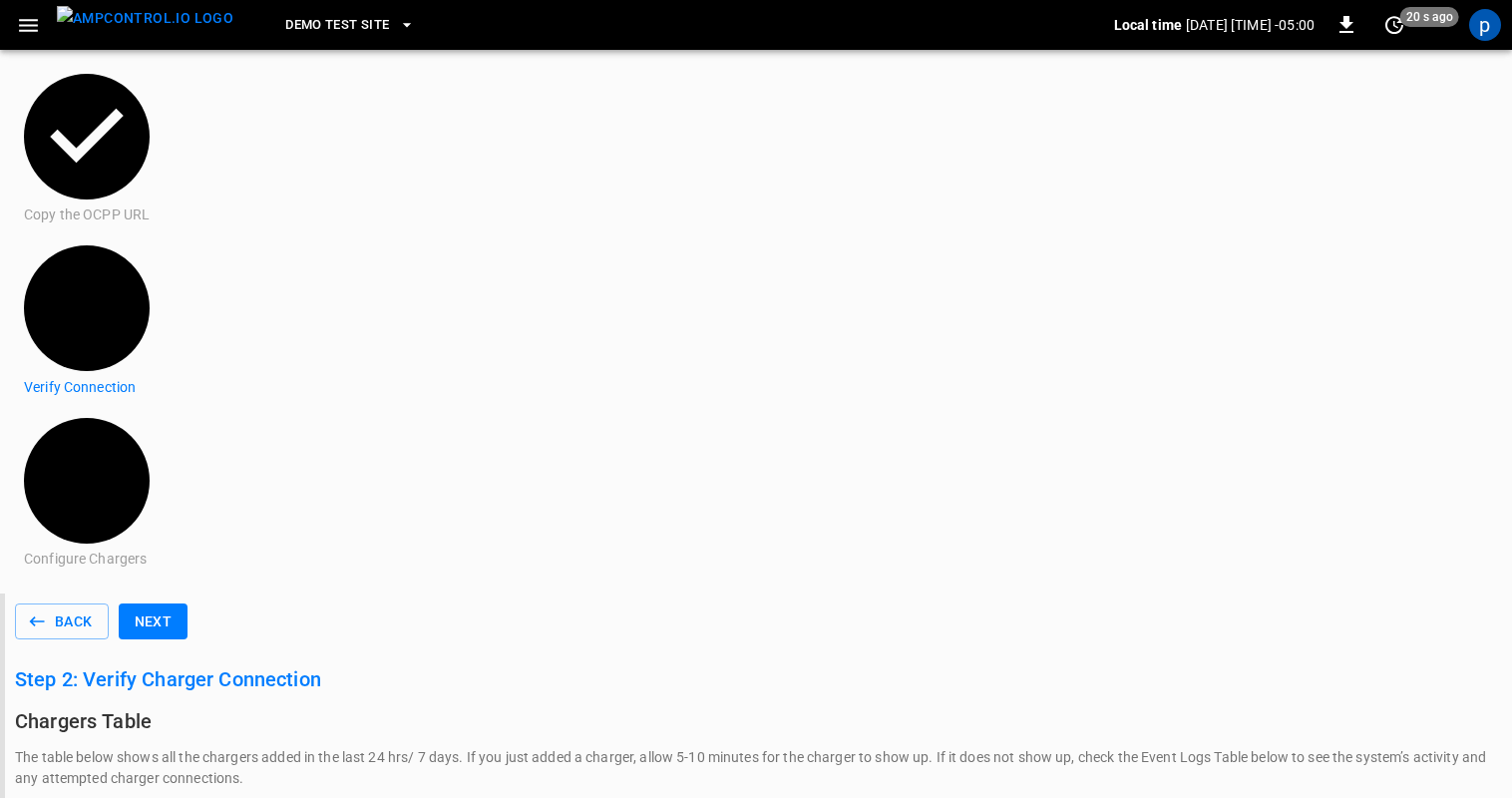 click 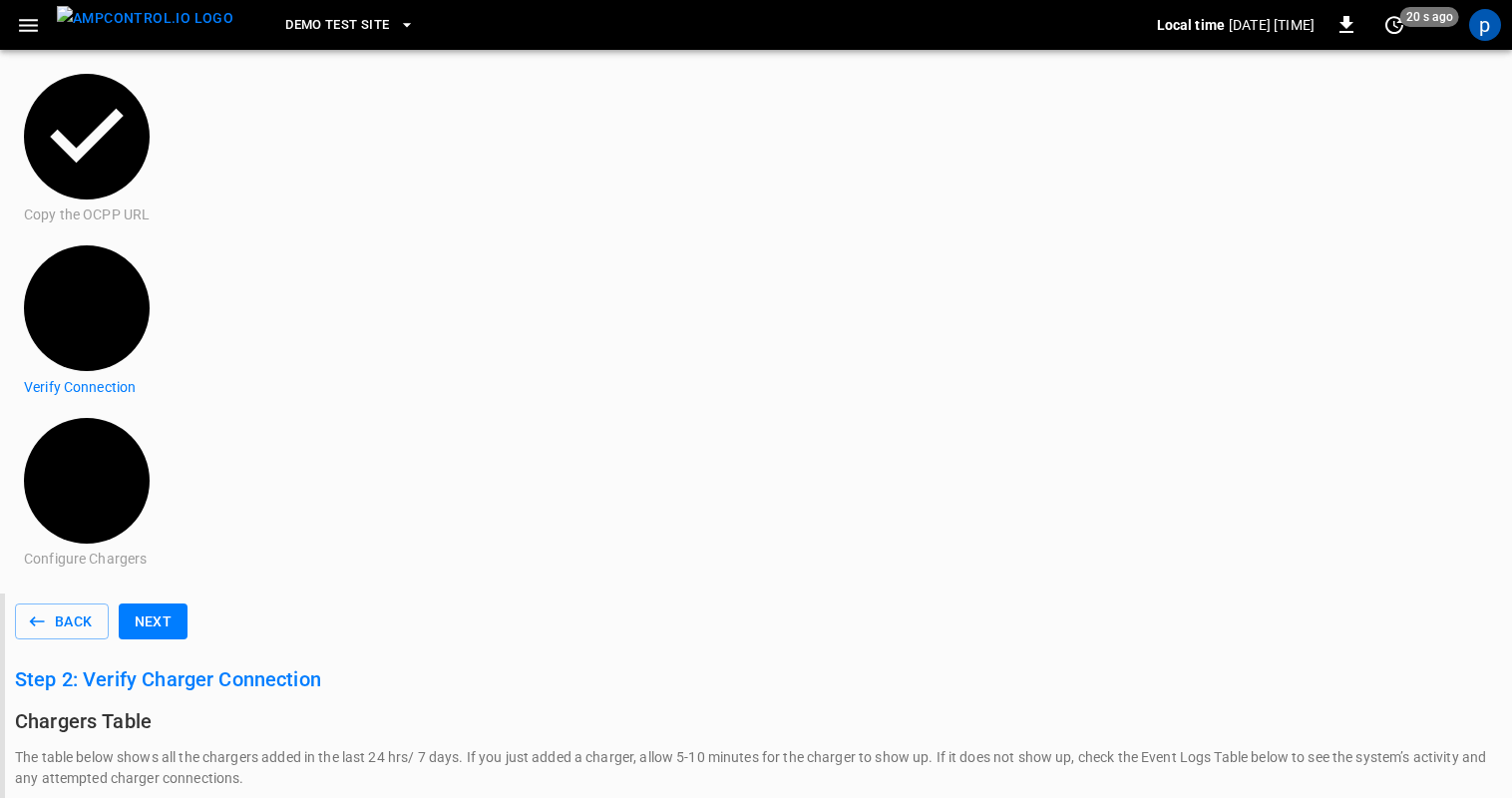 click 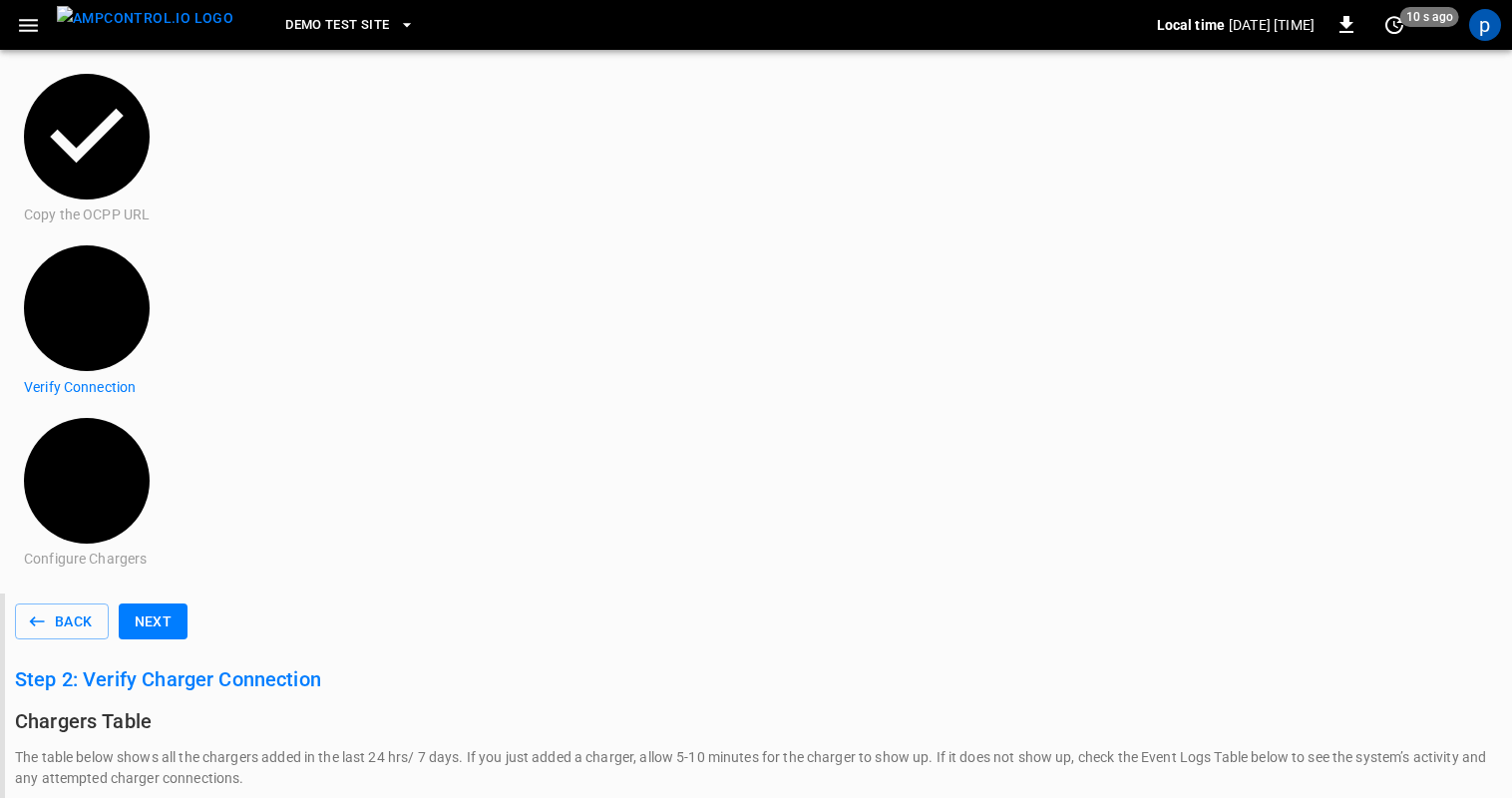click 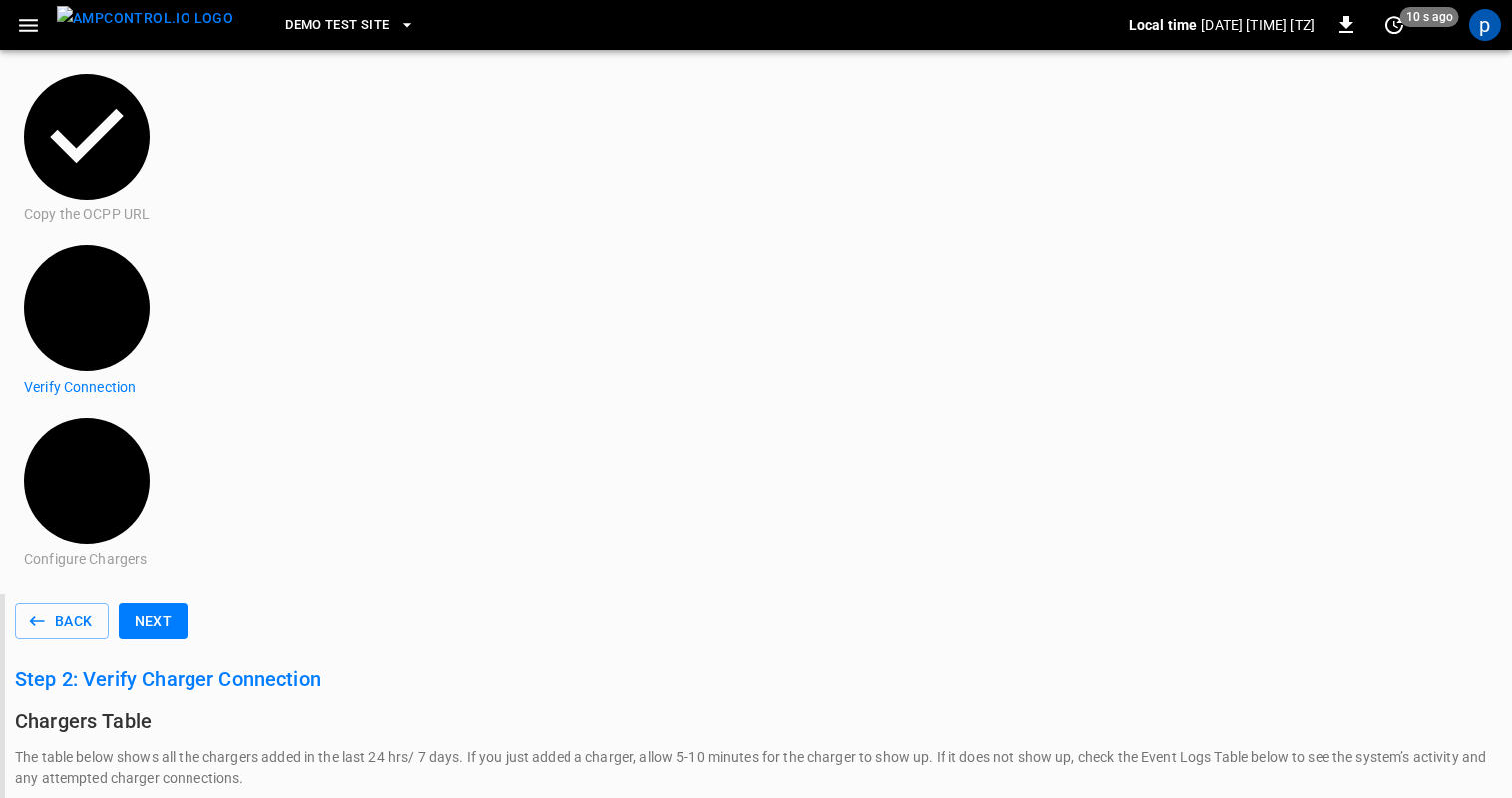 click 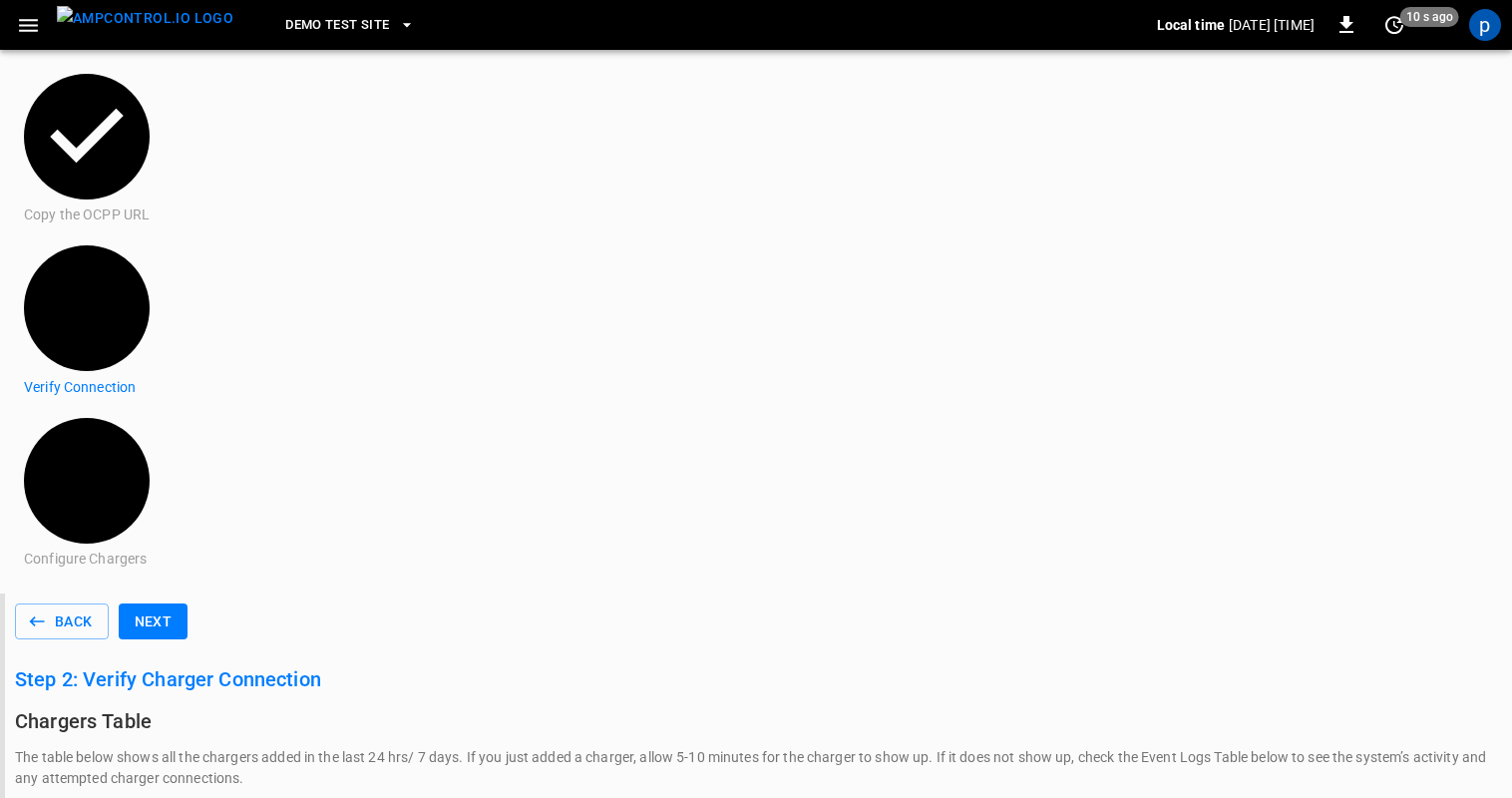click 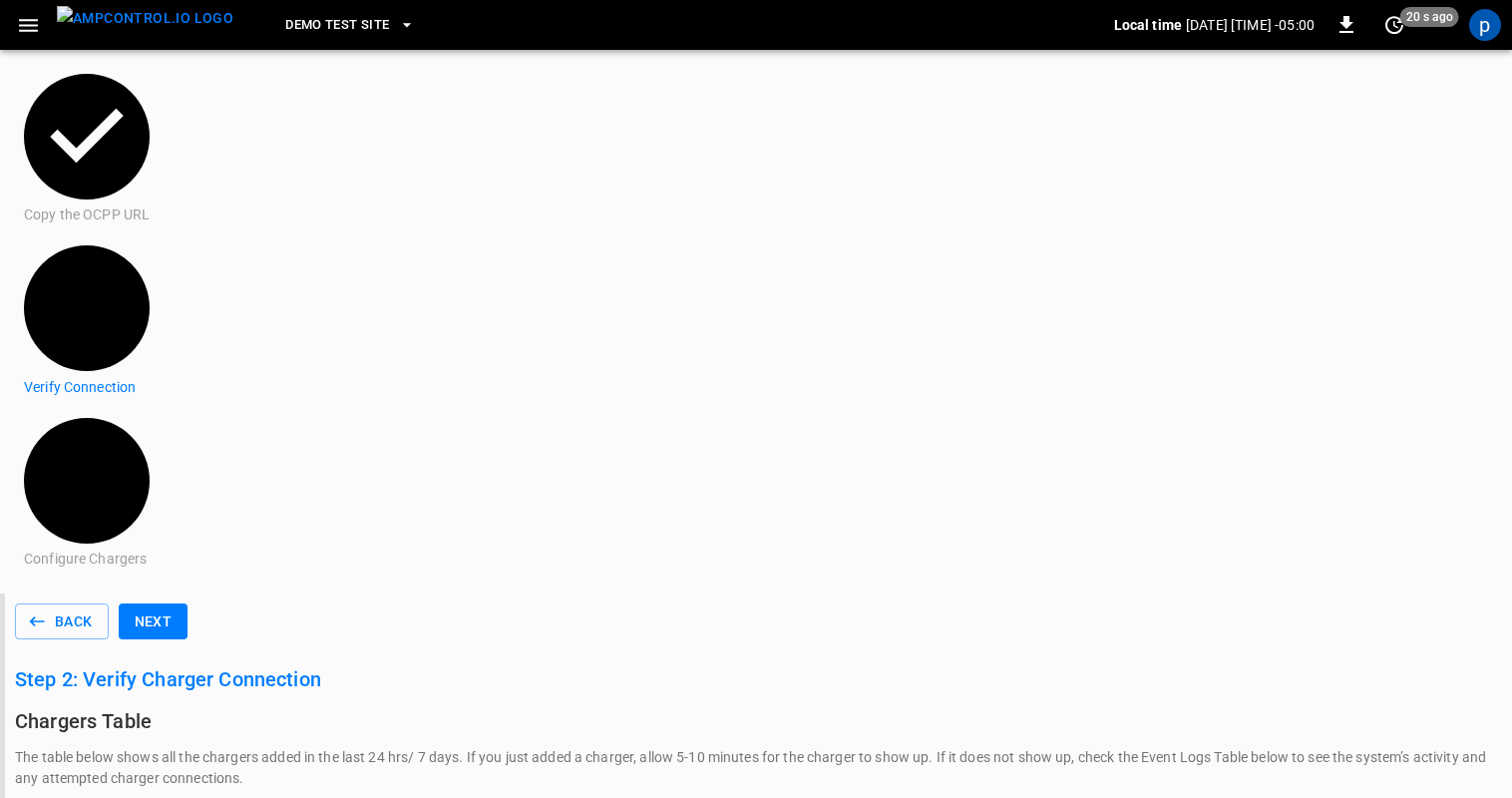 click 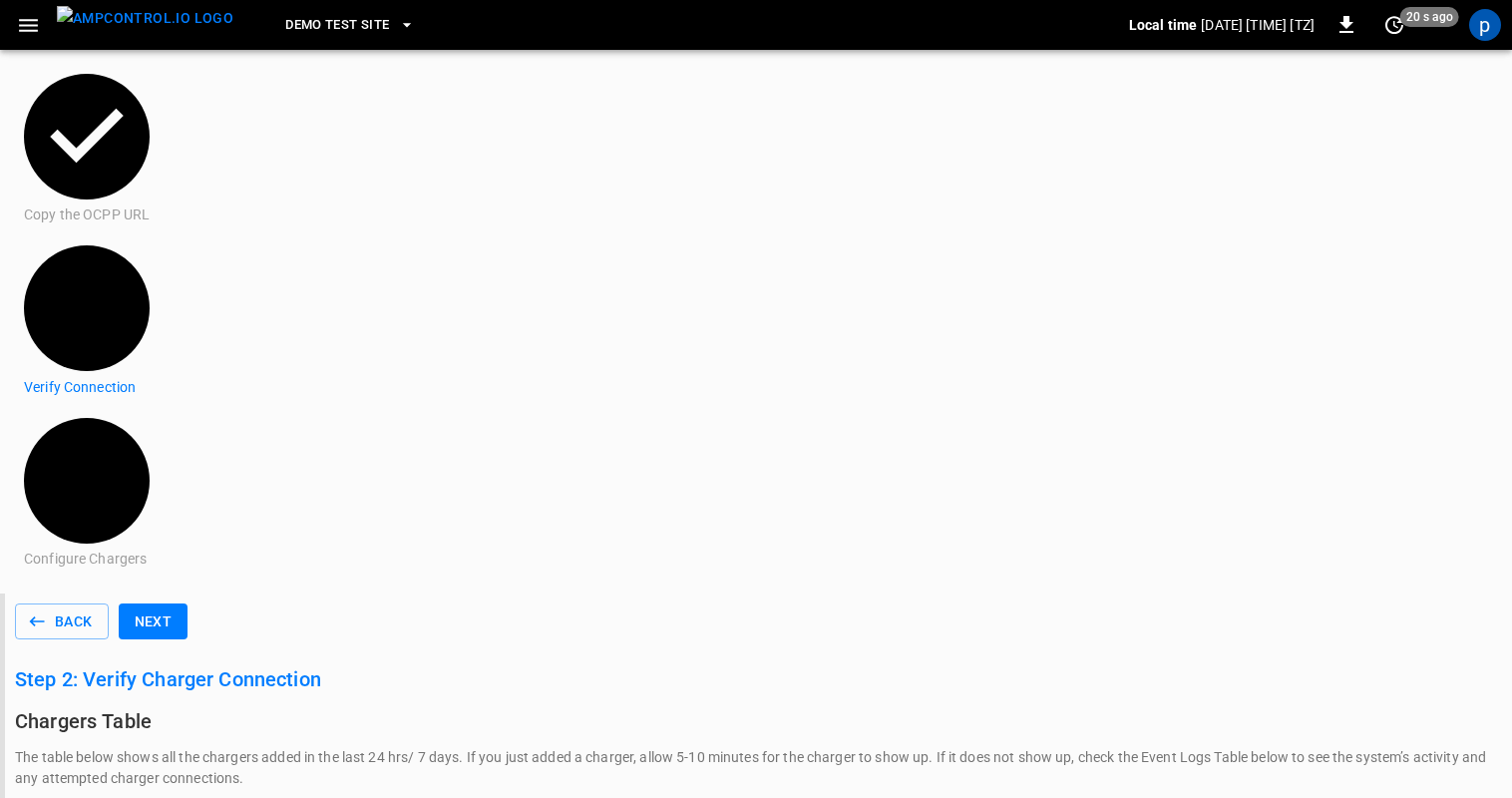 click on "Next" at bounding box center [154, 621] 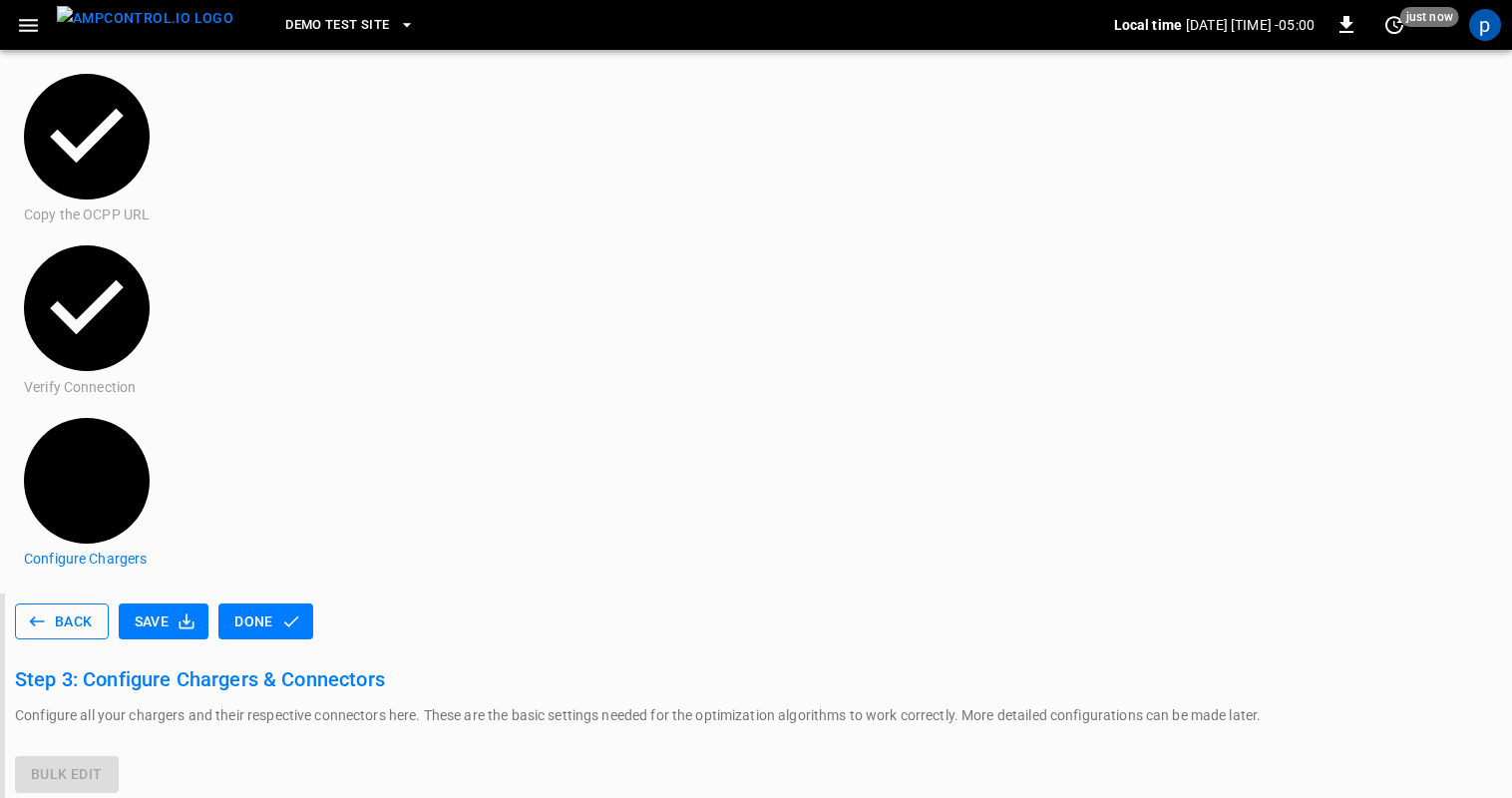 click on "Back" at bounding box center [62, 621] 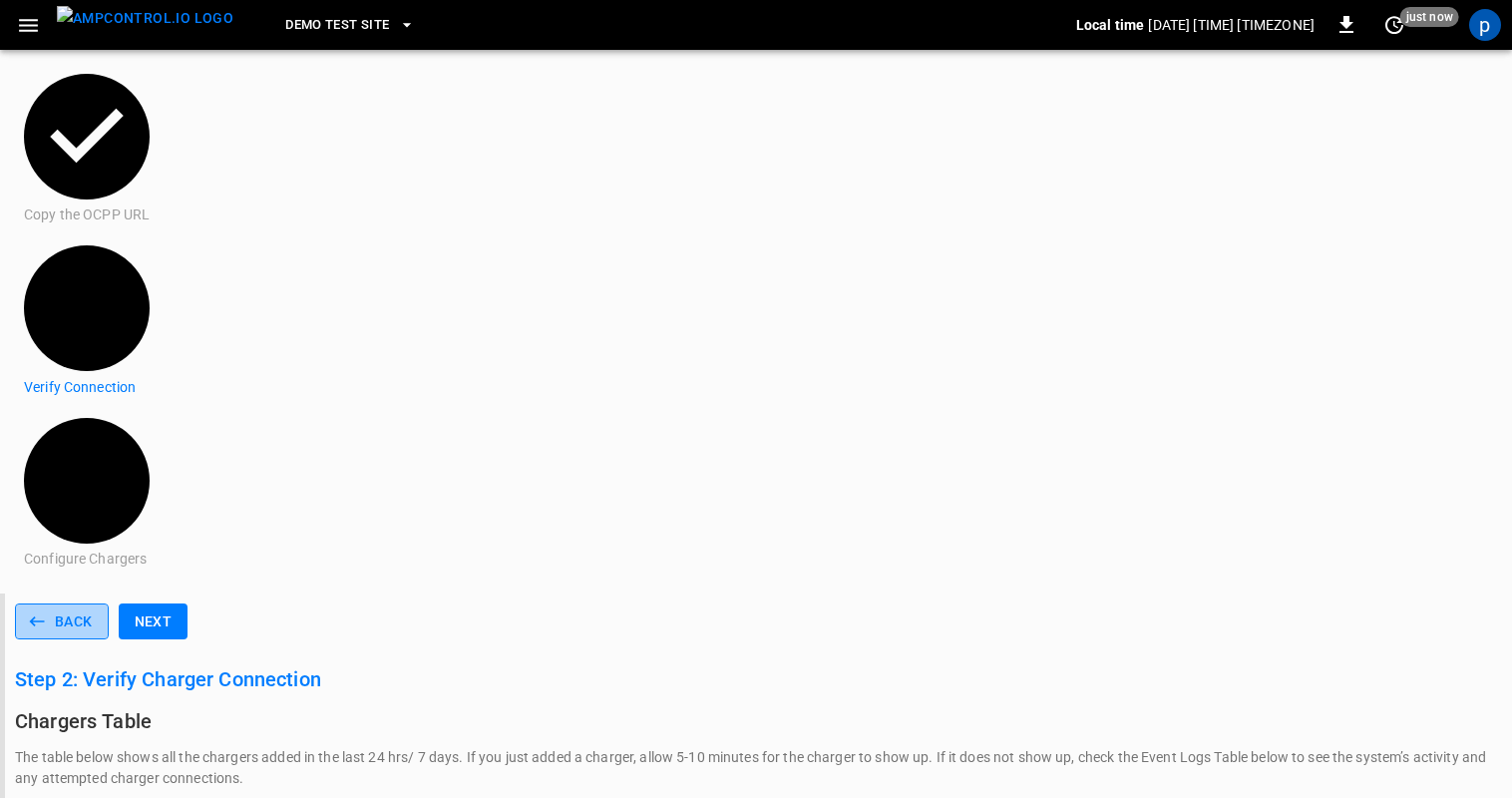 click 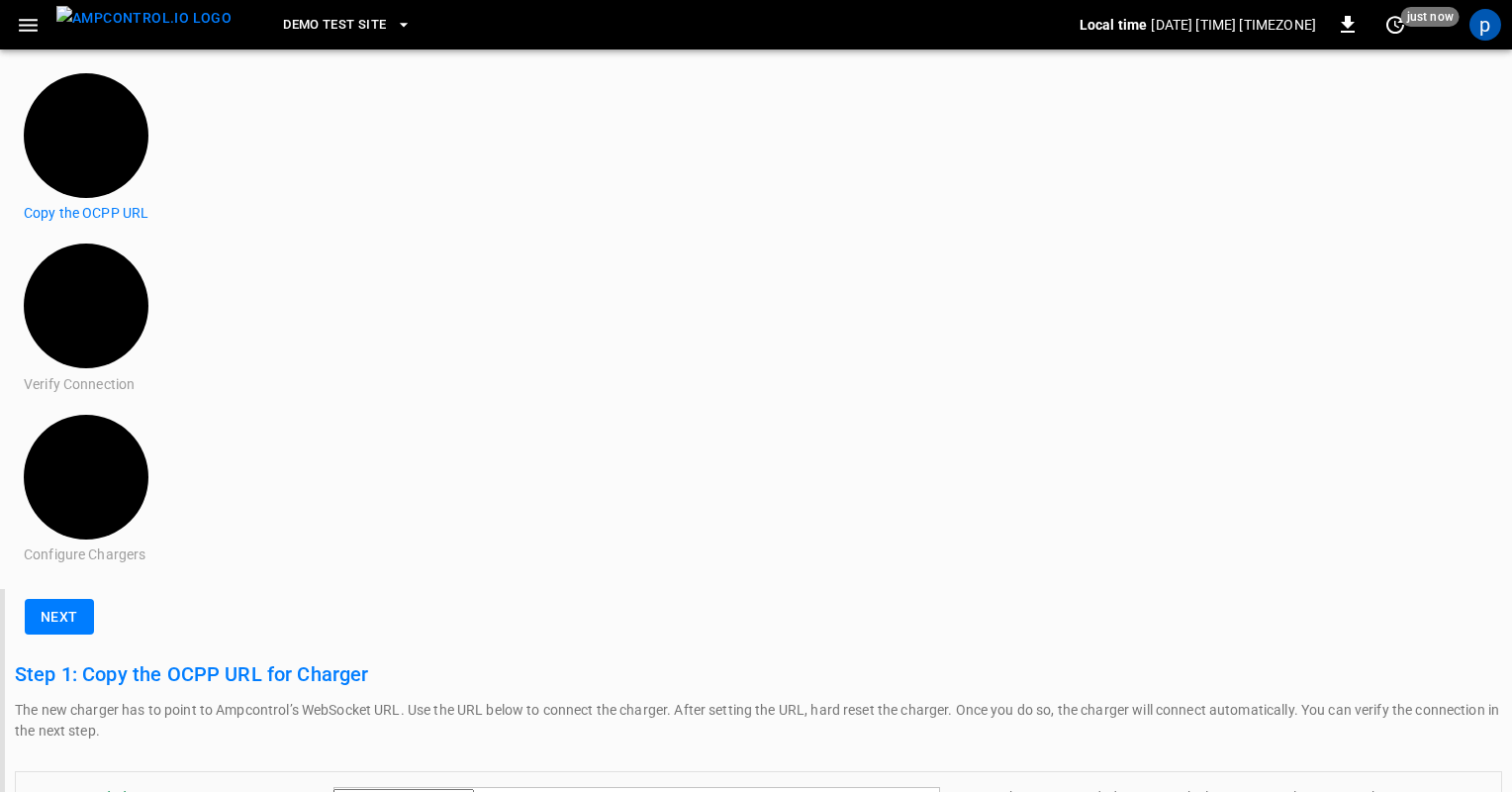 click on "Demo Test Site" at bounding box center [334, 25] 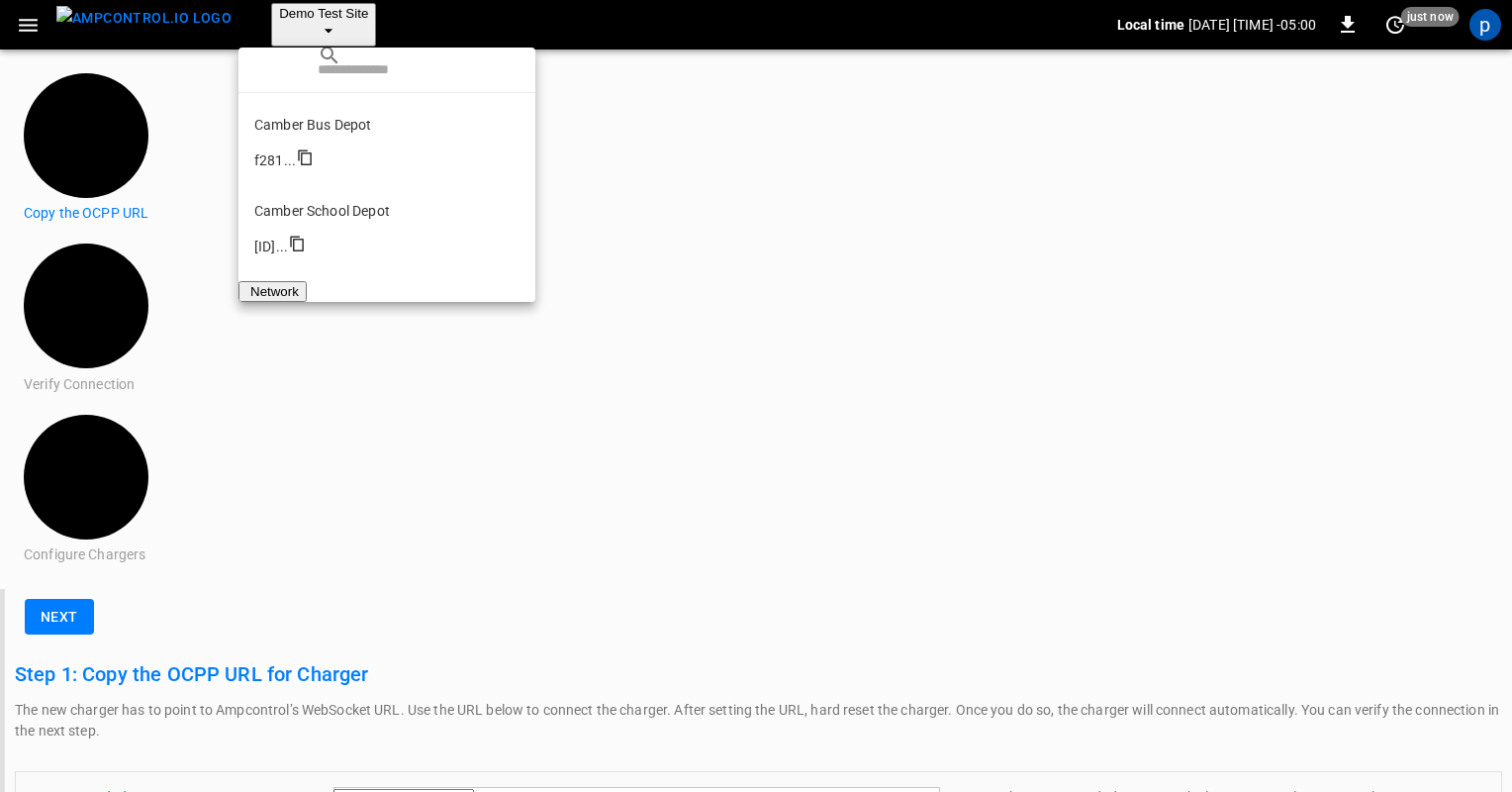 click on "Demo Test Site" at bounding box center [387, 383] 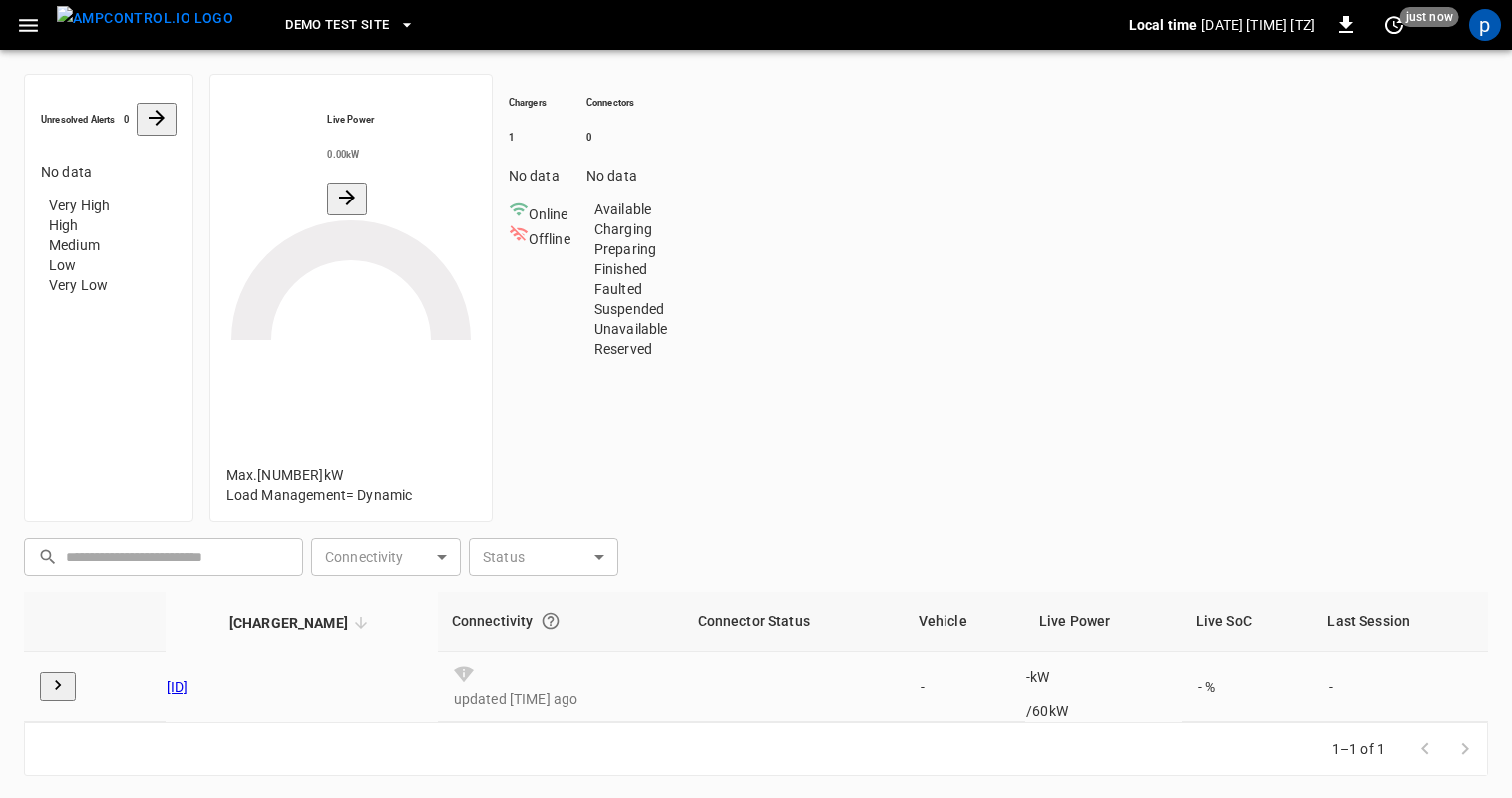 click 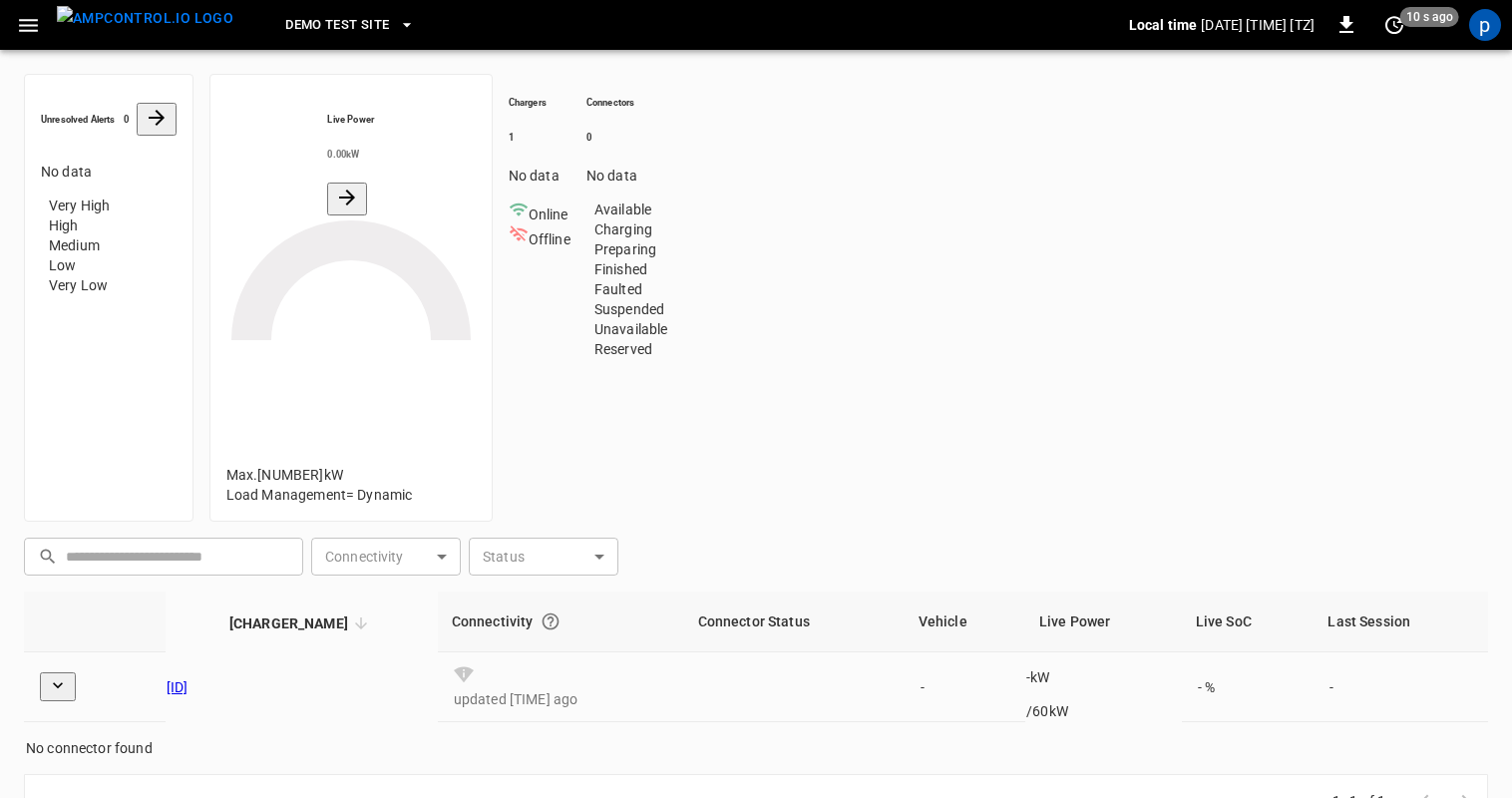 click on "[ID]" at bounding box center (178, 687) 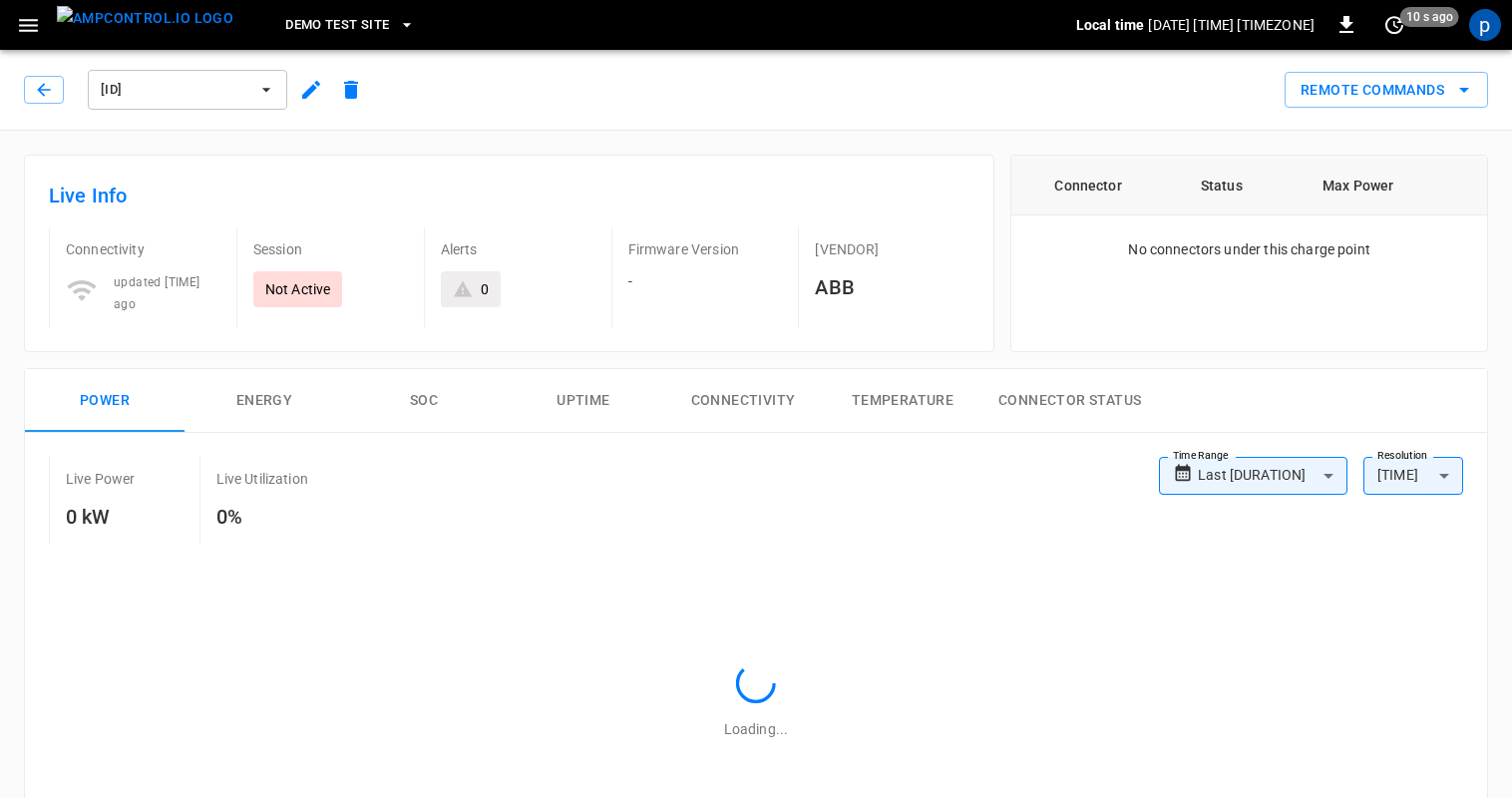 click on "Connector Status" at bounding box center [1069, 401] 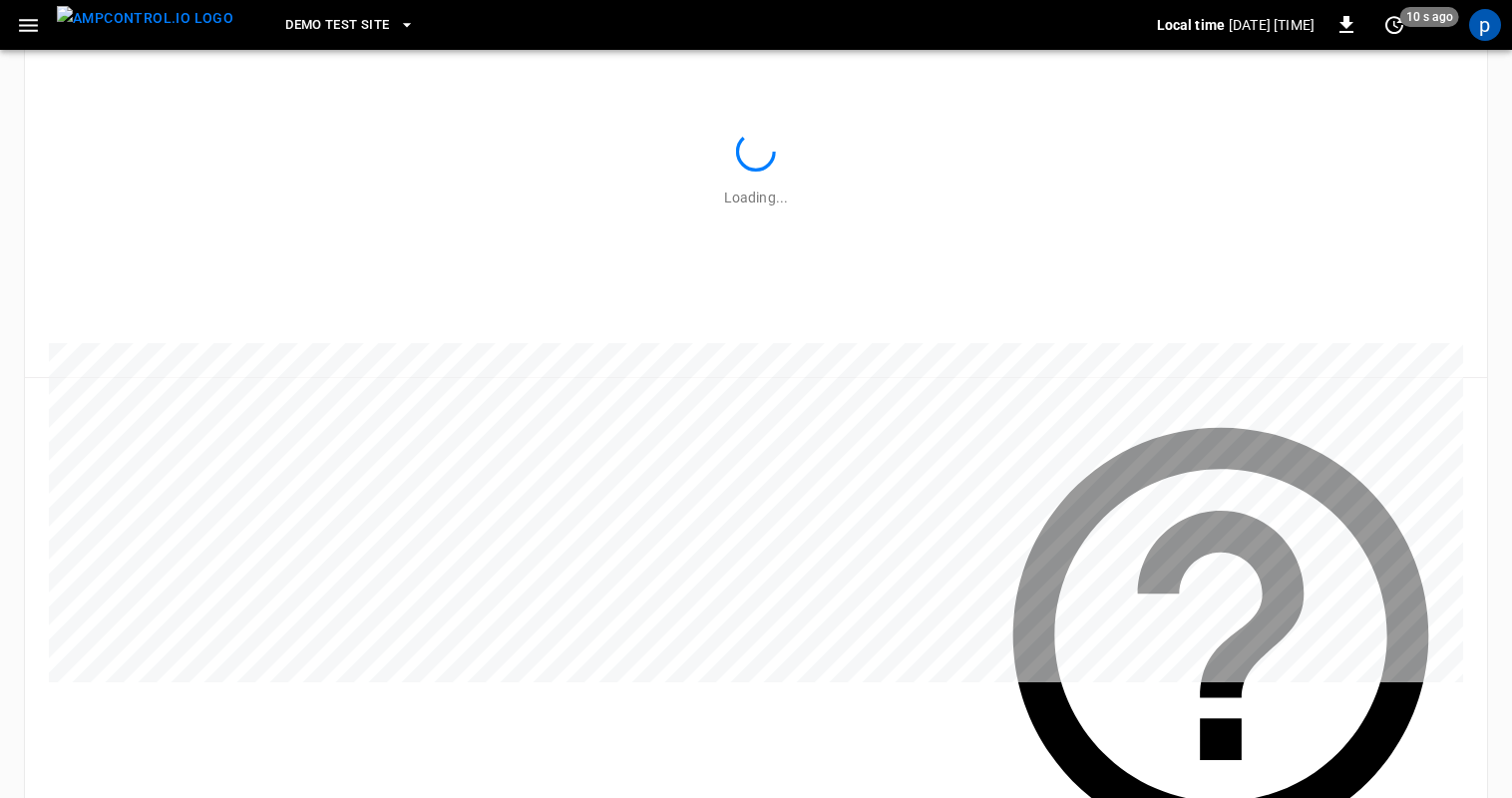 scroll, scrollTop: 395, scrollLeft: 0, axis: vertical 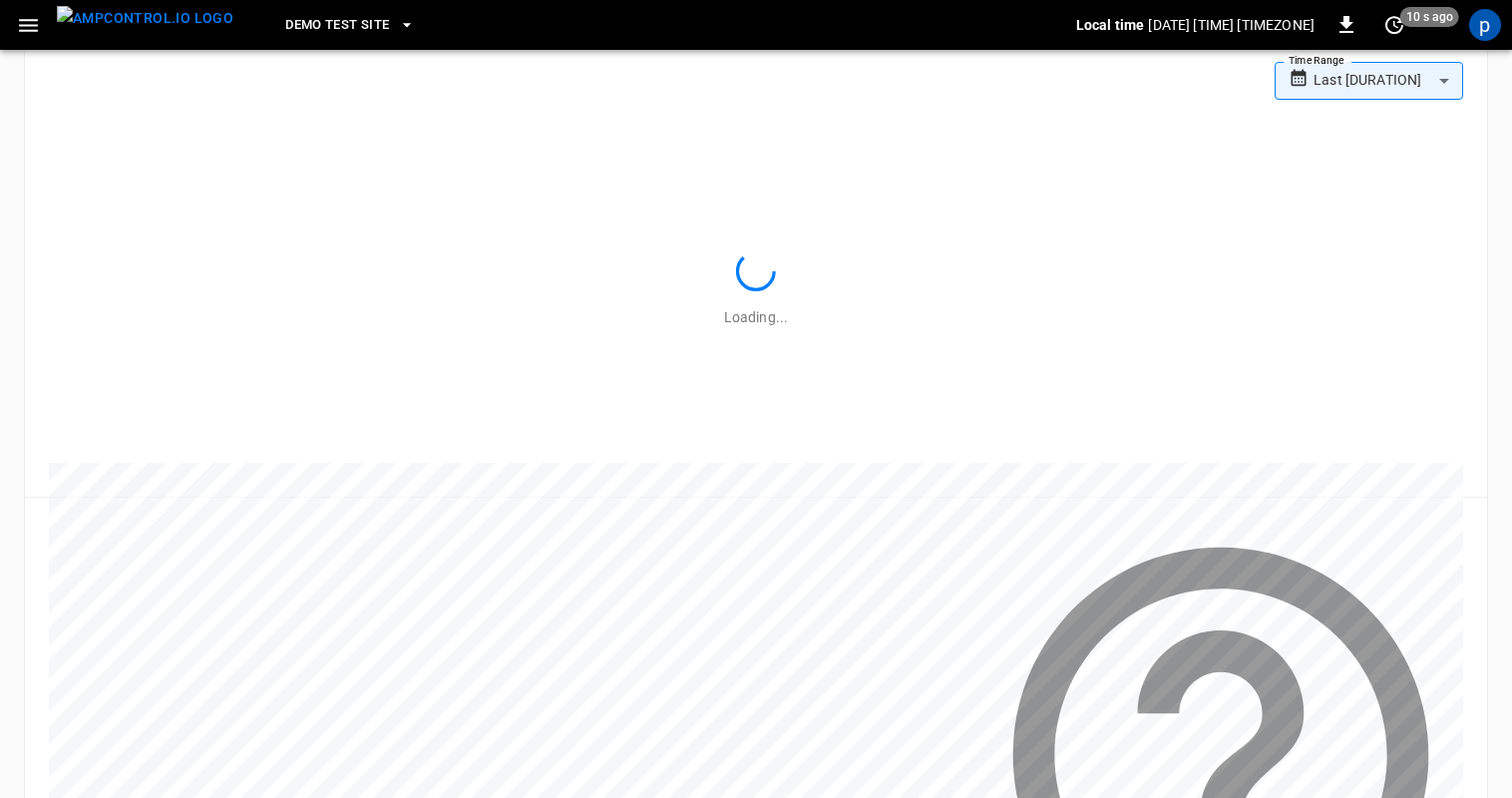 click on "Ocpp logs" at bounding box center [264, 1092] 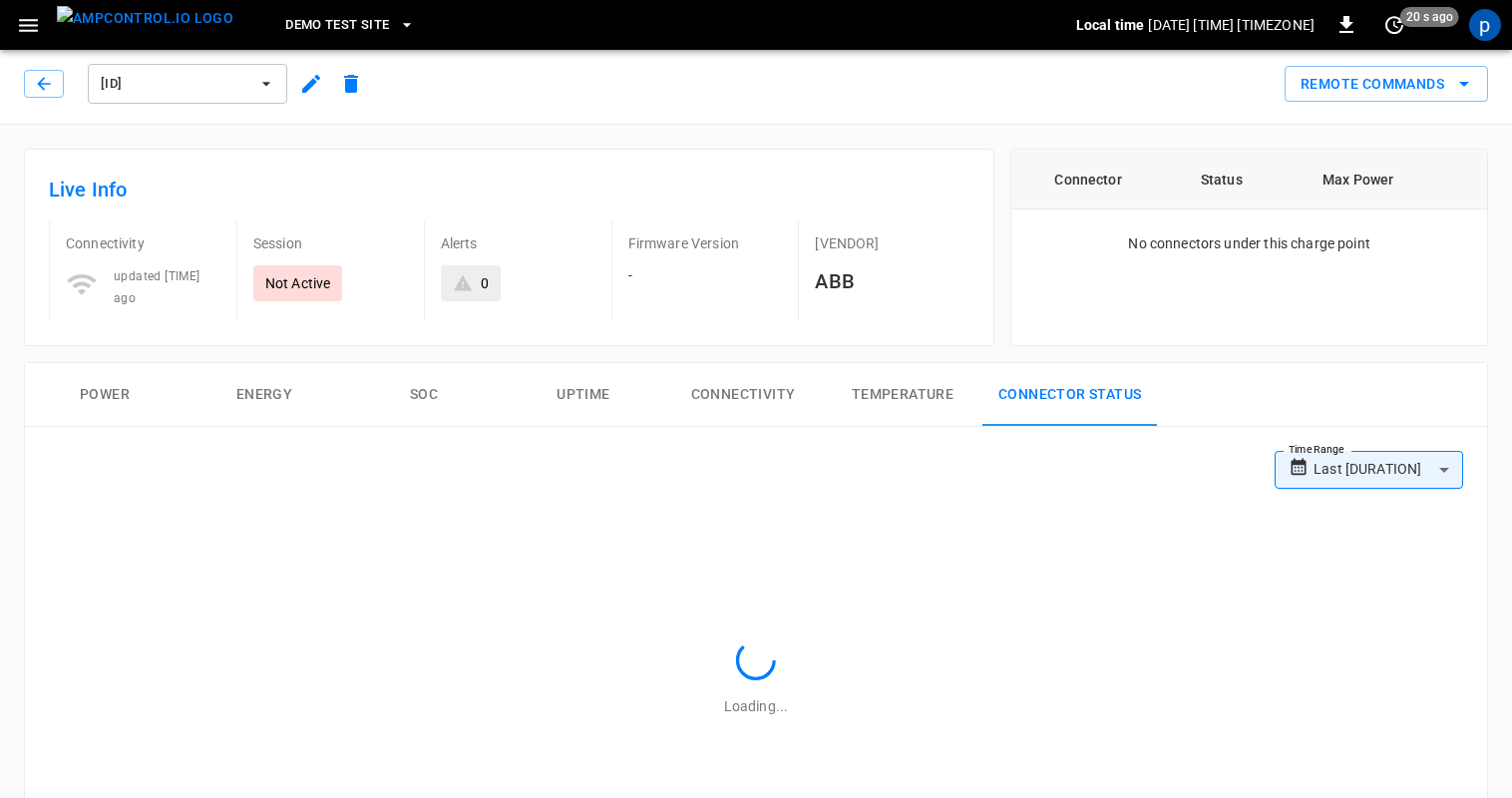 scroll, scrollTop: 0, scrollLeft: 0, axis: both 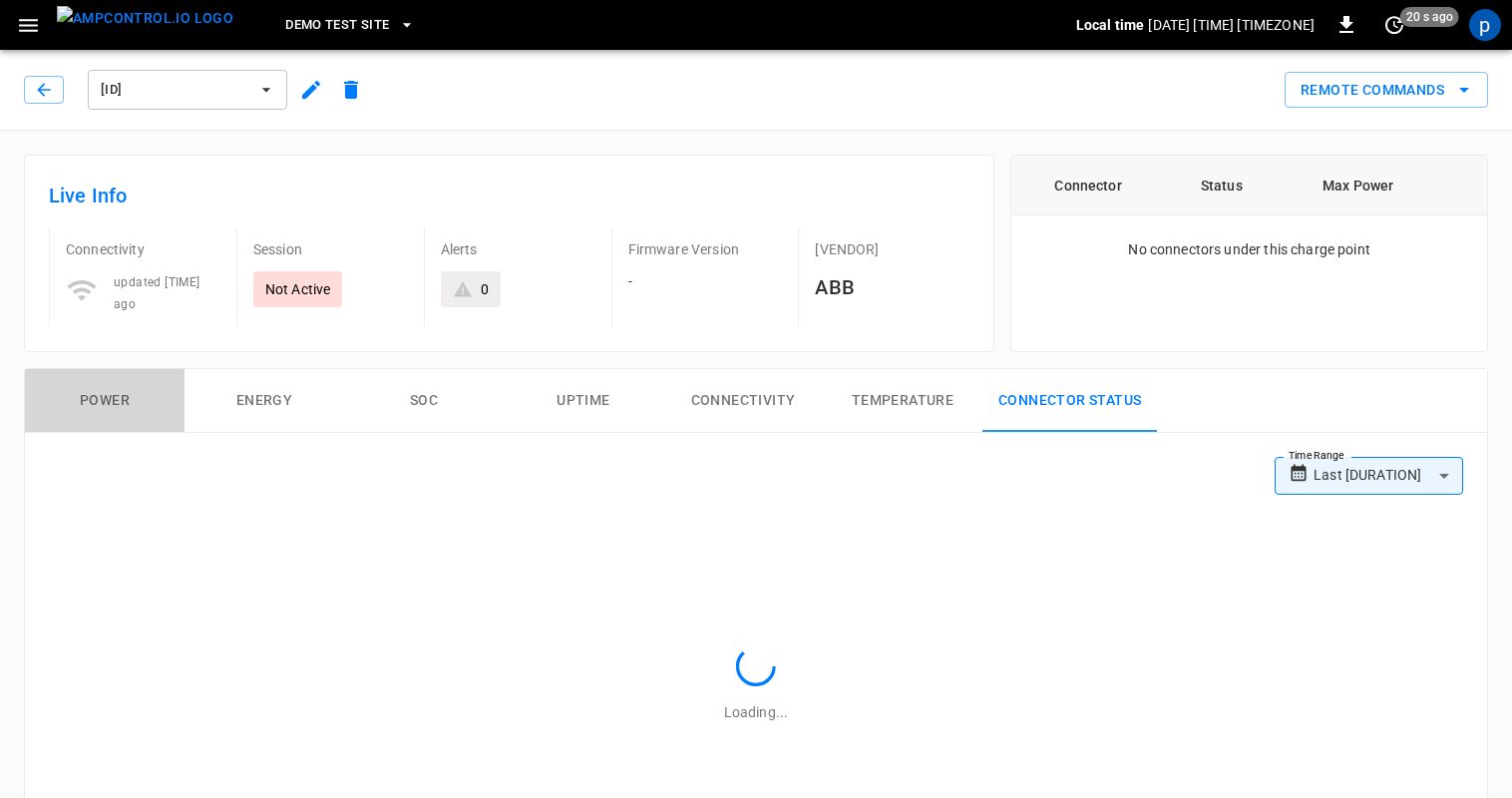 click on "Power" at bounding box center [105, 401] 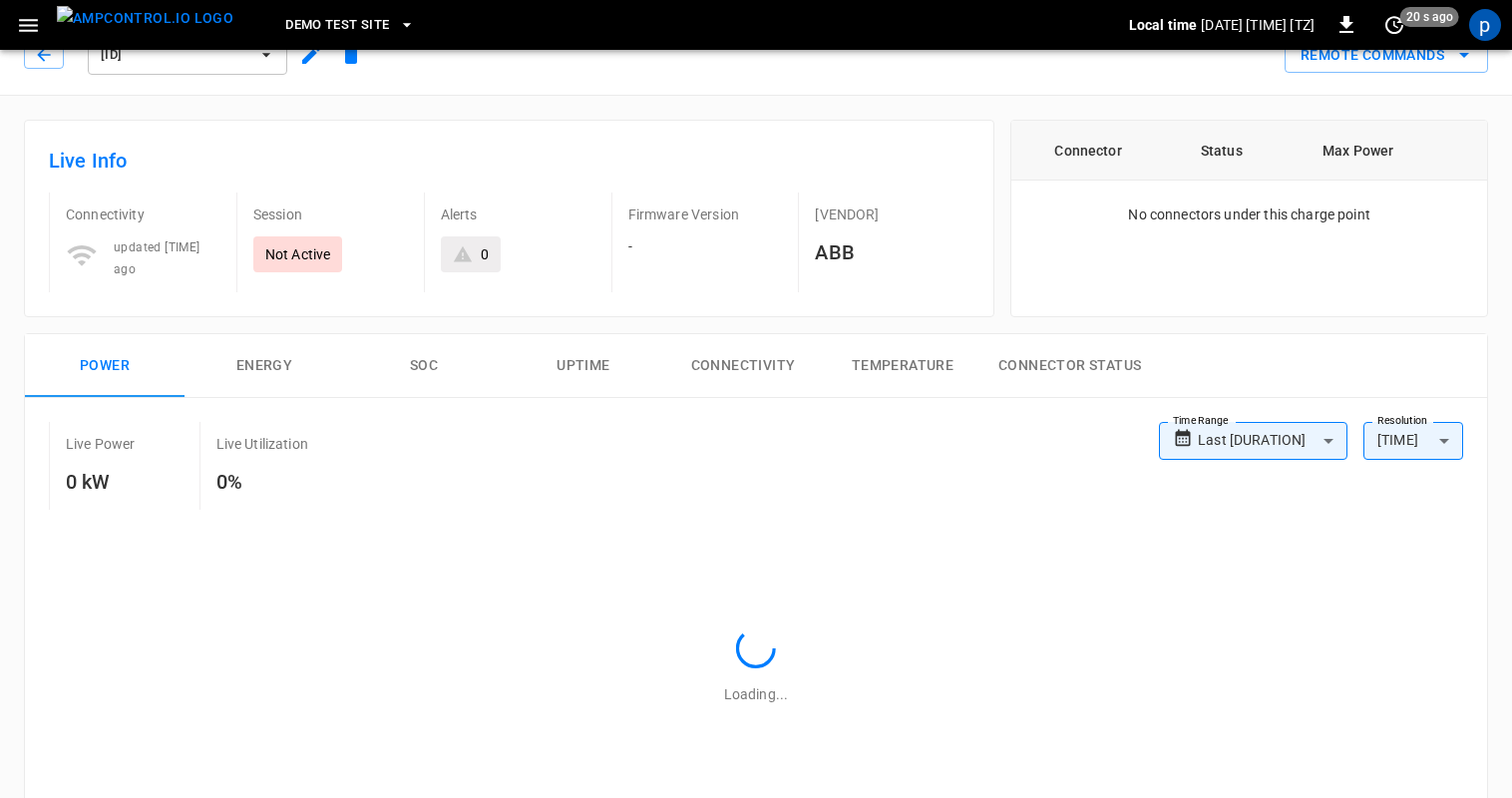 scroll, scrollTop: 0, scrollLeft: 0, axis: both 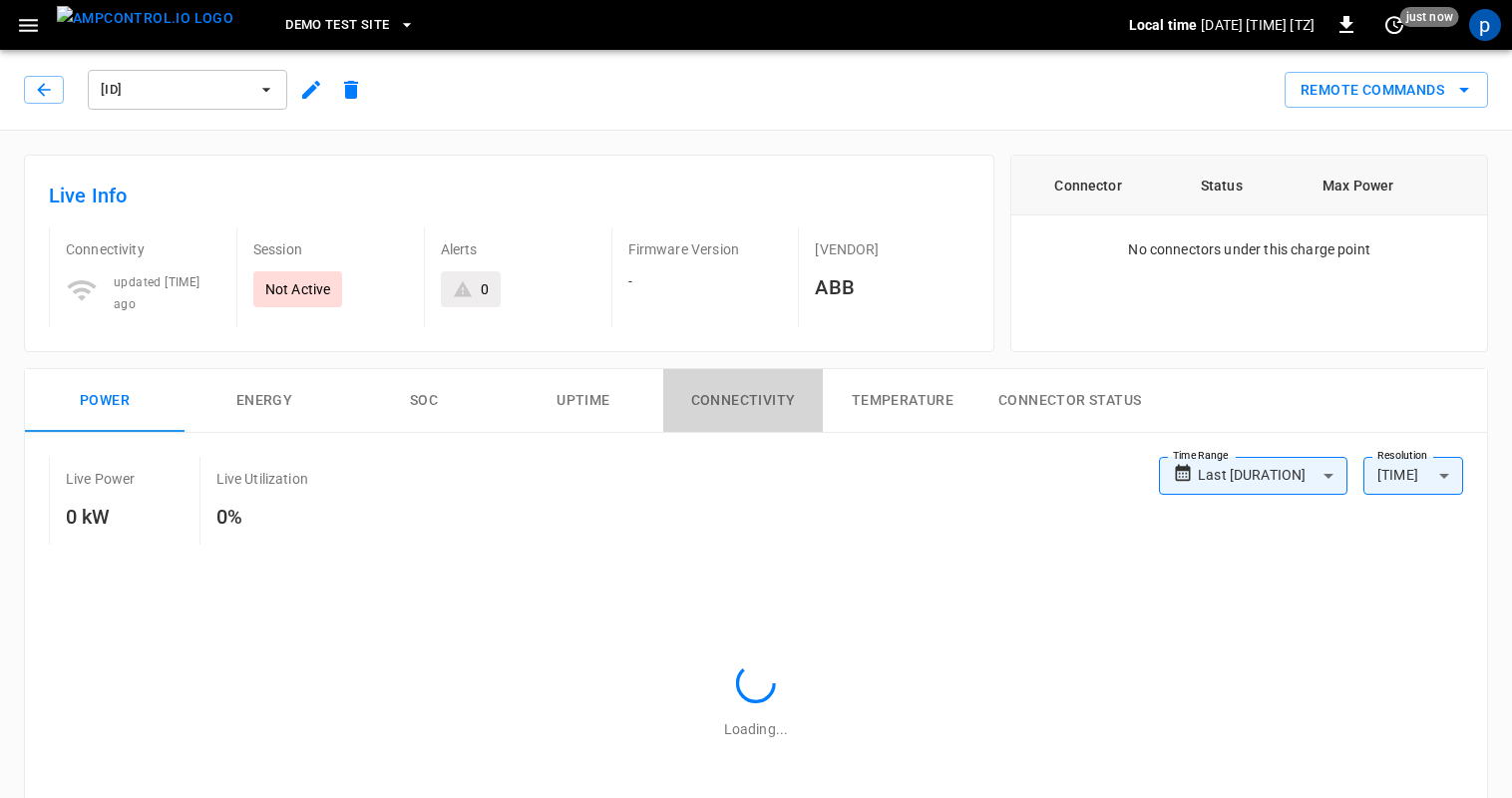 click on "Connectivity" at bounding box center [743, 401] 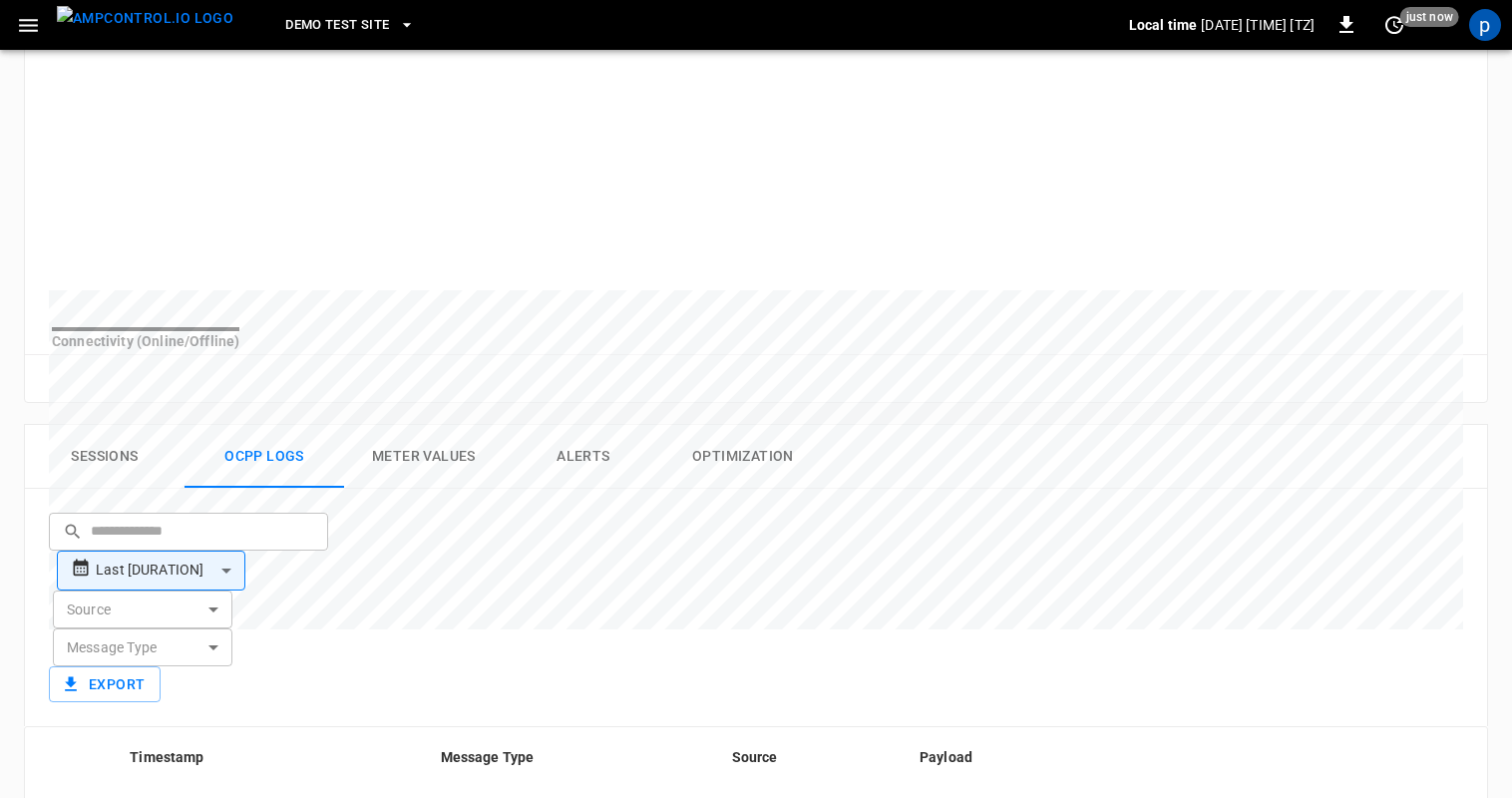 scroll, scrollTop: 698, scrollLeft: 0, axis: vertical 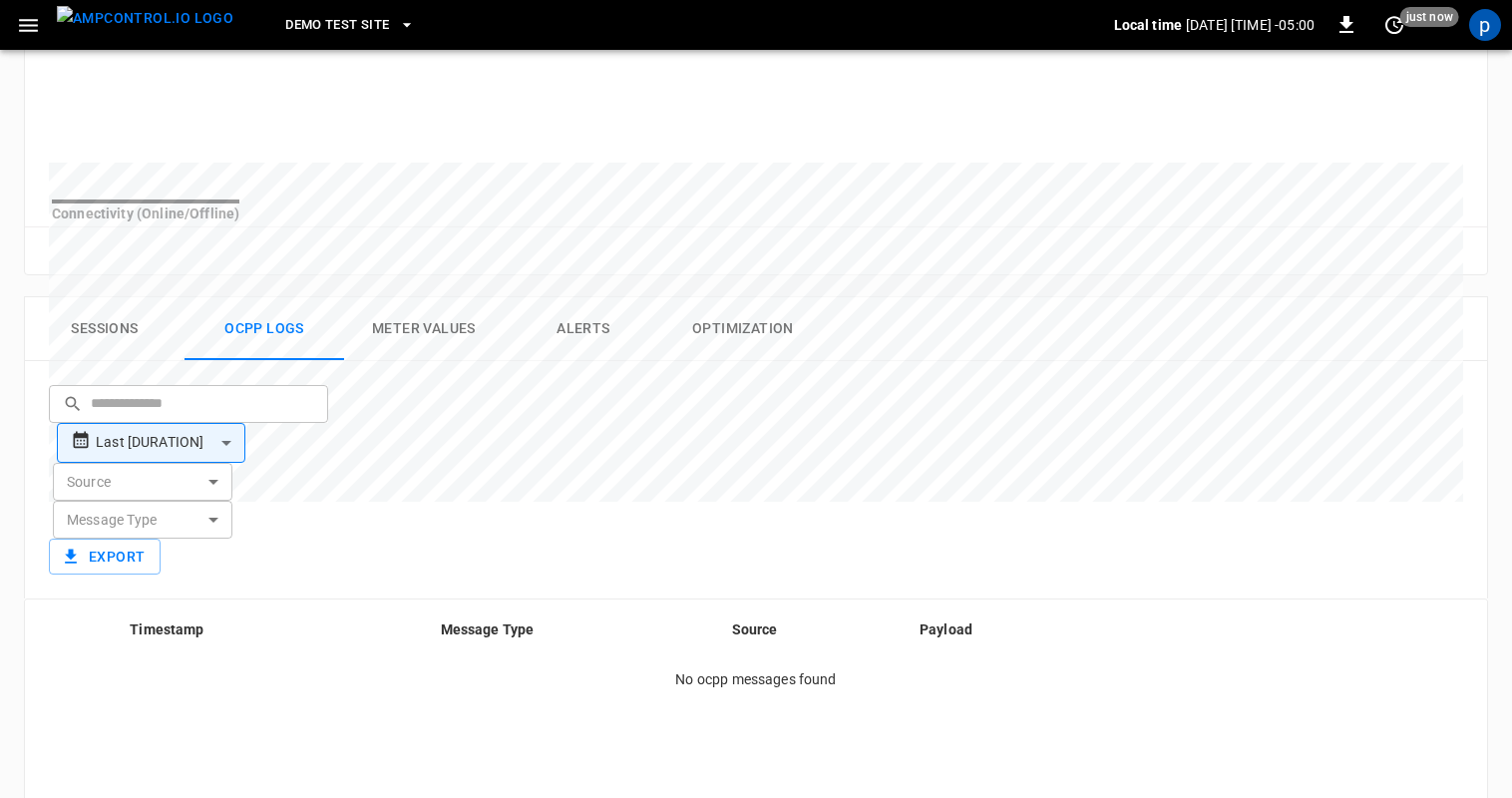 click on "Alerts" at bounding box center (583, 329) 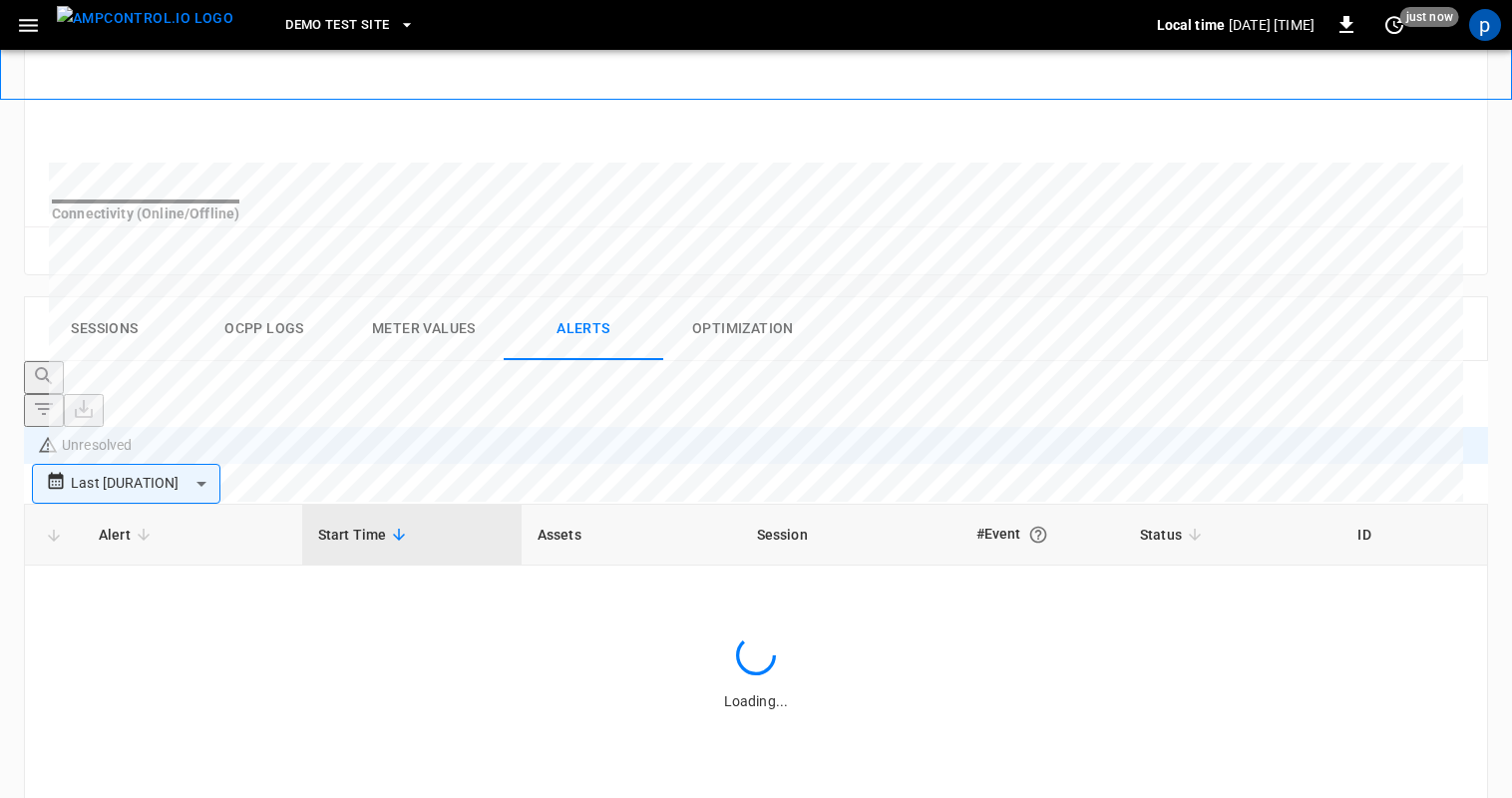 click on "Optimization" at bounding box center [743, 329] 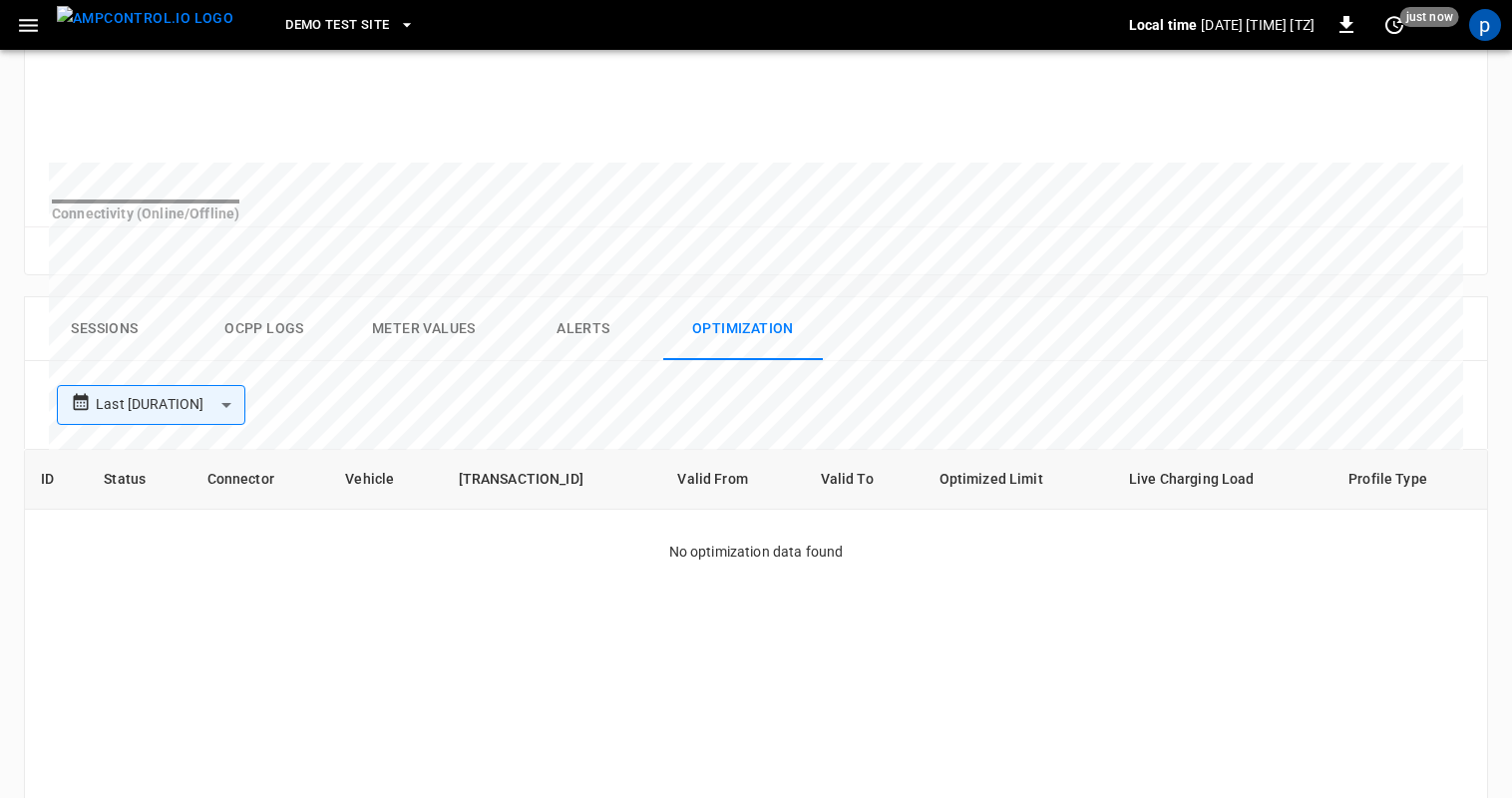 click on "Sessions" at bounding box center [105, 329] 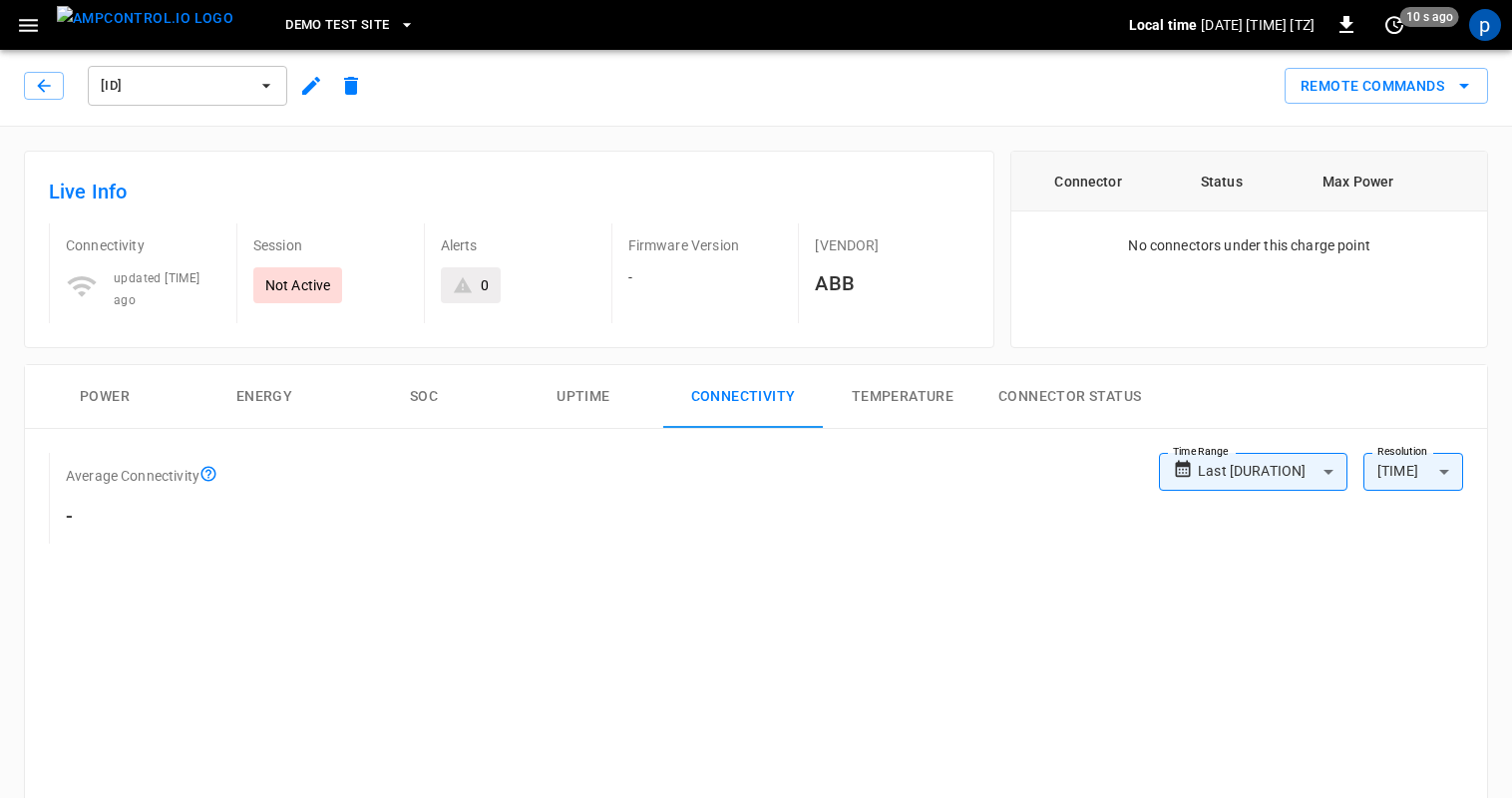 scroll, scrollTop: 0, scrollLeft: 0, axis: both 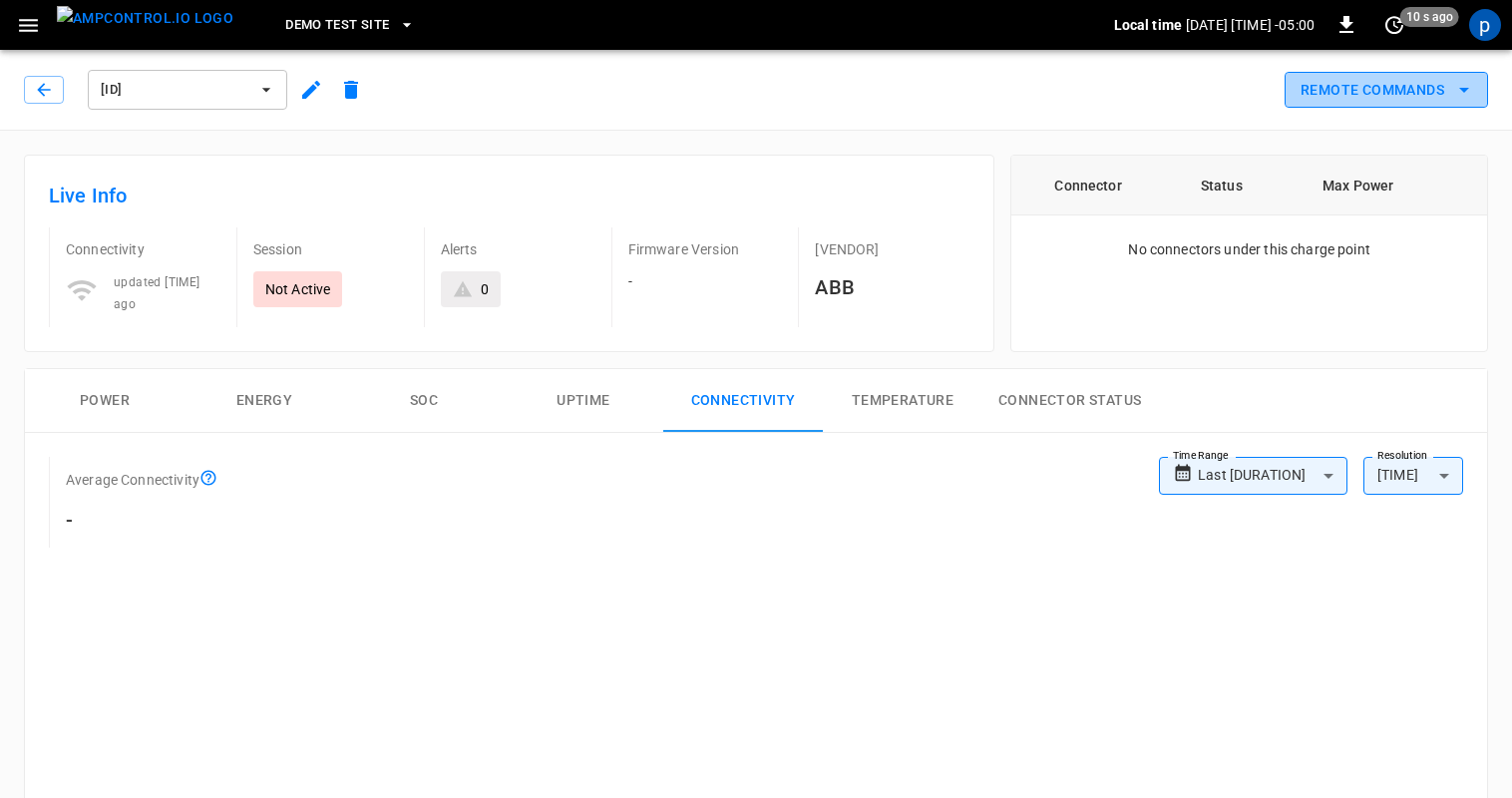 click on "Remote Commands" at bounding box center (1386, 90) 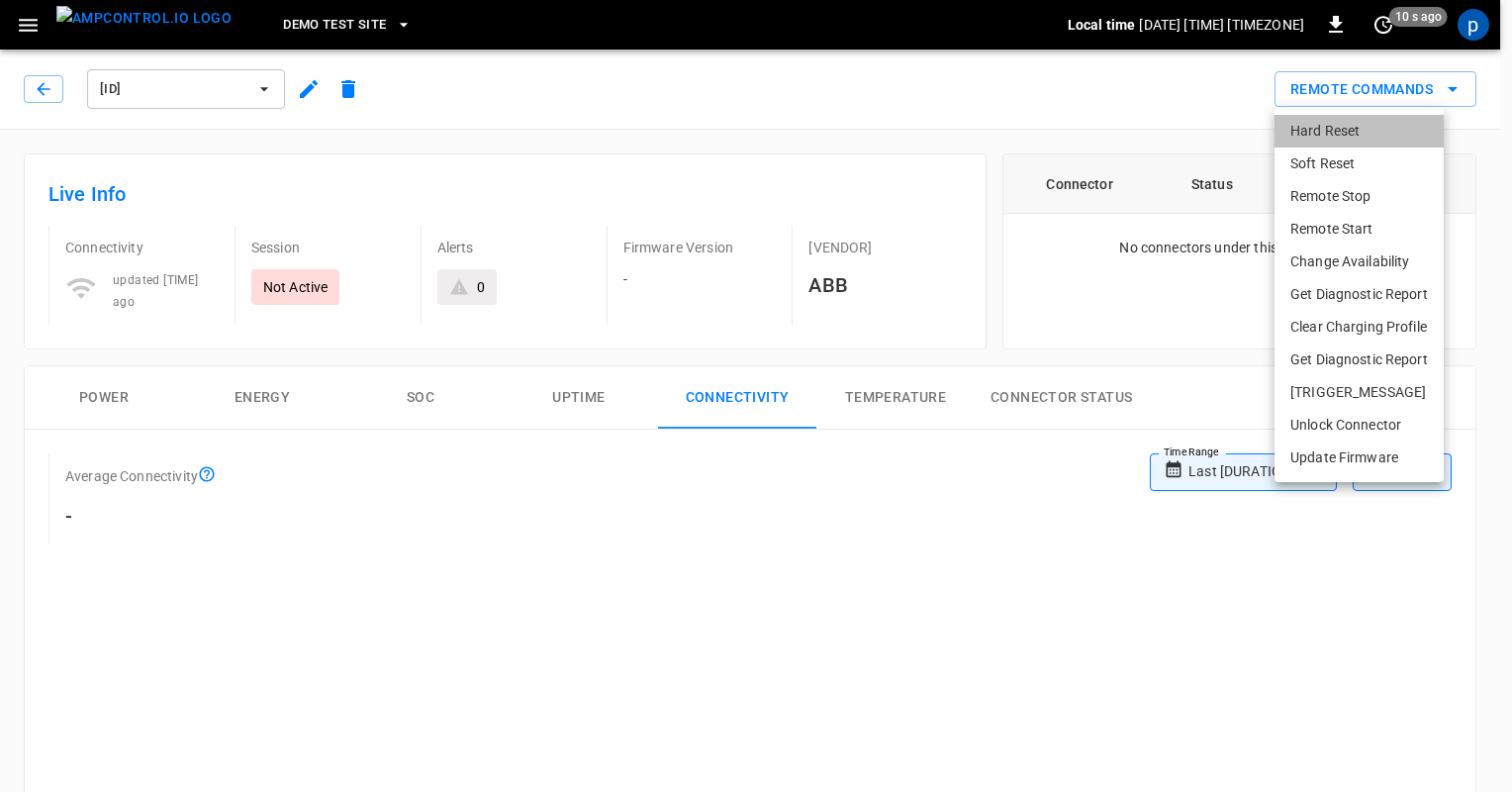 click on "Hard Reset" at bounding box center [1359, 131] 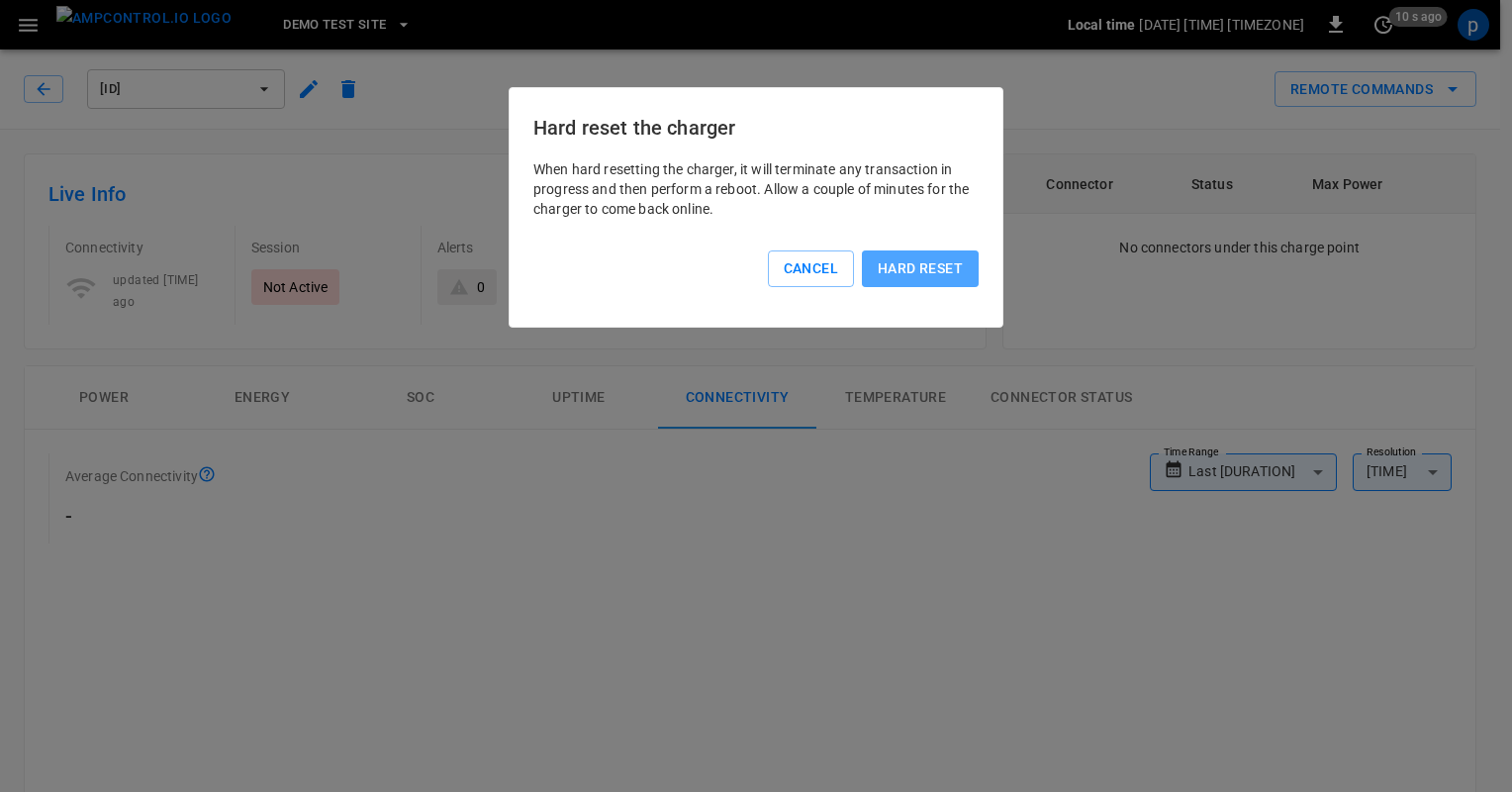 click on "Hard reset" at bounding box center [920, 268] 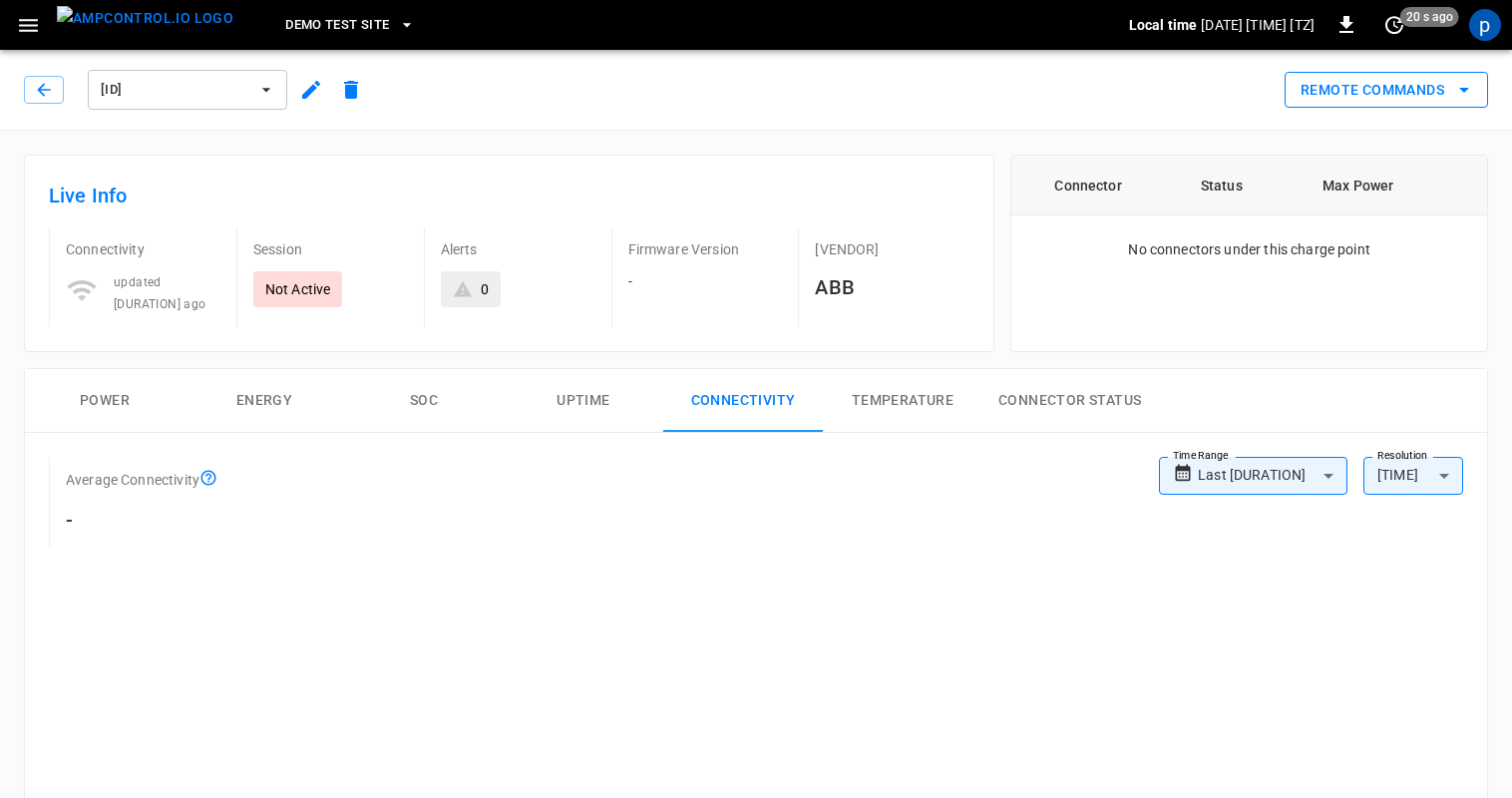 click on "Remote Commands" at bounding box center (1386, 90) 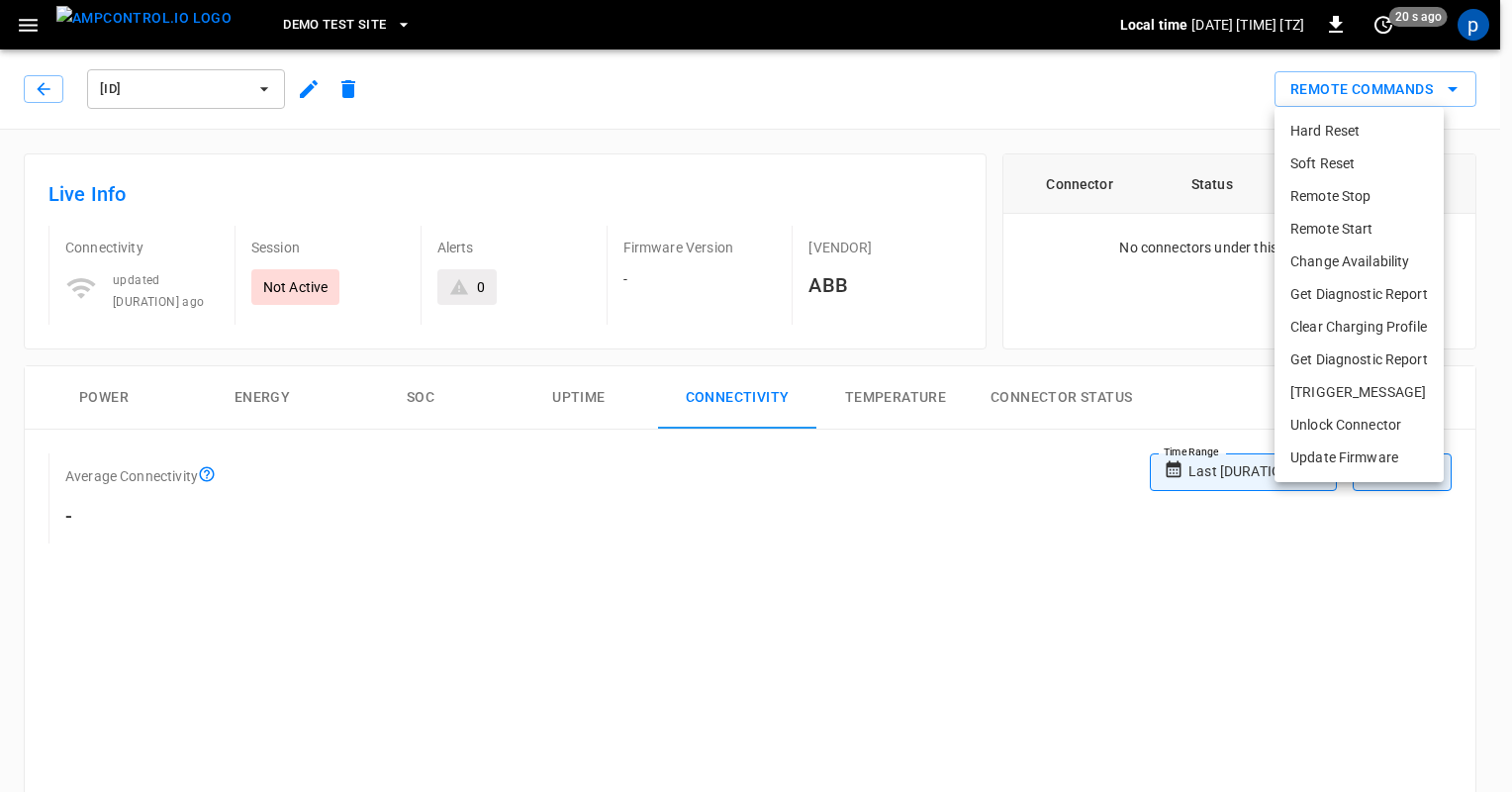 click on "Soft Reset" at bounding box center [1359, 163] 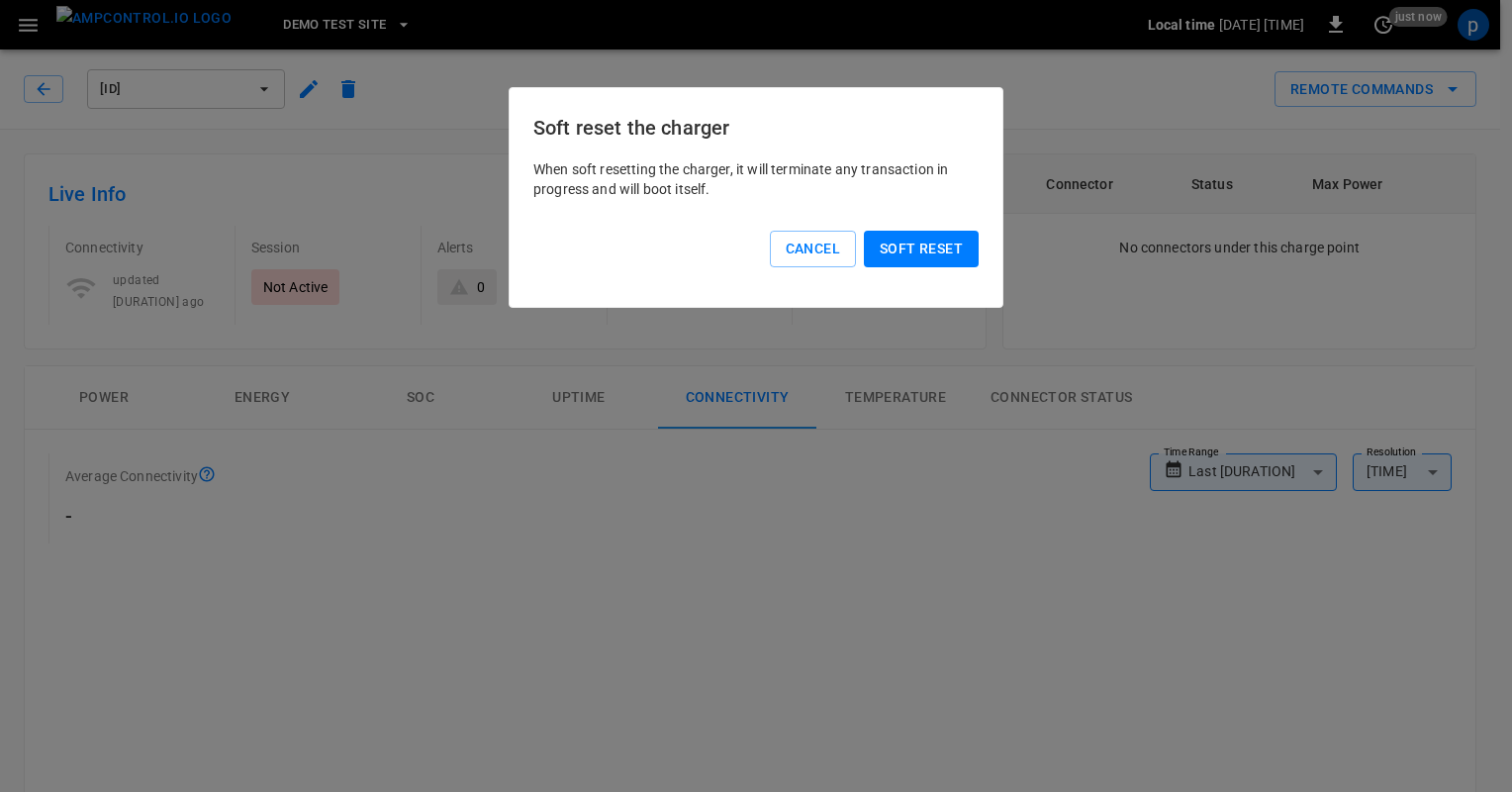 click on "Soft reset" at bounding box center (921, 248) 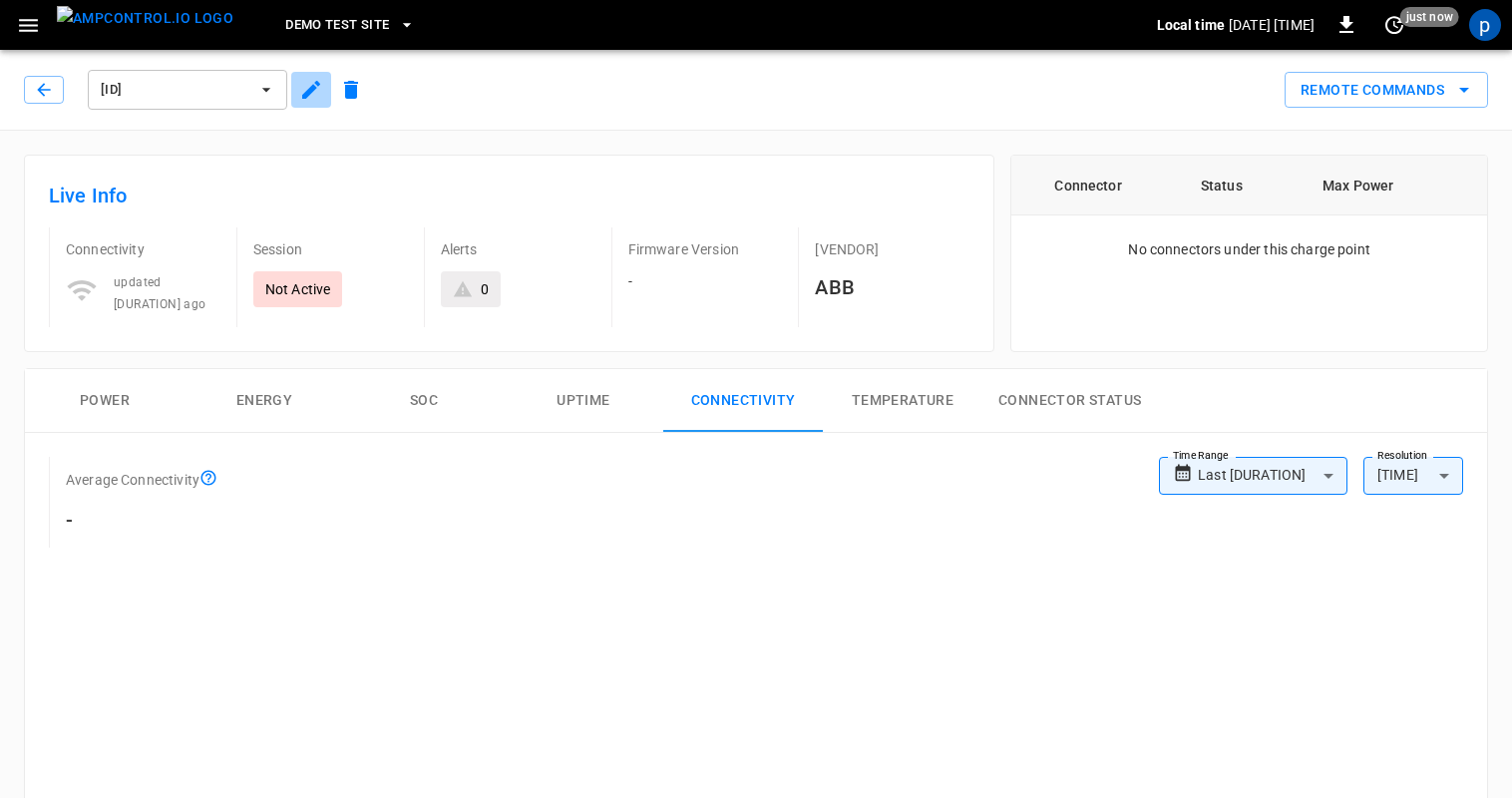 click 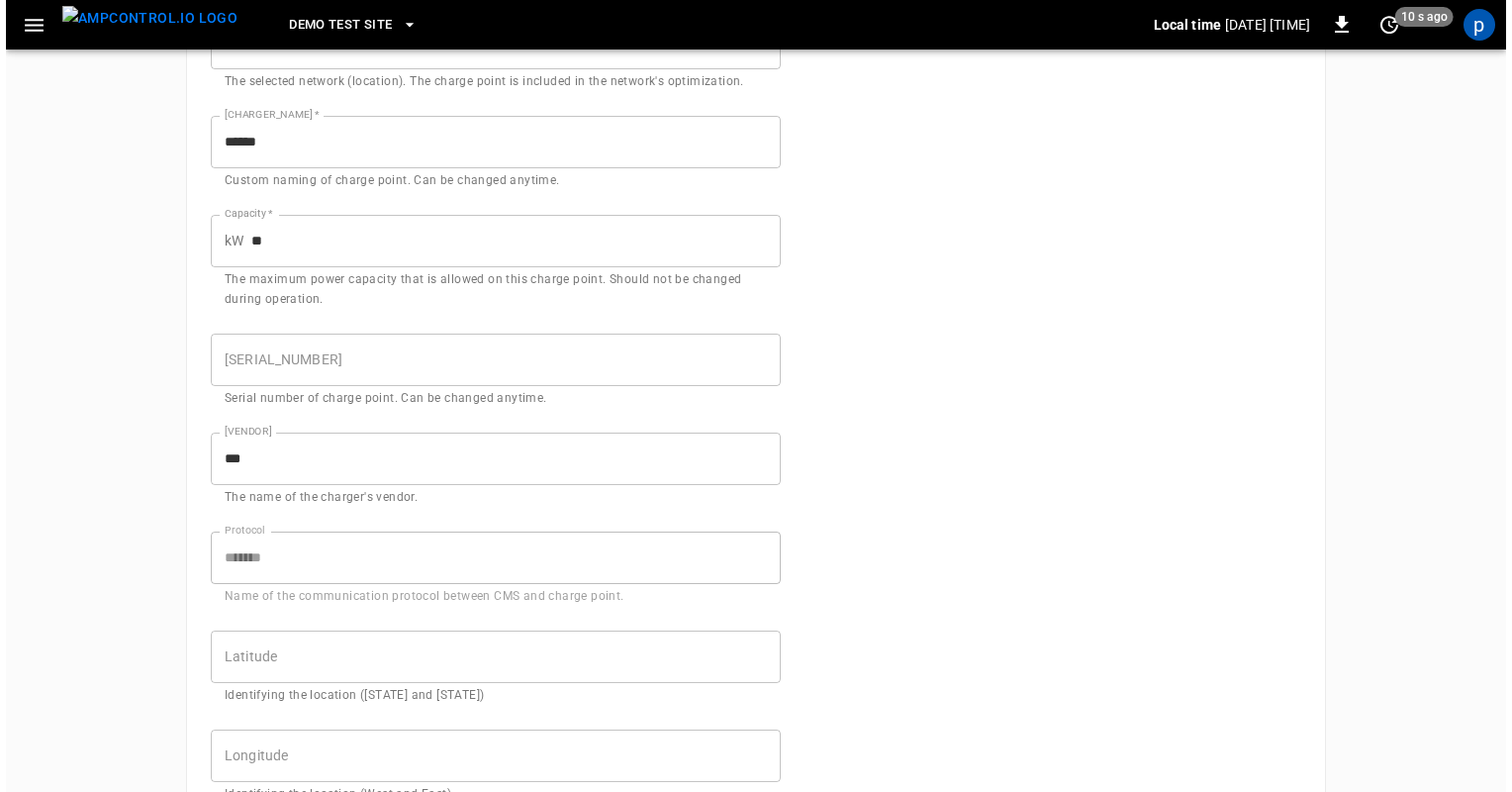 scroll, scrollTop: 0, scrollLeft: 0, axis: both 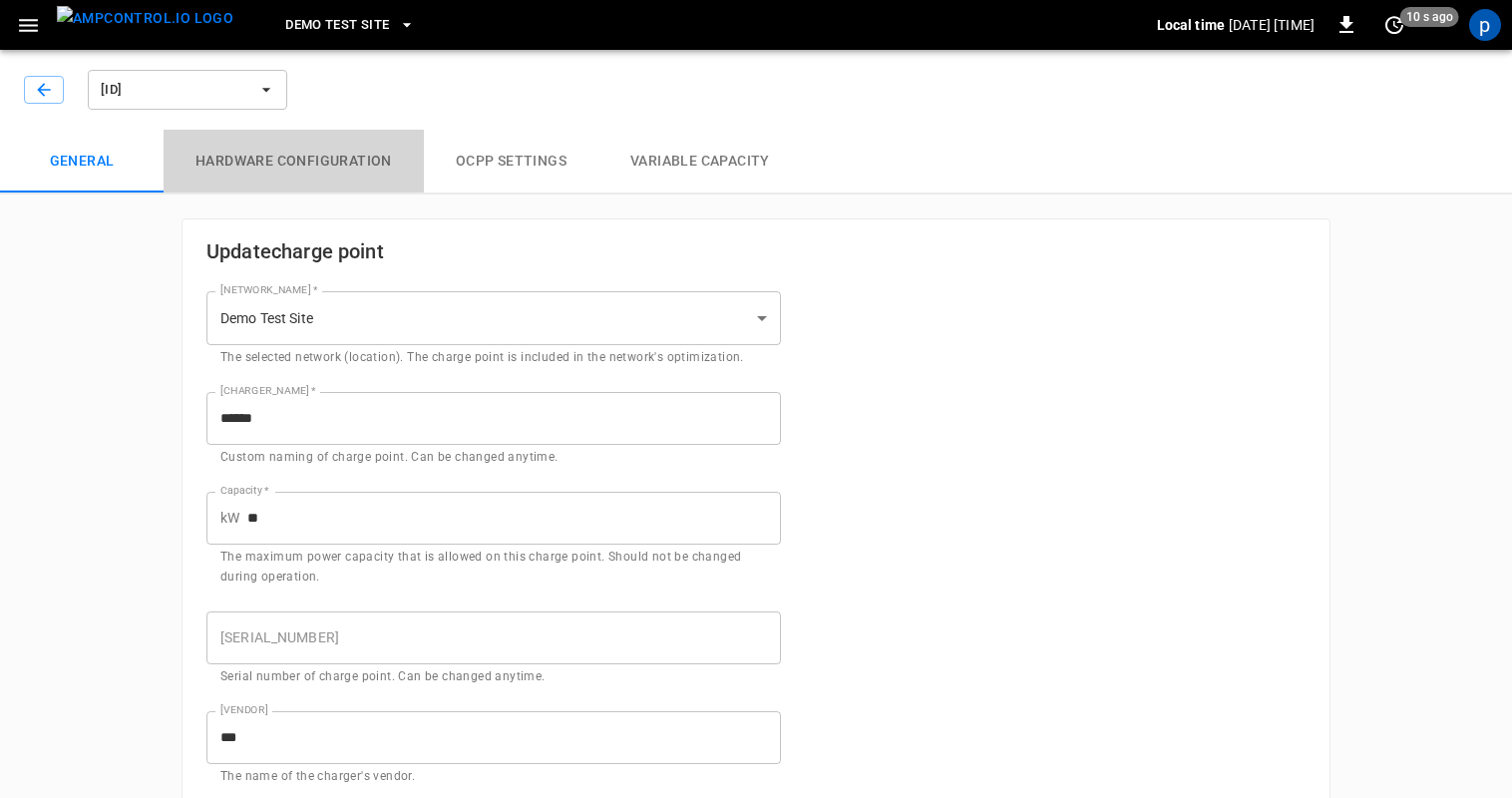 click on "Hardware configuration" at bounding box center (293, 162) 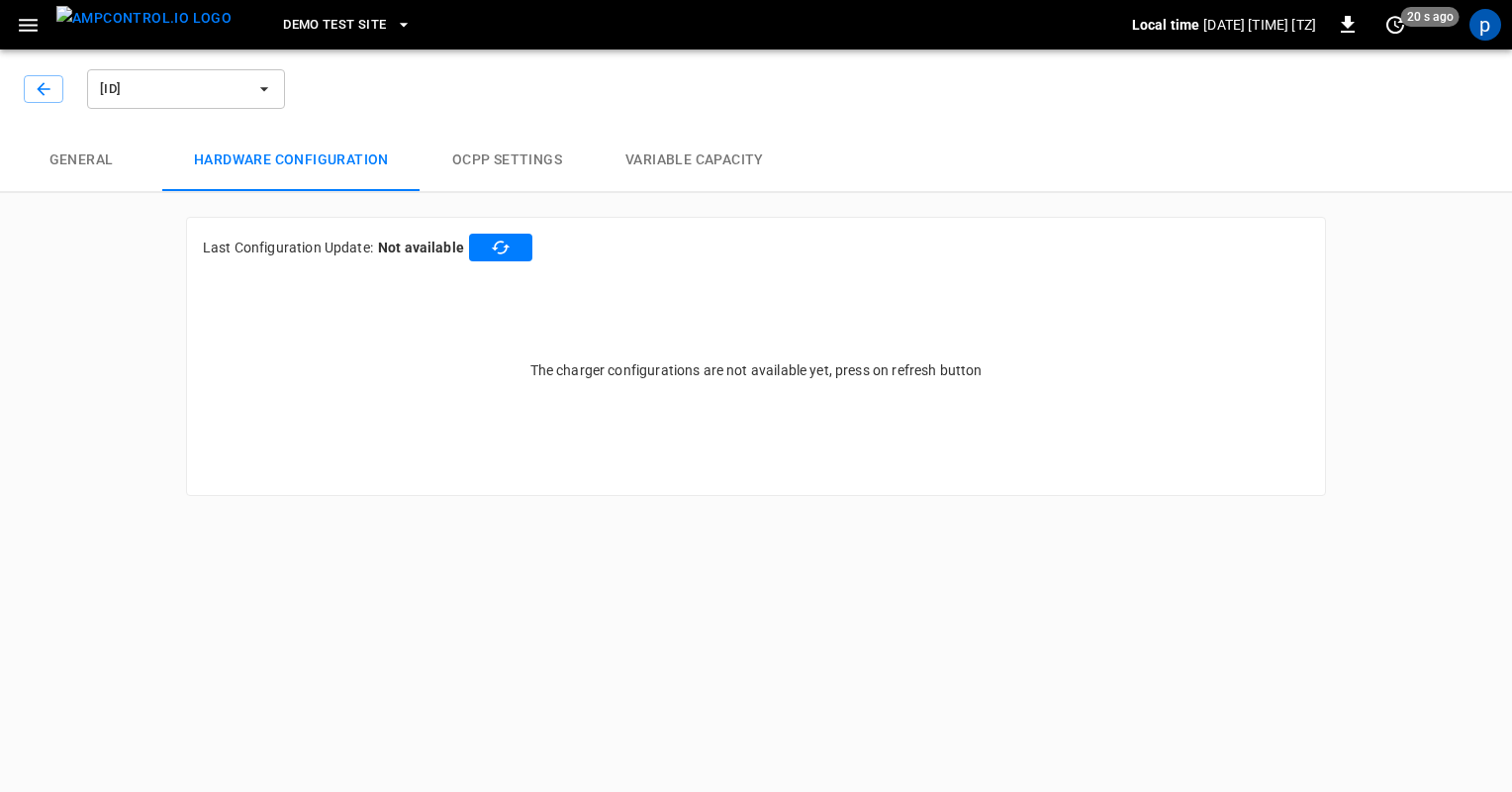 click 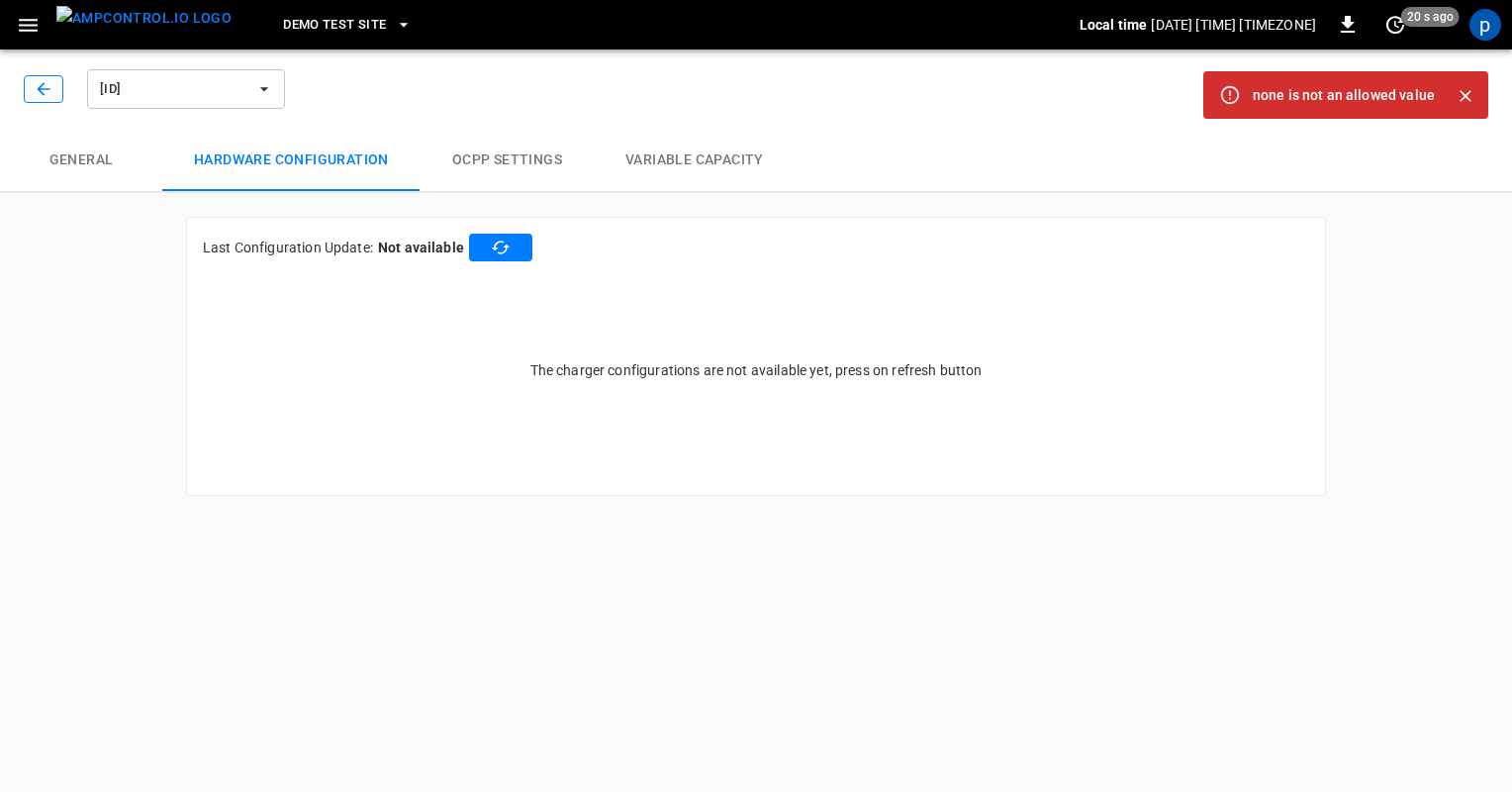 click 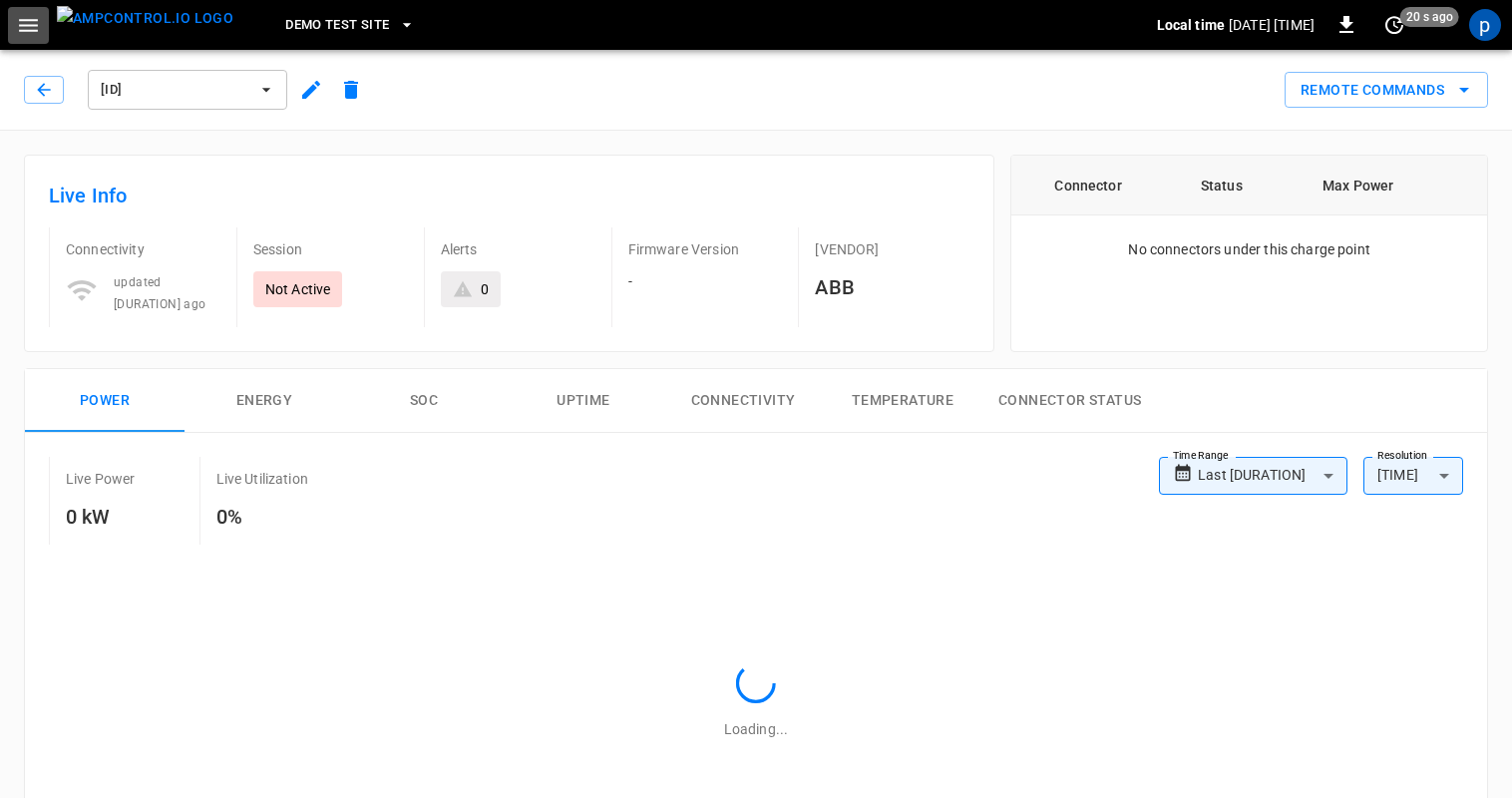 click 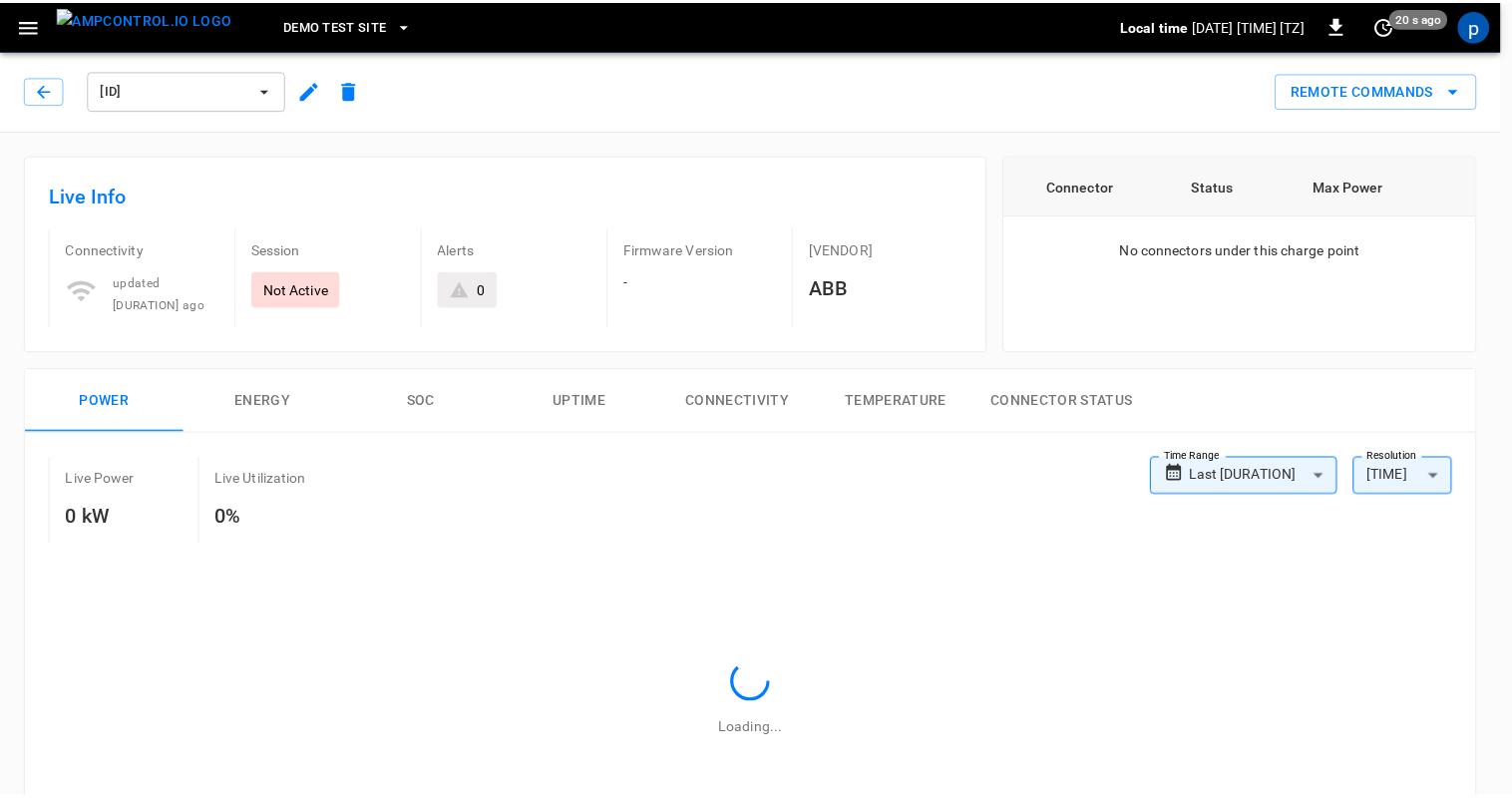 scroll, scrollTop: 200, scrollLeft: 0, axis: vertical 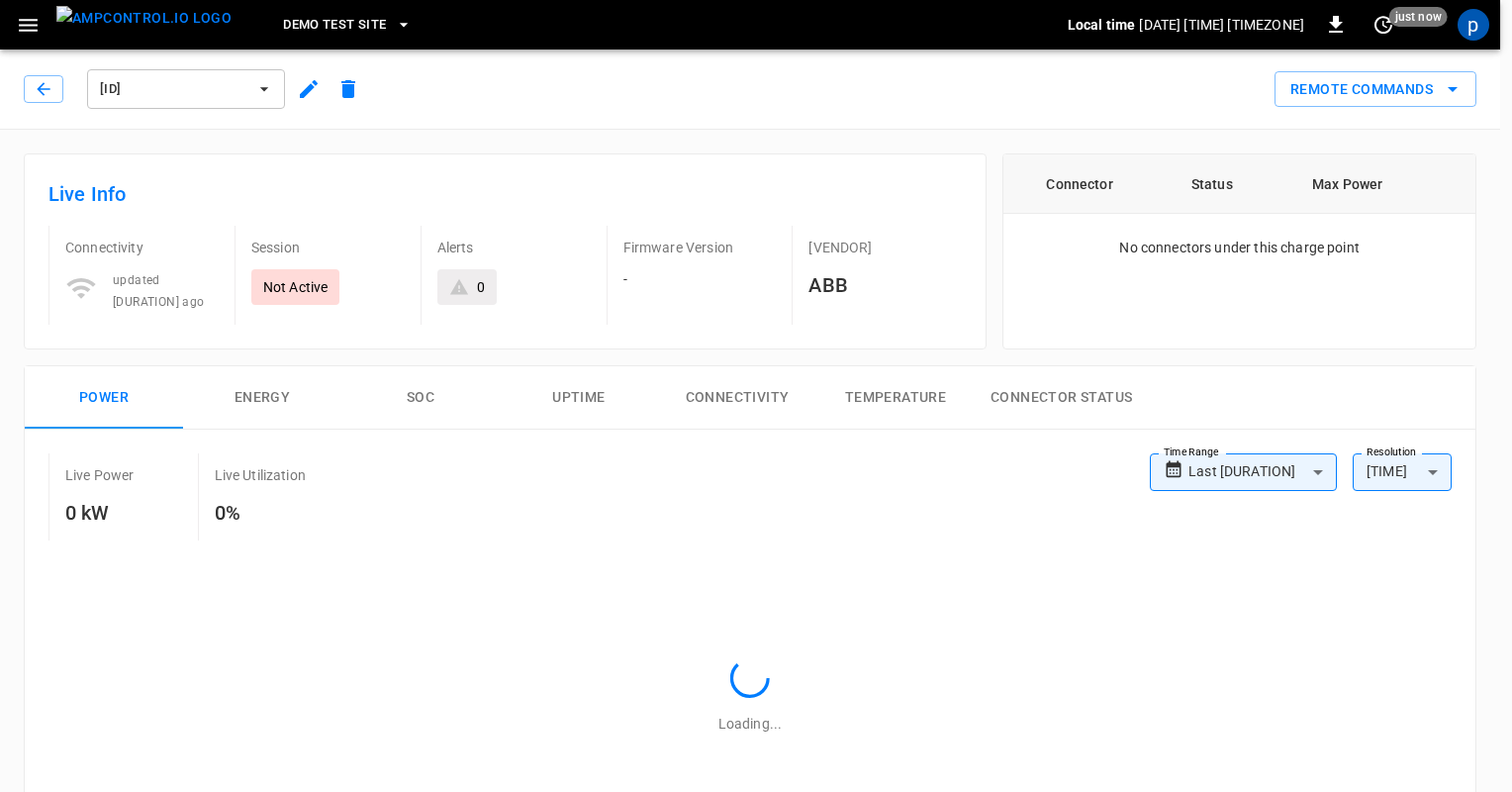 click on "Connectors" at bounding box center [109, 2661] 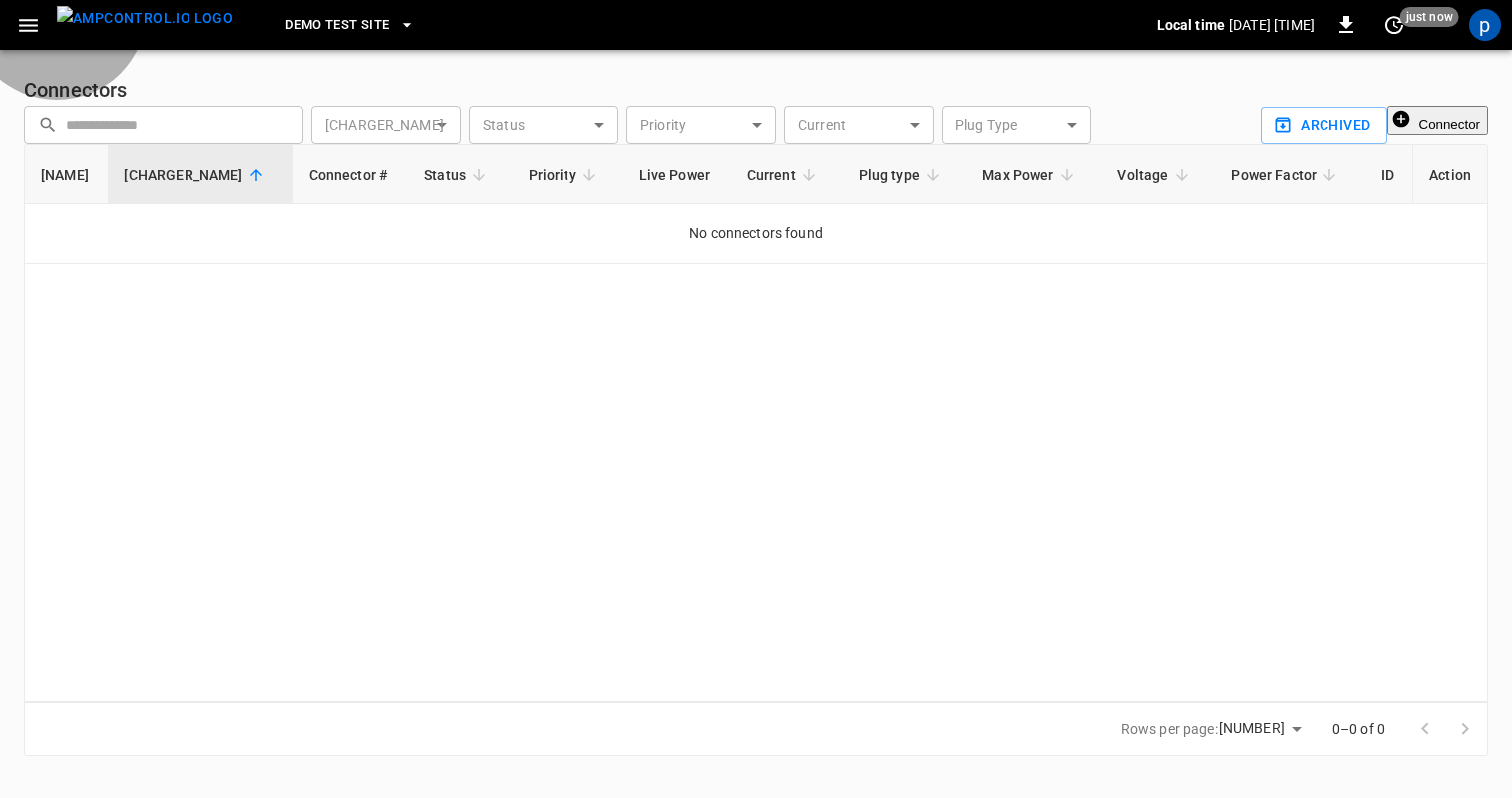 click on "Connector" at bounding box center (1438, 120) 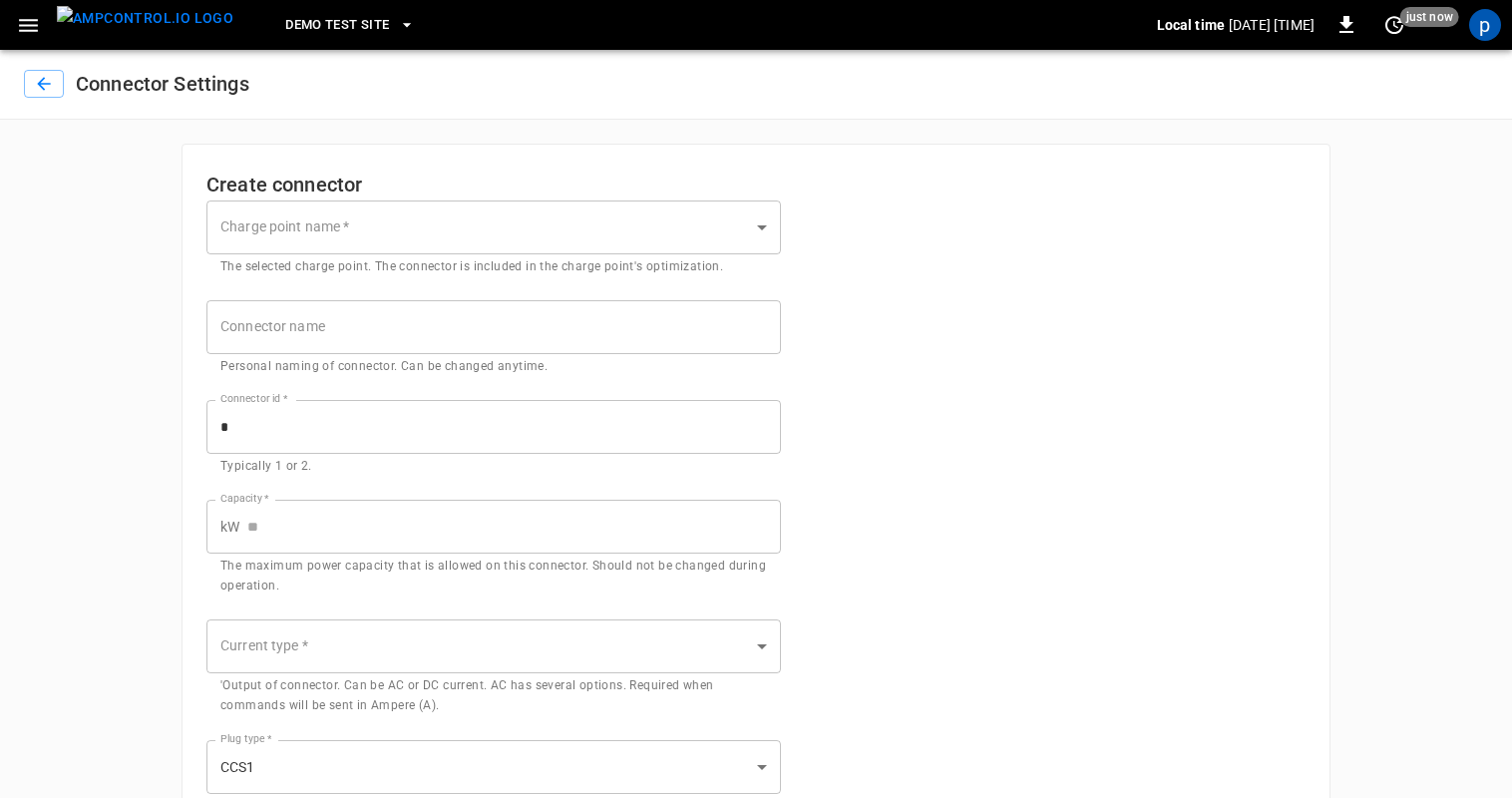 click on "Demo Test Site Local time [DATE] [TIME] -05:00 0 just now p Connector Settings Create connector Charge point name   * ​ Charge point name   * The selected charge point. The connector is included in the charge point's optimization. Connector name Connector name Personal naming of connector. Can be changed anytime. Connector id   * * Connector id   * Typically 1 or 2. Capacity   * [NUMBER] kW Capacity   * The maximum power capacity that is allowed on this connector. Should not be changed during operation. Current type   * ​ Current type   * '[STRING] of connector. Can be AC or DC current. AC has several options. Required when commands will be sent in Ampere (A). Plug type   * CCS1 **** Plug type   * Plug type of connector. Voltage   * [NUMBER] V Voltage   * Required. Voltage at the connector. Minimum value 120V Power factor * Power factor Measured power factor at the connector. Required for AC when commands will be sent in Ampere (A). Cancel Save Refresh now Update every 5 sec Update every 30 sec" at bounding box center (756, 590) 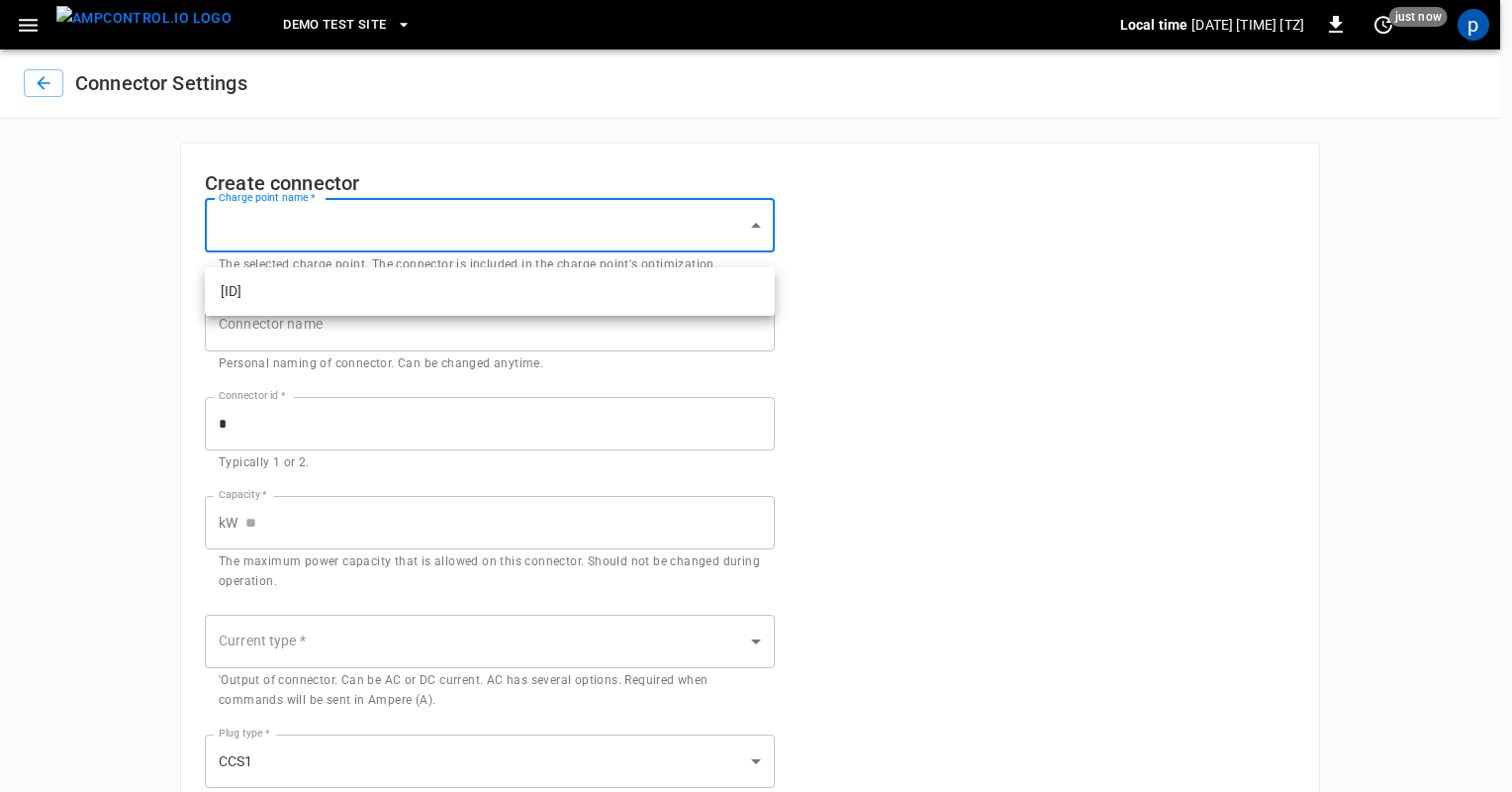 click on "[ID]" at bounding box center [490, 291] 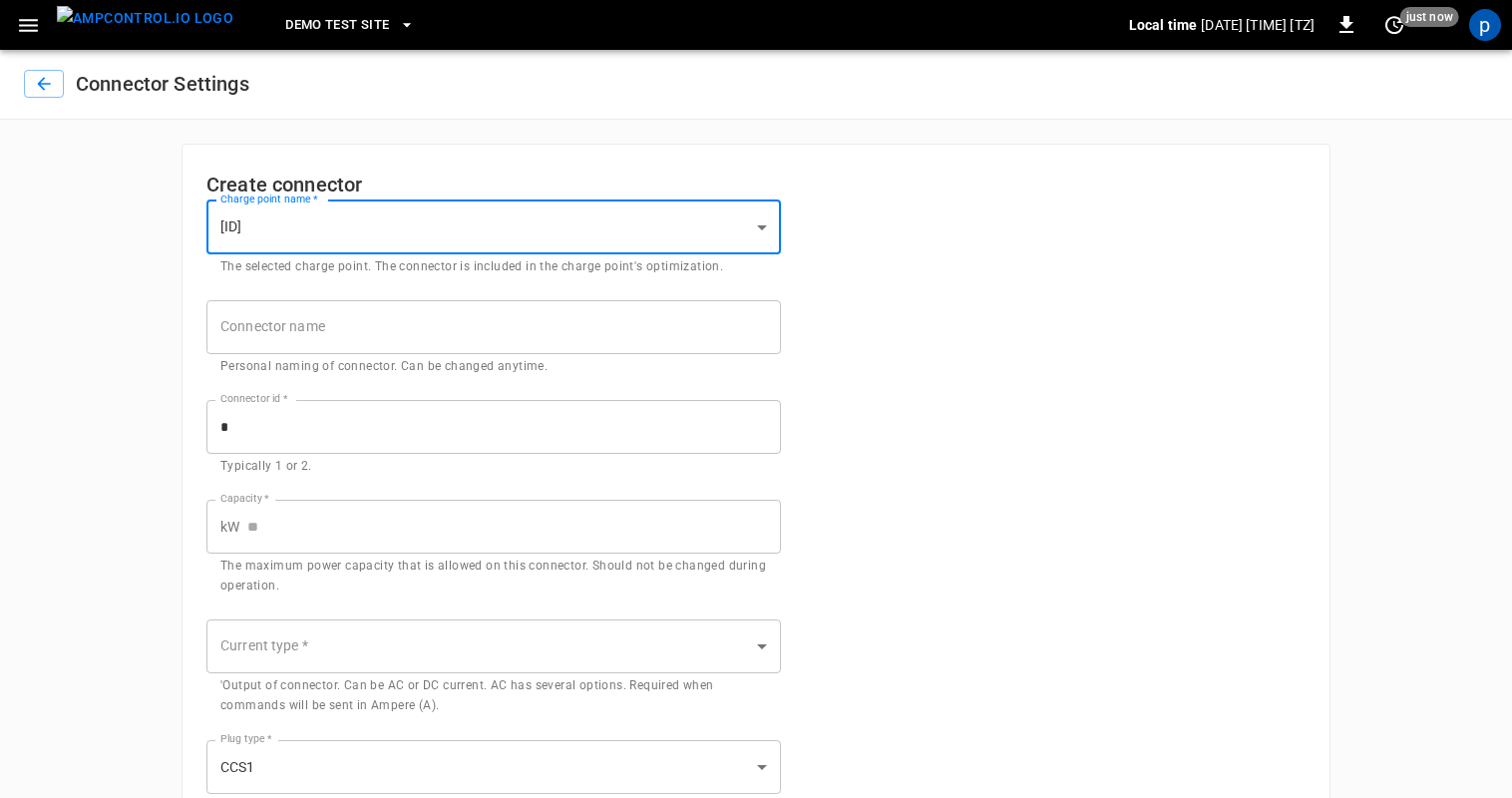 click on "Connector name" at bounding box center [494, 326] 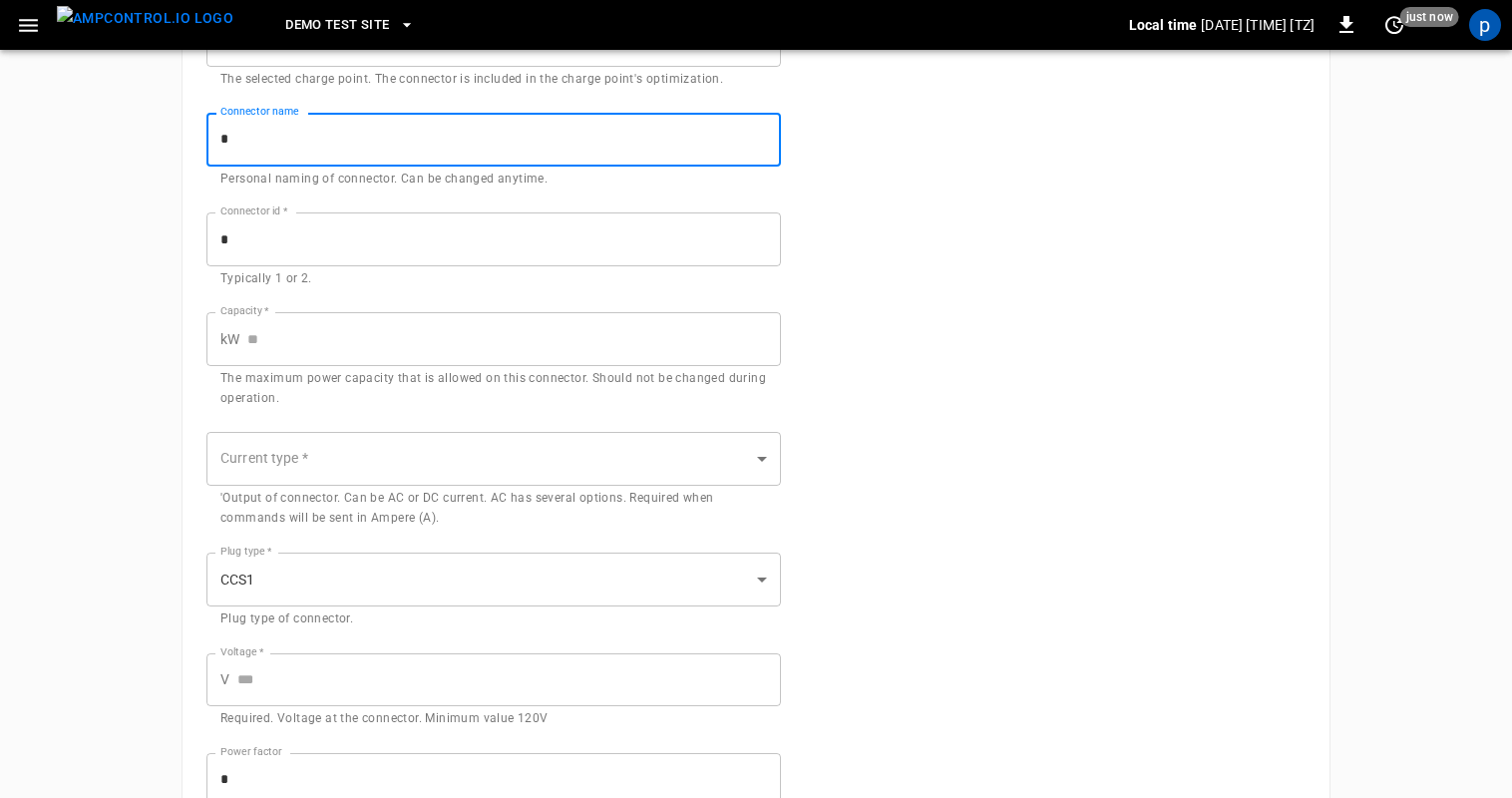 scroll, scrollTop: 200, scrollLeft: 0, axis: vertical 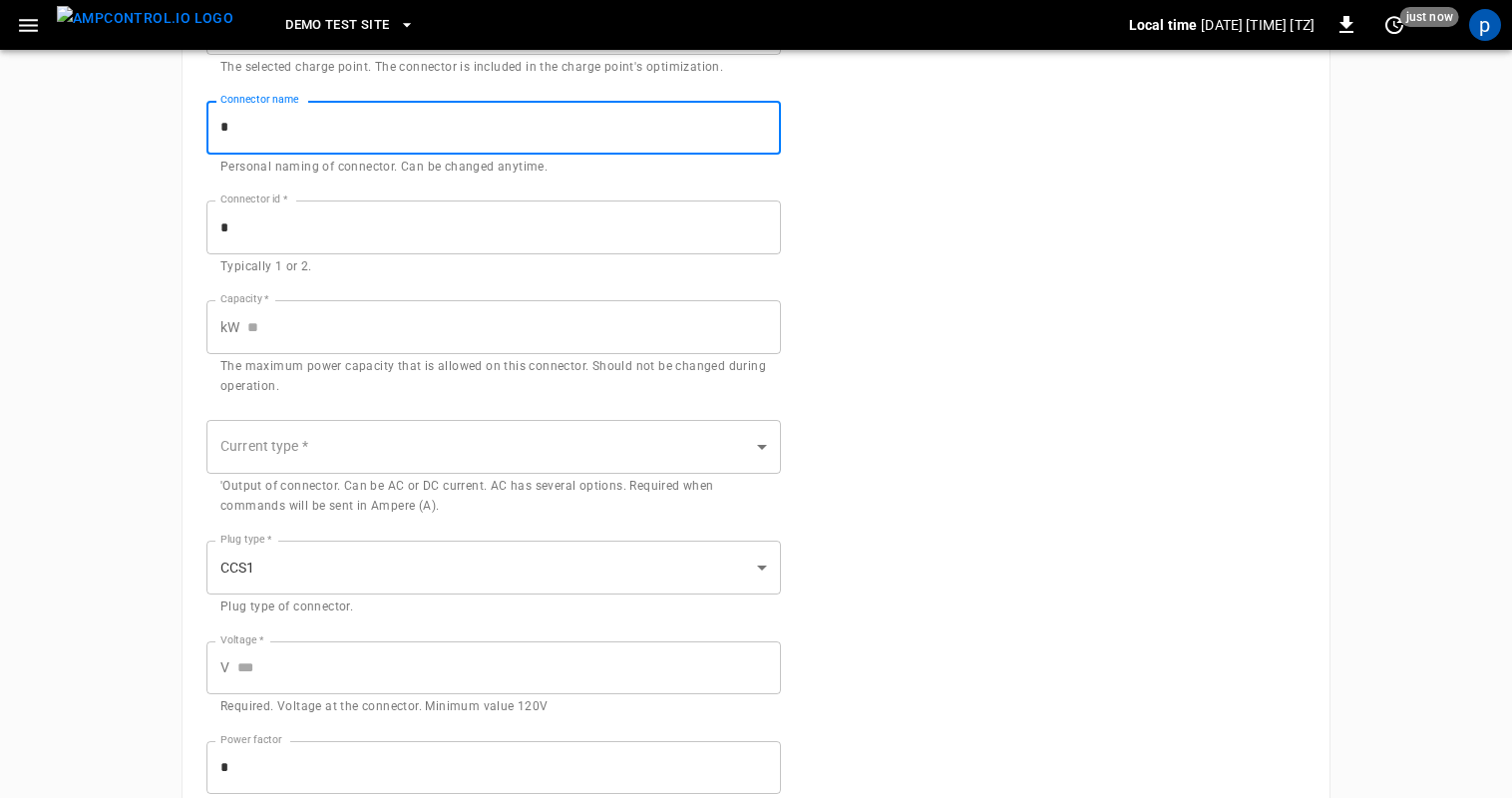 type on "*" 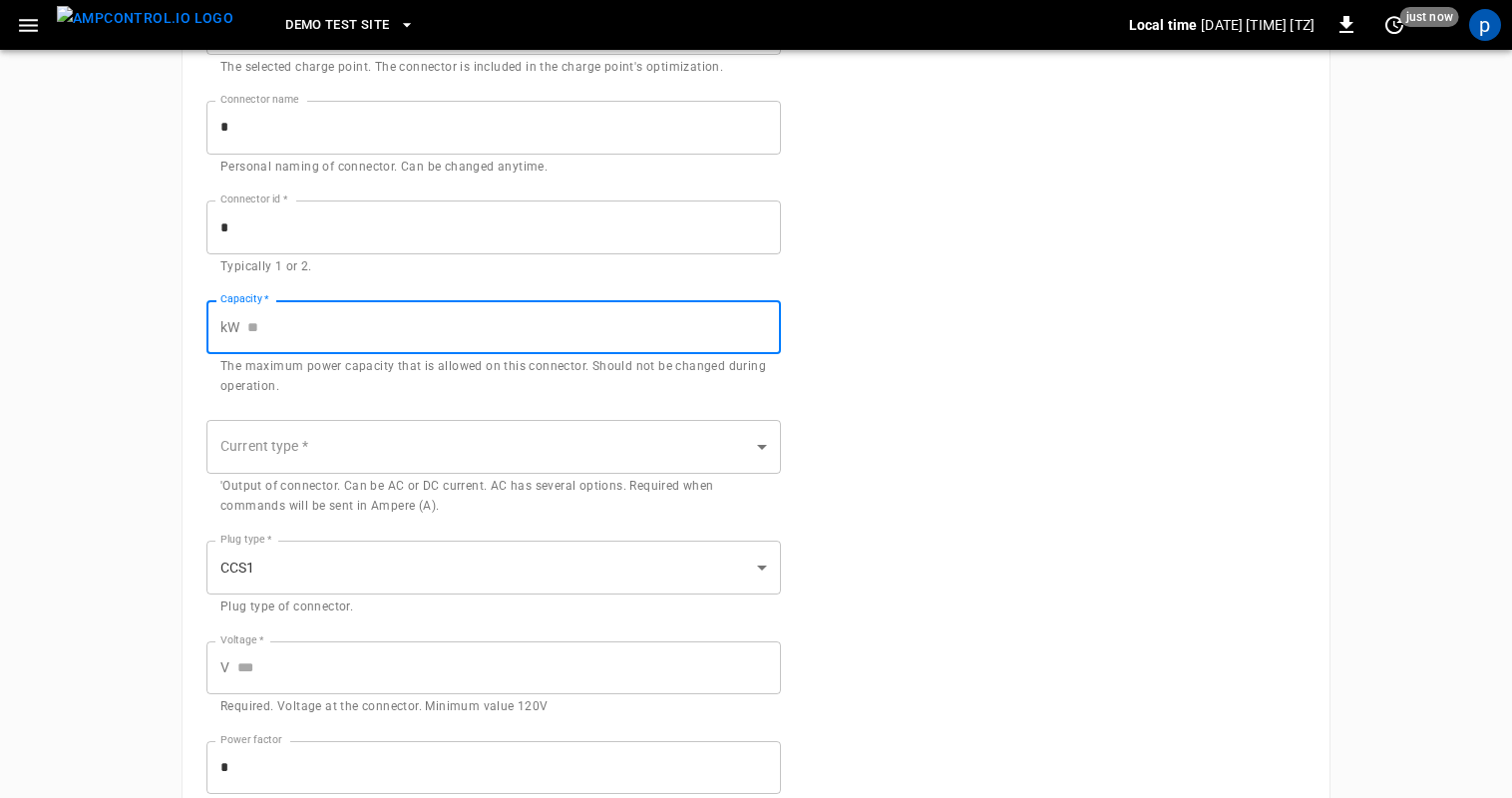 click on "Capacity   *" at bounding box center [514, 326] 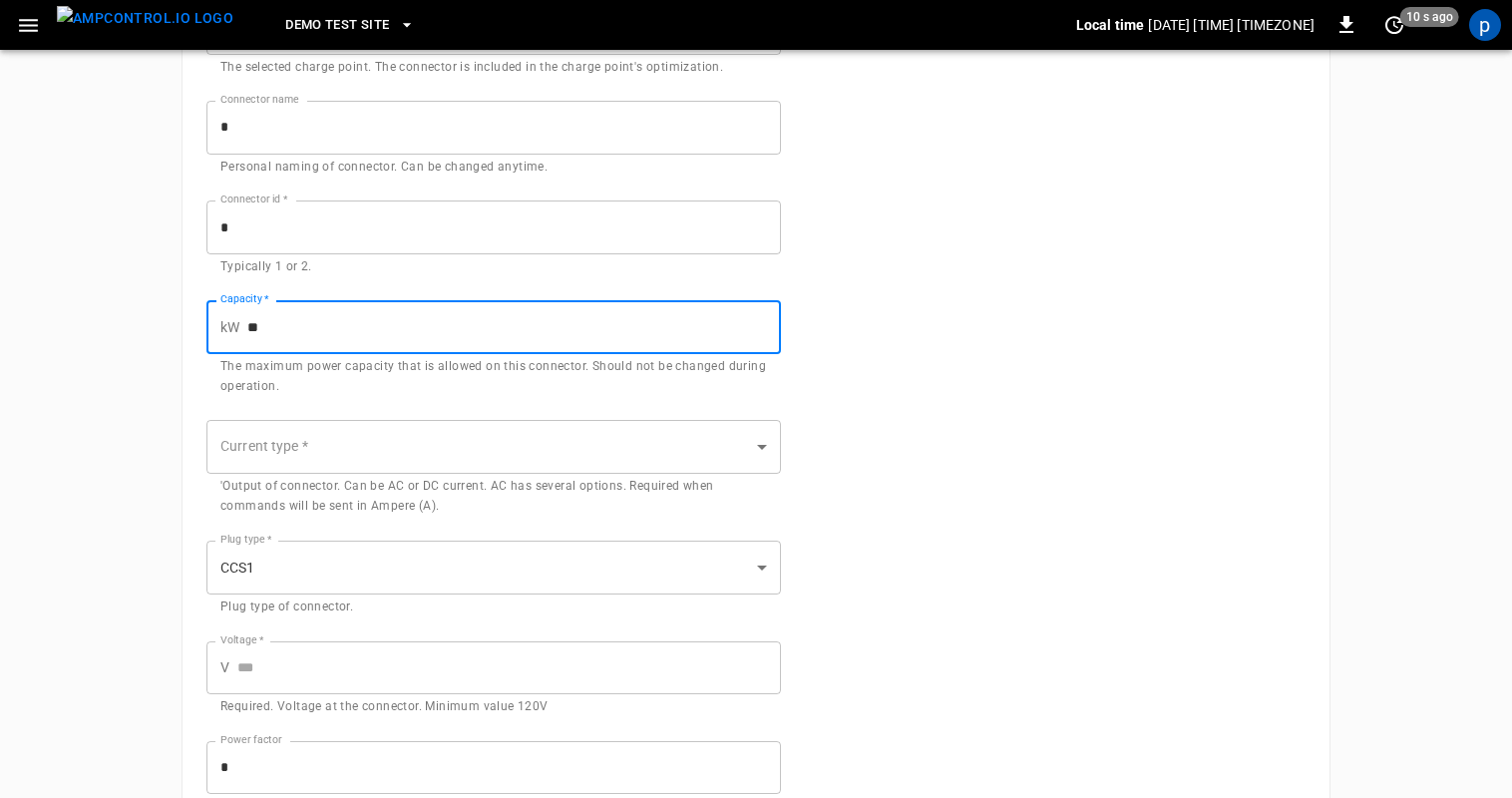type on "**" 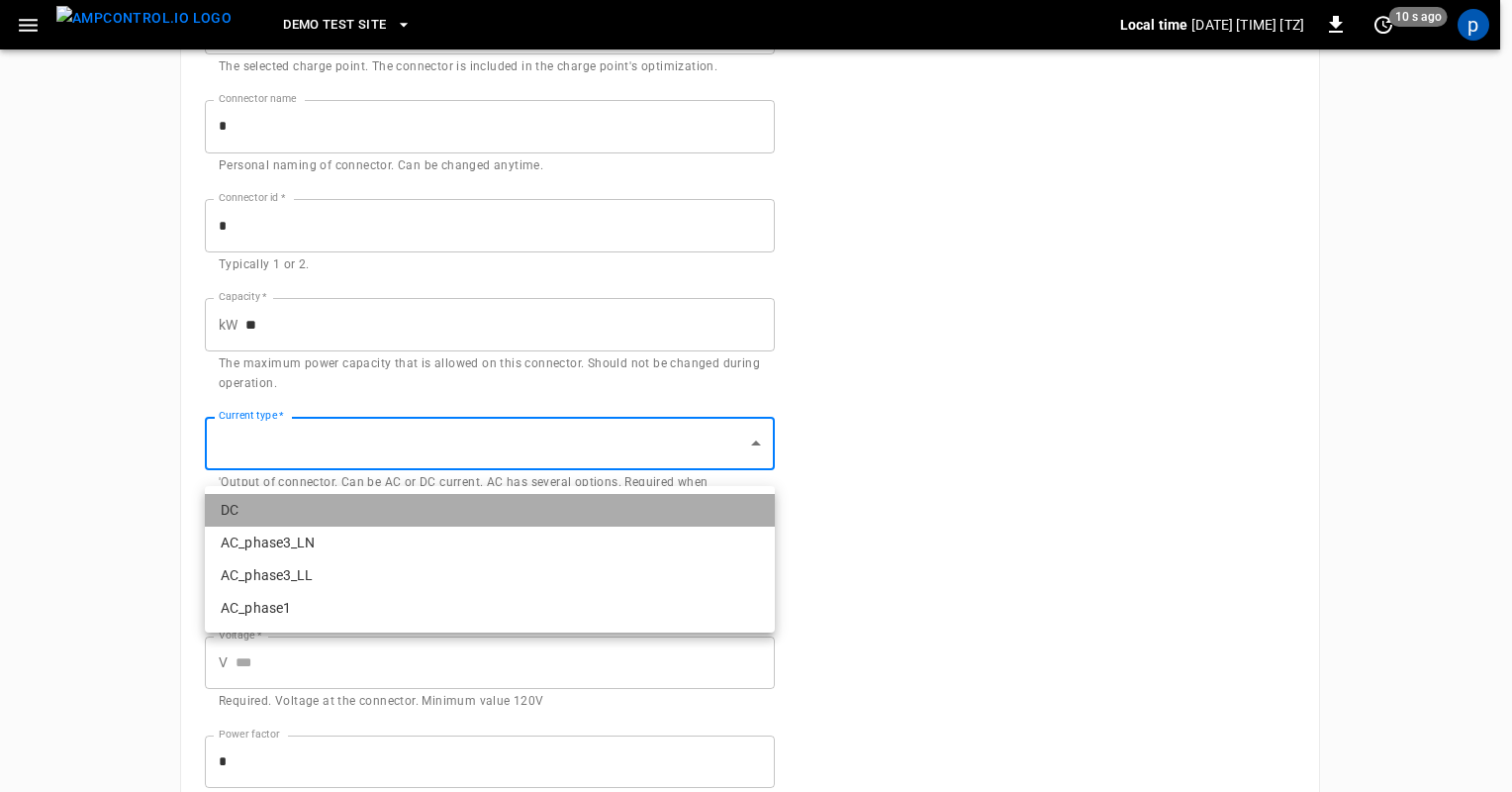 click on "DC" at bounding box center [490, 510] 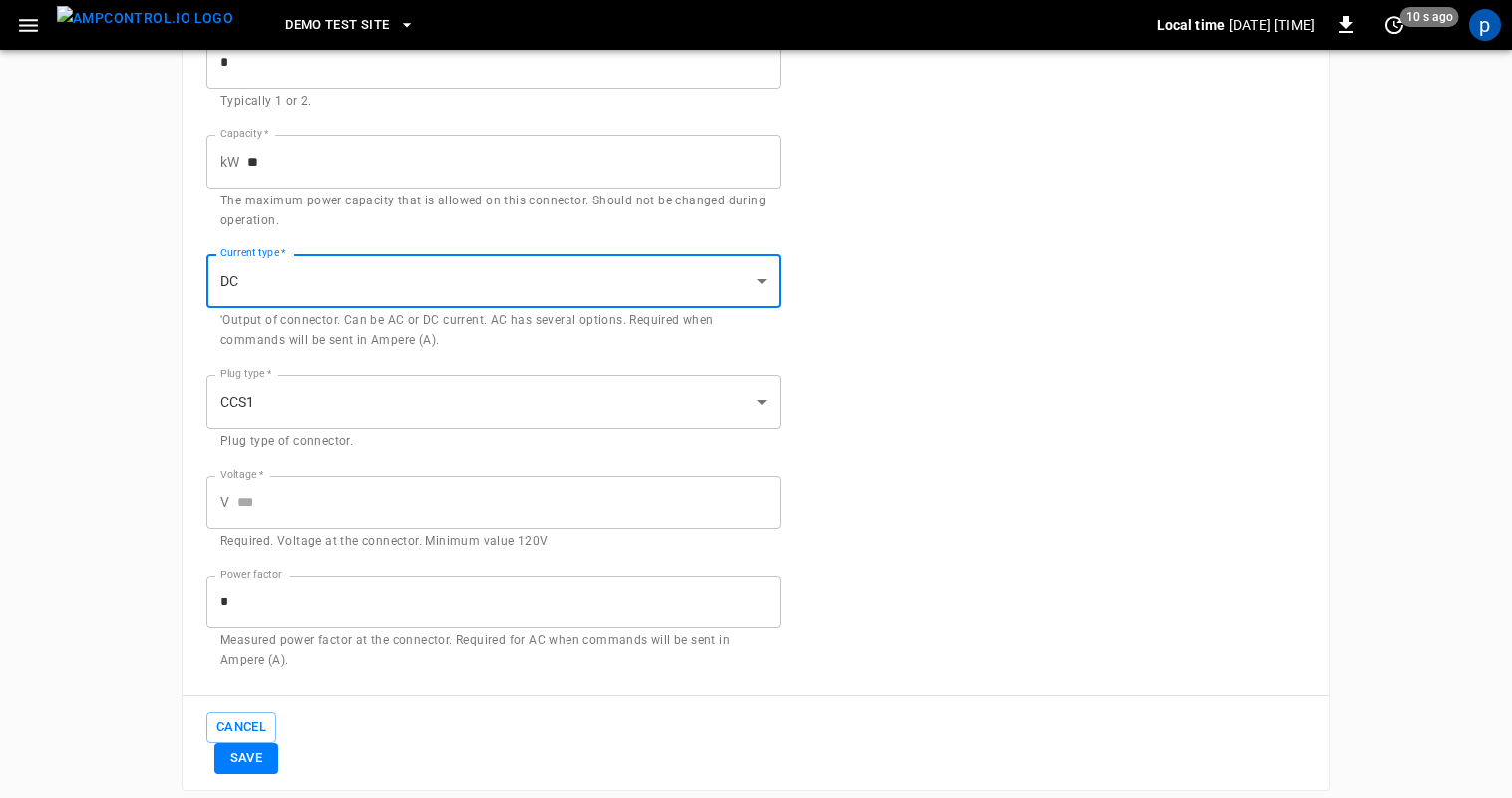 scroll, scrollTop: 366, scrollLeft: 0, axis: vertical 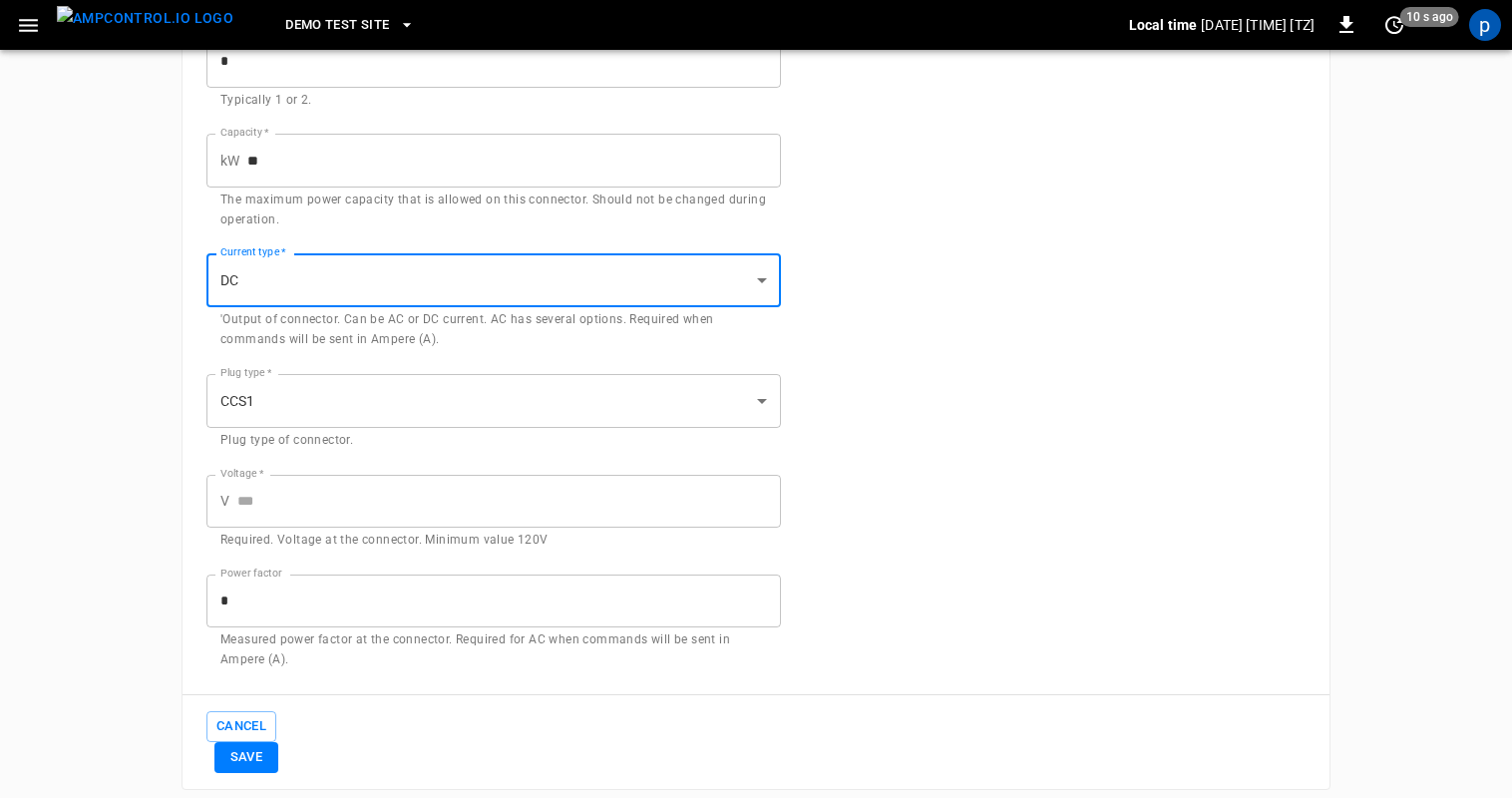 click on "Voltage   *" at bounding box center [509, 501] 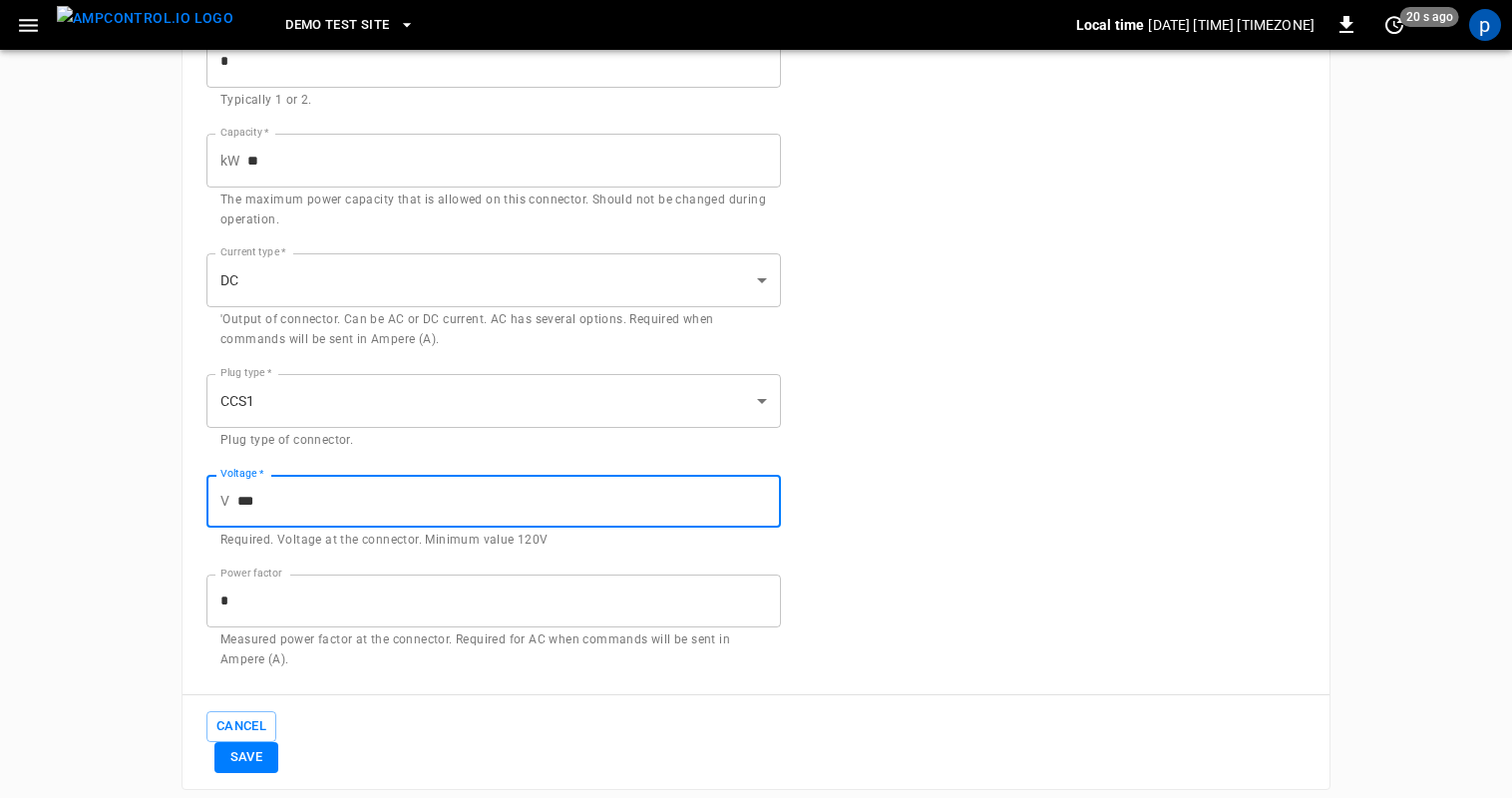 type on "***" 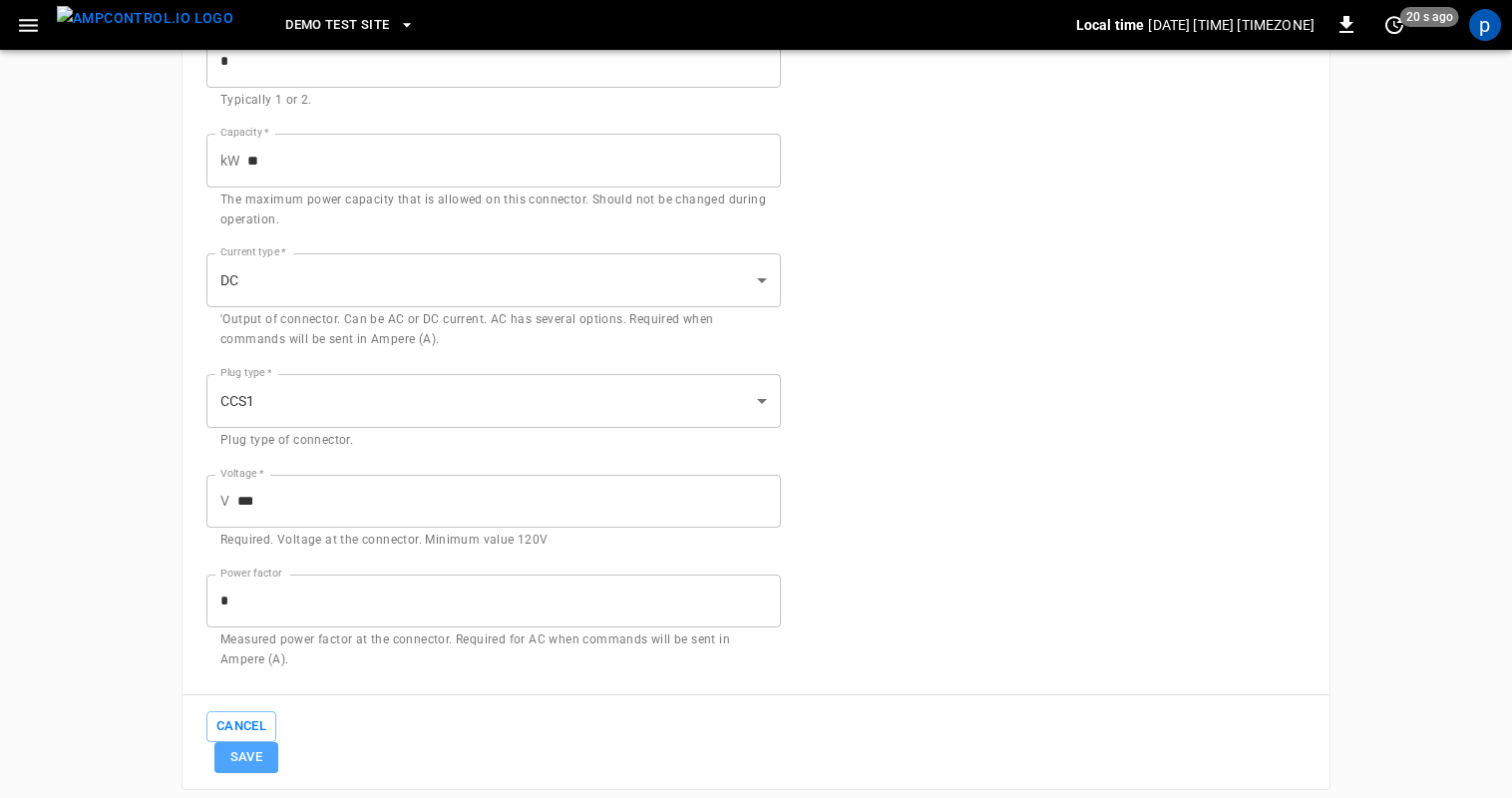 click on "Save" at bounding box center [246, 757] 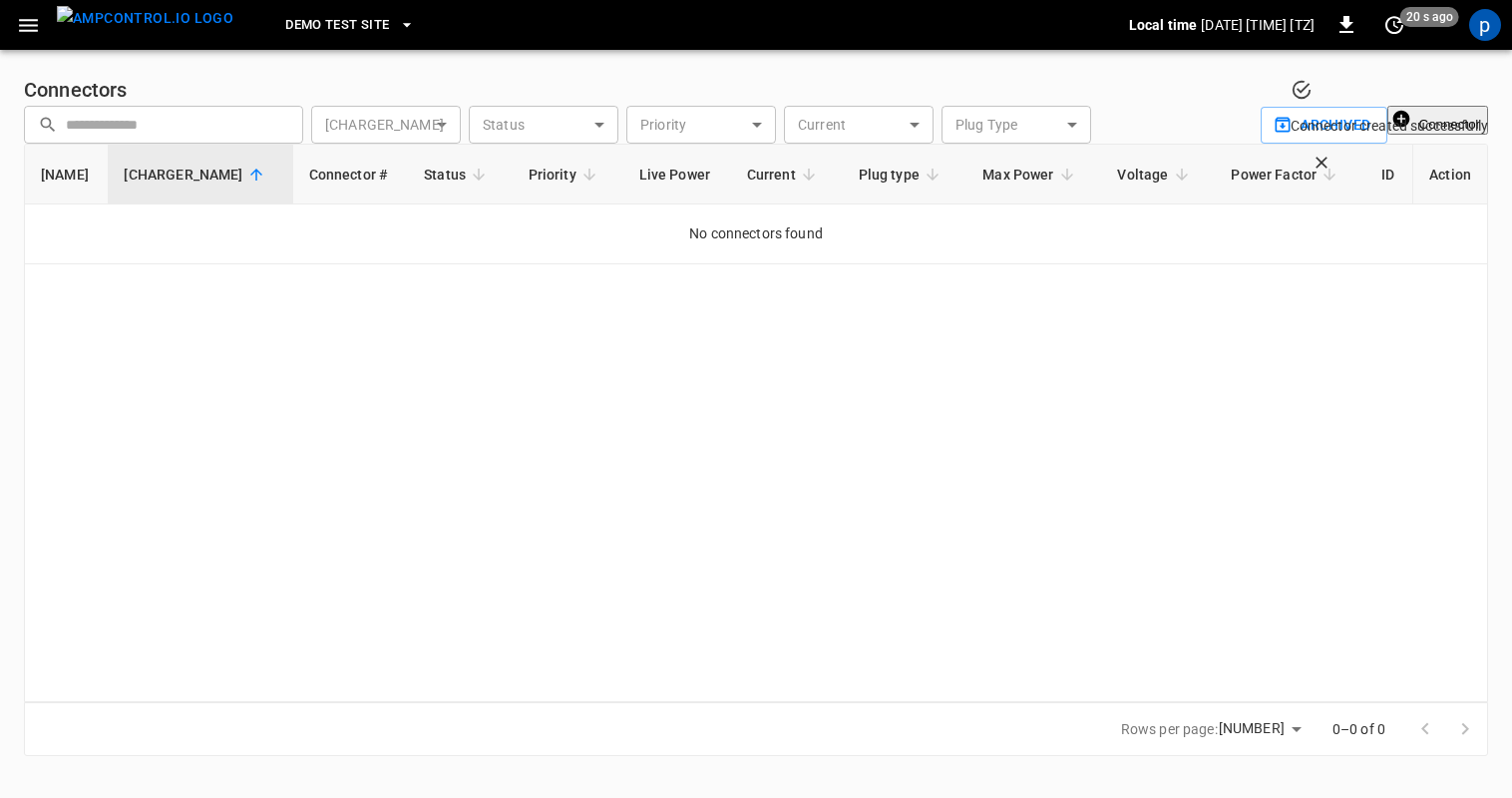 scroll, scrollTop: 29, scrollLeft: 0, axis: vertical 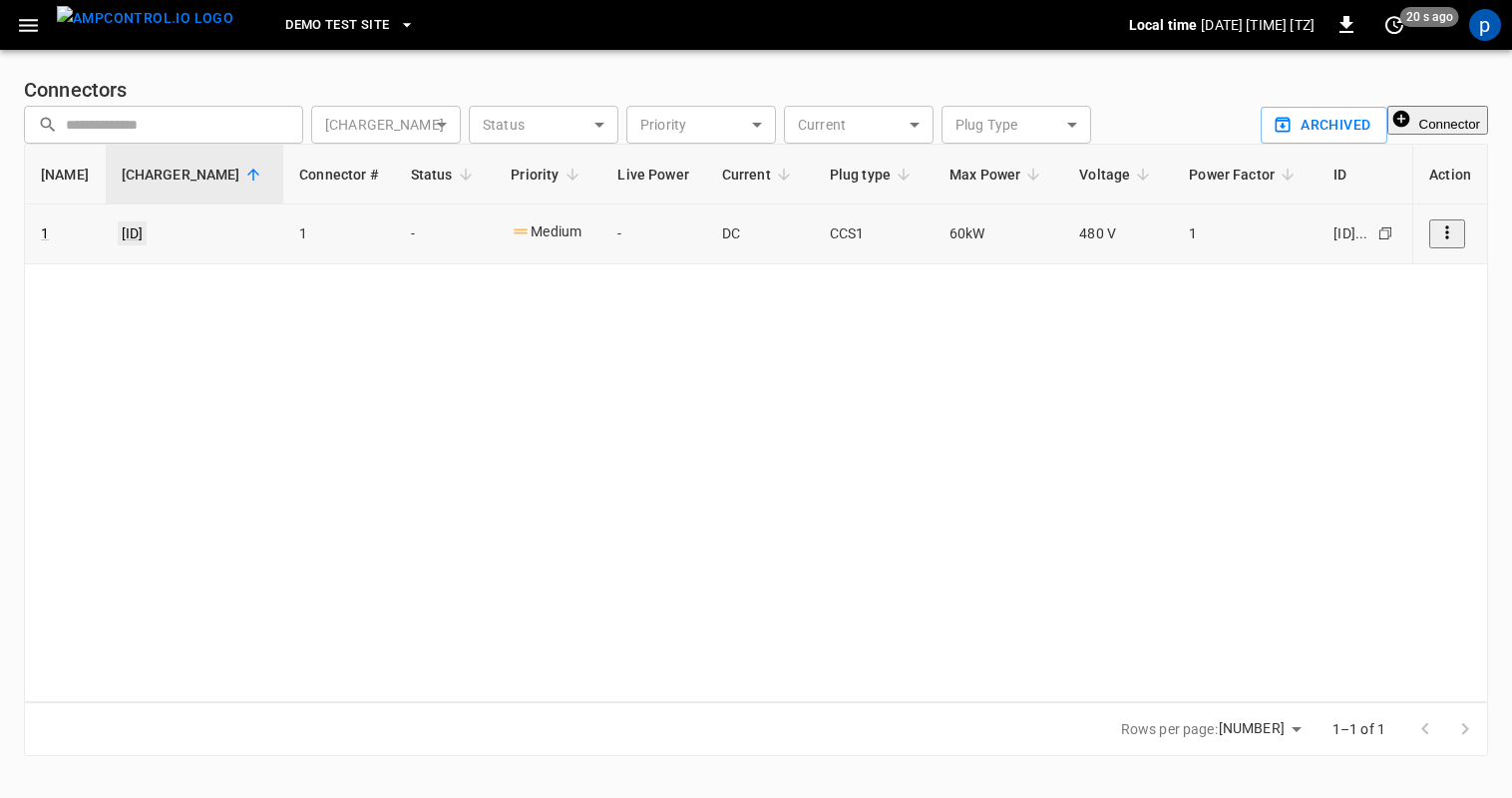 click on "[ID]" at bounding box center (133, 233) 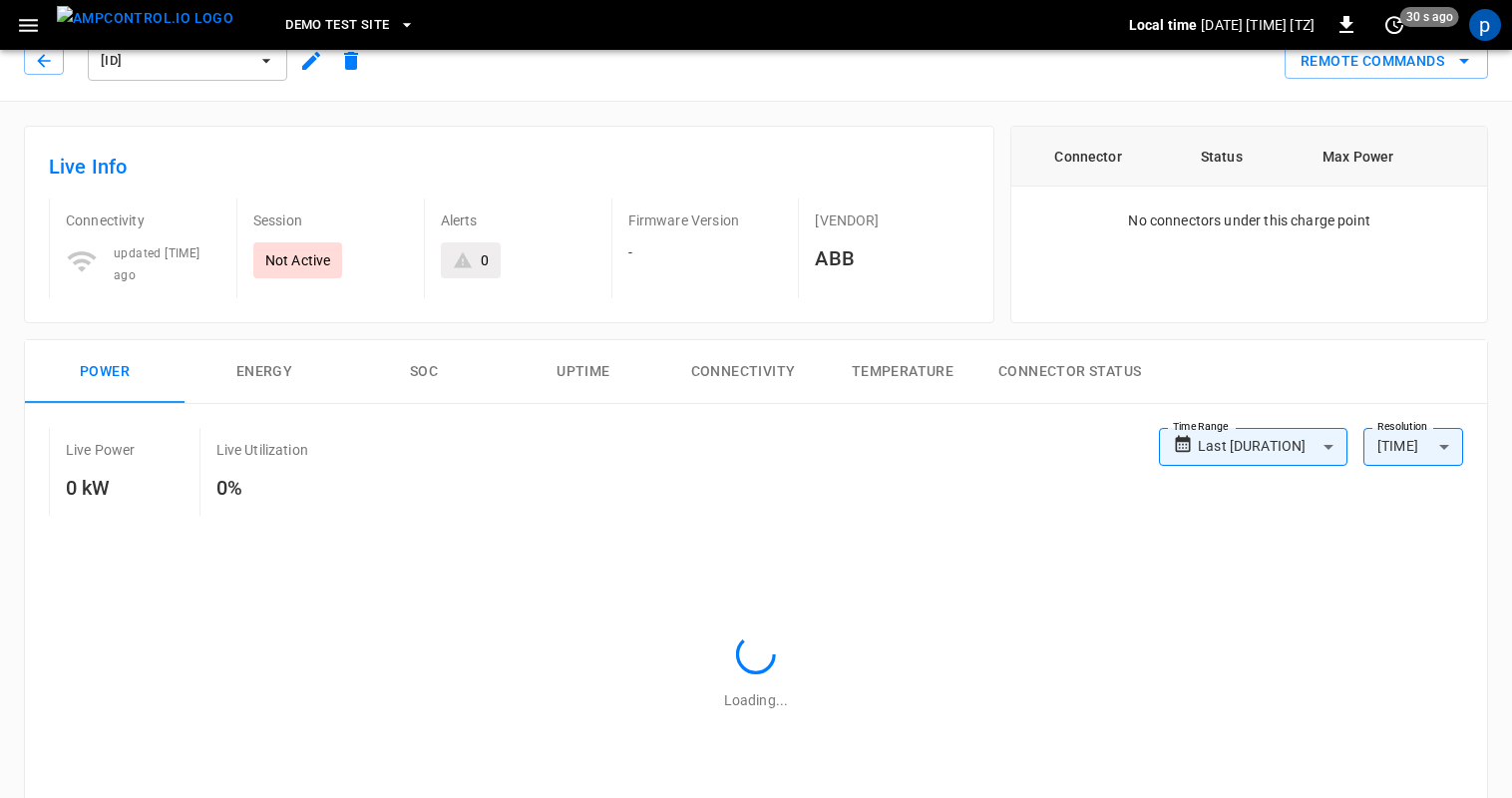 scroll, scrollTop: 0, scrollLeft: 0, axis: both 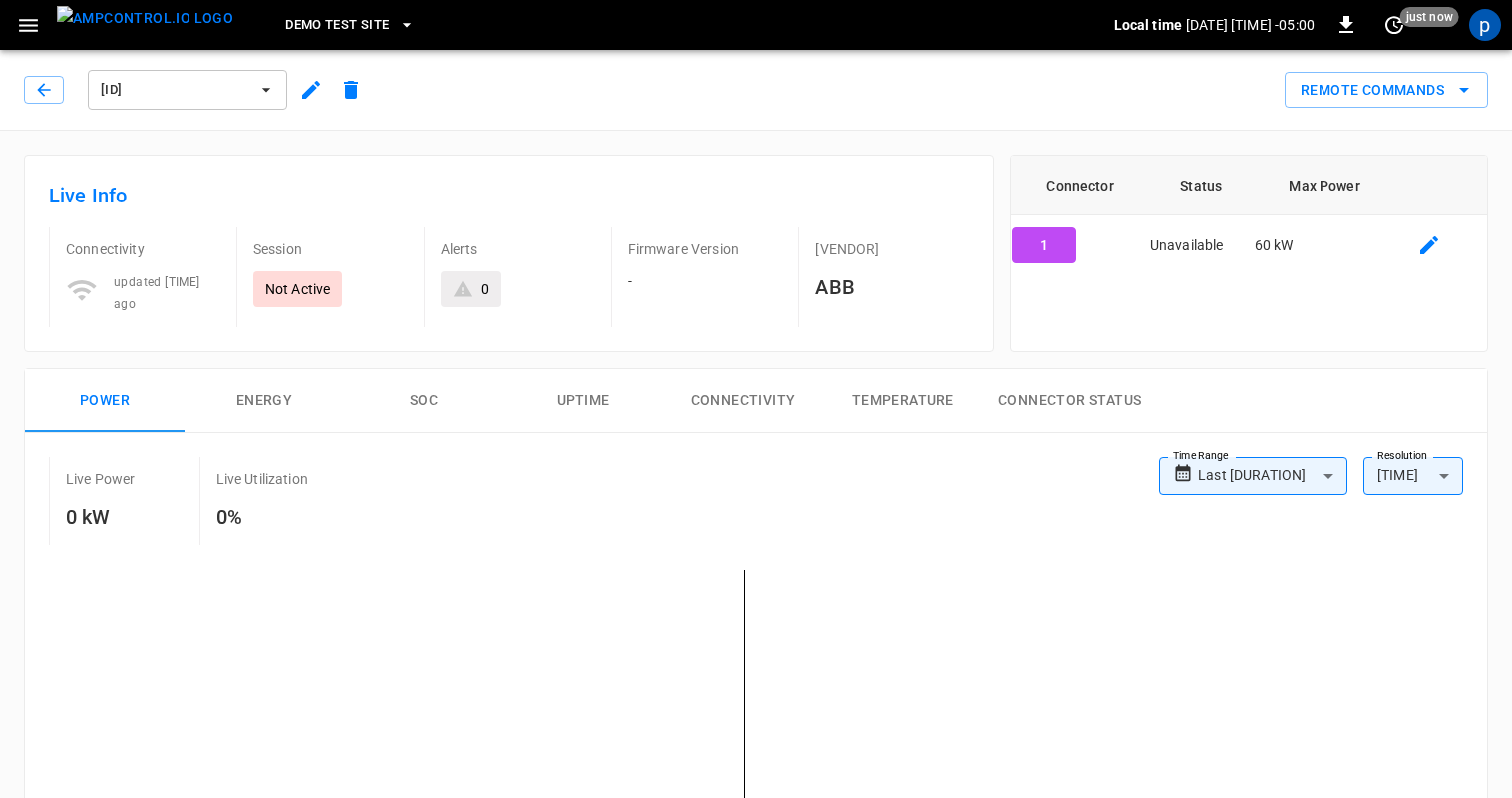 type on "**********" 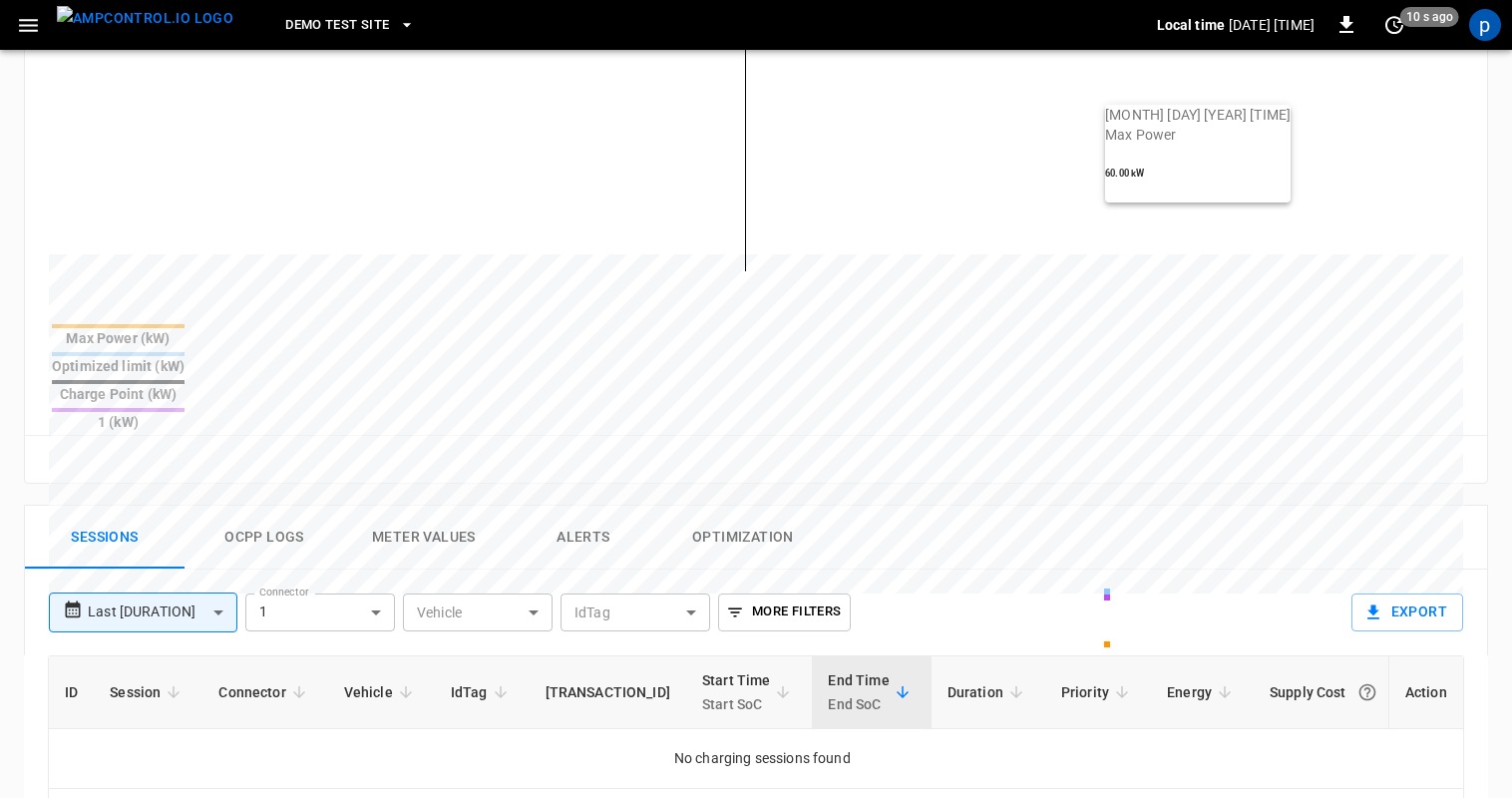 scroll, scrollTop: 598, scrollLeft: 0, axis: vertical 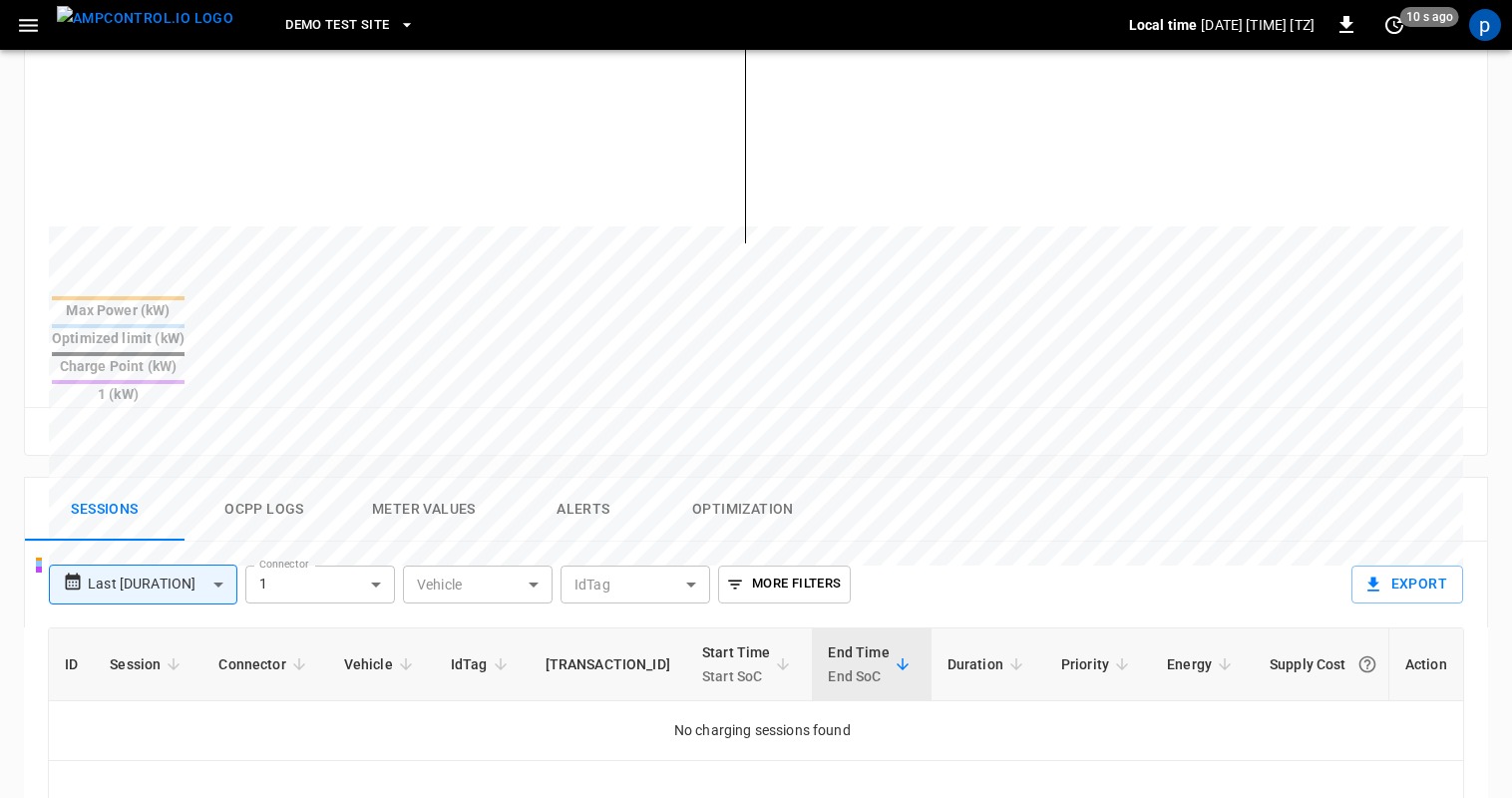 click on "Ocpp logs" at bounding box center (264, 510) 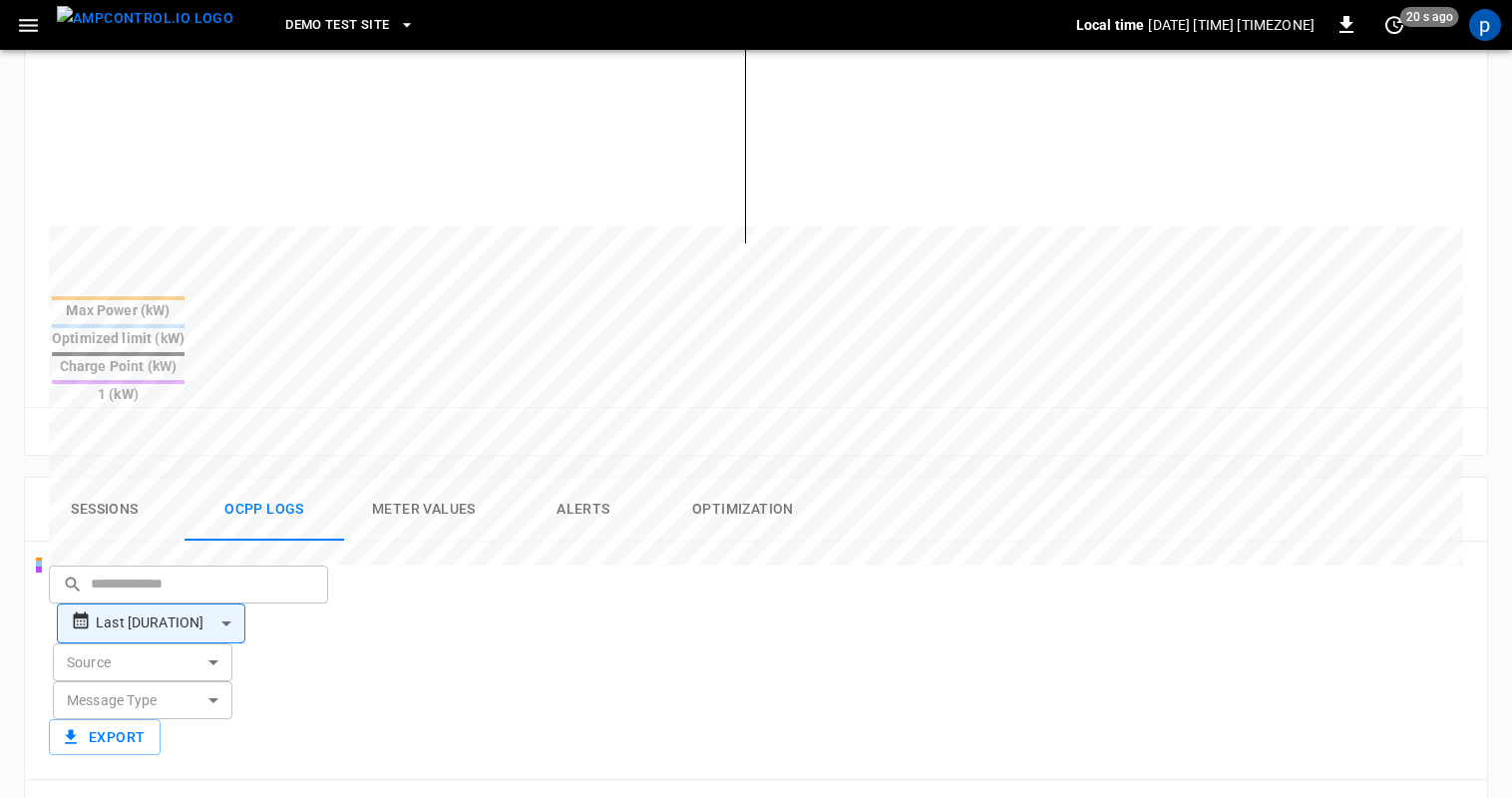 click on "Sessions" at bounding box center [105, 510] 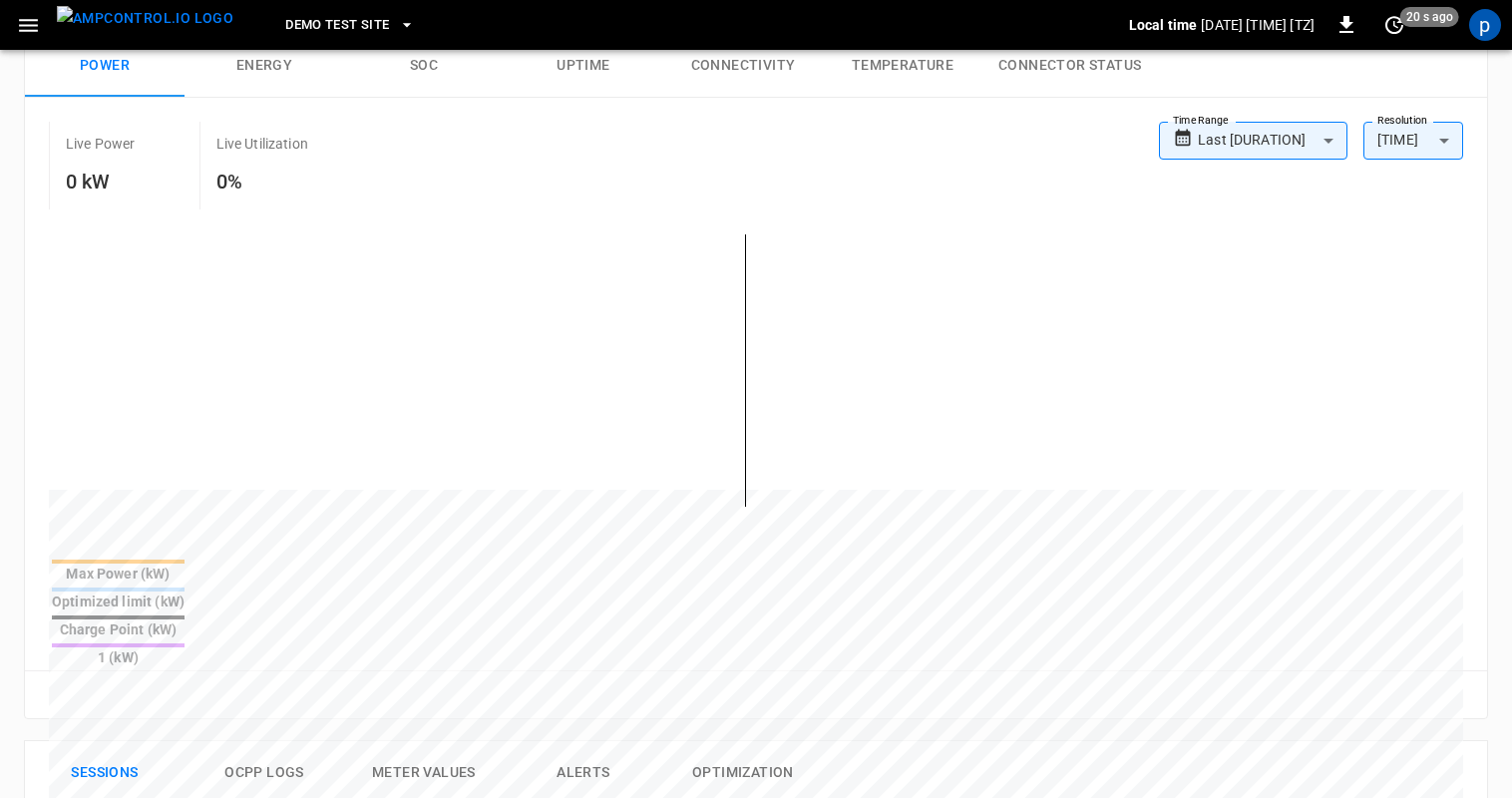 scroll, scrollTop: 0, scrollLeft: 0, axis: both 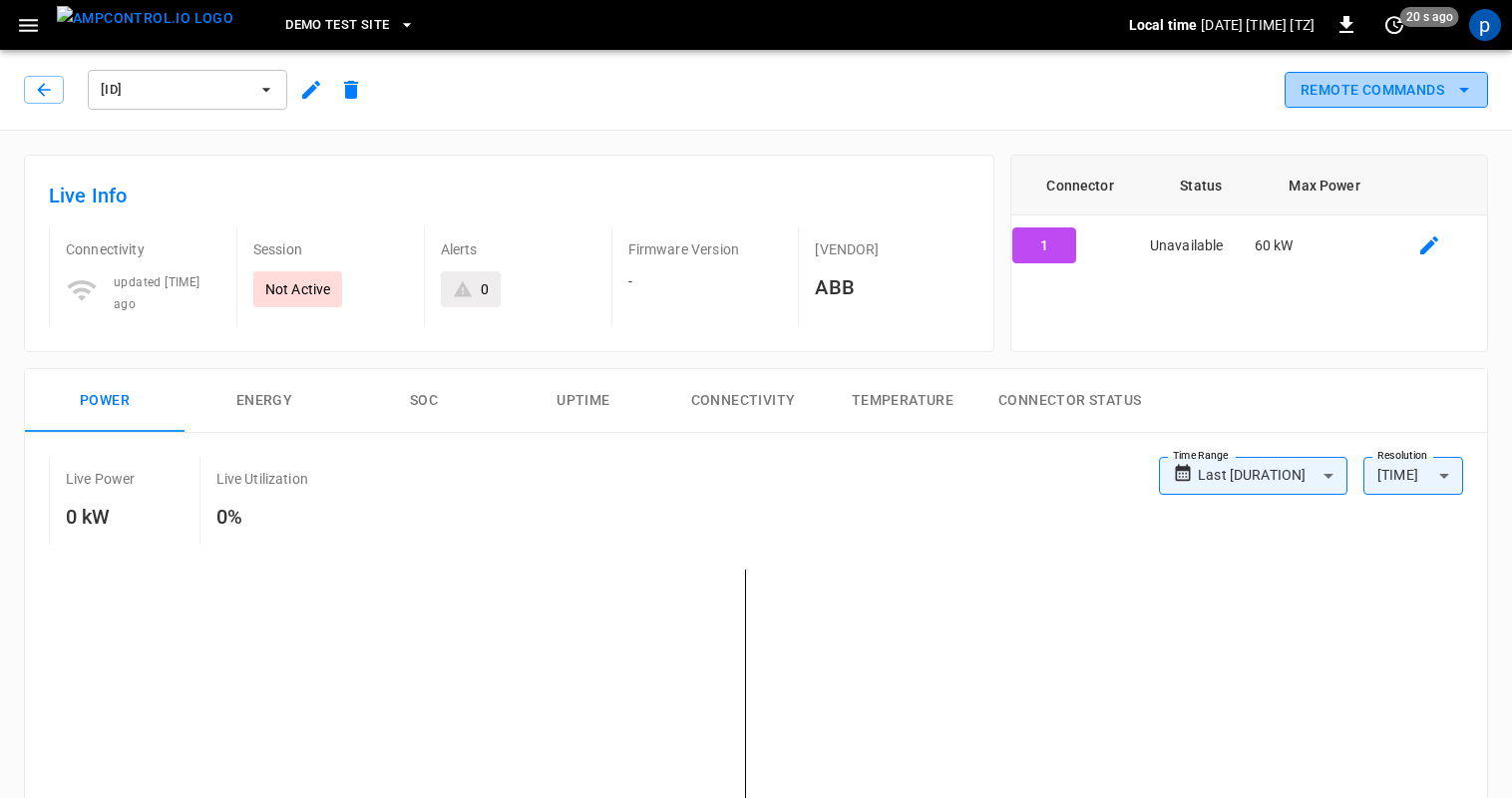 click on "Remote Commands" at bounding box center [1386, 90] 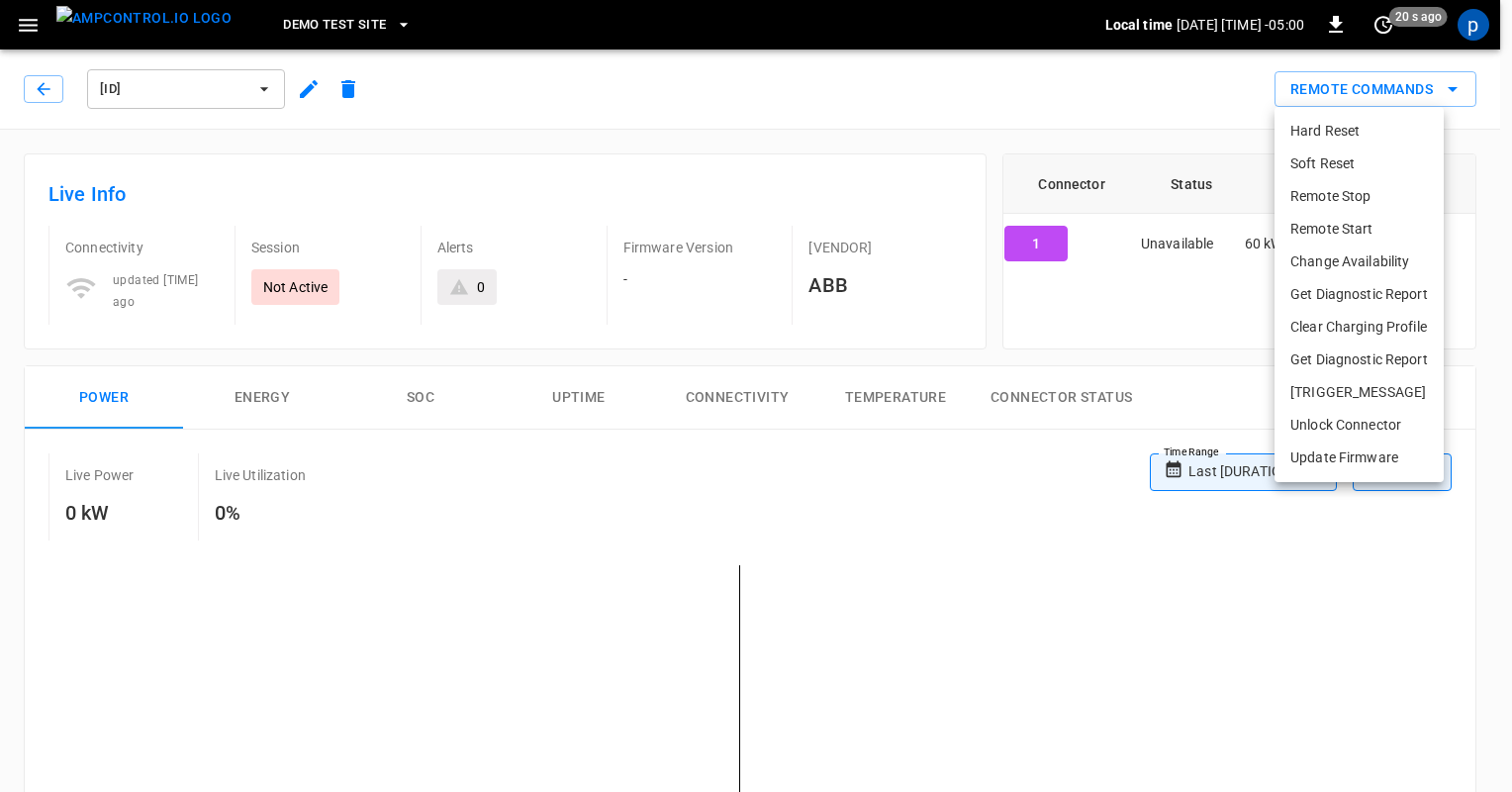 click on "Hard Reset" at bounding box center [1359, 131] 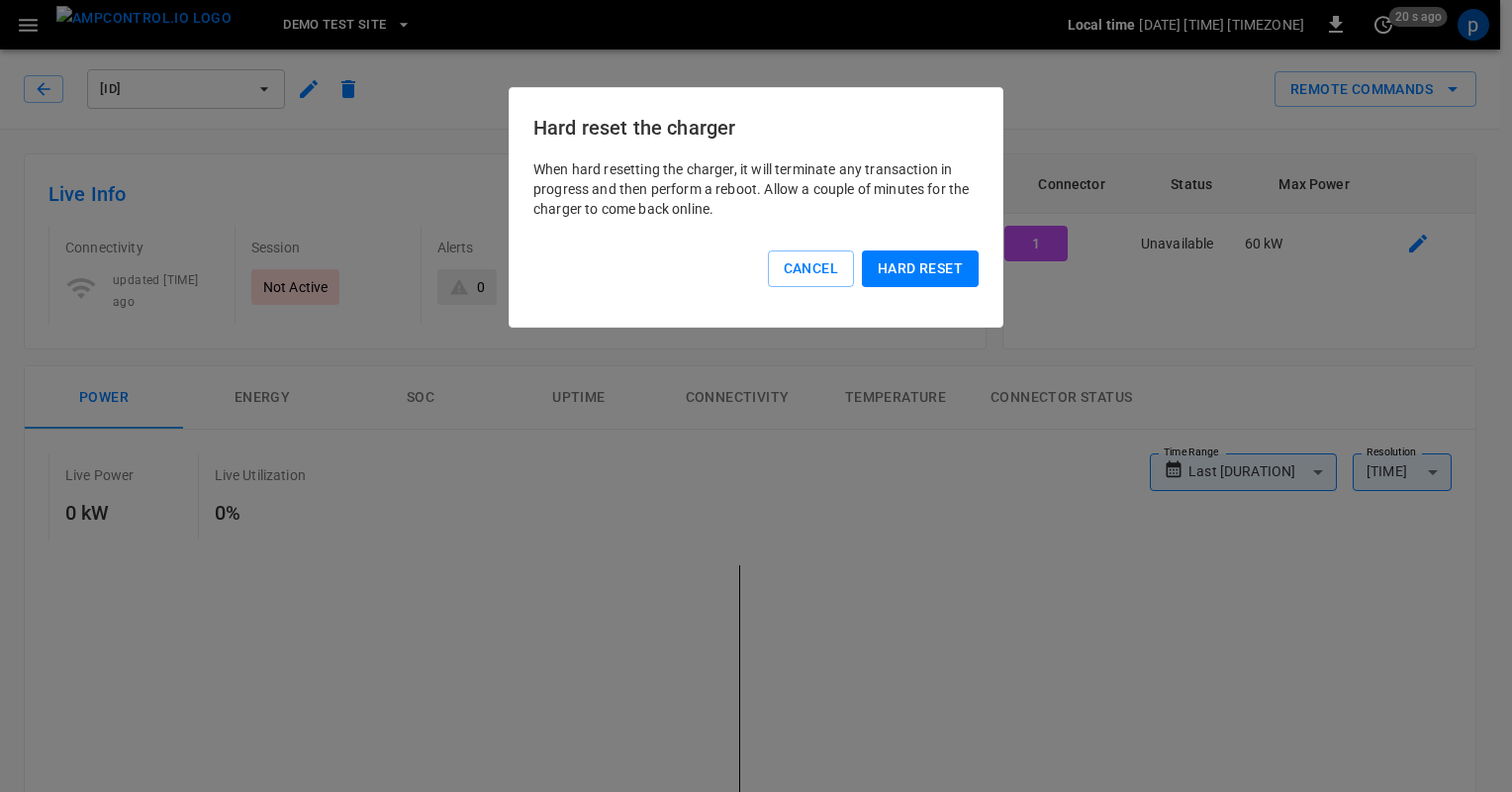 click on "Hard reset" at bounding box center [920, 268] 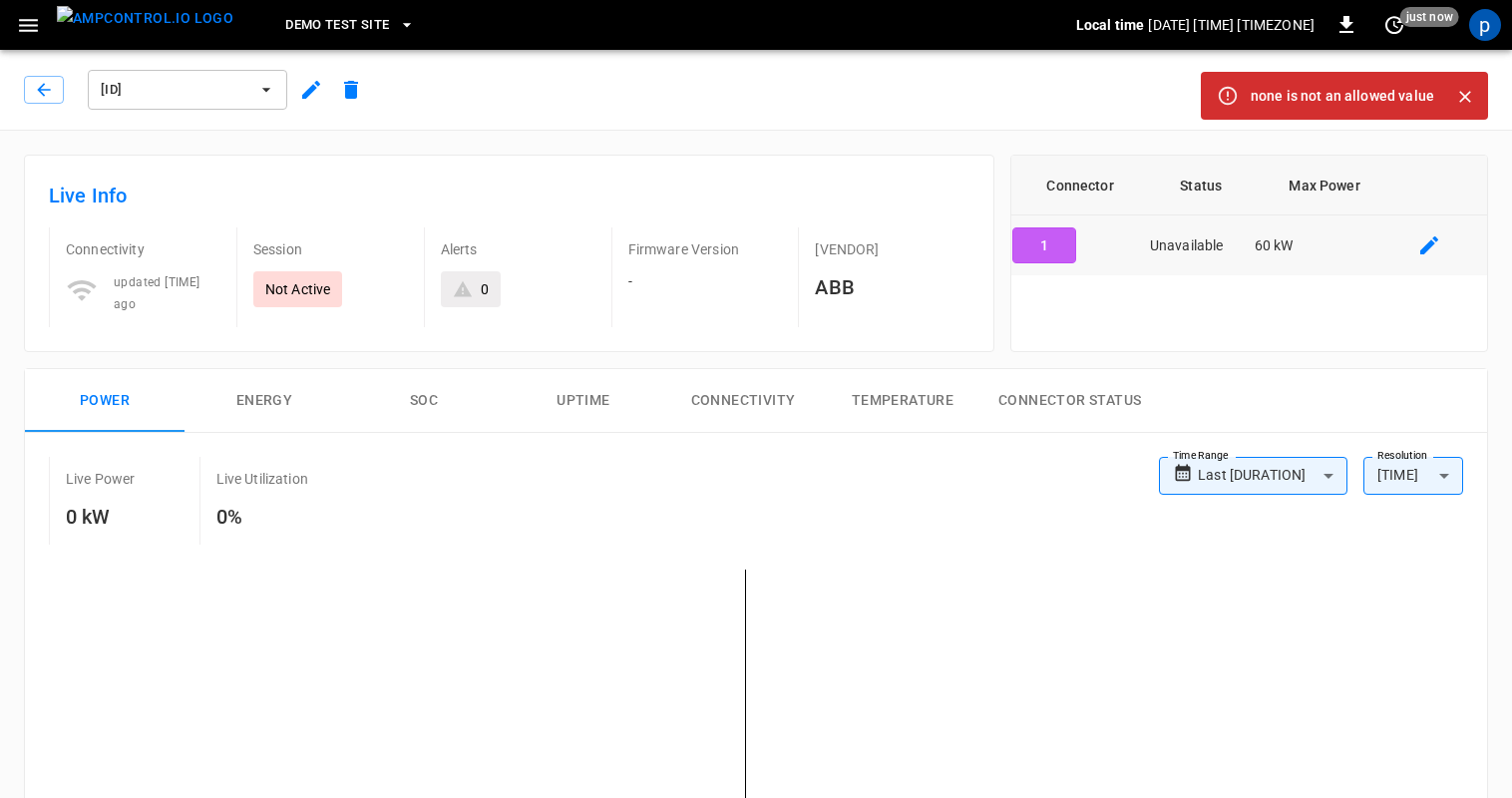 click on "1" at bounding box center [1044, 245] 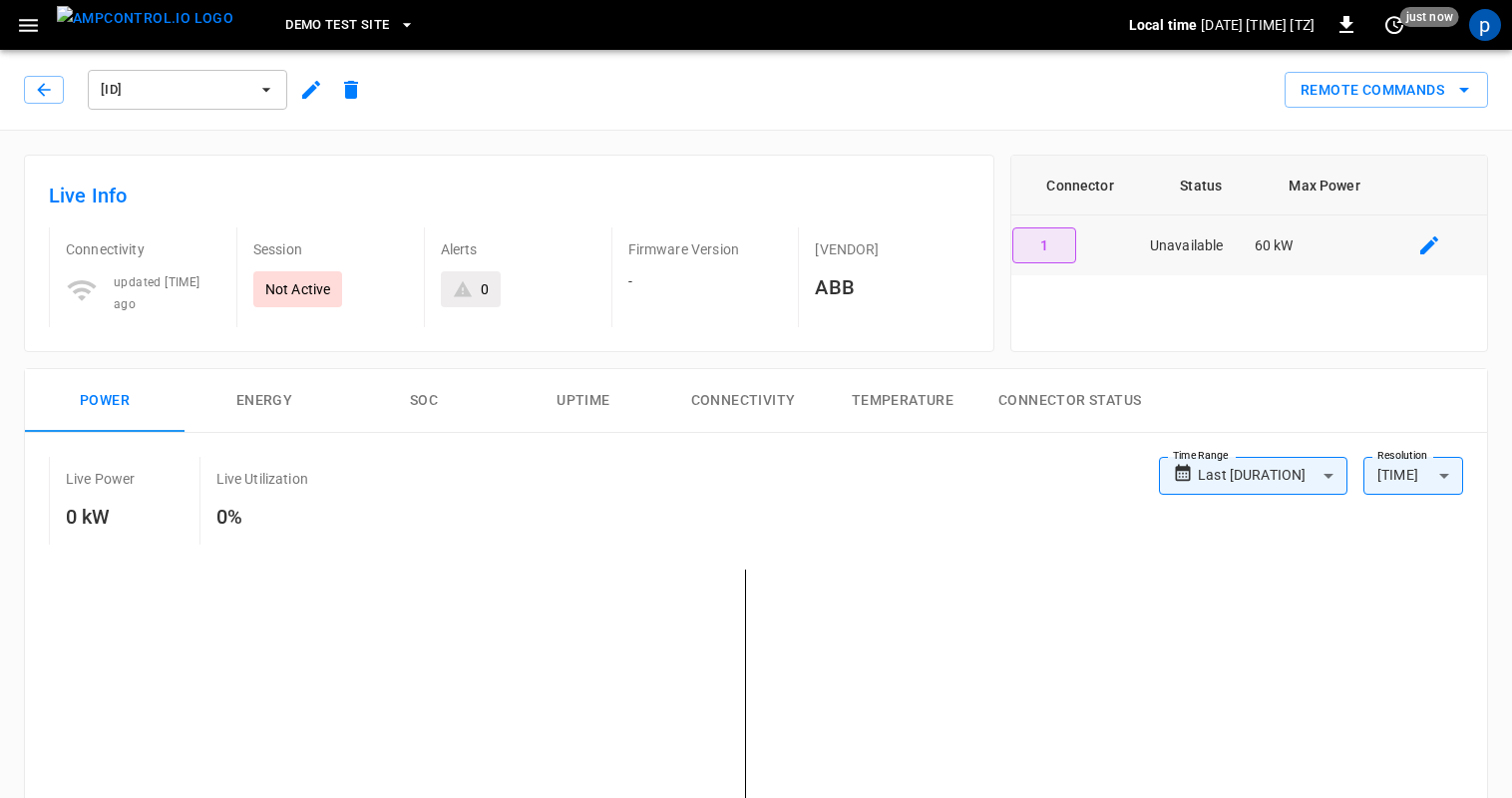 click on "1" at bounding box center (1044, 245) 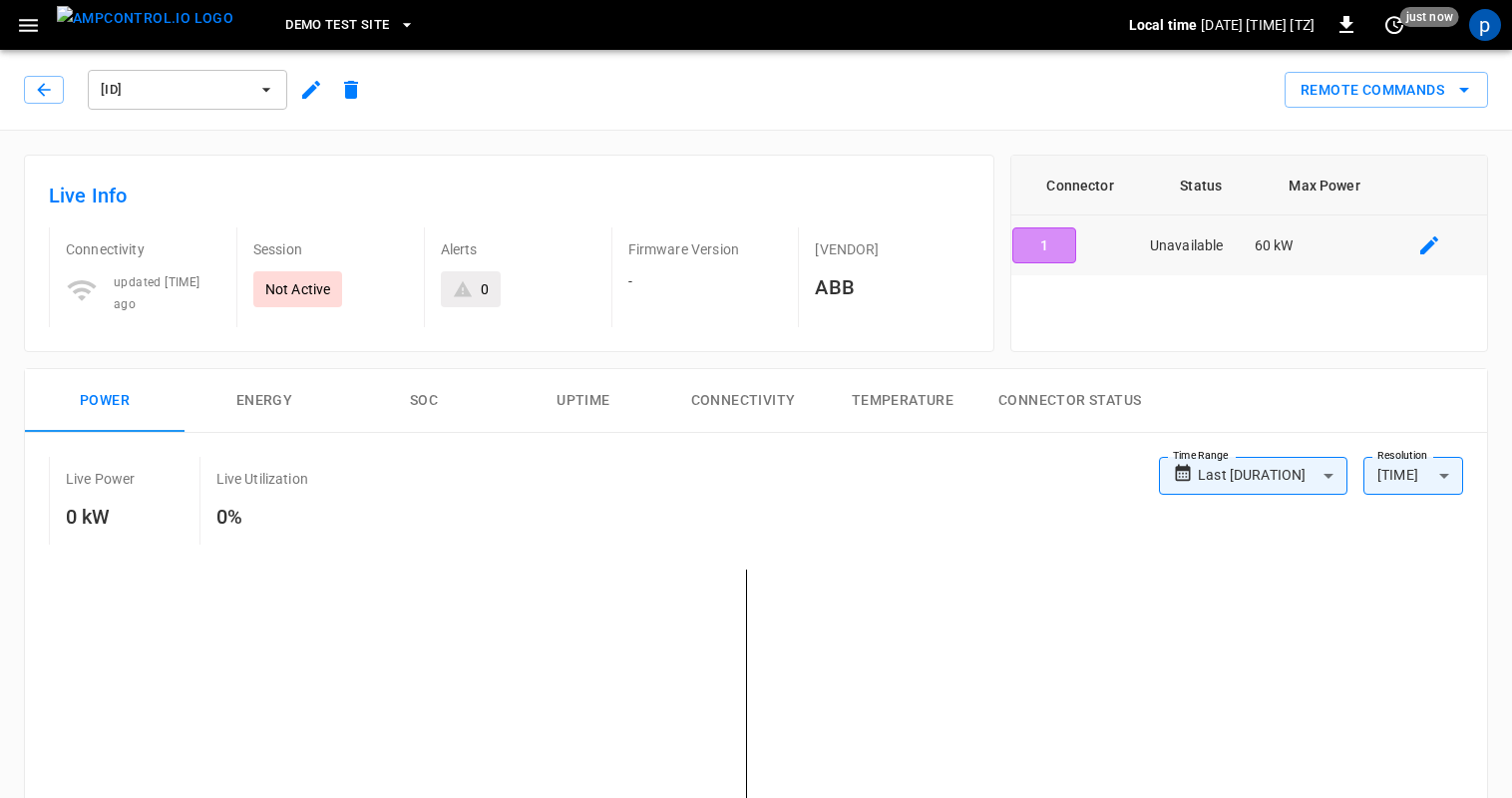 click on "1" at bounding box center (1044, 245) 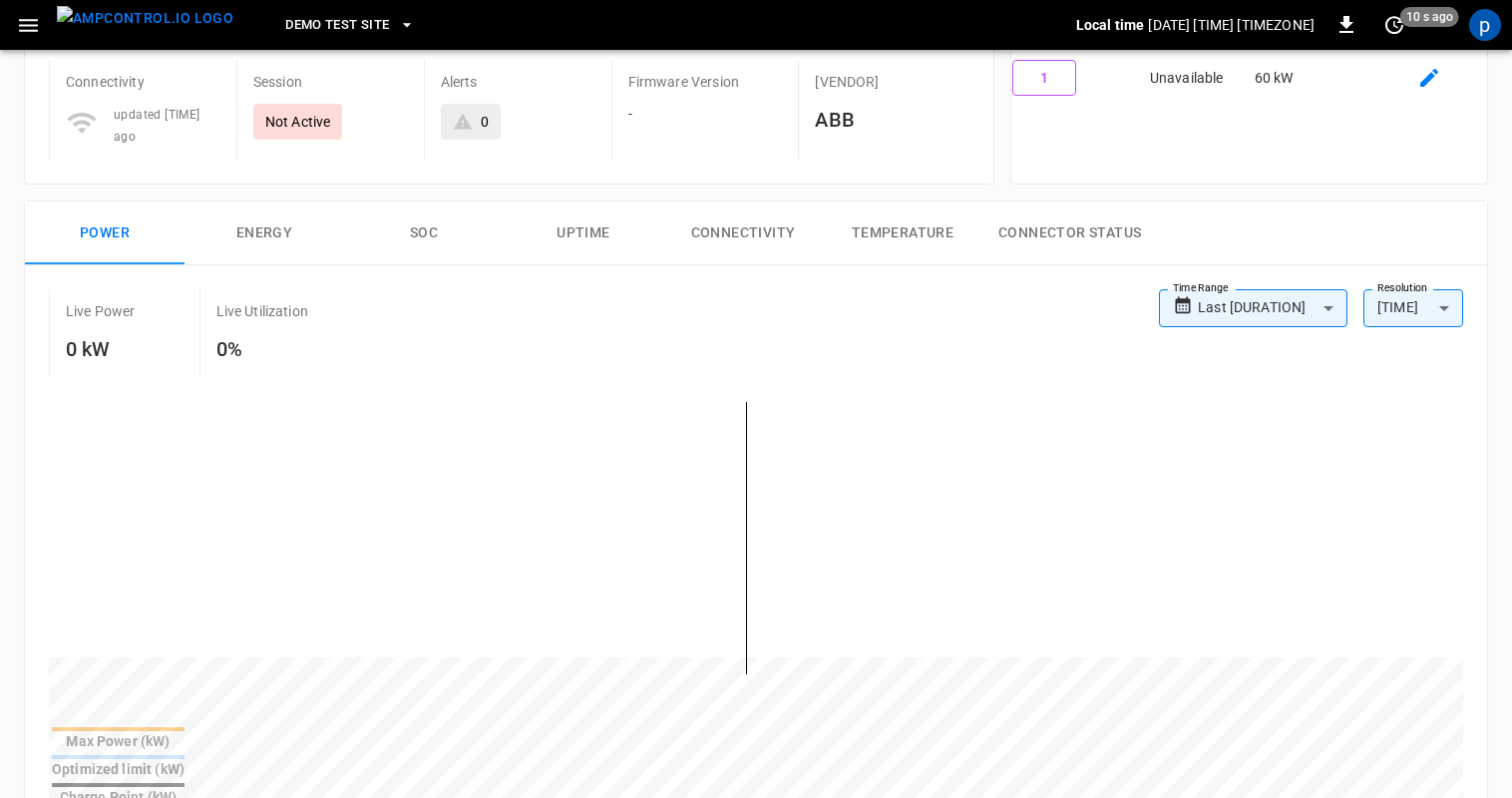 scroll, scrollTop: 0, scrollLeft: 0, axis: both 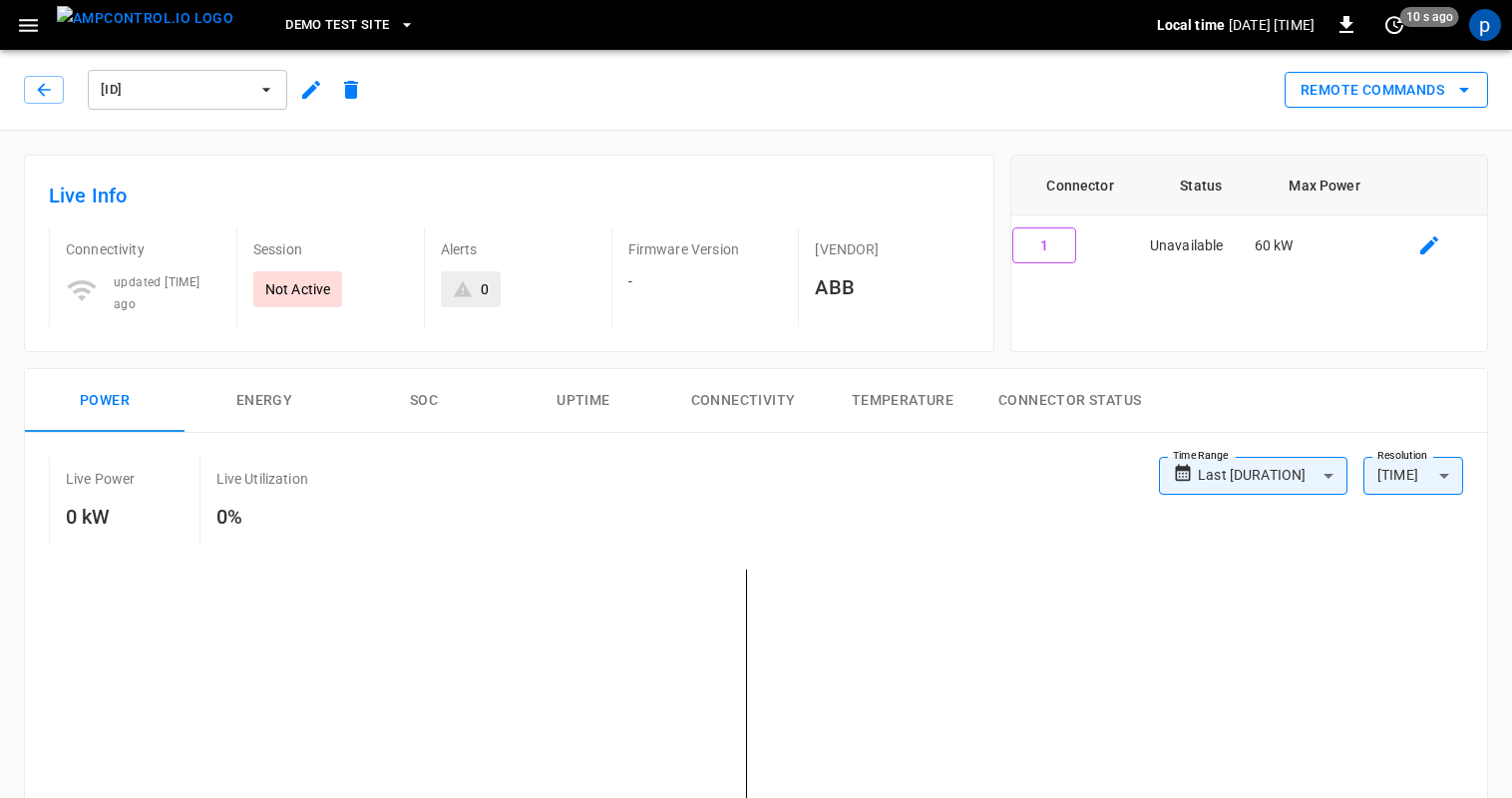 click on "Remote Commands" at bounding box center (1386, 90) 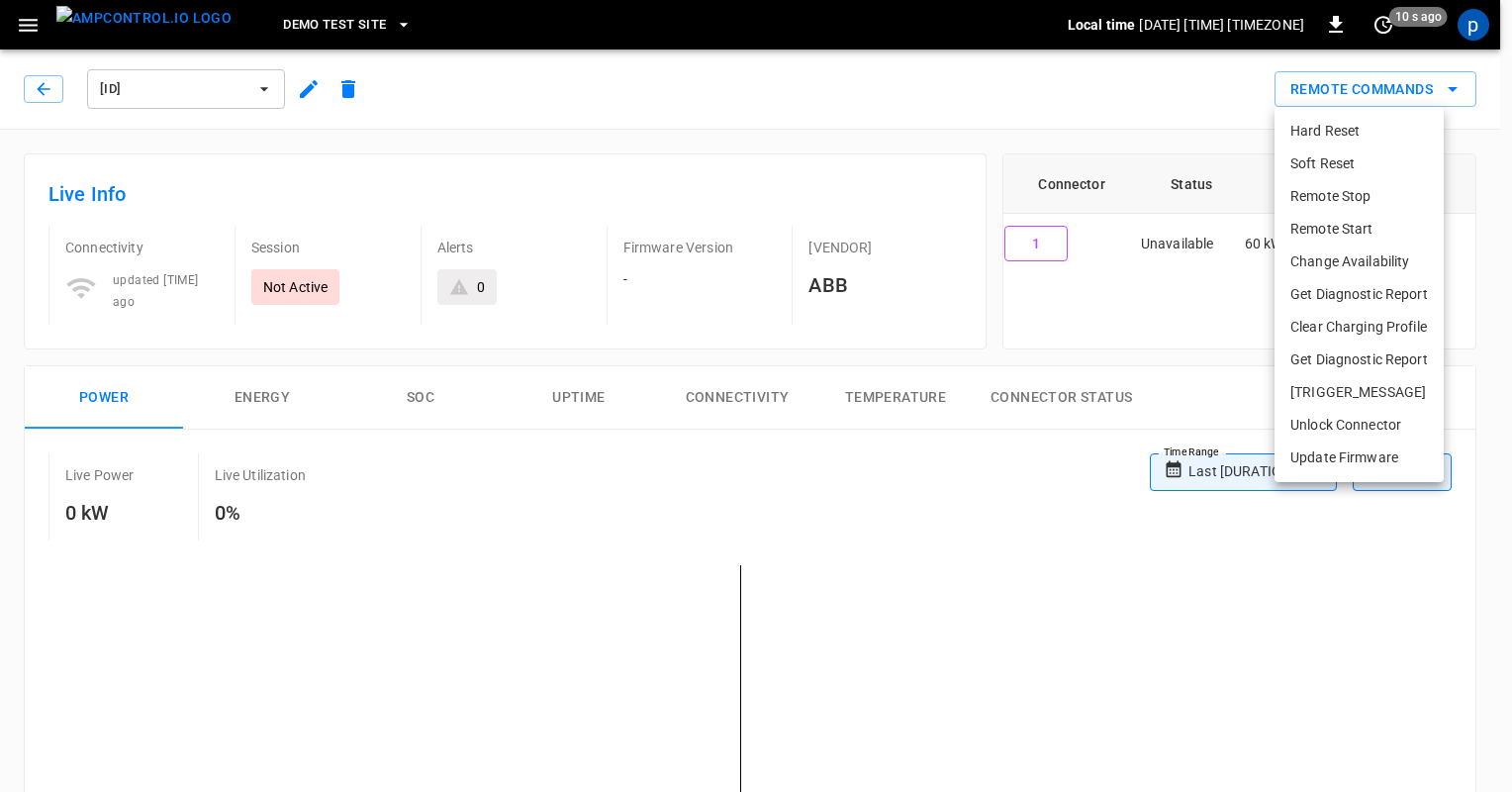 click on "Hard Reset" at bounding box center (1359, 131) 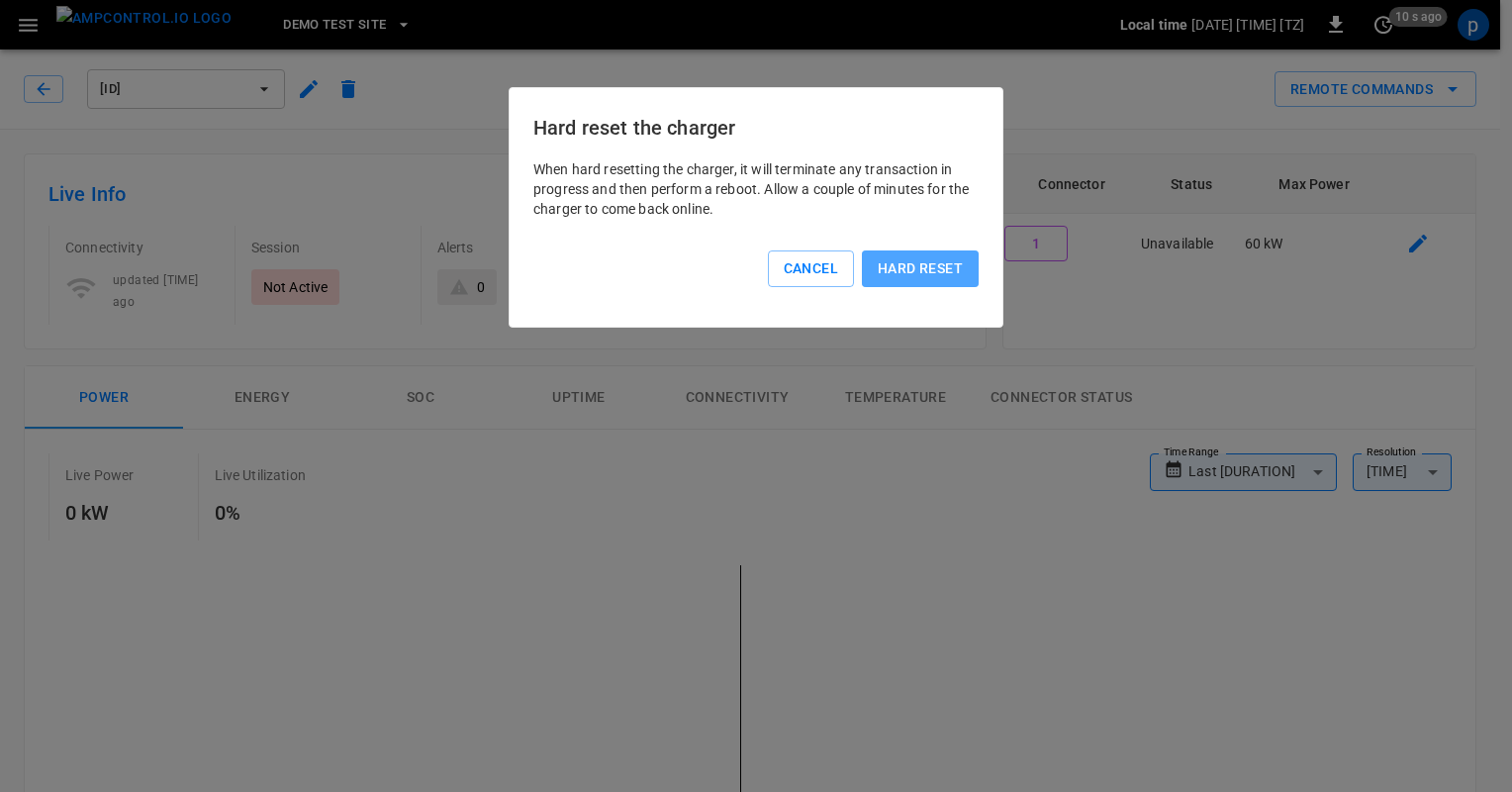 click on "Hard reset" at bounding box center [920, 268] 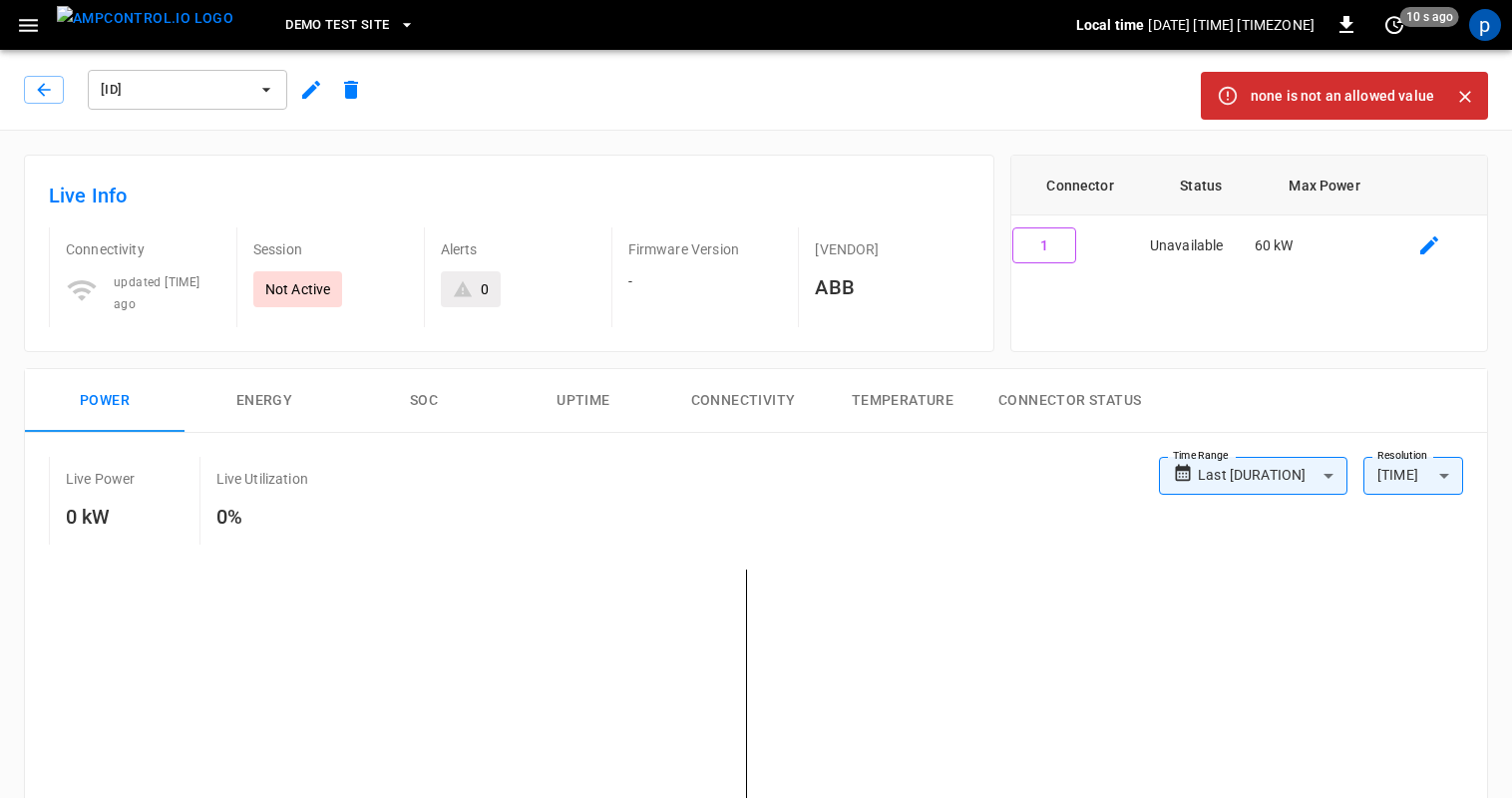 click on "Not Active" at bounding box center (298, 289) 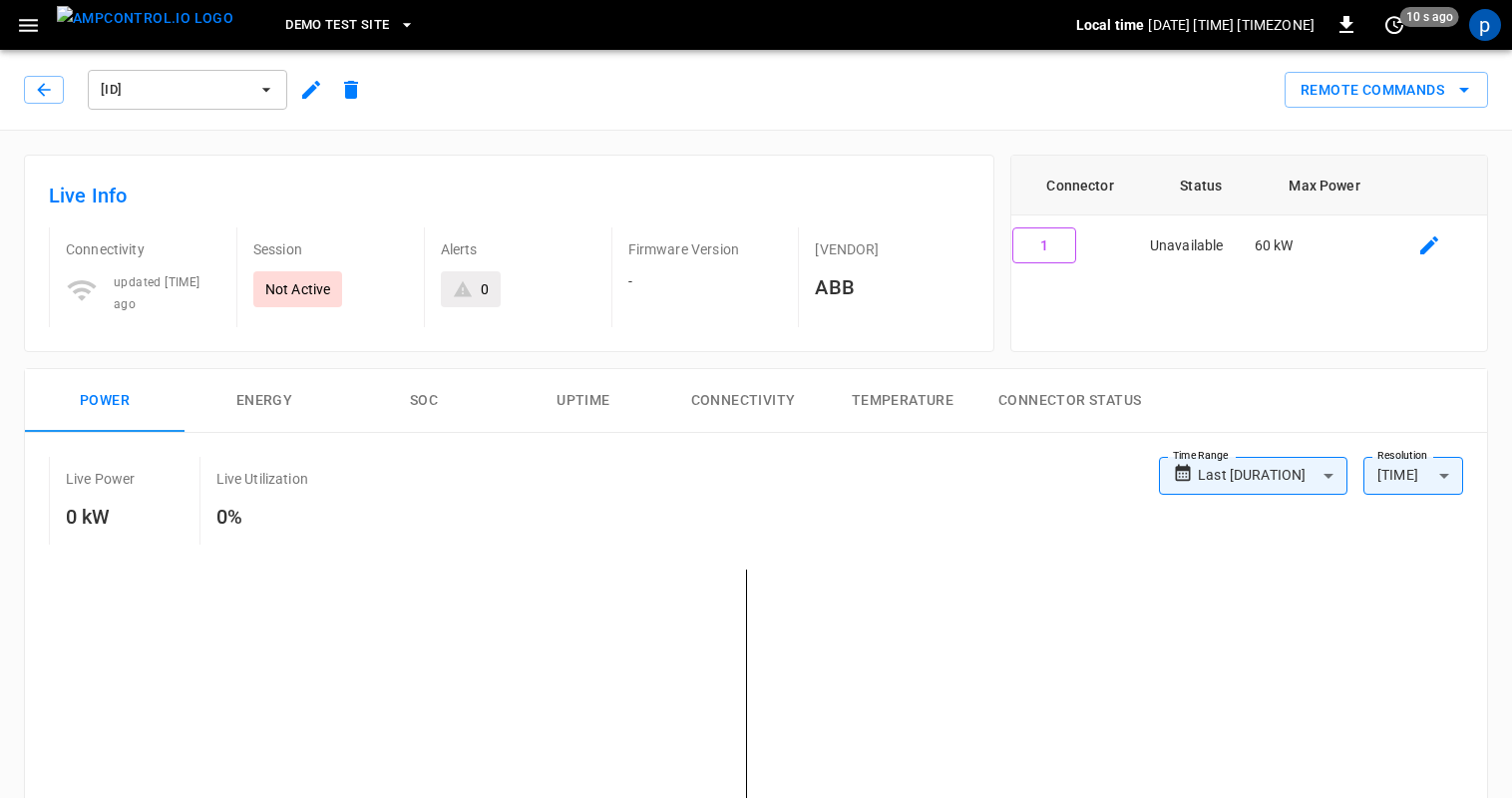 click on "updated [TIME] ago" at bounding box center (159, 285) 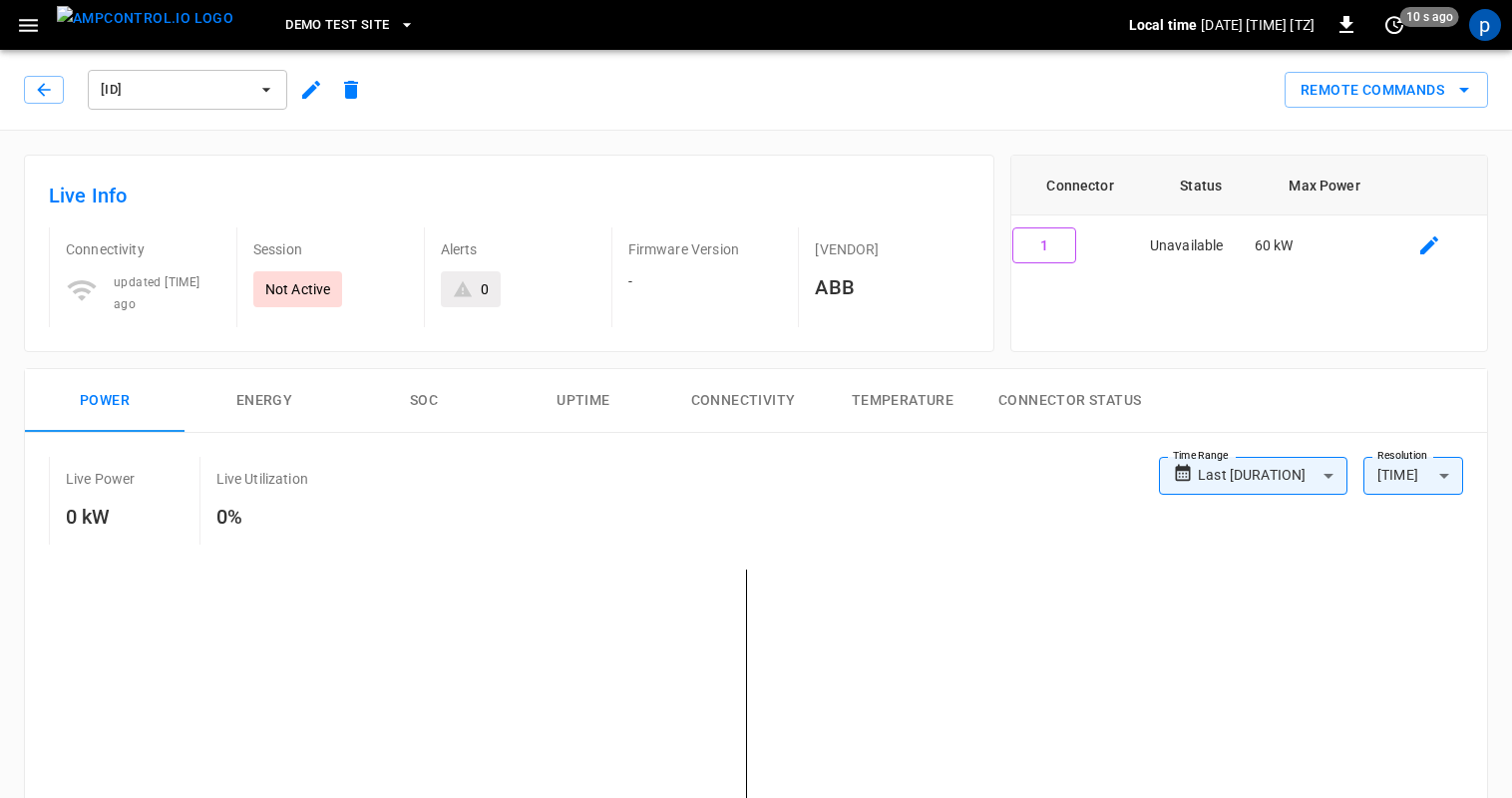 click 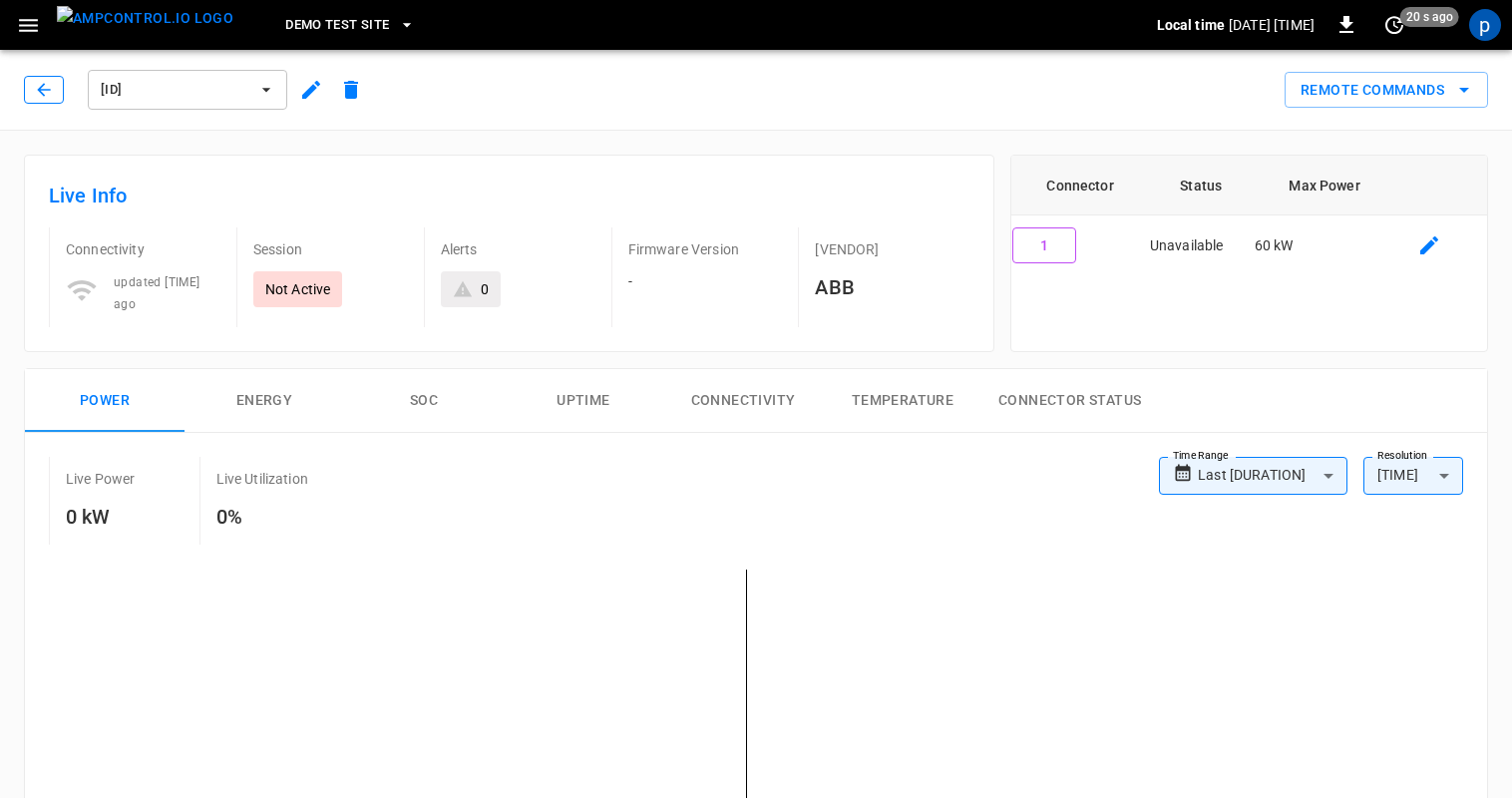 click 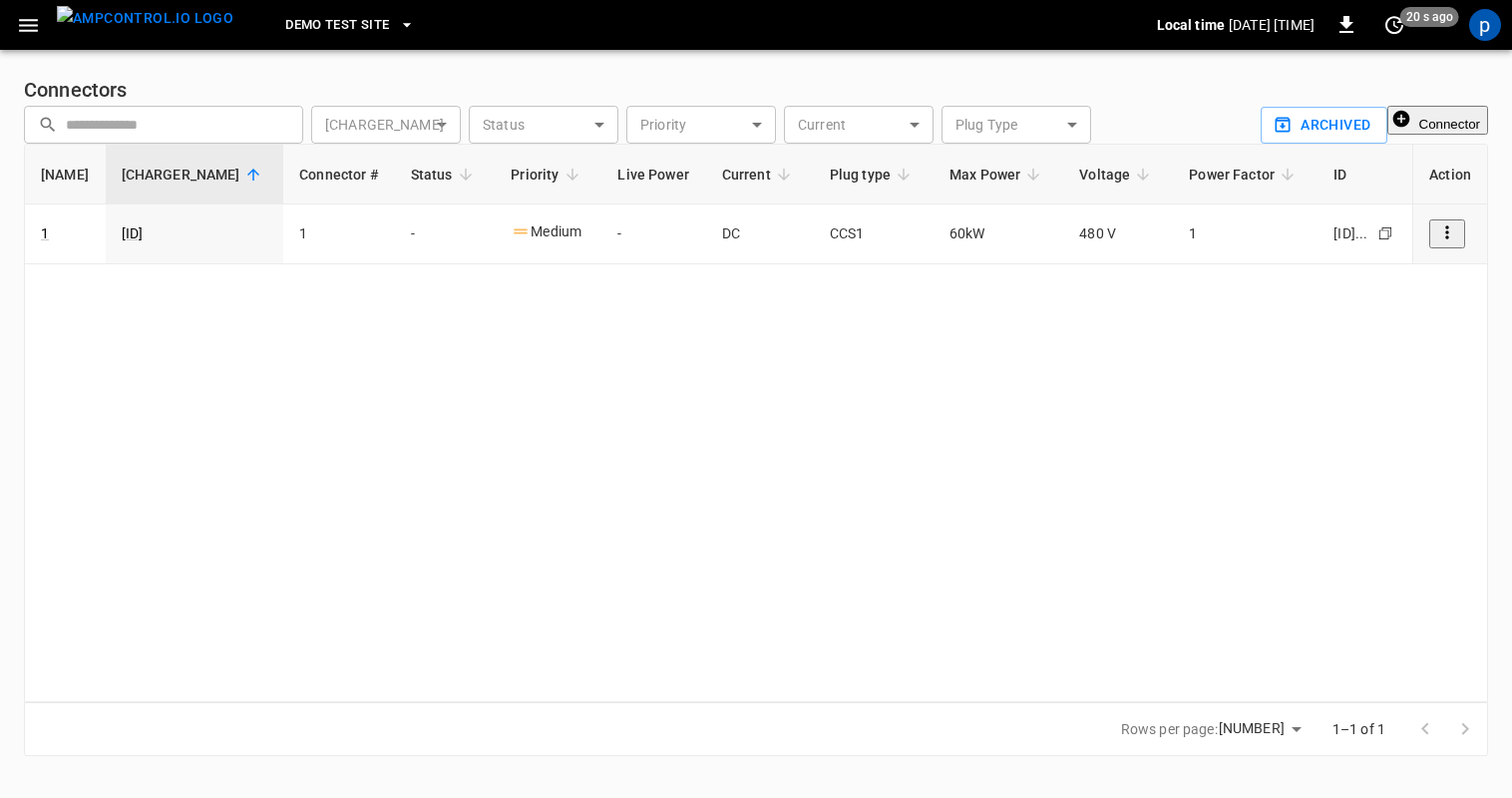 scroll, scrollTop: 29, scrollLeft: 0, axis: vertical 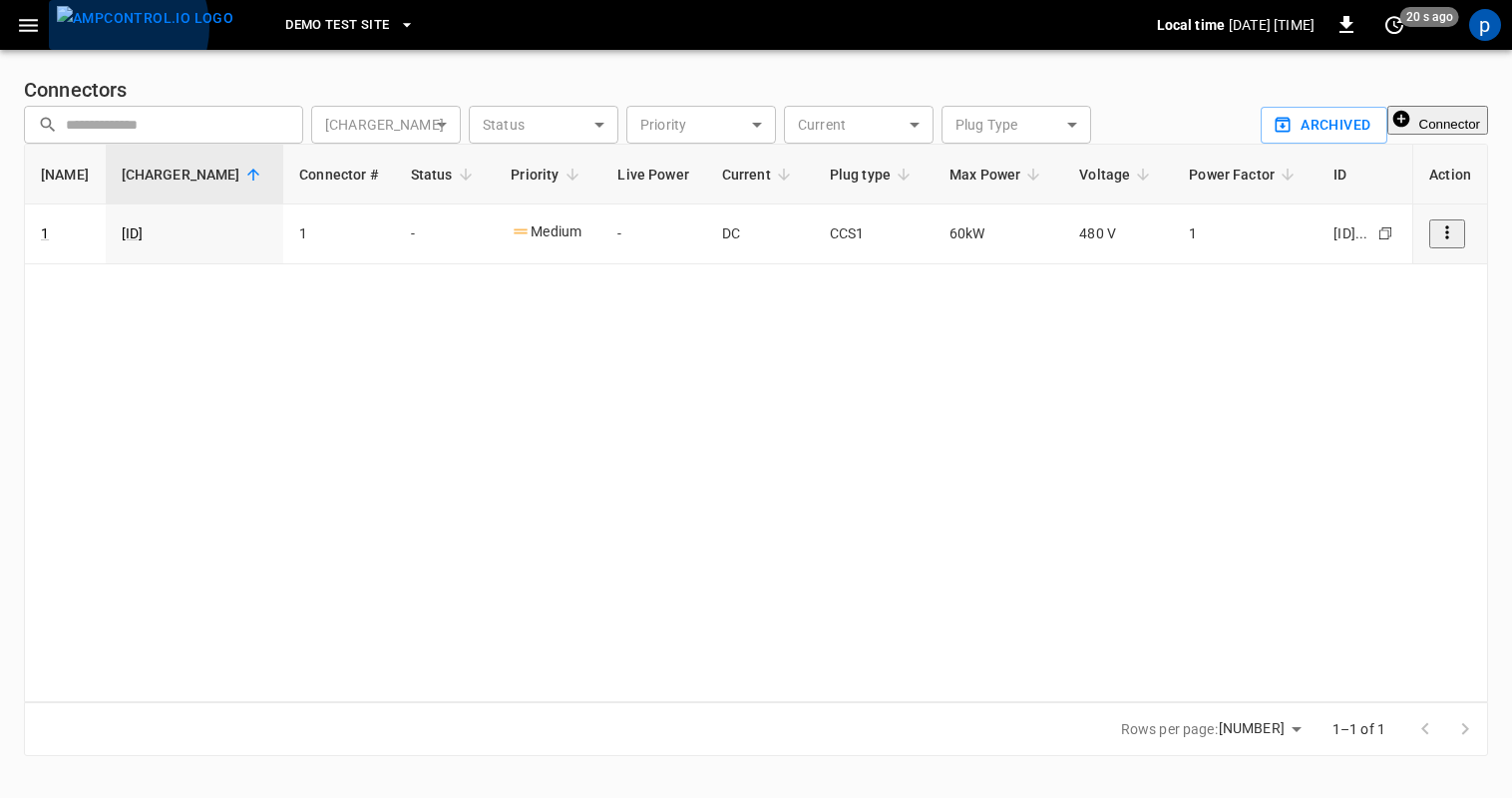 click at bounding box center [145, 18] 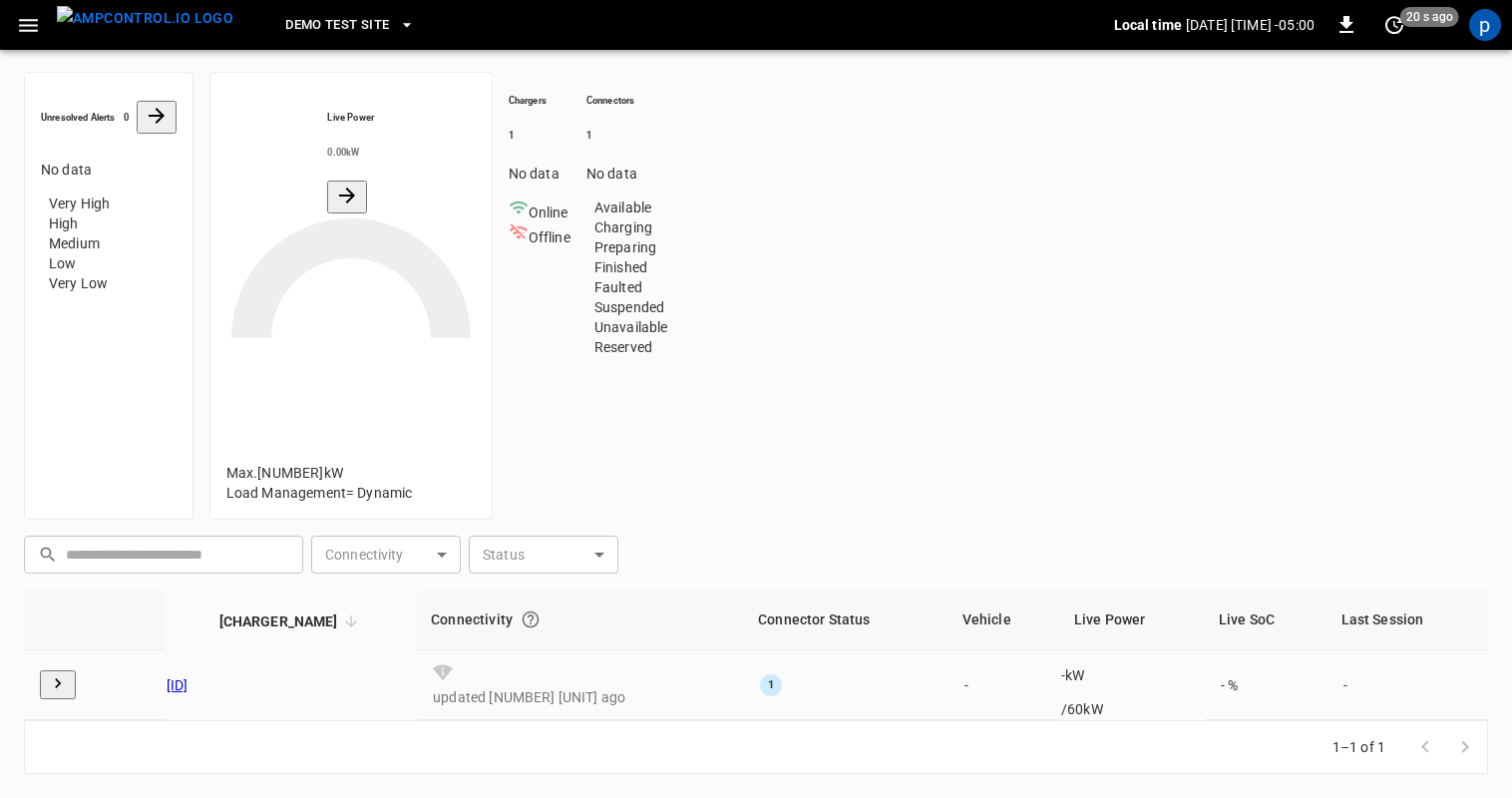 scroll, scrollTop: 0, scrollLeft: 0, axis: both 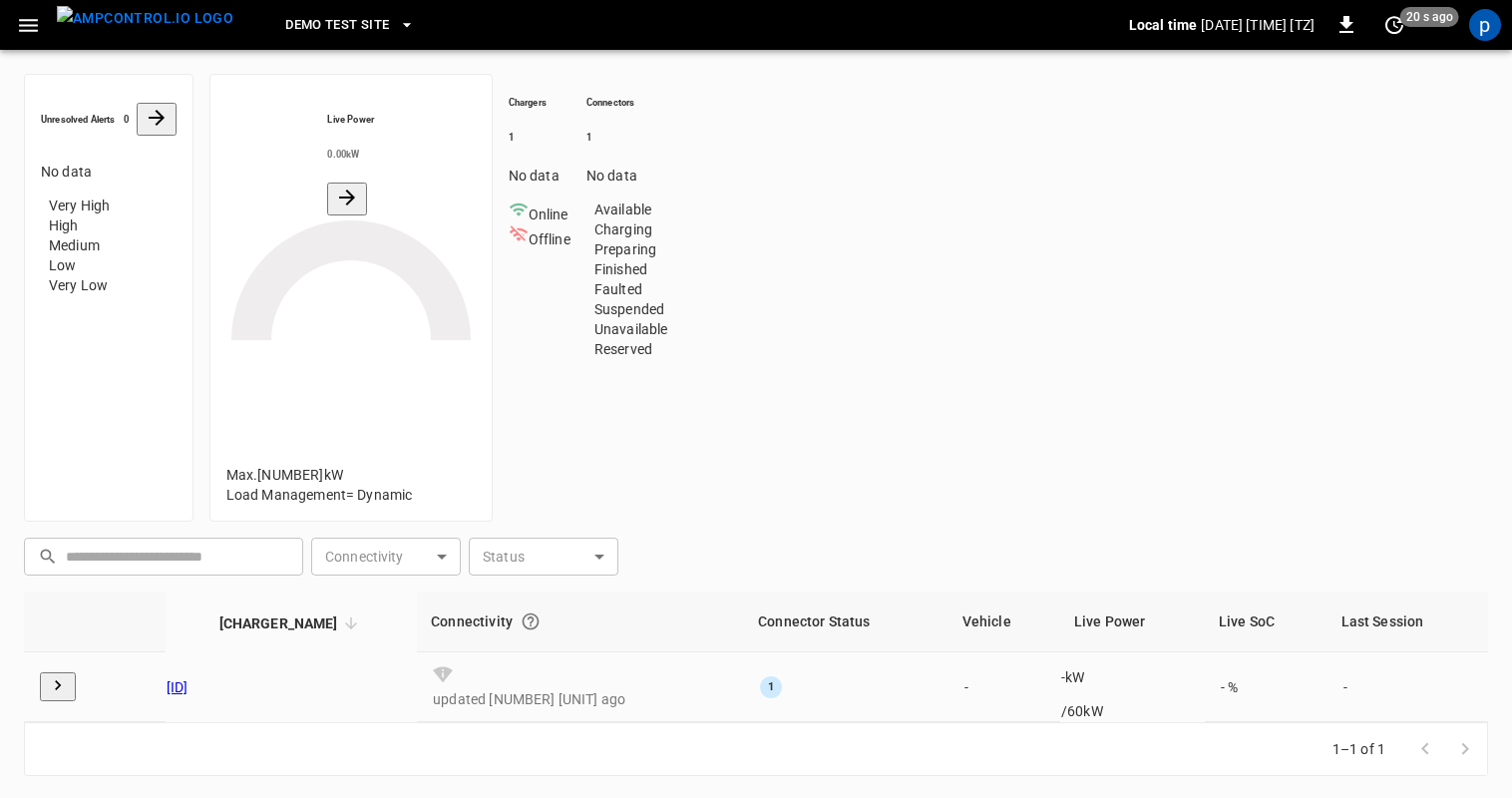click on "Demo Test Site" at bounding box center (337, 25) 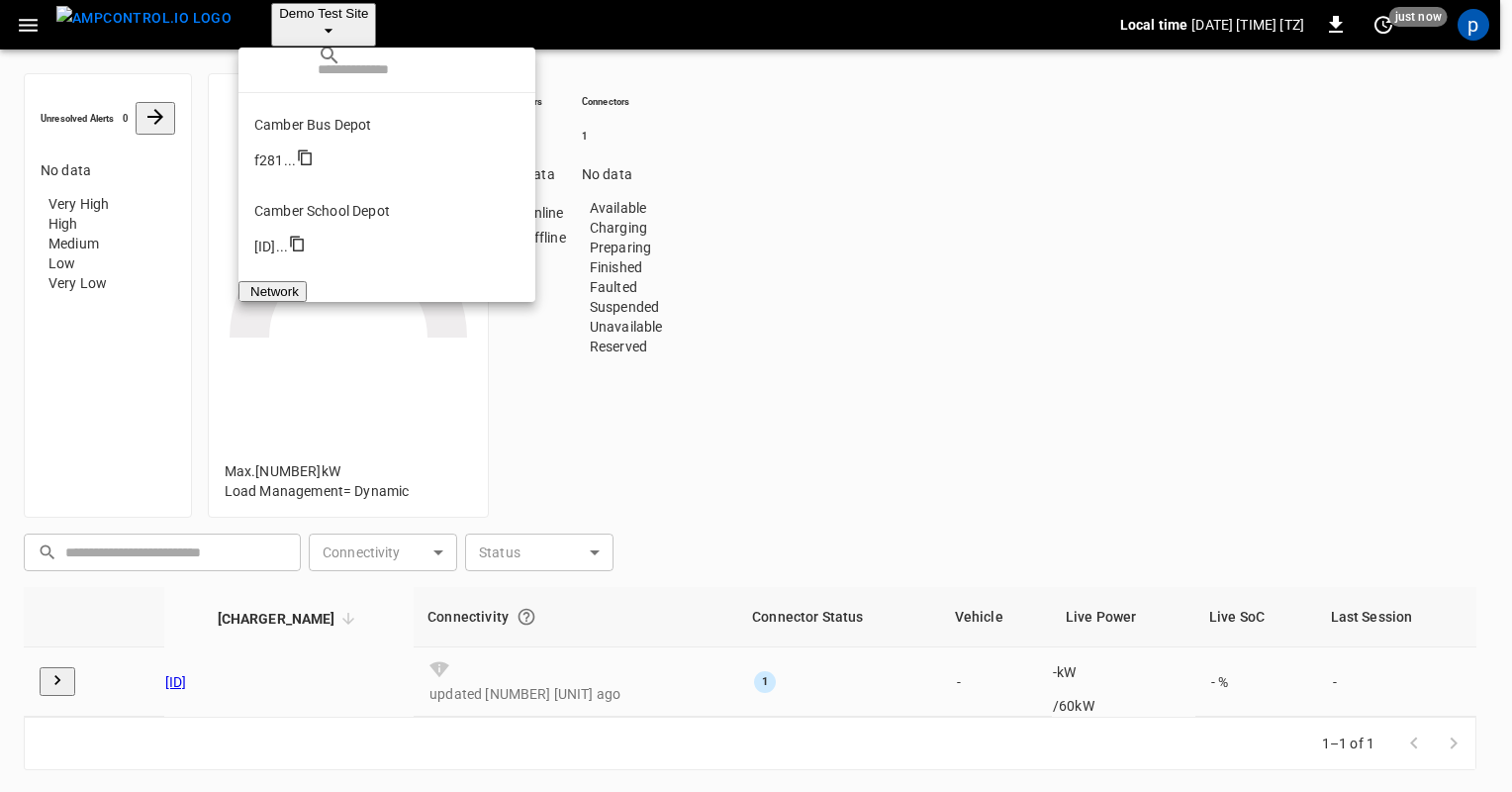 click at bounding box center [756, 396] 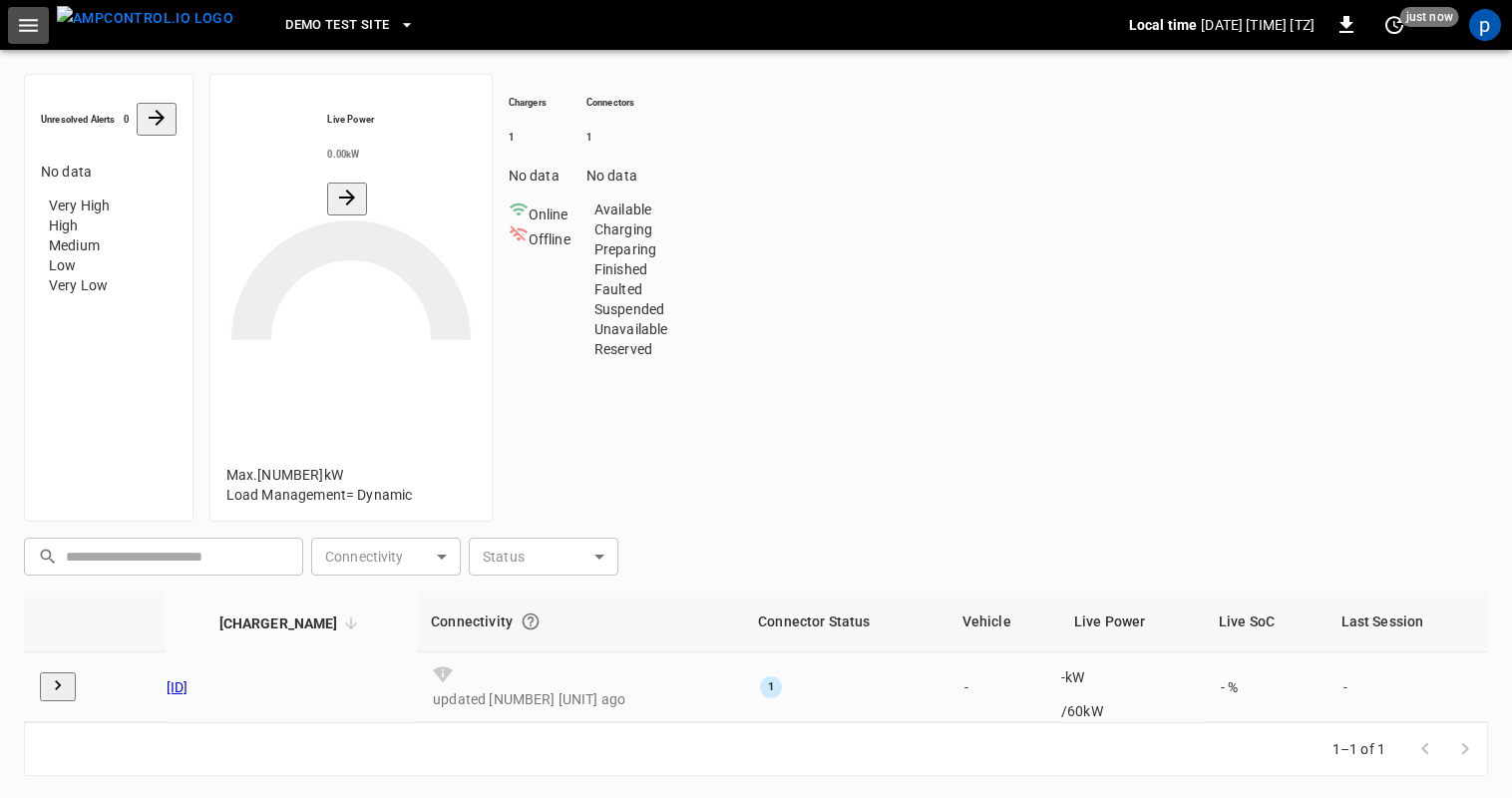 click 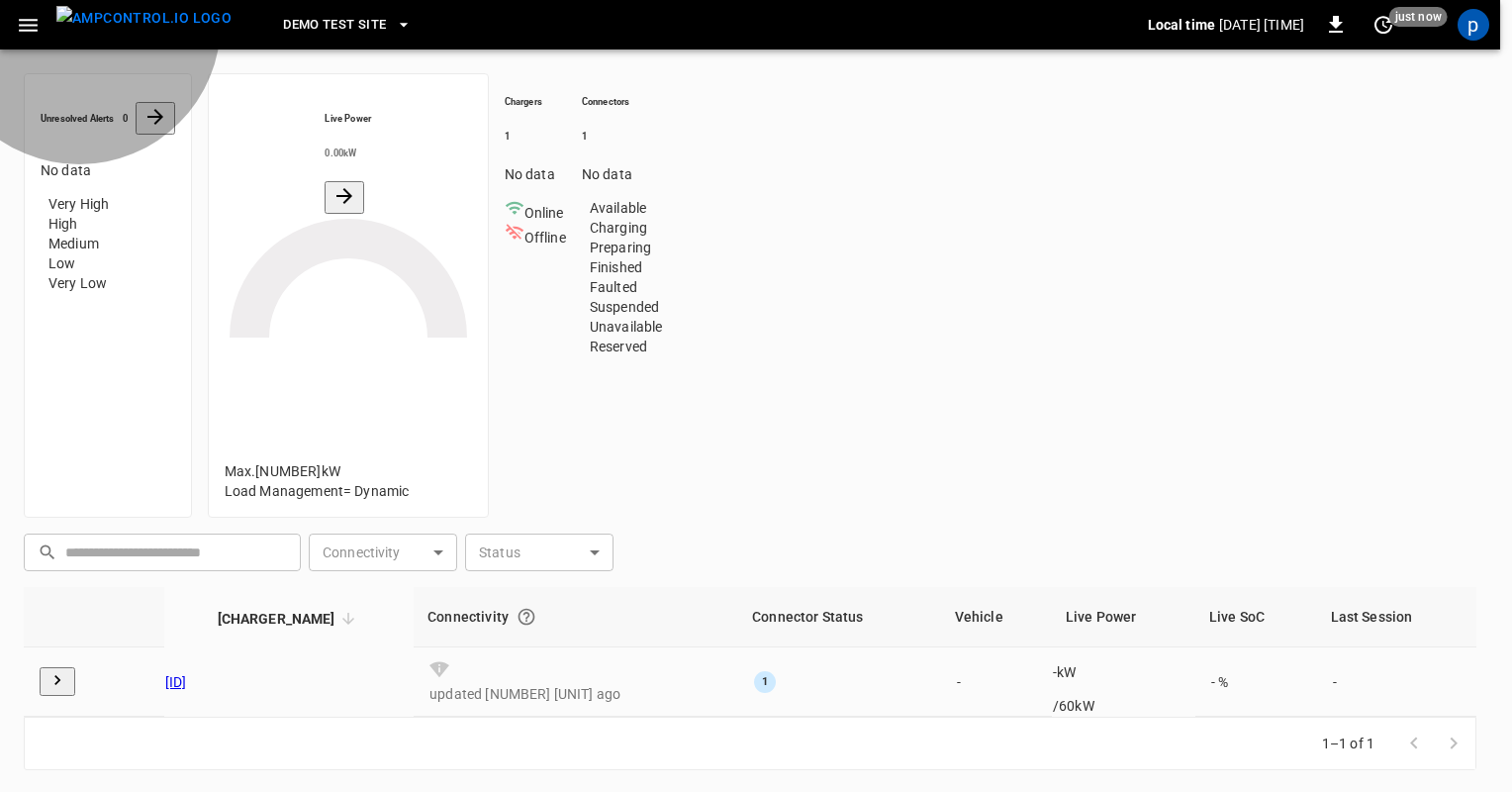 click on "Overview" at bounding box center (109, 940) 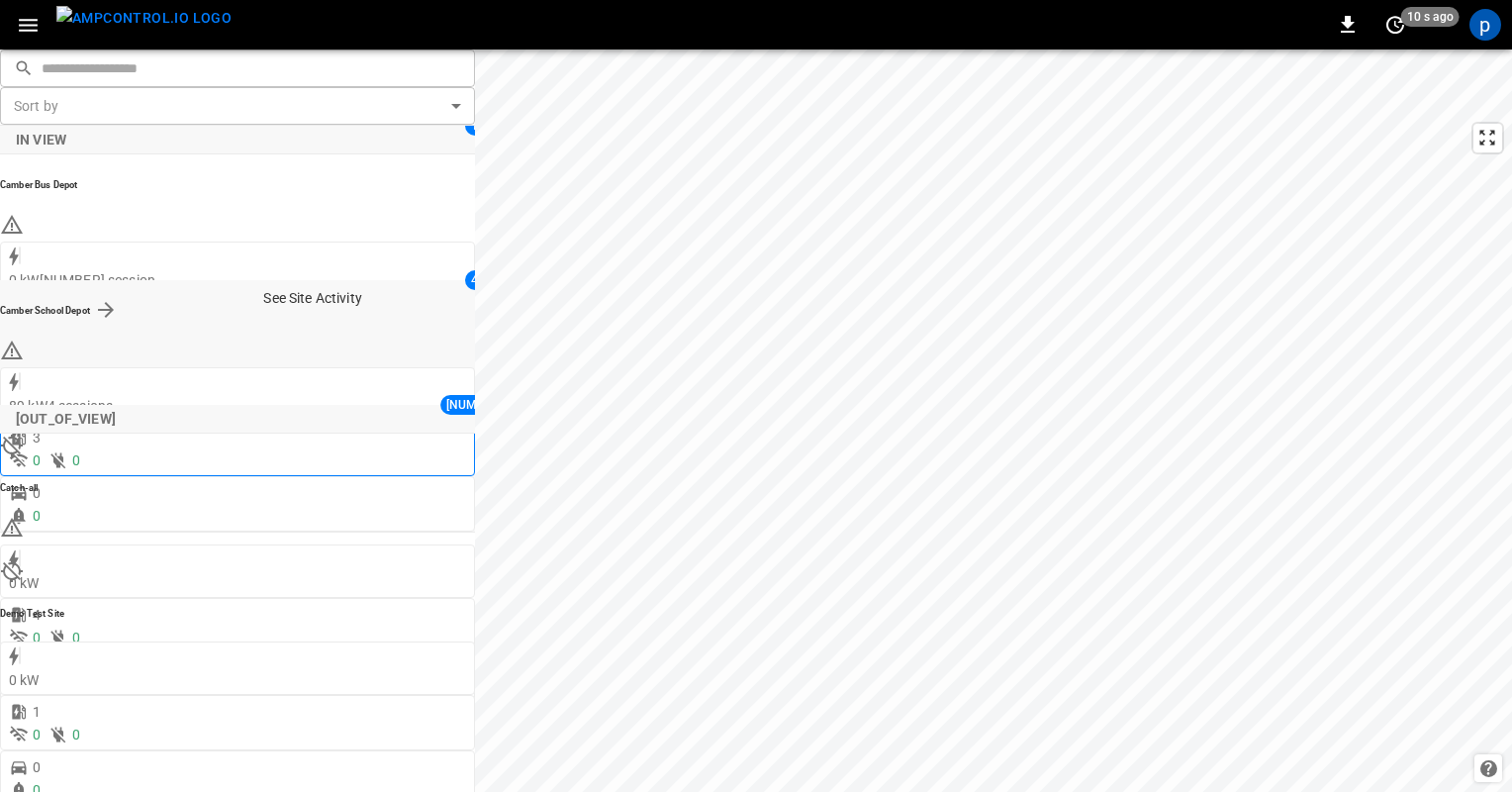 click on "3 0 0" at bounding box center (237, 448) 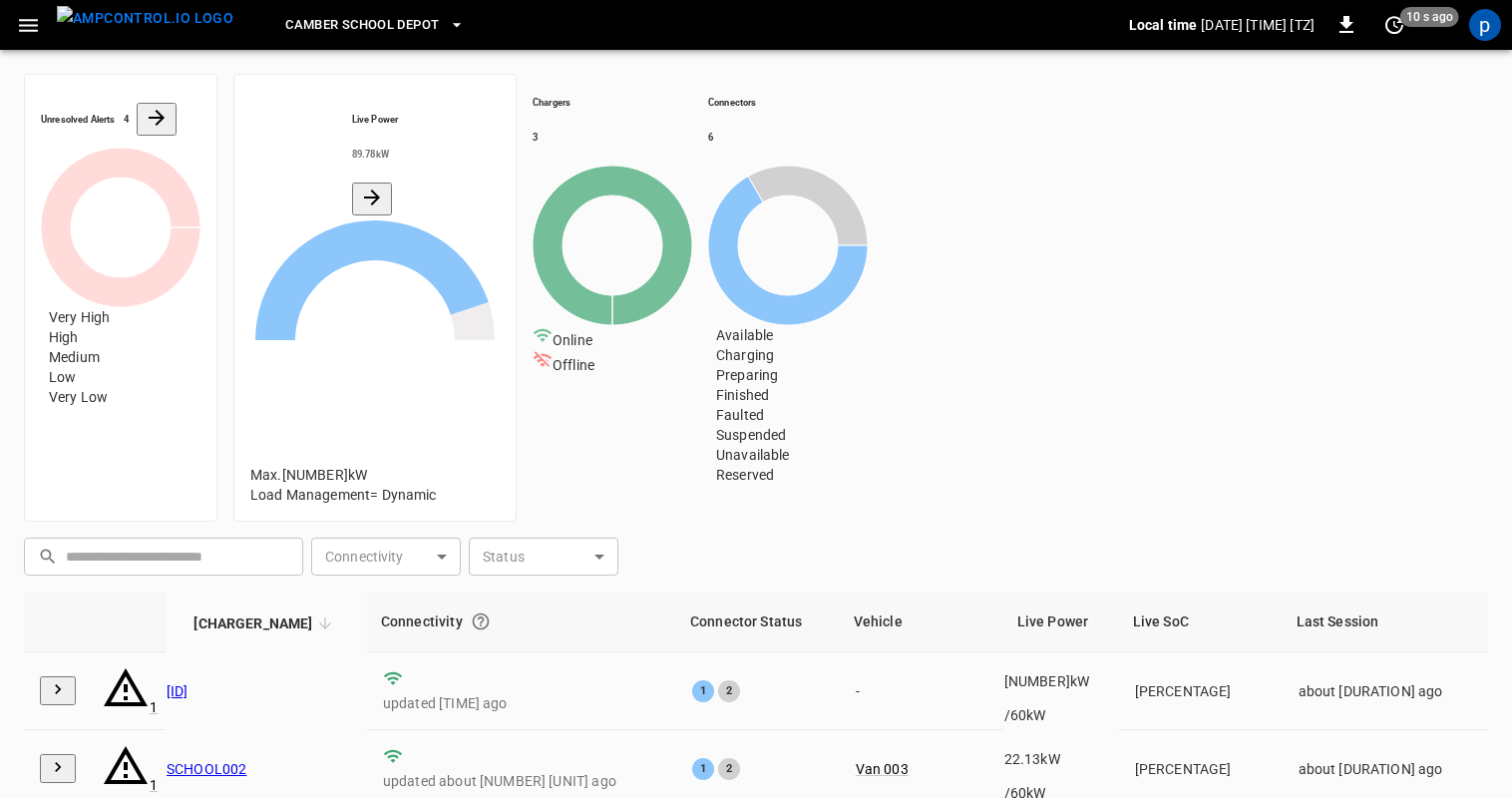 click on "[ID]" at bounding box center (178, 691) 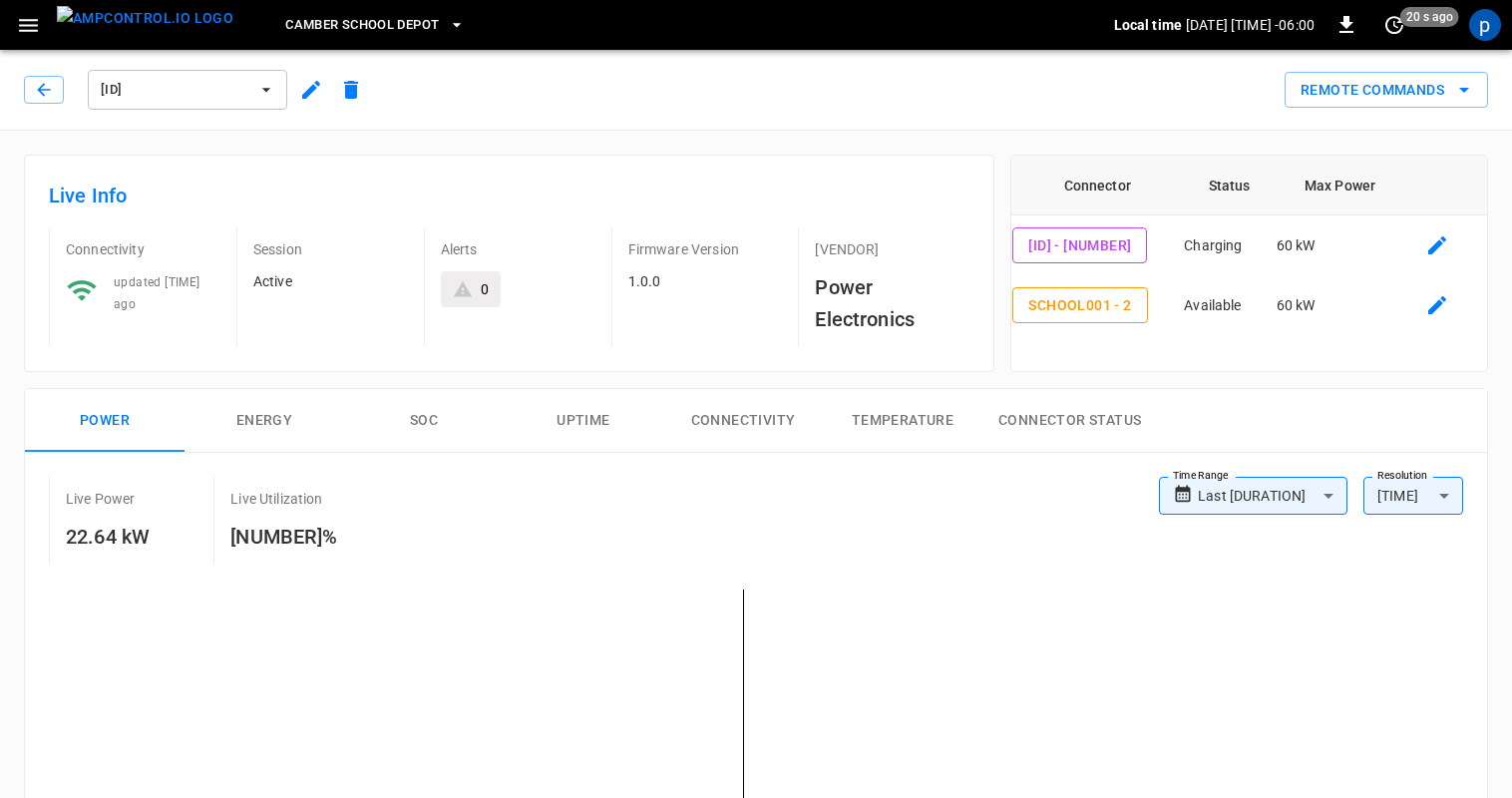 click on "Camber School Depot" at bounding box center (362, 25) 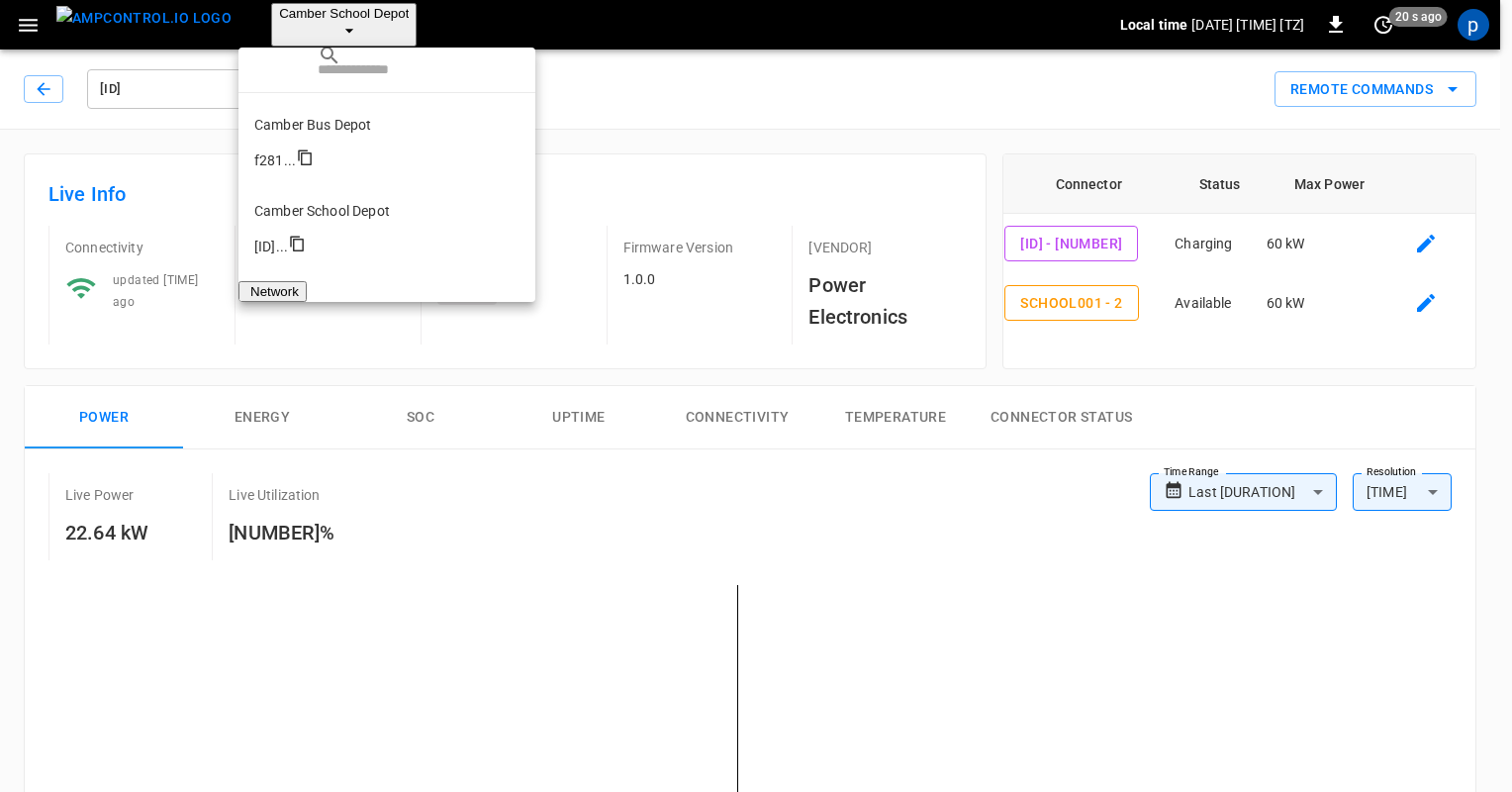 click on "Demo Test Site" at bounding box center (387, 383) 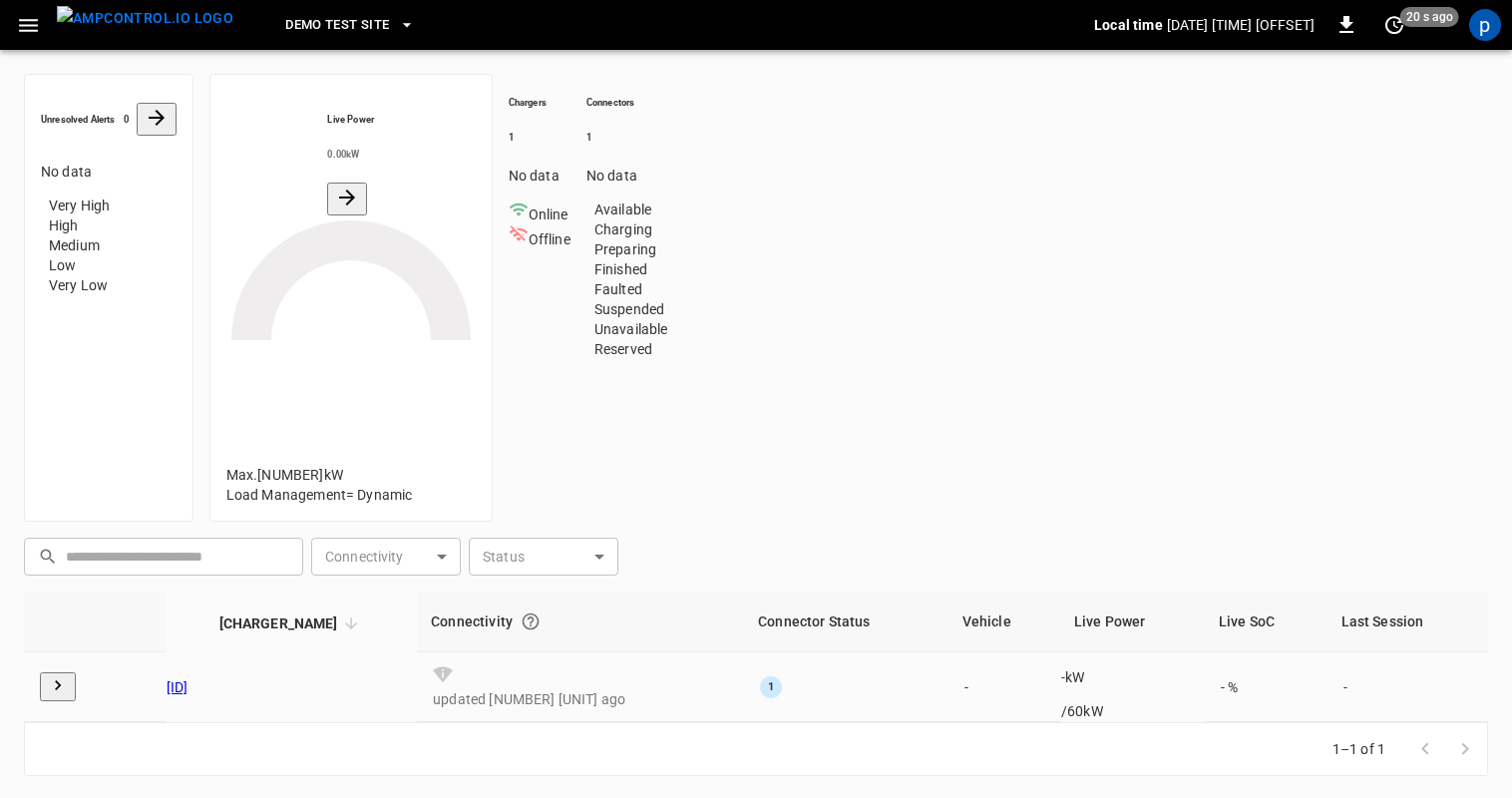 click on "Demo Test Site" at bounding box center [337, 25] 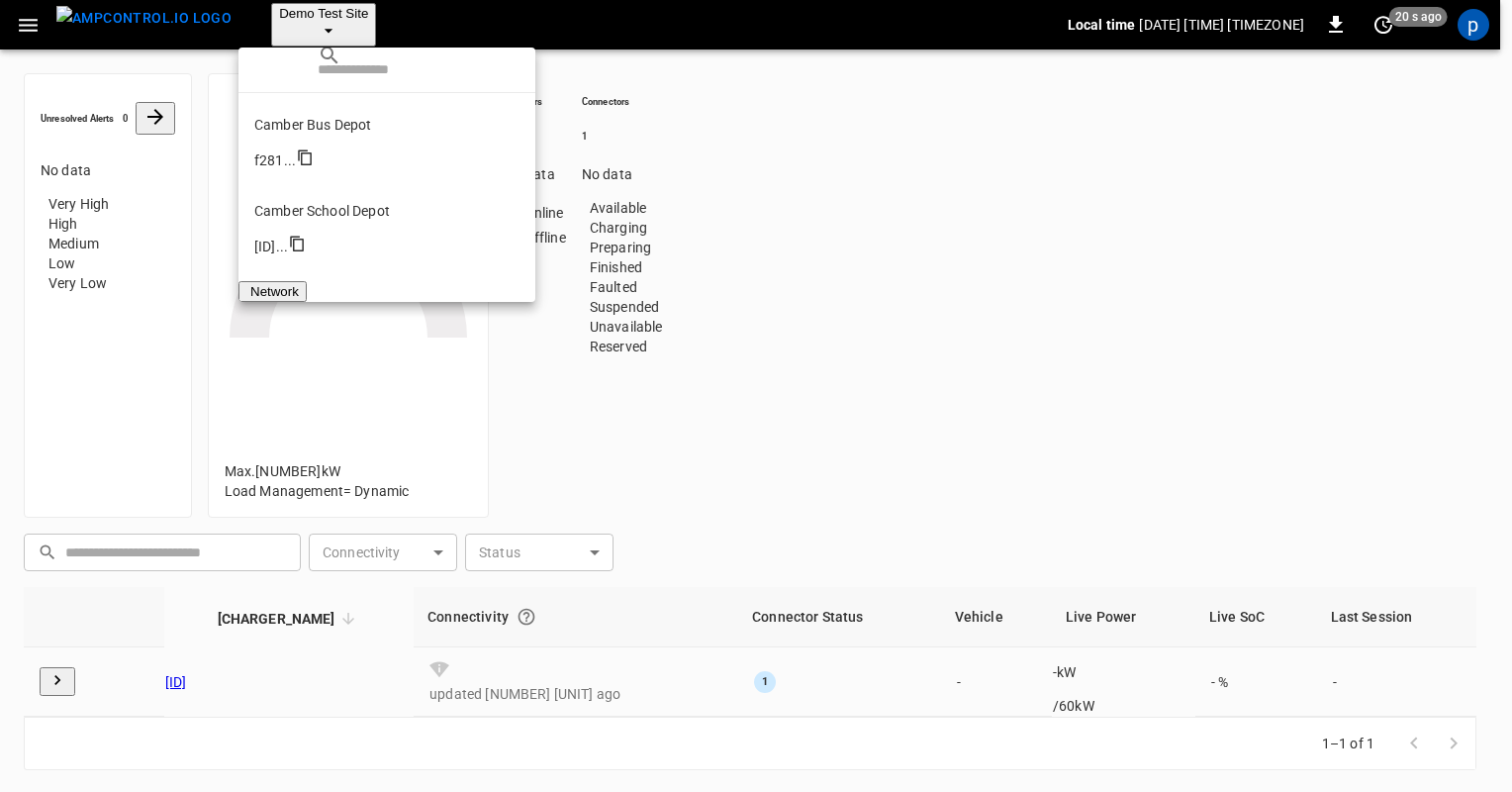 click on "Catch-all" at bounding box center [387, 297] 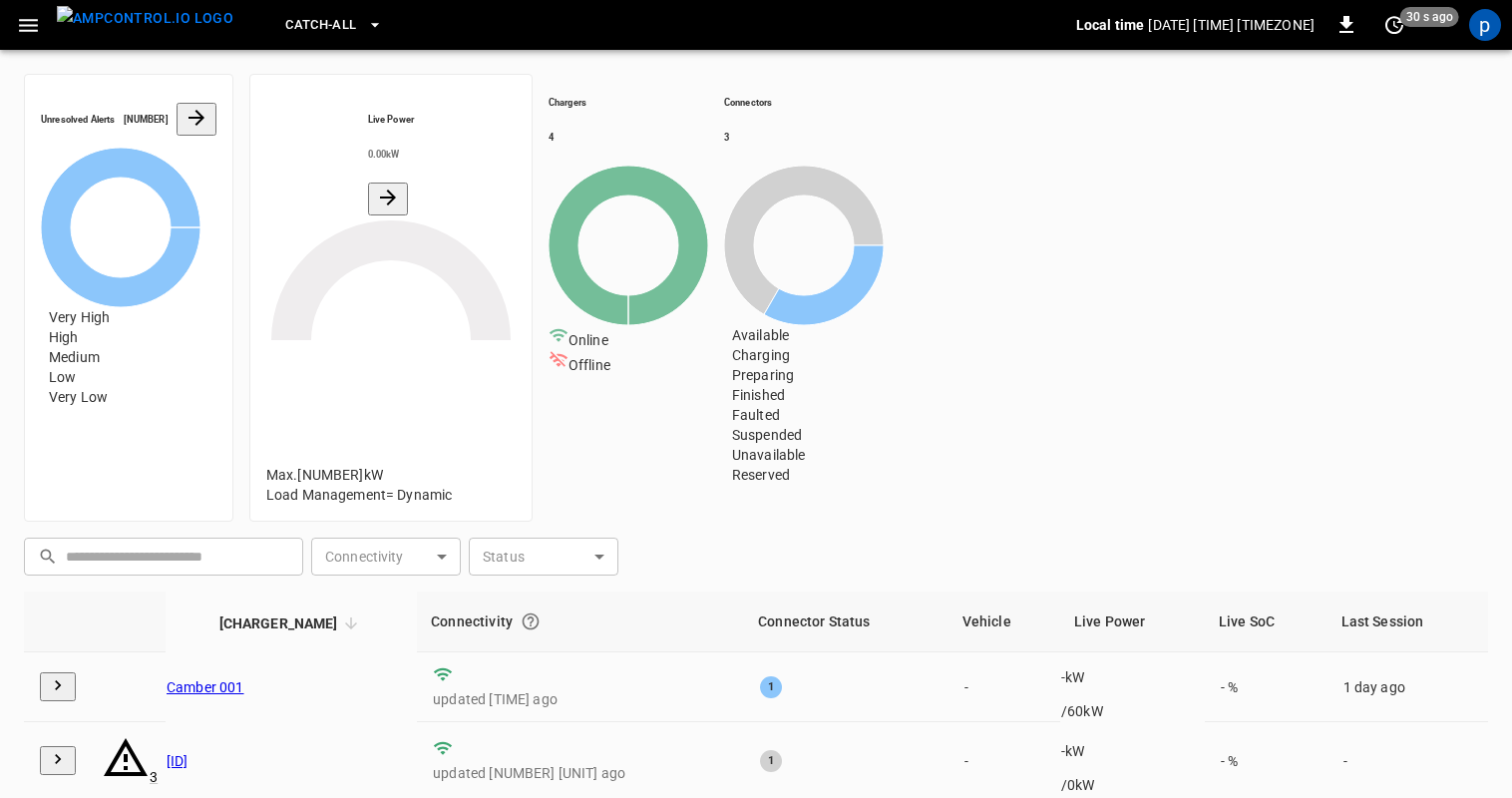 click 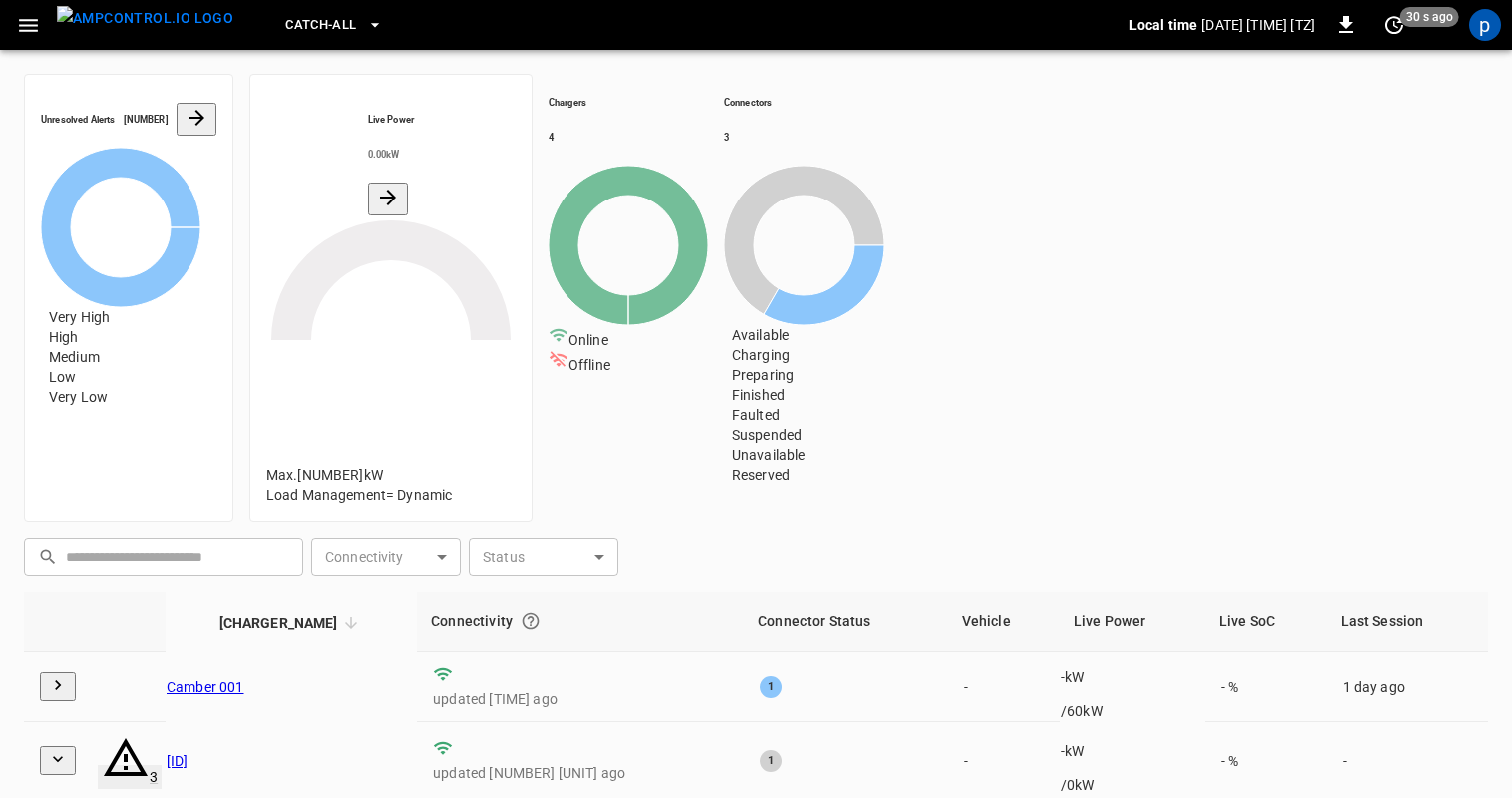 click 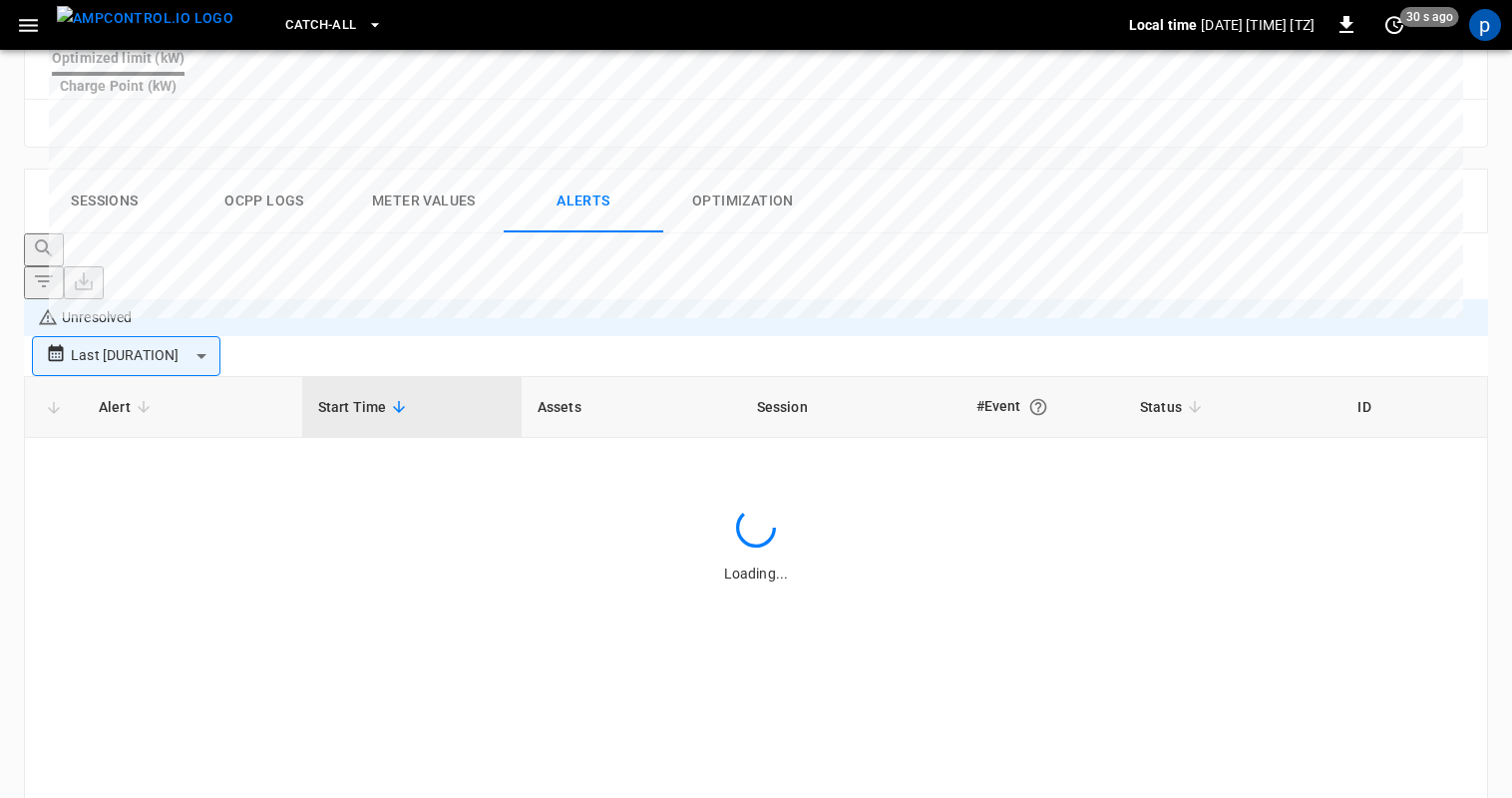 scroll, scrollTop: 927, scrollLeft: 0, axis: vertical 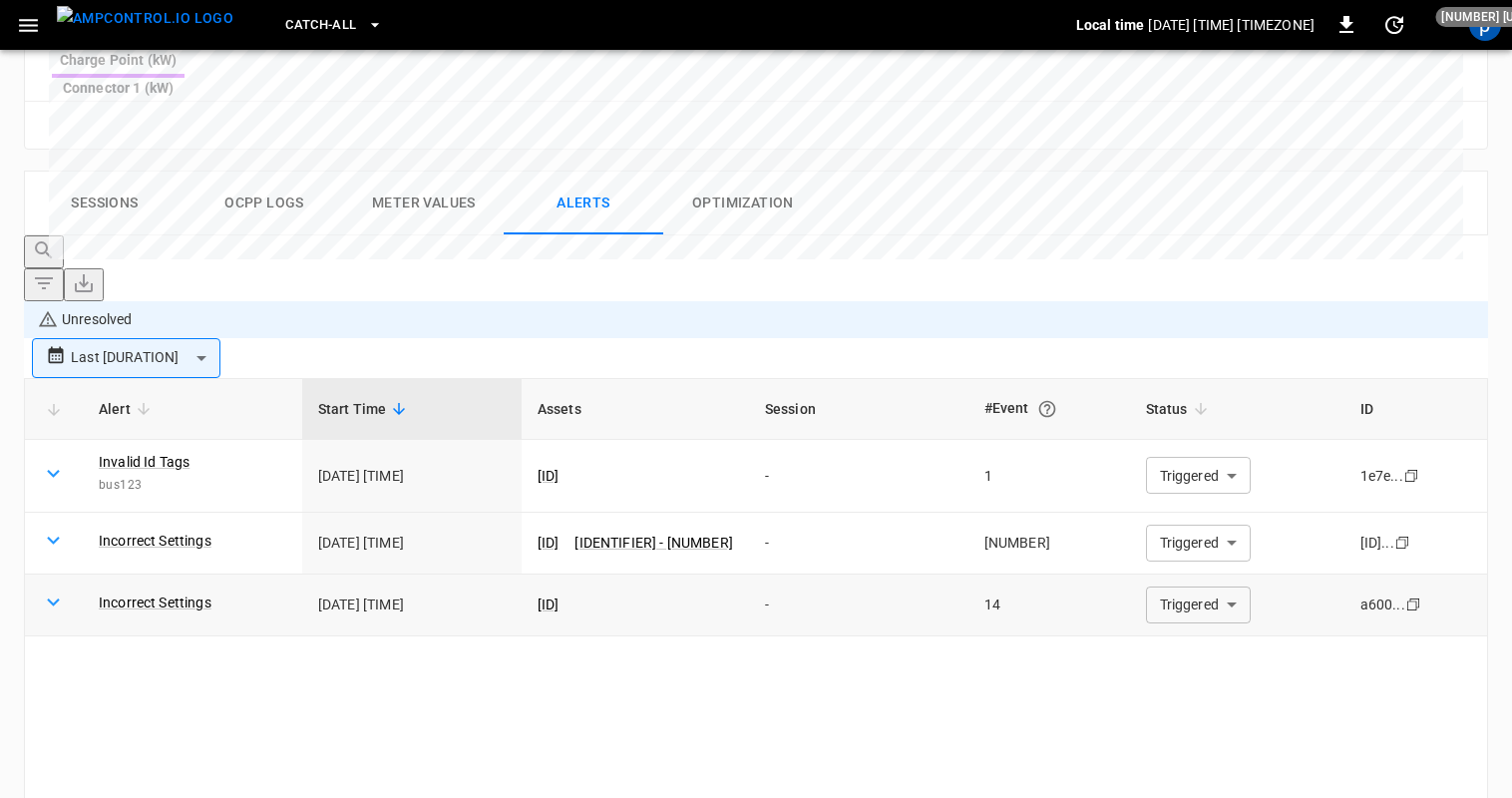 click 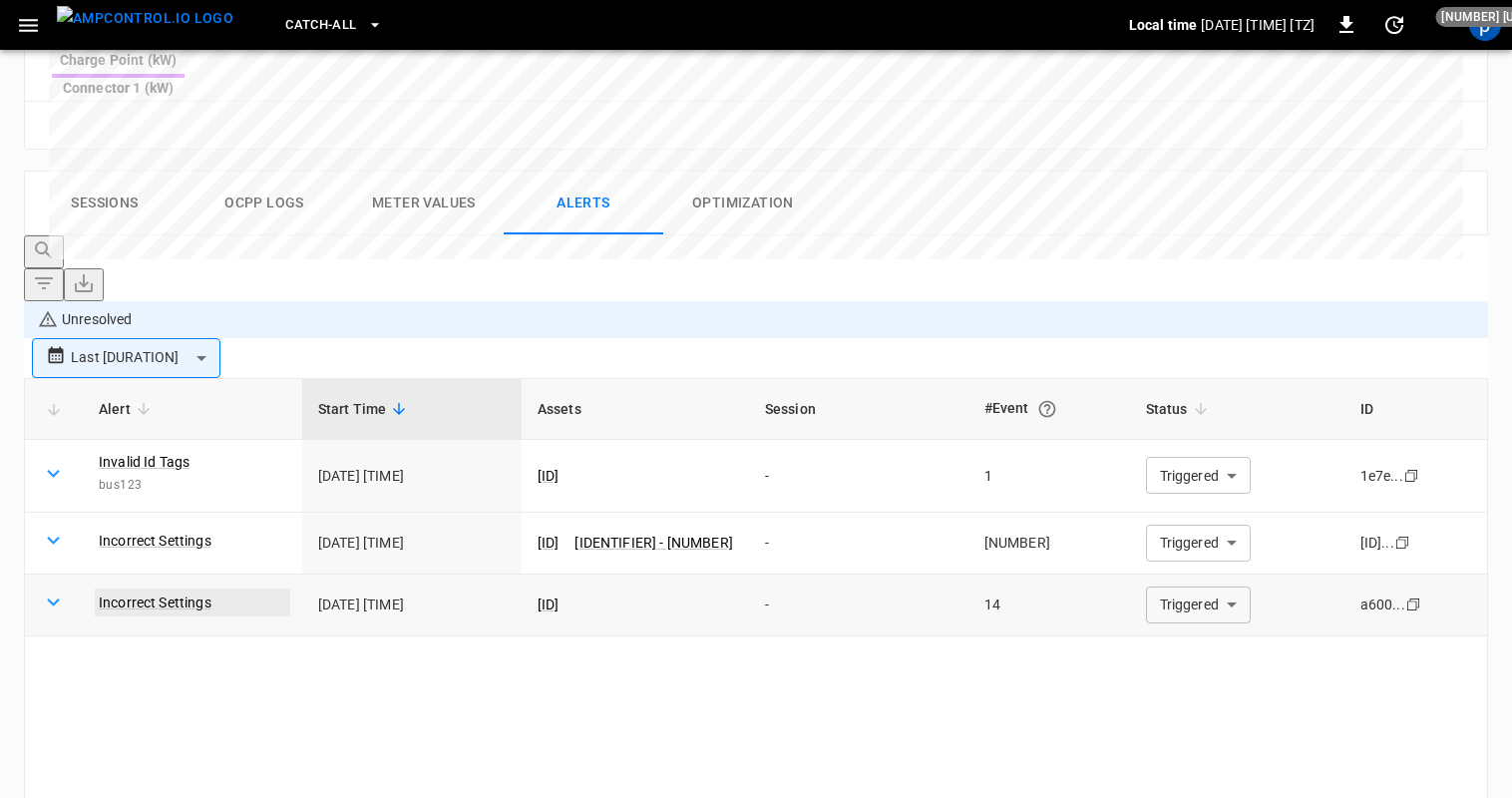 click on "Incorrect Settings" at bounding box center [192, 602] 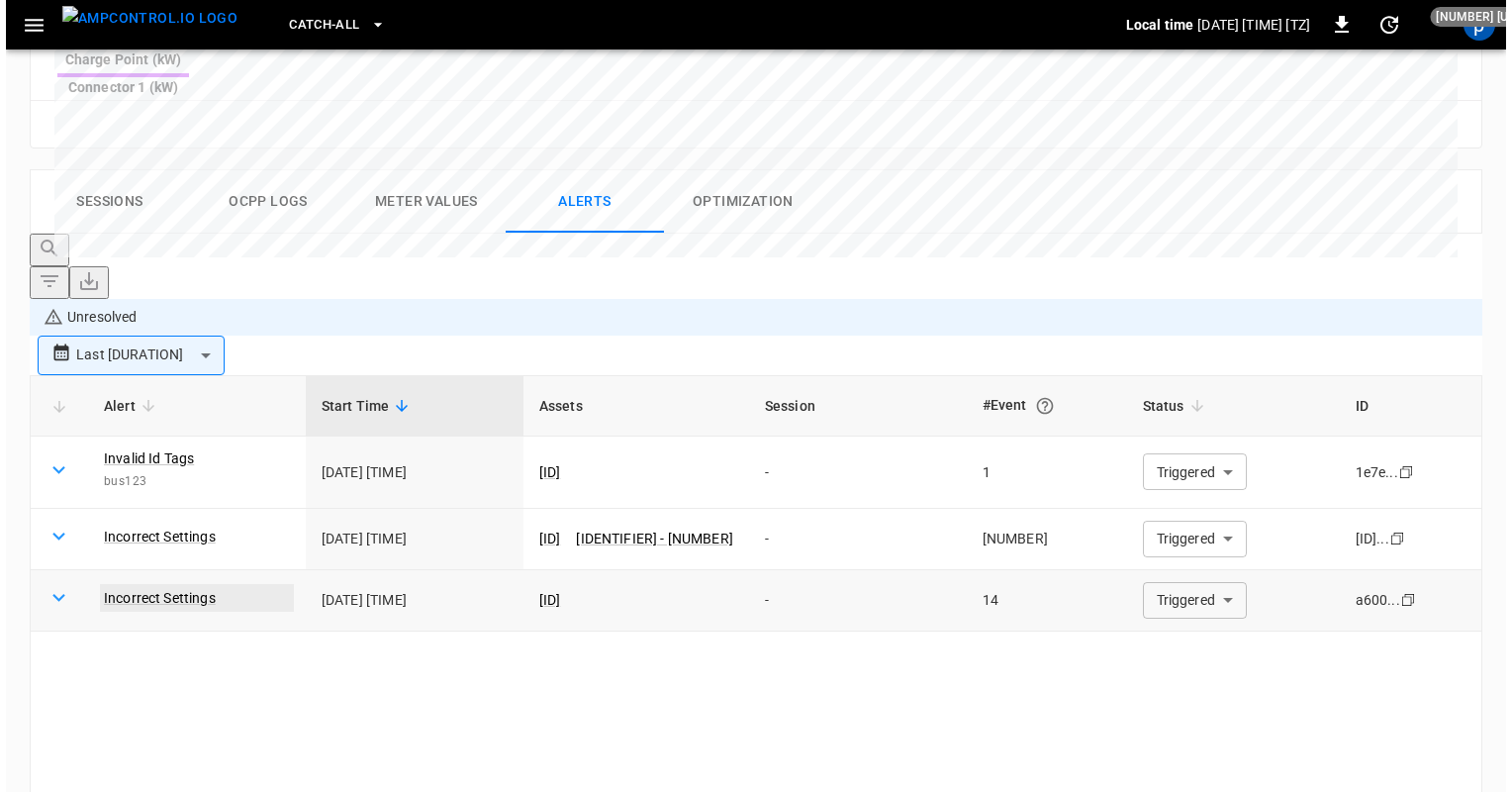 scroll, scrollTop: 0, scrollLeft: 0, axis: both 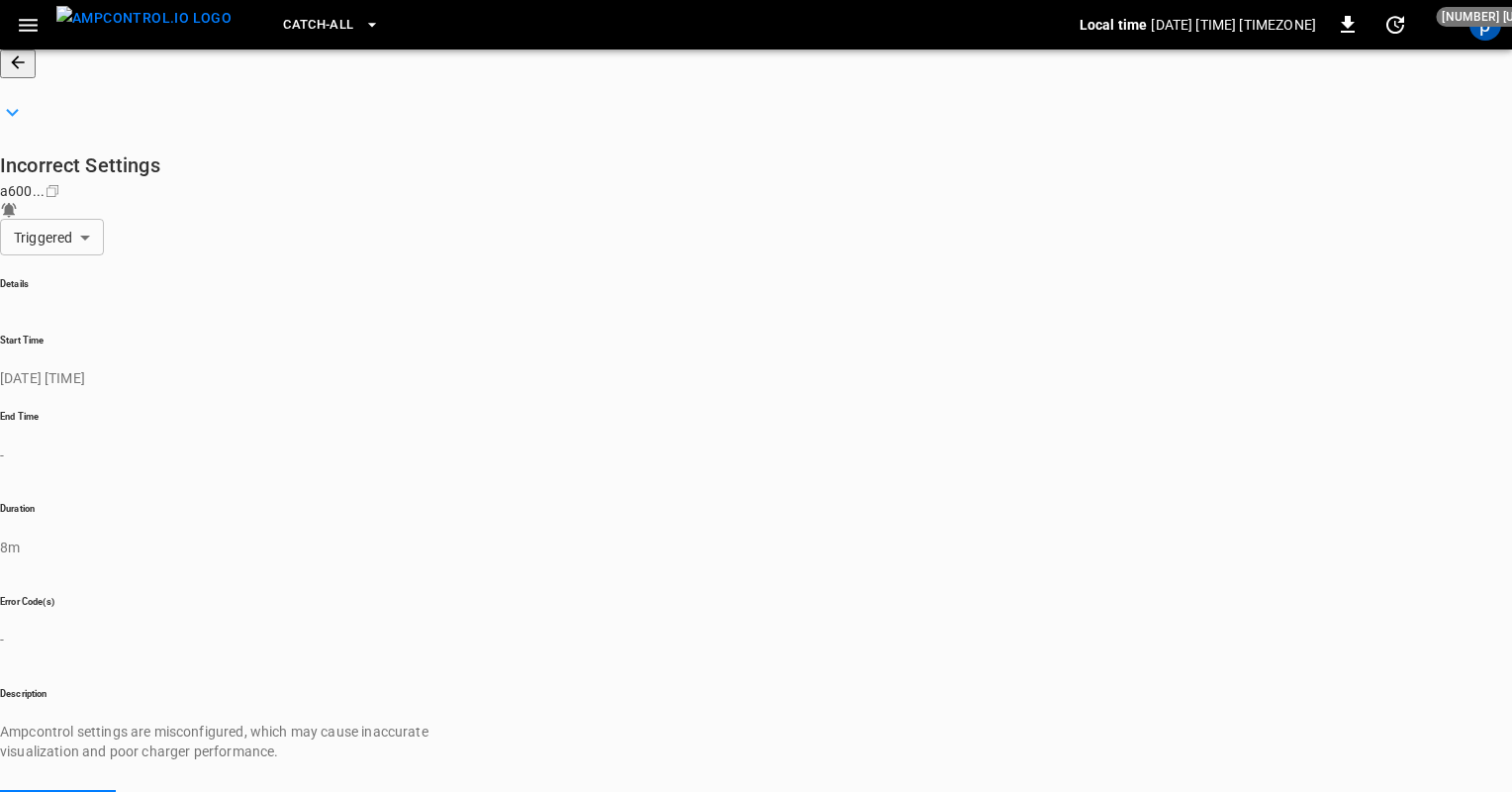 click on "[ID]" at bounding box center (28, 970) 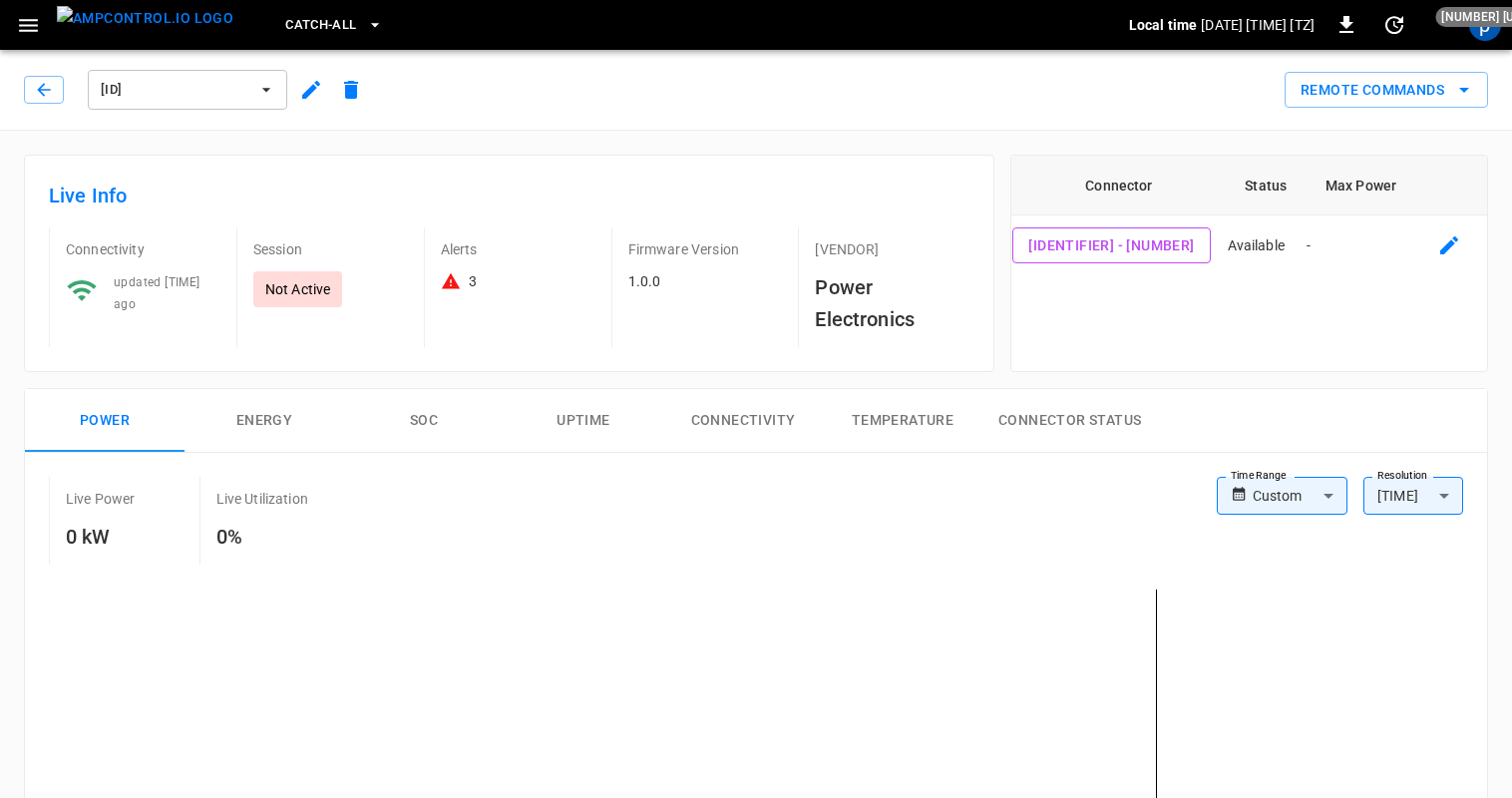 click on "3" at bounding box center [518, 281] 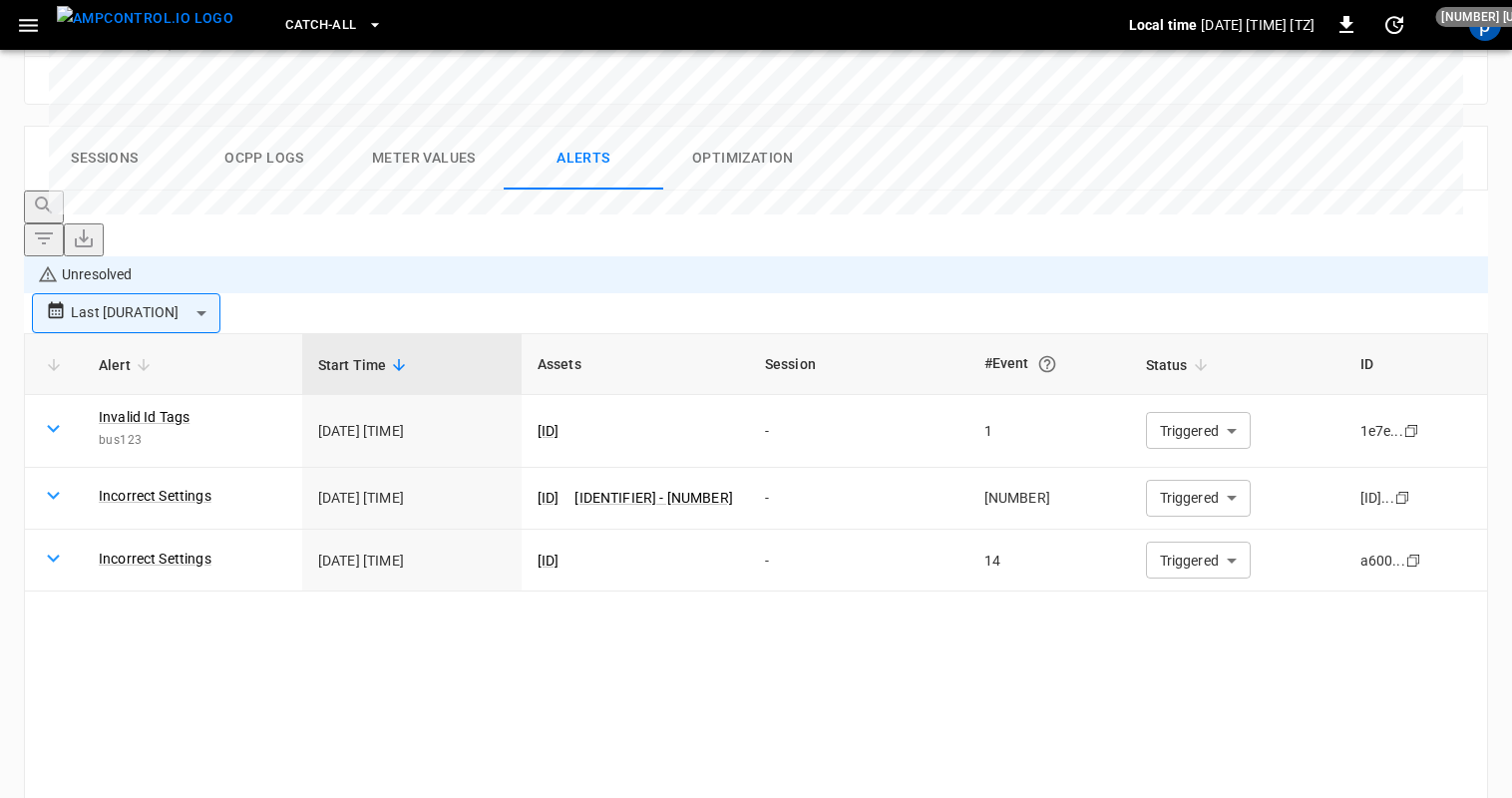 scroll, scrollTop: 971, scrollLeft: 0, axis: vertical 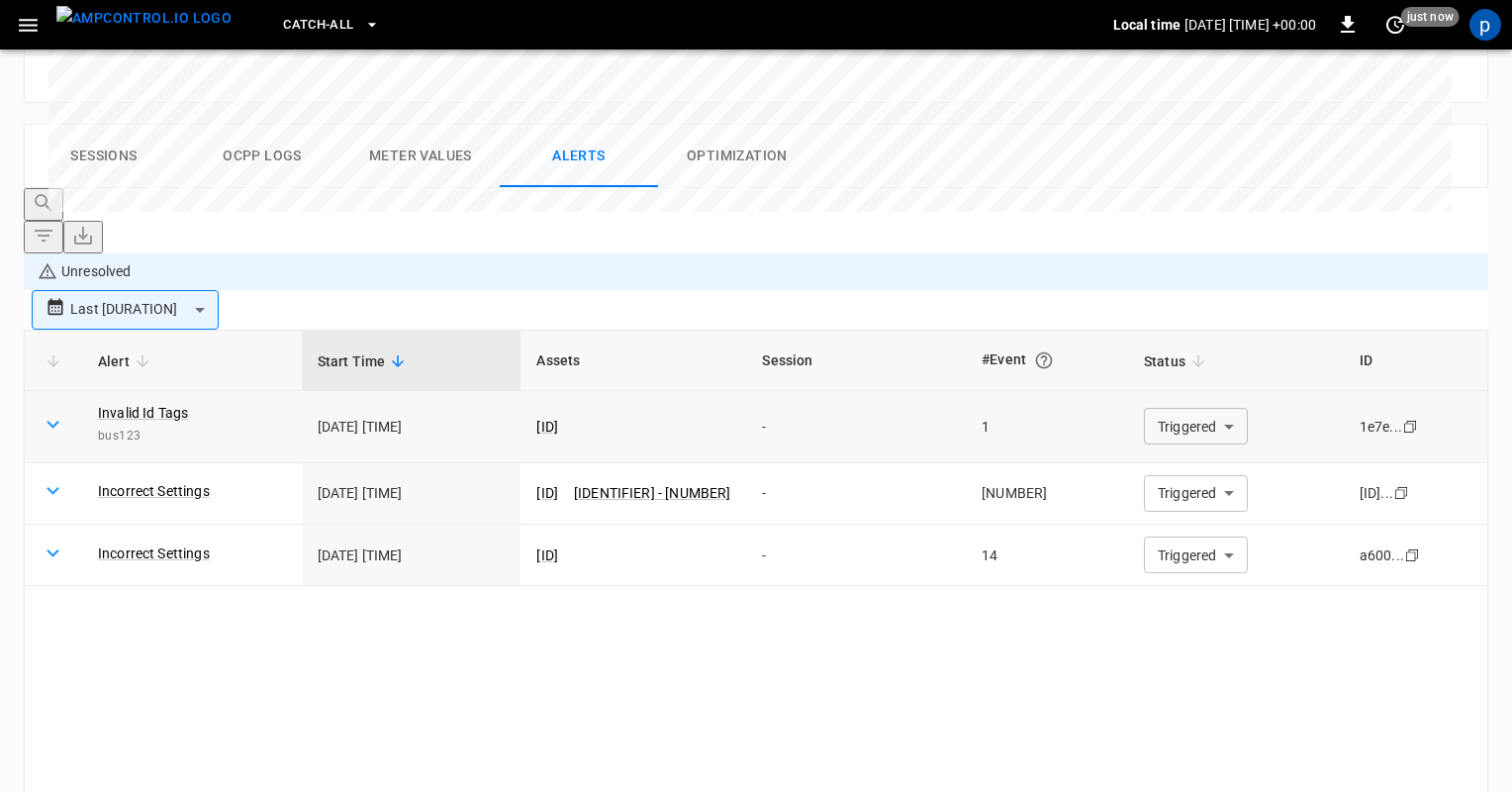 click on "**********" at bounding box center [756, -1] 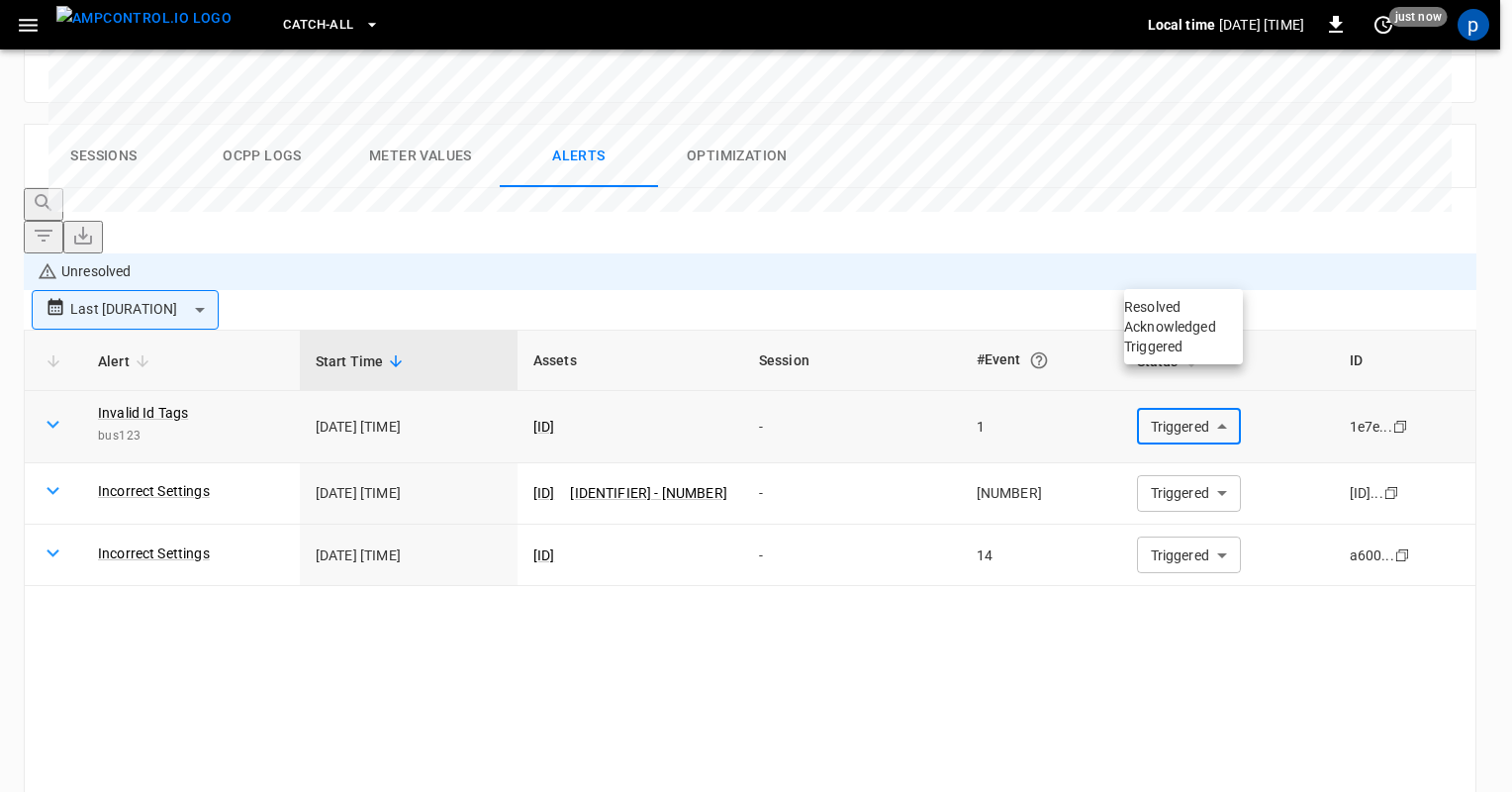 click at bounding box center (756, 396) 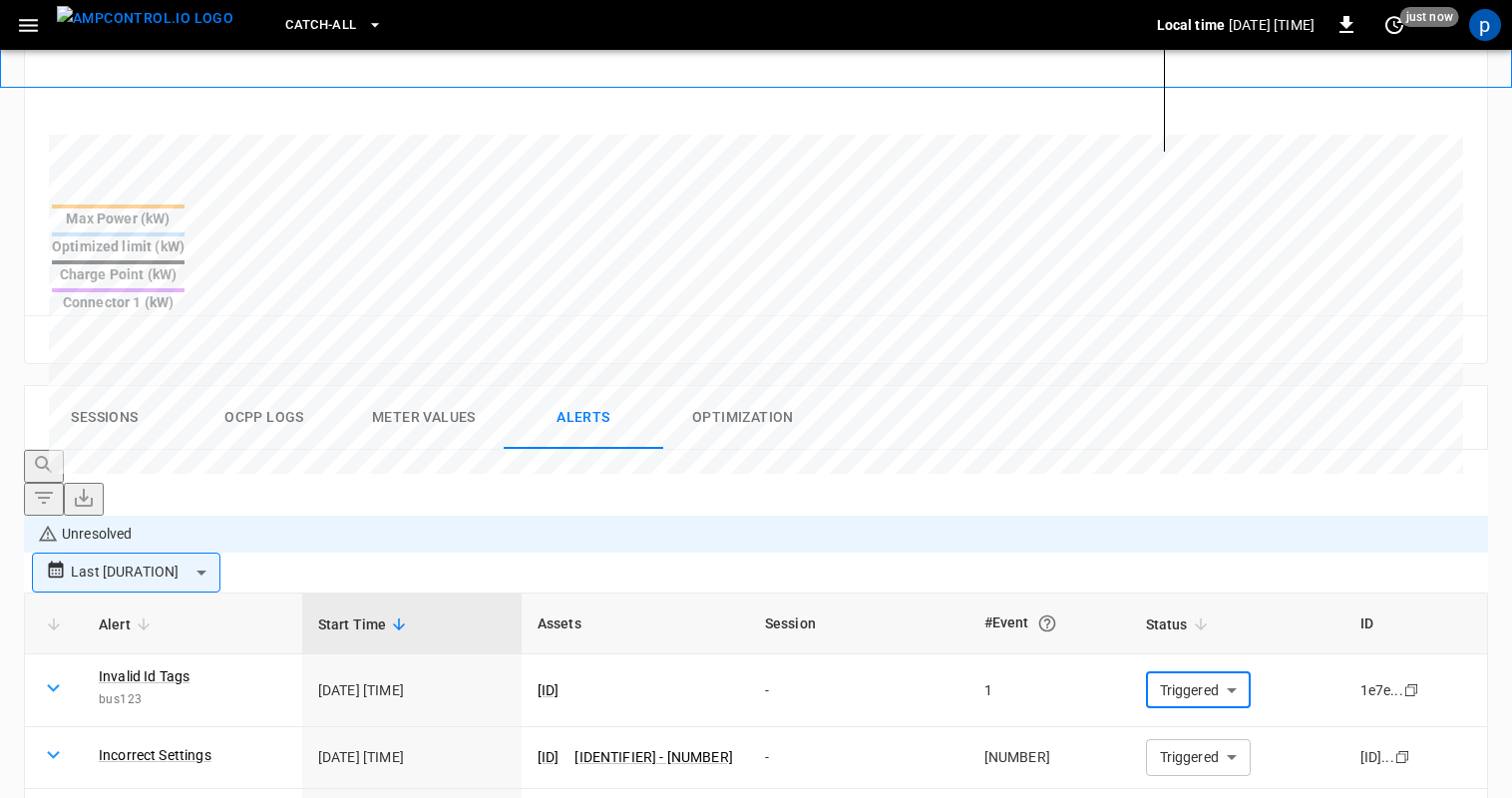 scroll, scrollTop: 671, scrollLeft: 0, axis: vertical 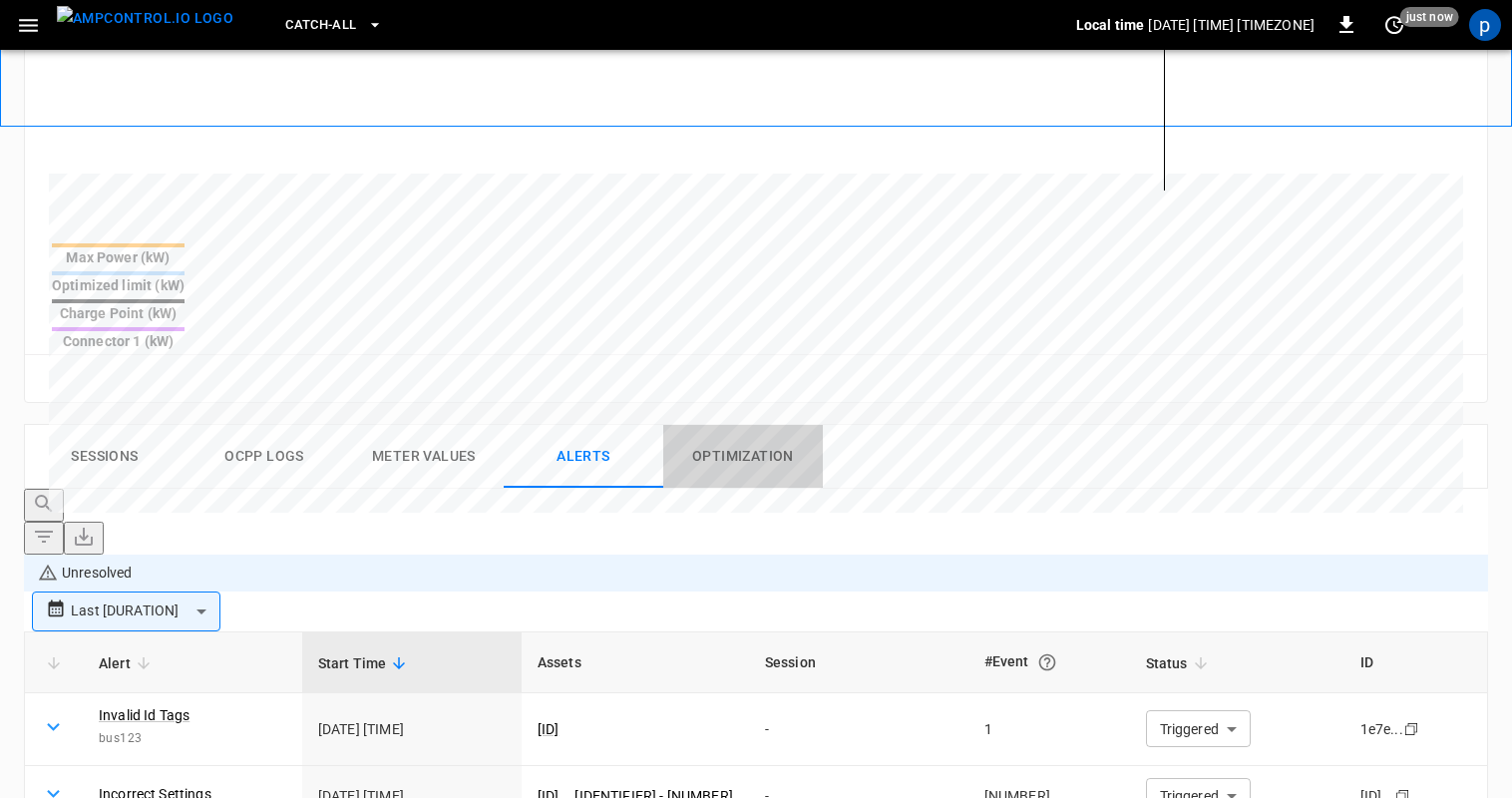 click on "Optimization" at bounding box center [743, 457] 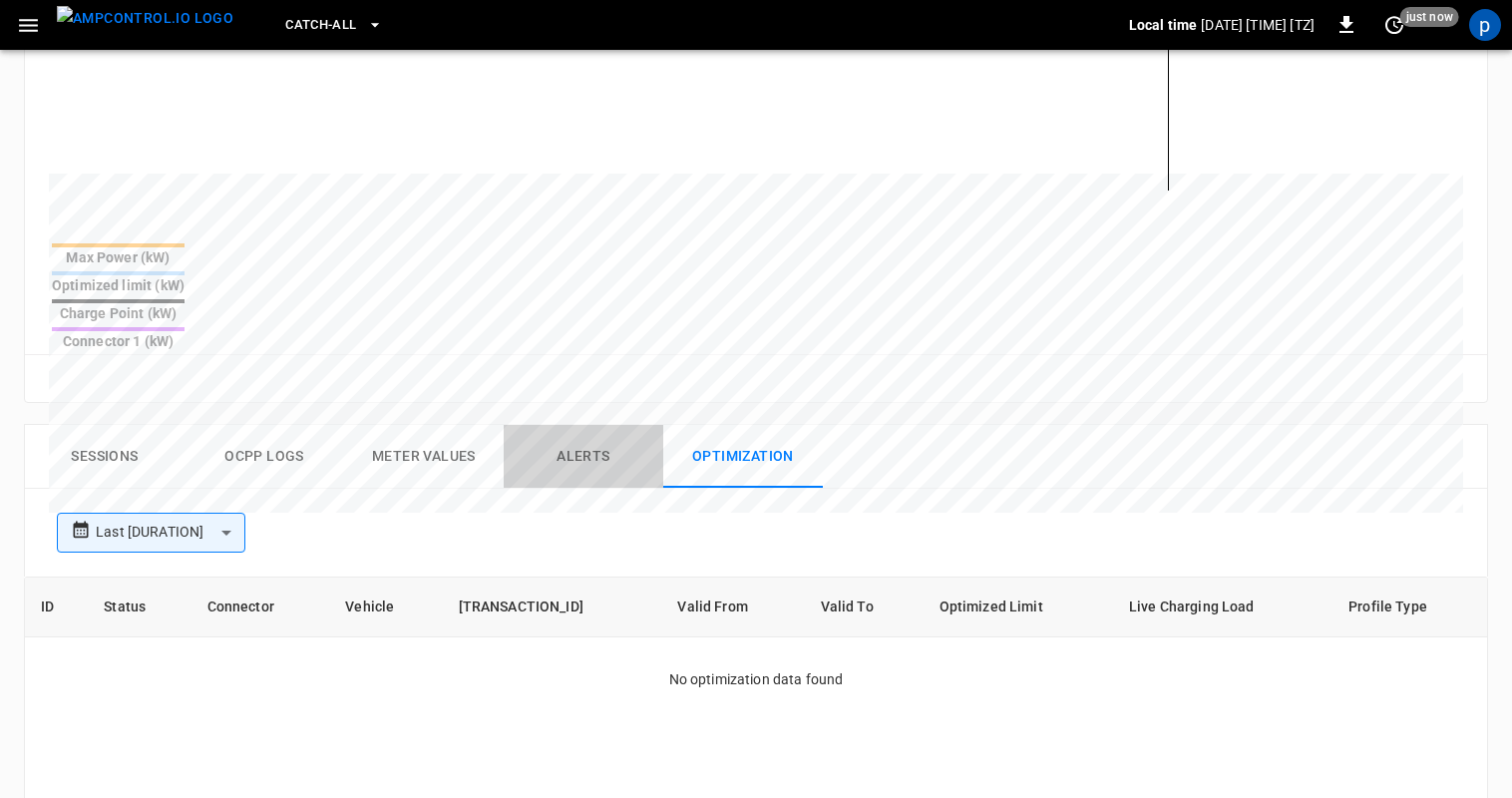 click on "Alerts" at bounding box center (583, 457) 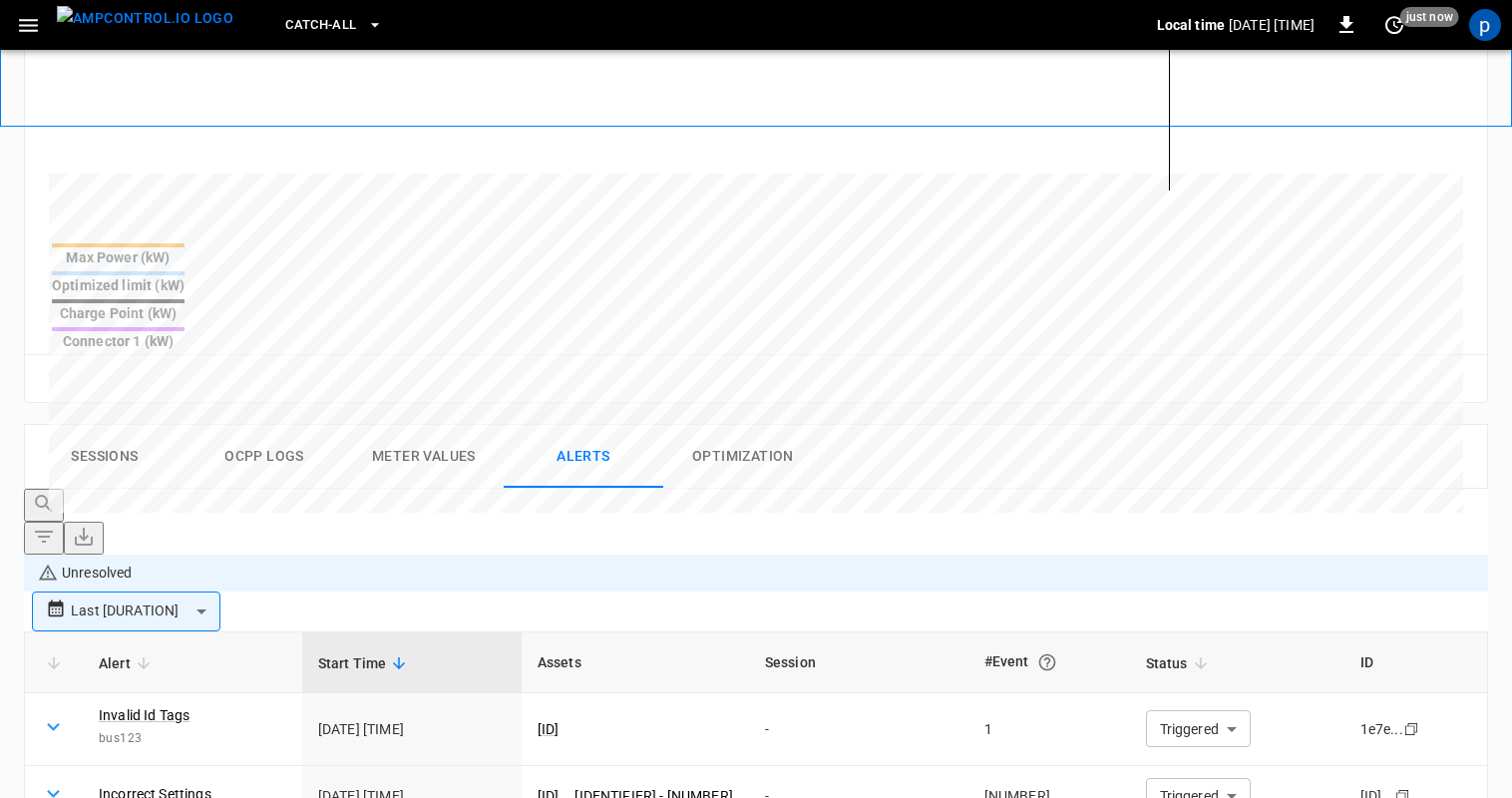click on "Meter Values" at bounding box center [424, 457] 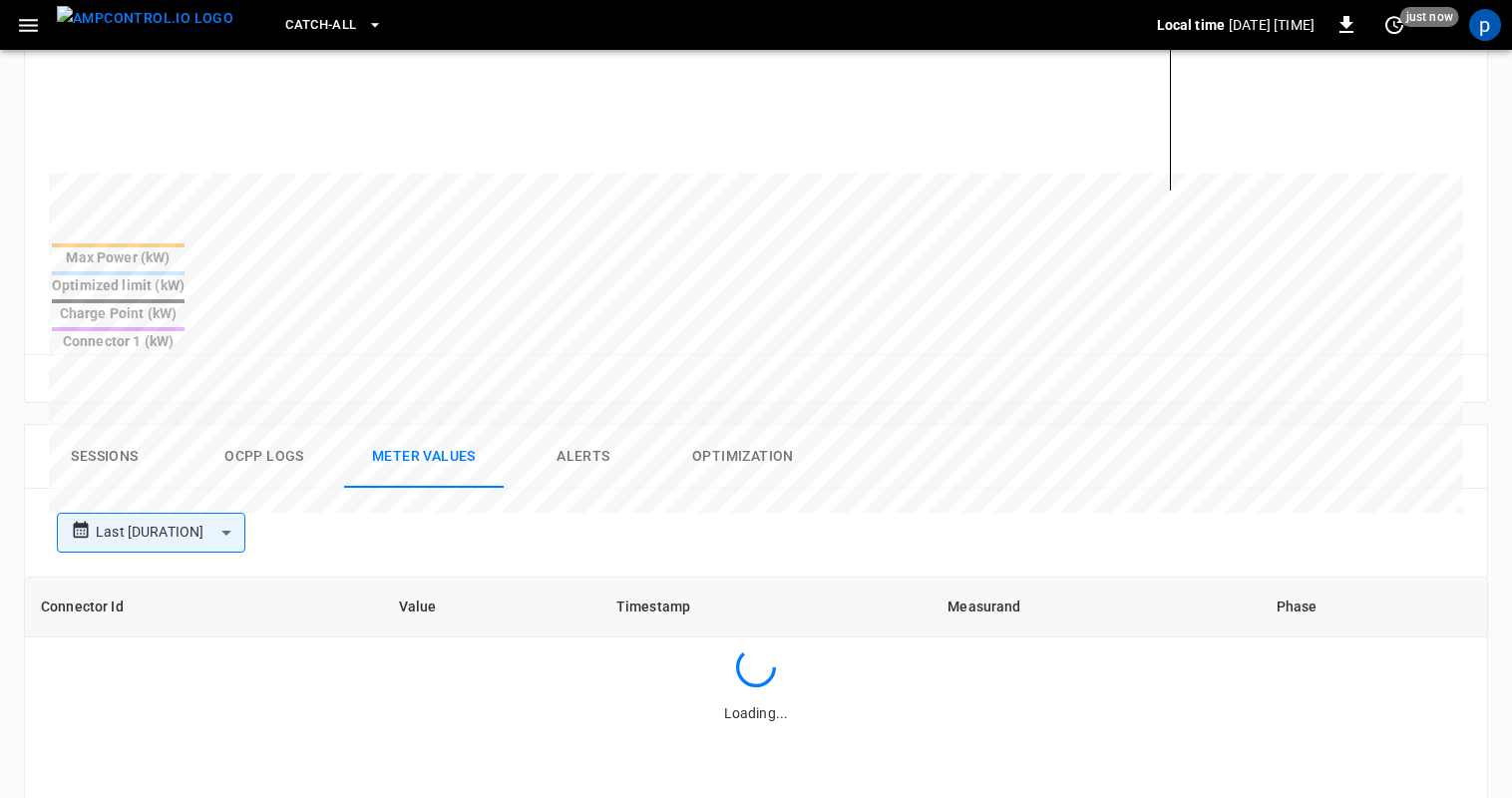 click on "Ocpp logs" at bounding box center [264, 457] 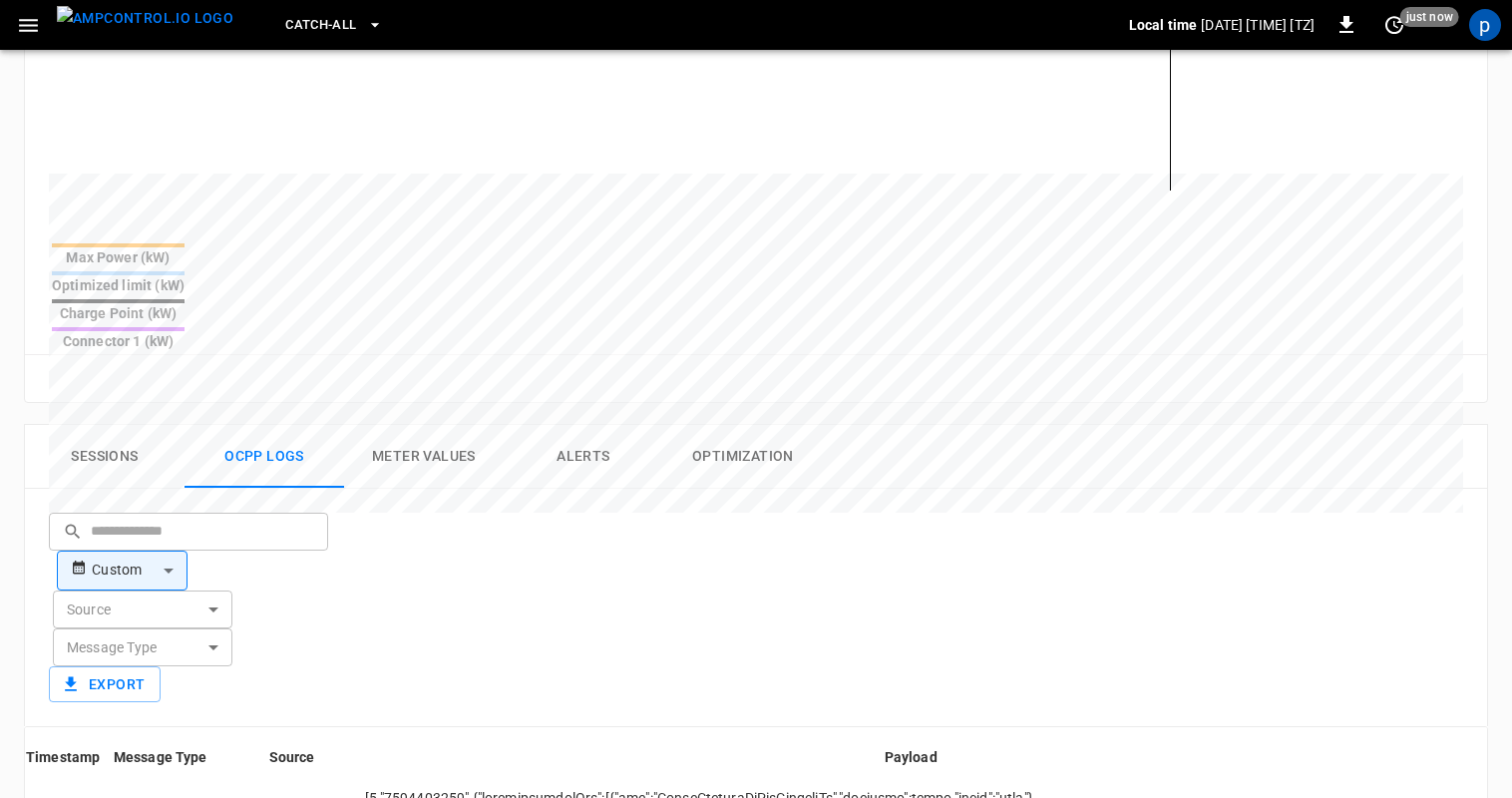 click on "Sessions" at bounding box center [105, 457] 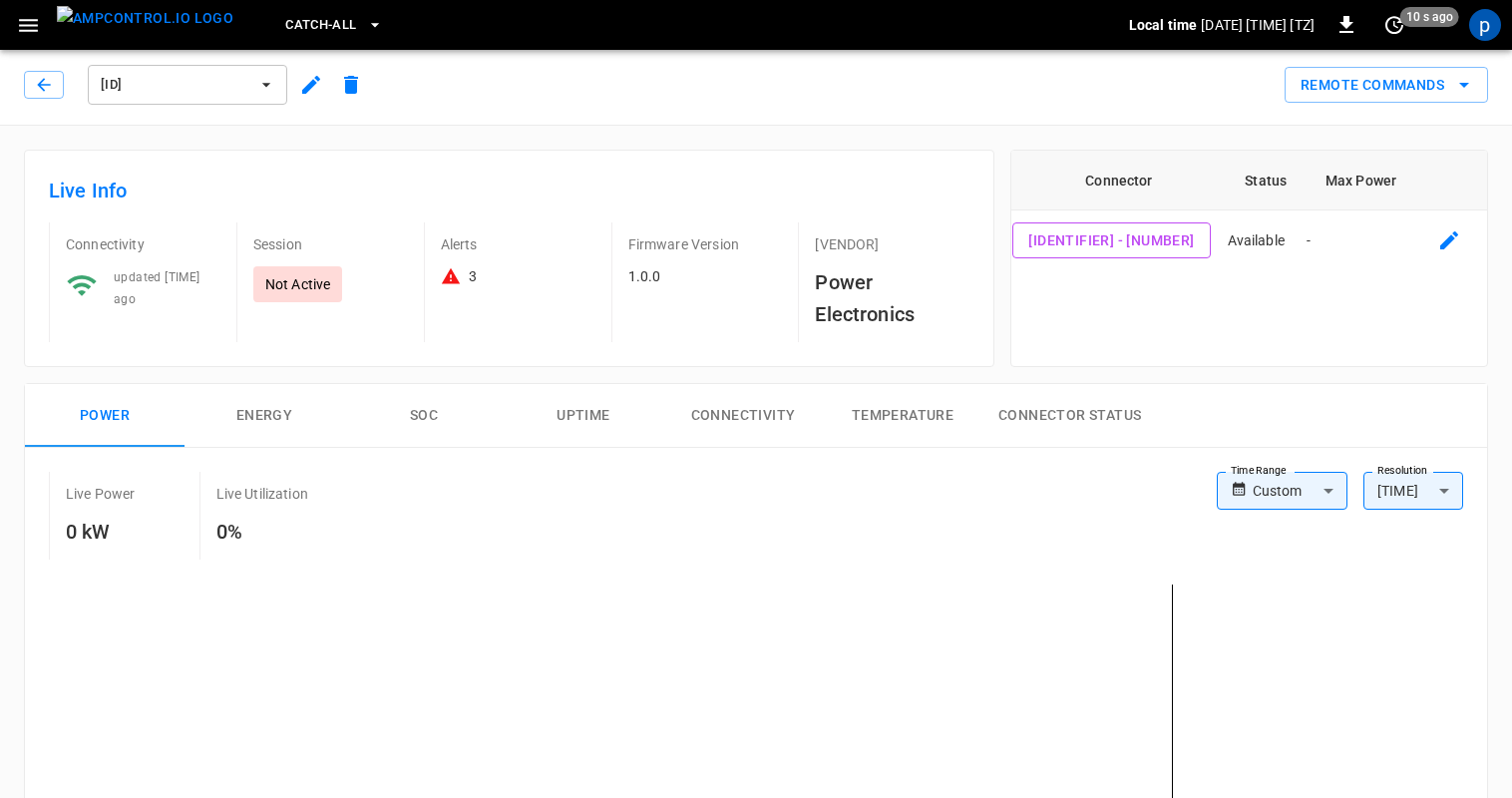 scroll, scrollTop: 0, scrollLeft: 0, axis: both 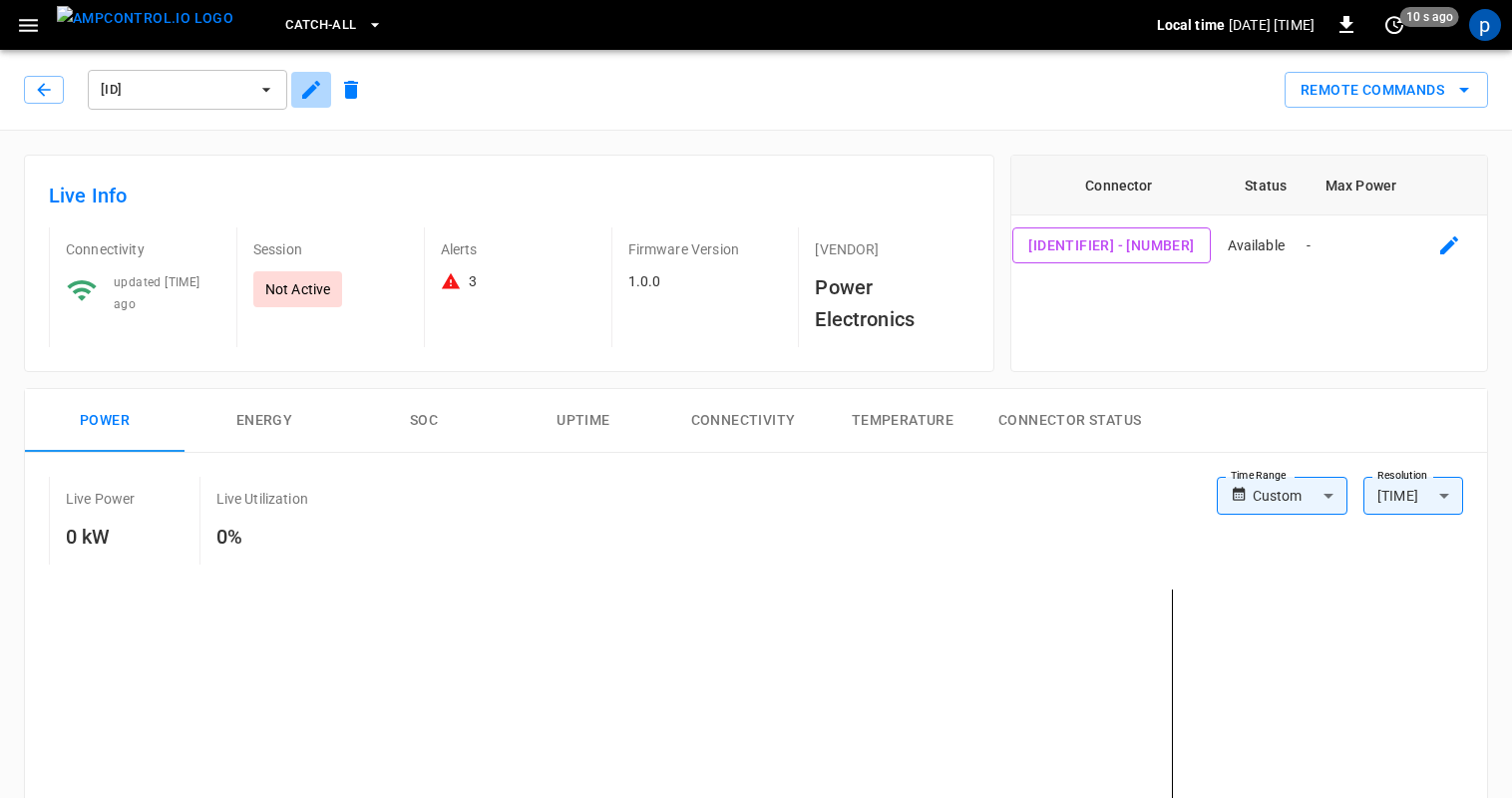 click 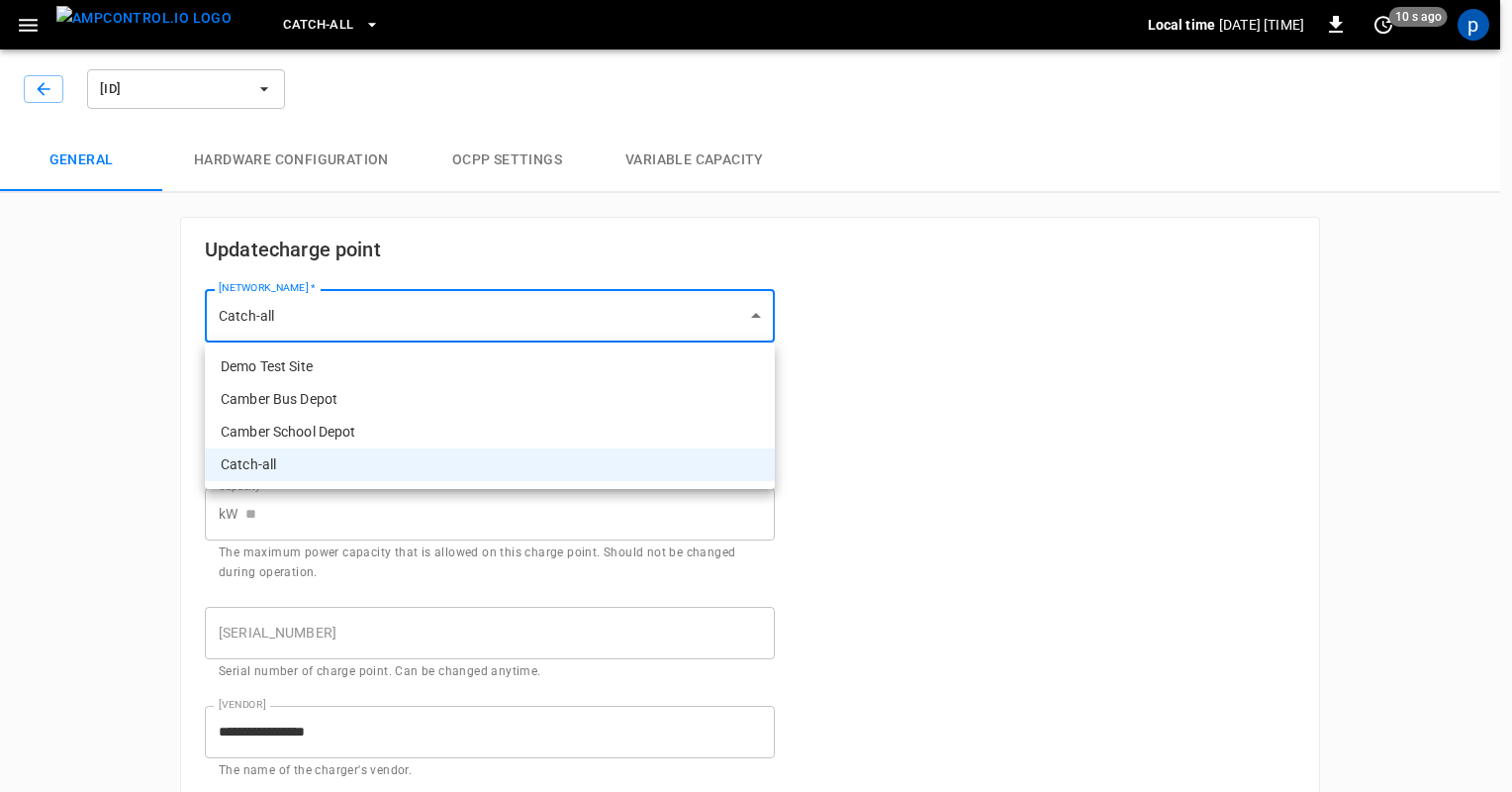 click on "**********" at bounding box center (756, 915) 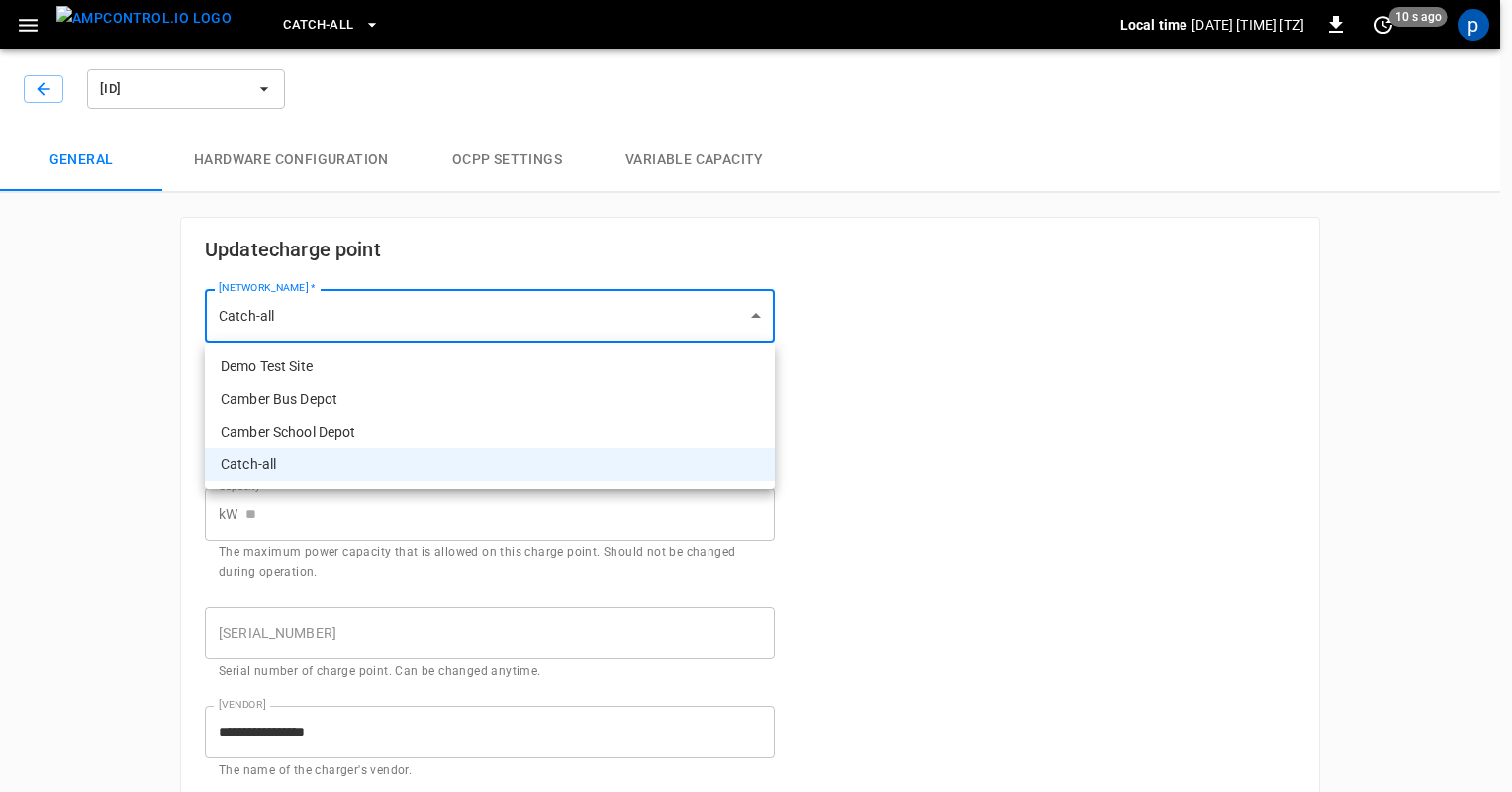 click on "Demo Test Site" at bounding box center (490, 366) 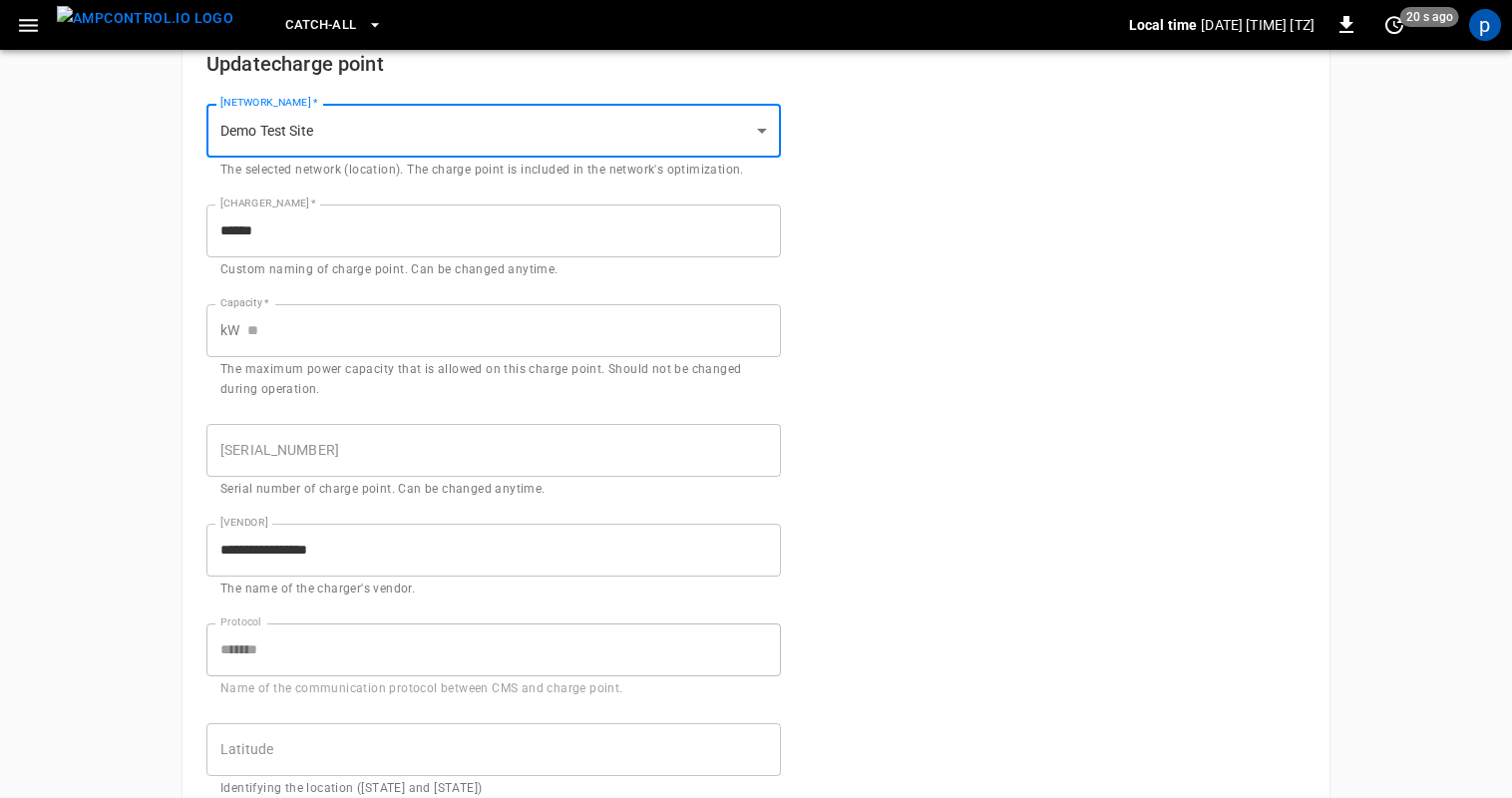 scroll, scrollTop: 299, scrollLeft: 0, axis: vertical 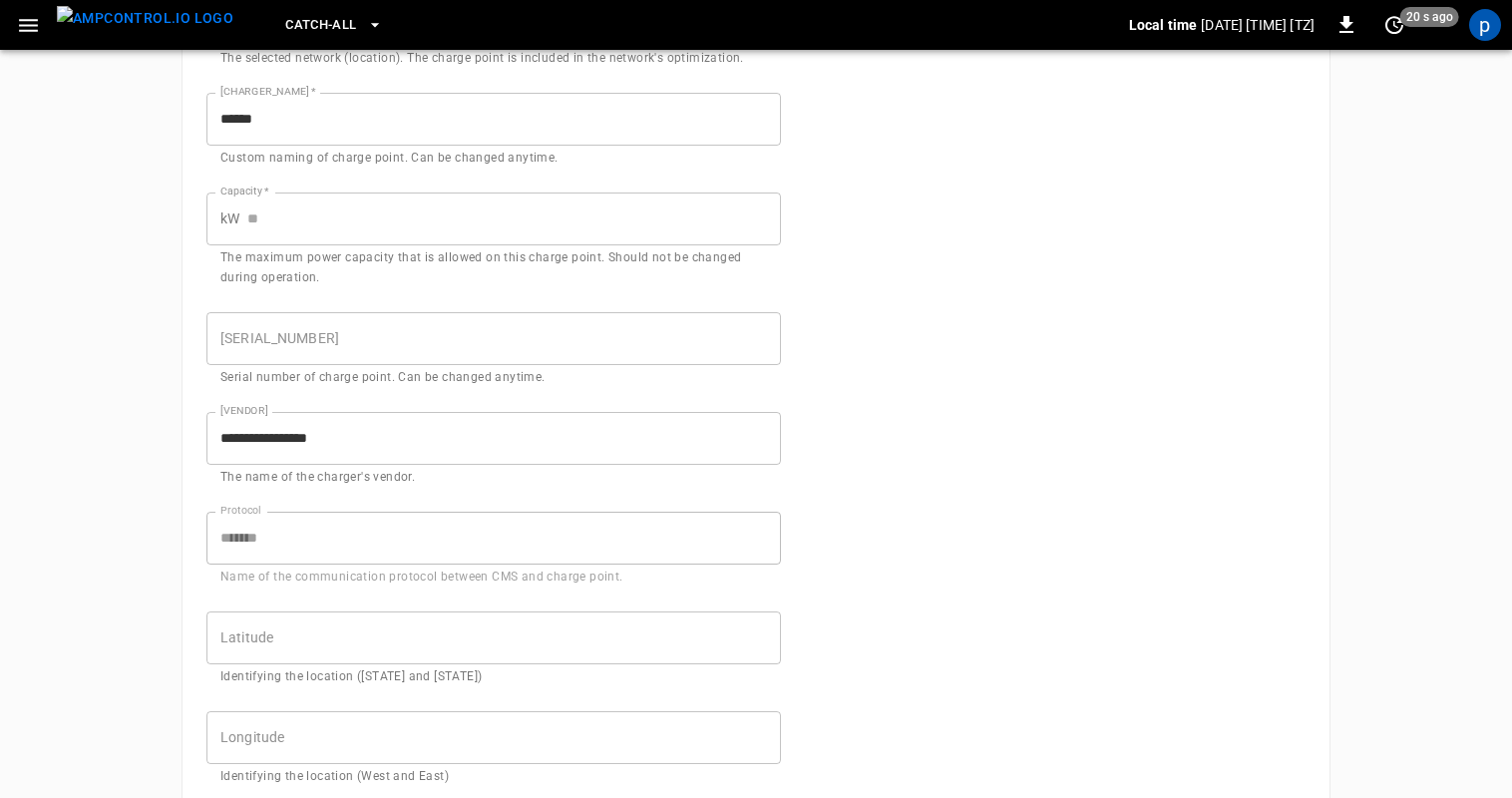 click on "Capacity   *" at bounding box center (514, 218) 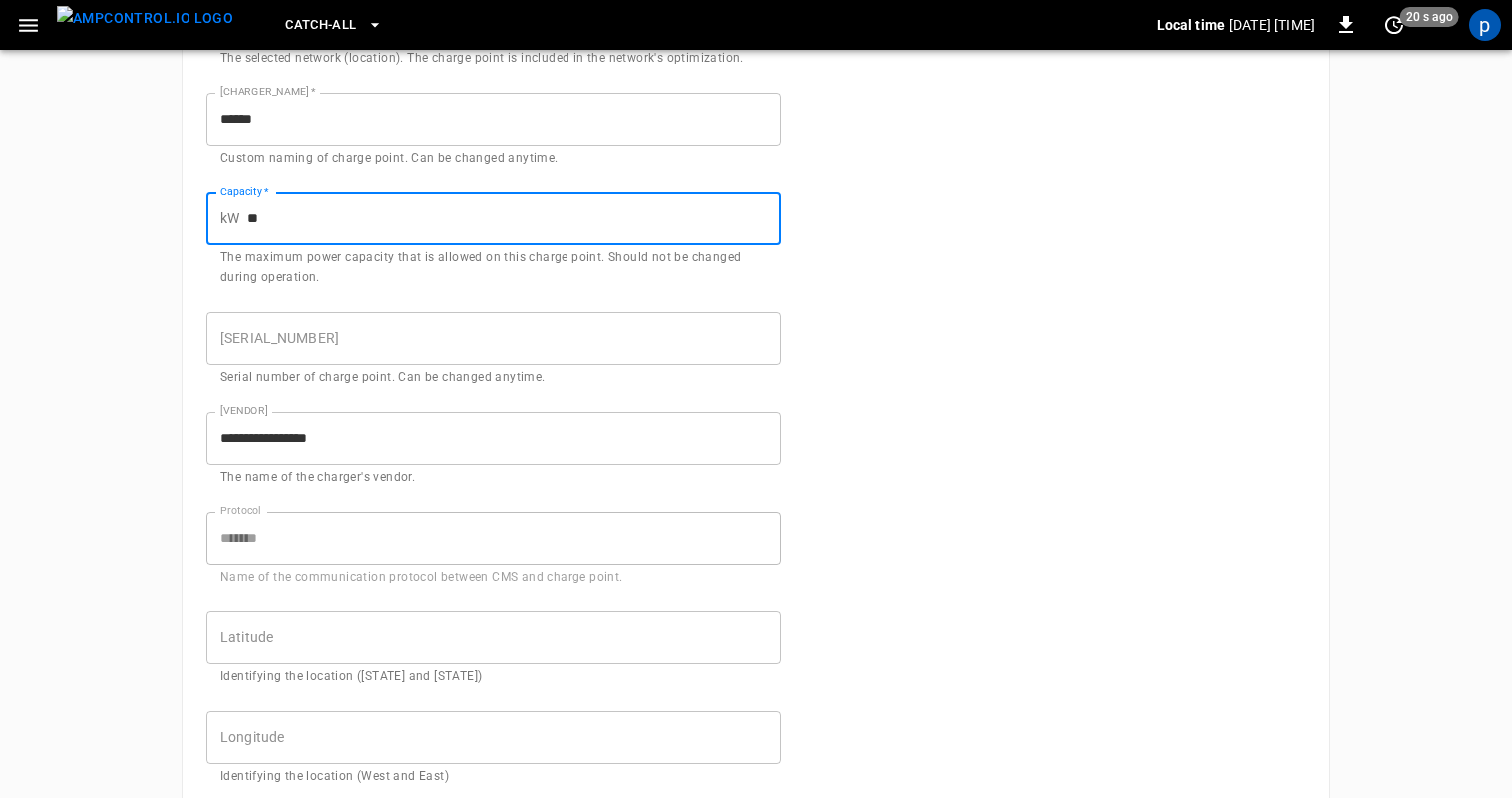 type on "**" 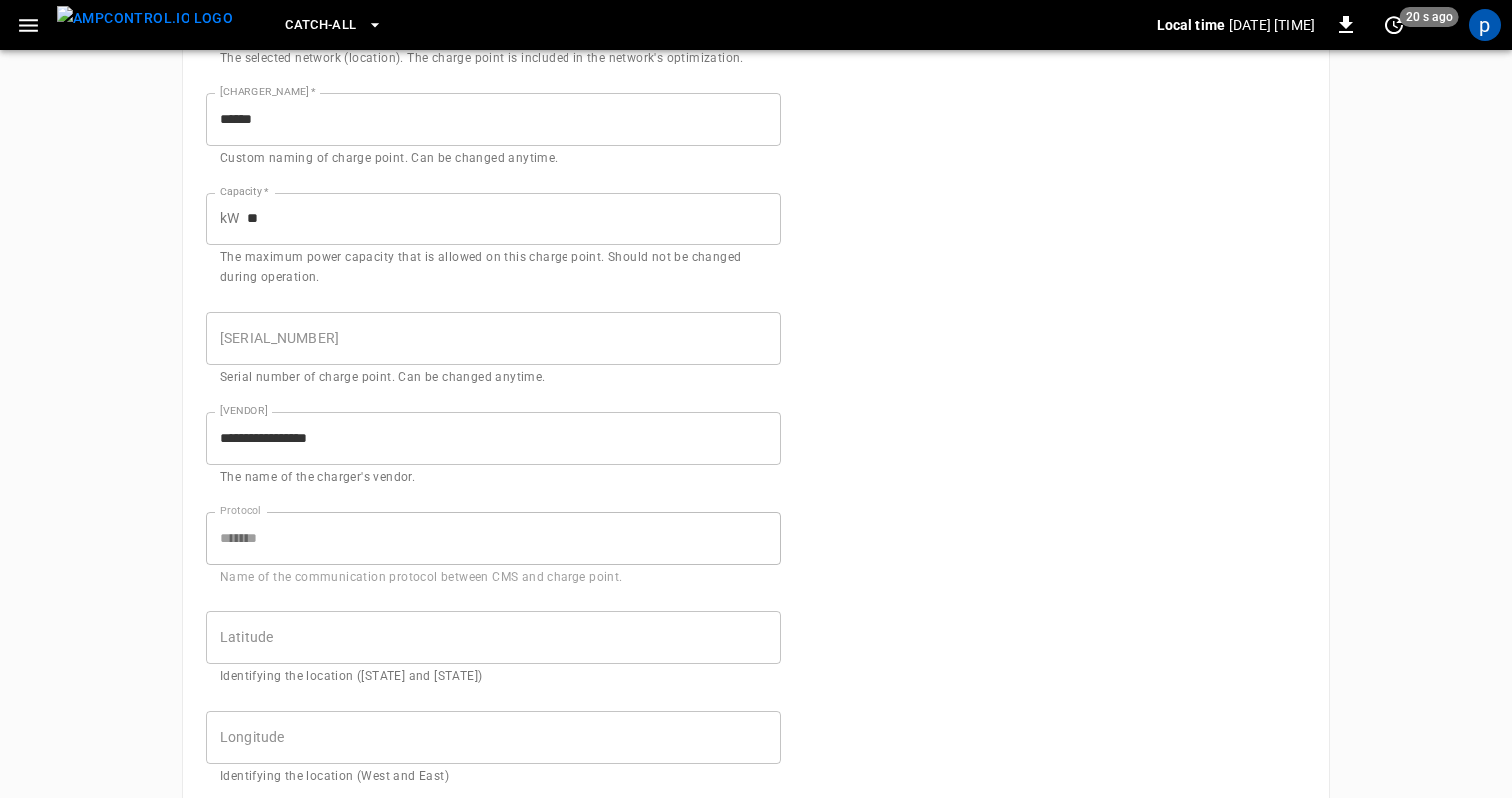 click on "**********" at bounding box center (756, 685) 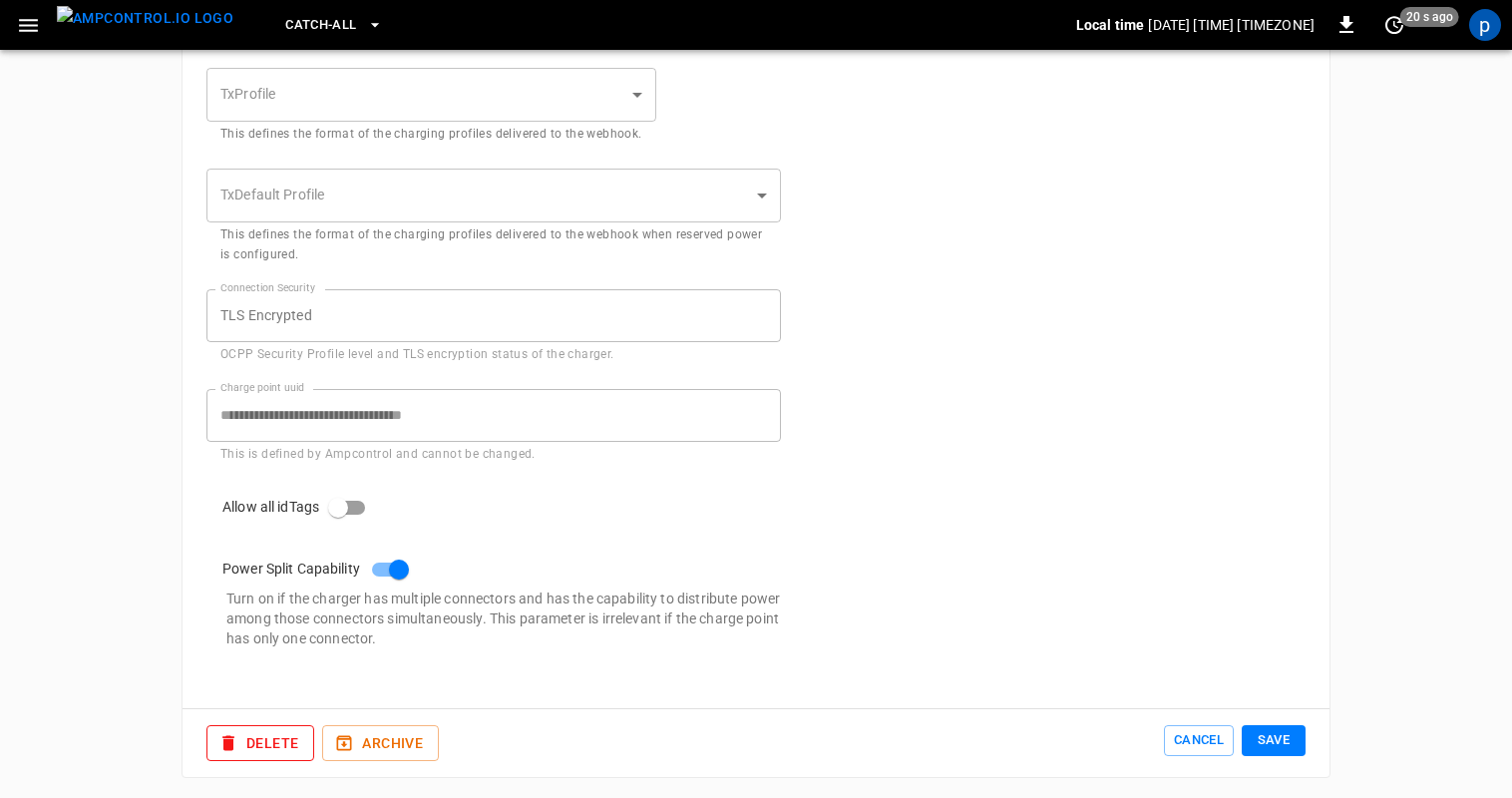 scroll, scrollTop: 1045, scrollLeft: 0, axis: vertical 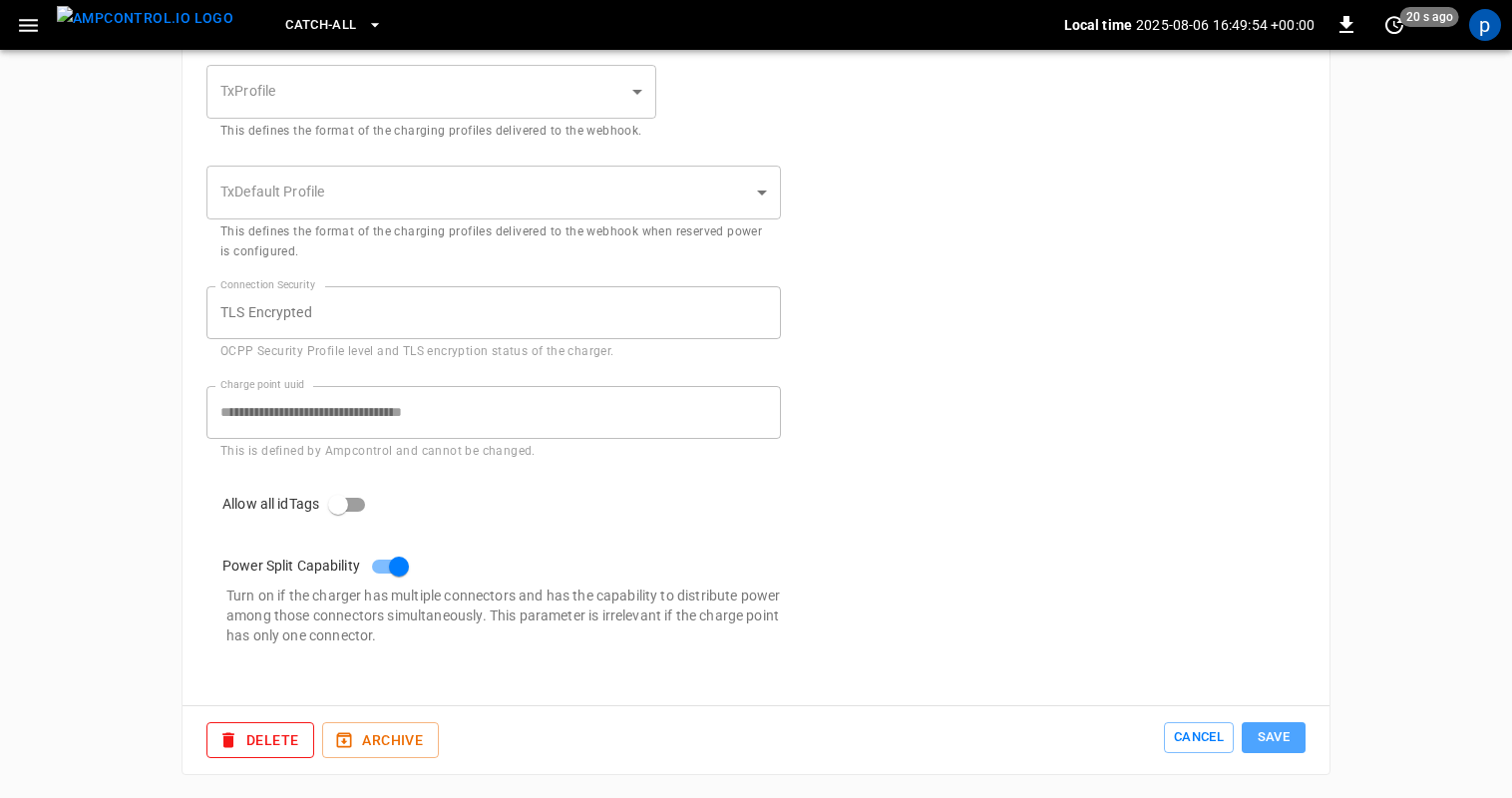 click on "Save" at bounding box center [1274, 737] 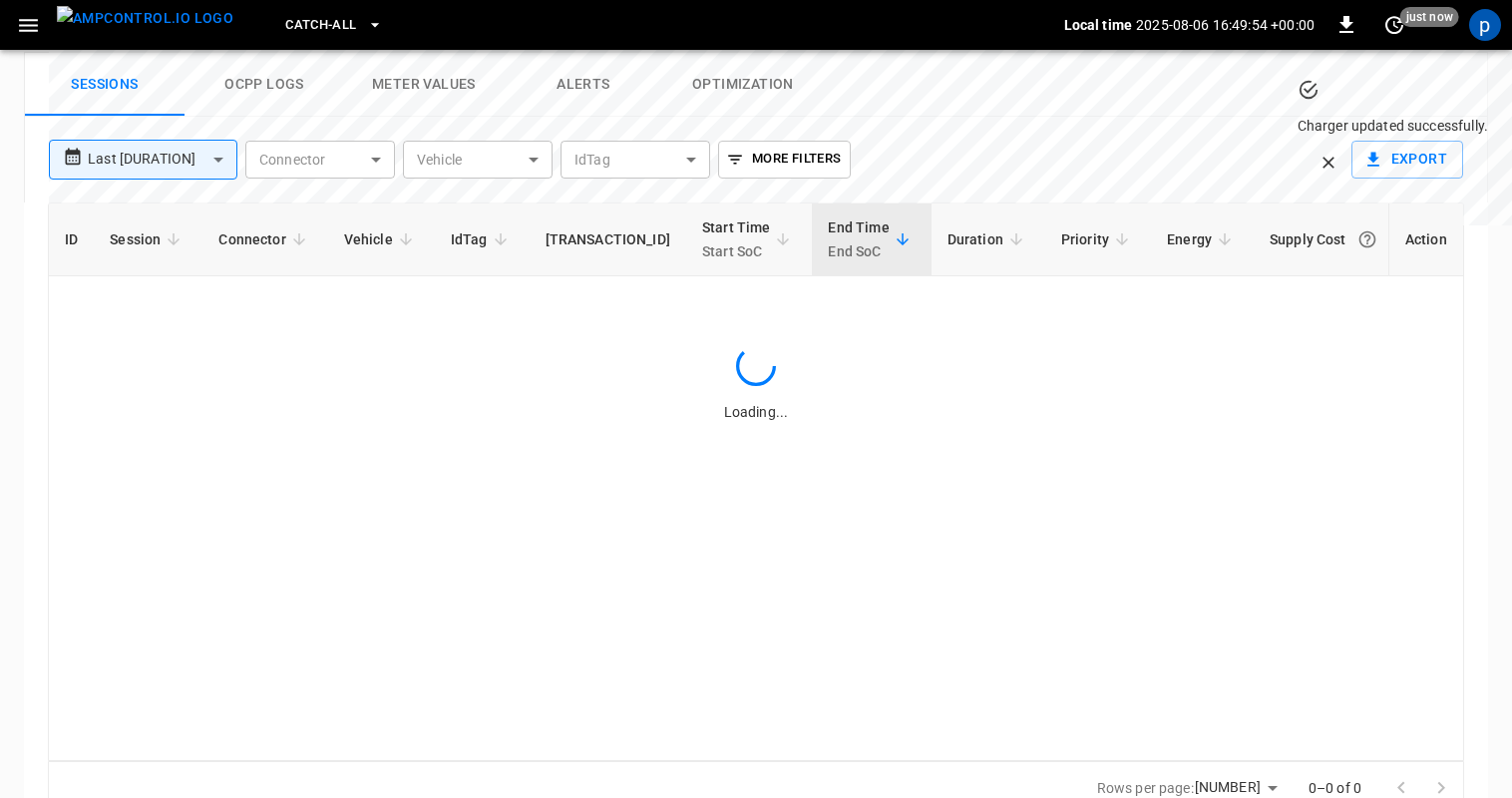 scroll, scrollTop: 0, scrollLeft: 0, axis: both 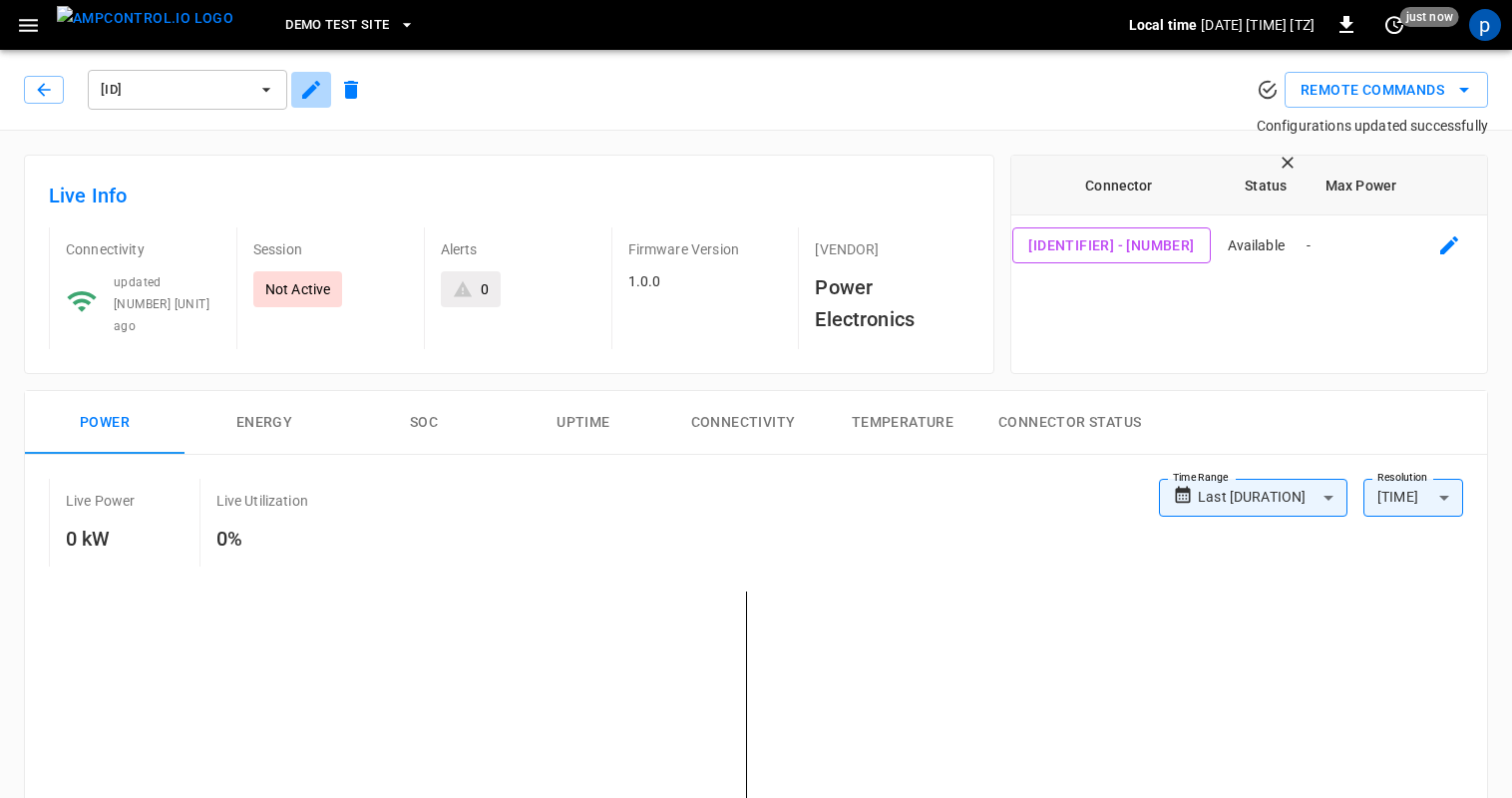 click 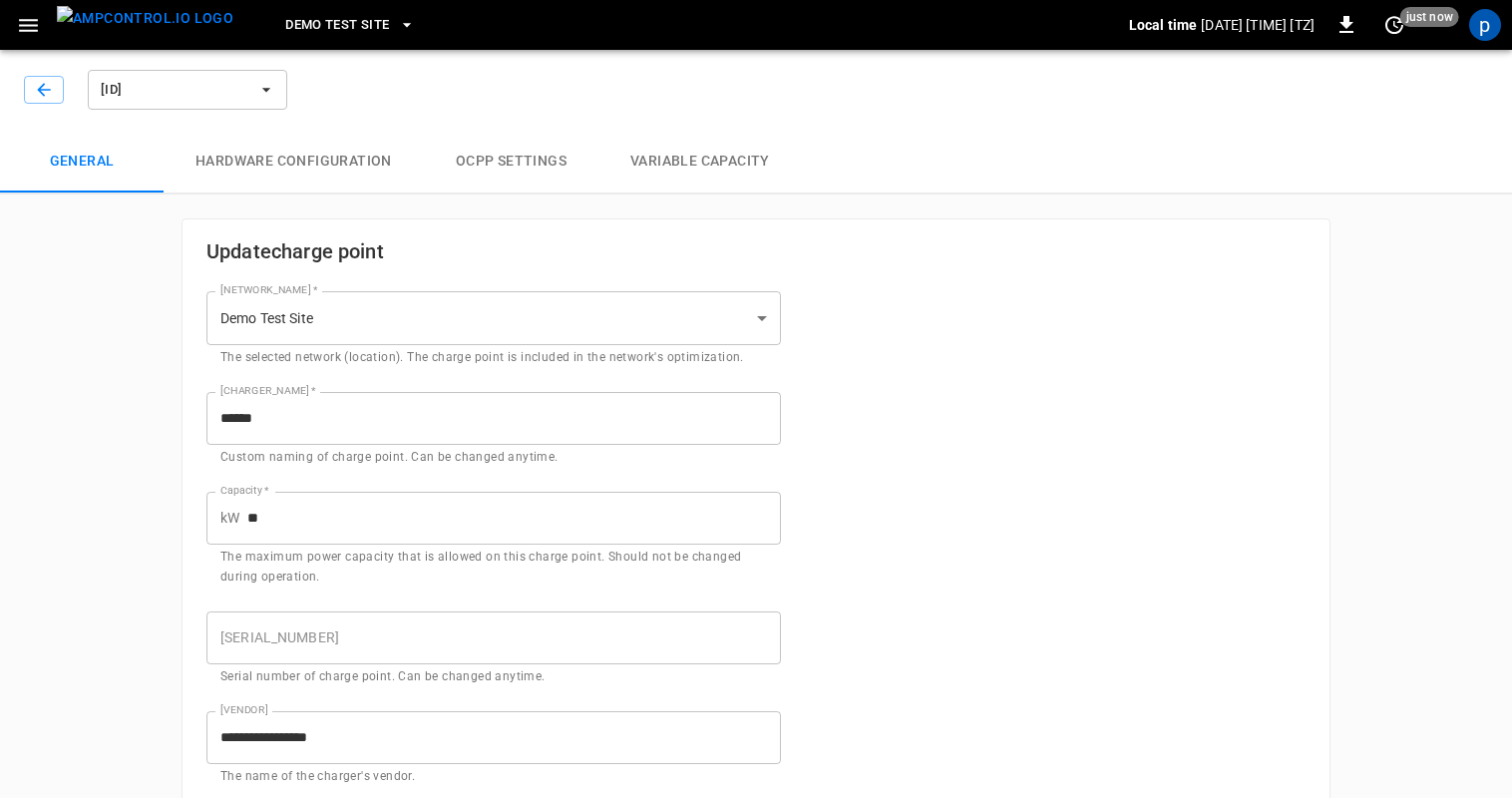 click on "Hardware configuration" at bounding box center (293, 162) 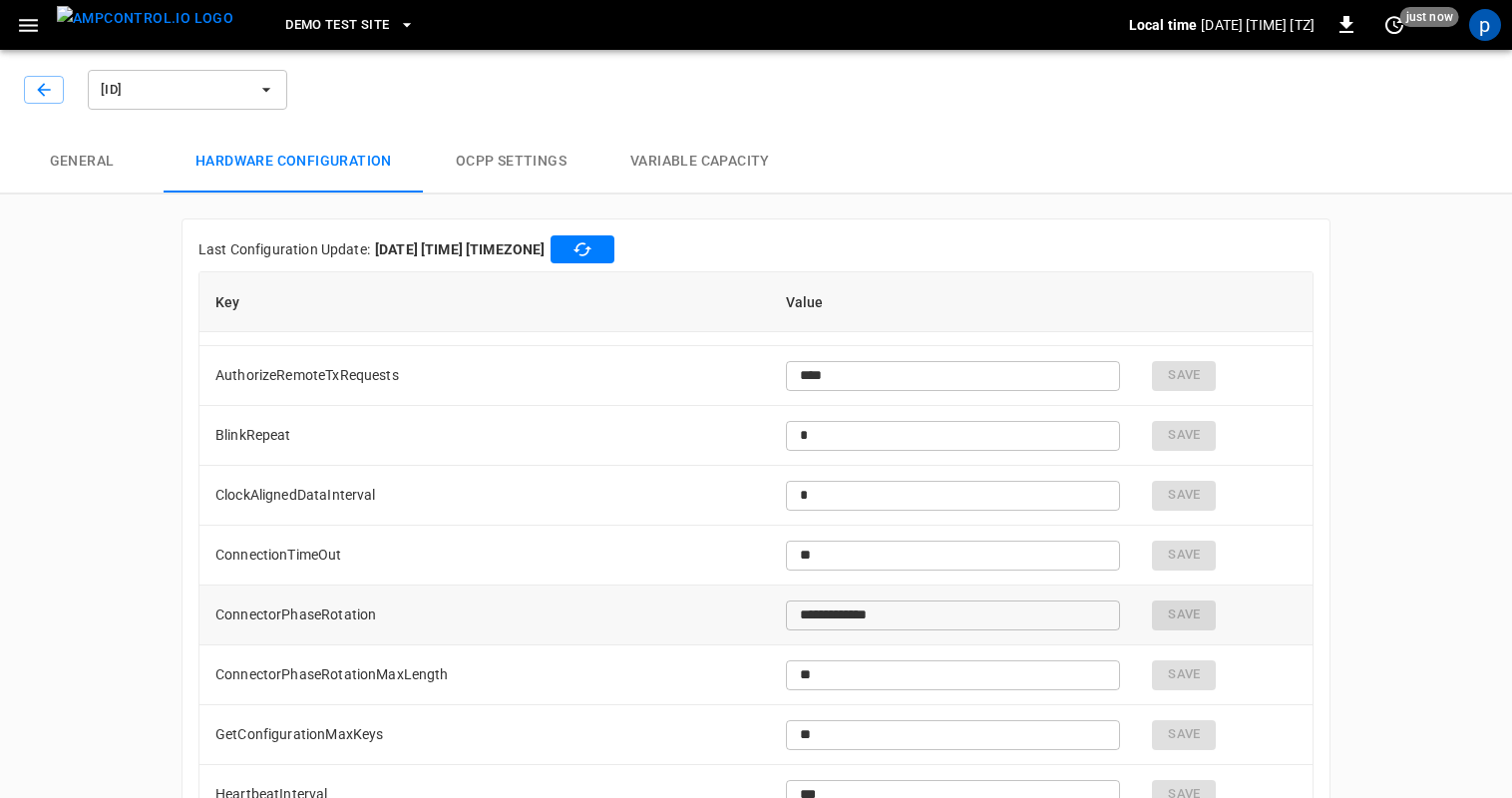 scroll, scrollTop: 0, scrollLeft: 0, axis: both 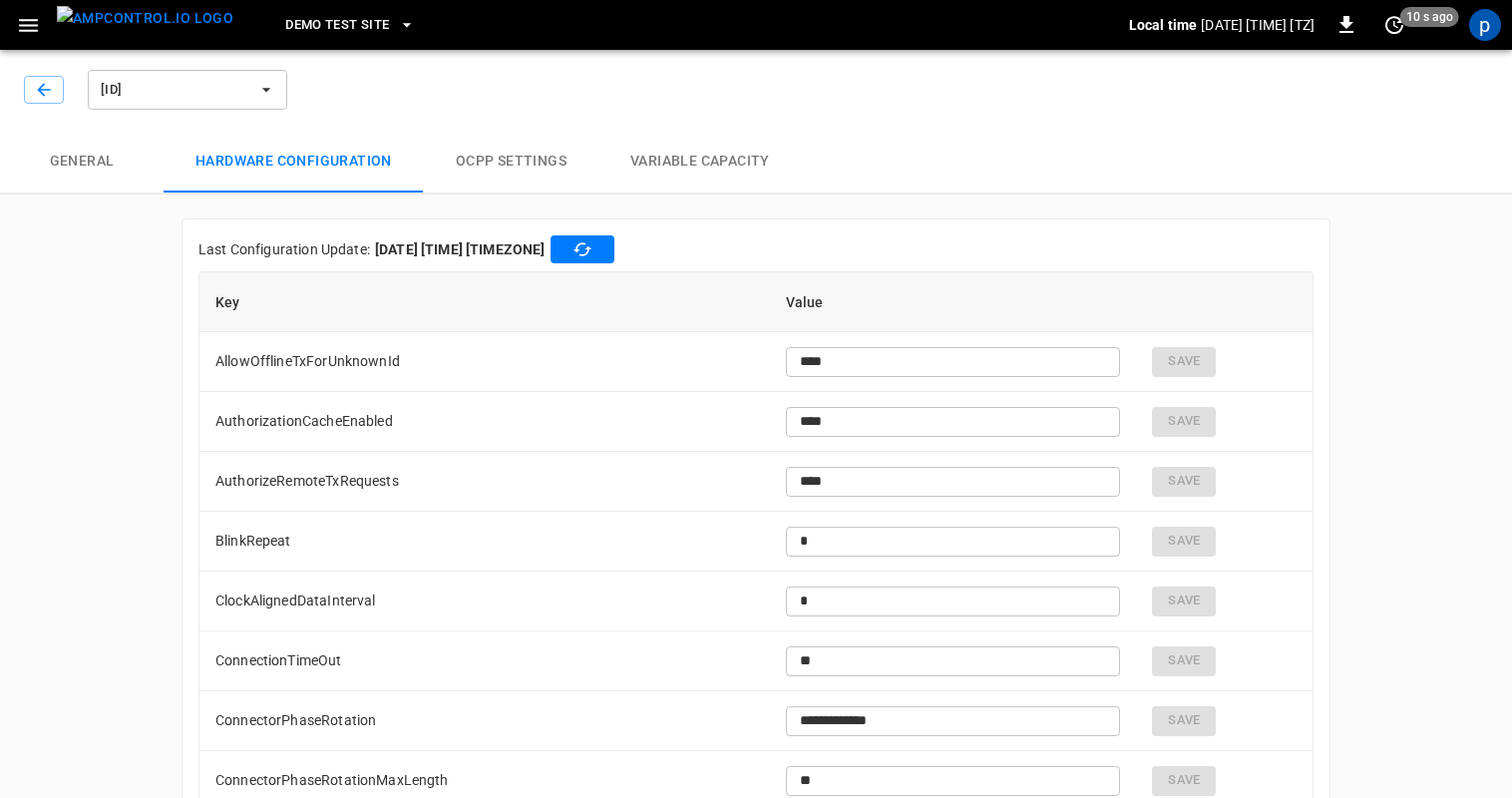 click on "OCPP settings" at bounding box center [511, 162] 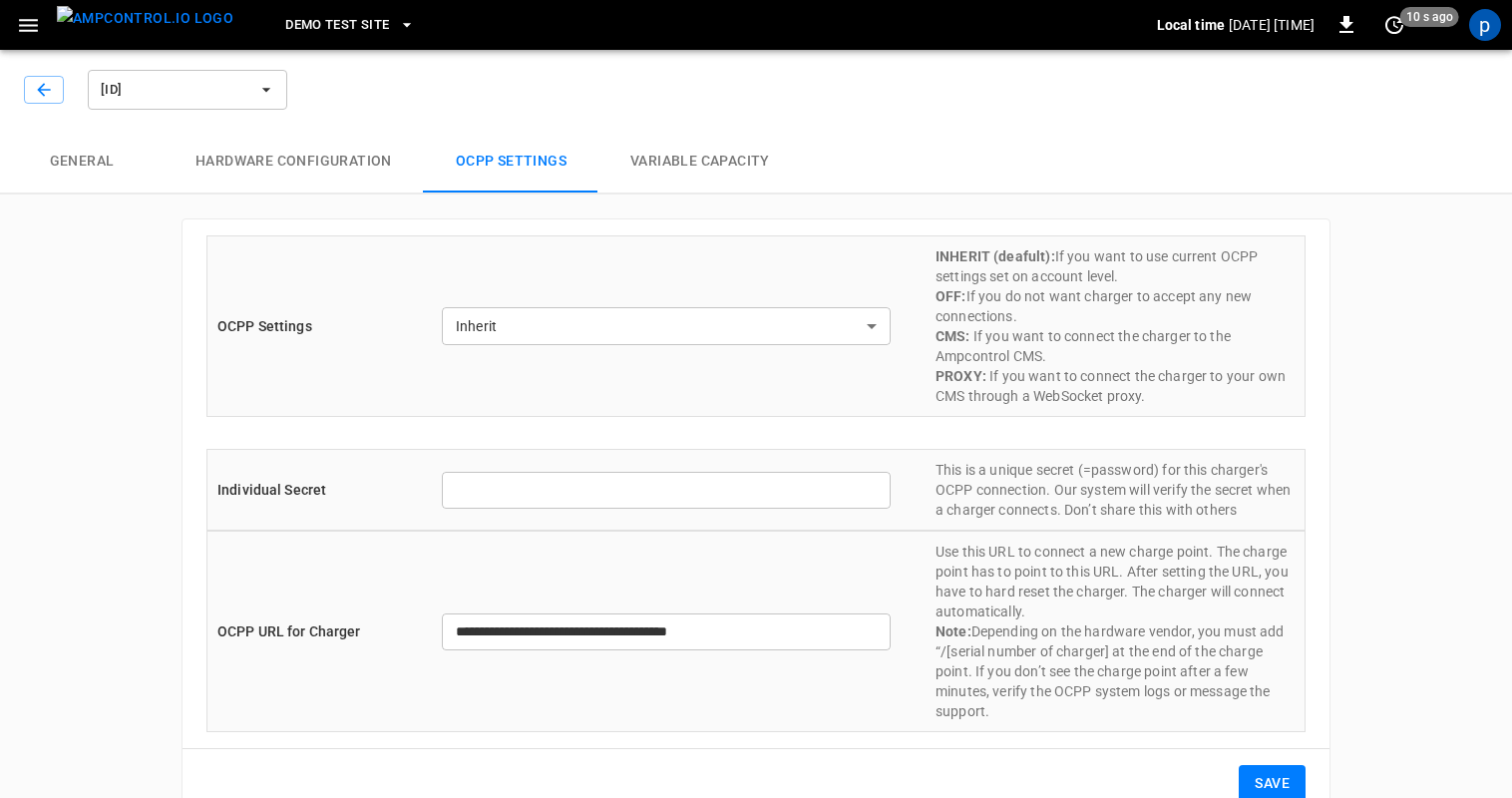 type on "*******" 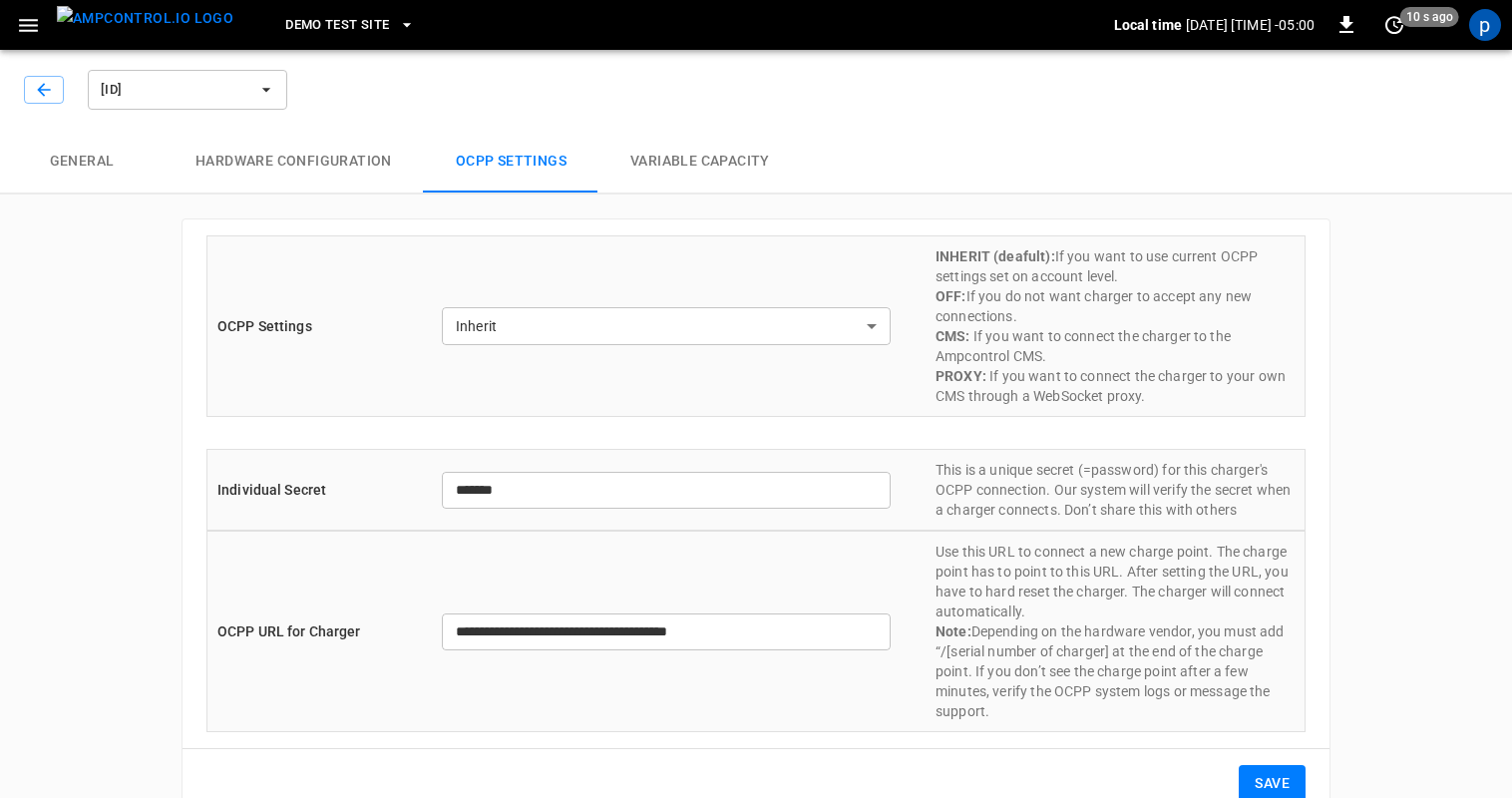 scroll, scrollTop: 0, scrollLeft: 0, axis: both 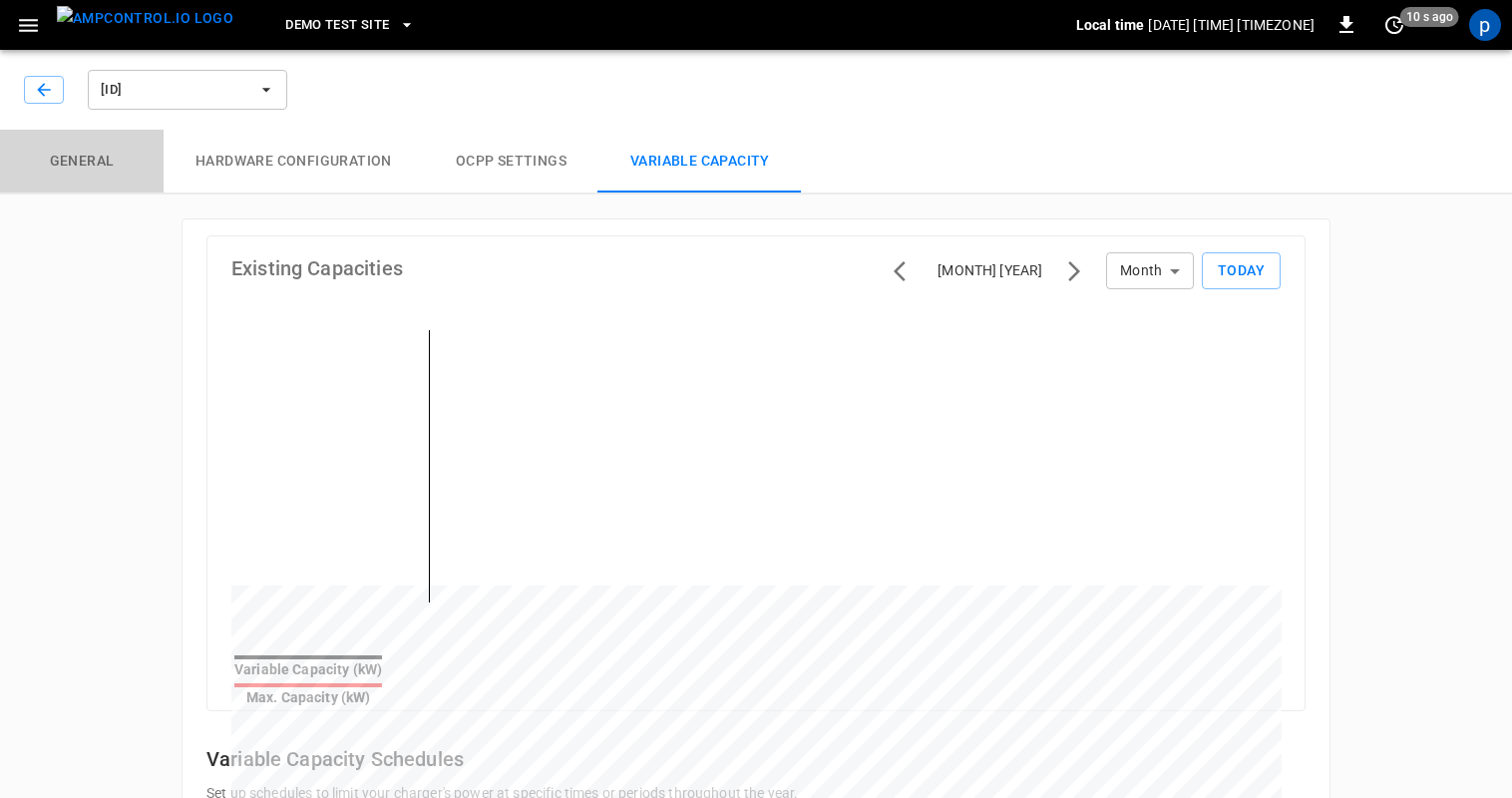 click on "General" at bounding box center [82, 162] 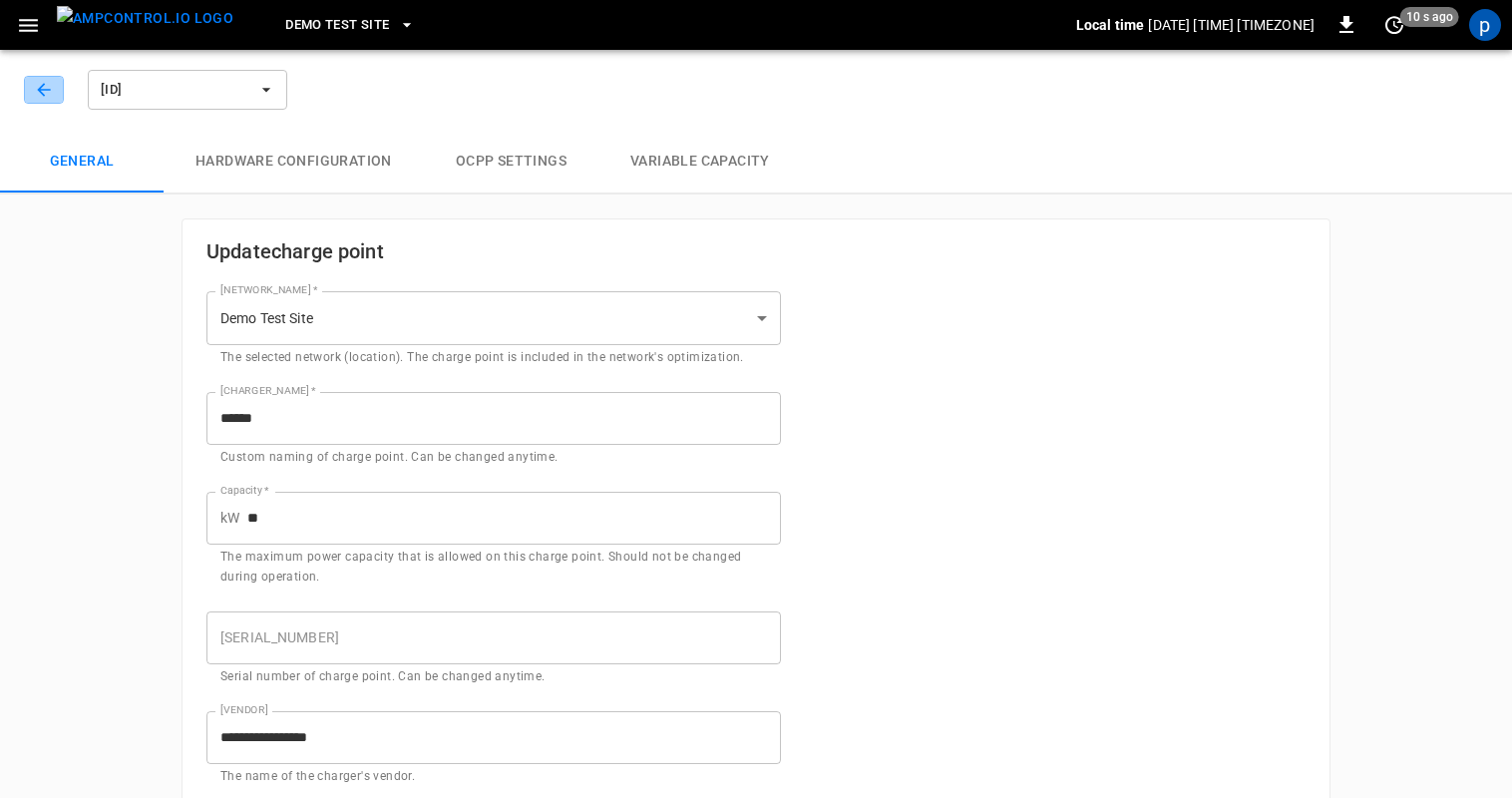 click at bounding box center [44, 90] 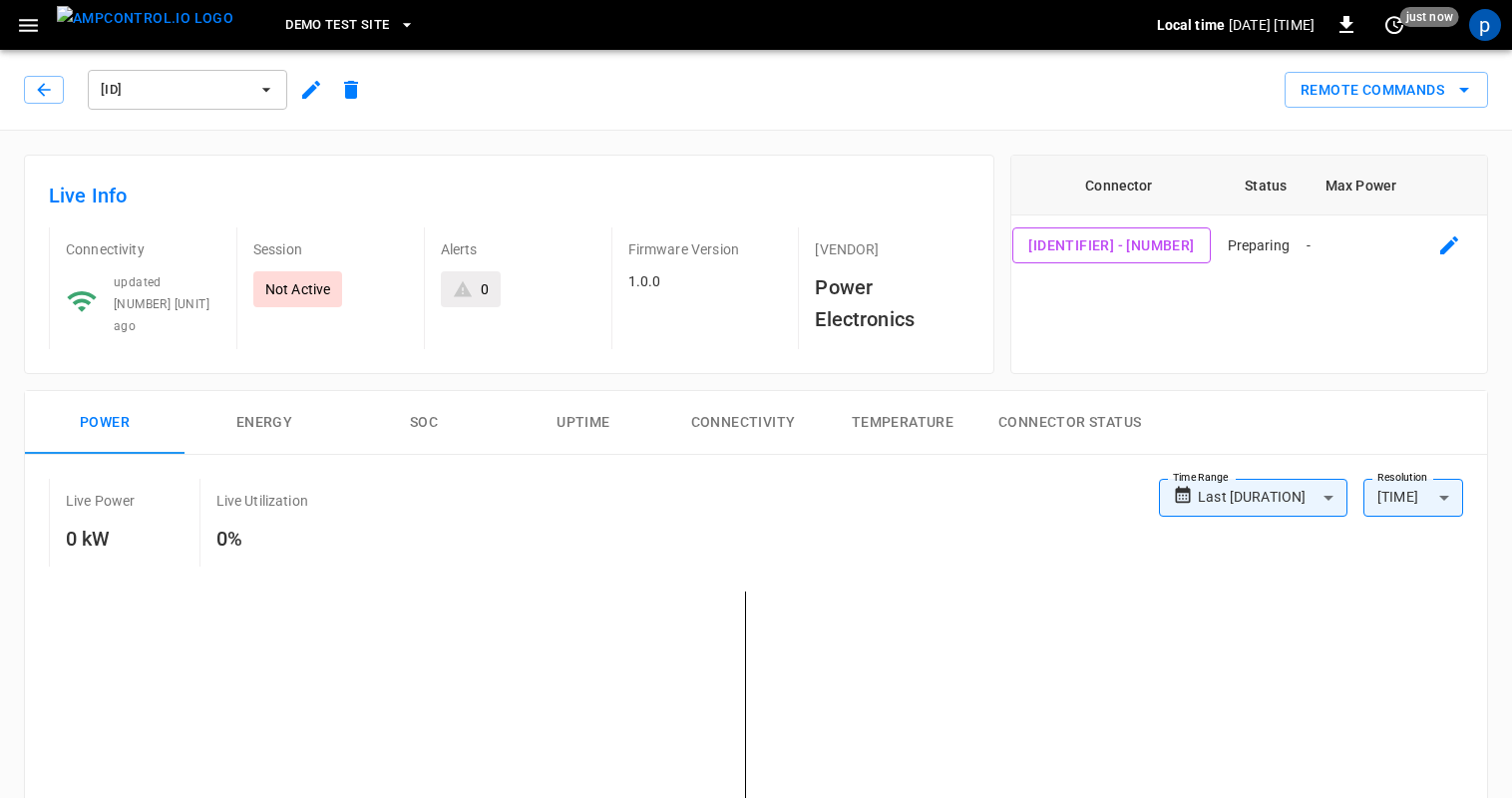 click on "[ID]" at bounding box center [175, 90] 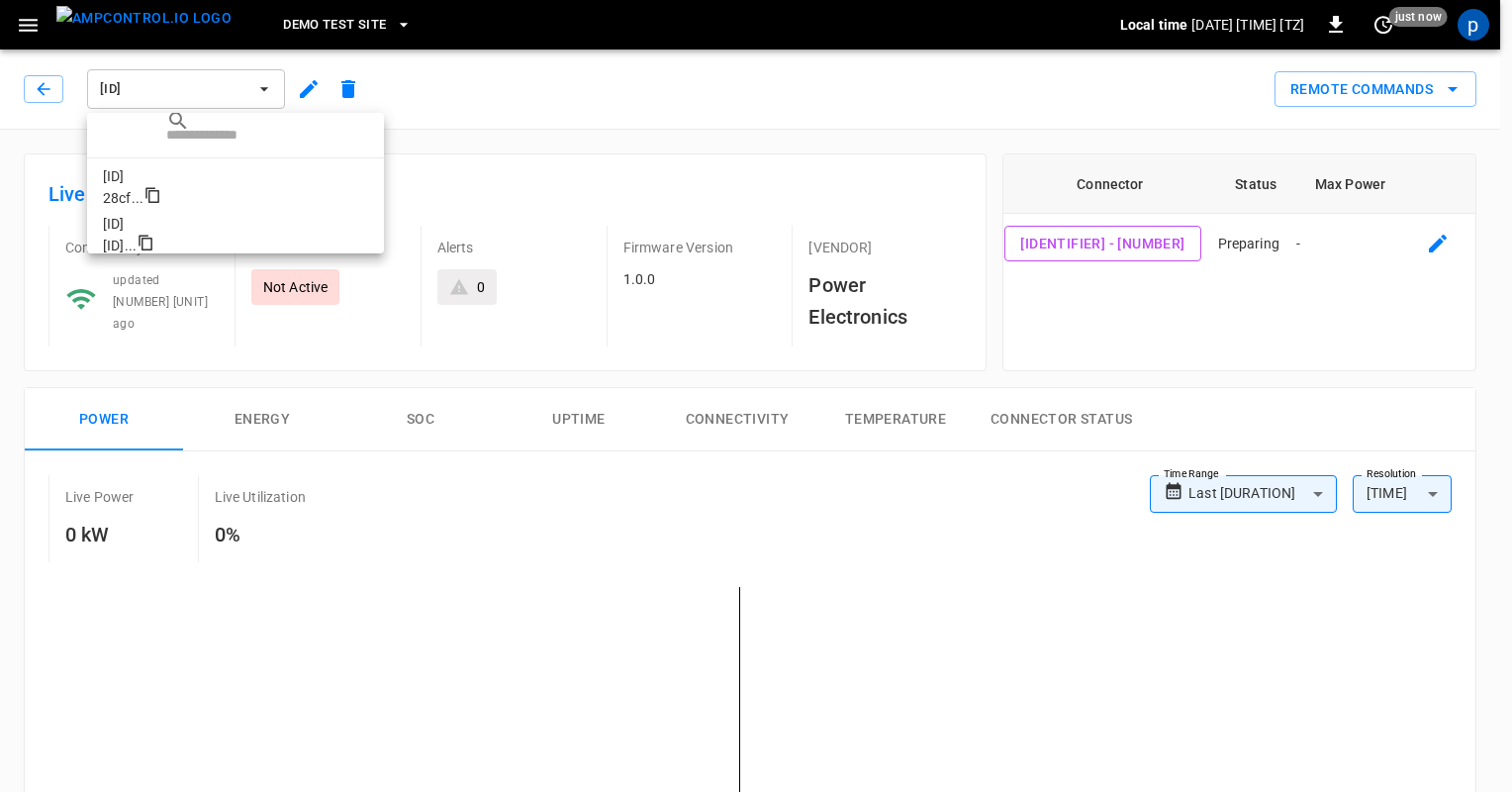 click on "DTS001 2f38 ..." at bounding box center [236, 230] 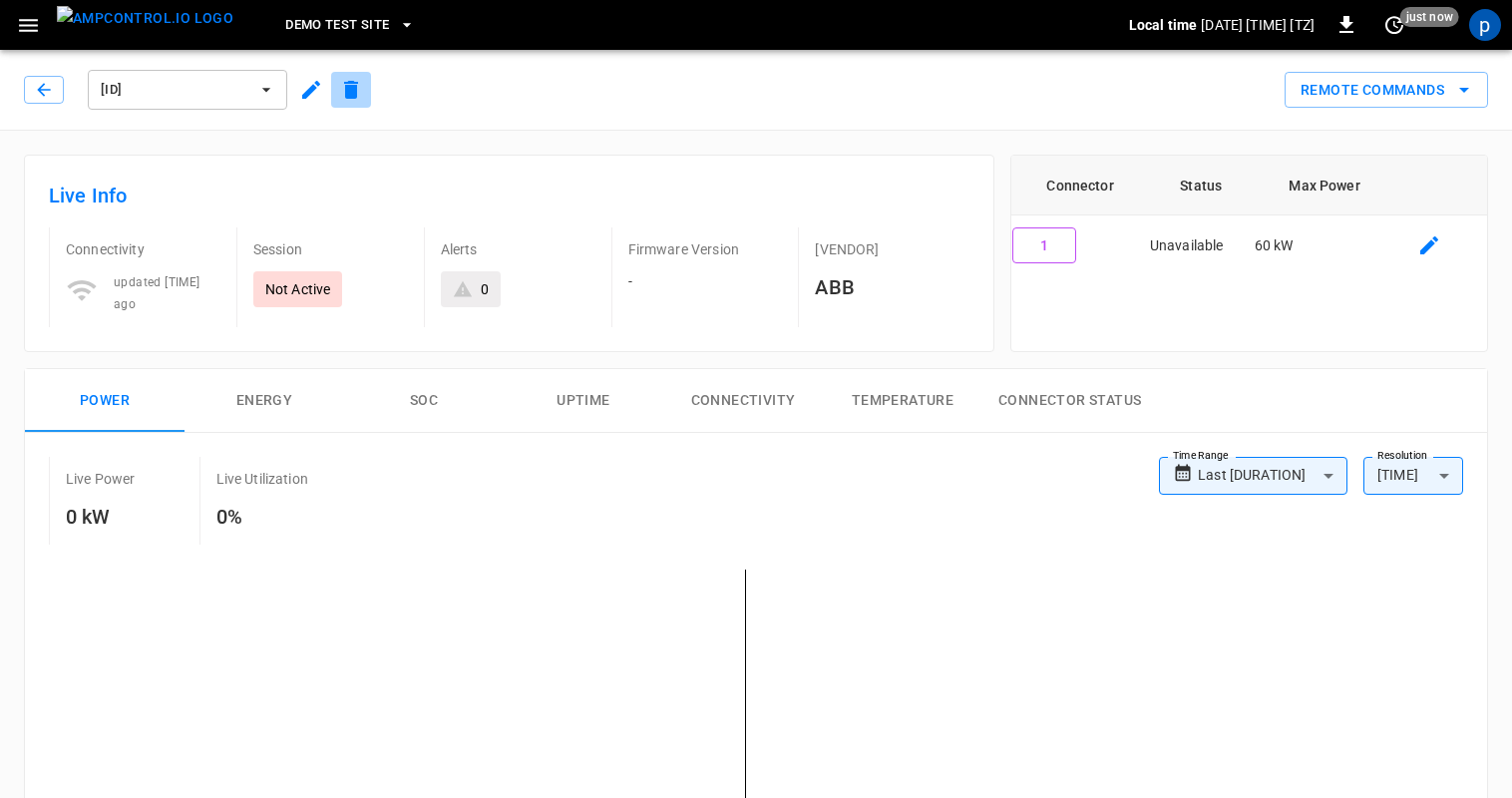 click 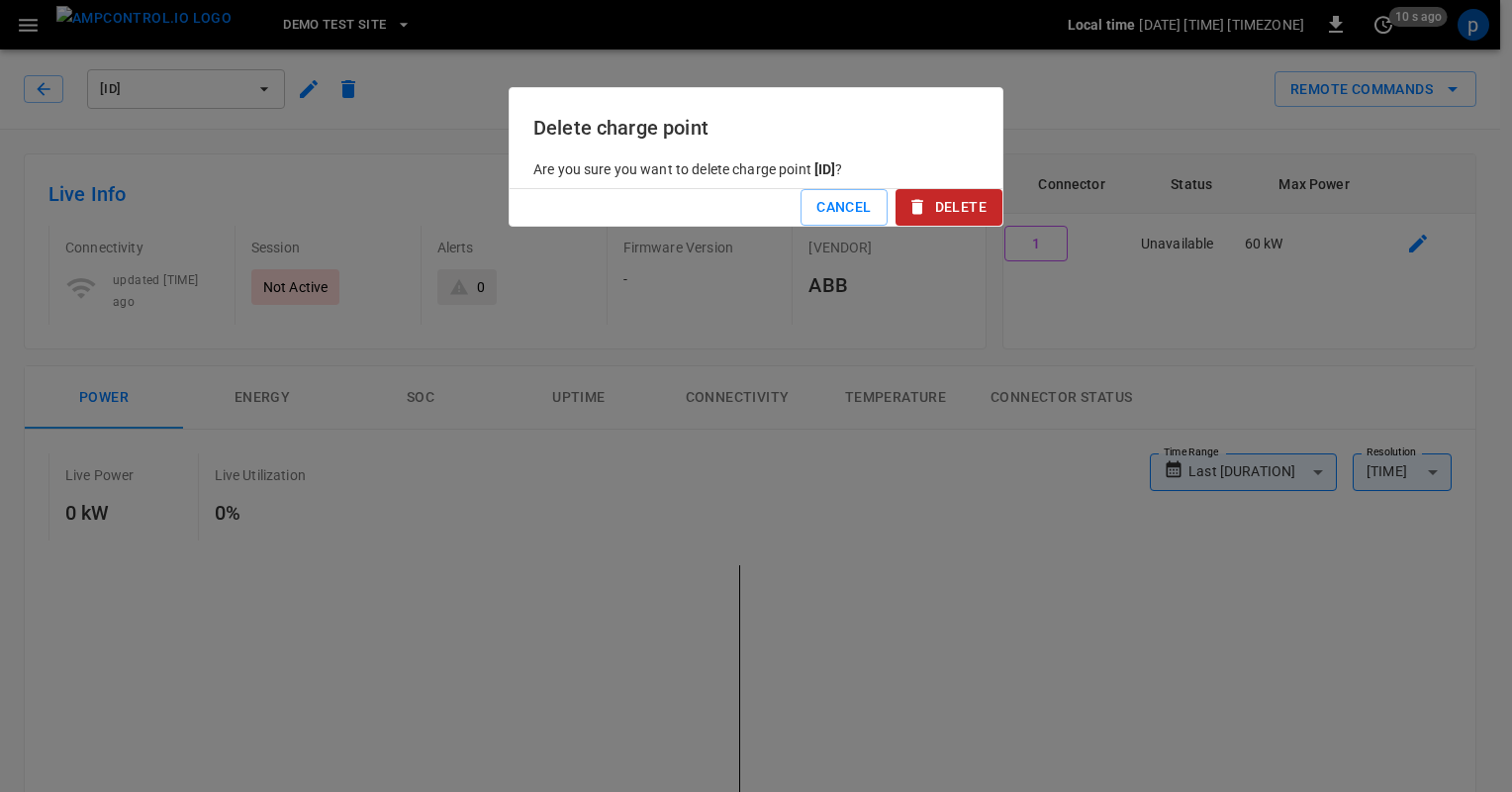 click on "Delete" at bounding box center (949, 207) 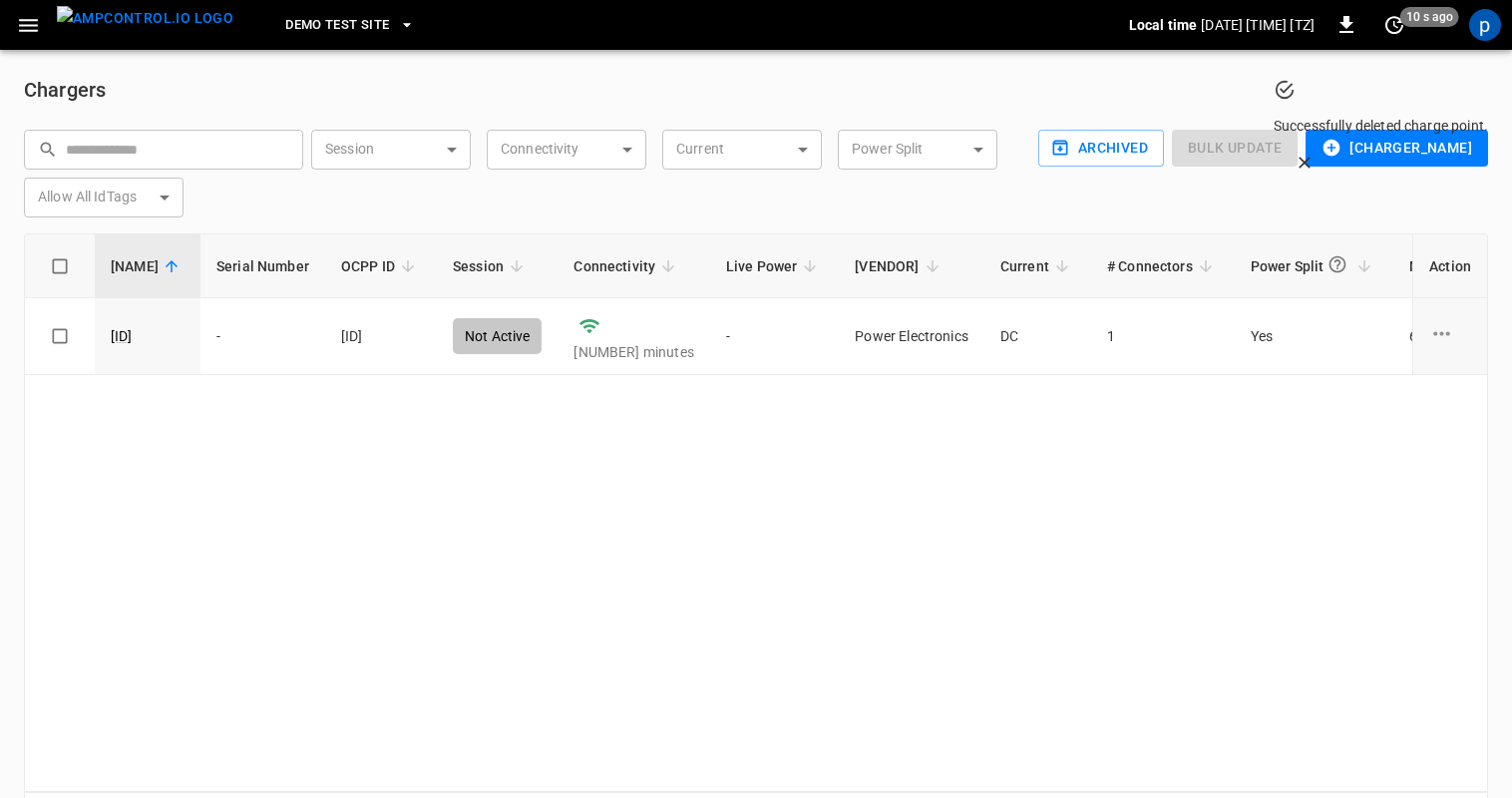 click on "Demo Test Site" at bounding box center [337, 25] 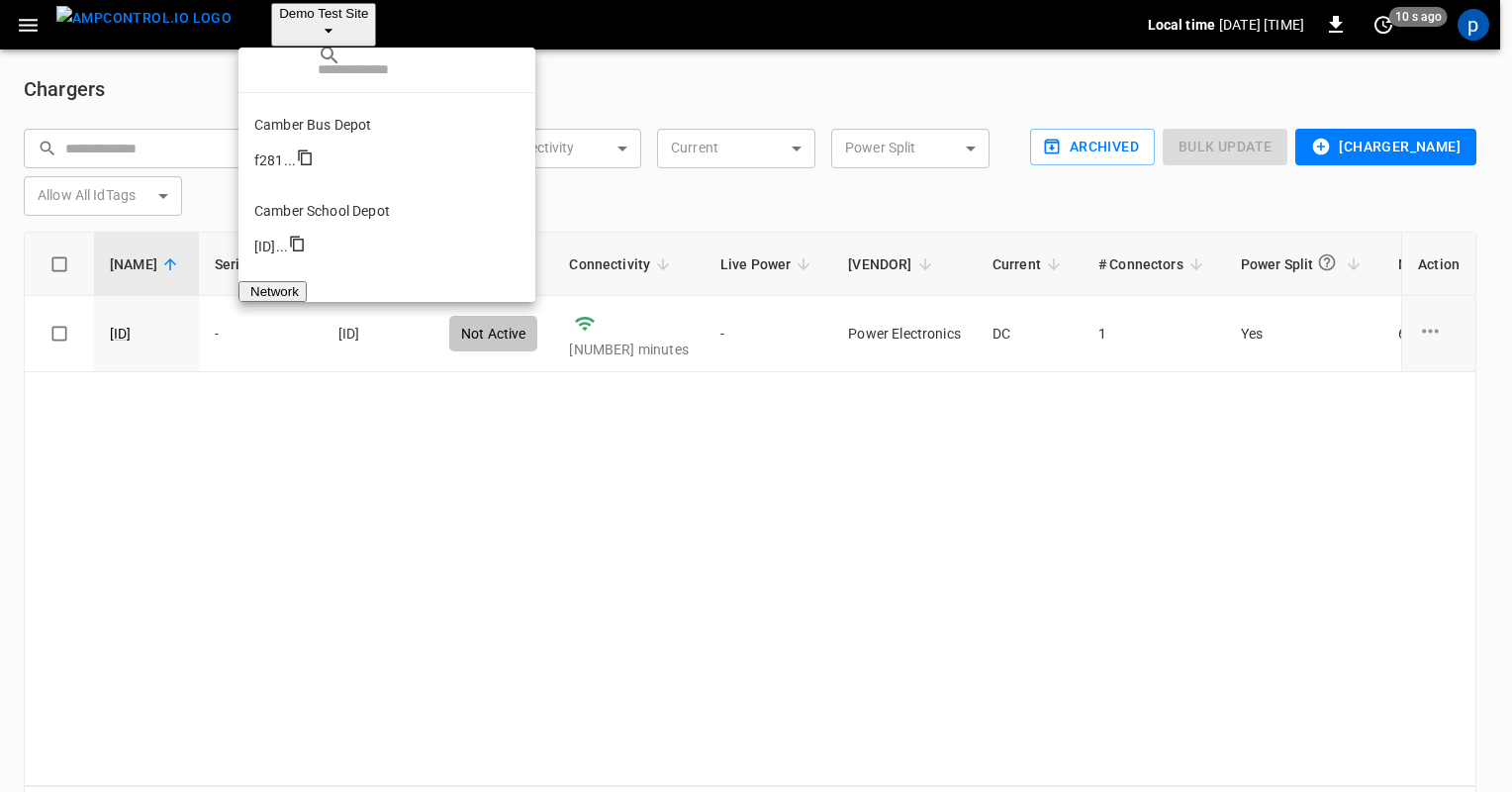 click on "Catch-all a464 ..." at bounding box center [387, 308] 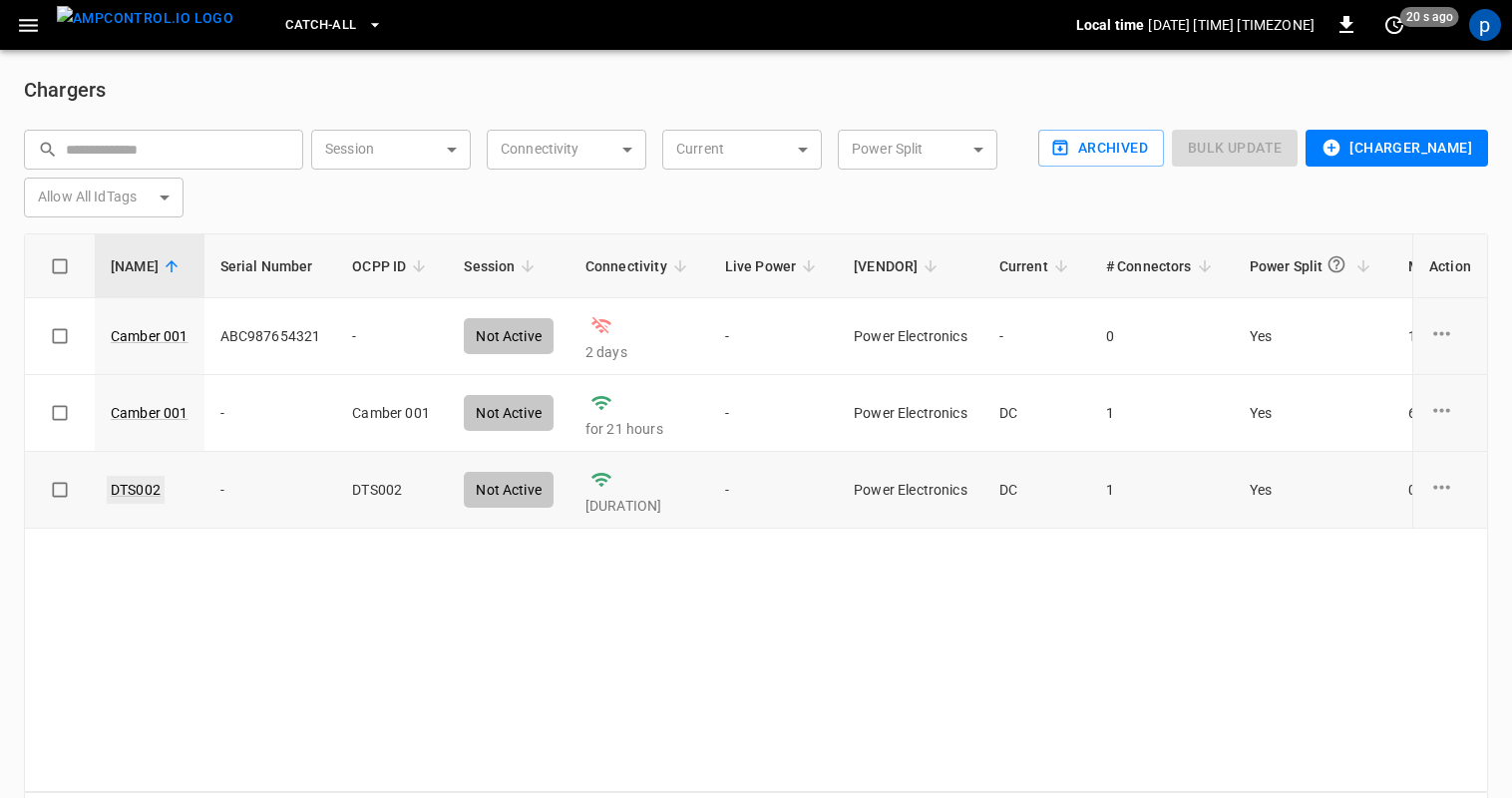 click on "DTS002" at bounding box center (136, 490) 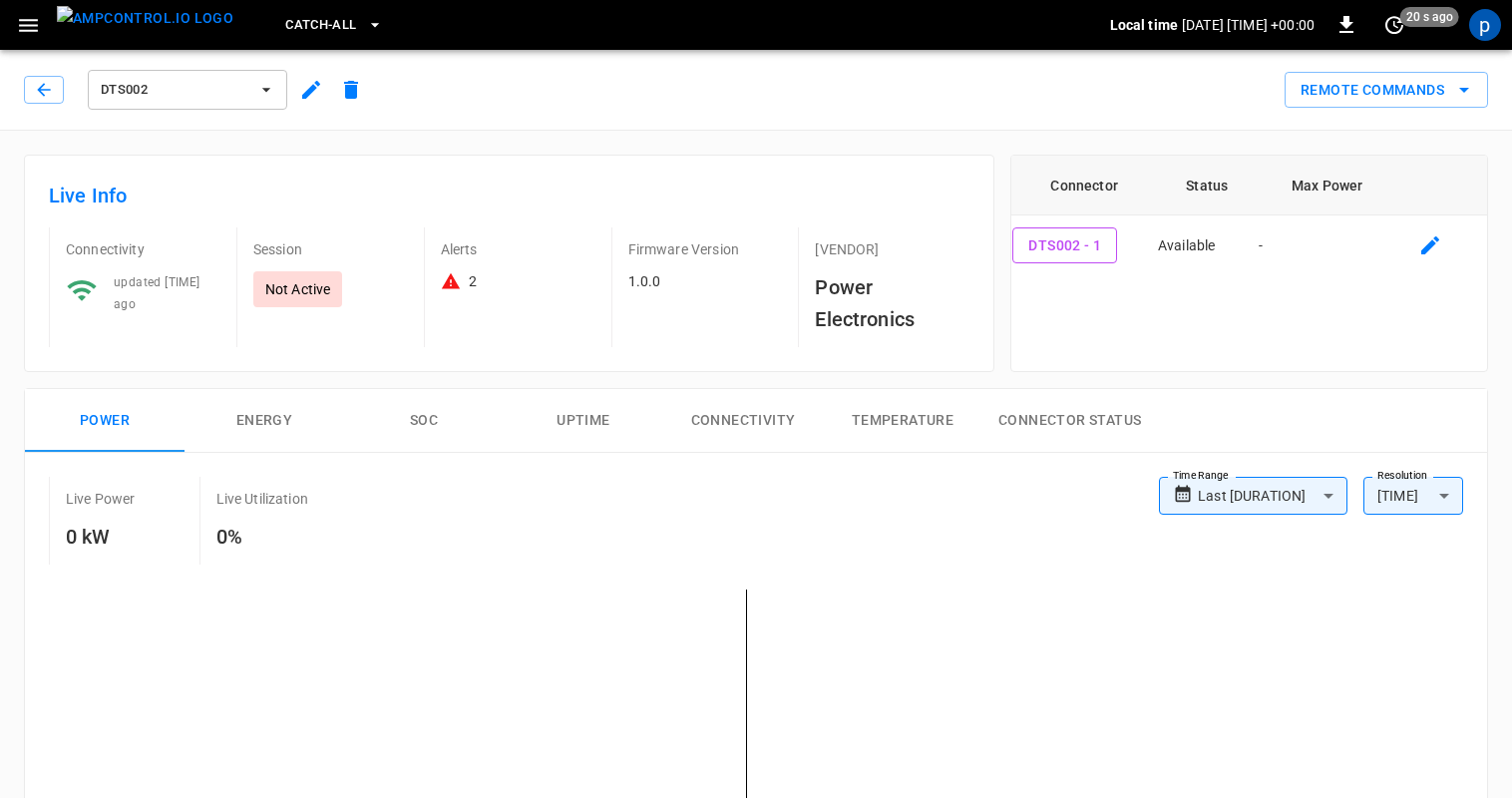 click 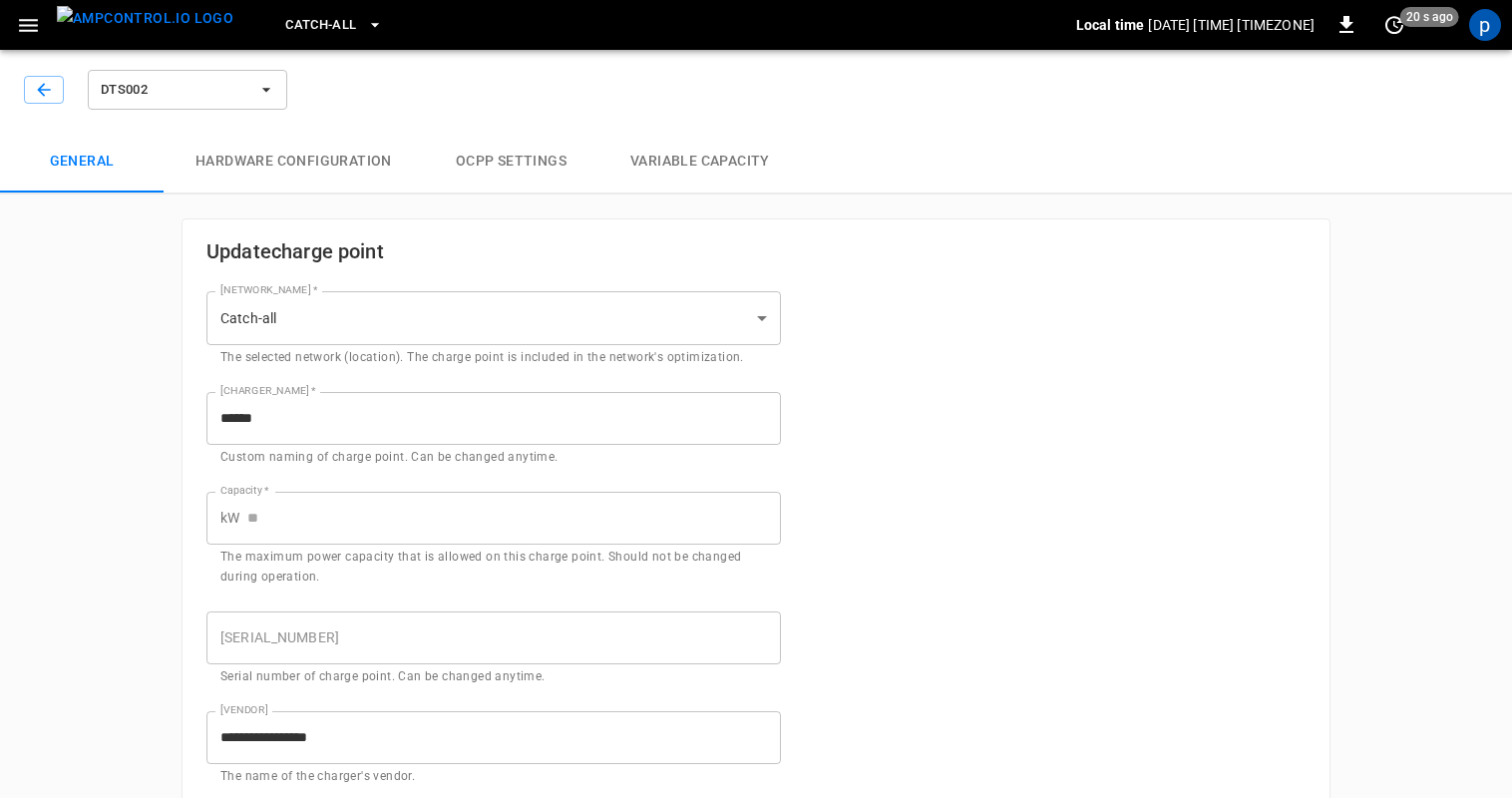 click on "**********" at bounding box center (756, 922) 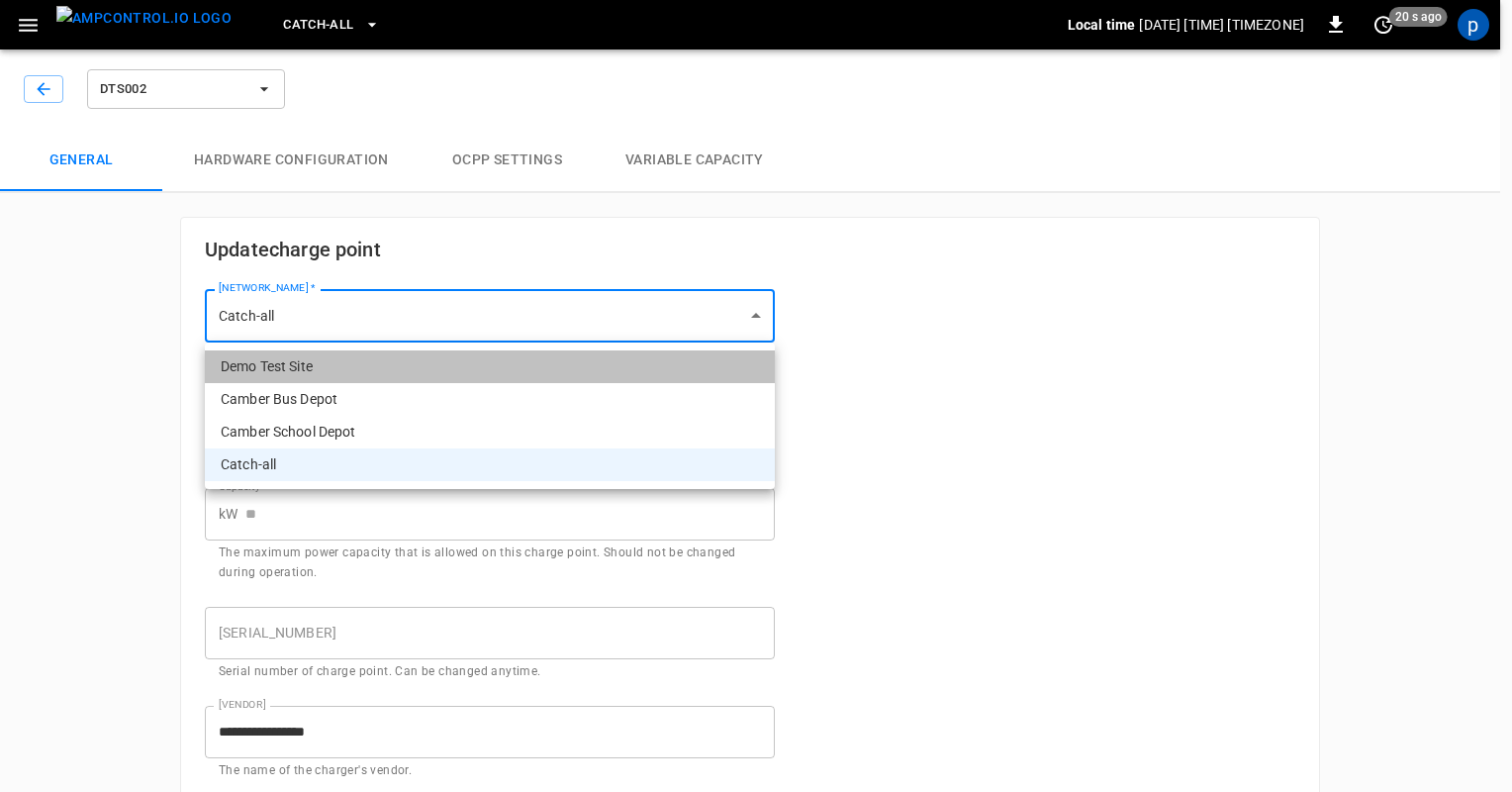 click on "Demo Test Site" at bounding box center (490, 366) 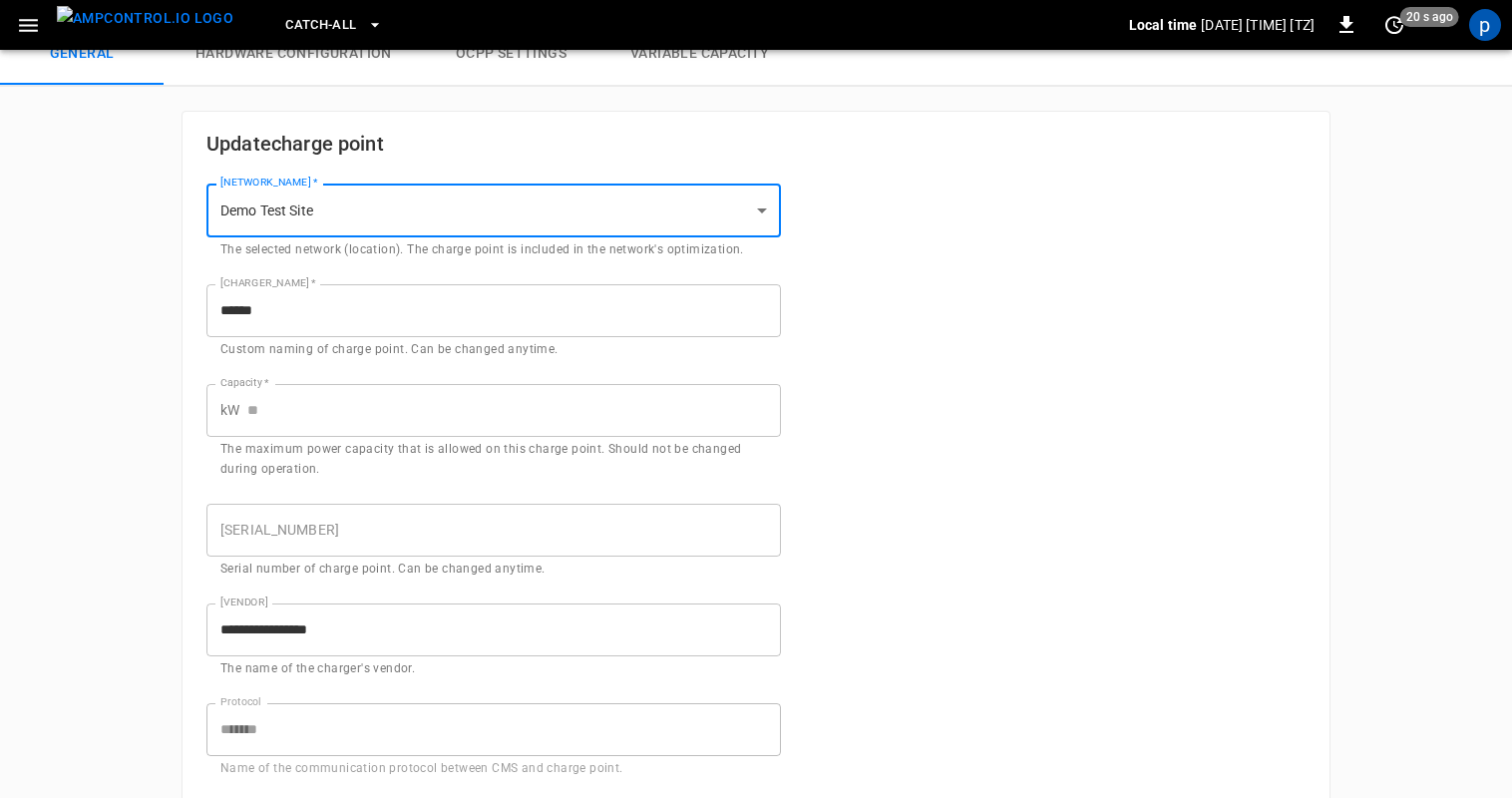 scroll, scrollTop: 200, scrollLeft: 0, axis: vertical 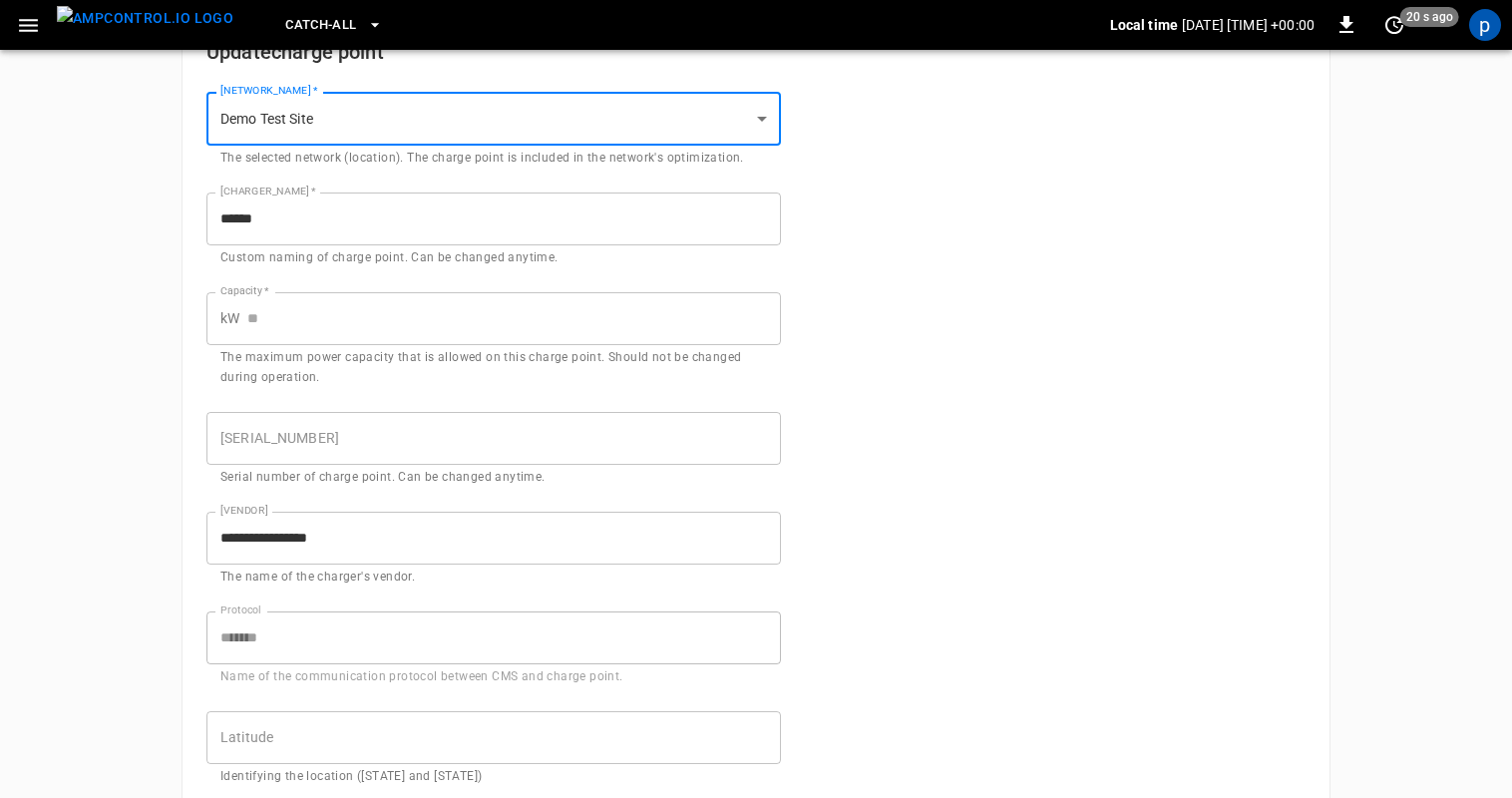 click on "Capacity   *" at bounding box center [514, 318] 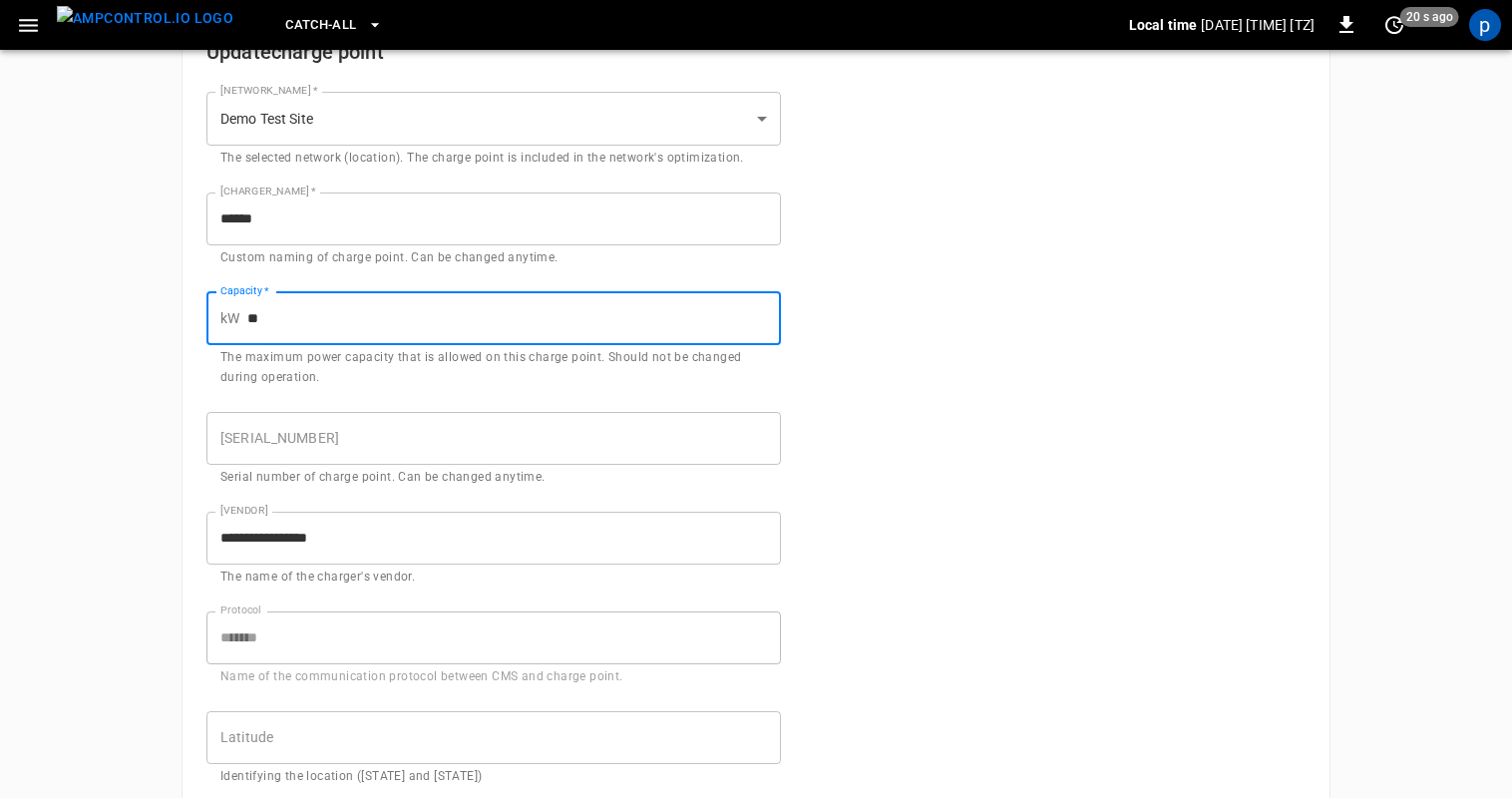 type on "**" 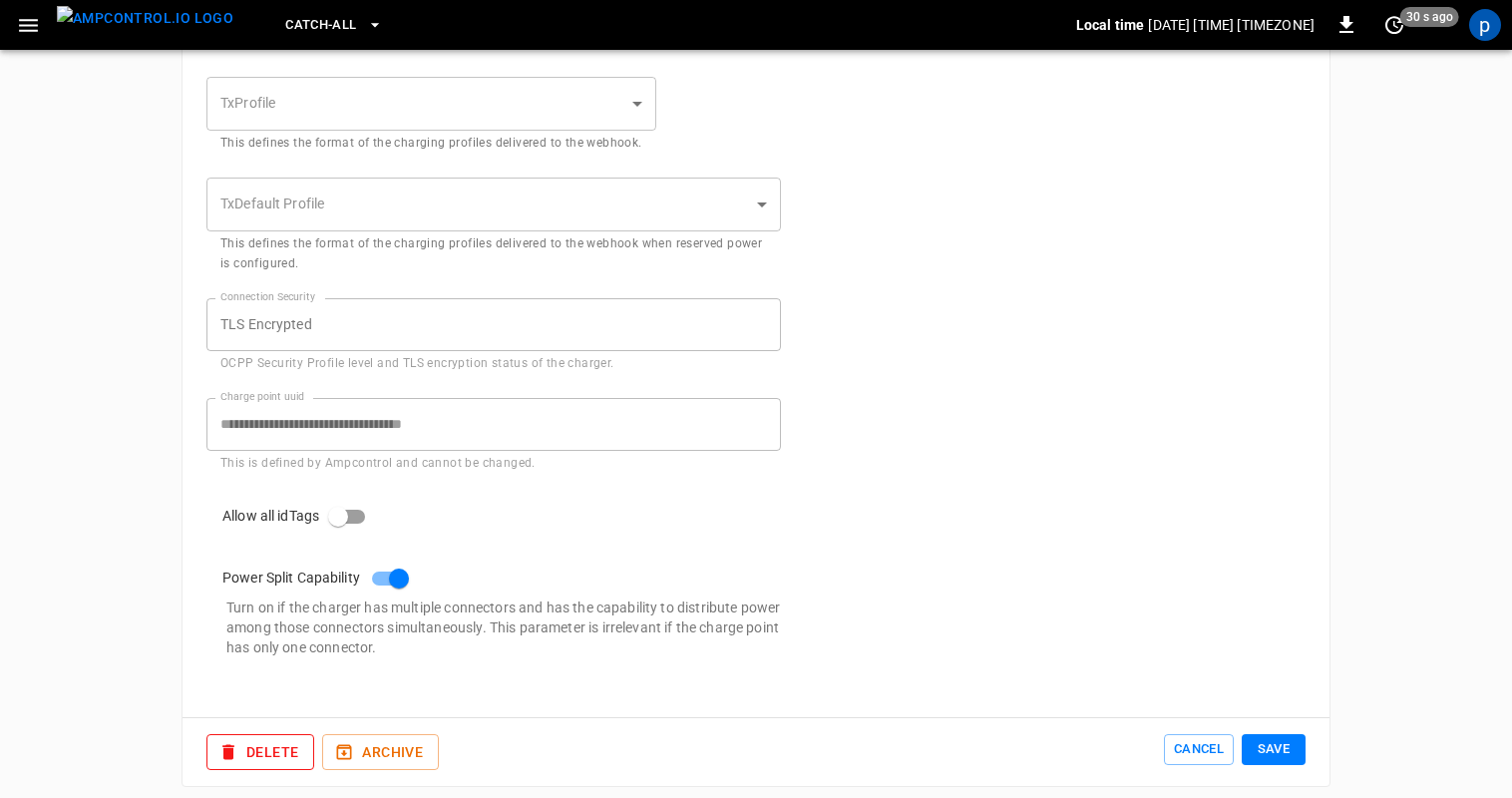 scroll, scrollTop: 1045, scrollLeft: 0, axis: vertical 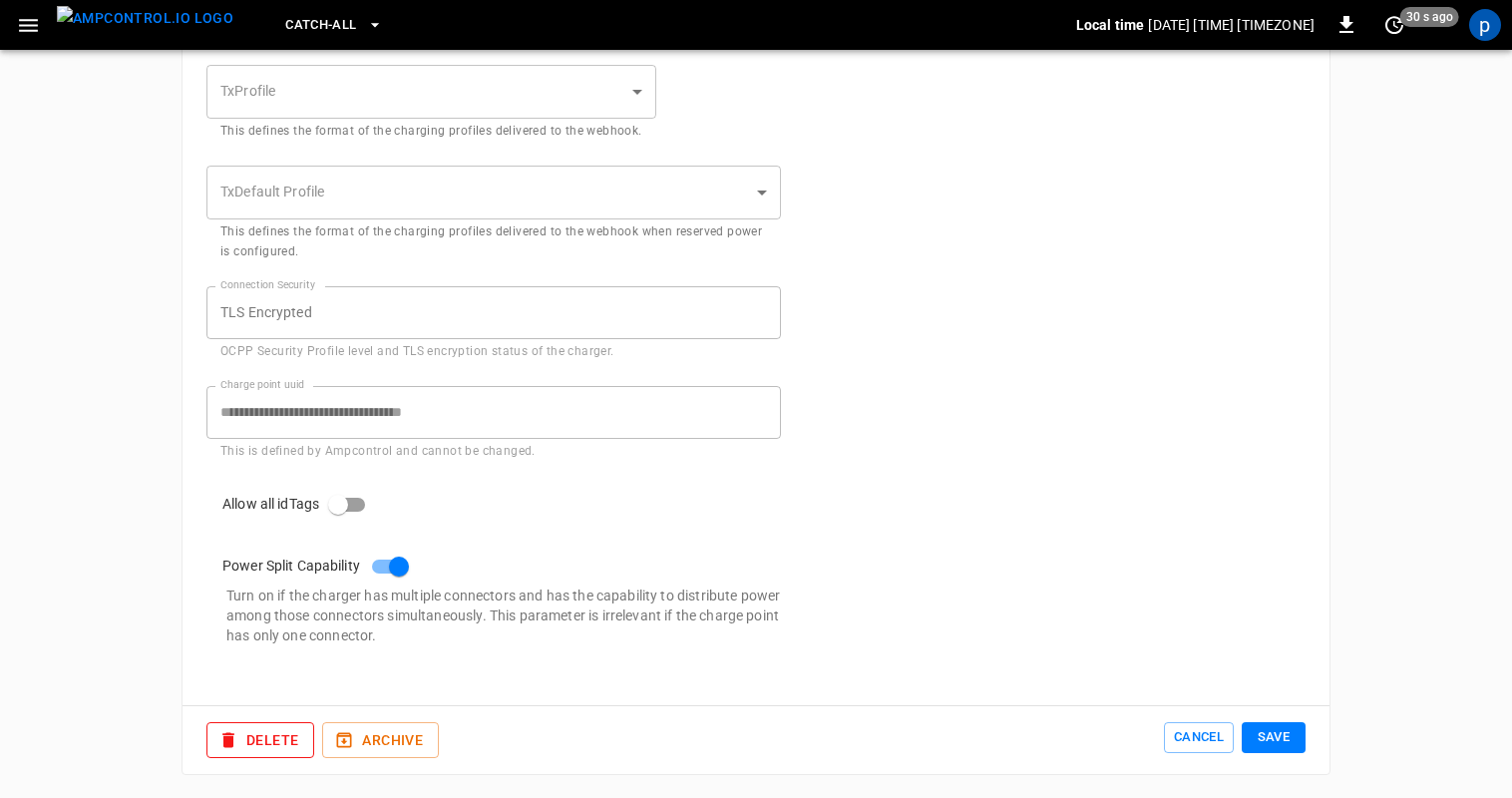 click on "Save" at bounding box center [1274, 737] 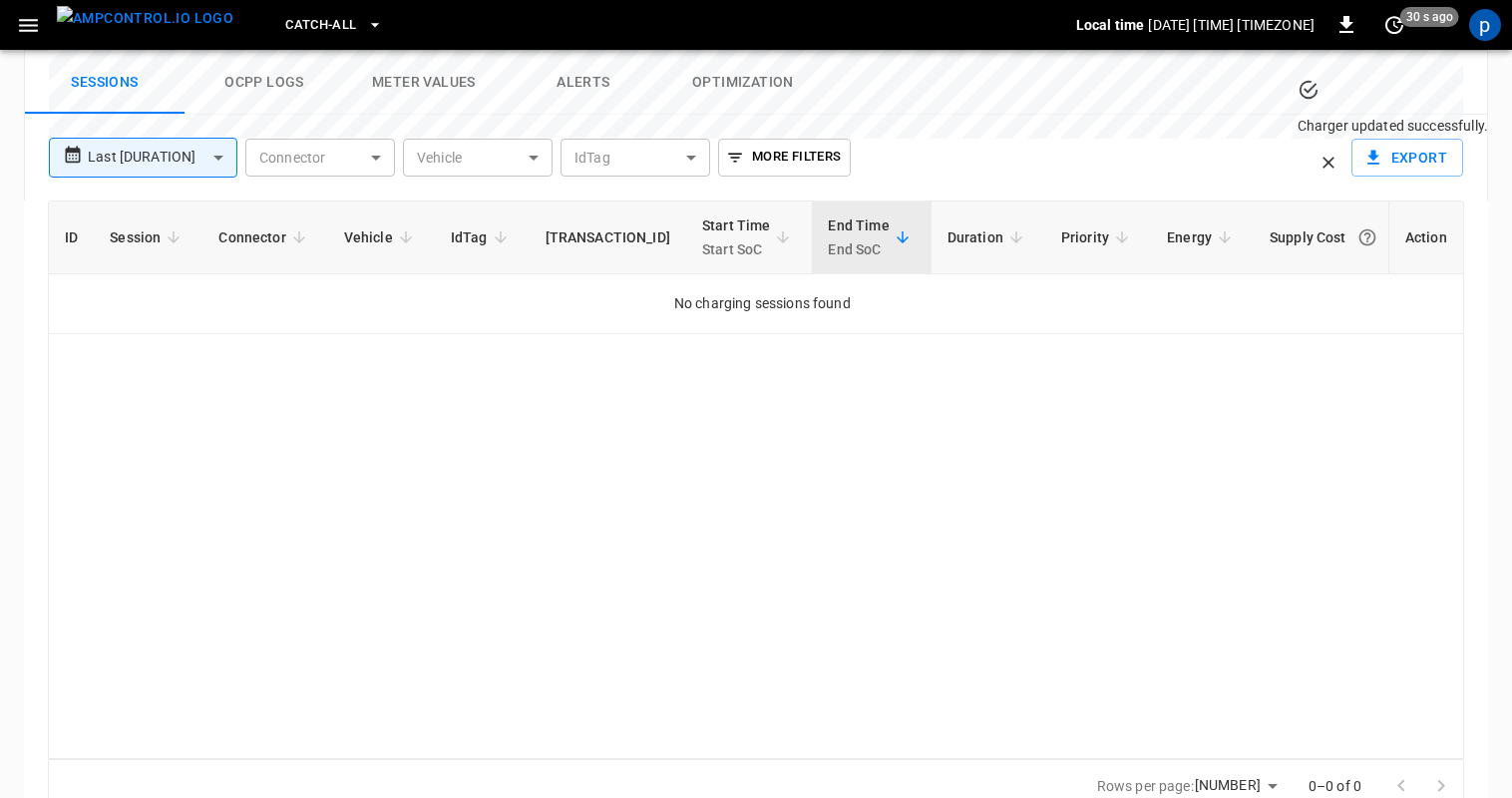 scroll, scrollTop: 0, scrollLeft: 0, axis: both 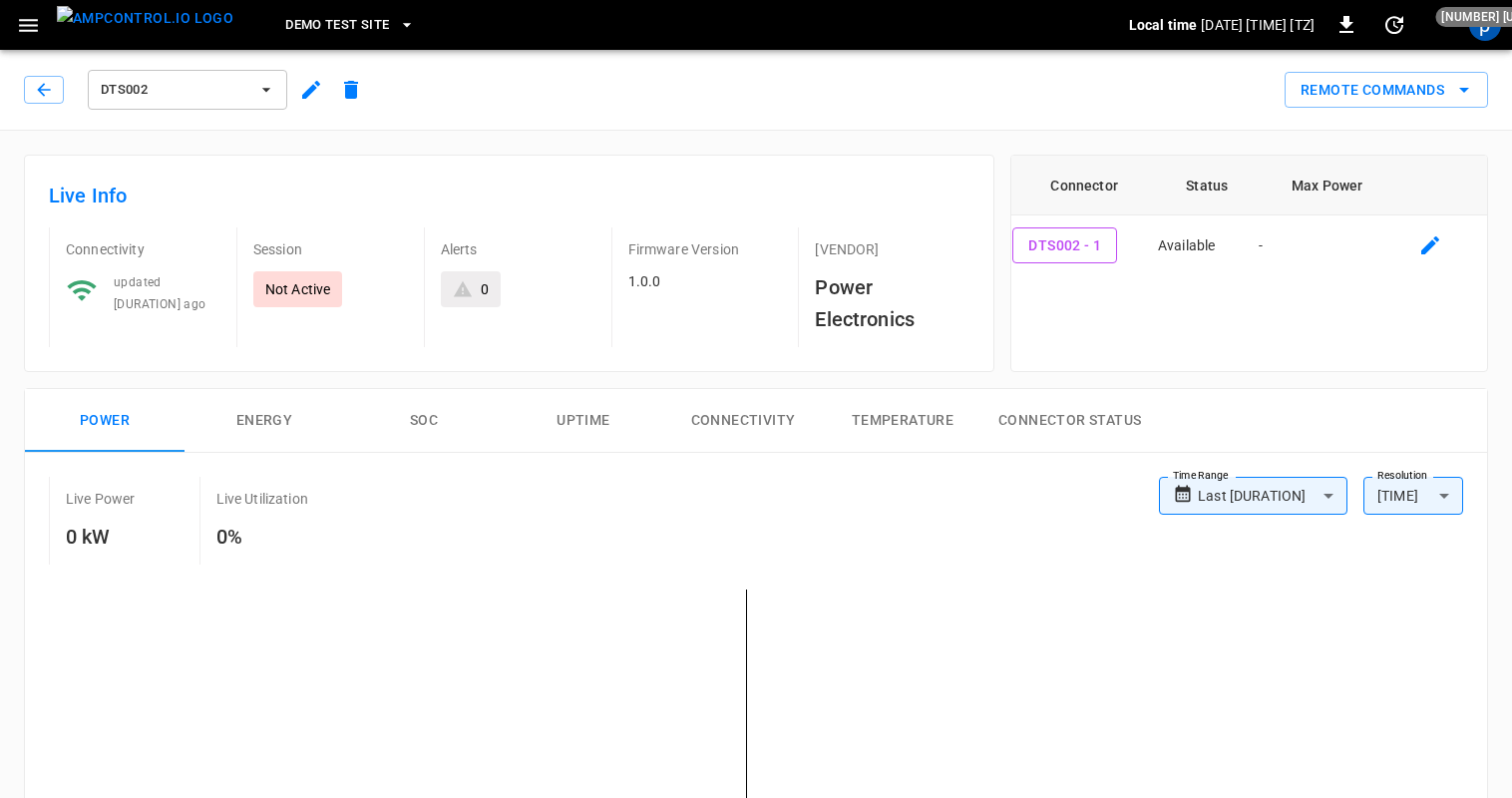 click on "Connector Status" at bounding box center (1069, 421) 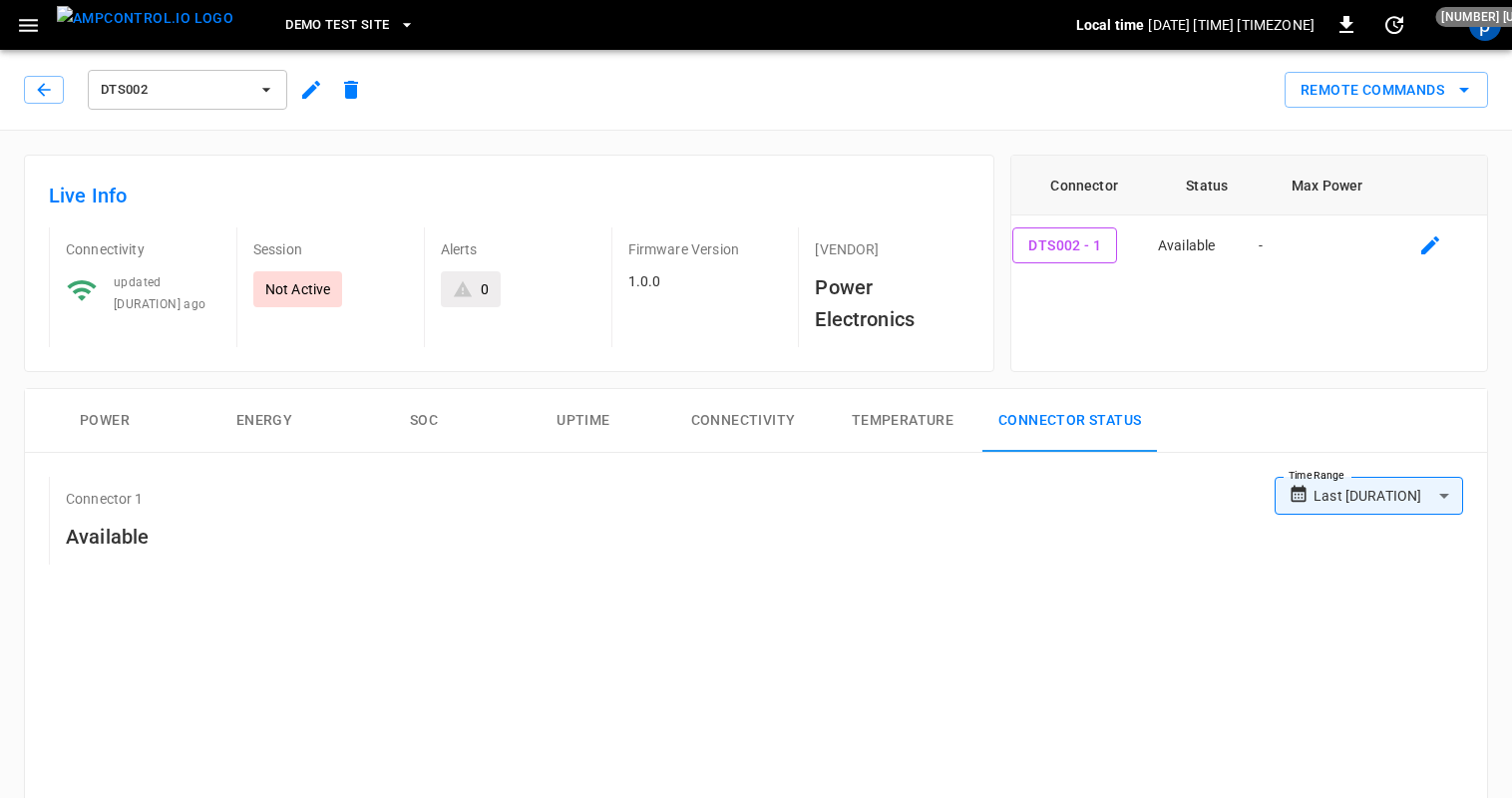 click on "Power" at bounding box center [105, 421] 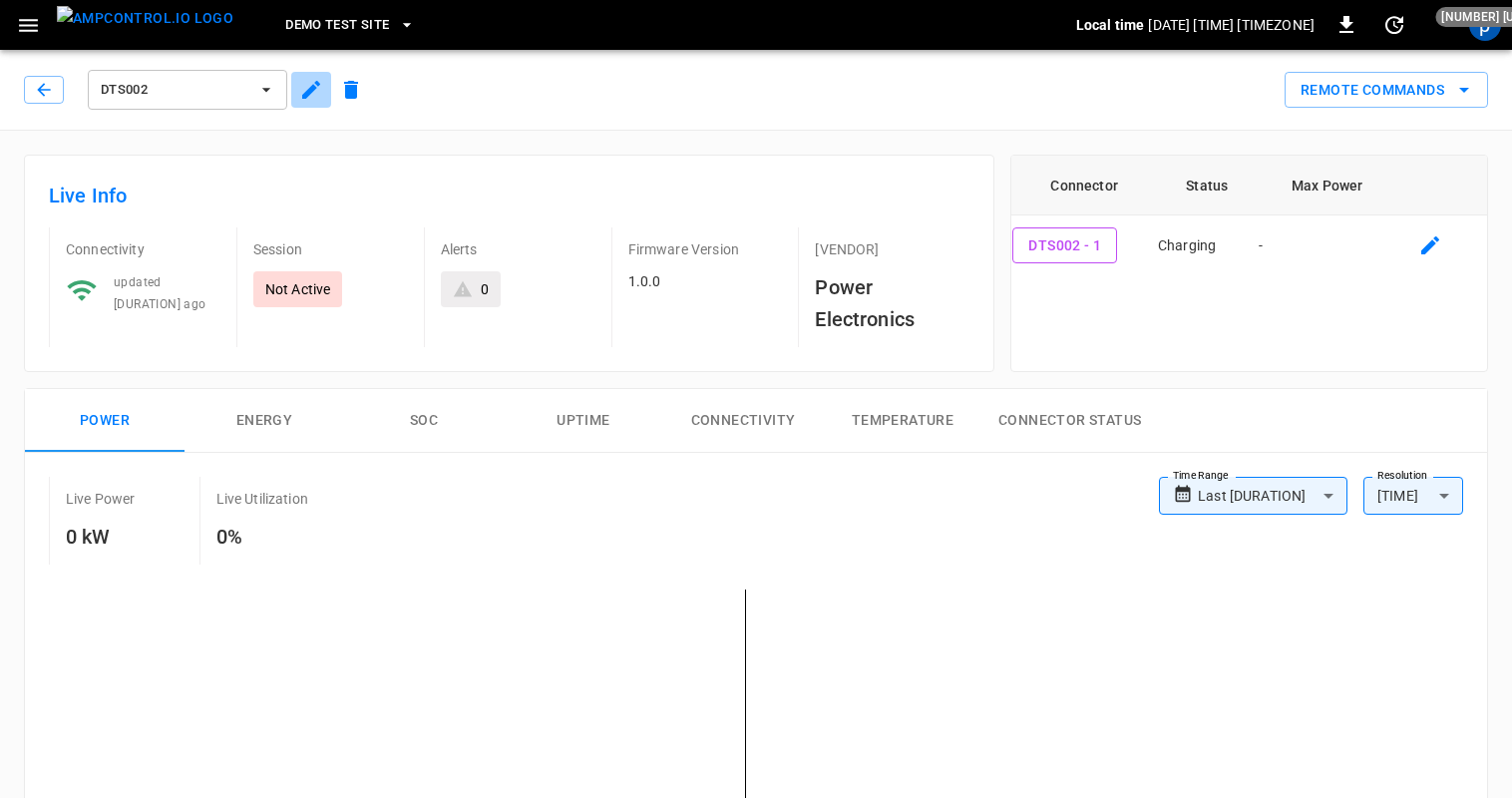 click 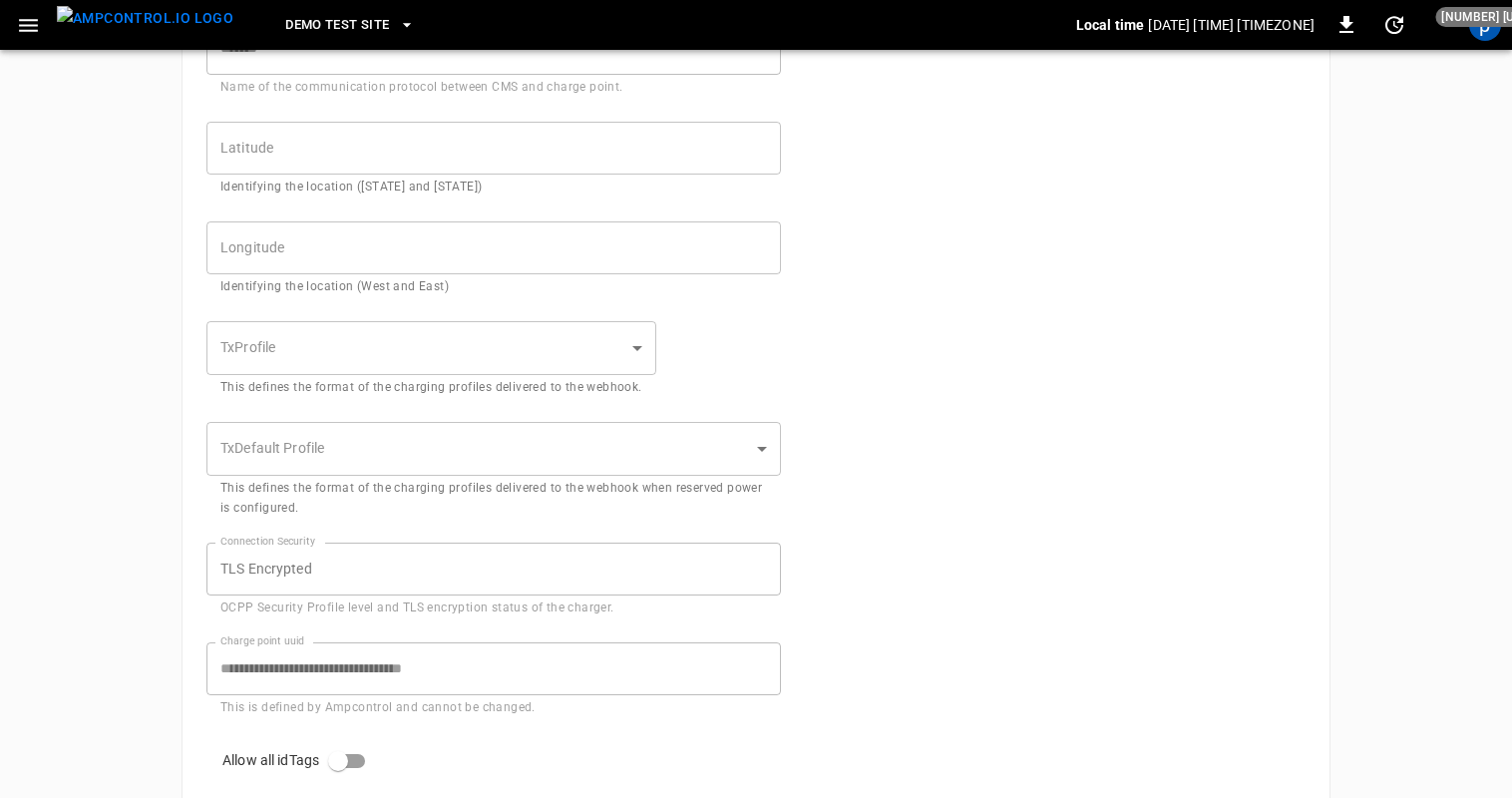 scroll, scrollTop: 1045, scrollLeft: 0, axis: vertical 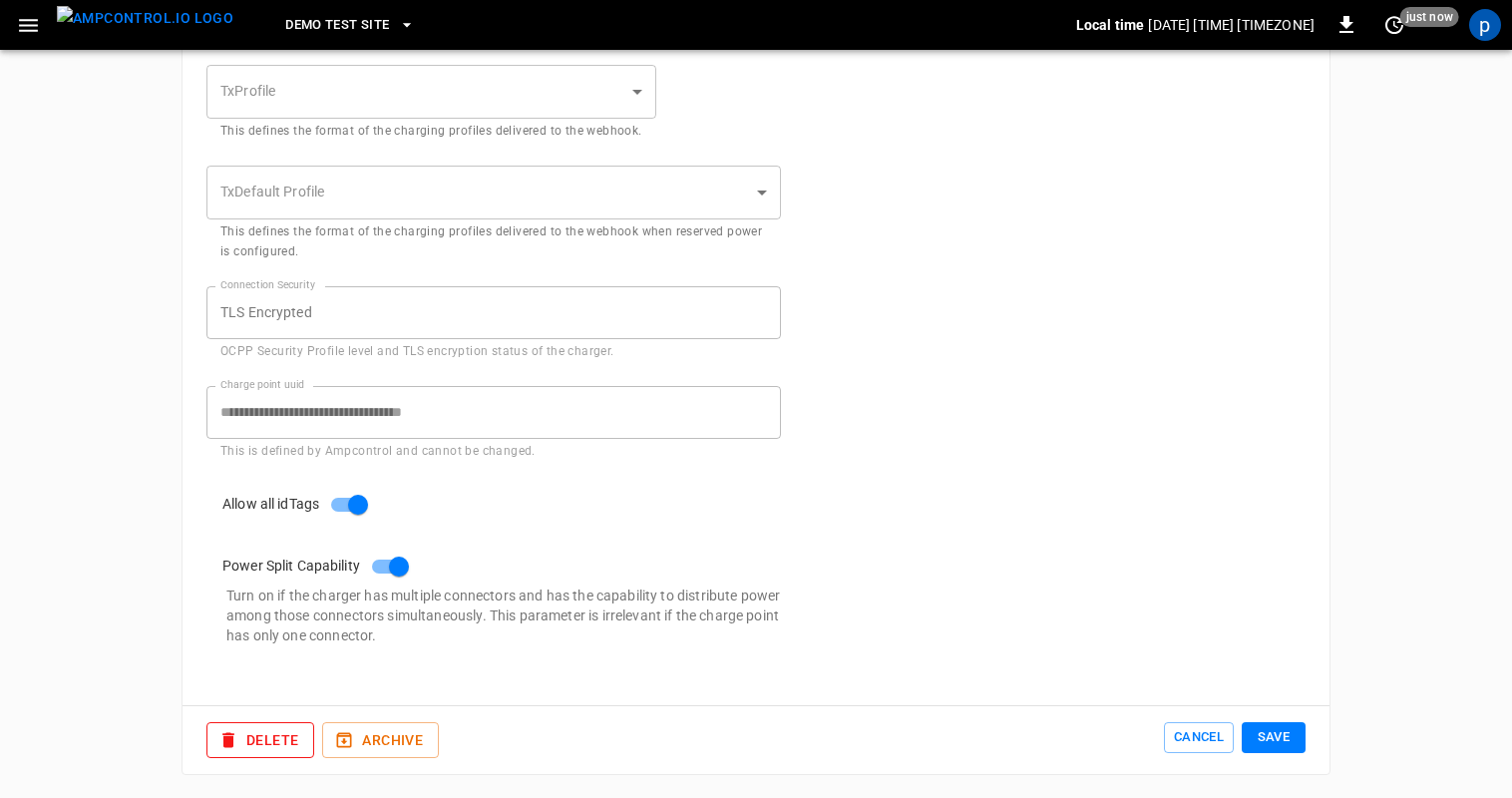 click on "Save" at bounding box center [1274, 737] 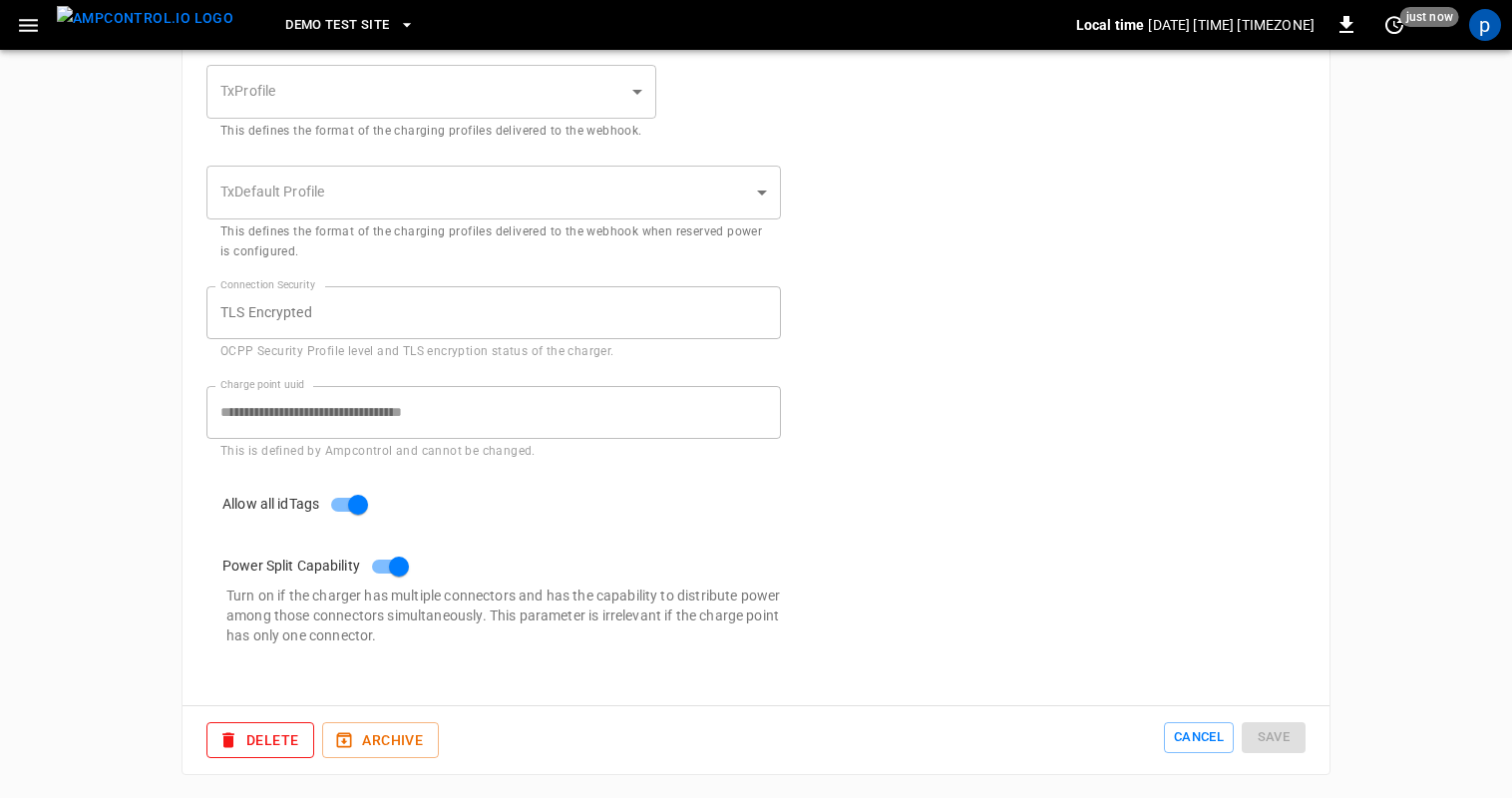 scroll, scrollTop: 0, scrollLeft: 0, axis: both 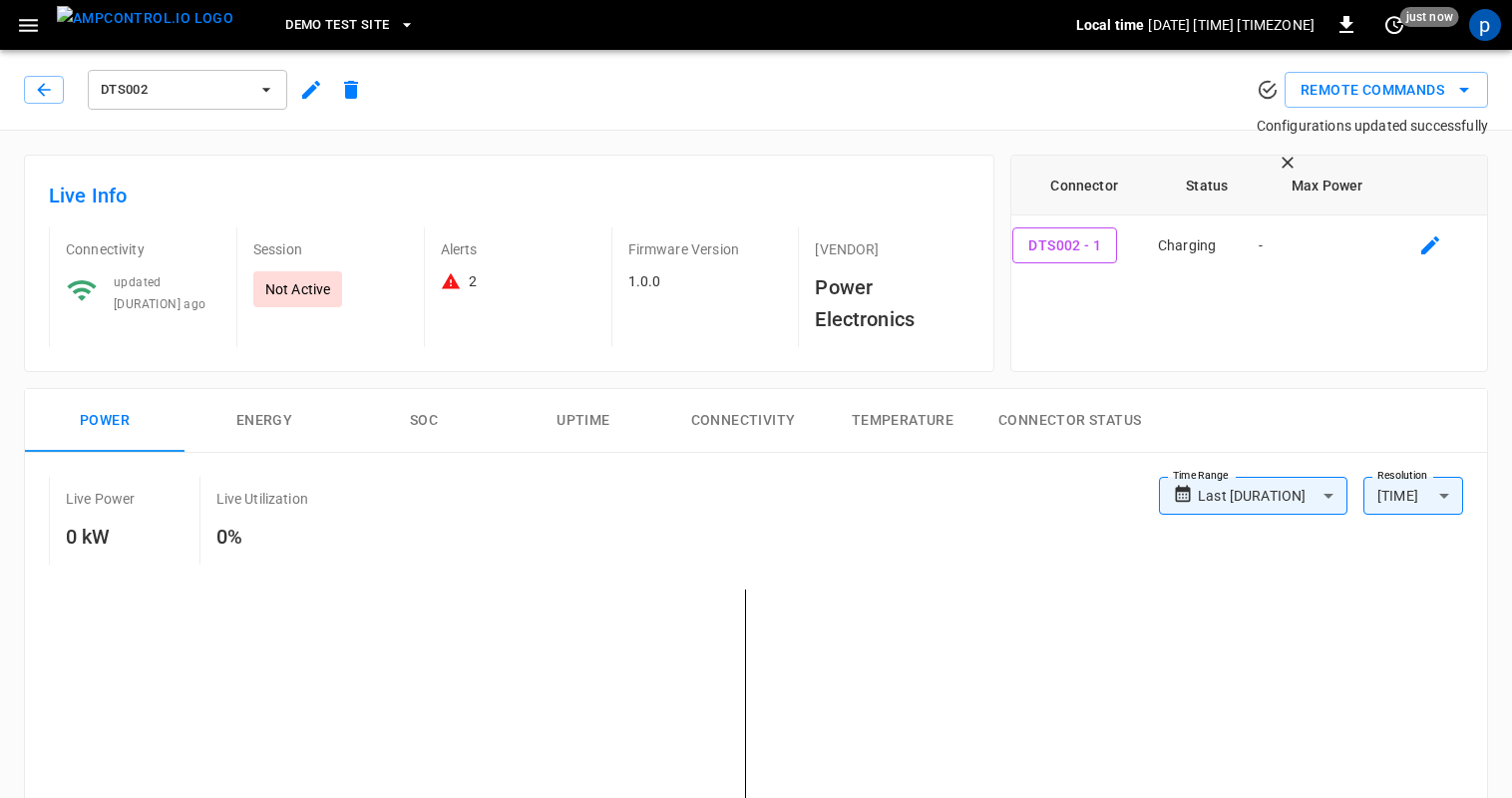 click 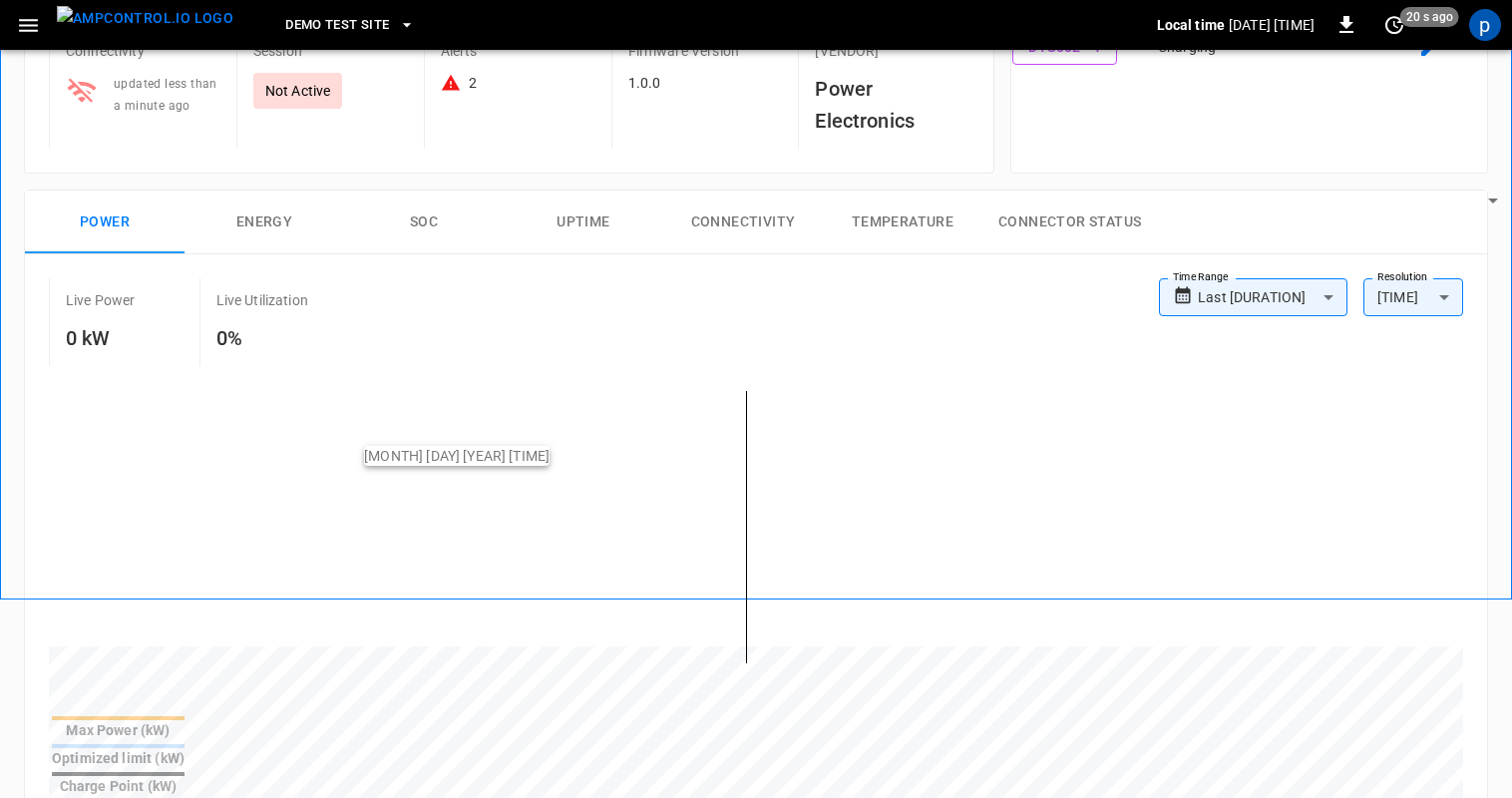 scroll, scrollTop: 0, scrollLeft: 0, axis: both 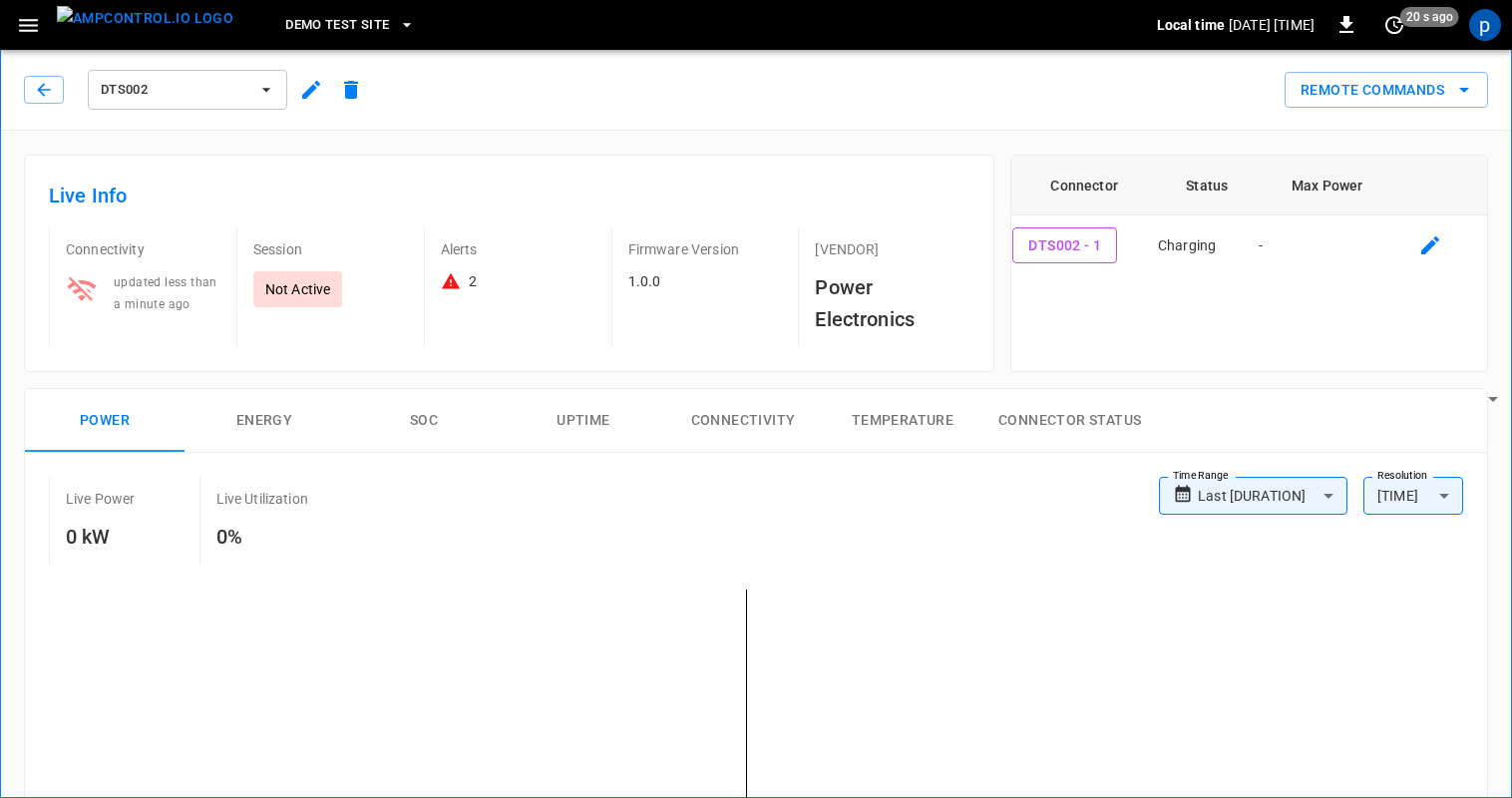 drag, startPoint x: 161, startPoint y: 67, endPoint x: 160, endPoint y: 77, distance: 10.049876 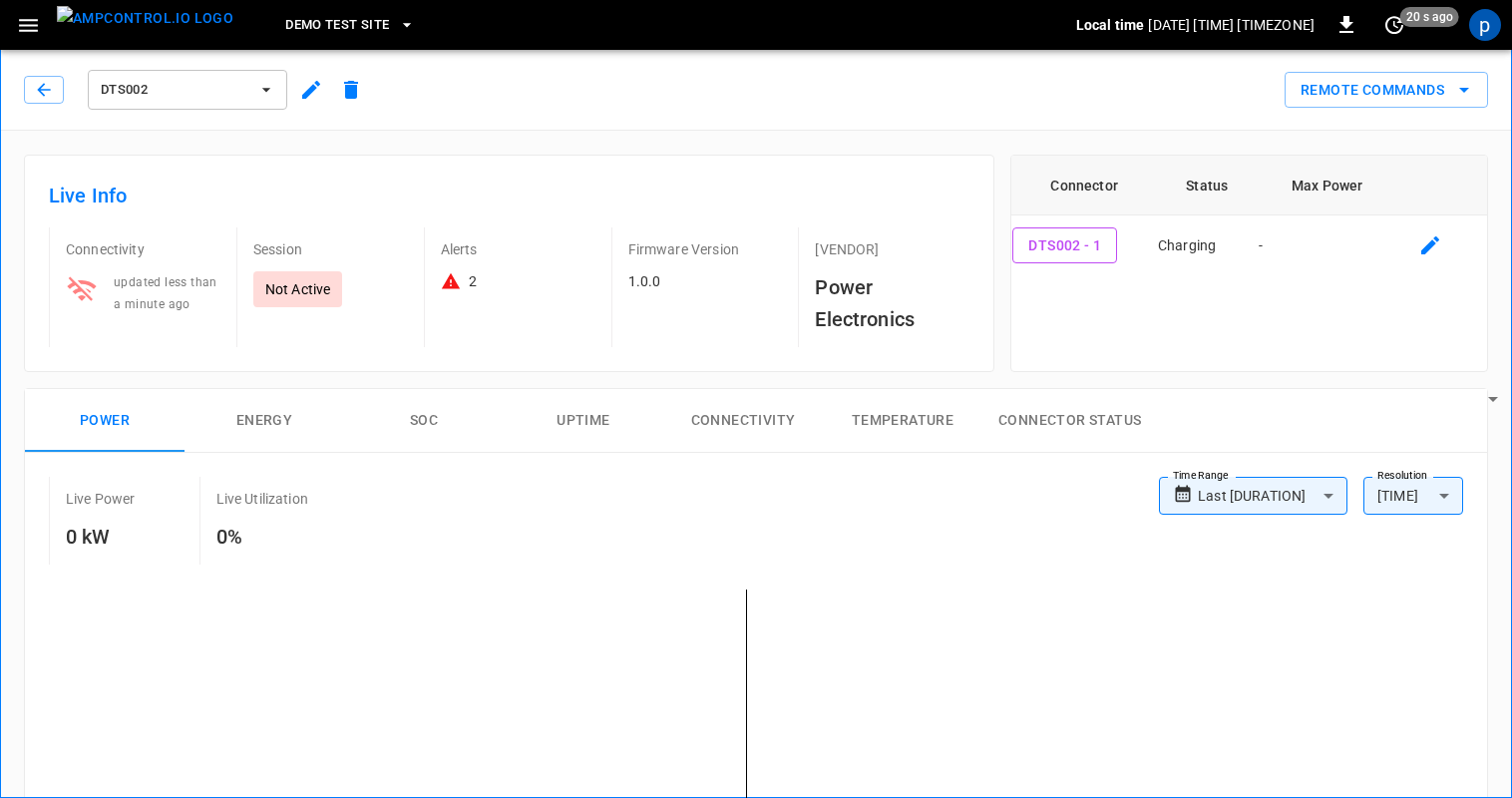 click on "DTS002" at bounding box center (175, 90) 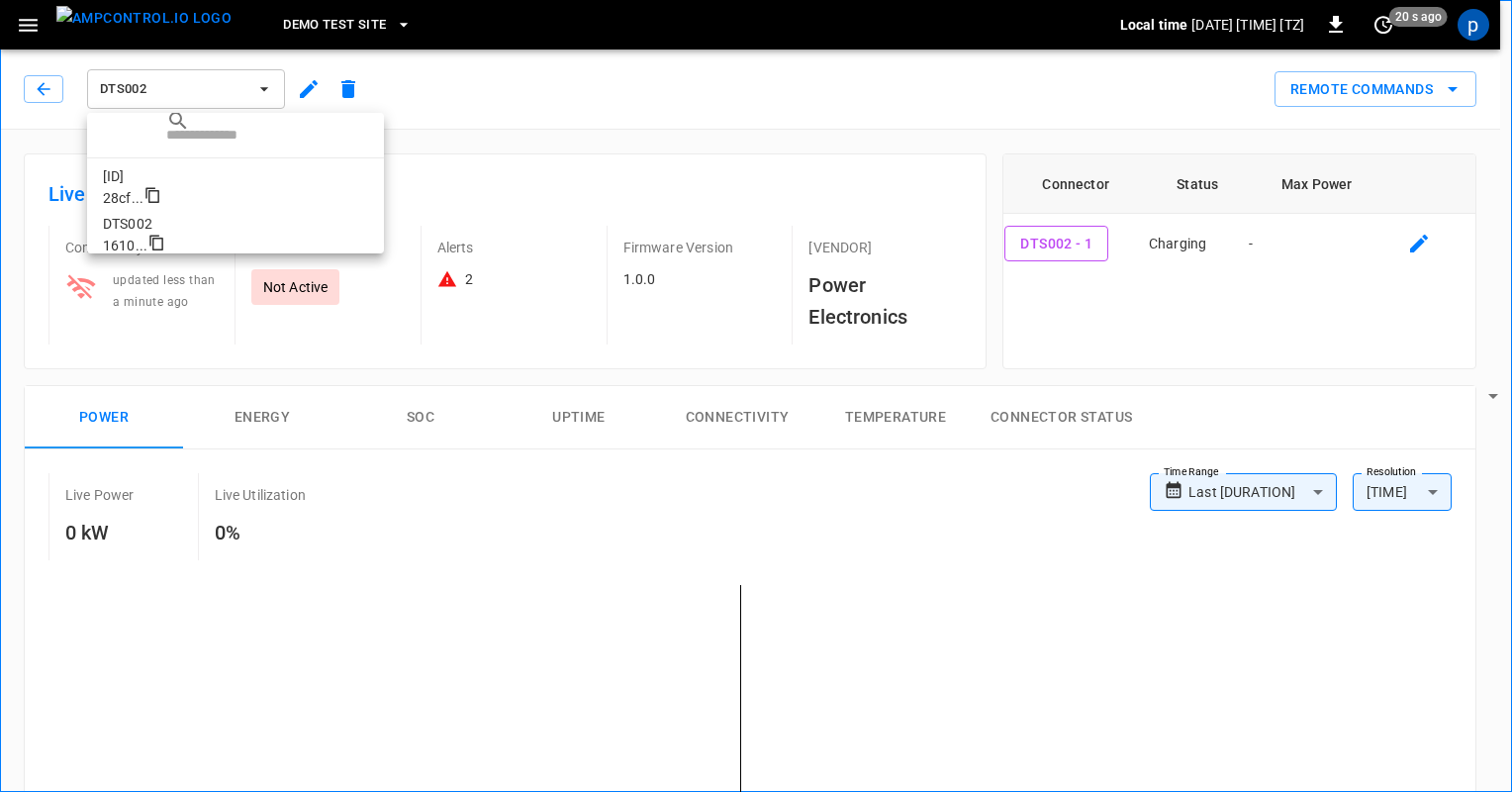 click on "DTS001 28cf ..." at bounding box center [236, 182] 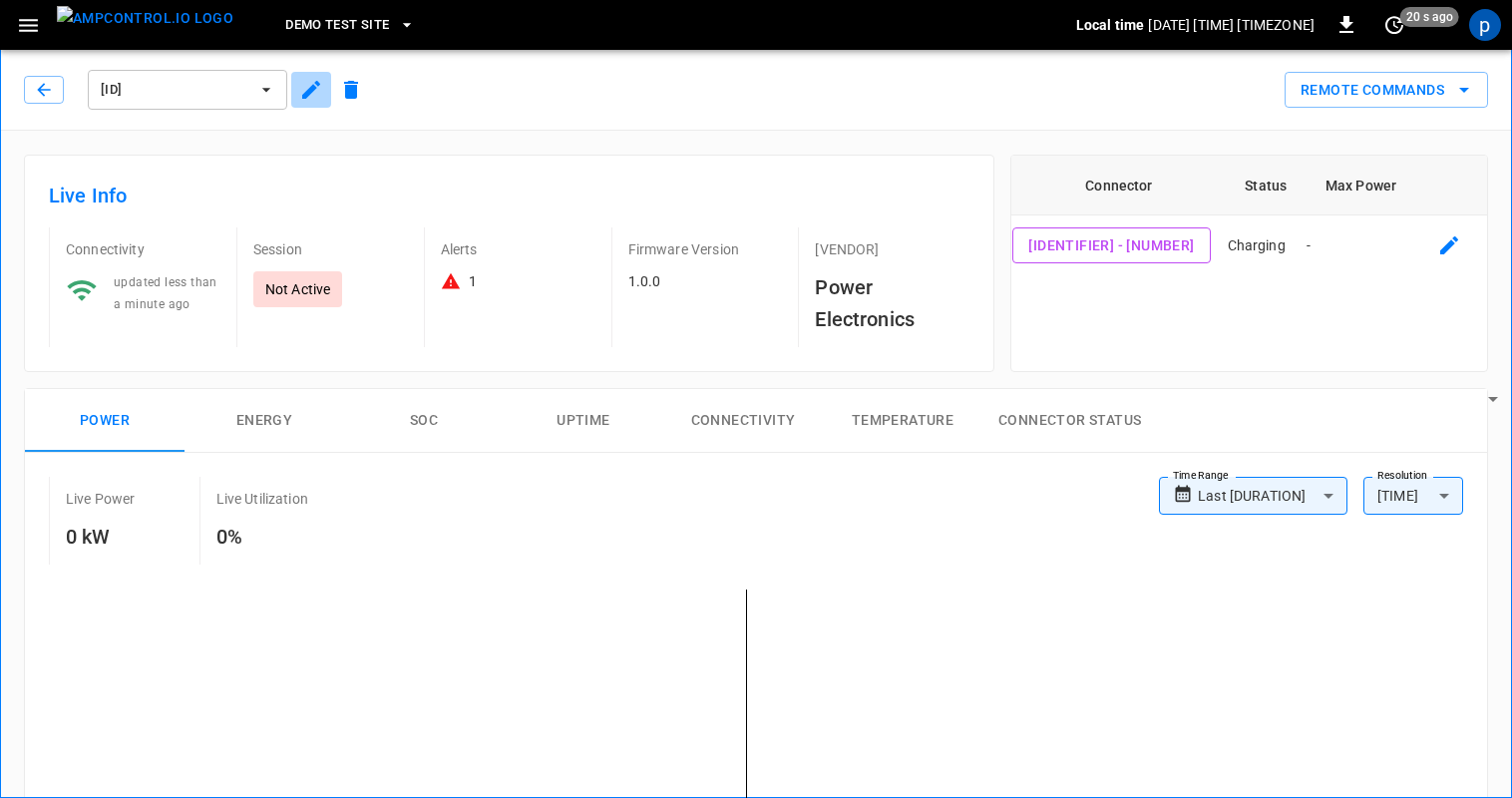 click 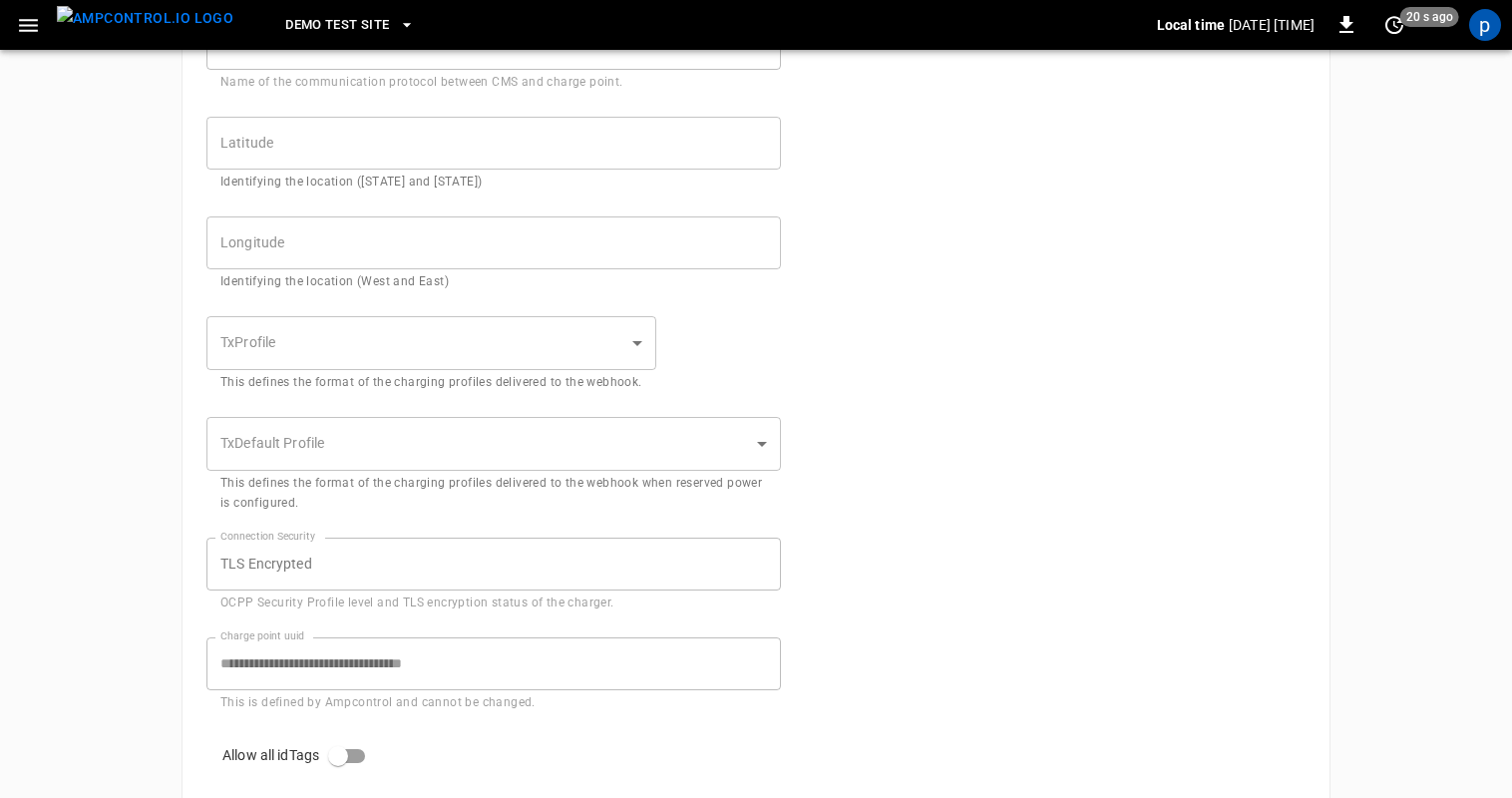 scroll, scrollTop: 1045, scrollLeft: 0, axis: vertical 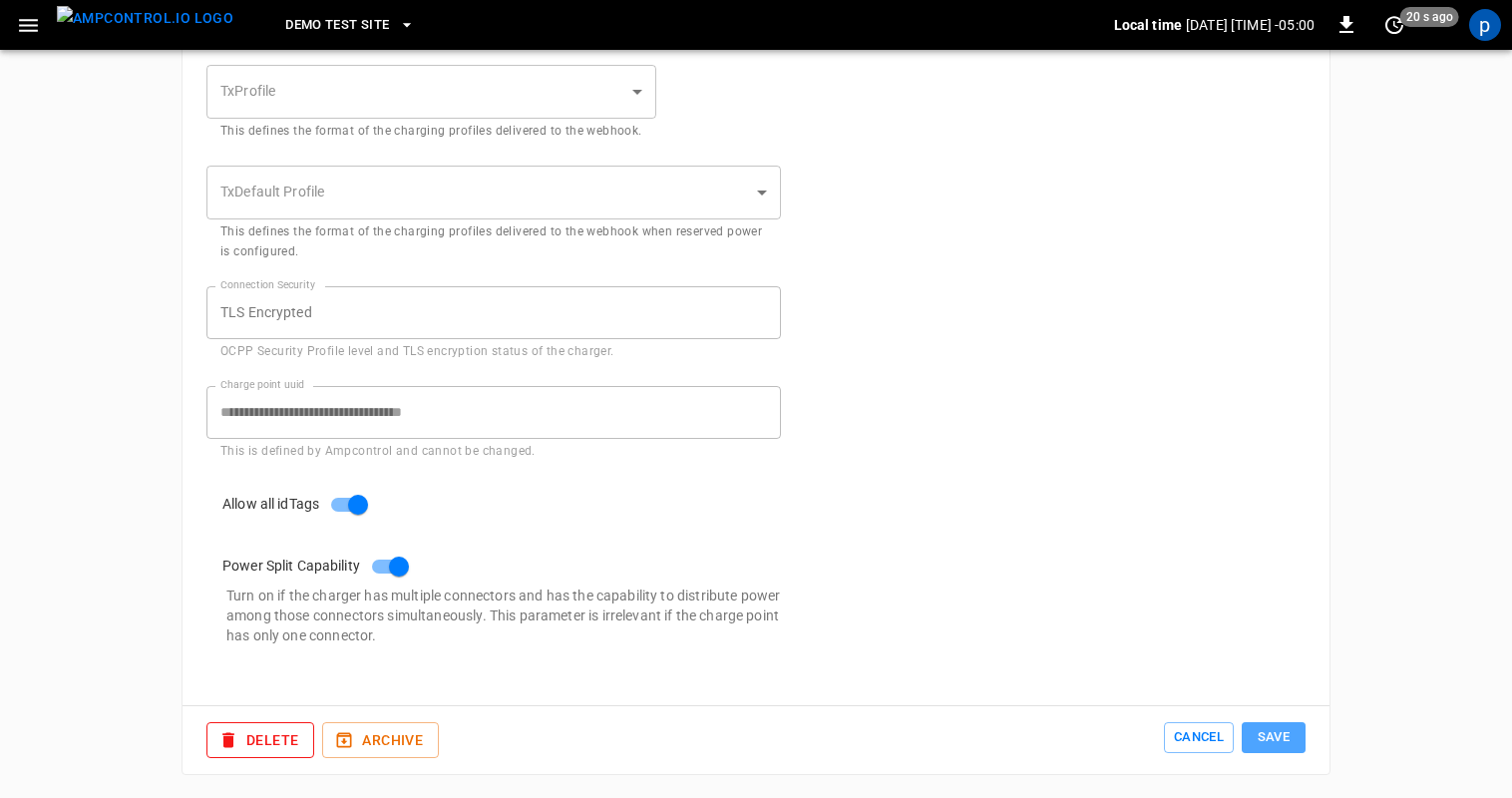 click on "Save" at bounding box center [1274, 737] 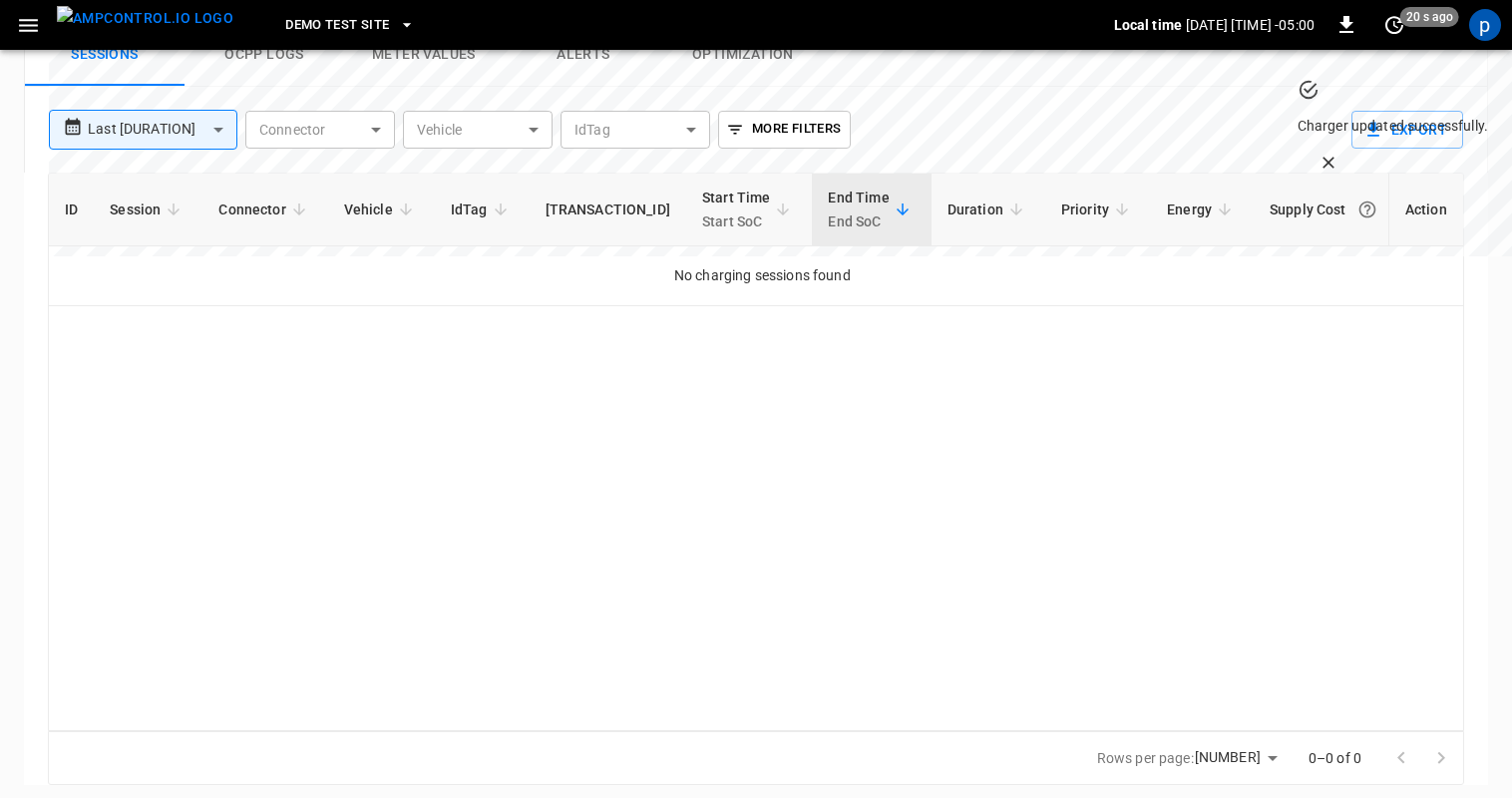 scroll, scrollTop: 0, scrollLeft: 0, axis: both 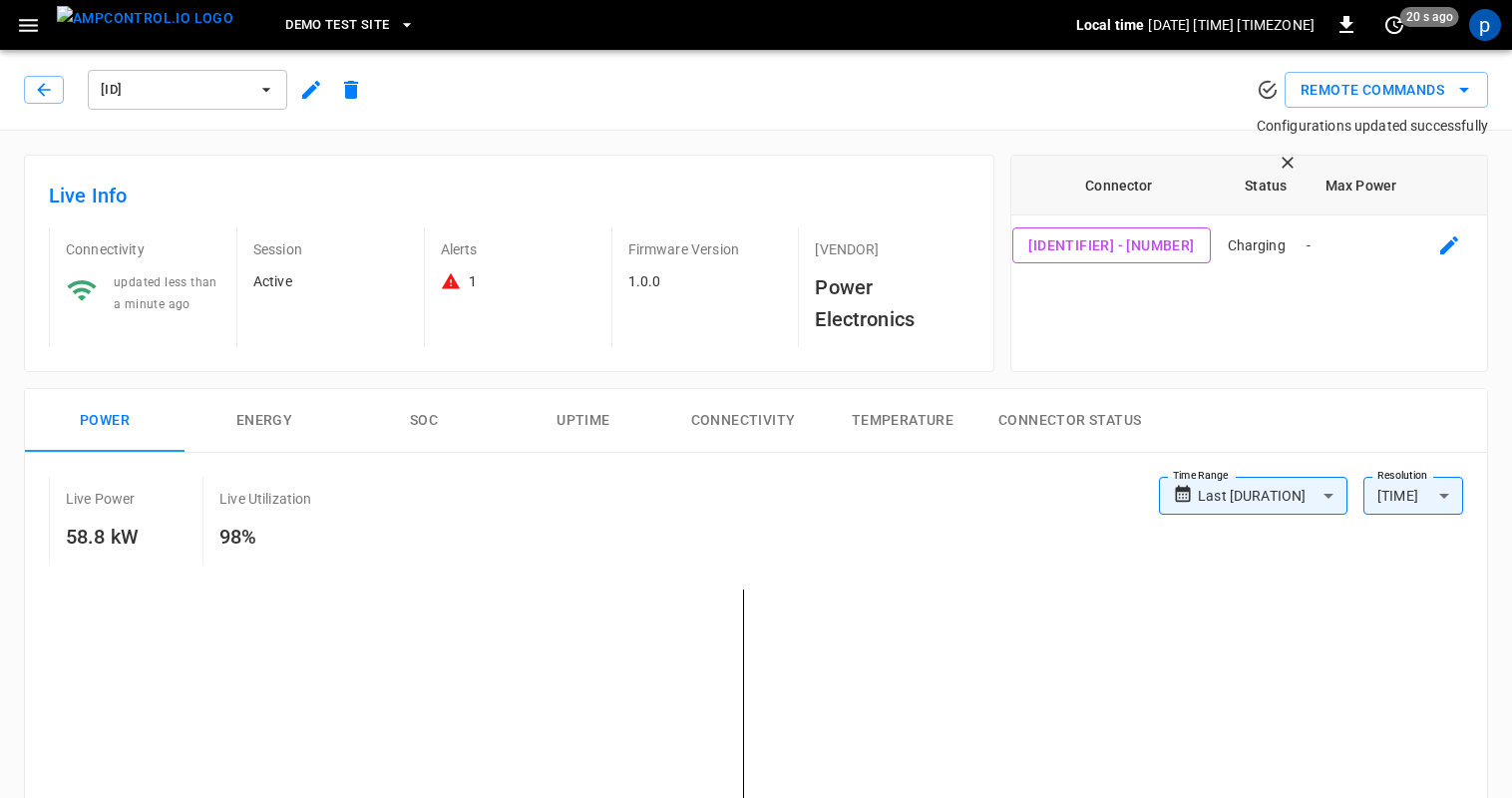 click on "1" at bounding box center (473, 281) 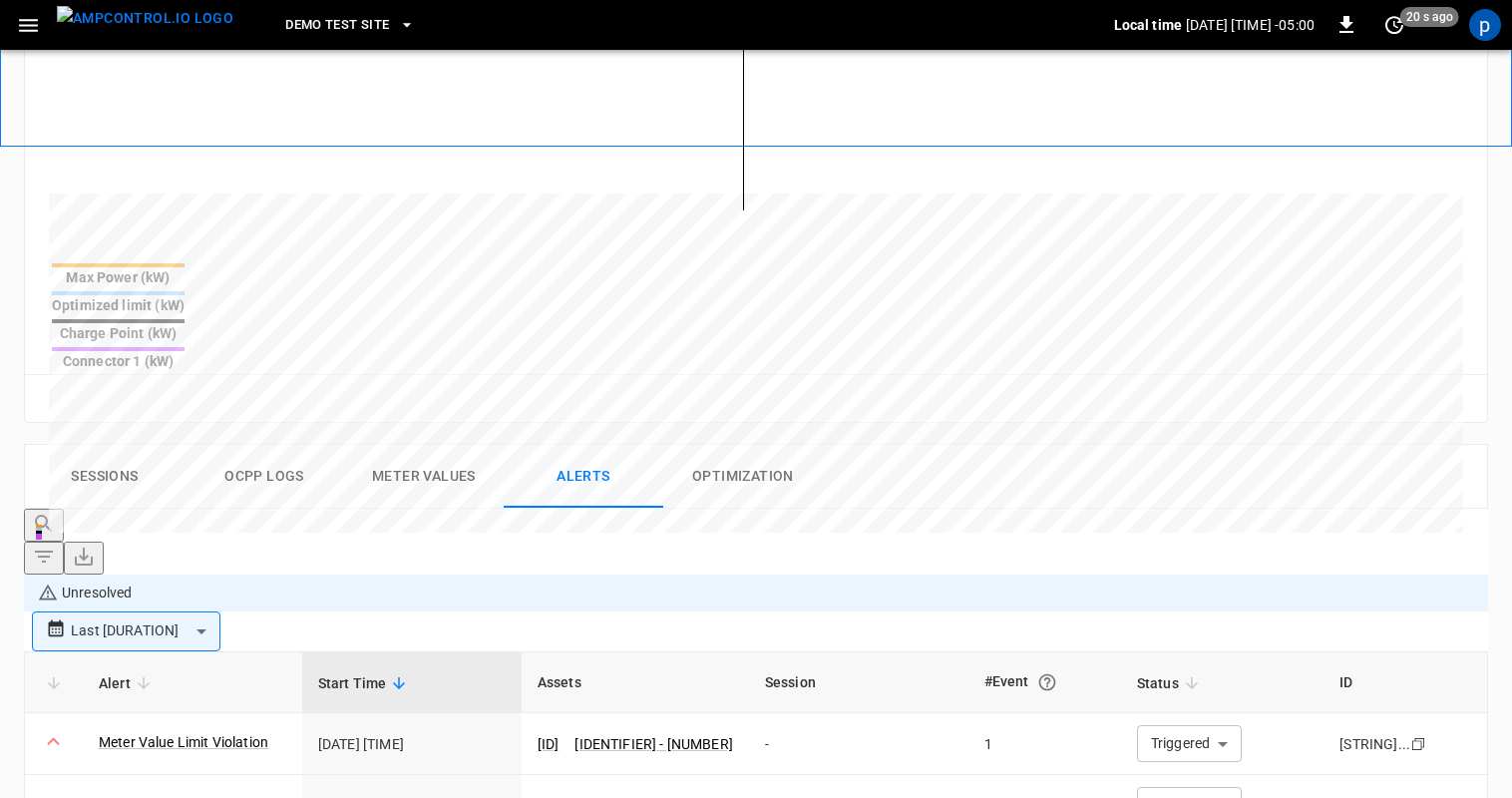 scroll, scrollTop: 971, scrollLeft: 0, axis: vertical 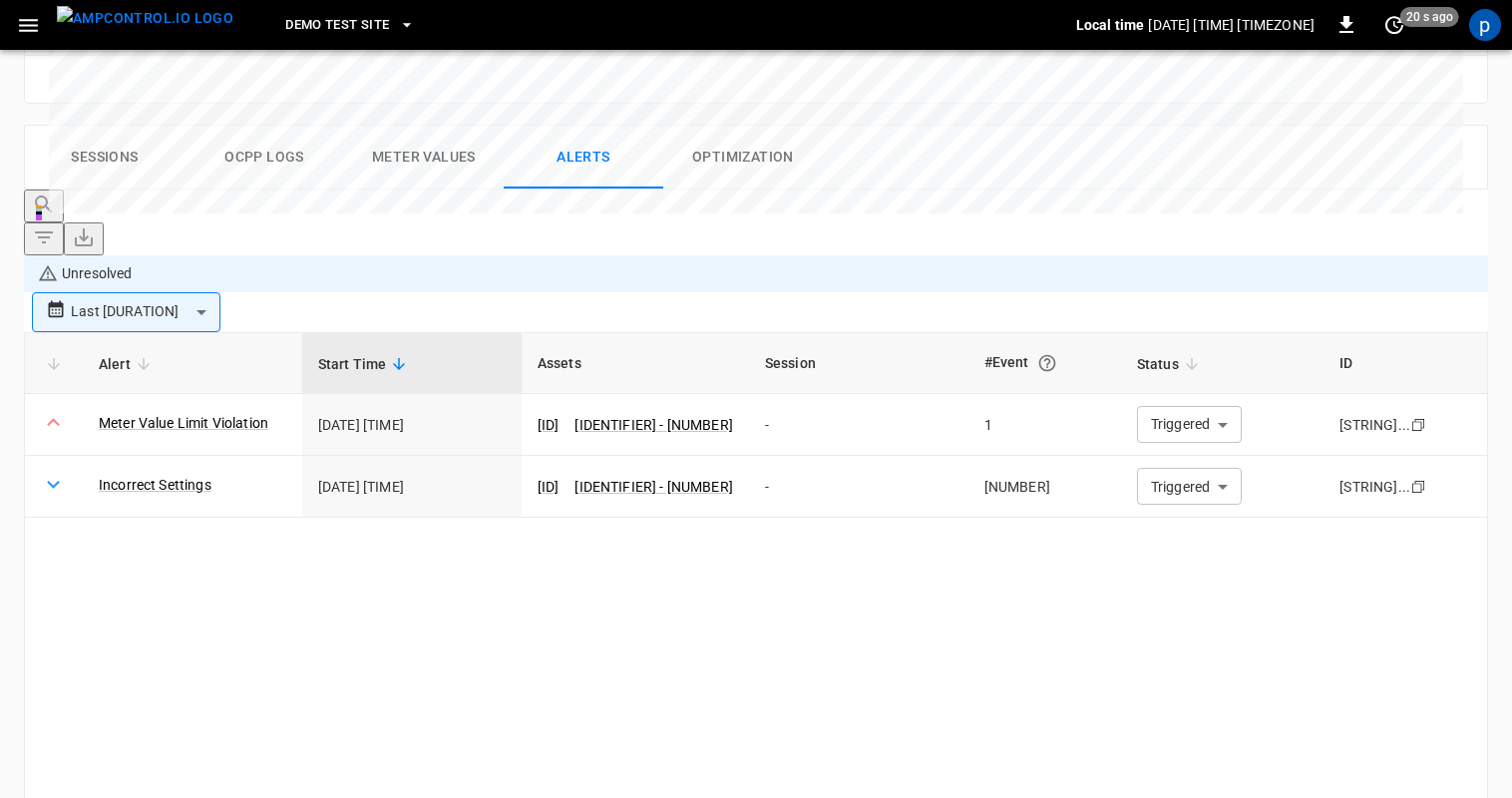 click on "Meter Value Limit Violation" at bounding box center [192, 423] 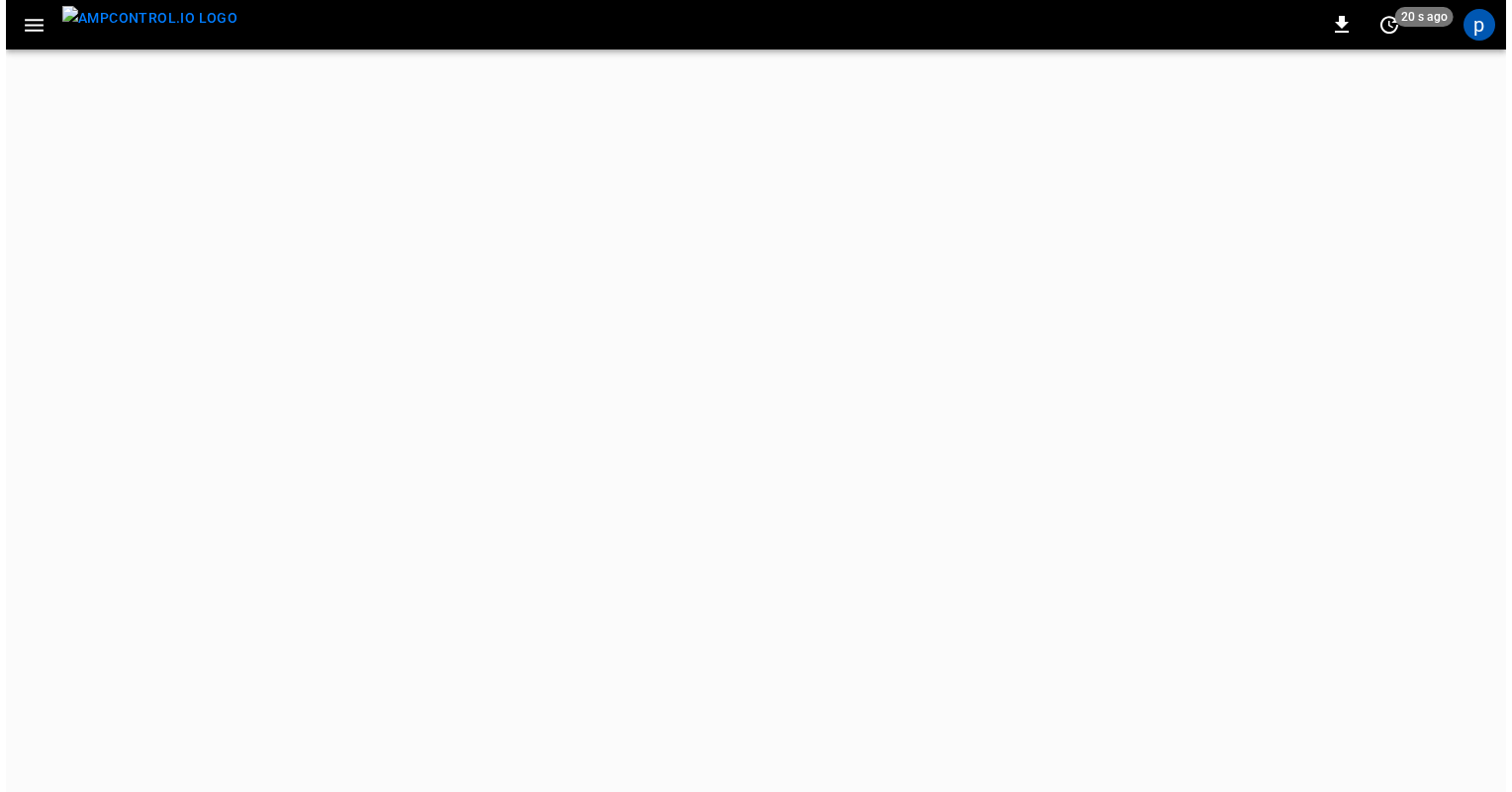 scroll, scrollTop: 0, scrollLeft: 0, axis: both 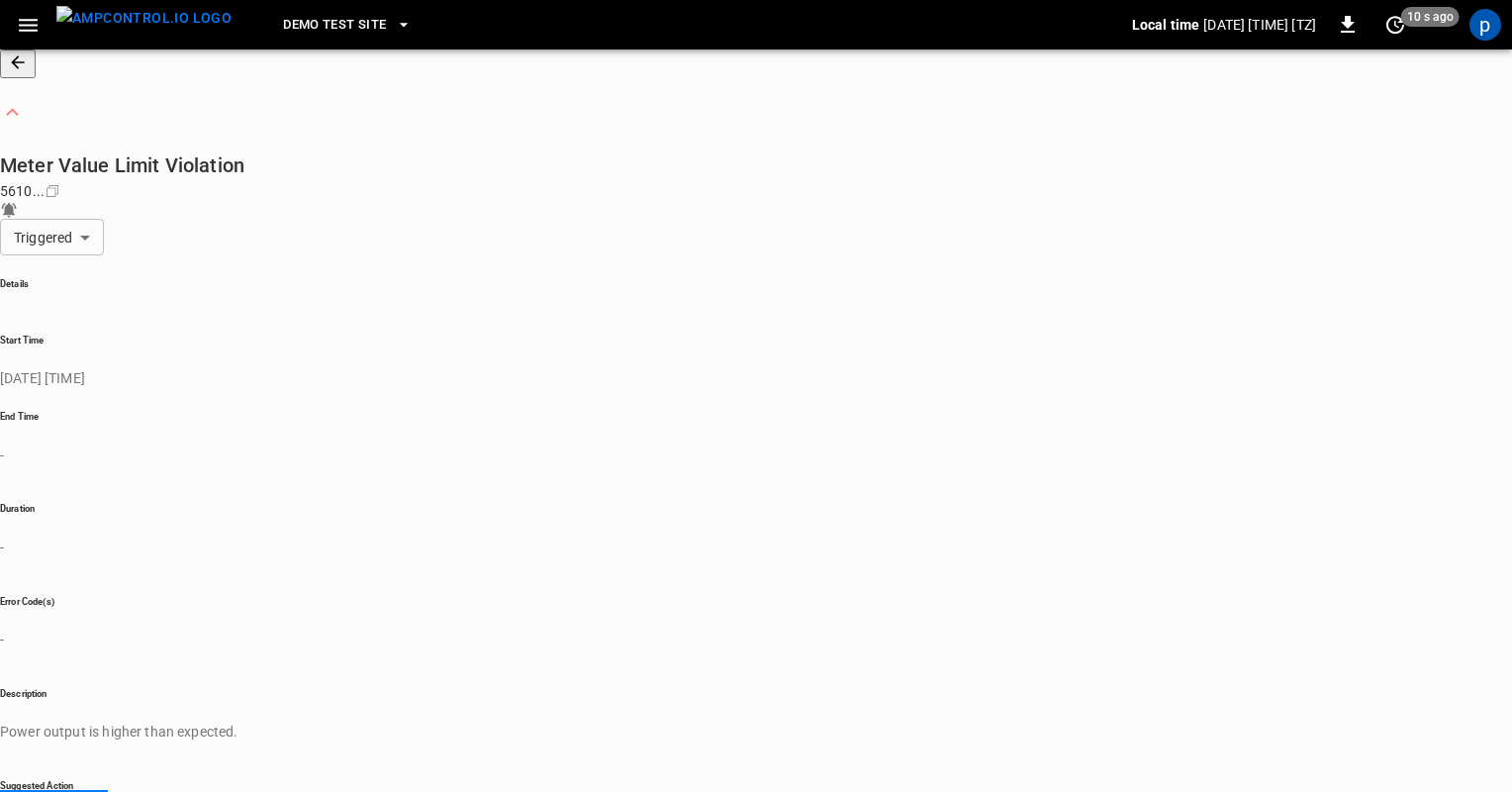 click 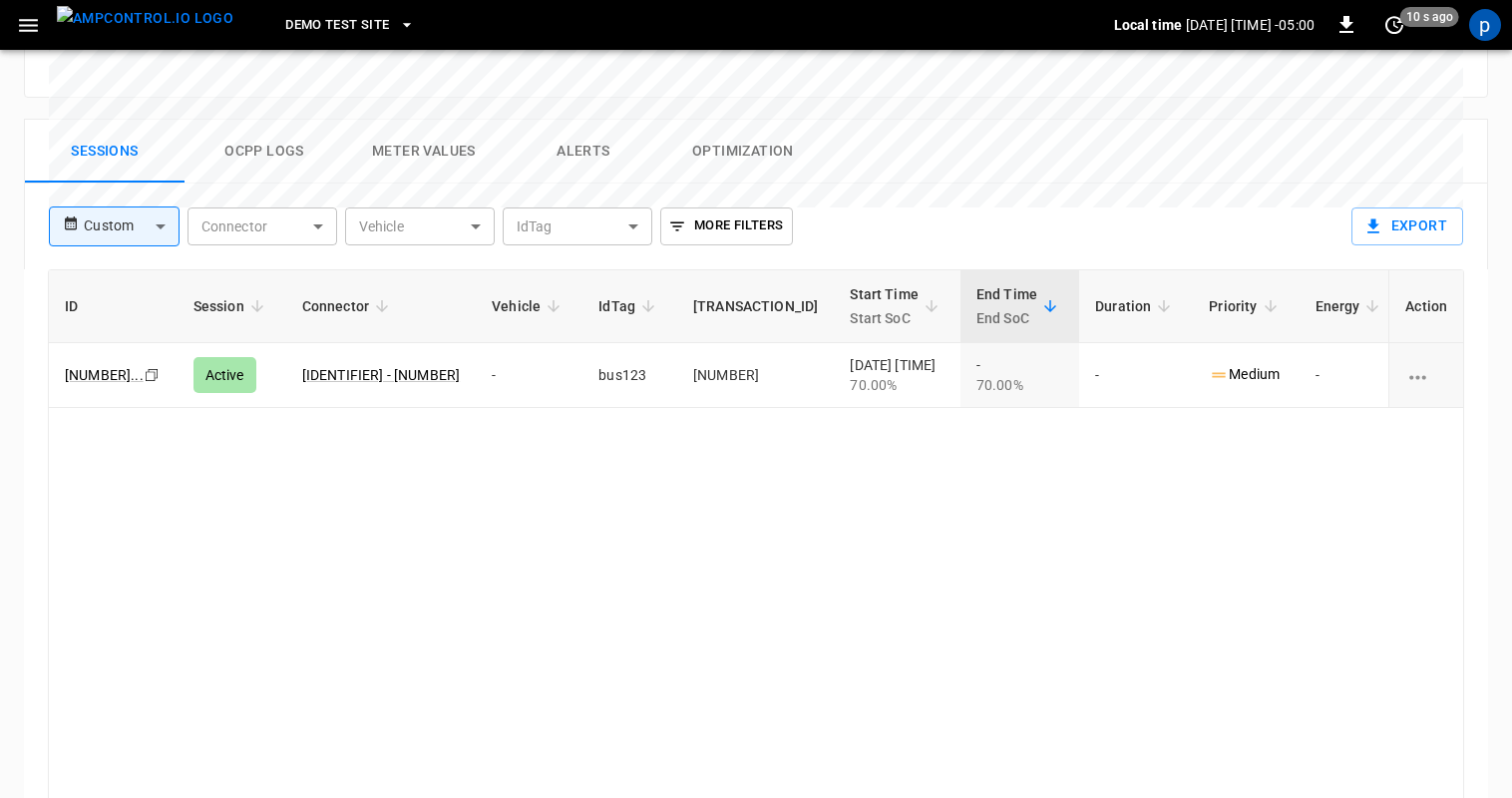 scroll, scrollTop: 998, scrollLeft: 0, axis: vertical 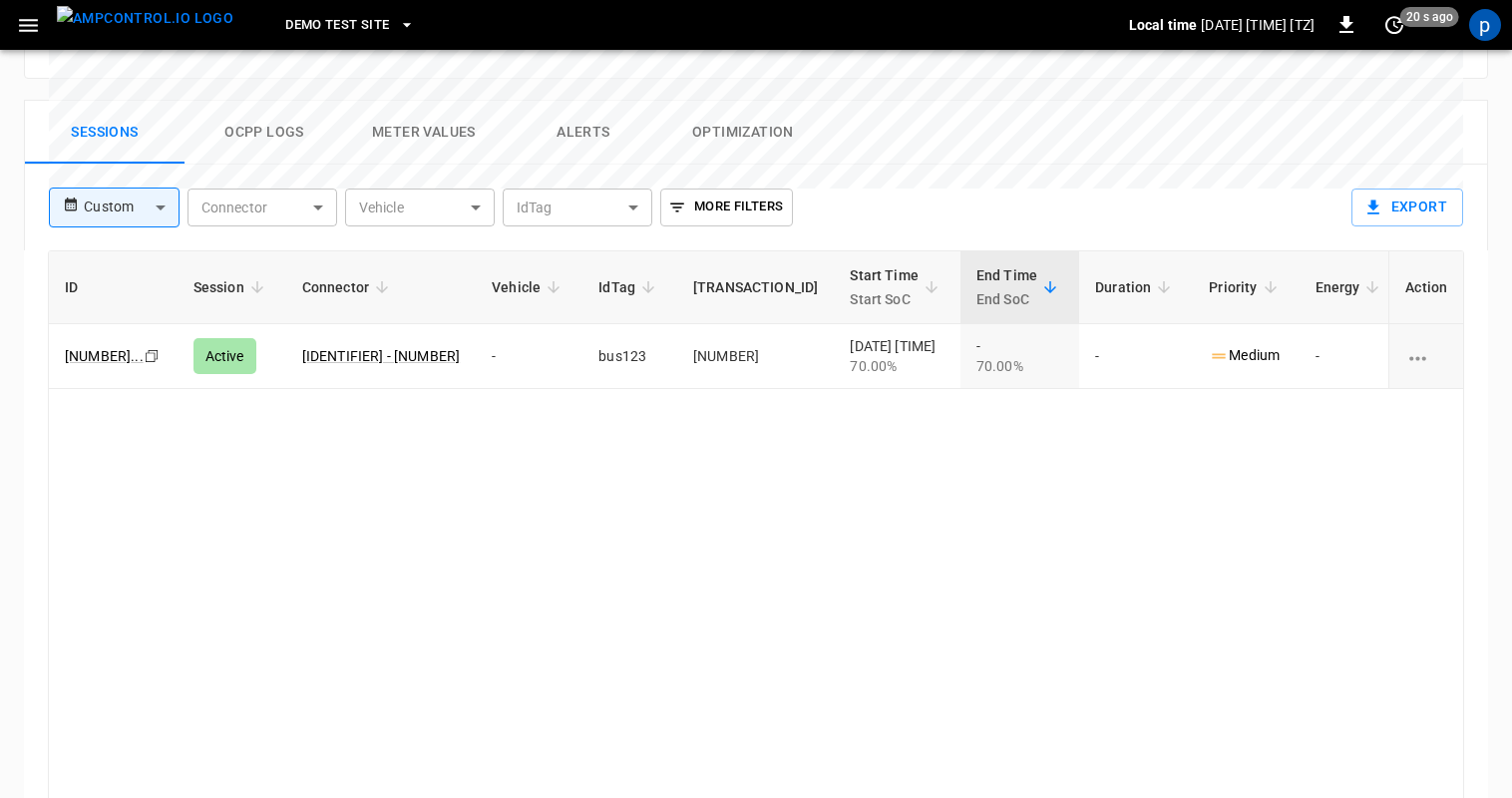 click on "Alerts" at bounding box center (583, 133) 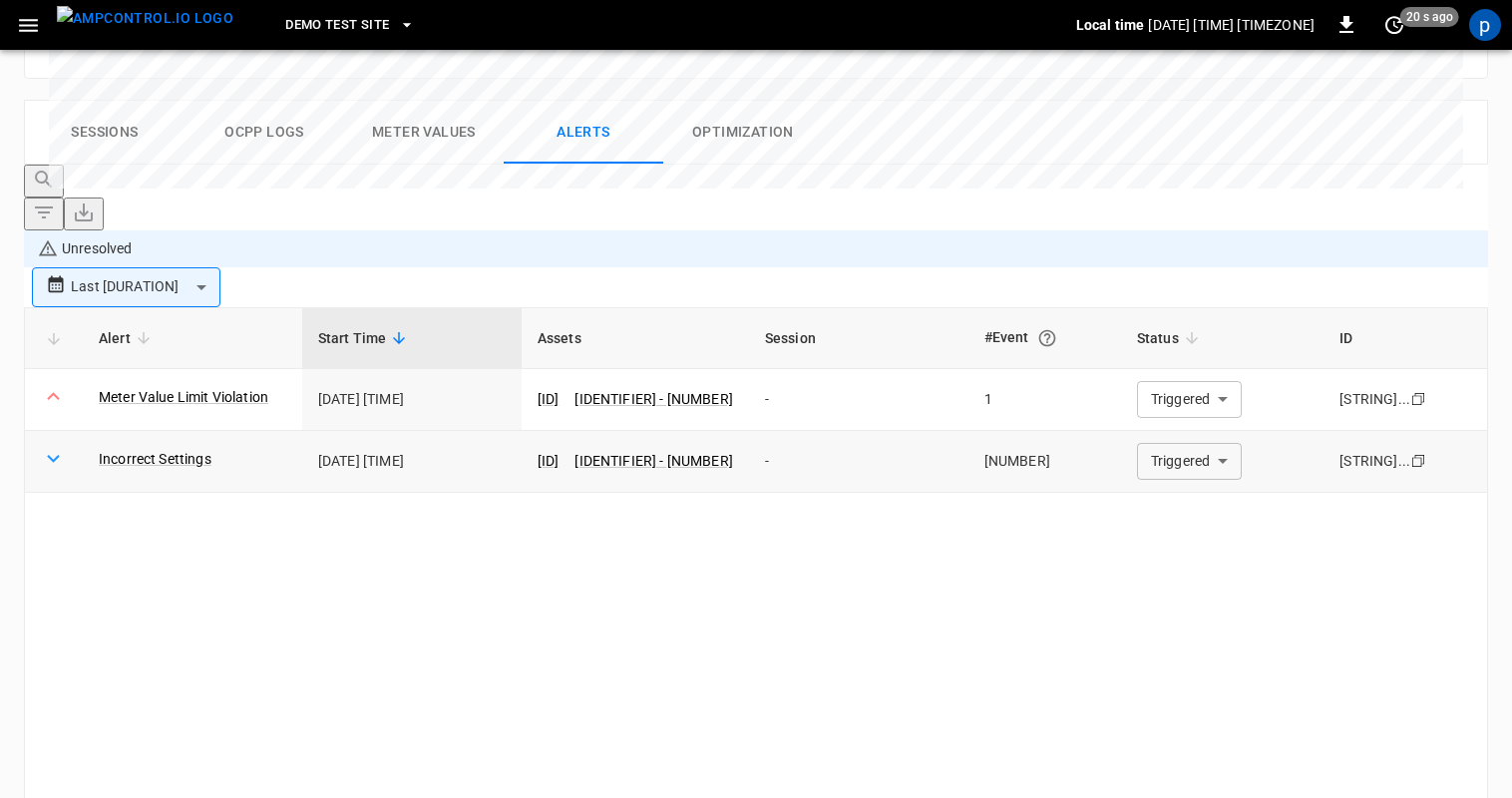click 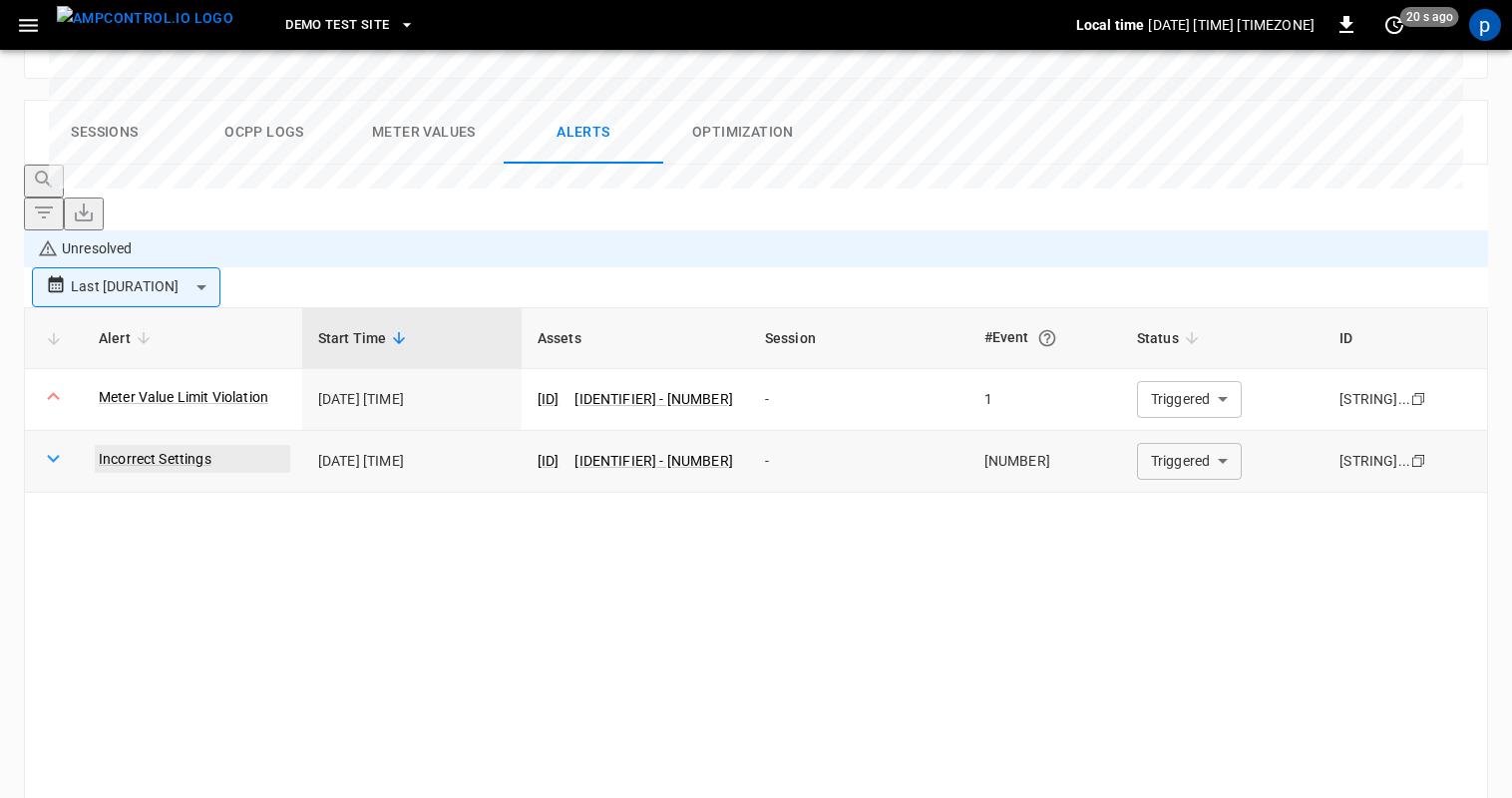 click on "Incorrect Settings" at bounding box center (192, 459) 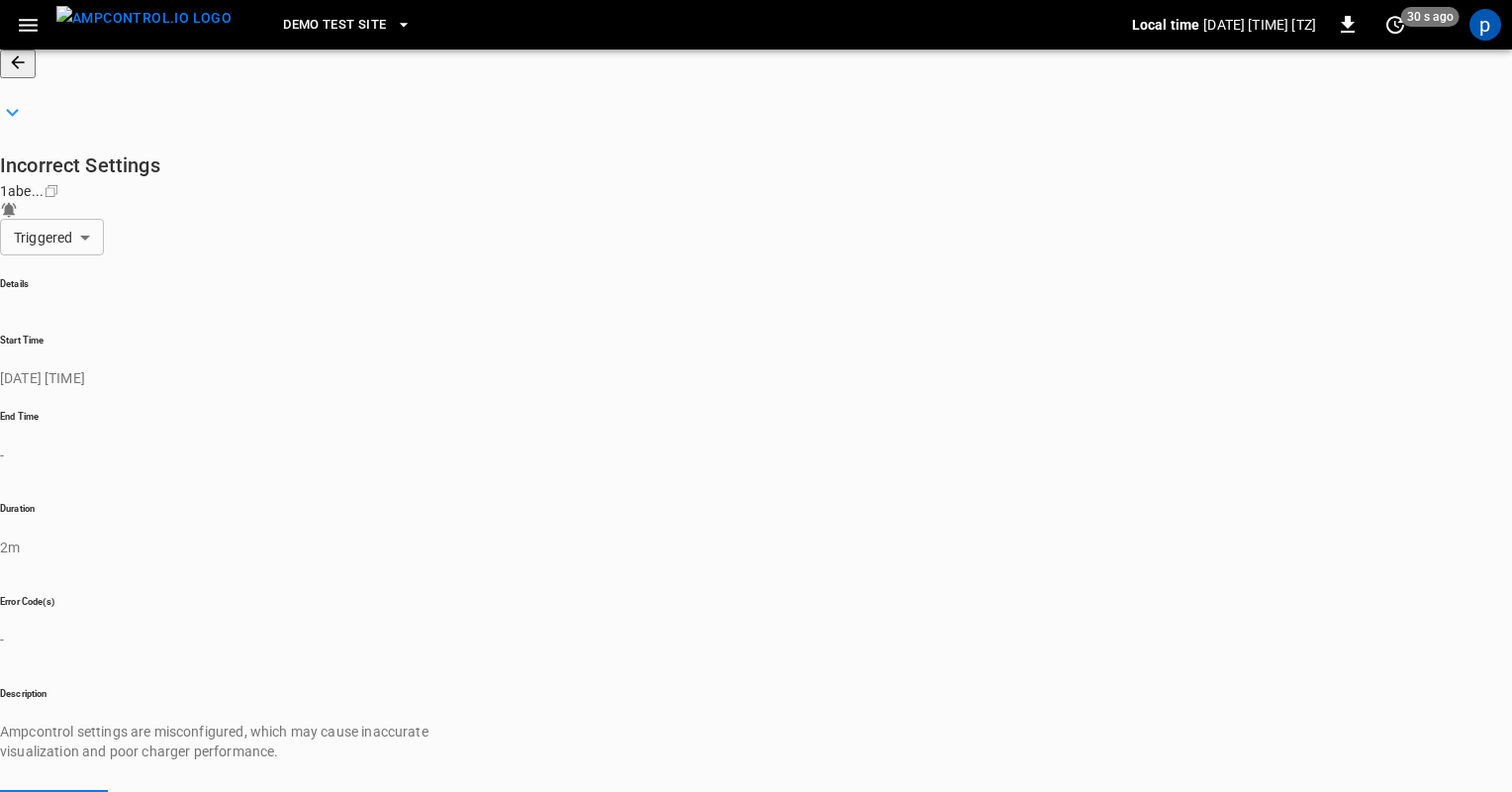 click 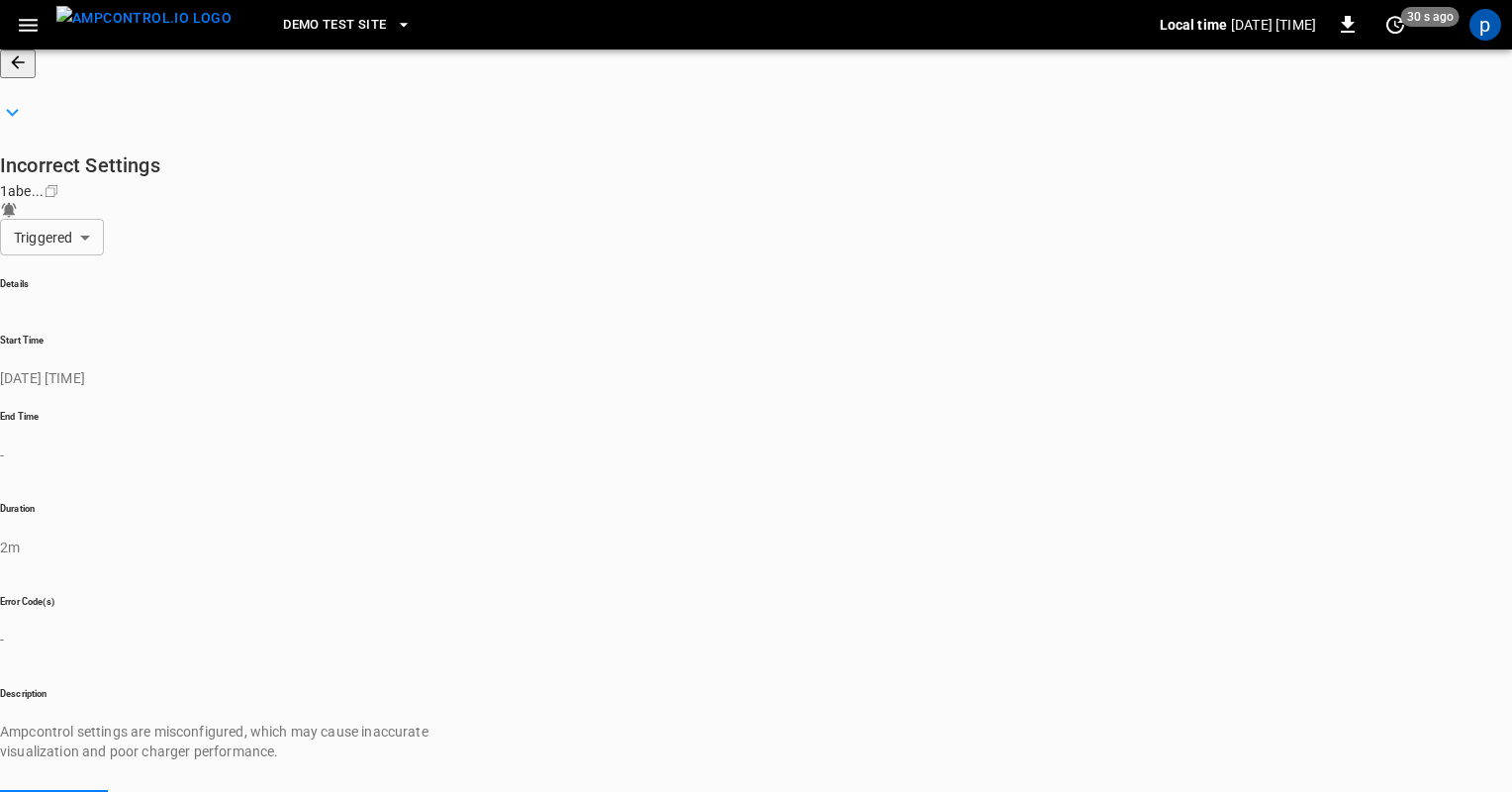 click 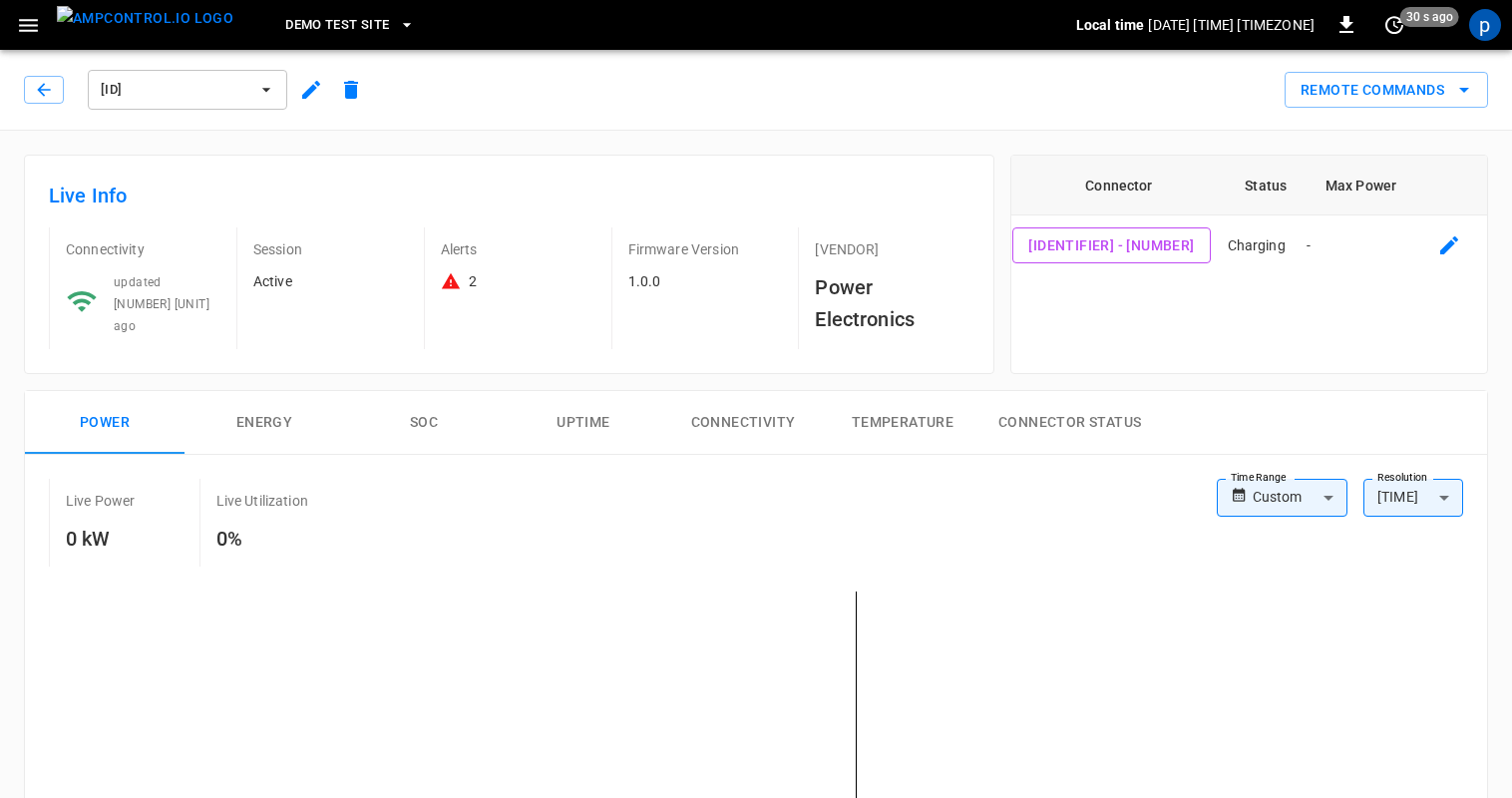click on "Demo Test Site" at bounding box center [337, 25] 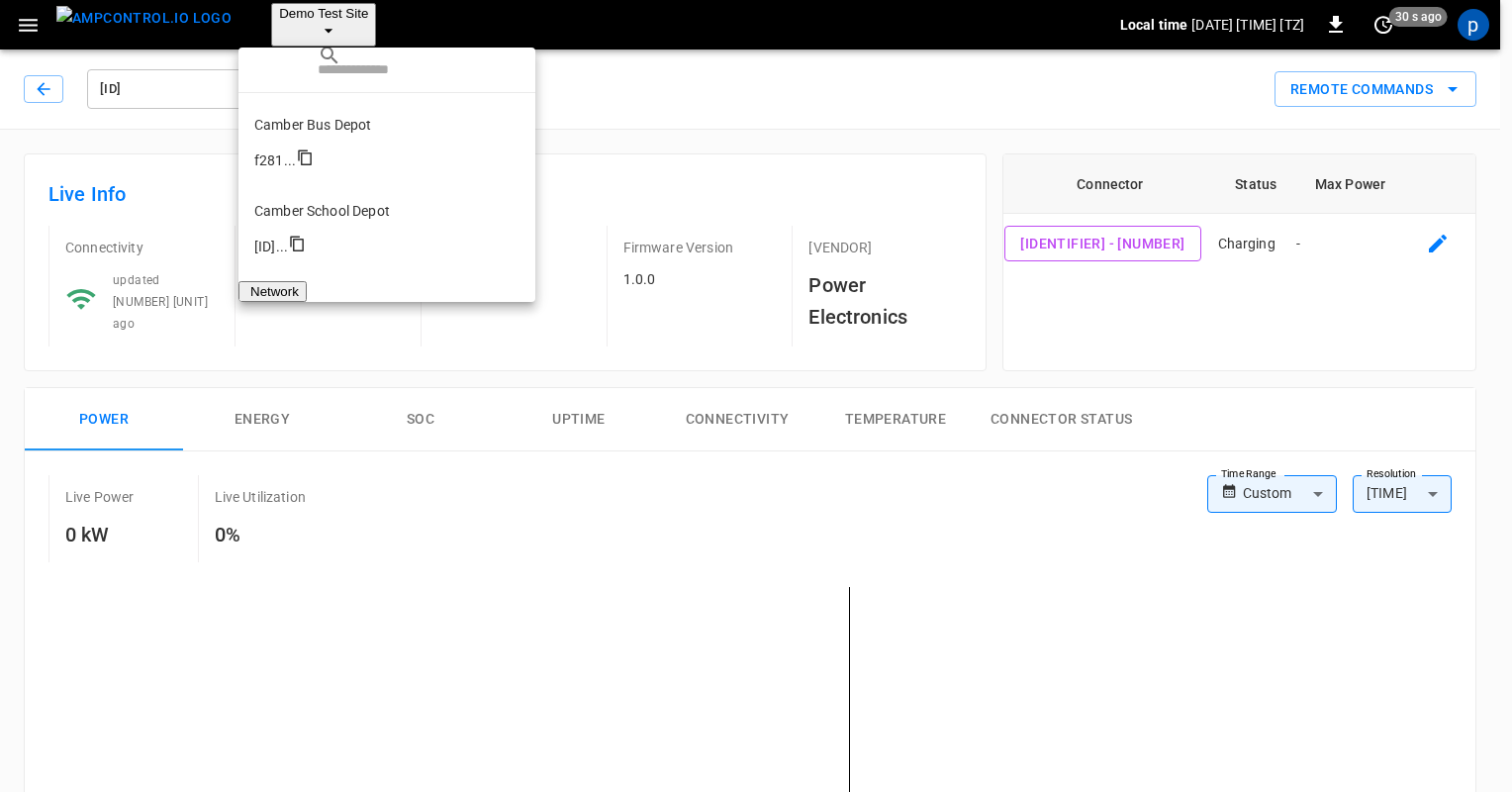 click on "Camber School Depot" at bounding box center [387, 211] 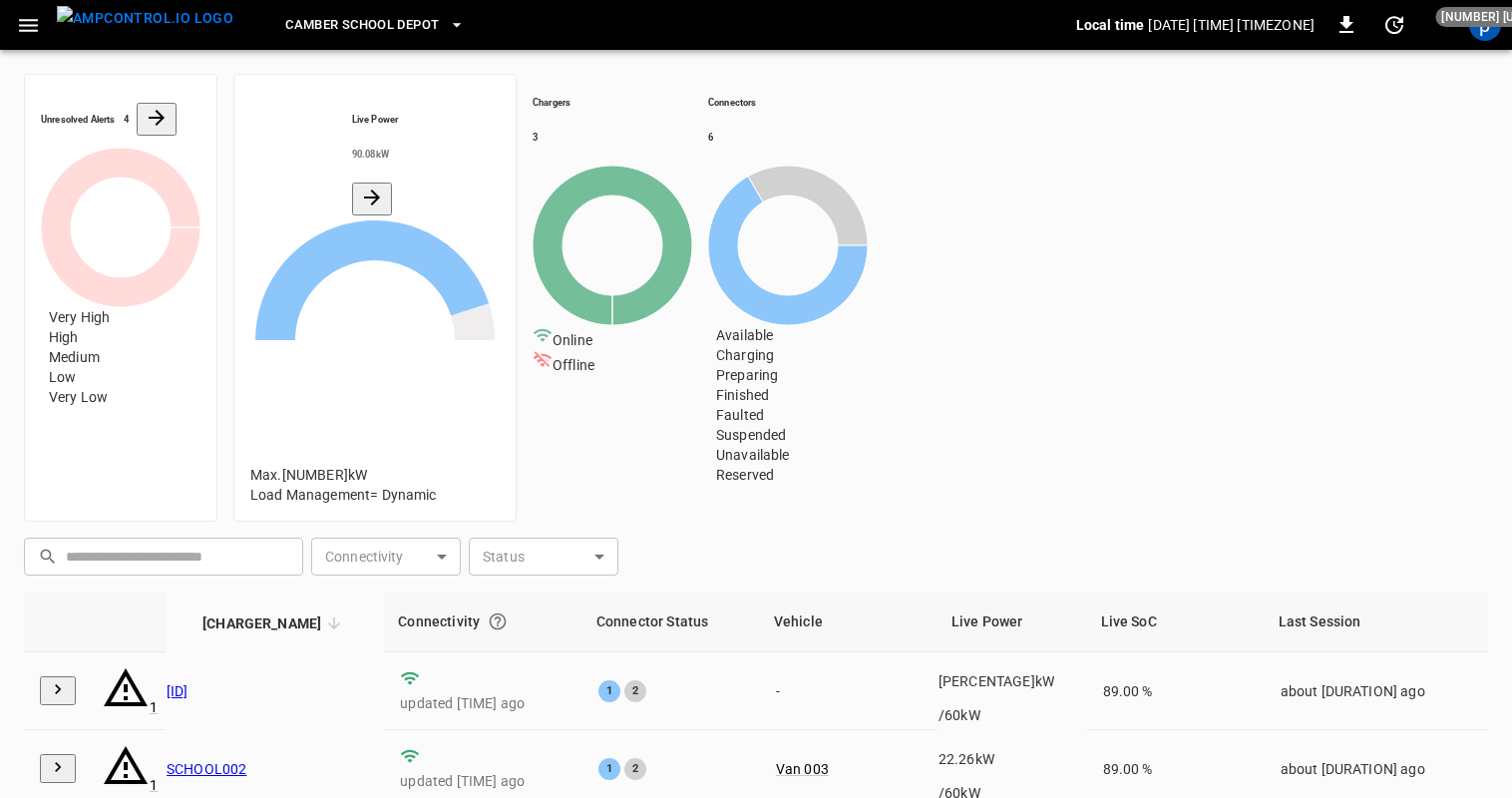 click on "[ID]" at bounding box center [178, 691] 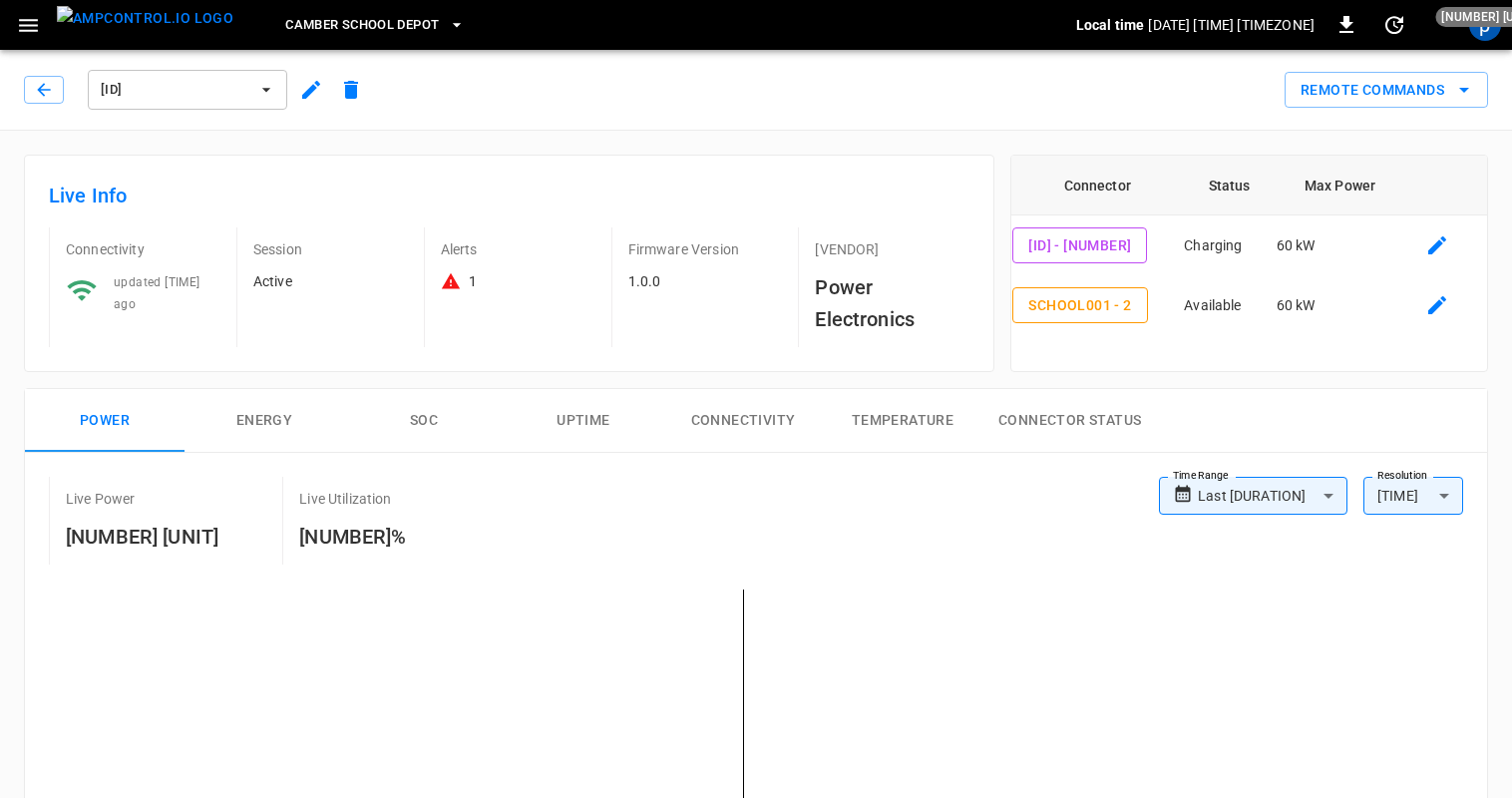 click on "1" at bounding box center [518, 281] 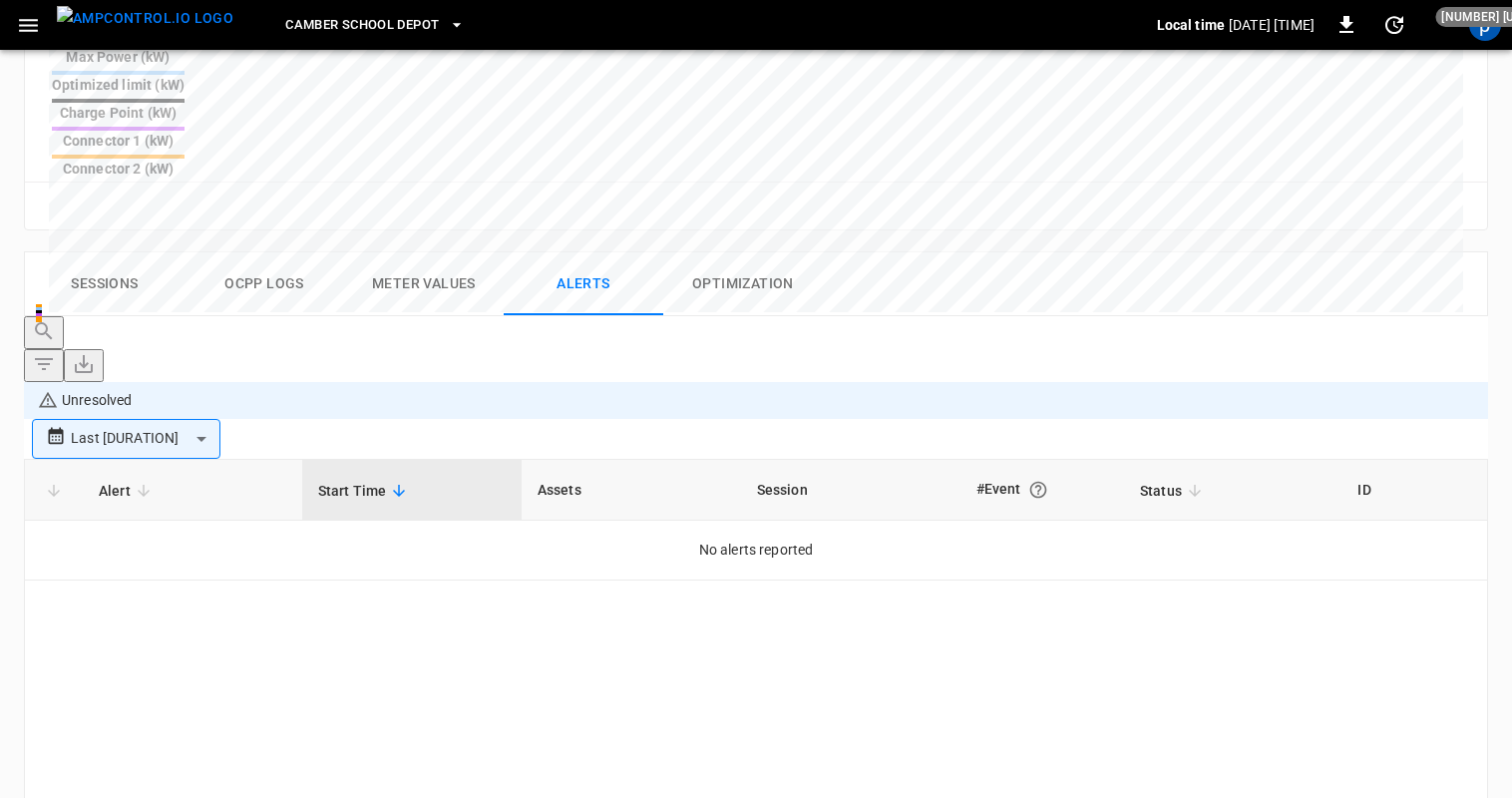 scroll, scrollTop: 871, scrollLeft: 0, axis: vertical 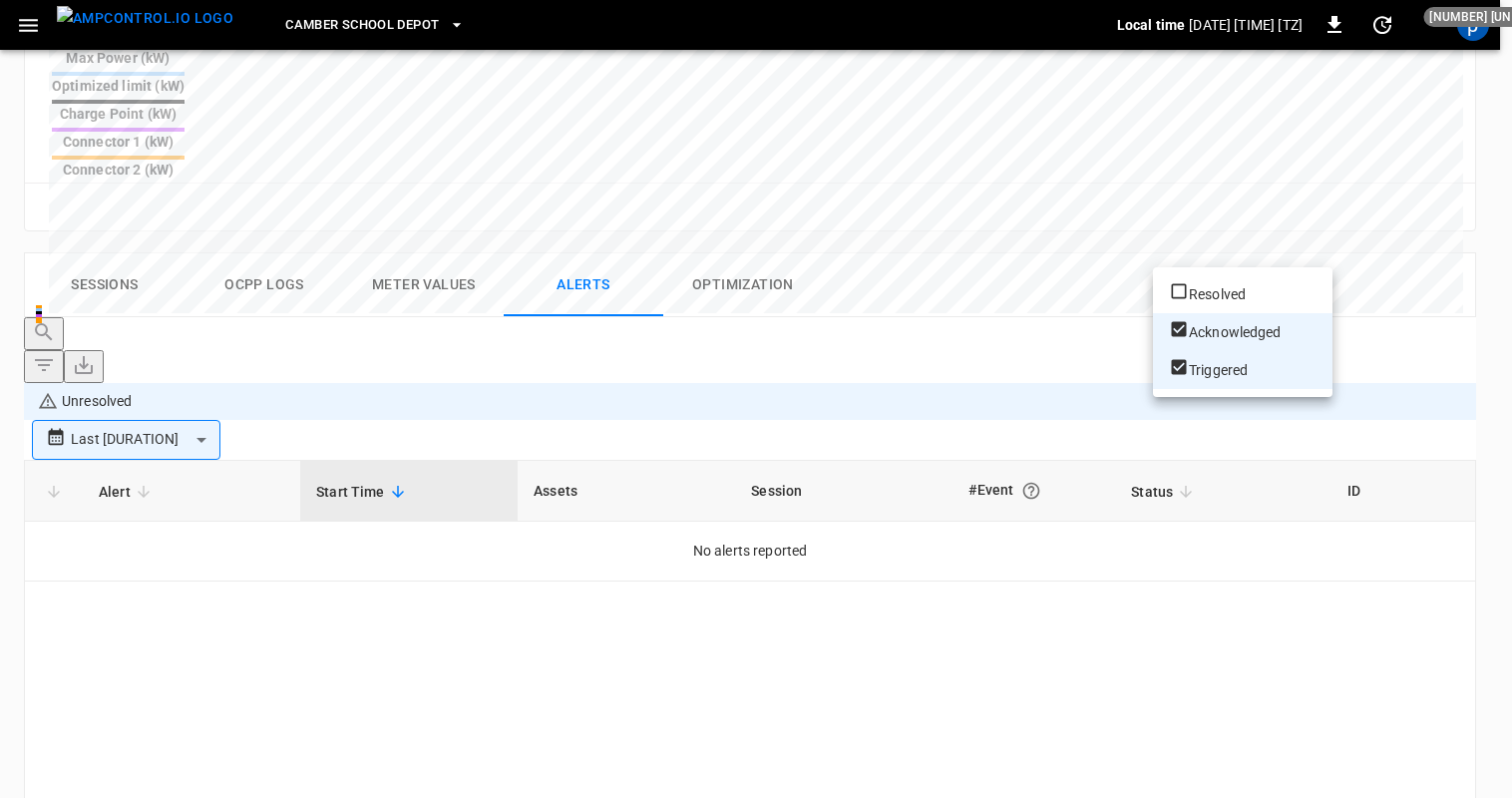 click on "**********" at bounding box center (756, 113) 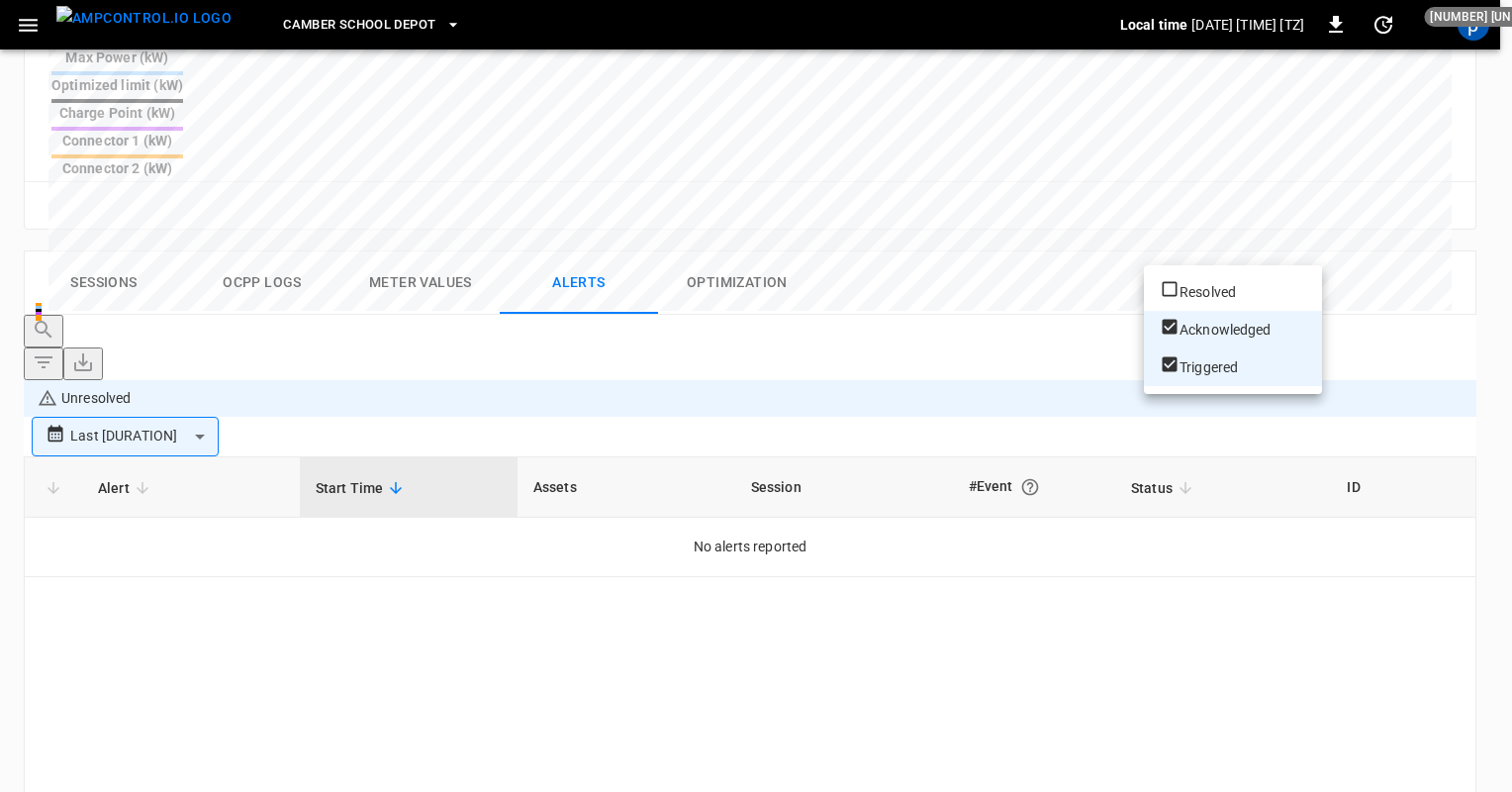 click on "Resolved" at bounding box center (1233, 292) 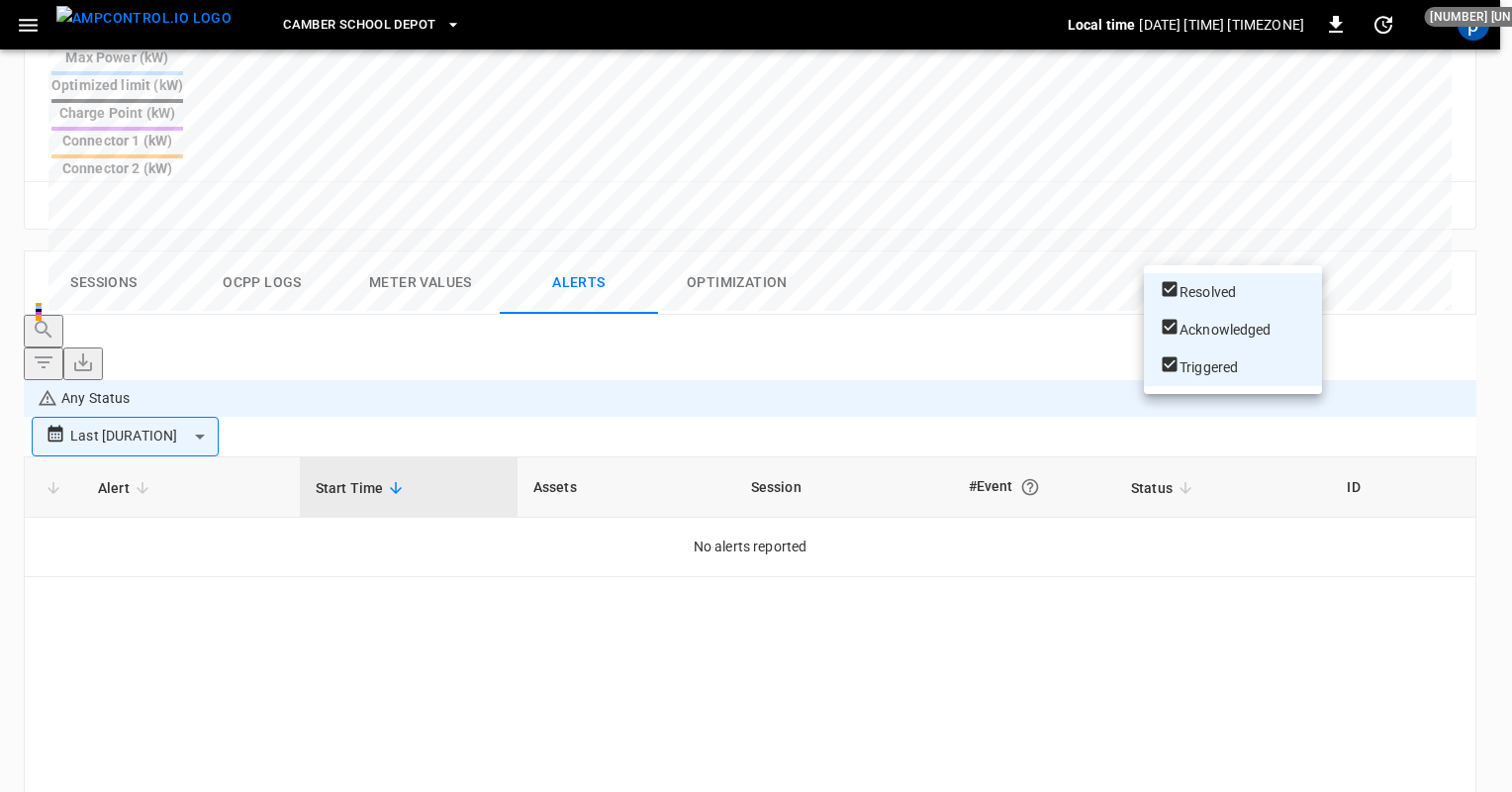 click at bounding box center [756, 396] 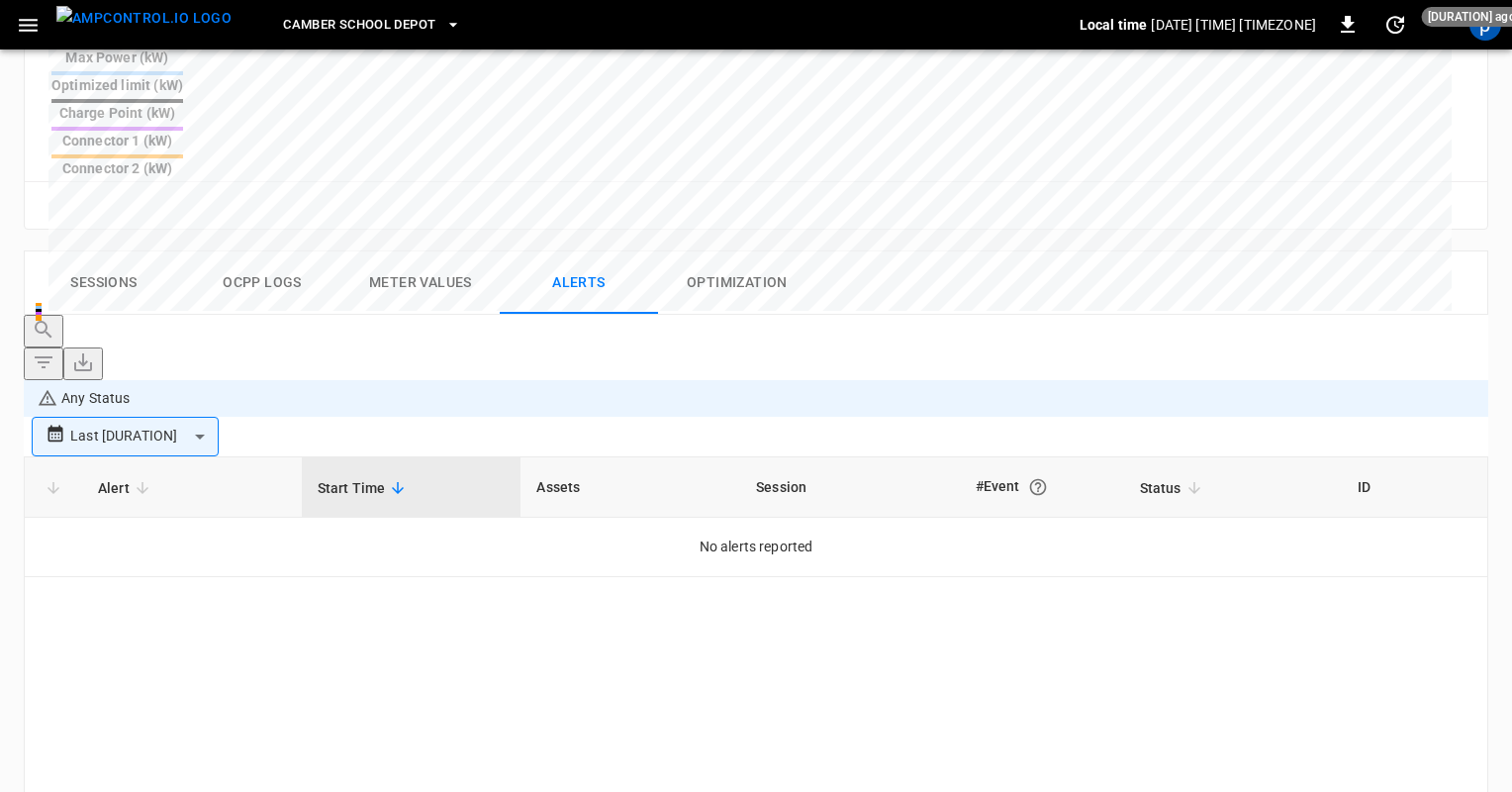 click on "**********" at bounding box center [756, 112] 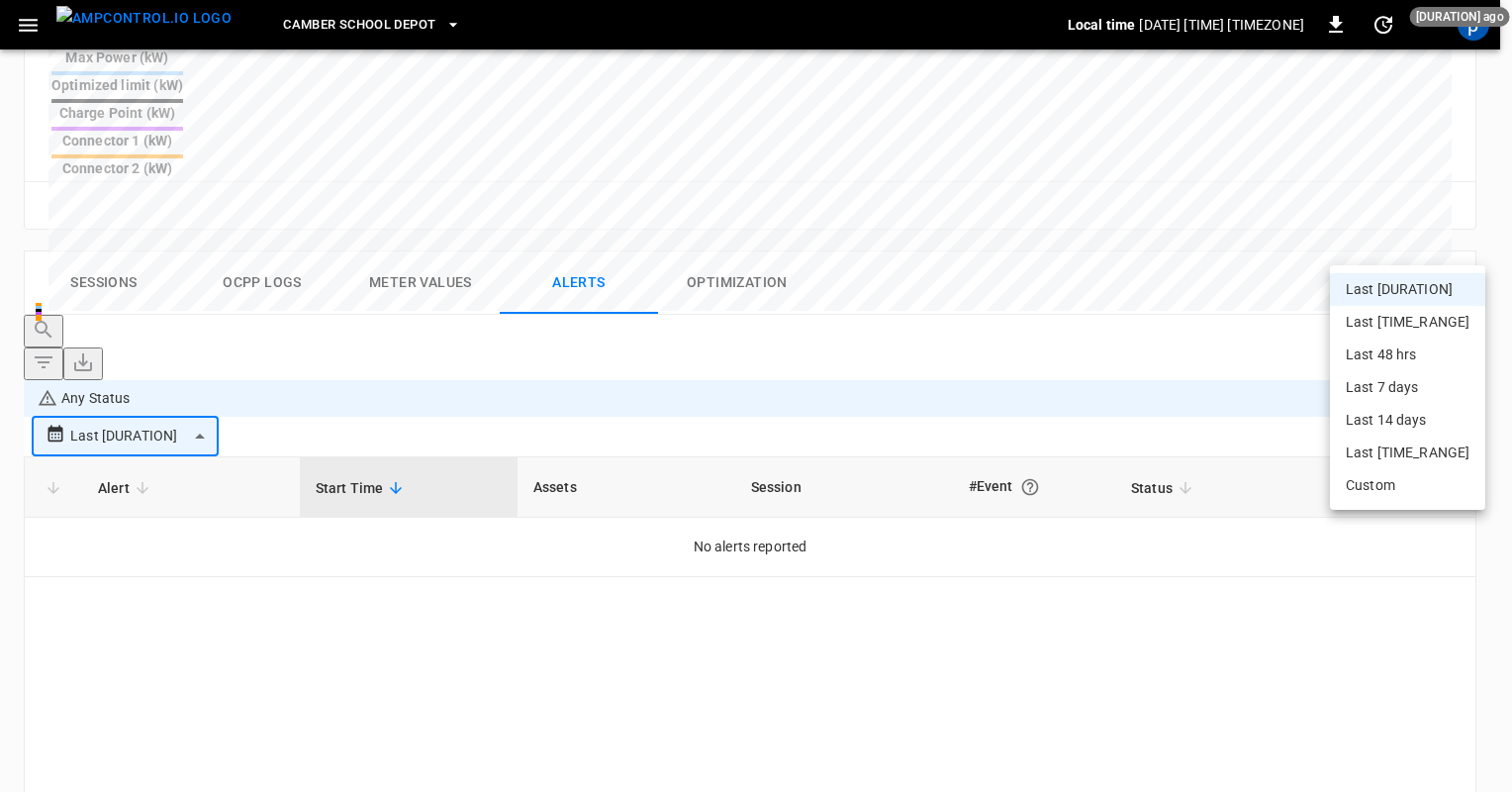 click on "Last 48 hrs" at bounding box center (1407, 354) 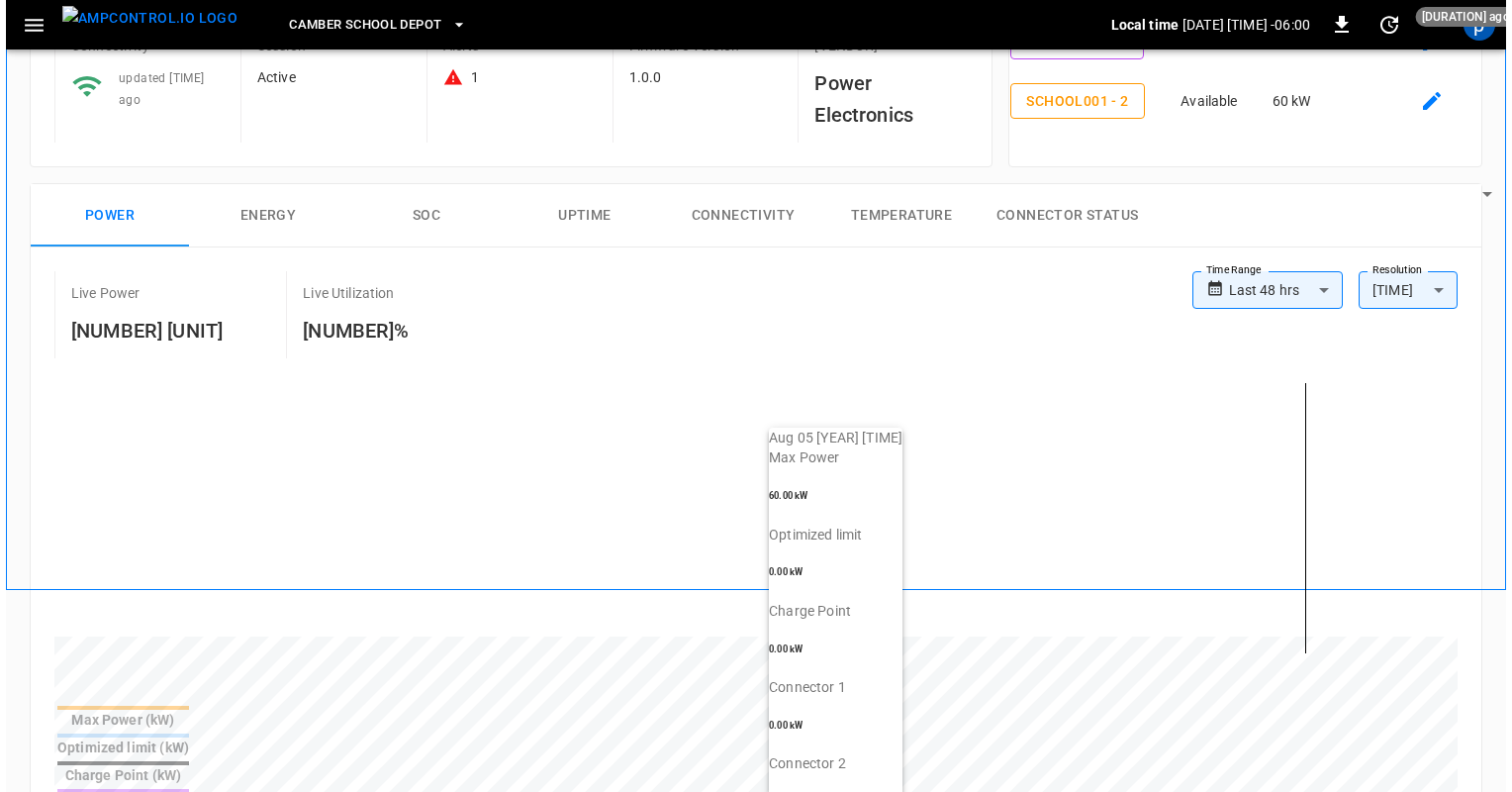 scroll, scrollTop: 0, scrollLeft: 0, axis: both 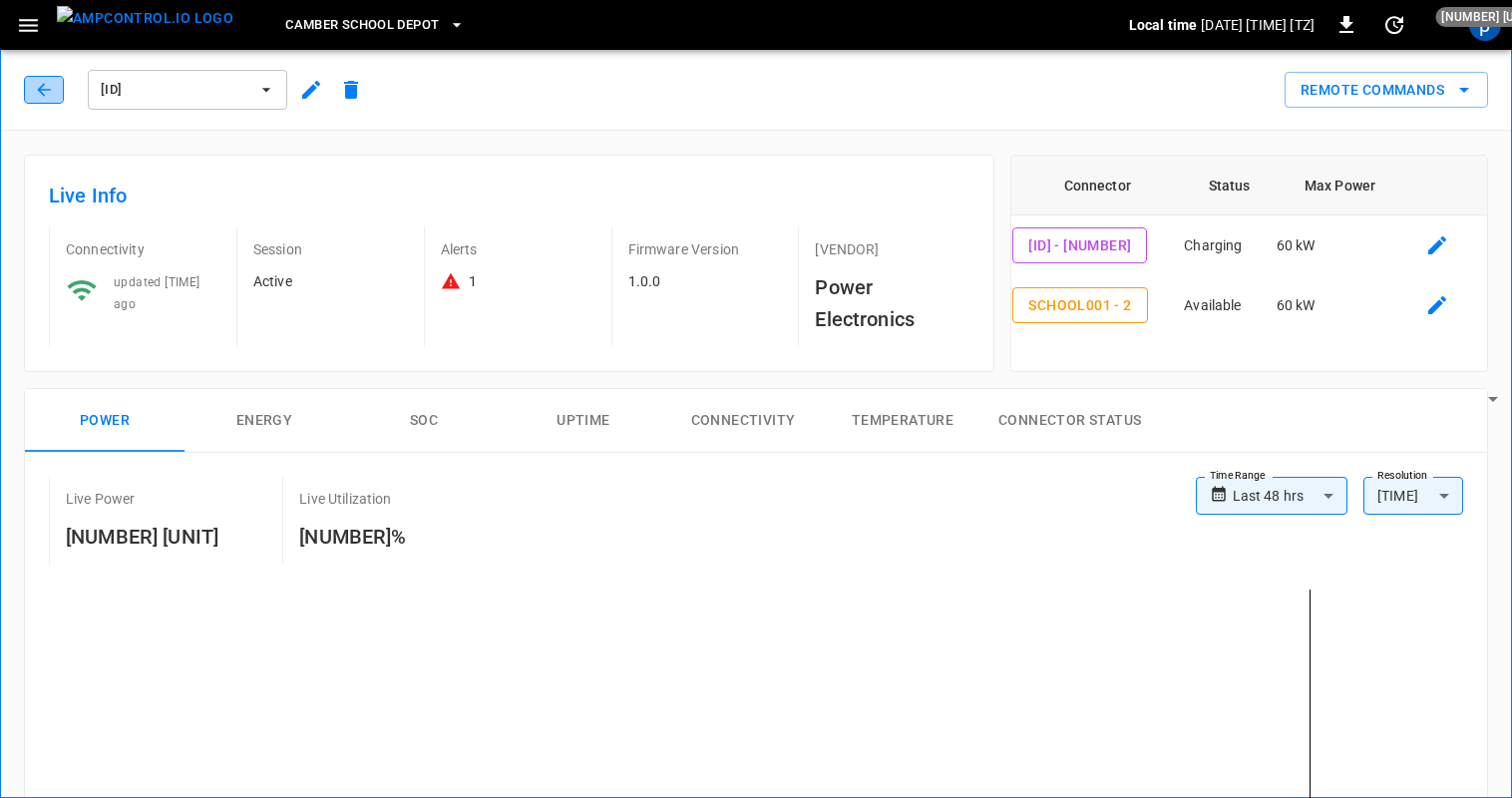 click 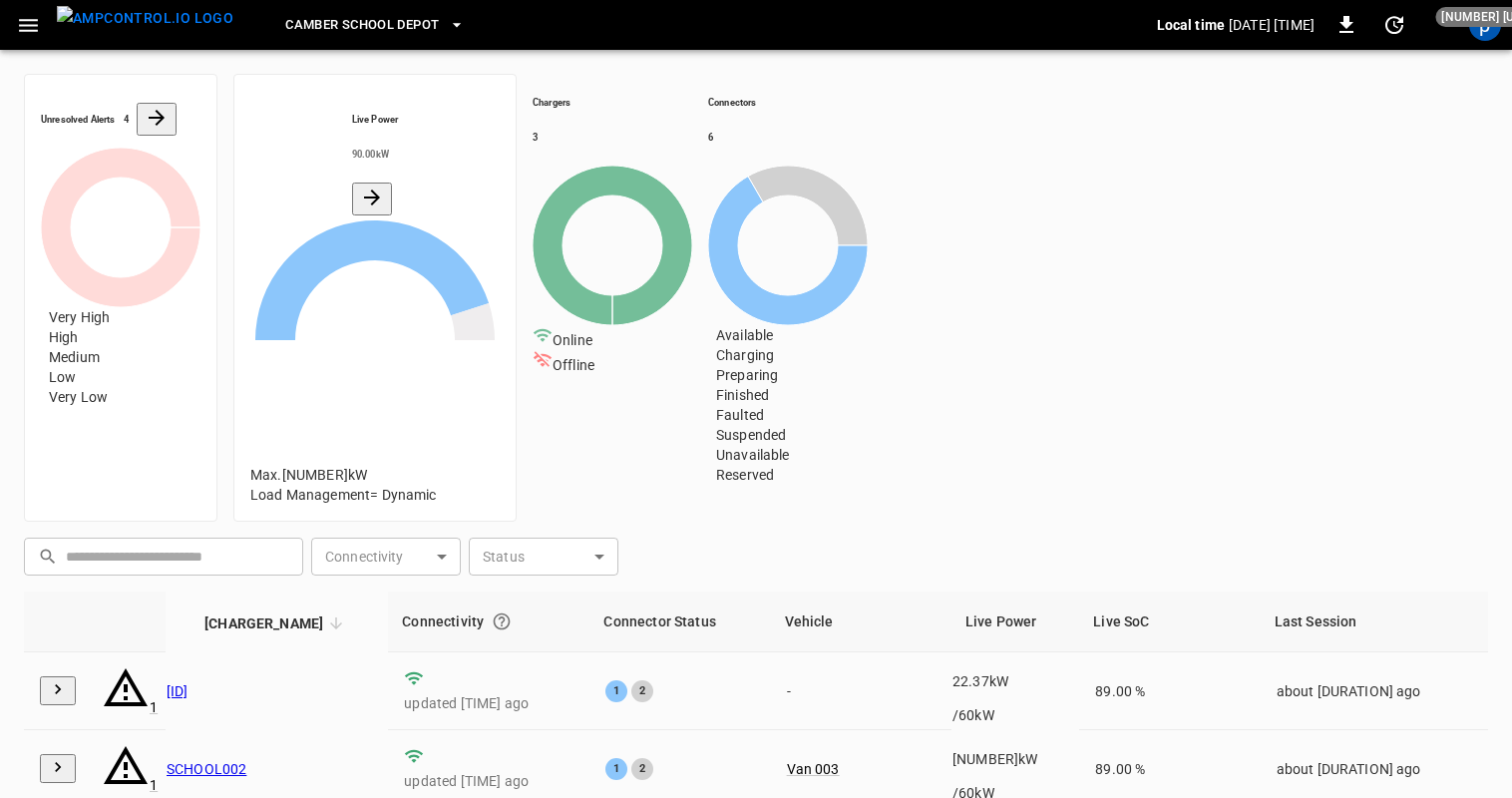 click on "Camber School Depot" at bounding box center [362, 25] 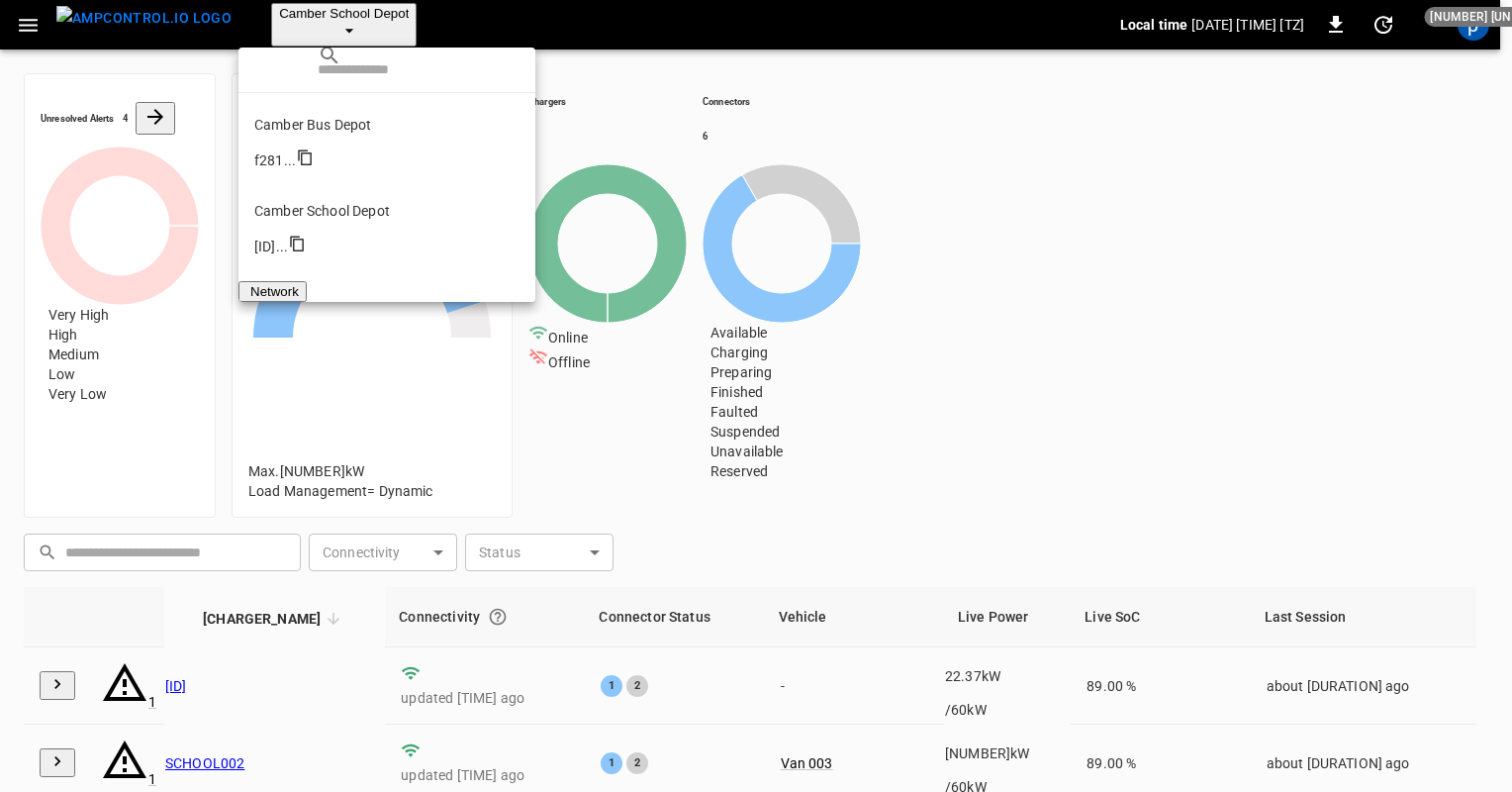 click on "Demo Test Site" at bounding box center [387, 383] 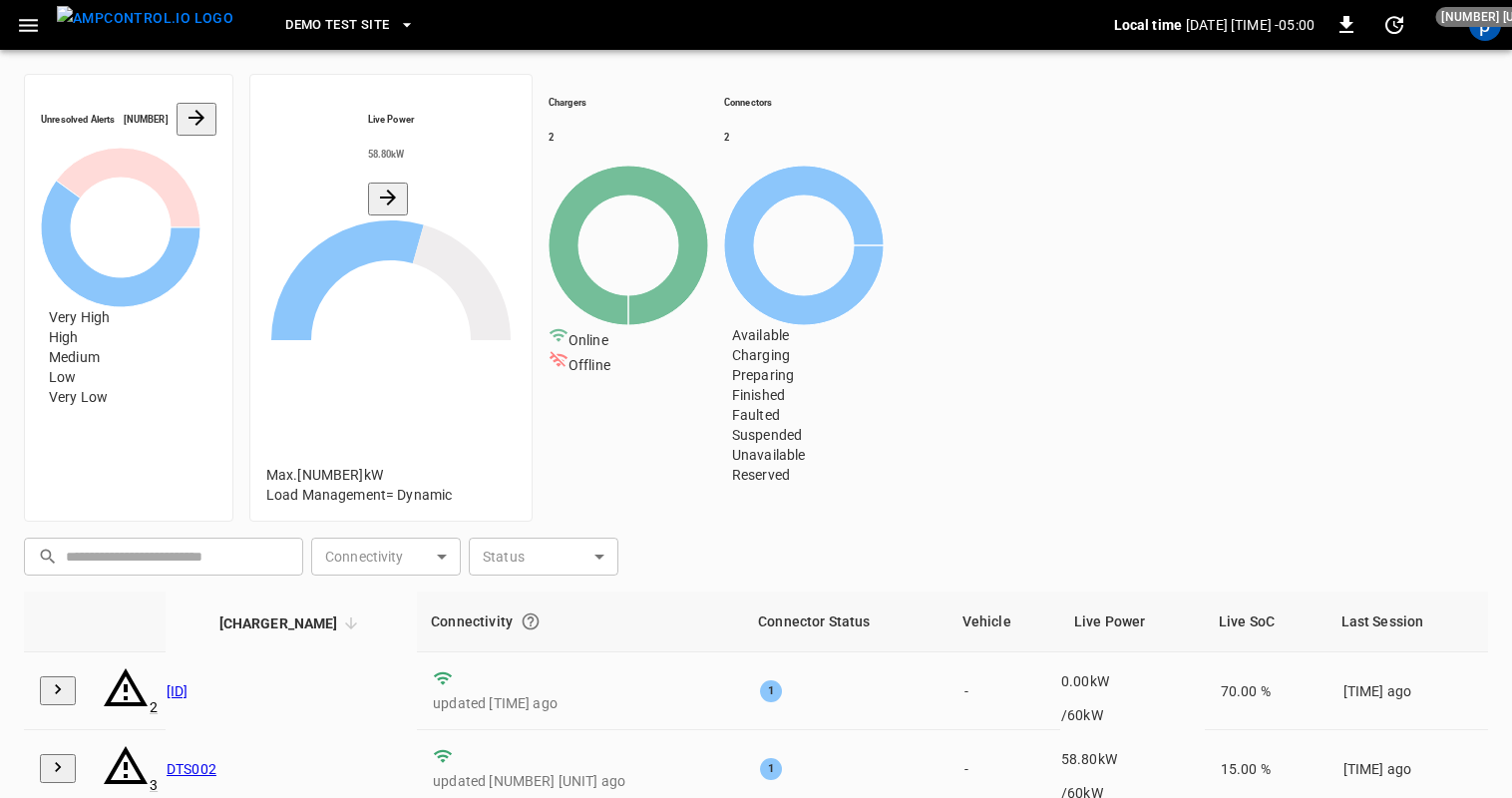 click 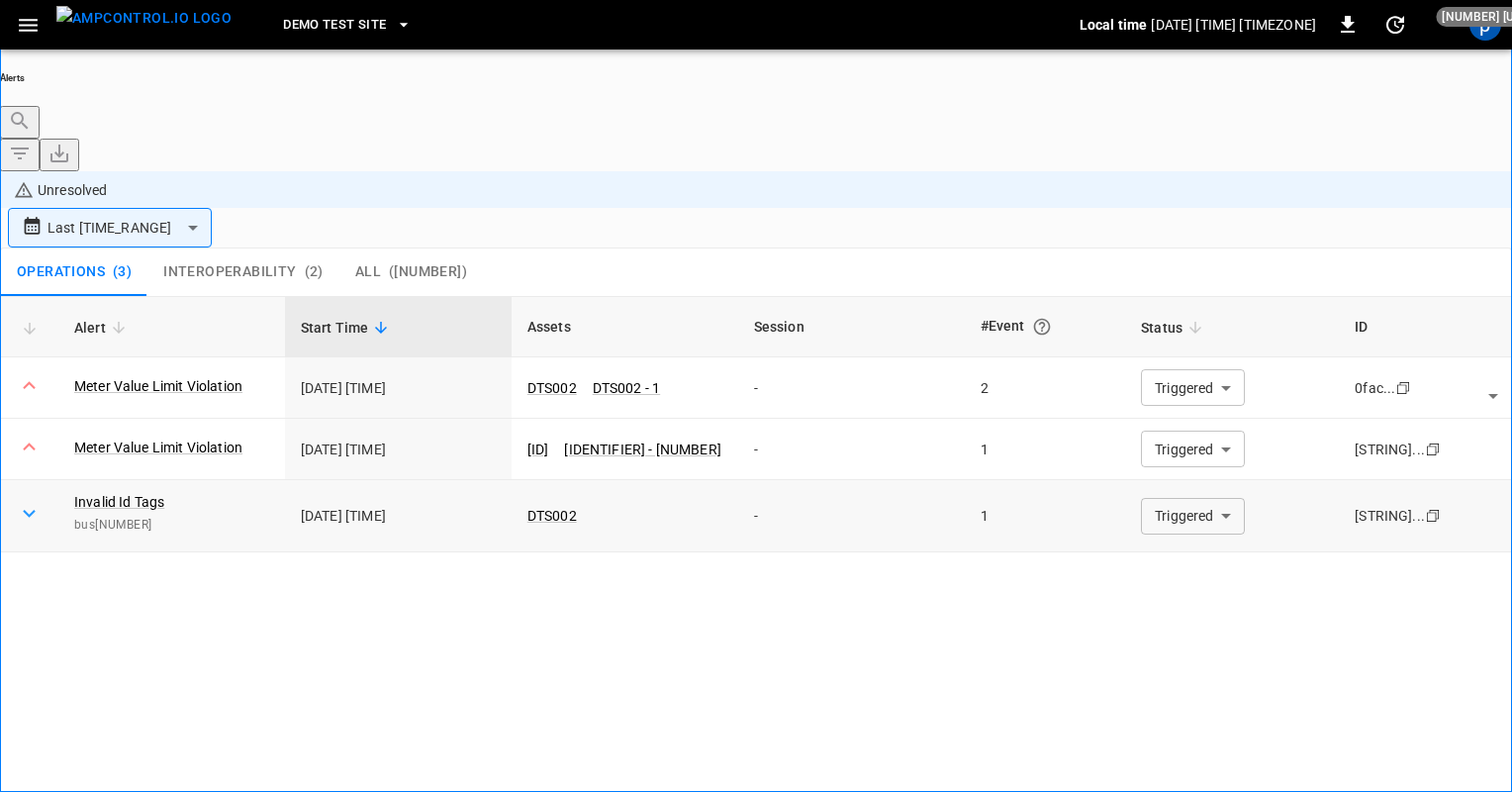 click on "**********" at bounding box center (756, 451) 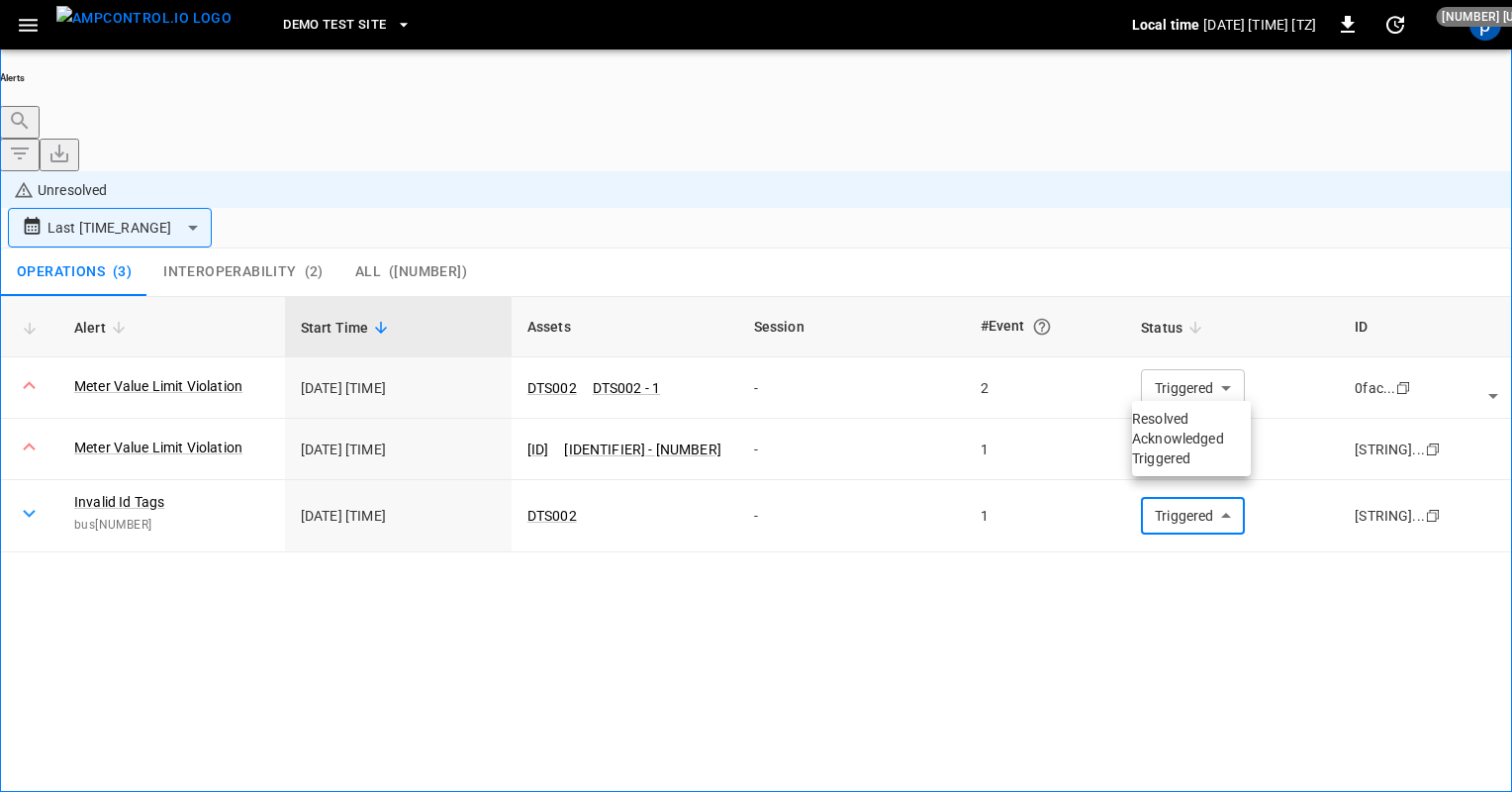 click at bounding box center [756, 396] 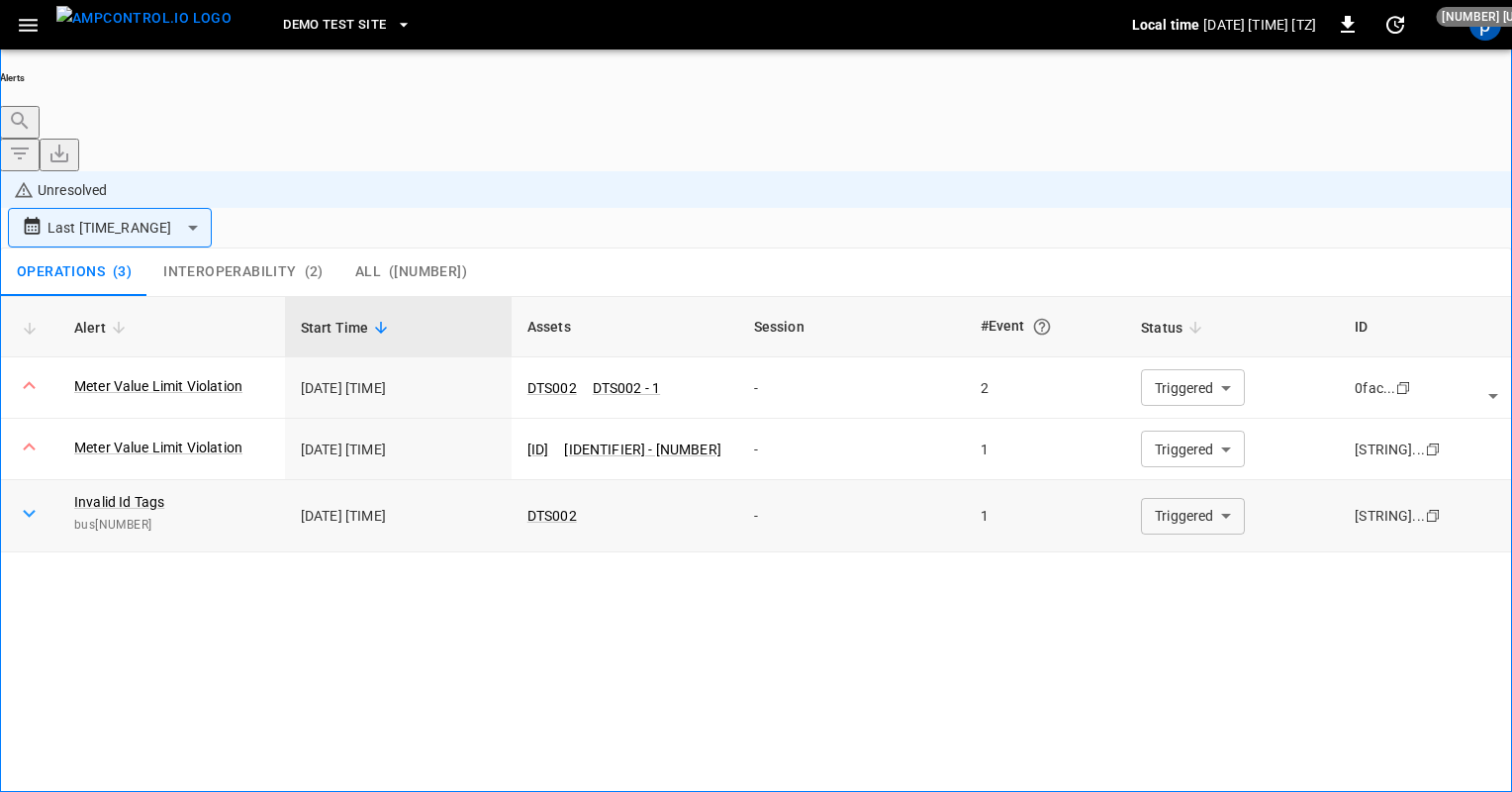 click 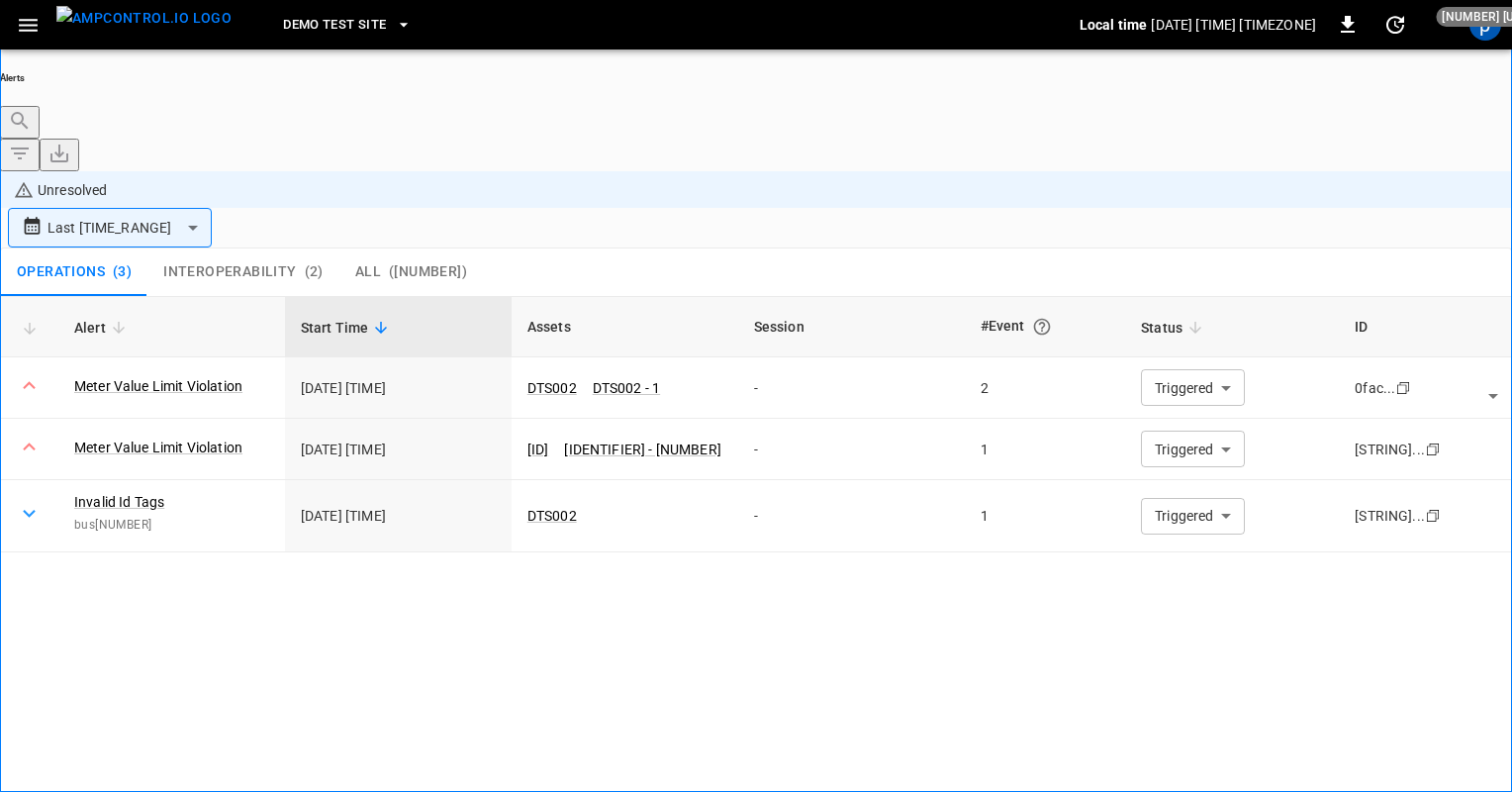 click on "Interoperability" at bounding box center (230, 272) 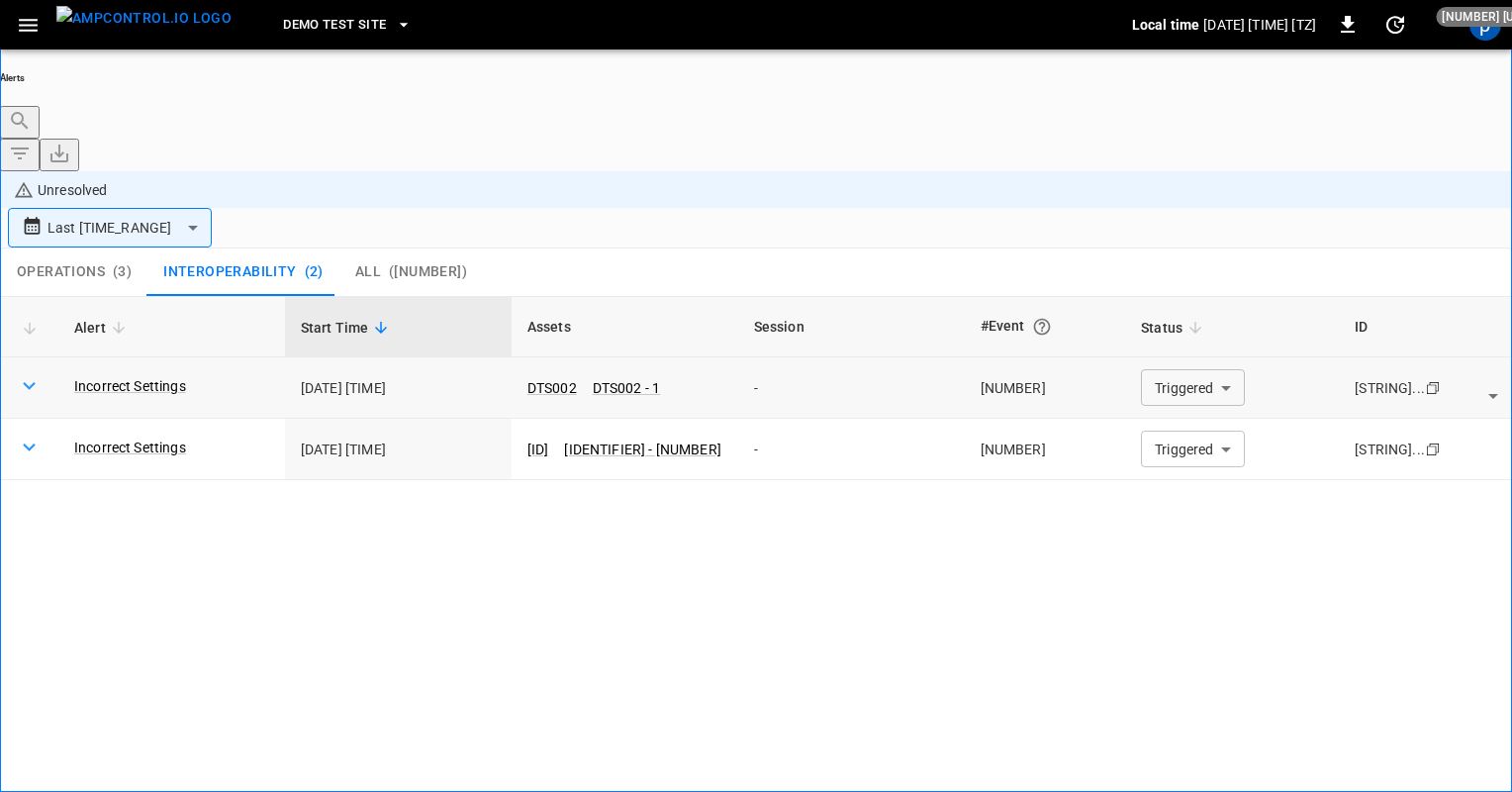 click 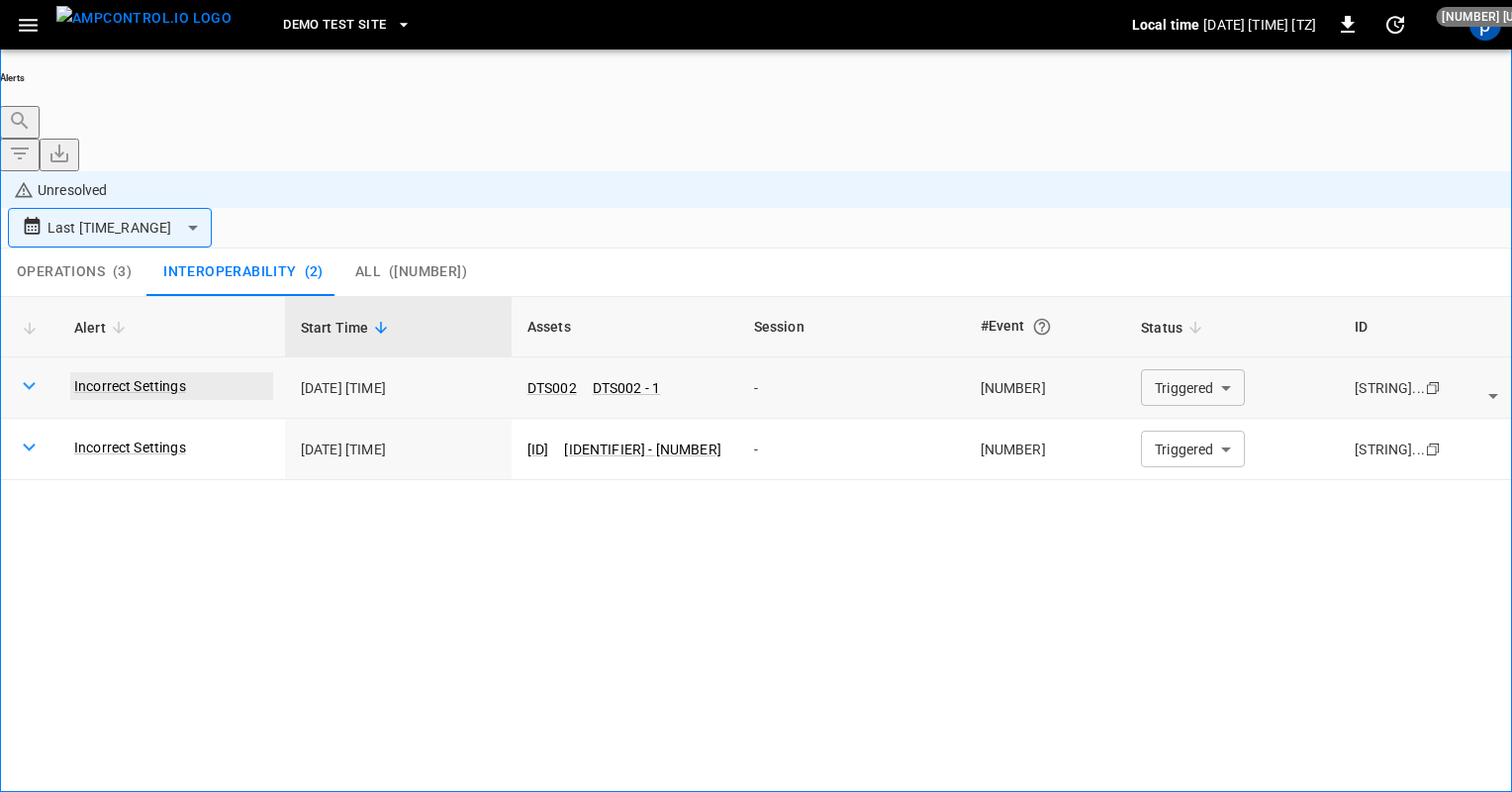 click on "Incorrect Settings" at bounding box center [171, 386] 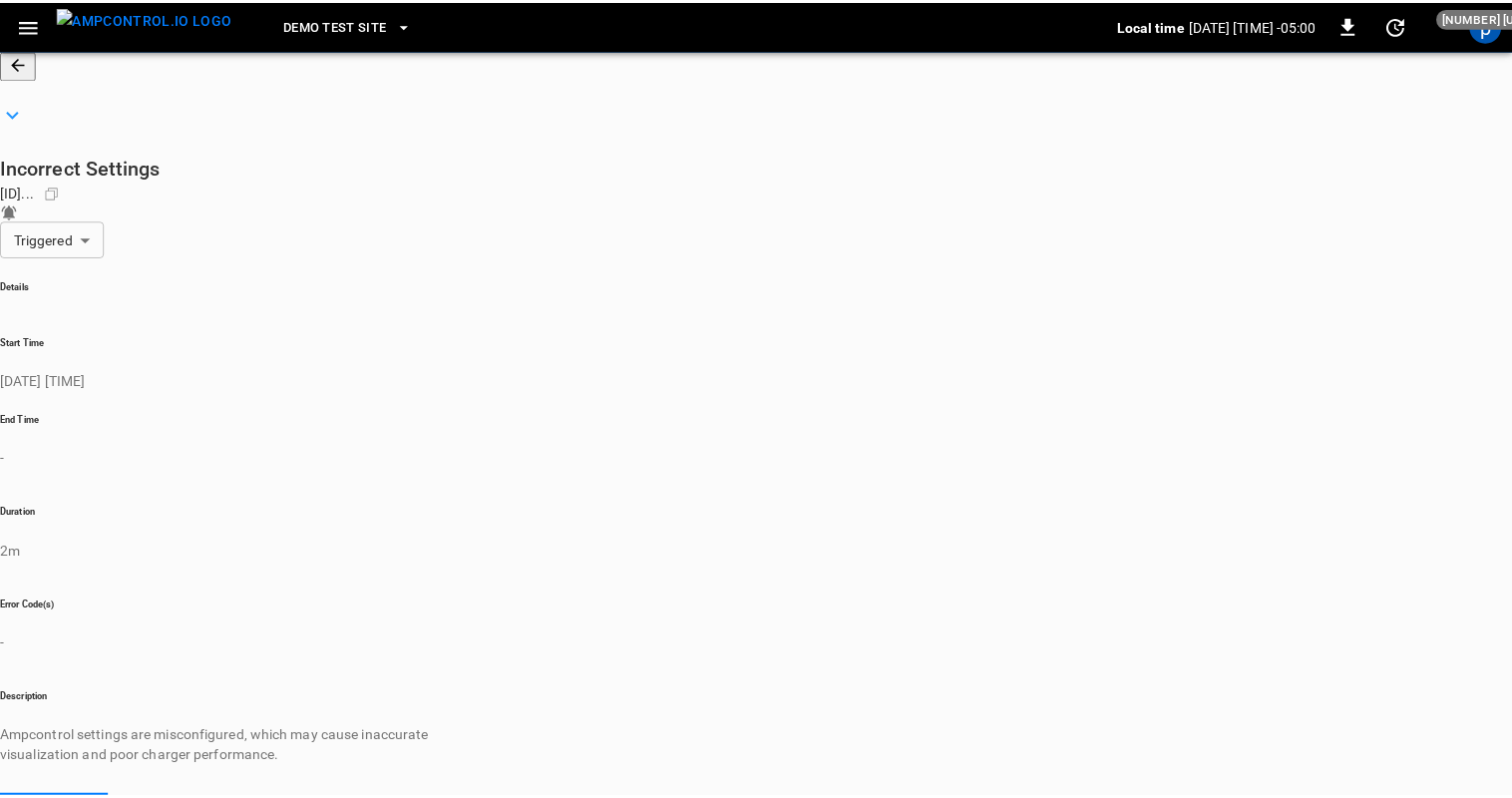 scroll, scrollTop: 0, scrollLeft: 0, axis: both 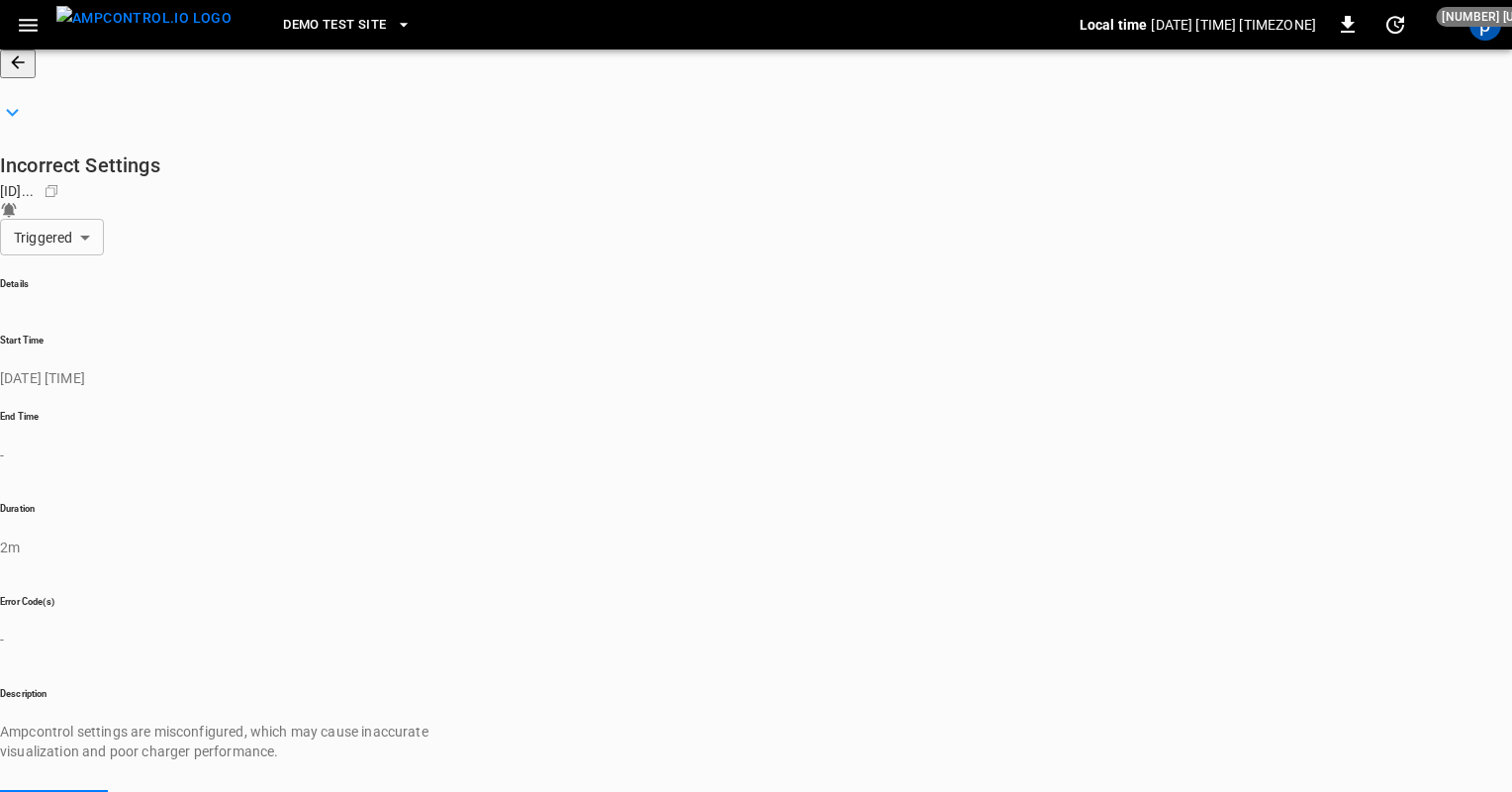 click 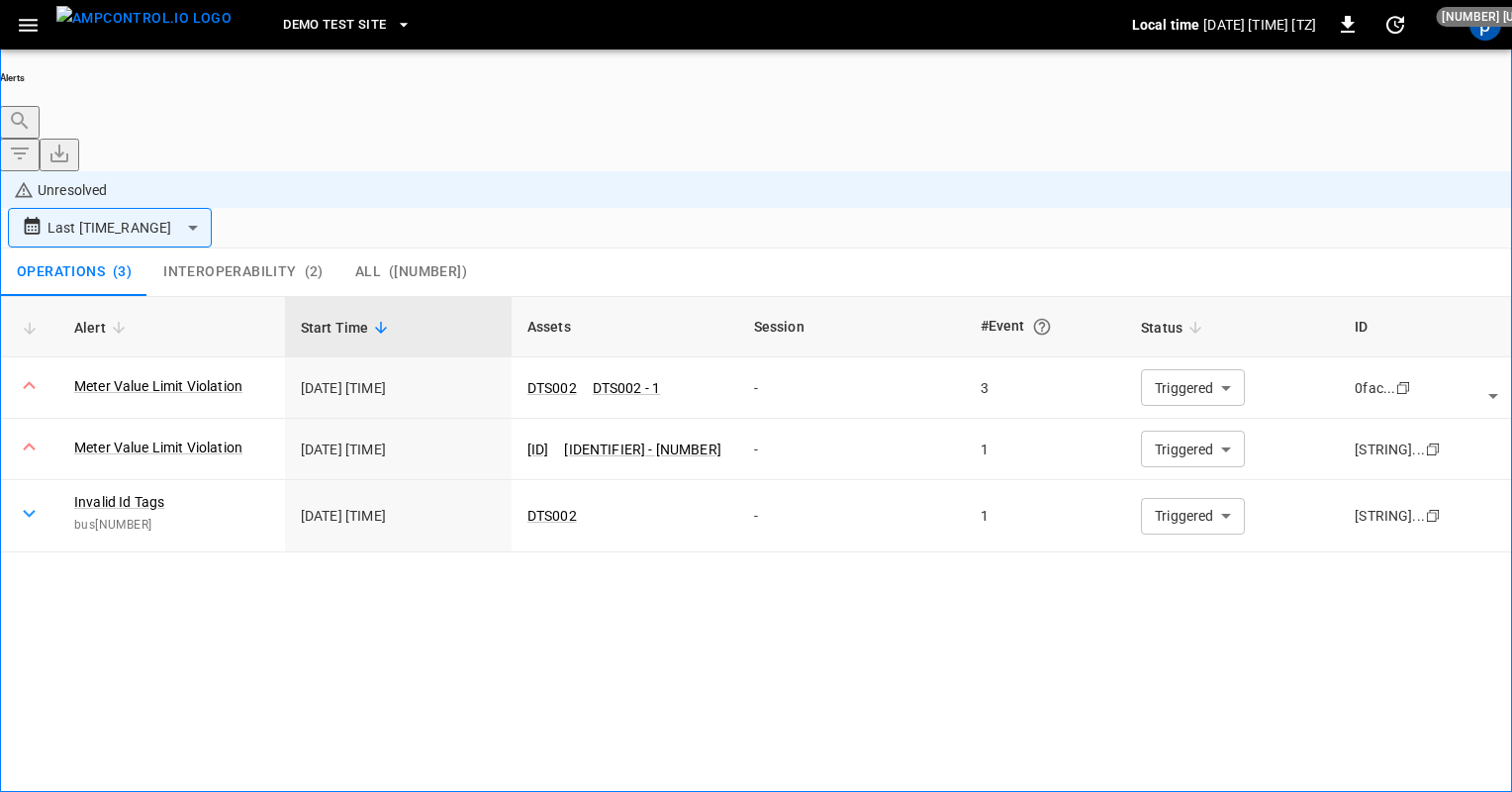 click 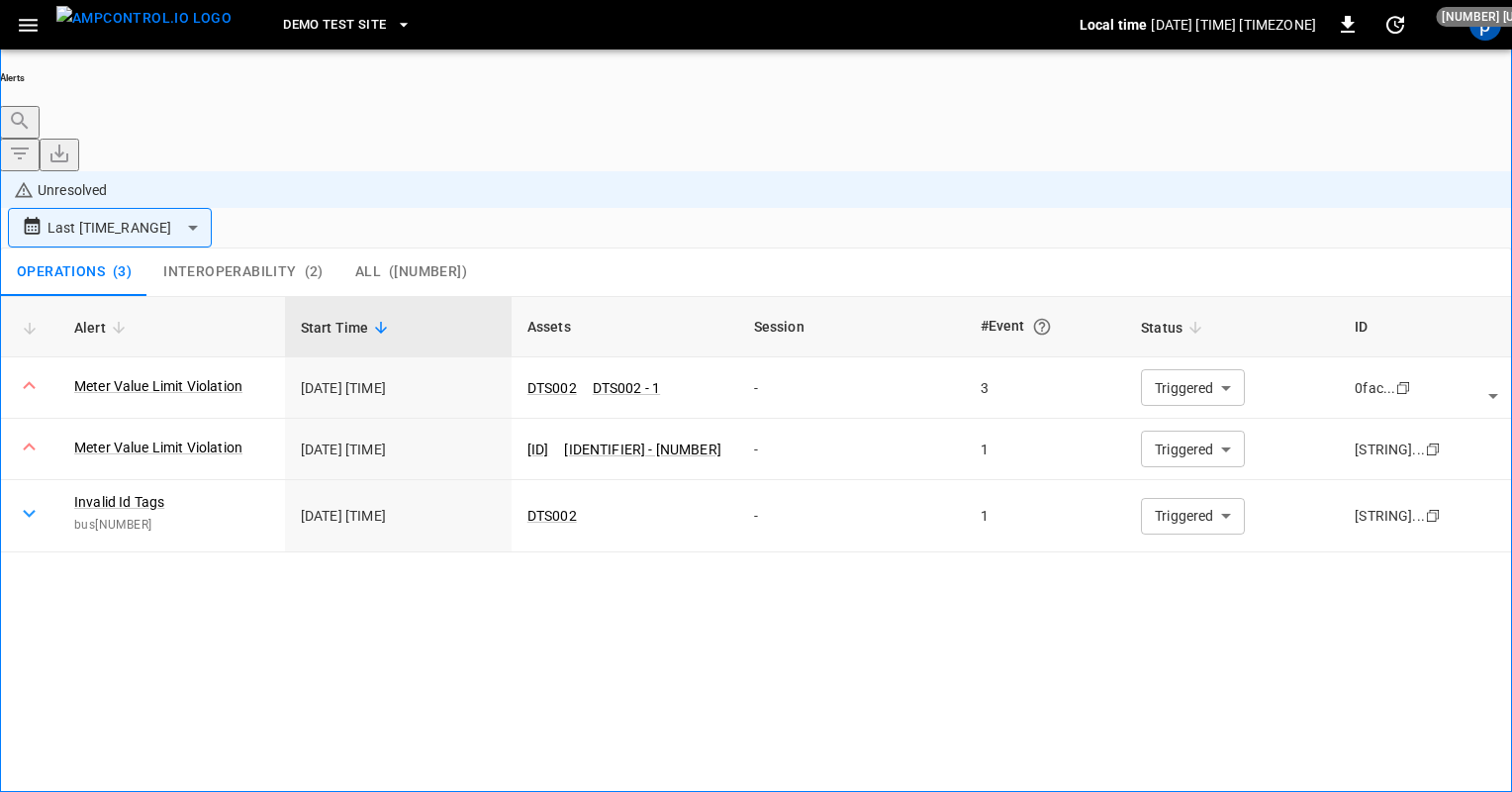 click on "Connectors" at bounding box center [109, 1745] 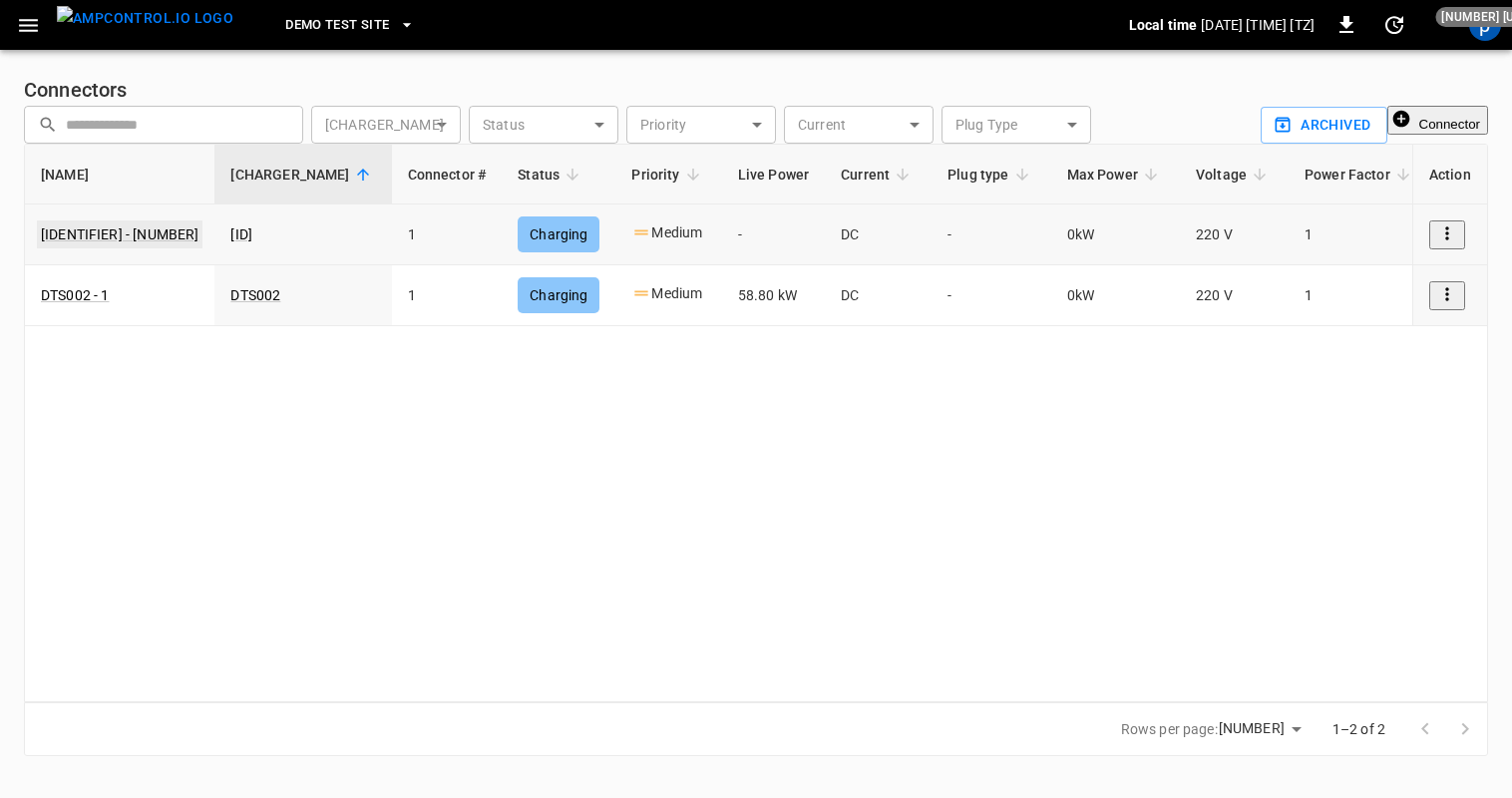 click on "[IDENTIFIER] - [NUMBER]" at bounding box center (120, 234) 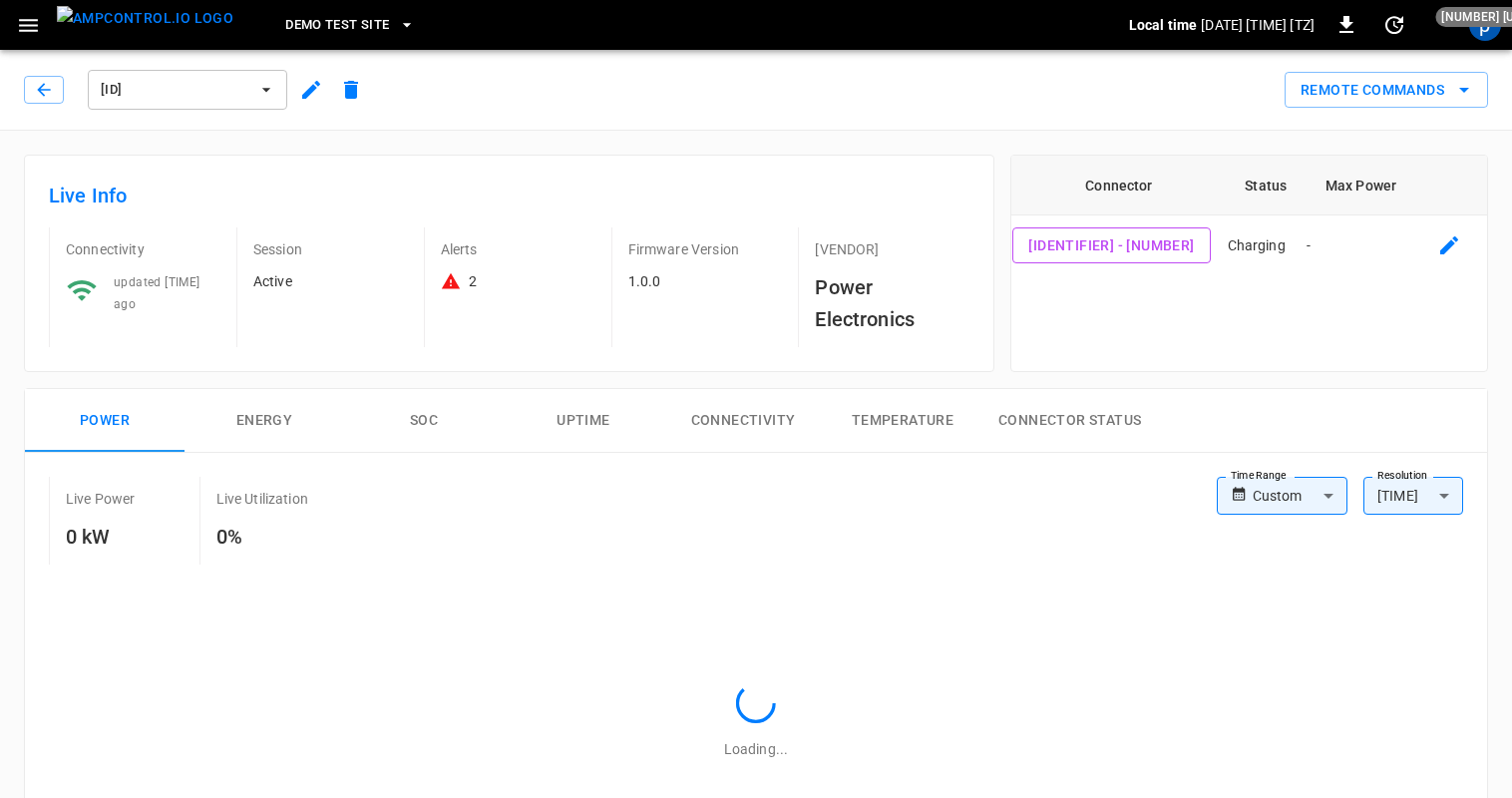 type on "**********" 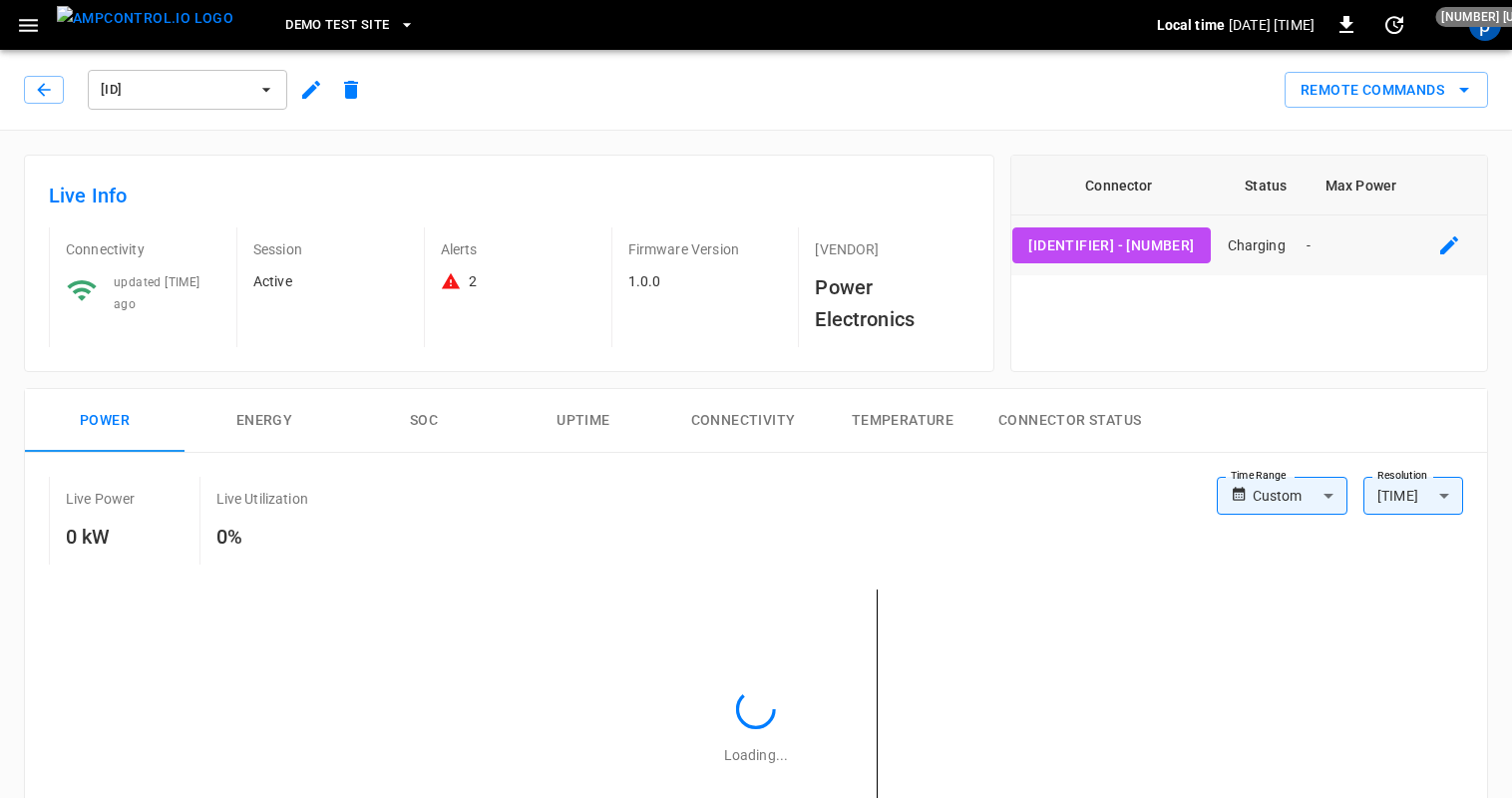 click at bounding box center [1449, 245] 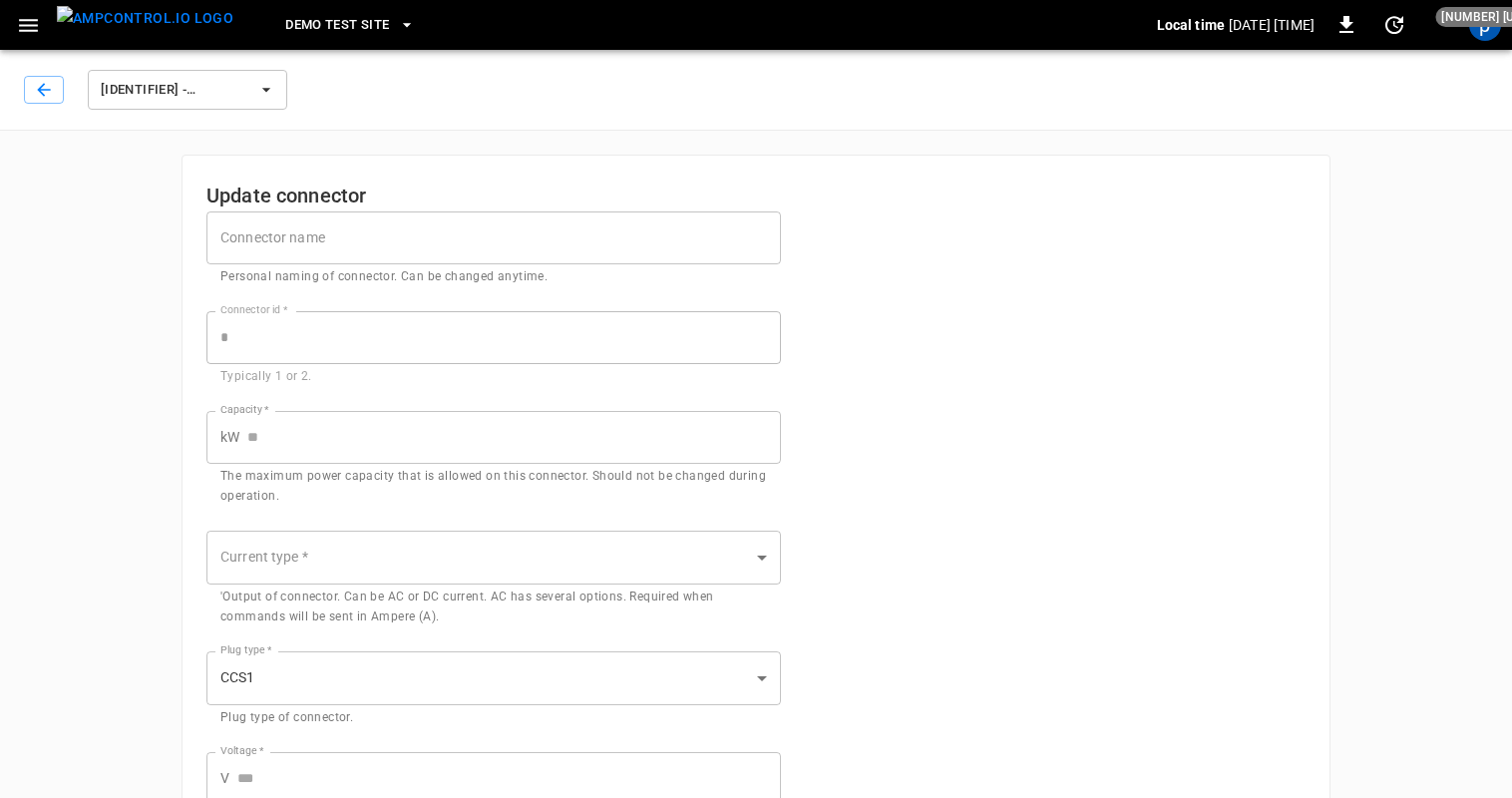 type on "**" 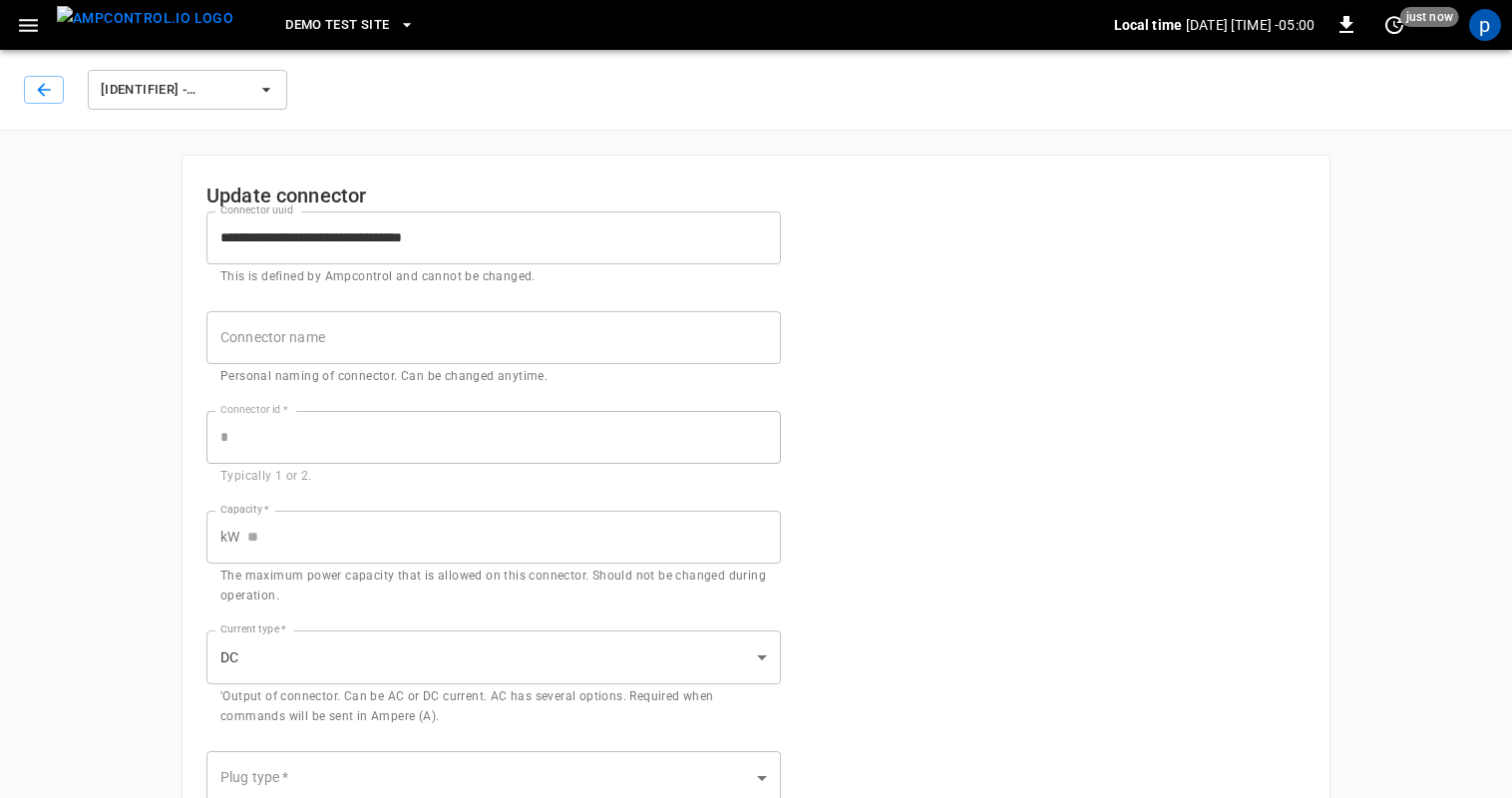 click on "Capacity   *" at bounding box center [514, 537] 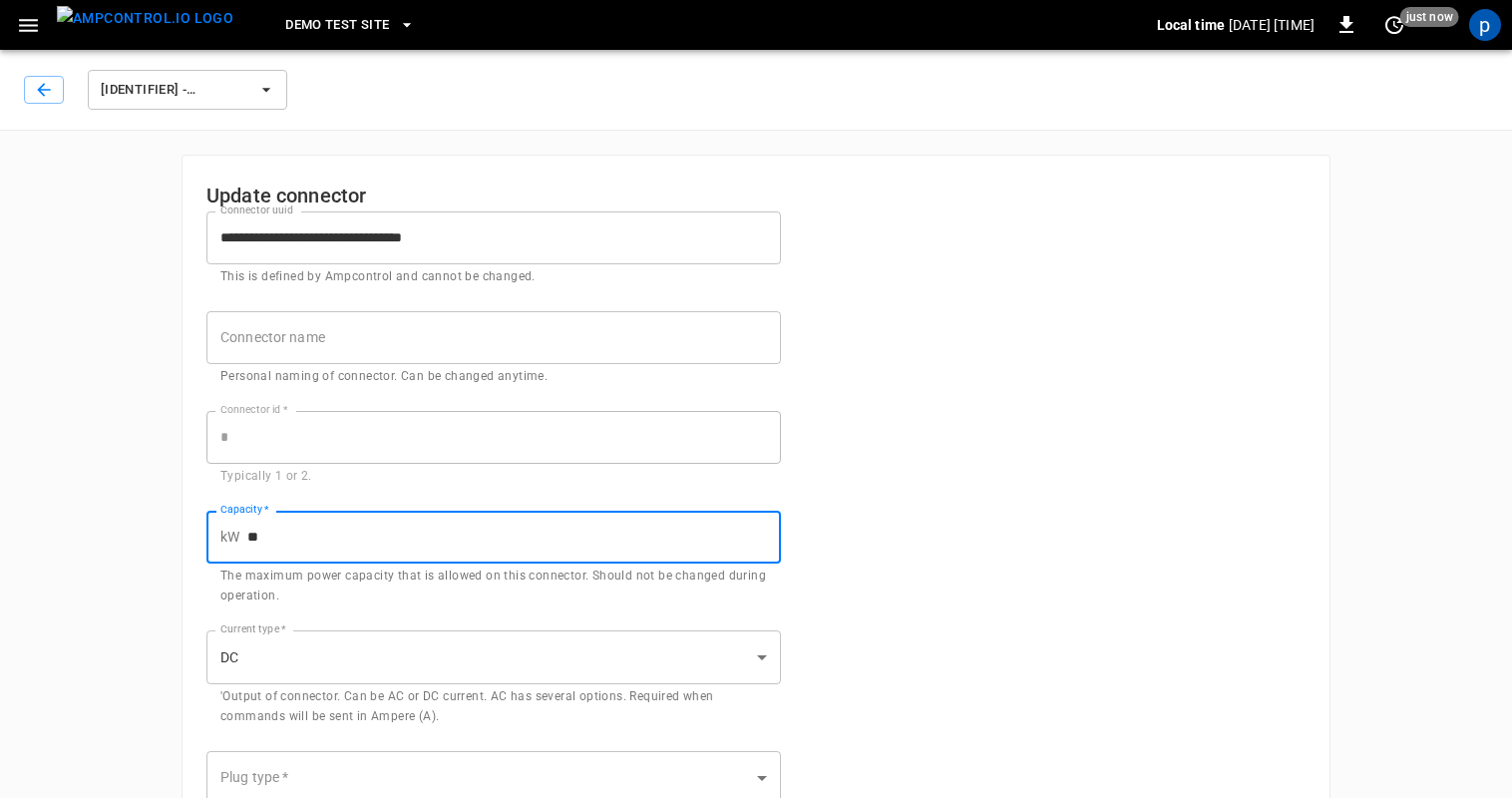 type on "**" 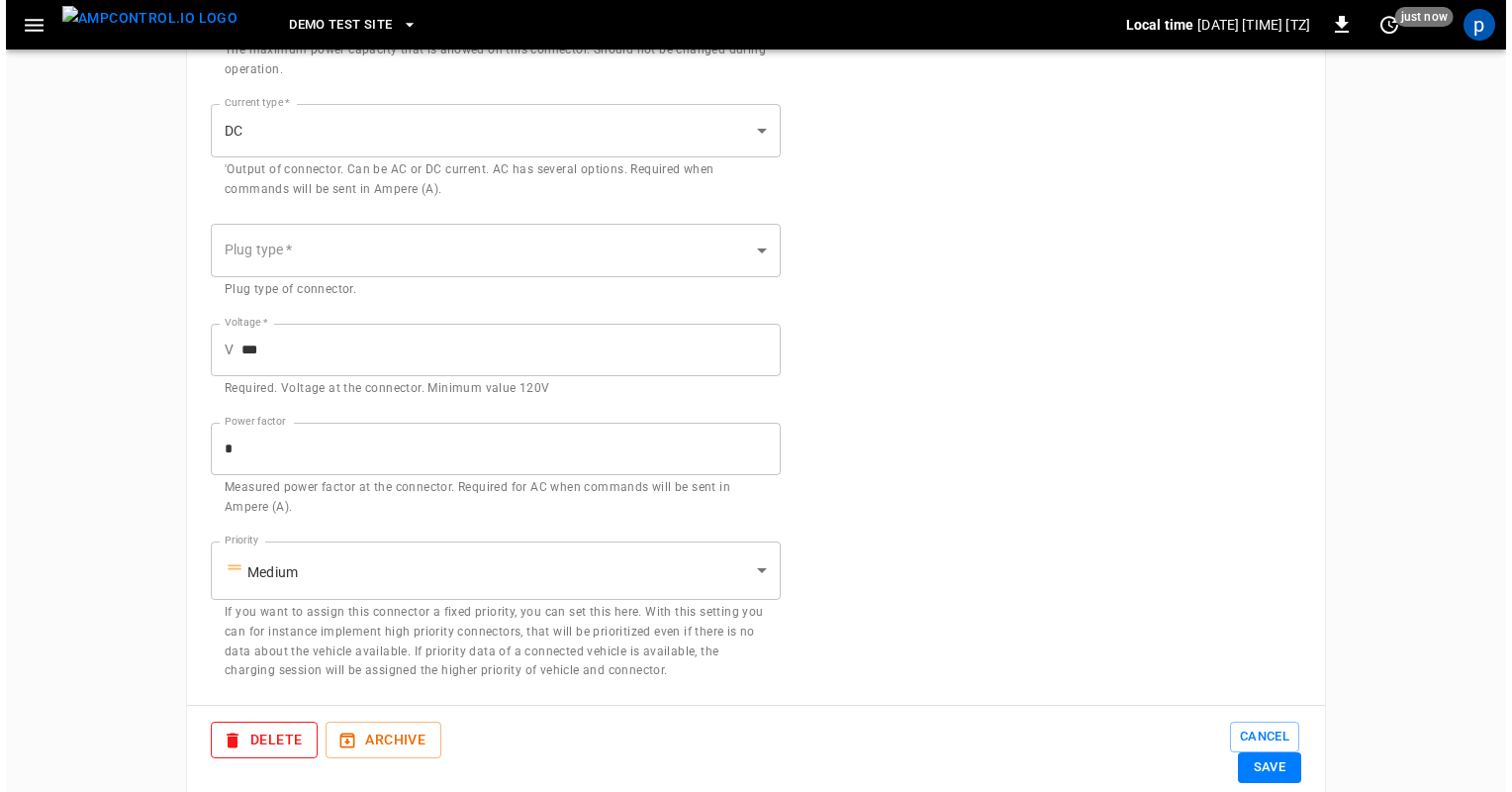 scroll, scrollTop: 543, scrollLeft: 0, axis: vertical 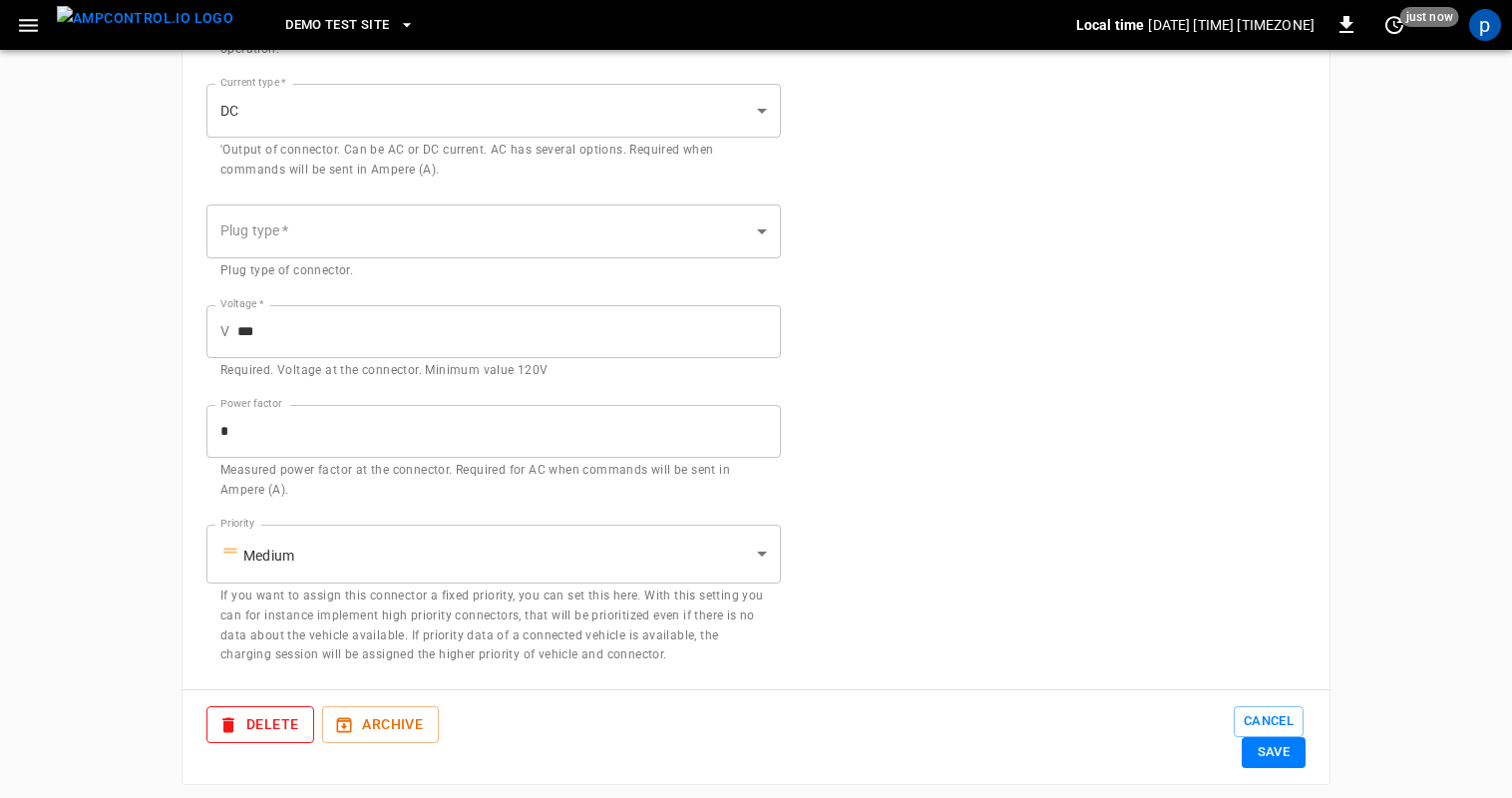 click on "**********" at bounding box center (756, 131) 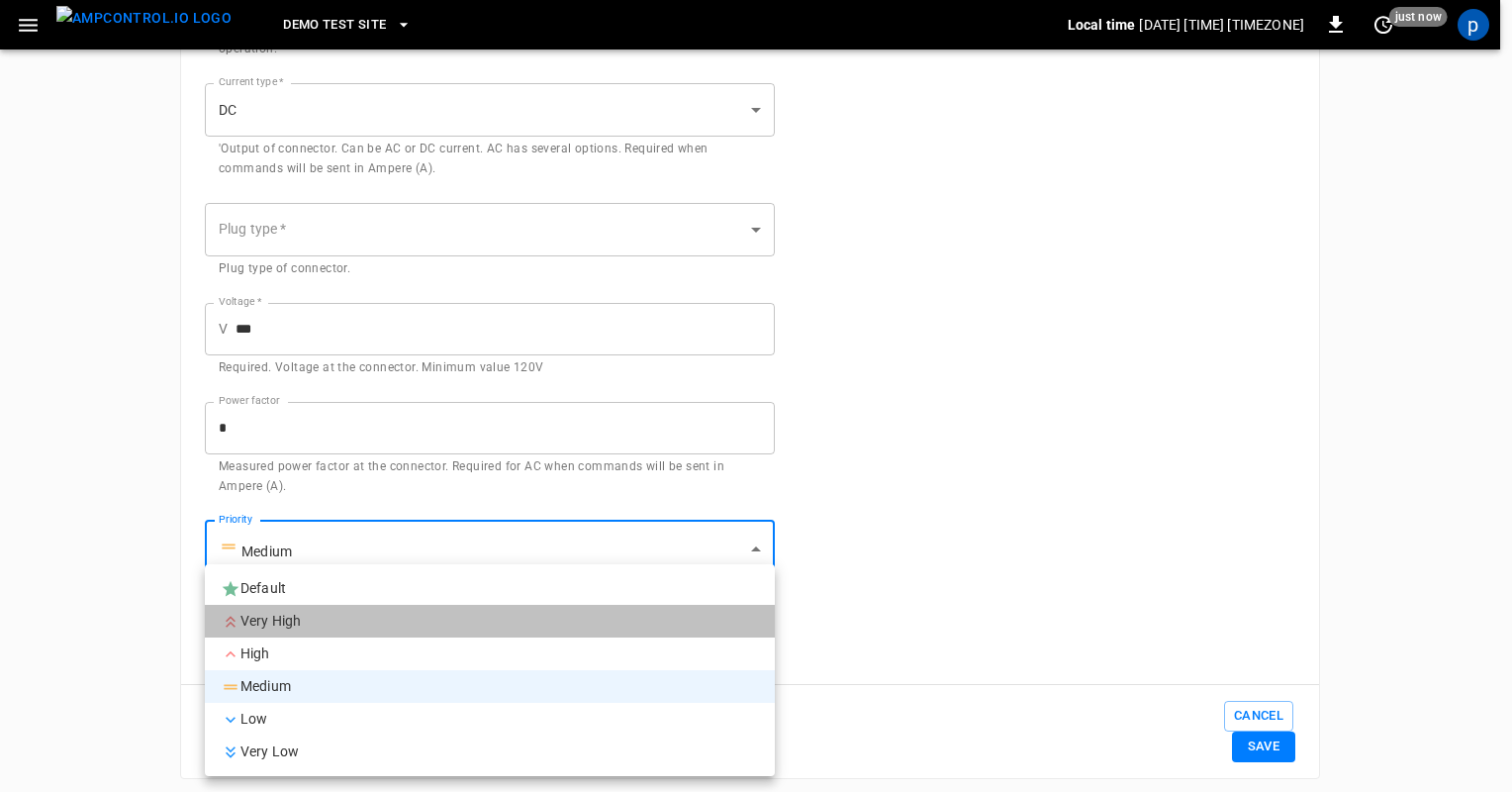 click on "Very High" at bounding box center [490, 621] 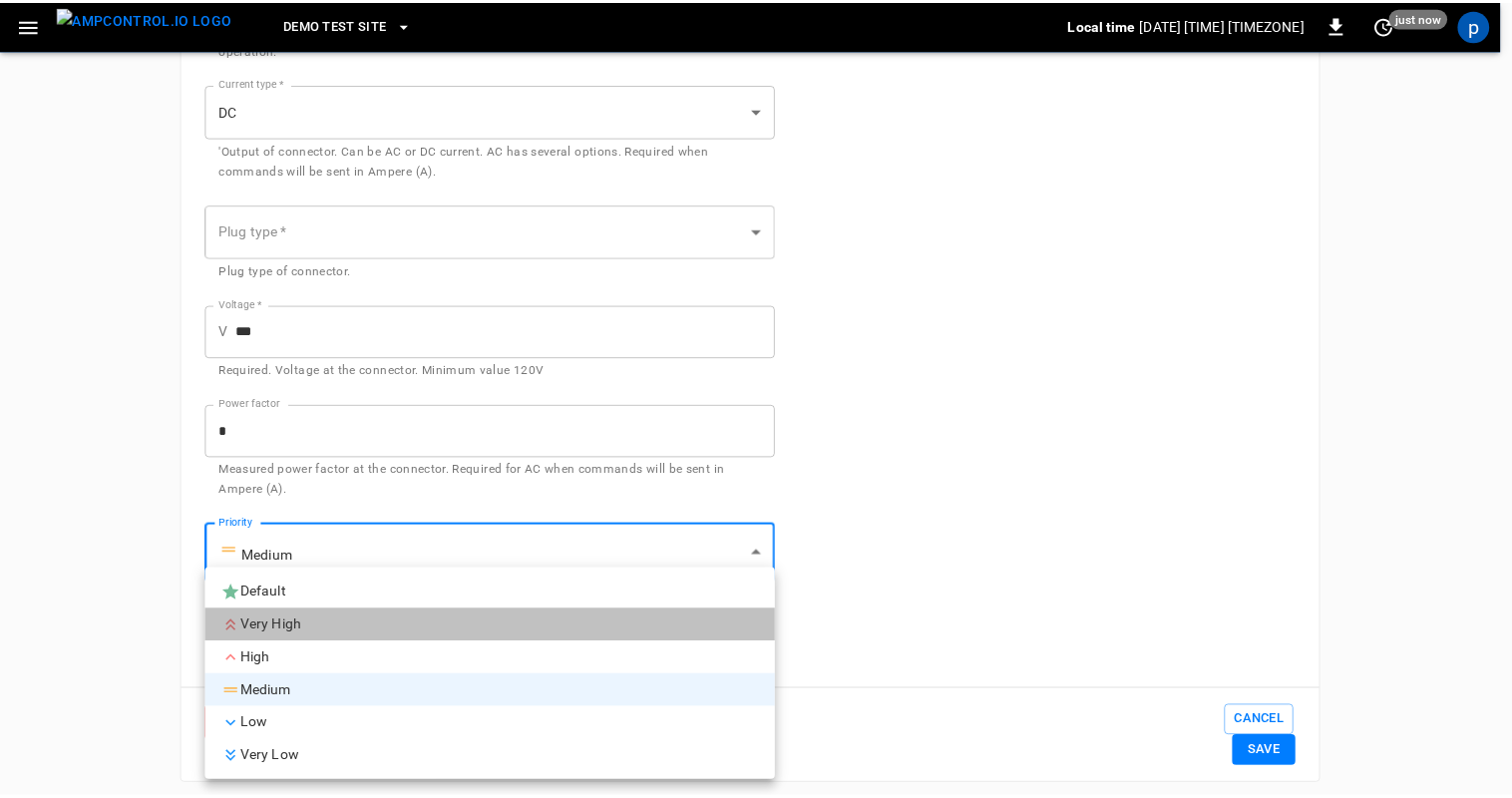 scroll, scrollTop: 543, scrollLeft: 0, axis: vertical 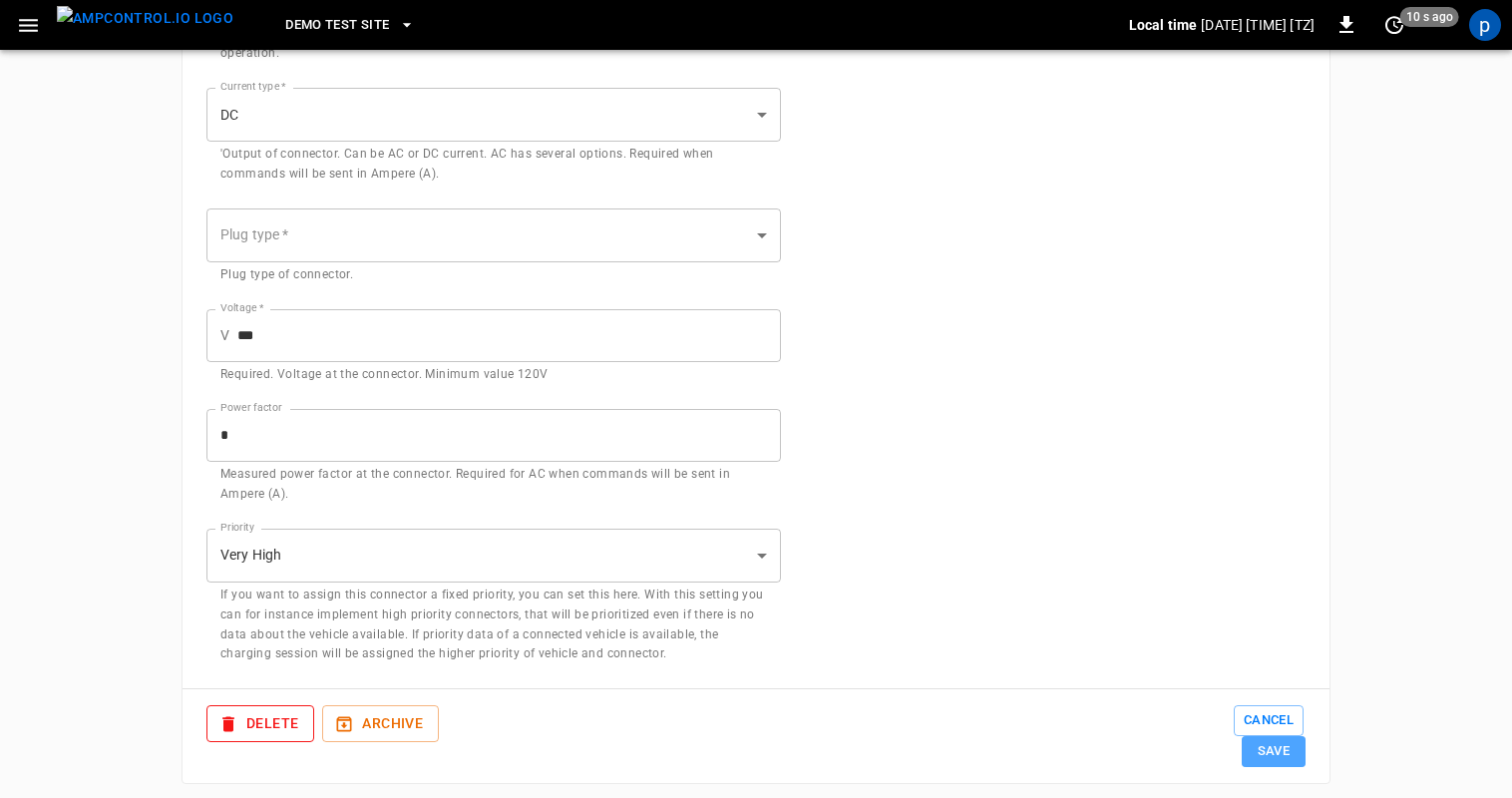 click on "Save" at bounding box center (1274, 751) 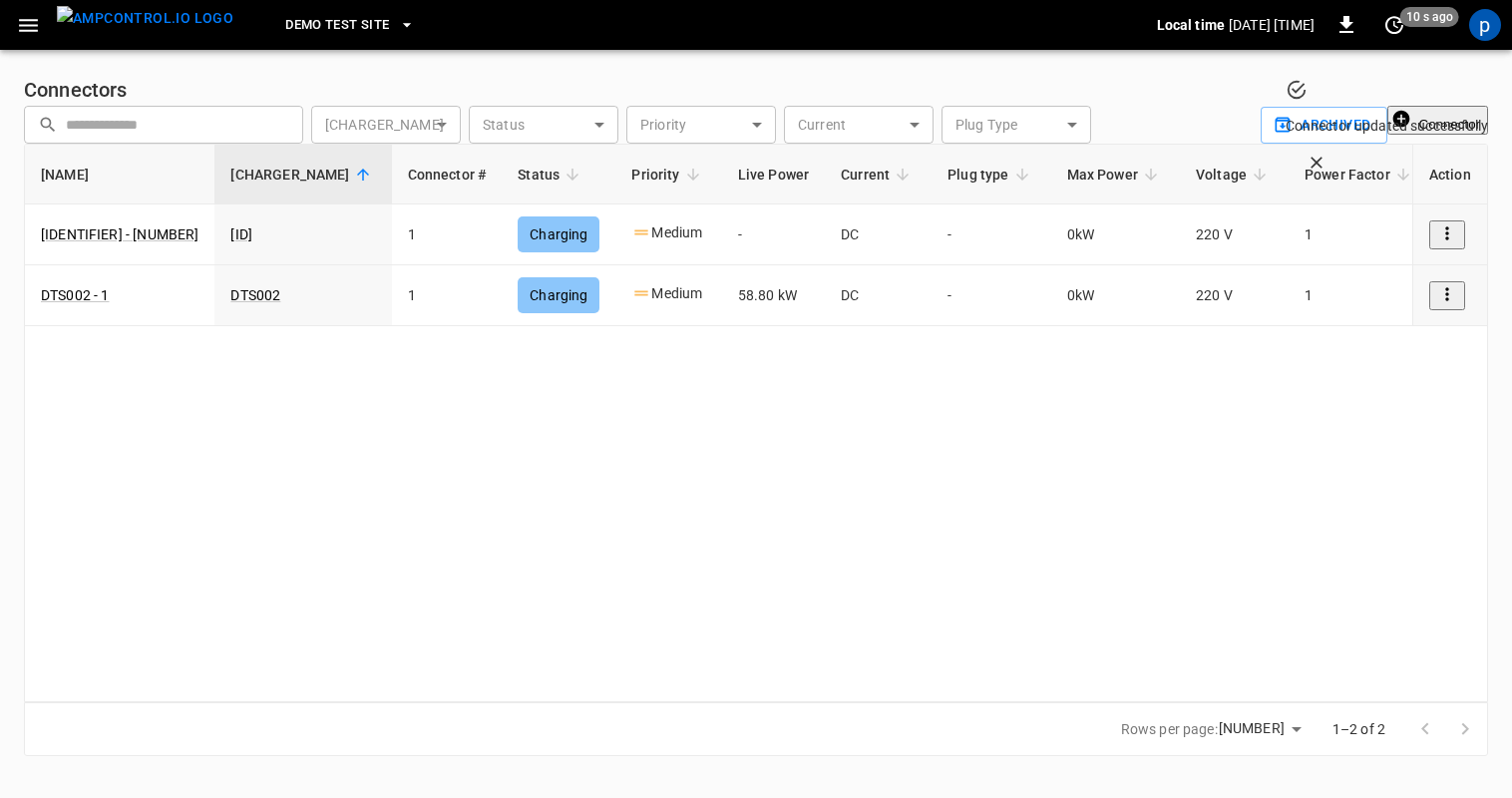 scroll, scrollTop: 29, scrollLeft: 0, axis: vertical 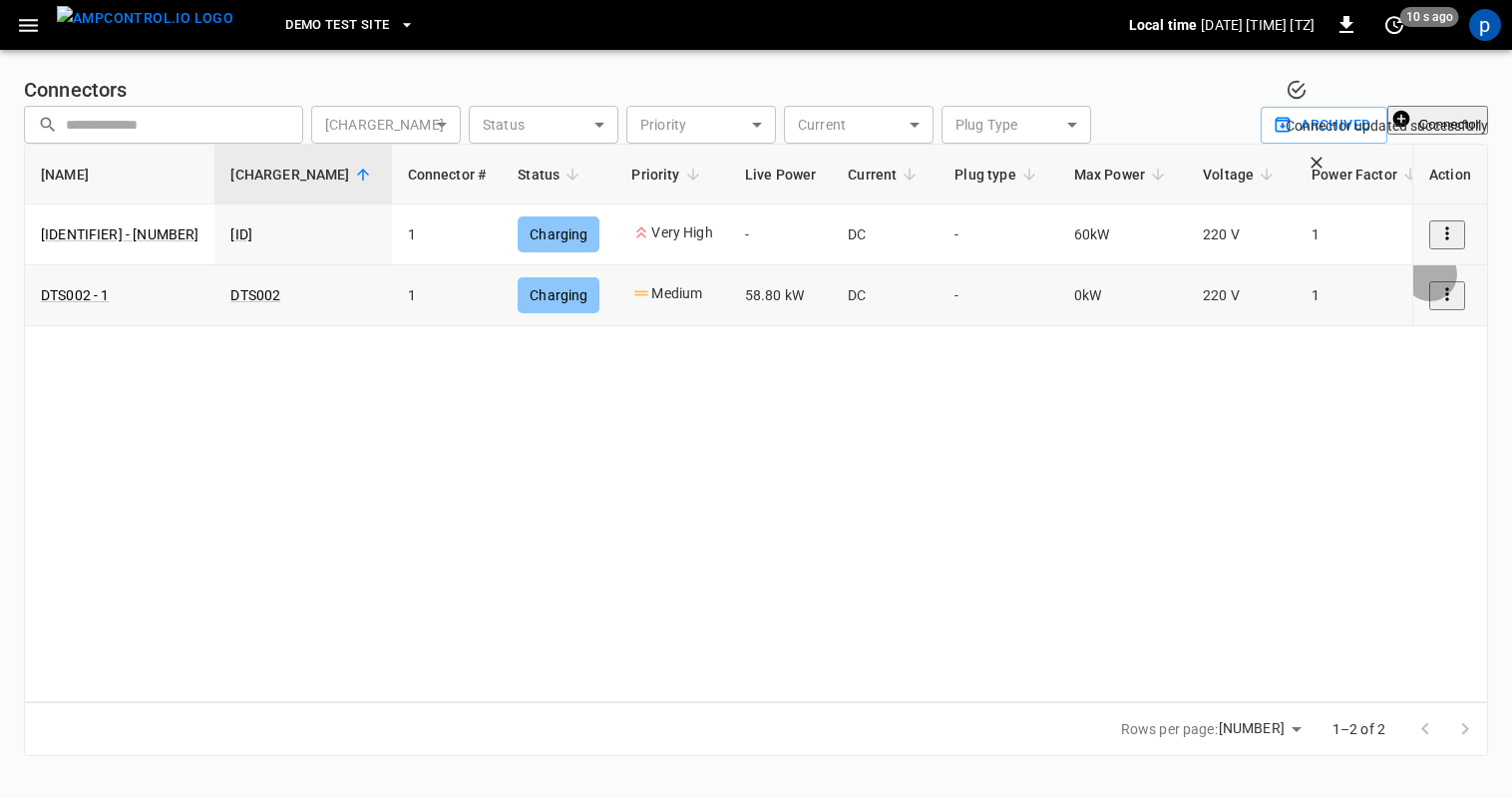 click 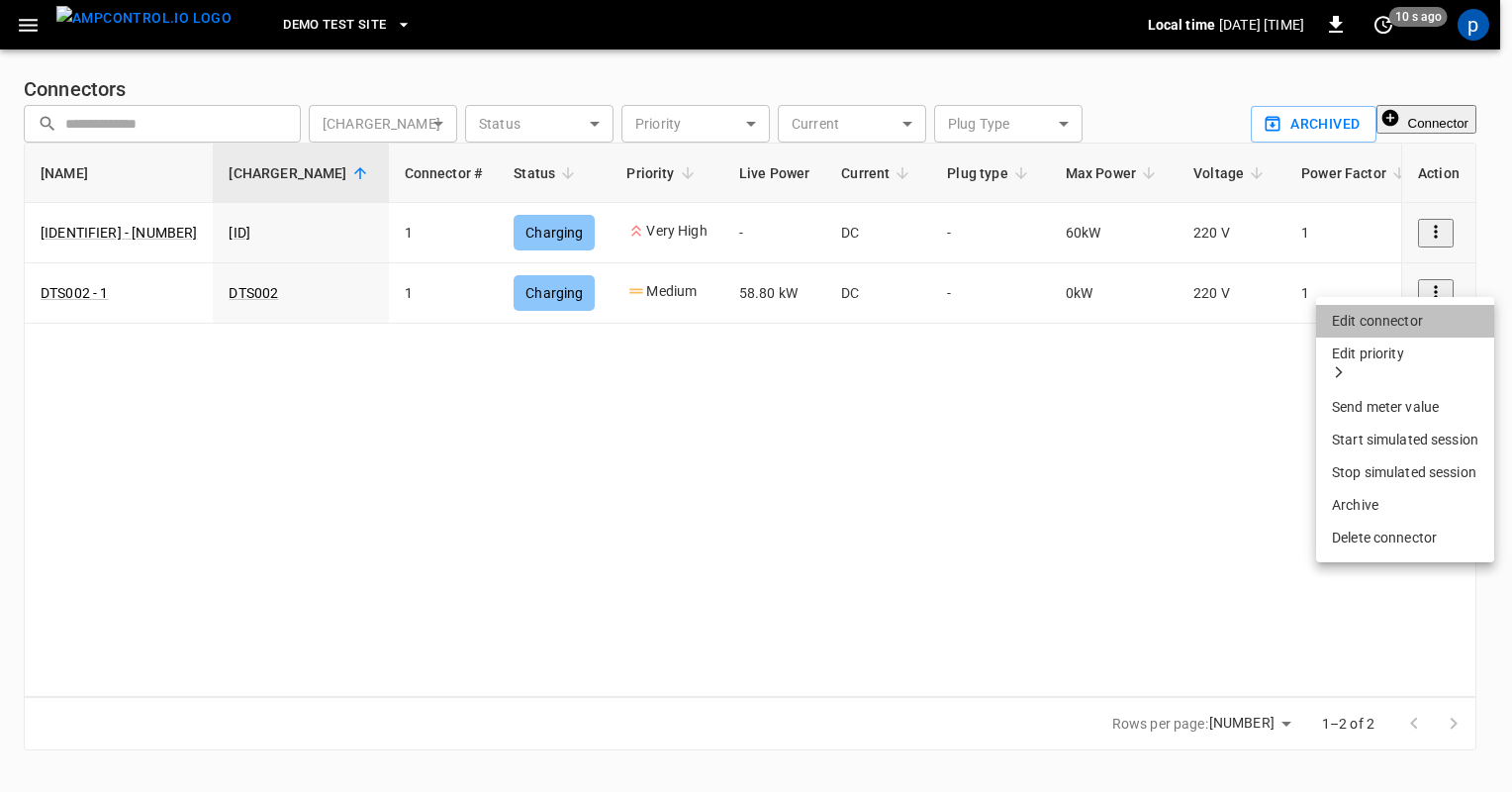 click on "Edit connector" at bounding box center (1405, 321) 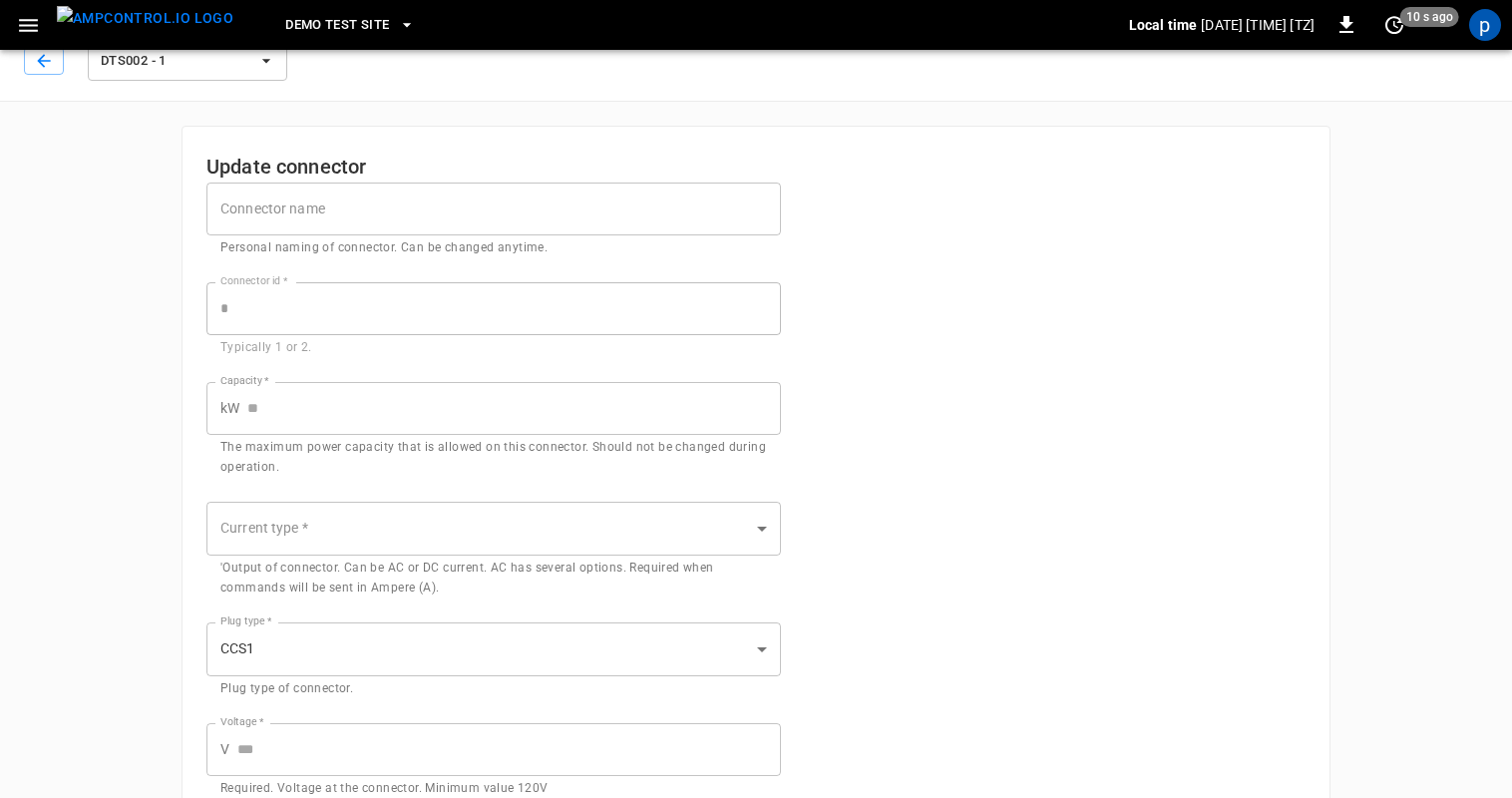 type on "**" 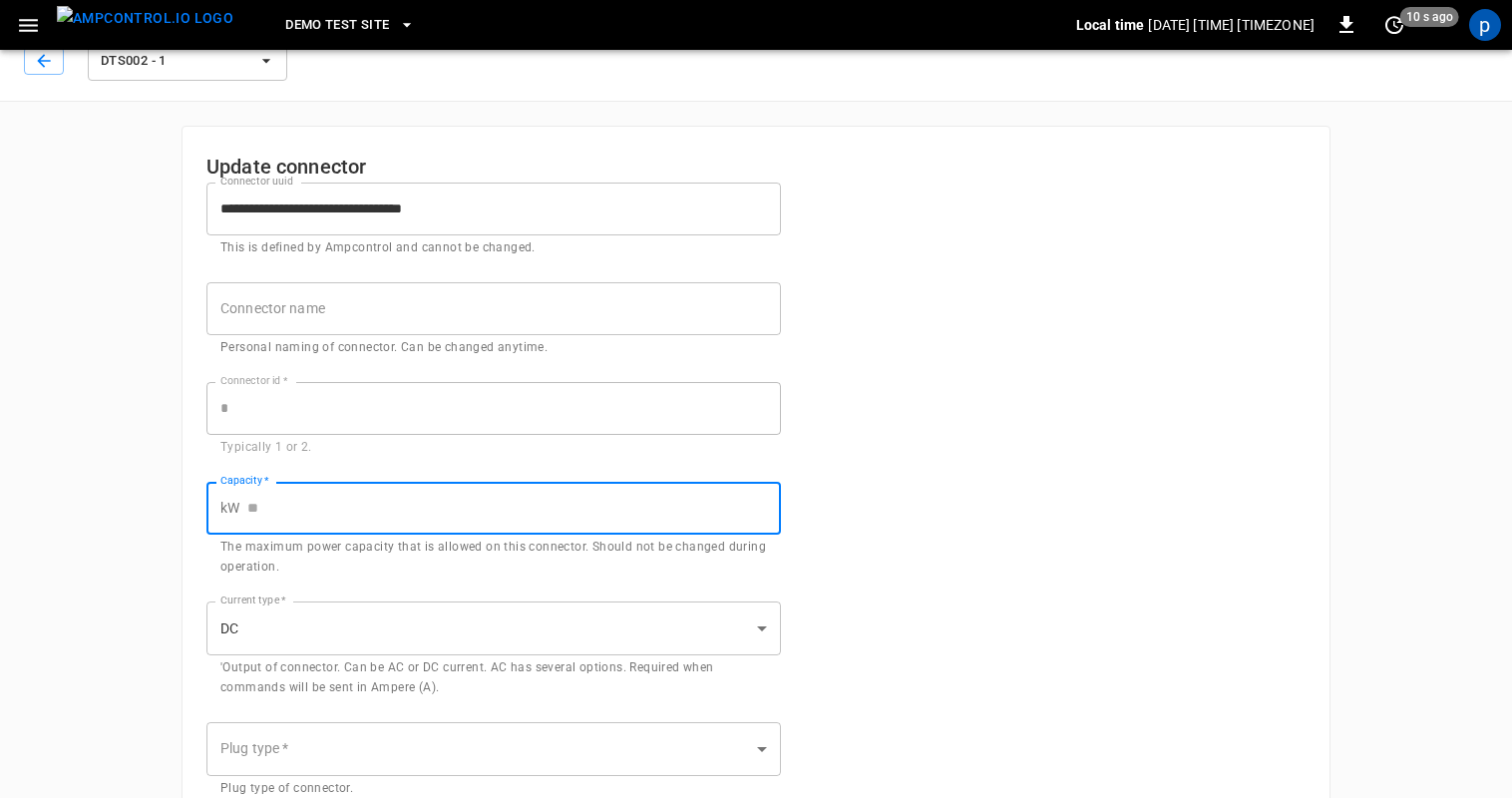 click on "Capacity   *" at bounding box center (514, 508) 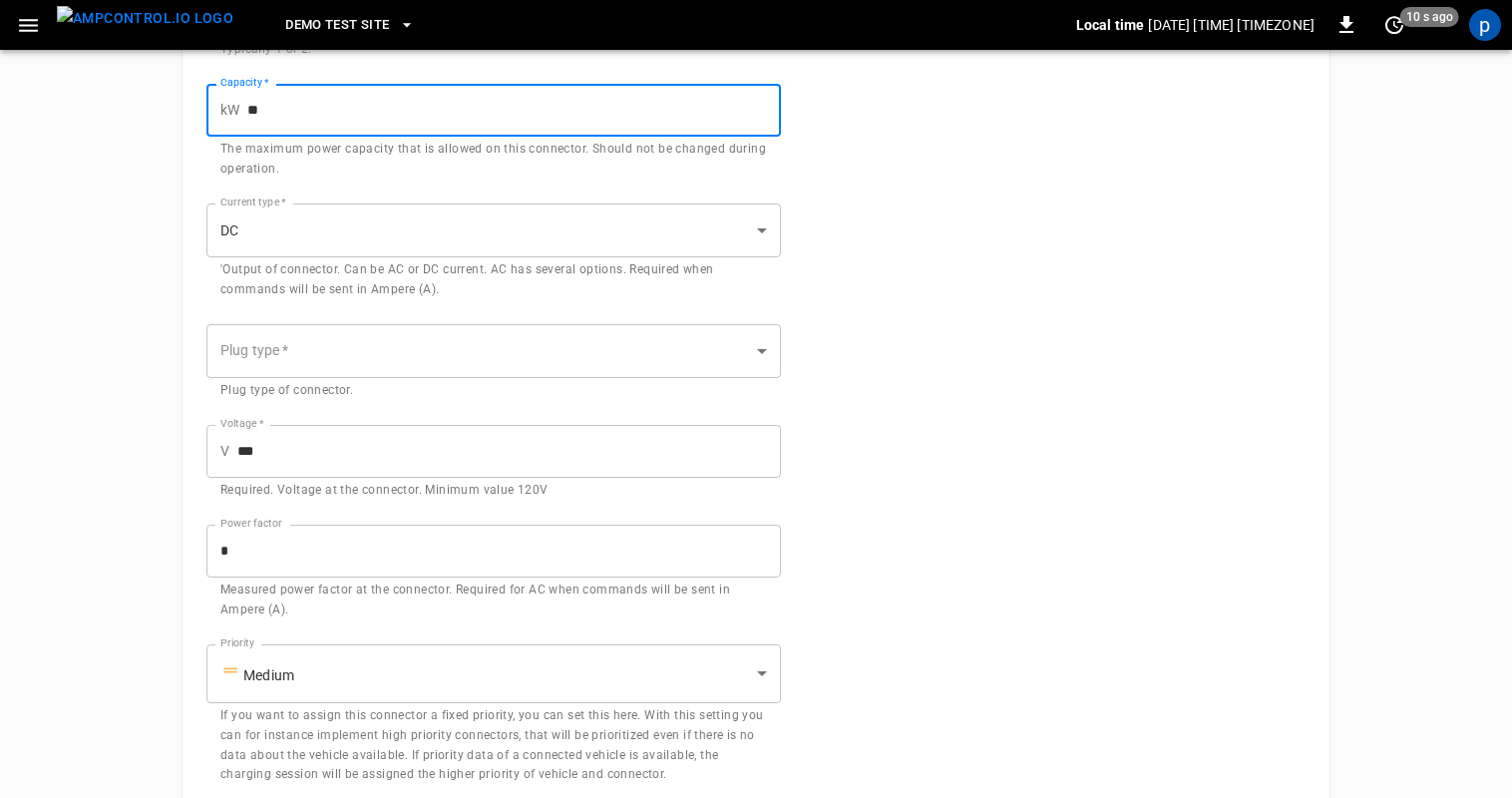 scroll, scrollTop: 428, scrollLeft: 0, axis: vertical 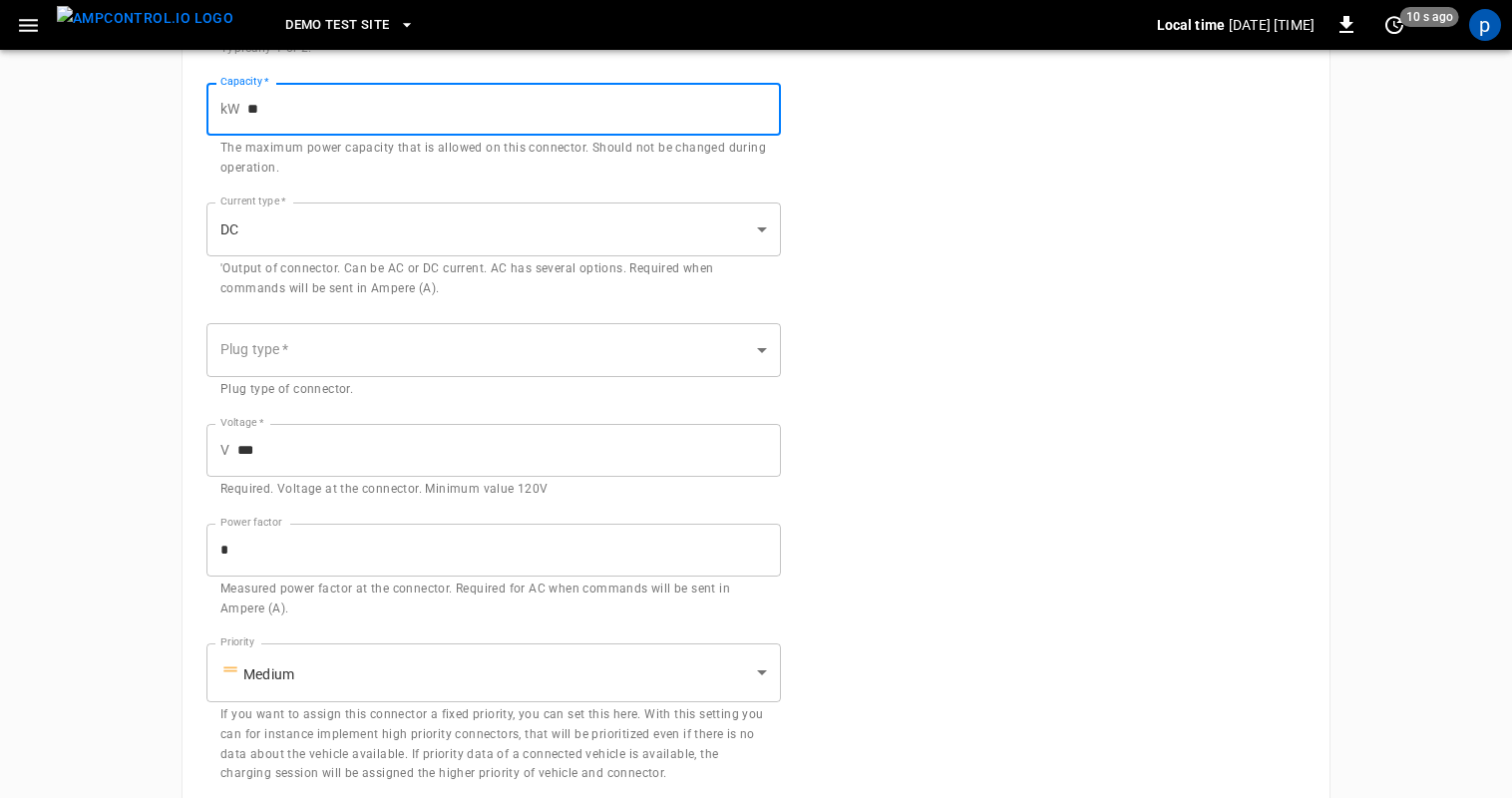 type on "**" 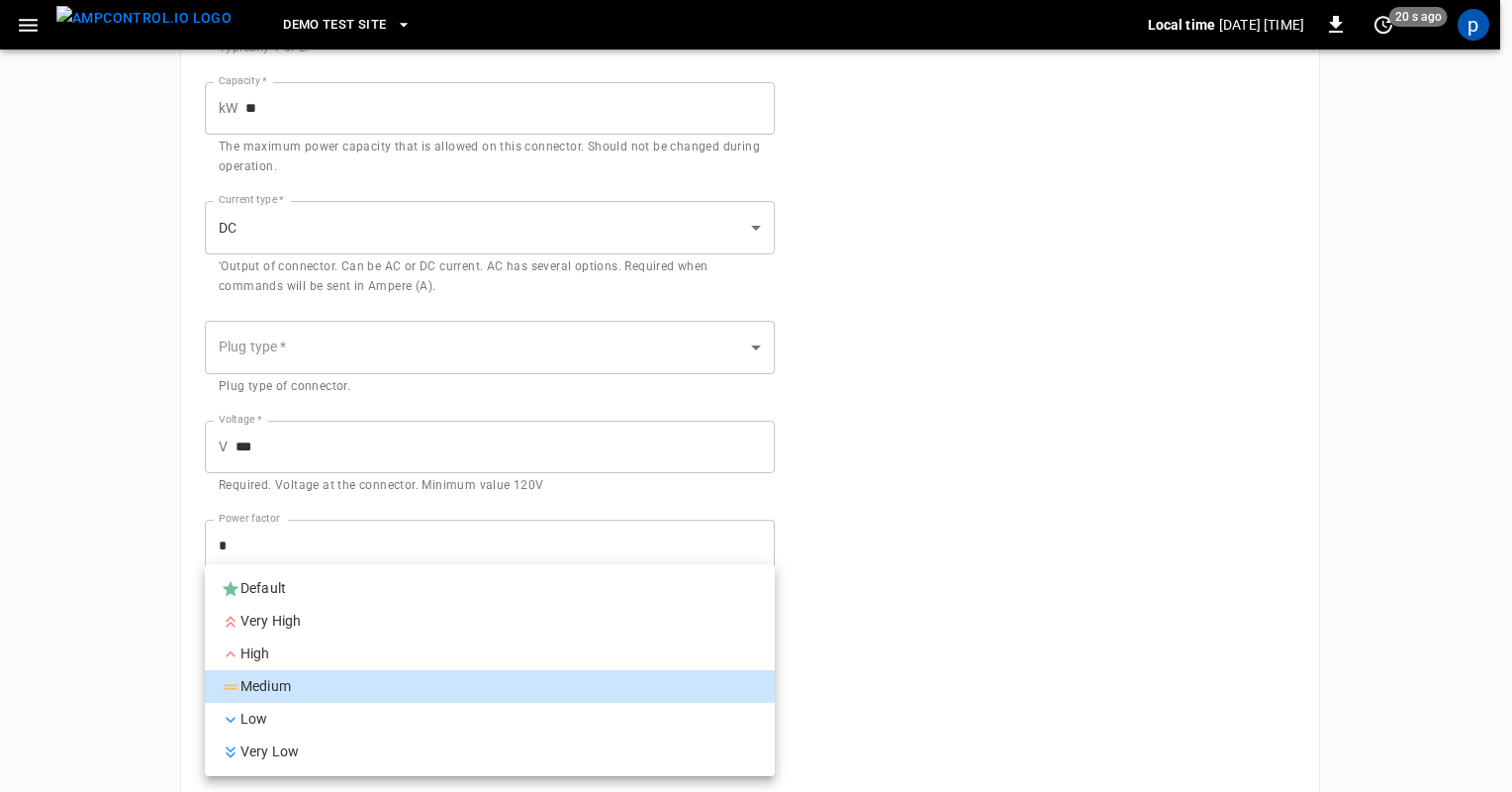 click on "**********" at bounding box center (756, 248) 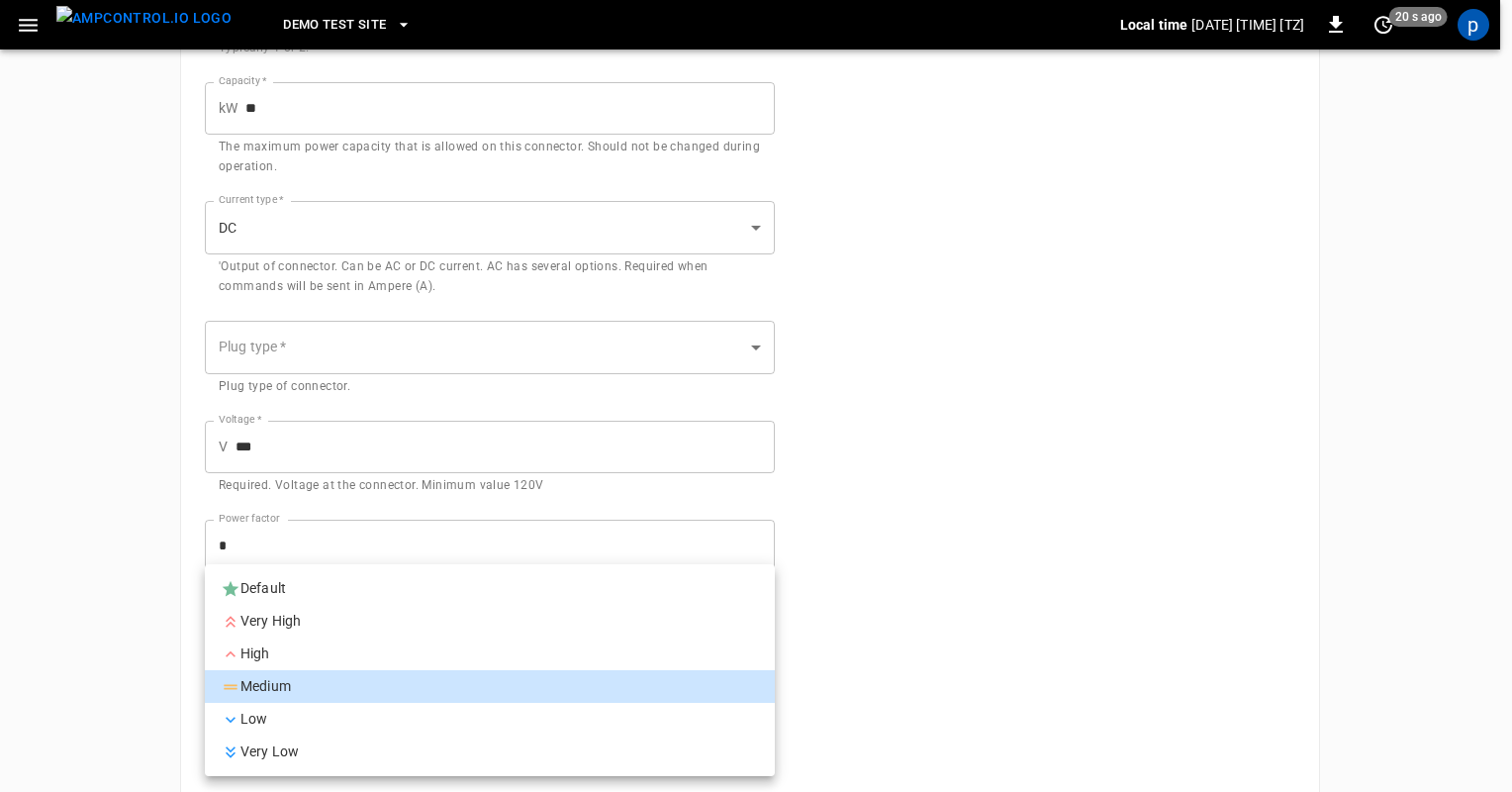 click on "Low" at bounding box center (490, 719) 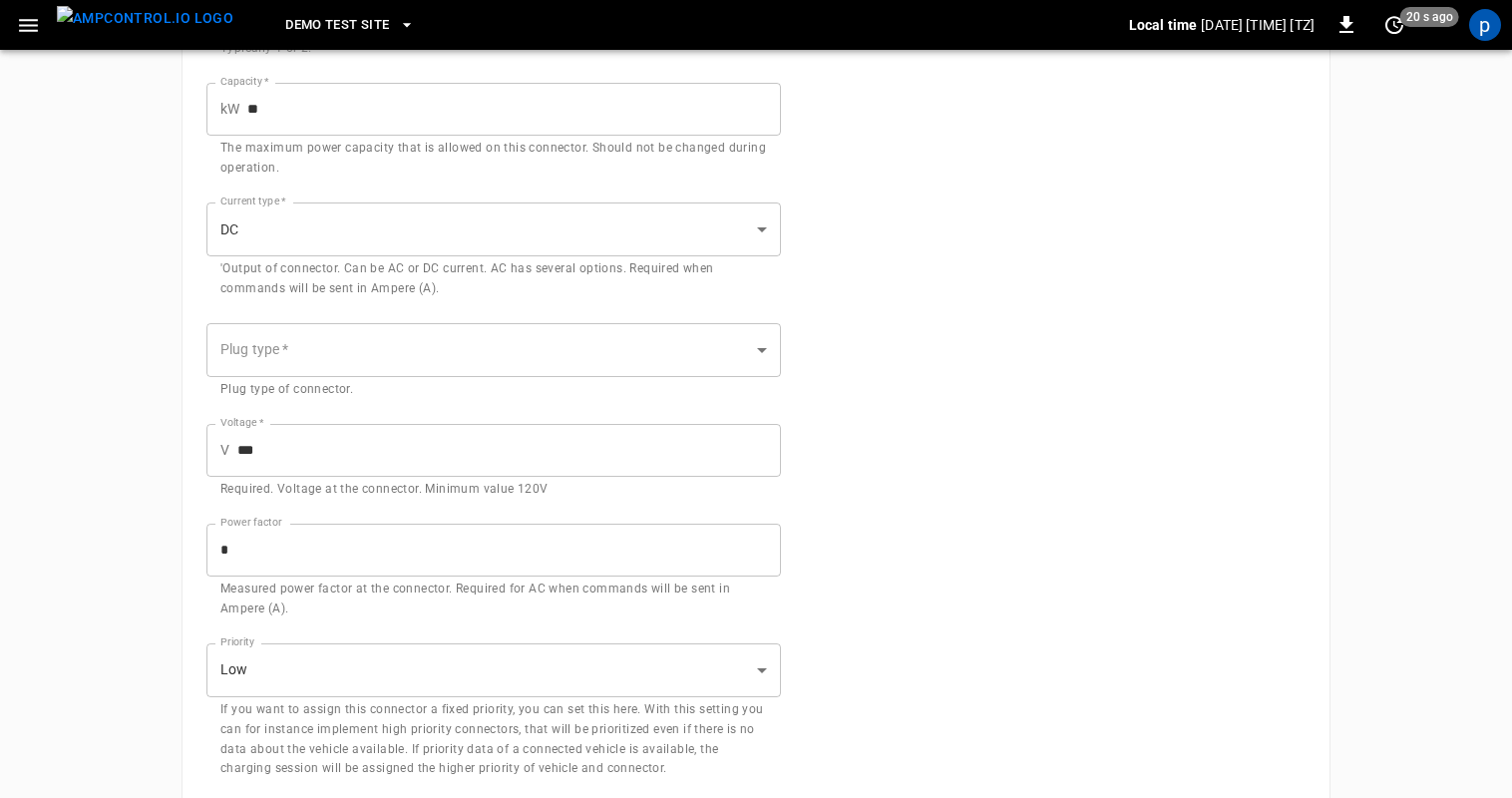 click on "**********" at bounding box center [756, 269] 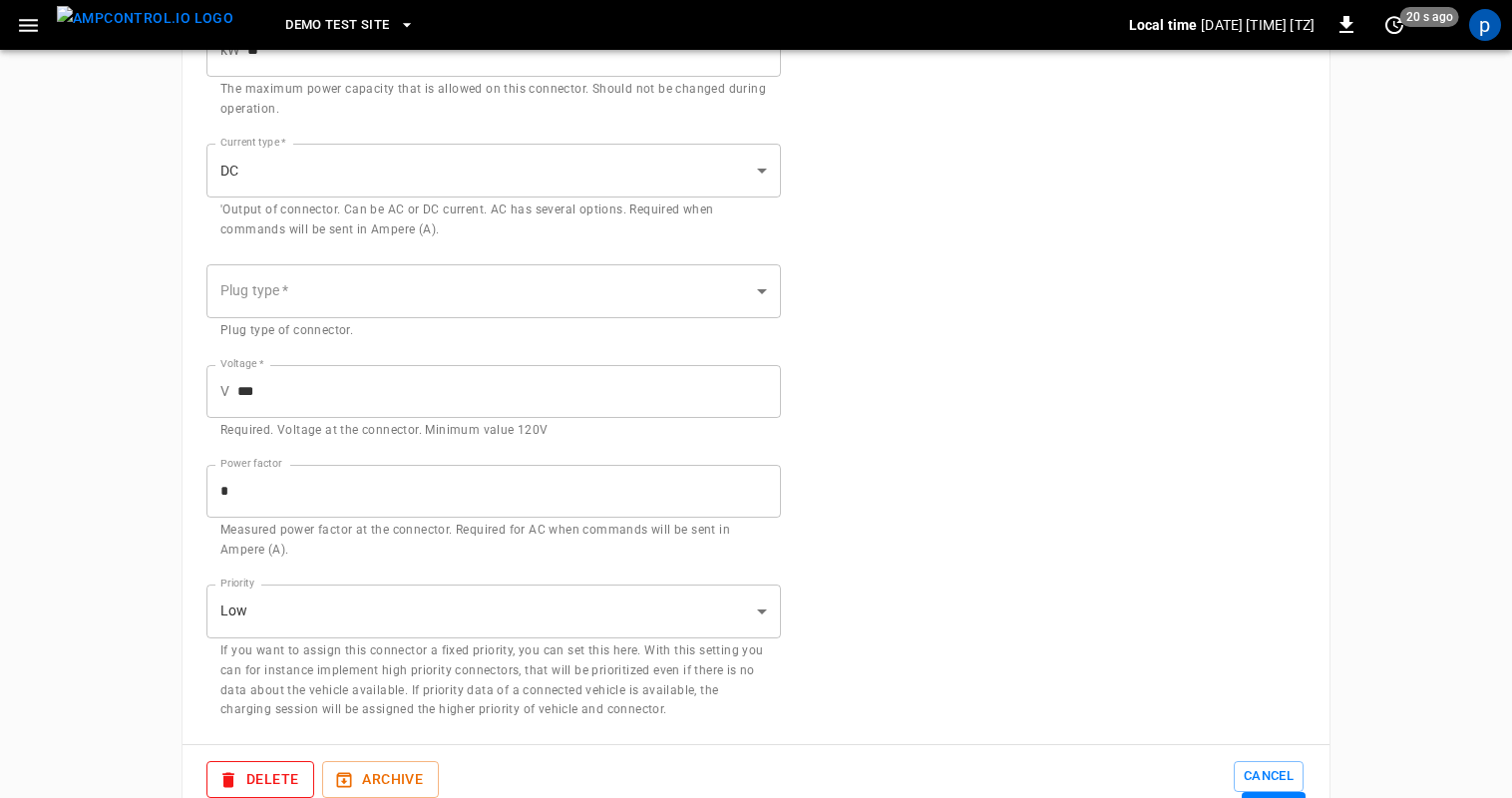 scroll, scrollTop: 543, scrollLeft: 0, axis: vertical 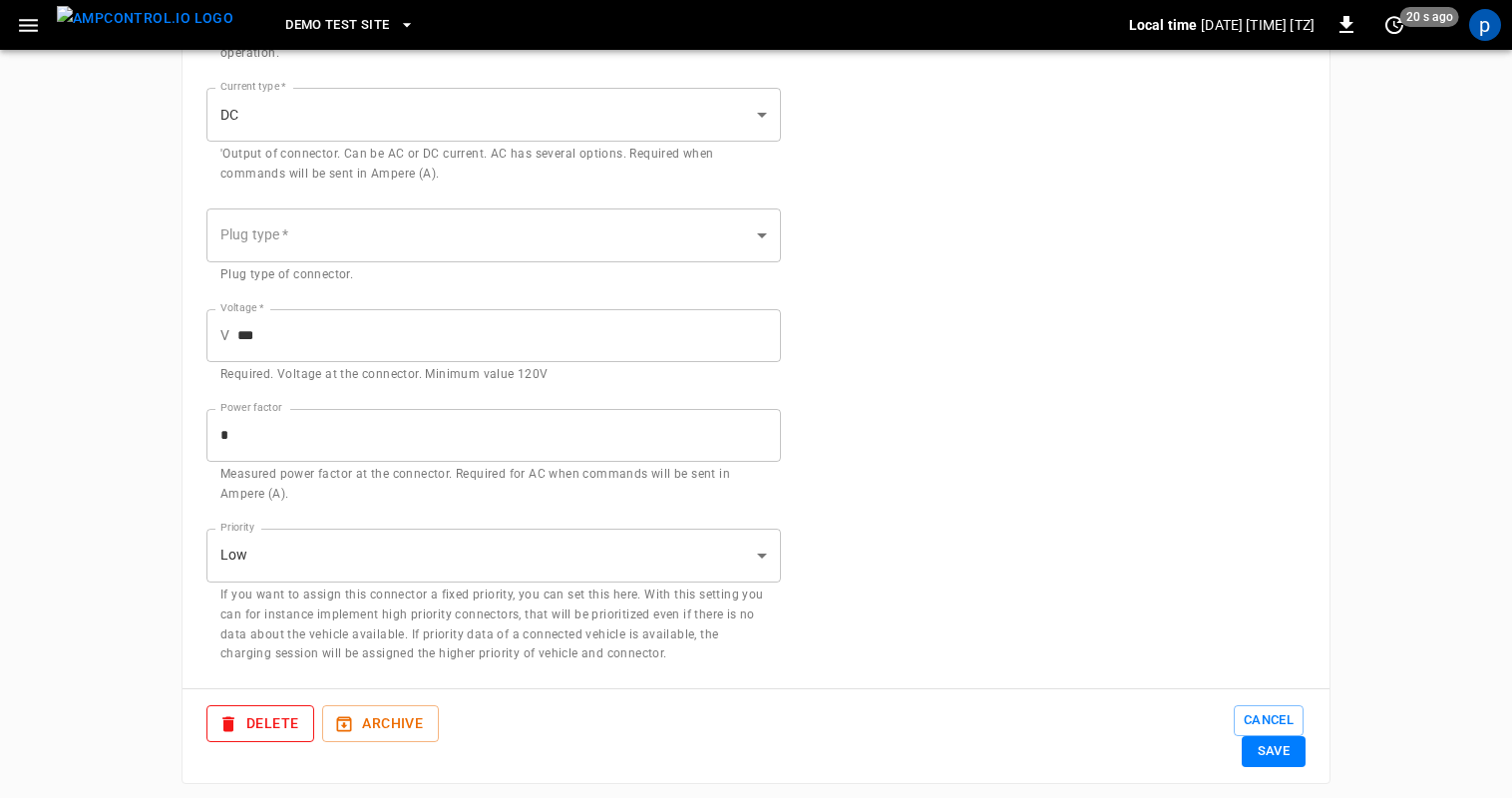 click on "Save" at bounding box center [1274, 751] 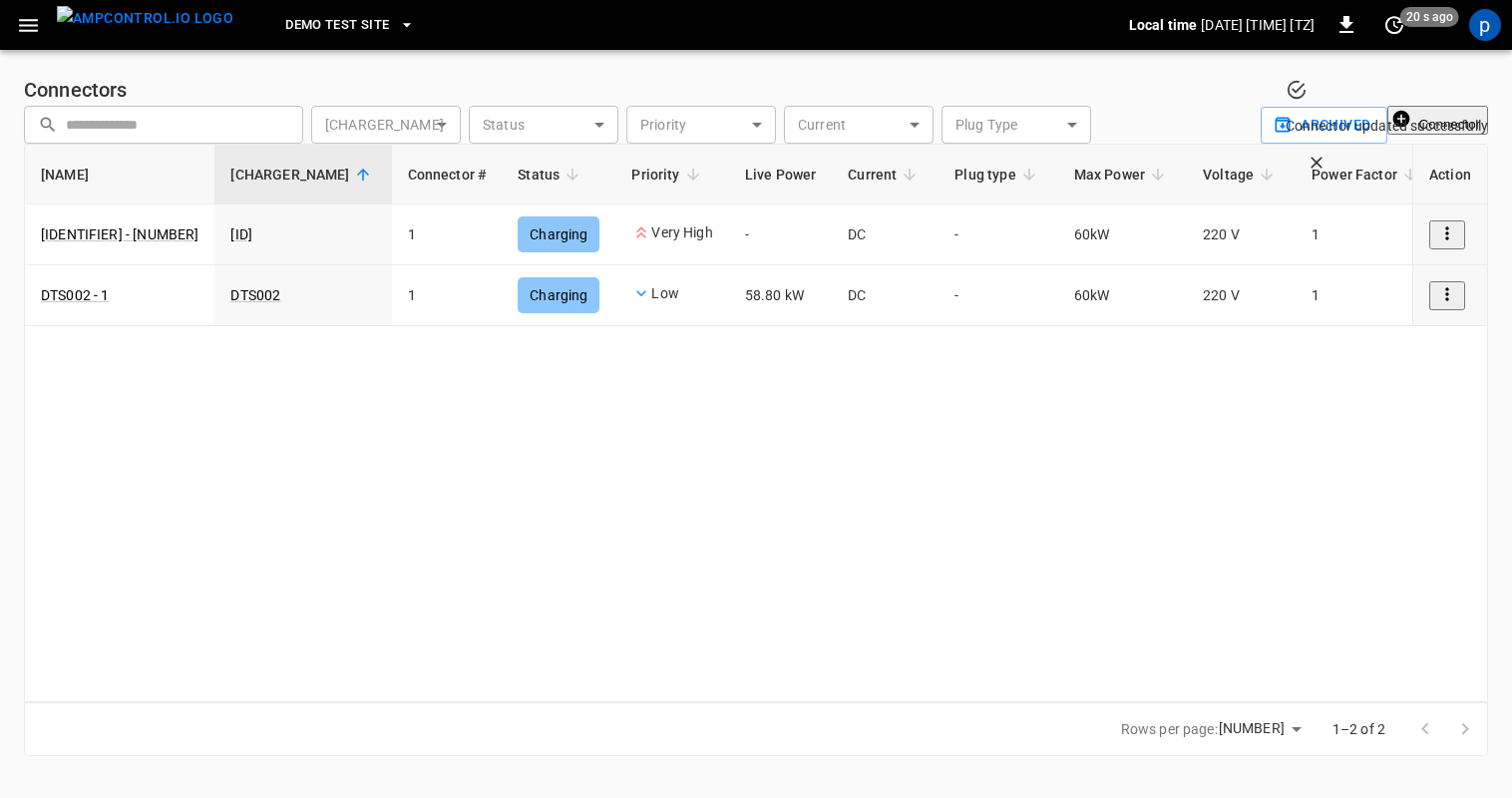 scroll, scrollTop: 0, scrollLeft: 0, axis: both 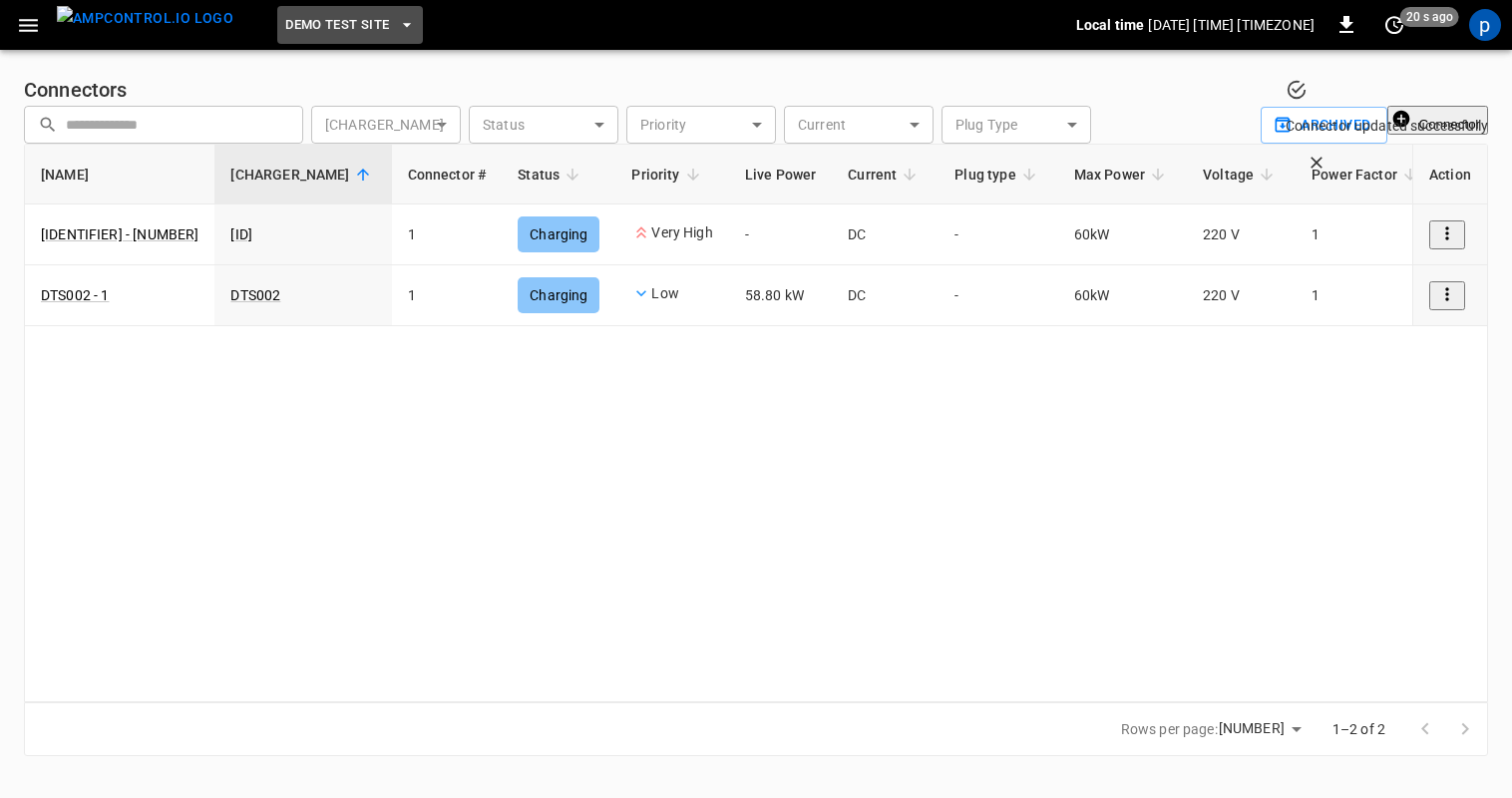 click on "Demo Test Site" at bounding box center (337, 25) 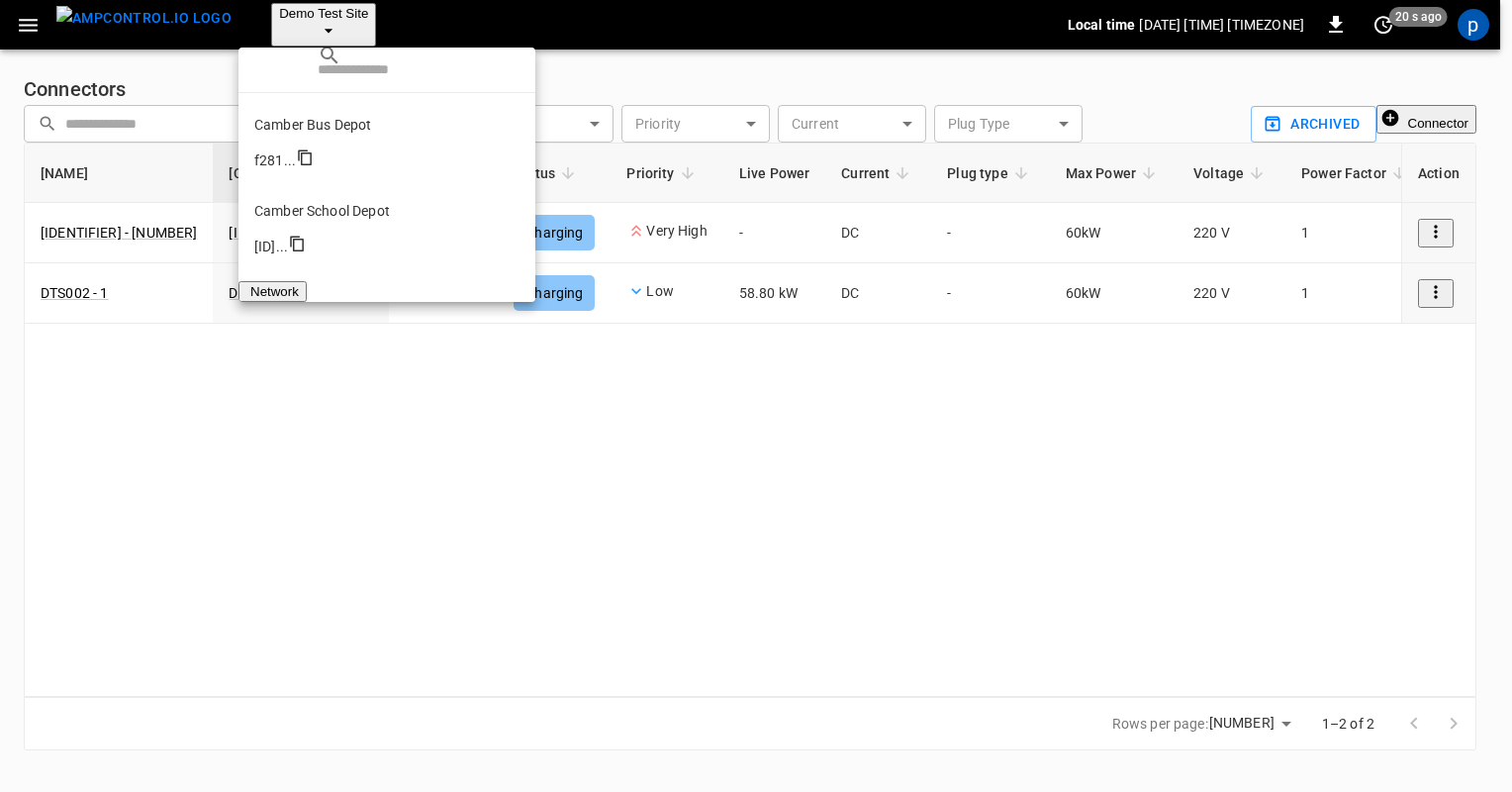 click on "Demo Test Site" at bounding box center [387, 383] 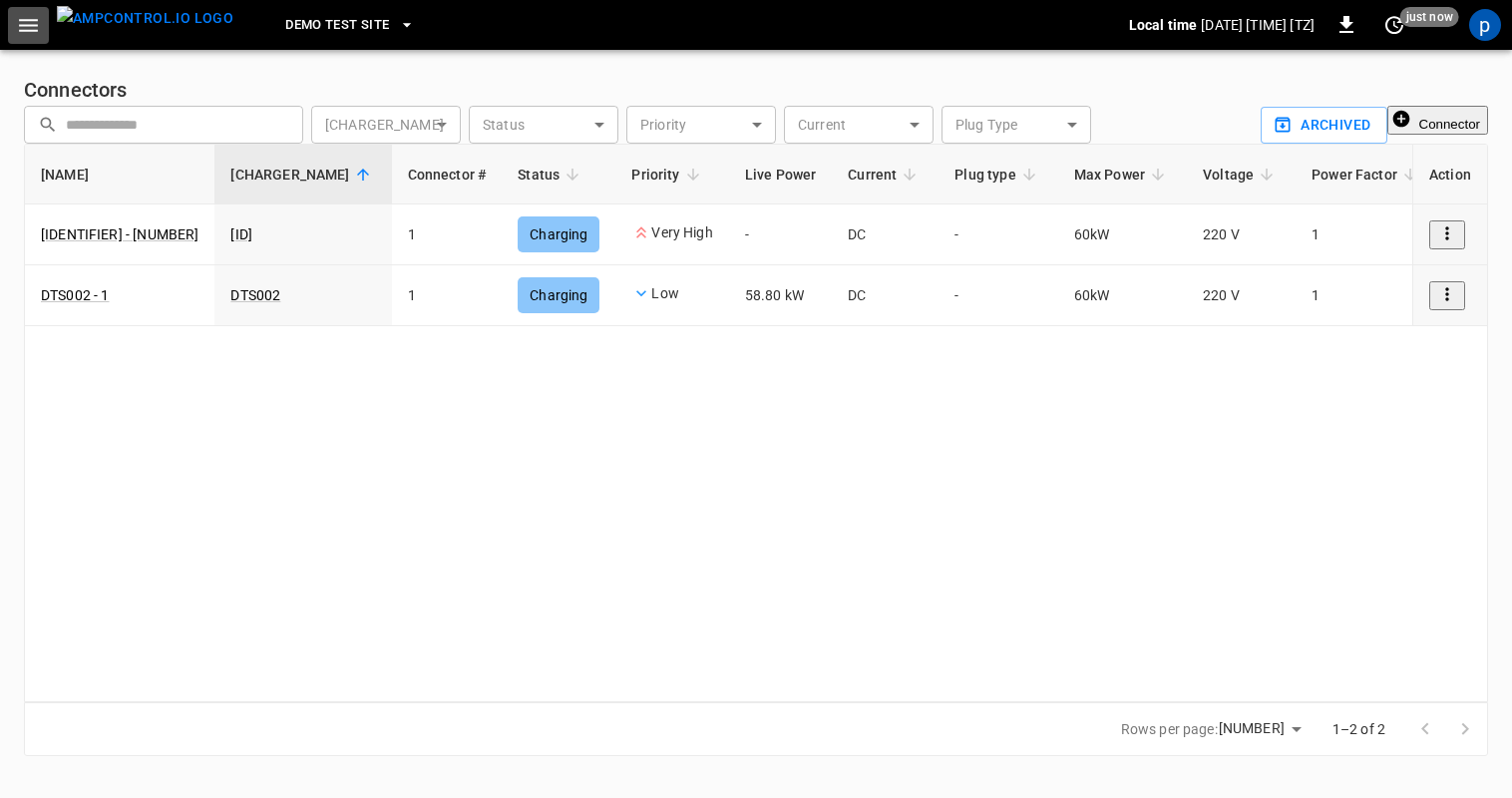 click 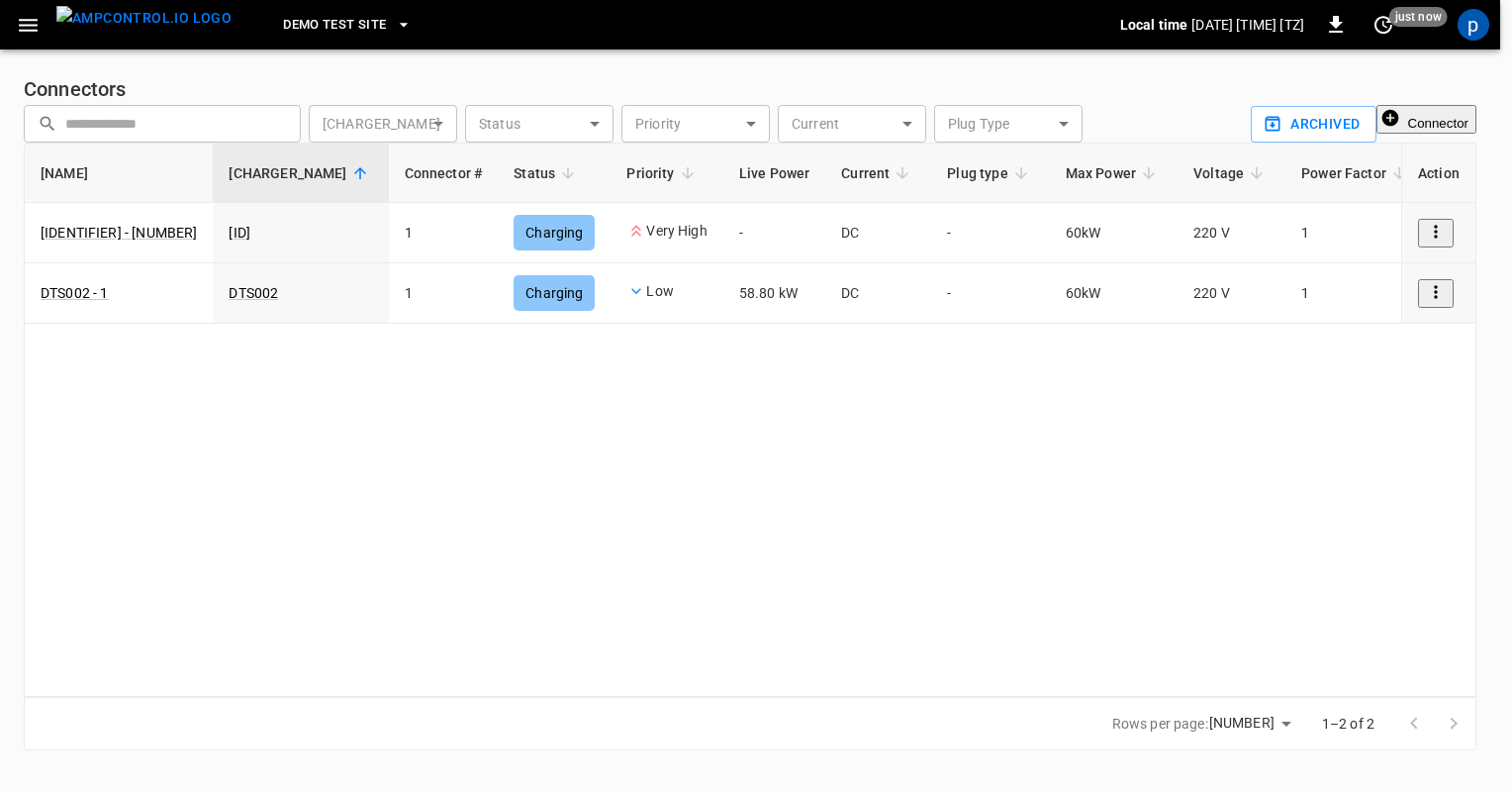 click on "Chargers" at bounding box center [109, 1554] 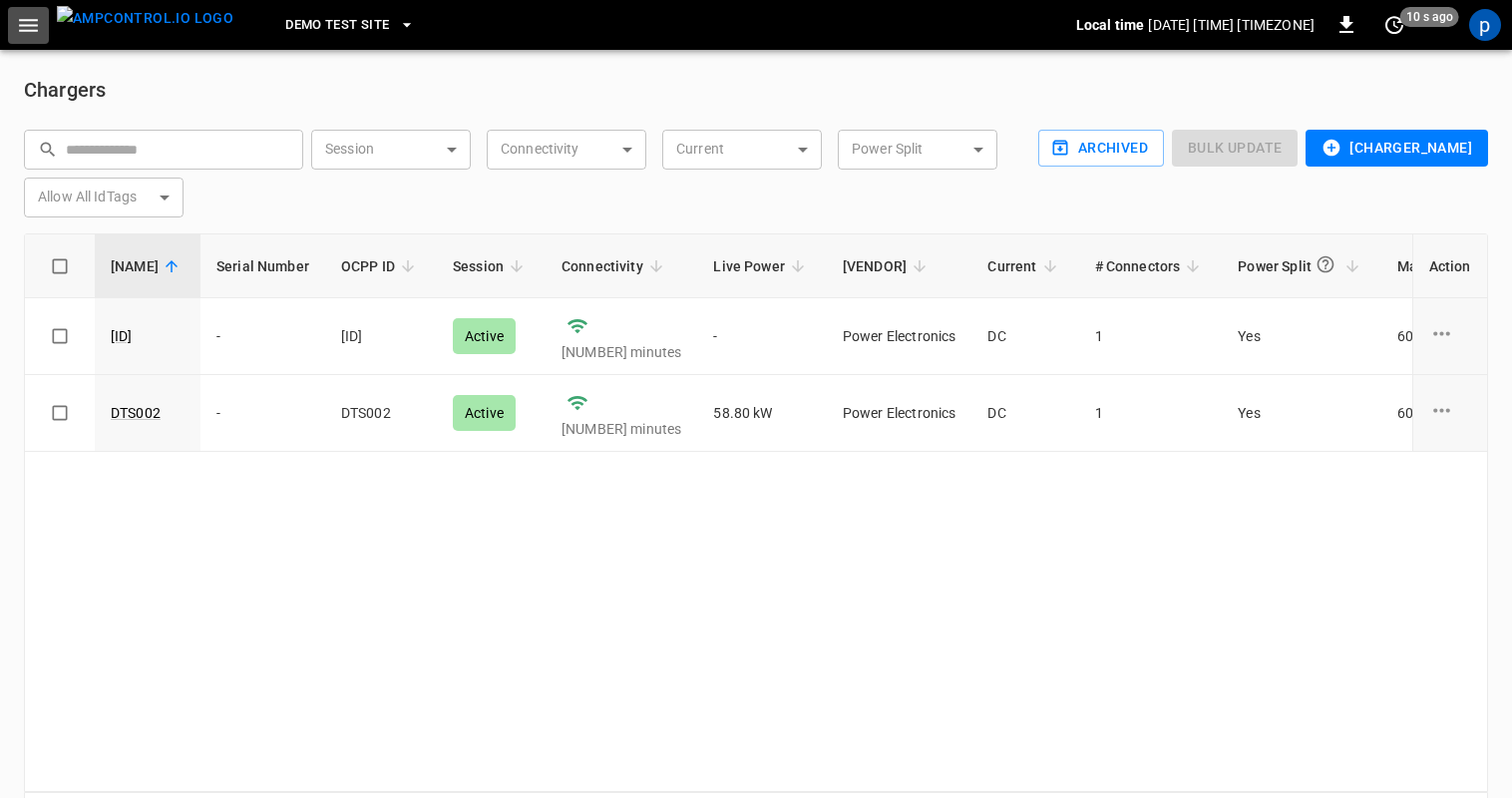 click 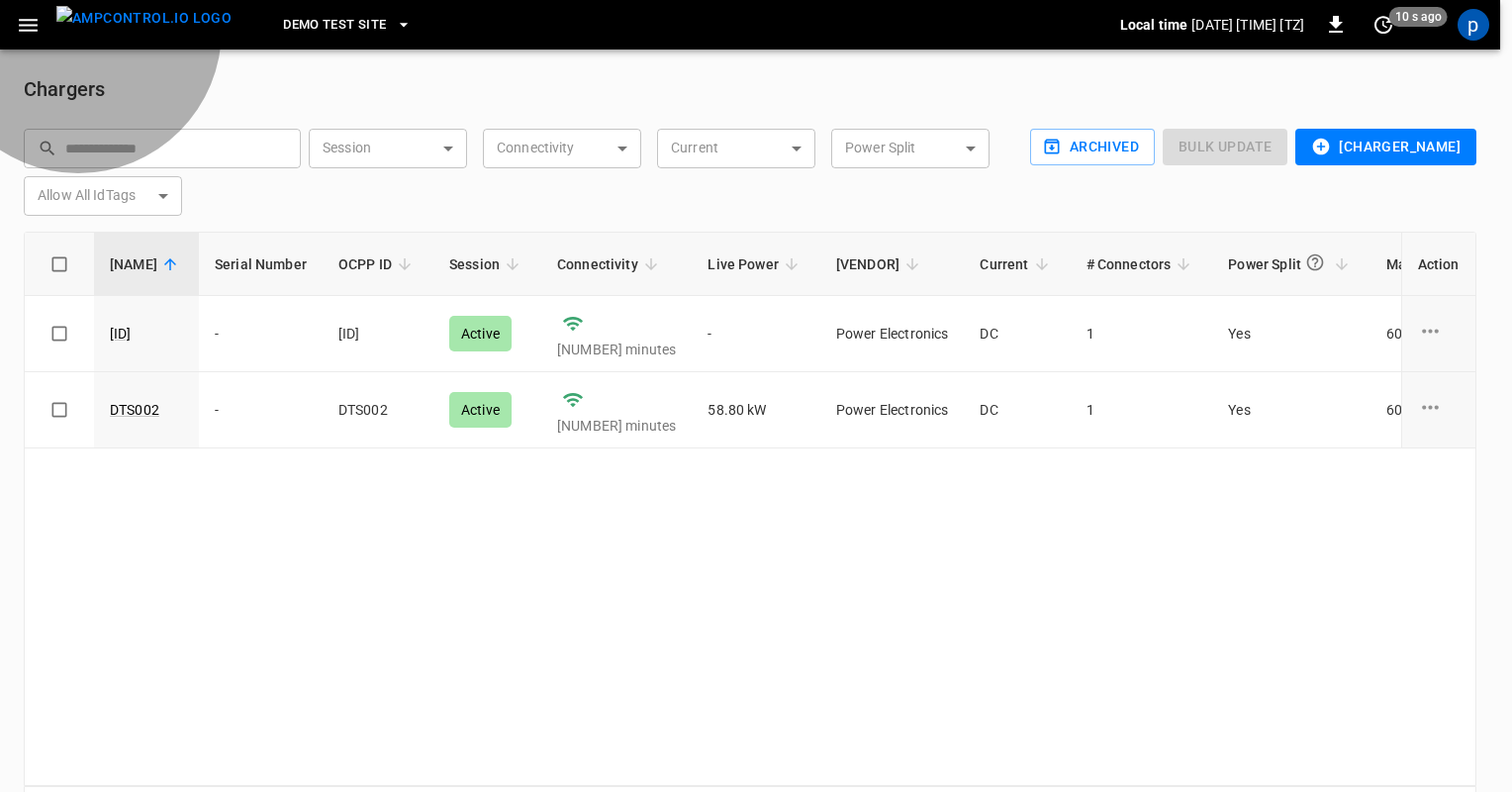 click on "Alerts" at bounding box center (109, 1341) 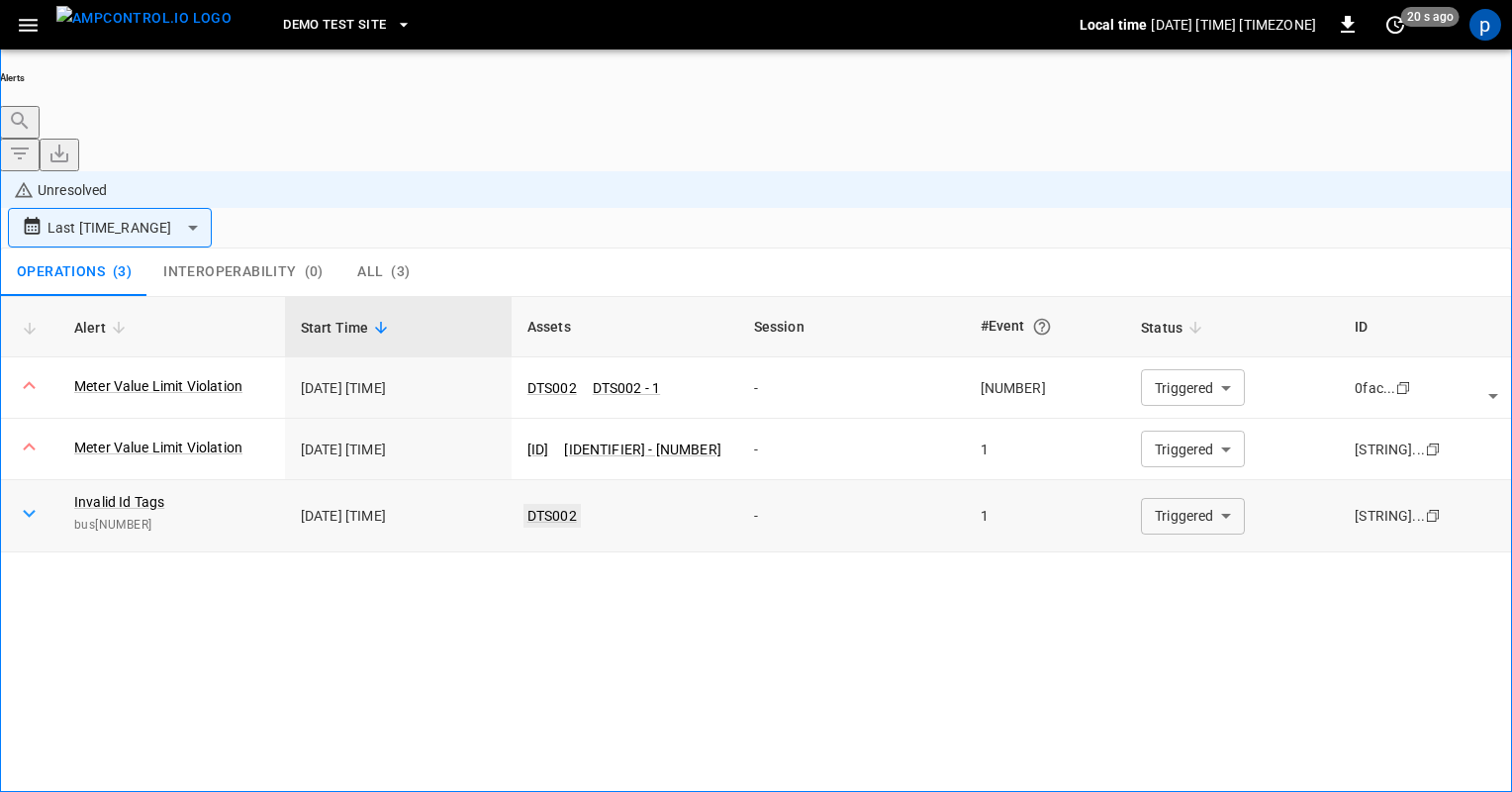 click on "DTS002" at bounding box center (552, 516) 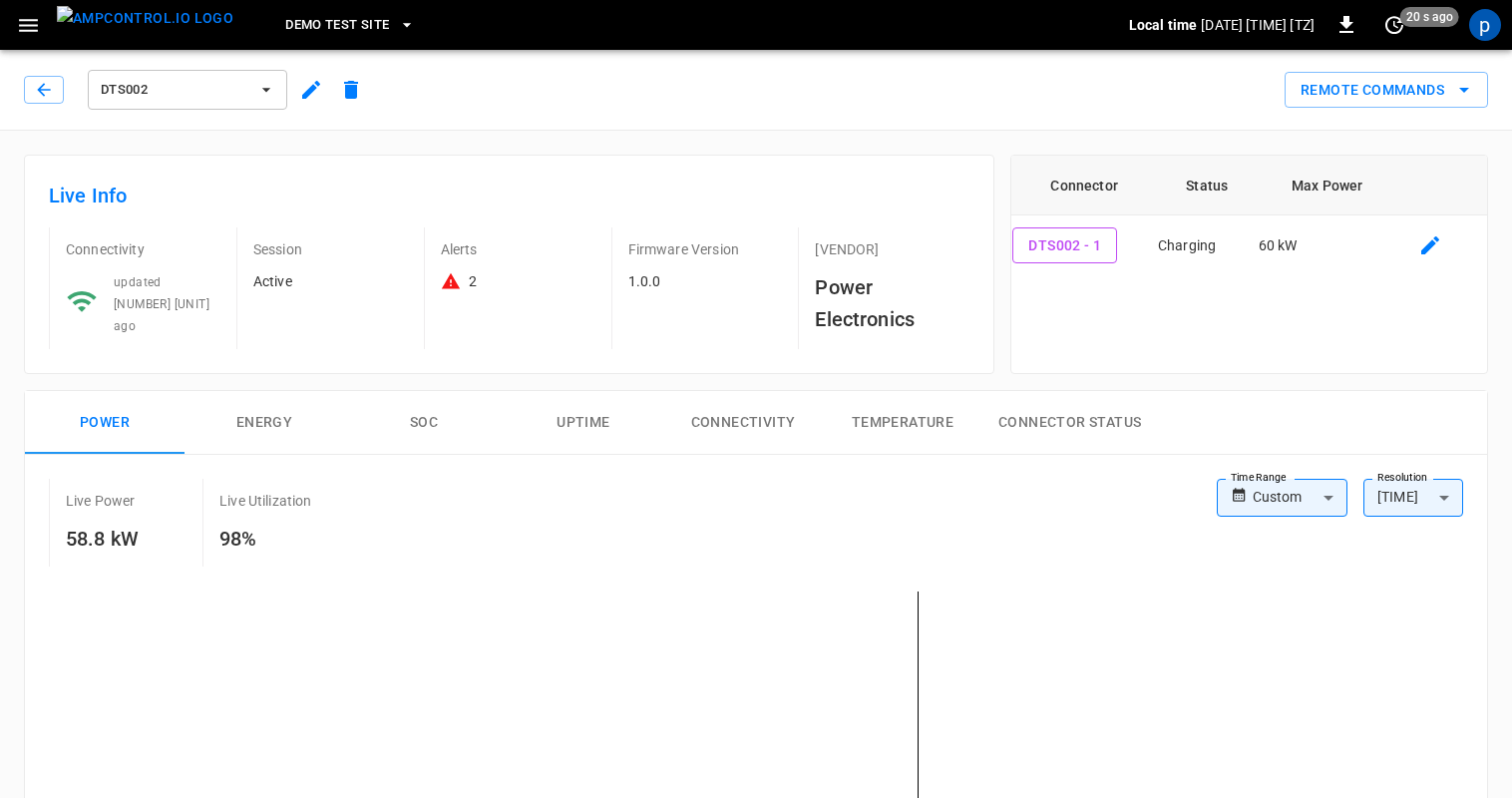 click 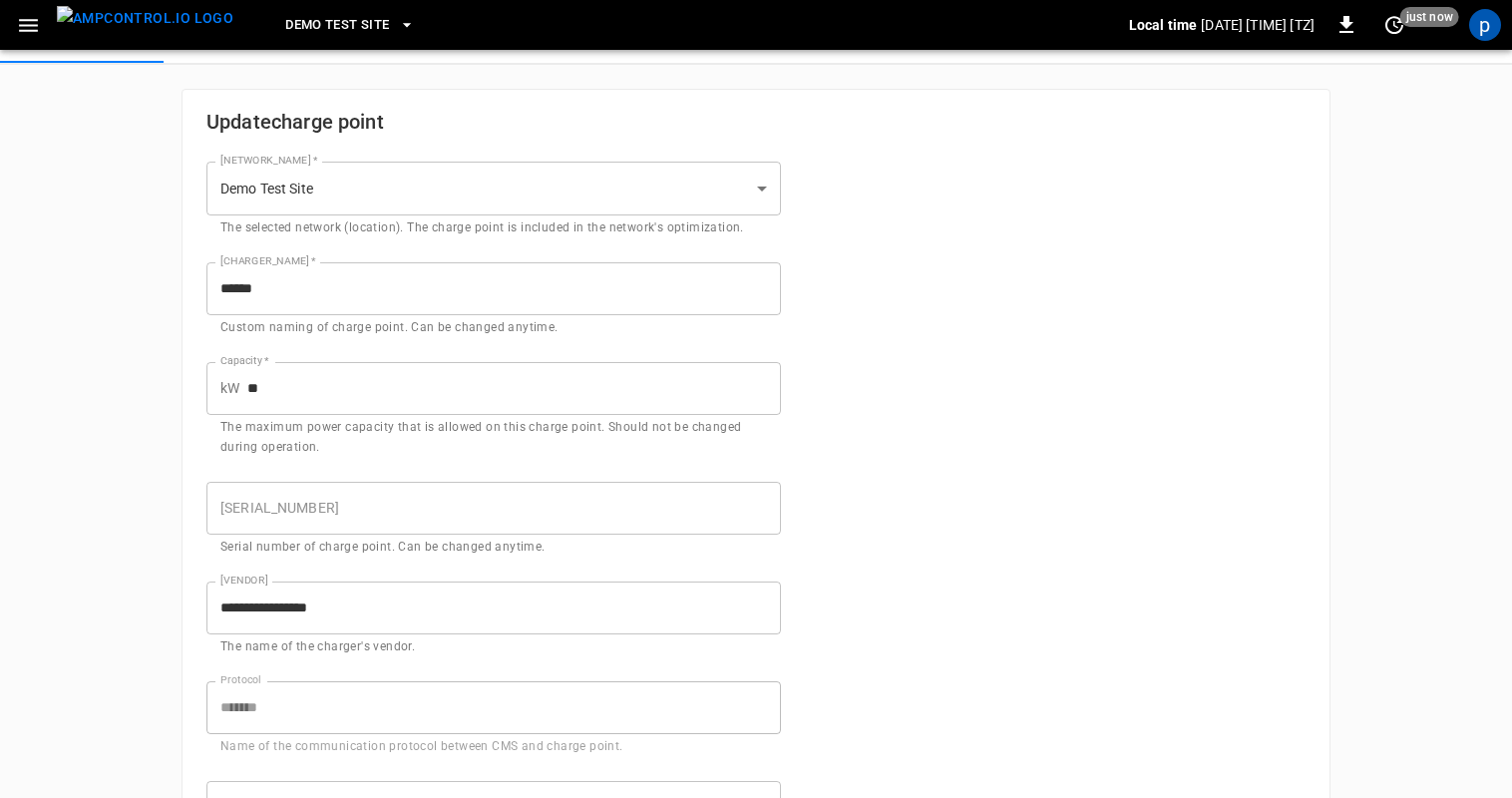 scroll, scrollTop: 0, scrollLeft: 0, axis: both 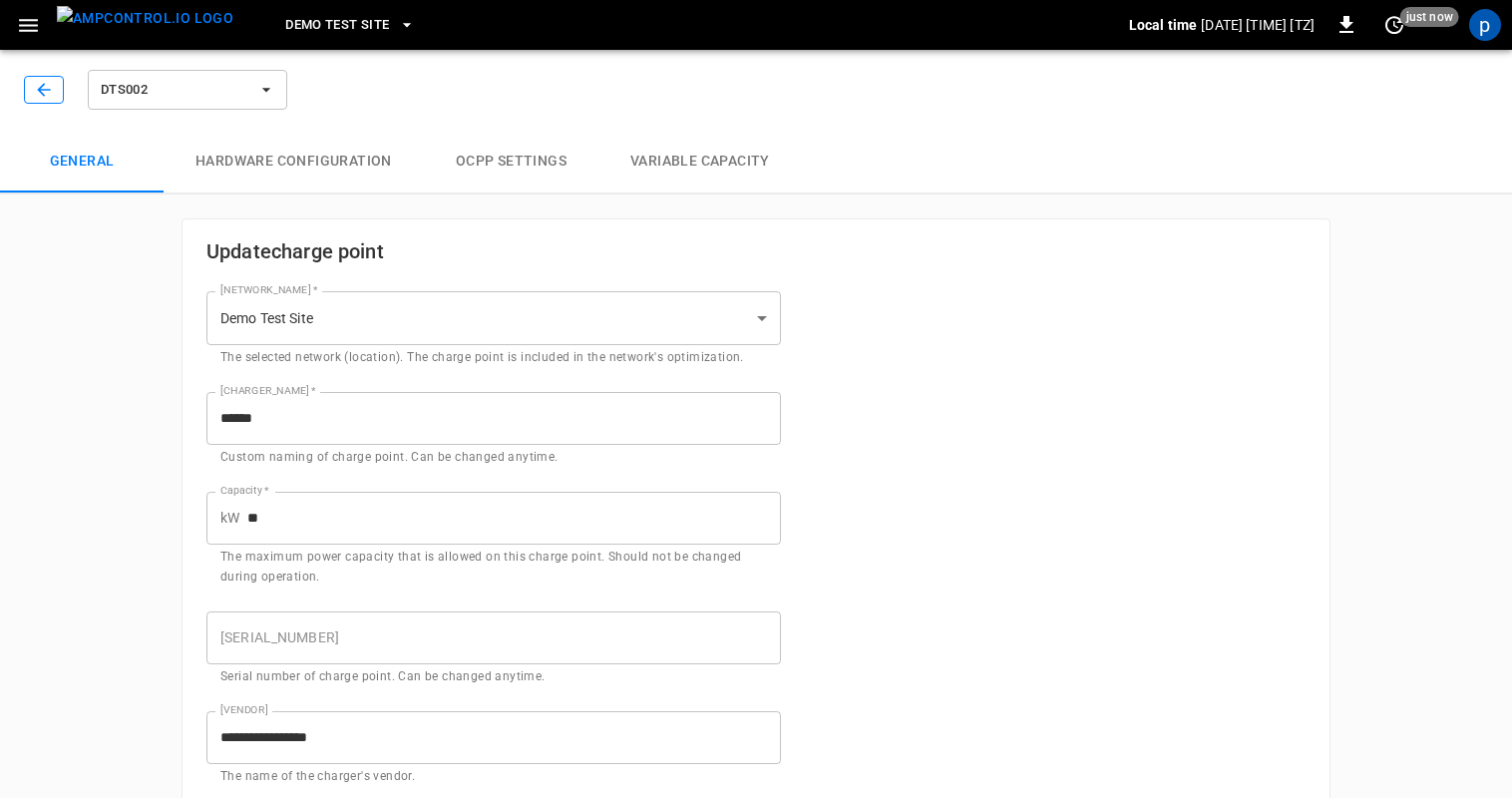 click at bounding box center [44, 90] 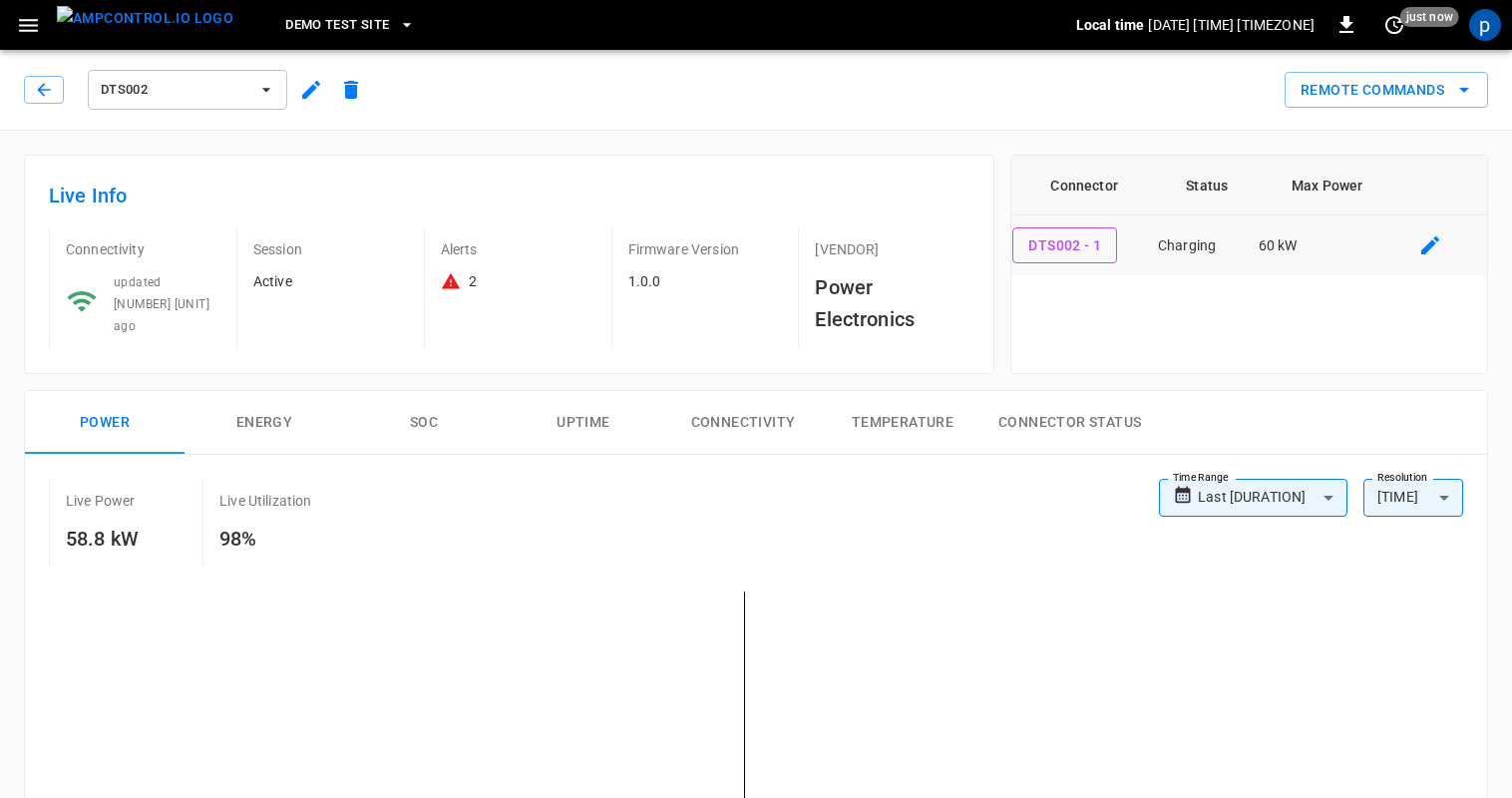 click at bounding box center (1430, 245) 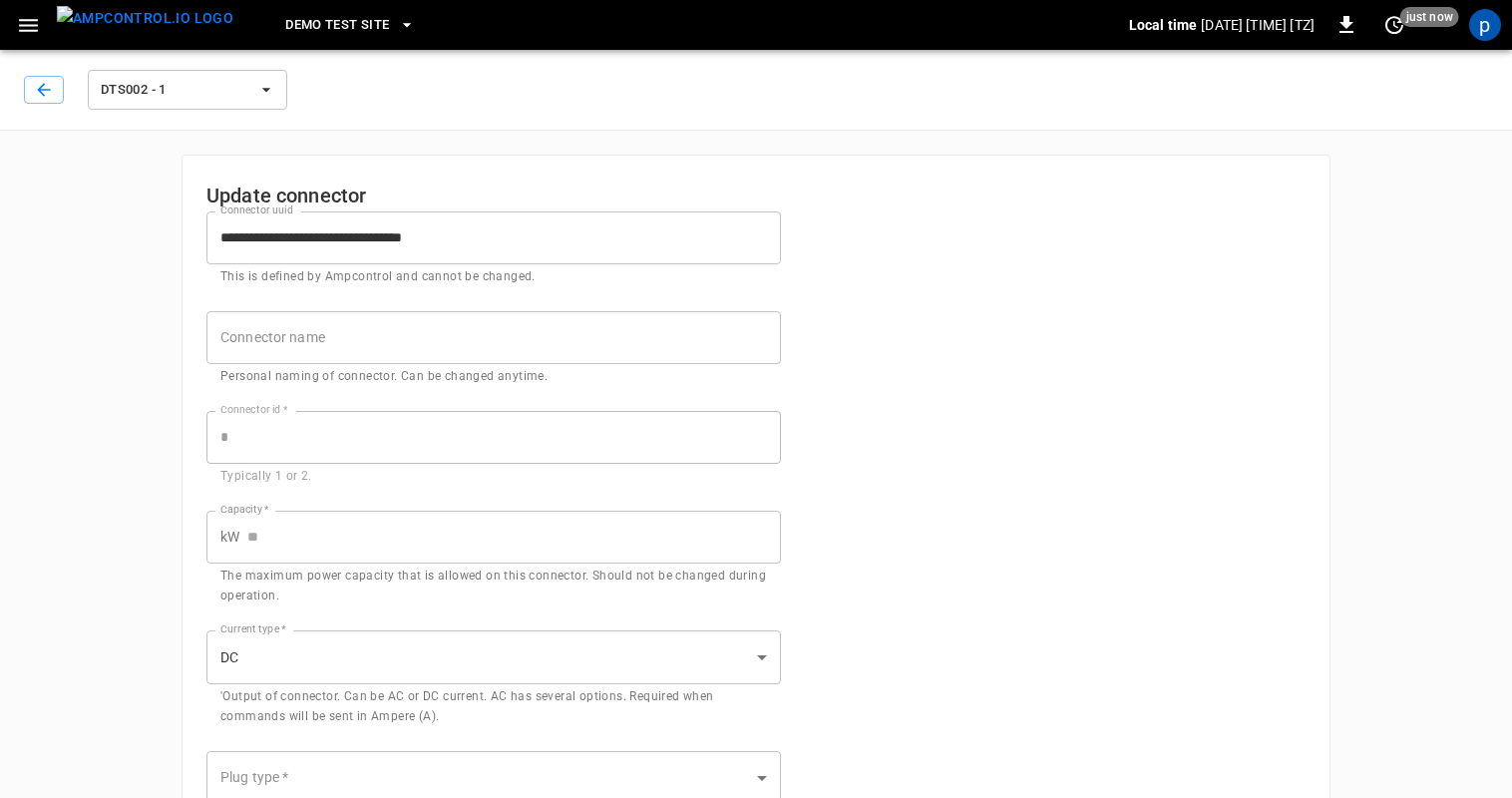 type on "**" 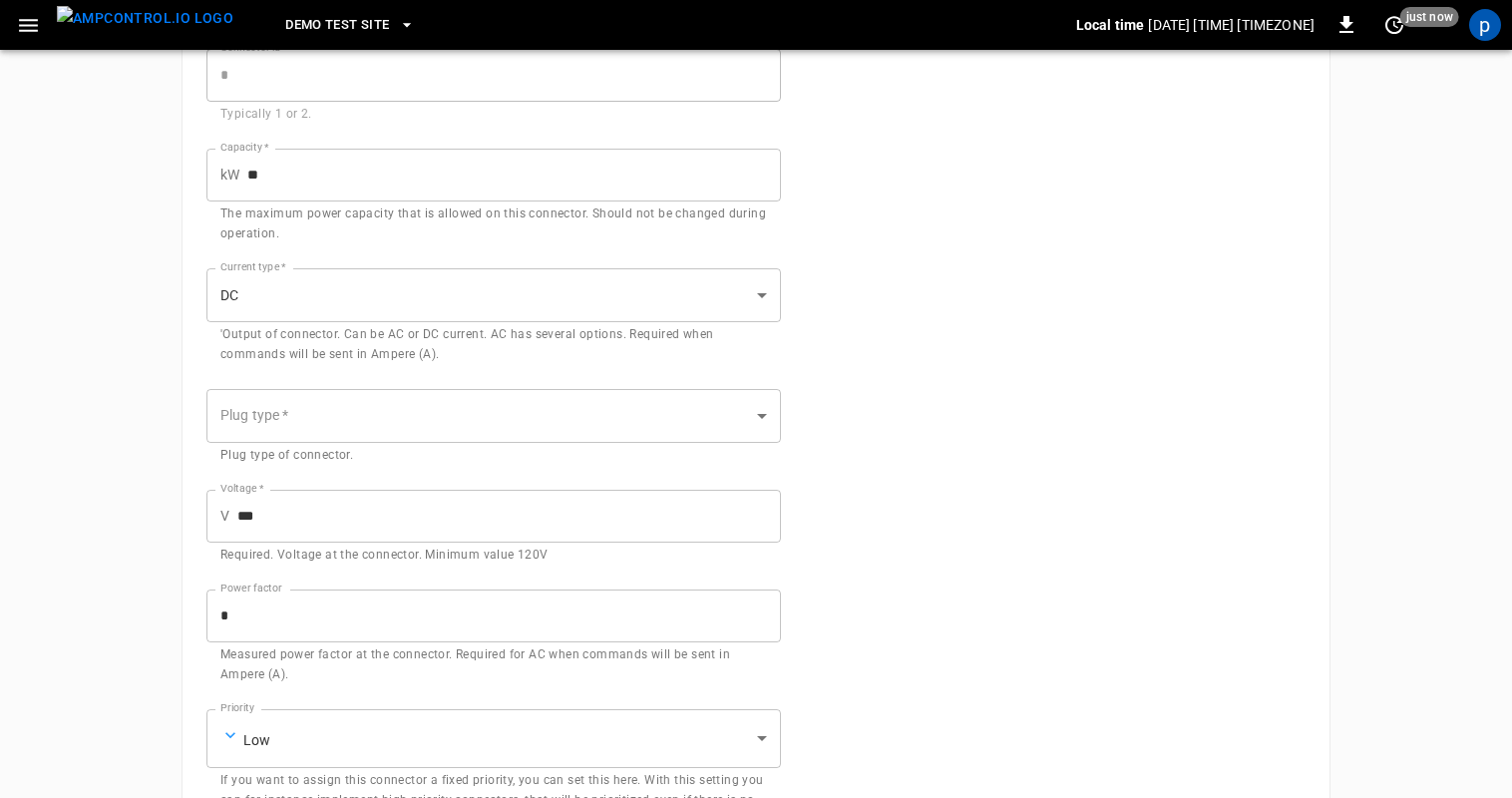 scroll, scrollTop: 0, scrollLeft: 0, axis: both 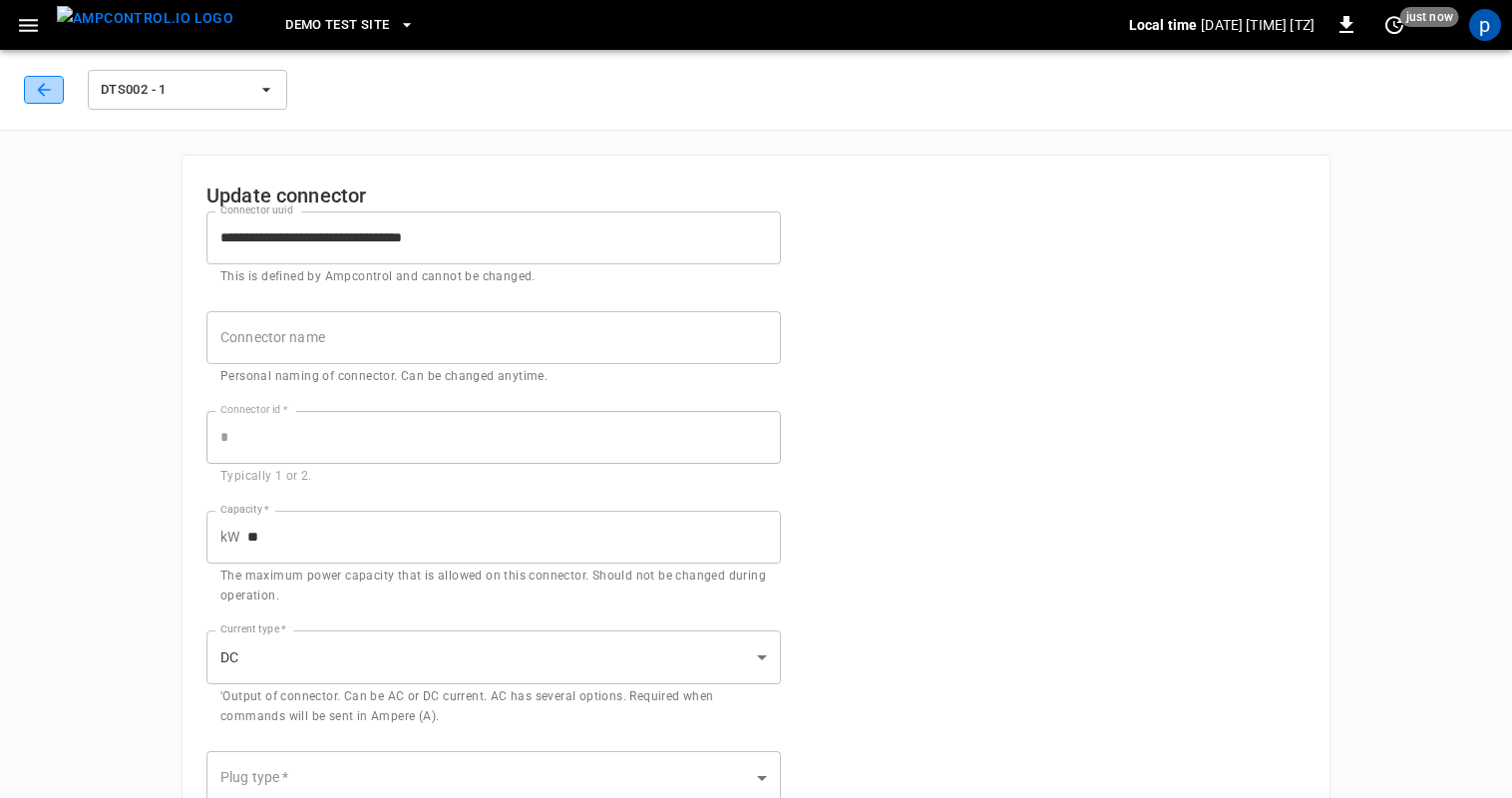 click 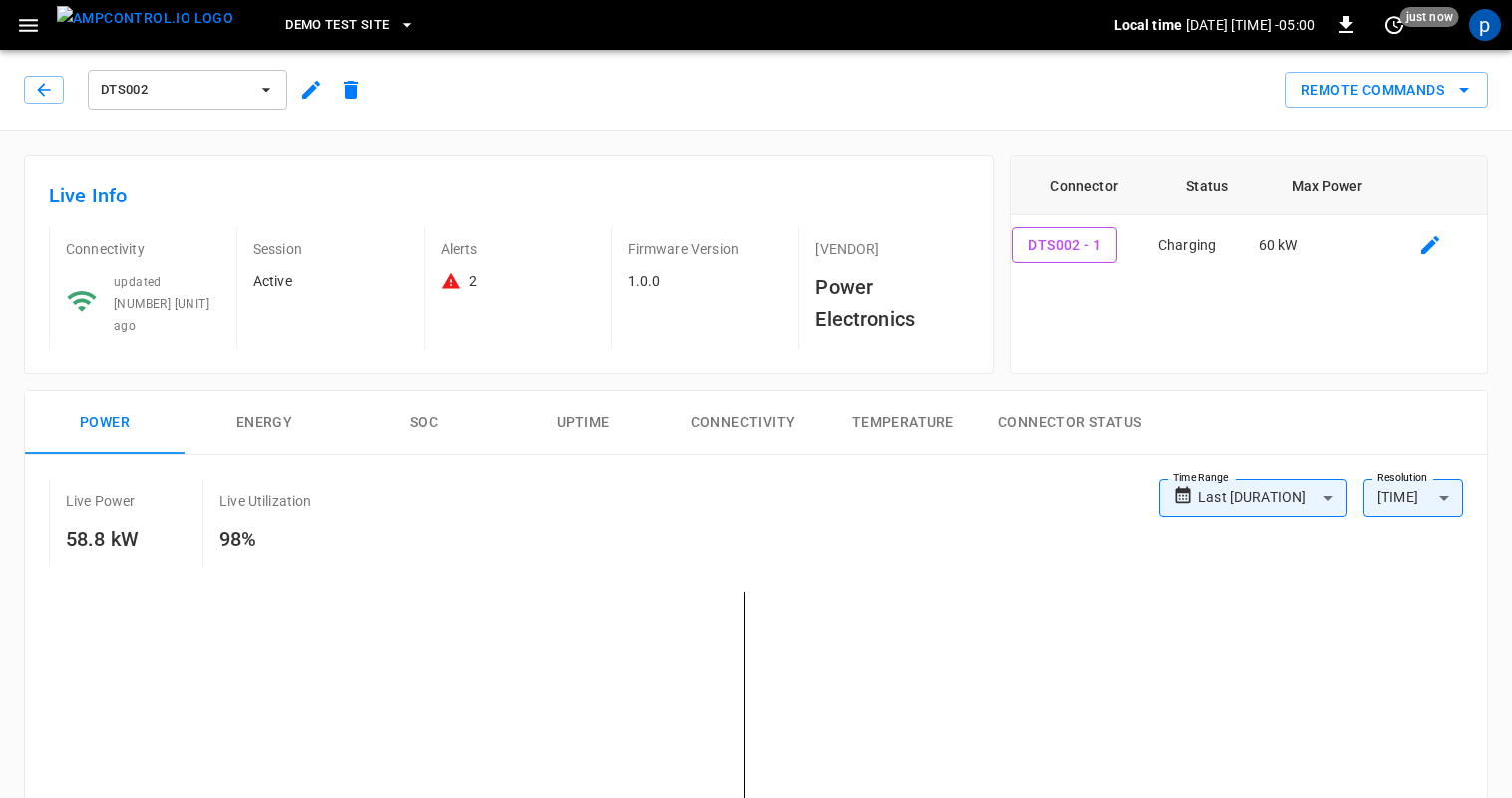 click 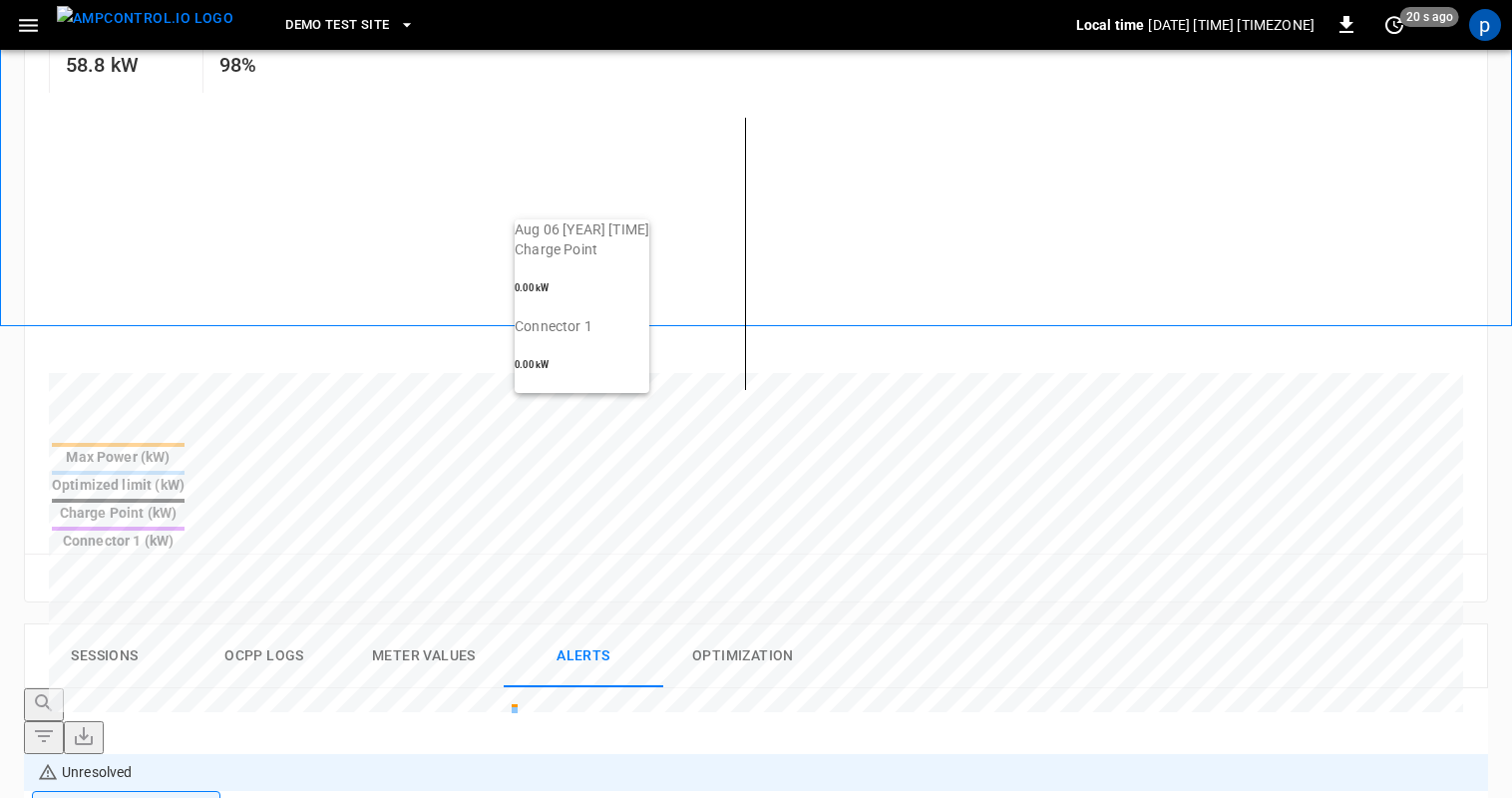 scroll, scrollTop: 0, scrollLeft: 0, axis: both 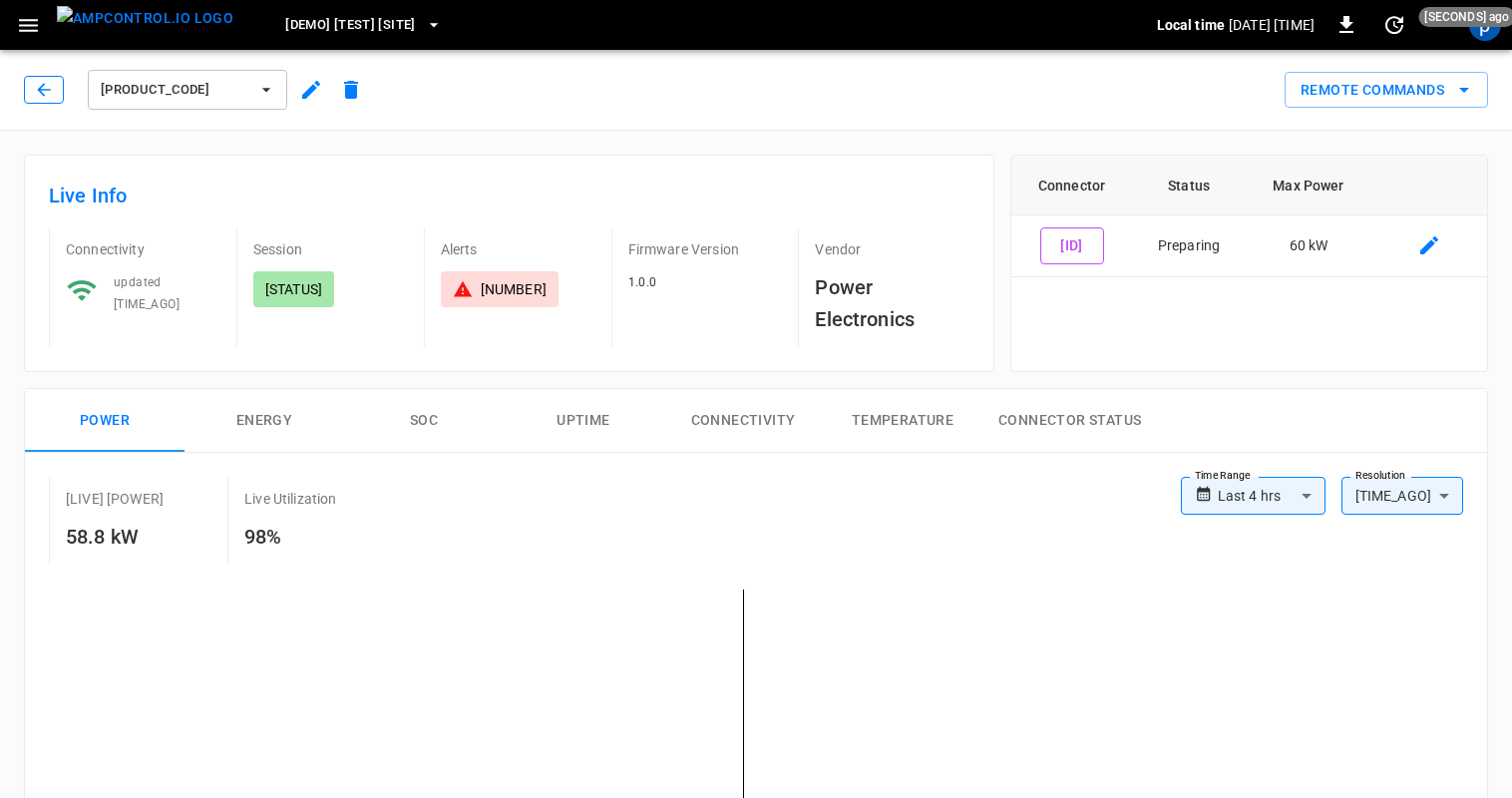 click at bounding box center [44, 90] 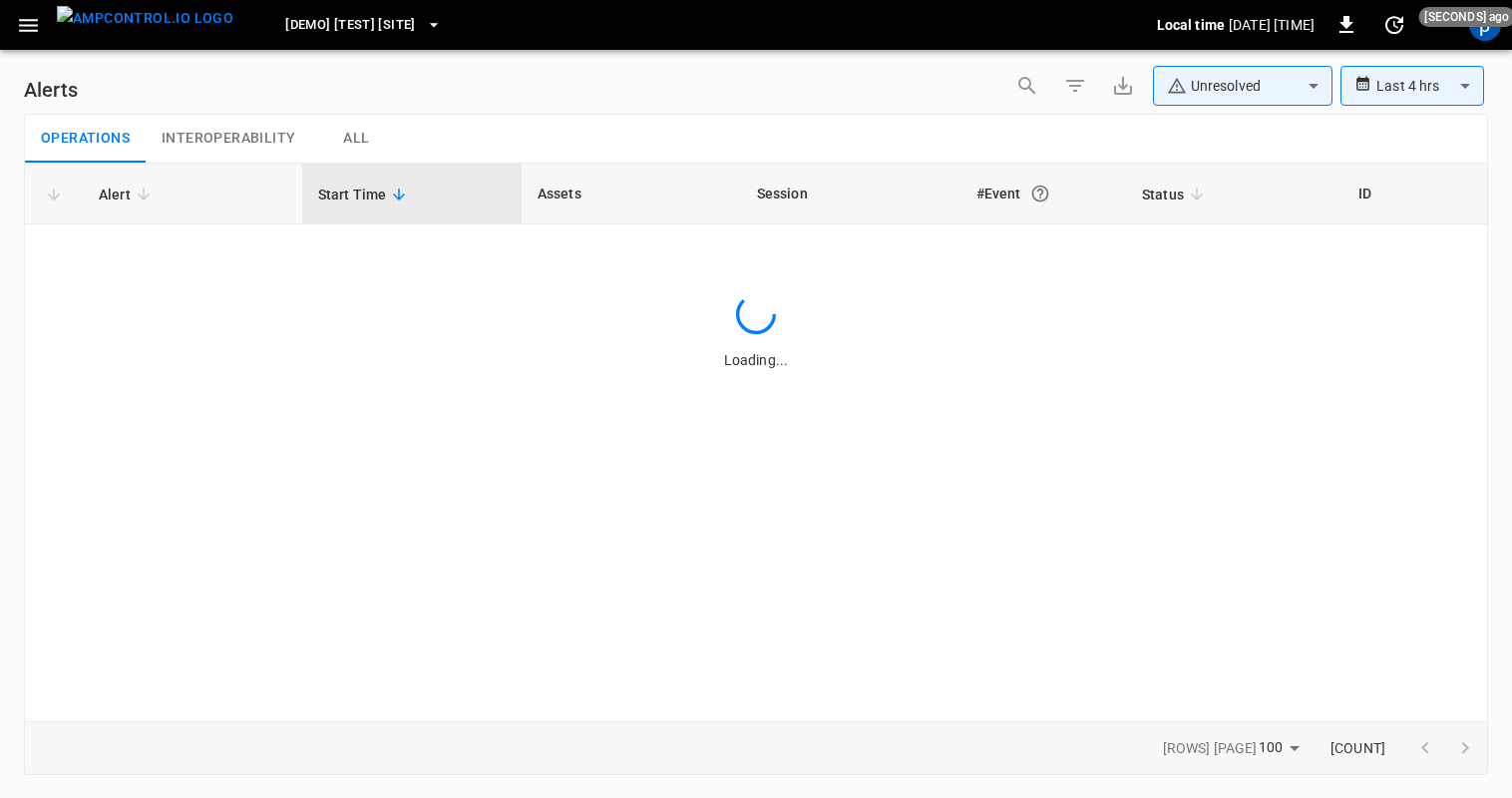 type on "[MASKED_DATA]" 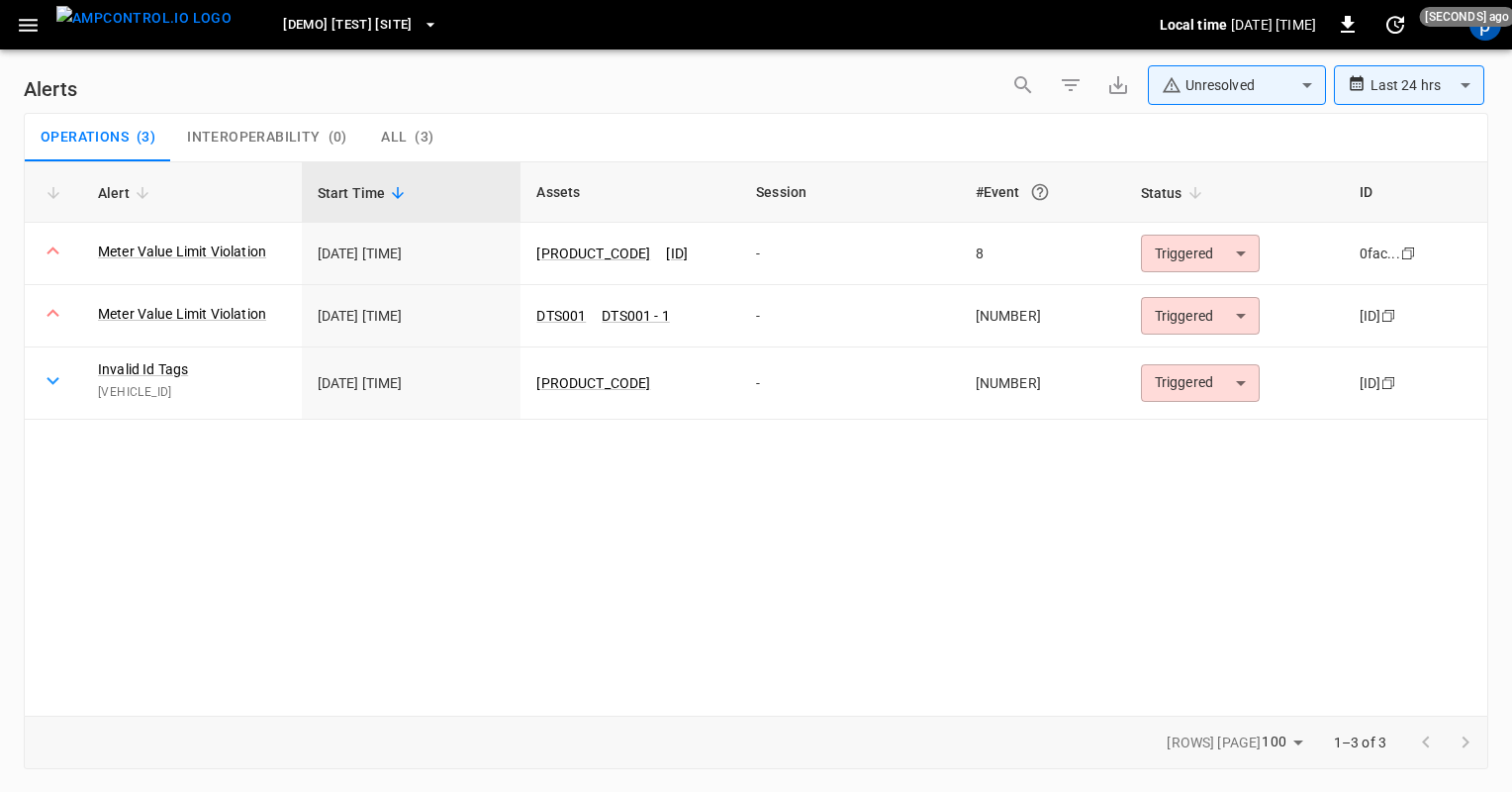 click 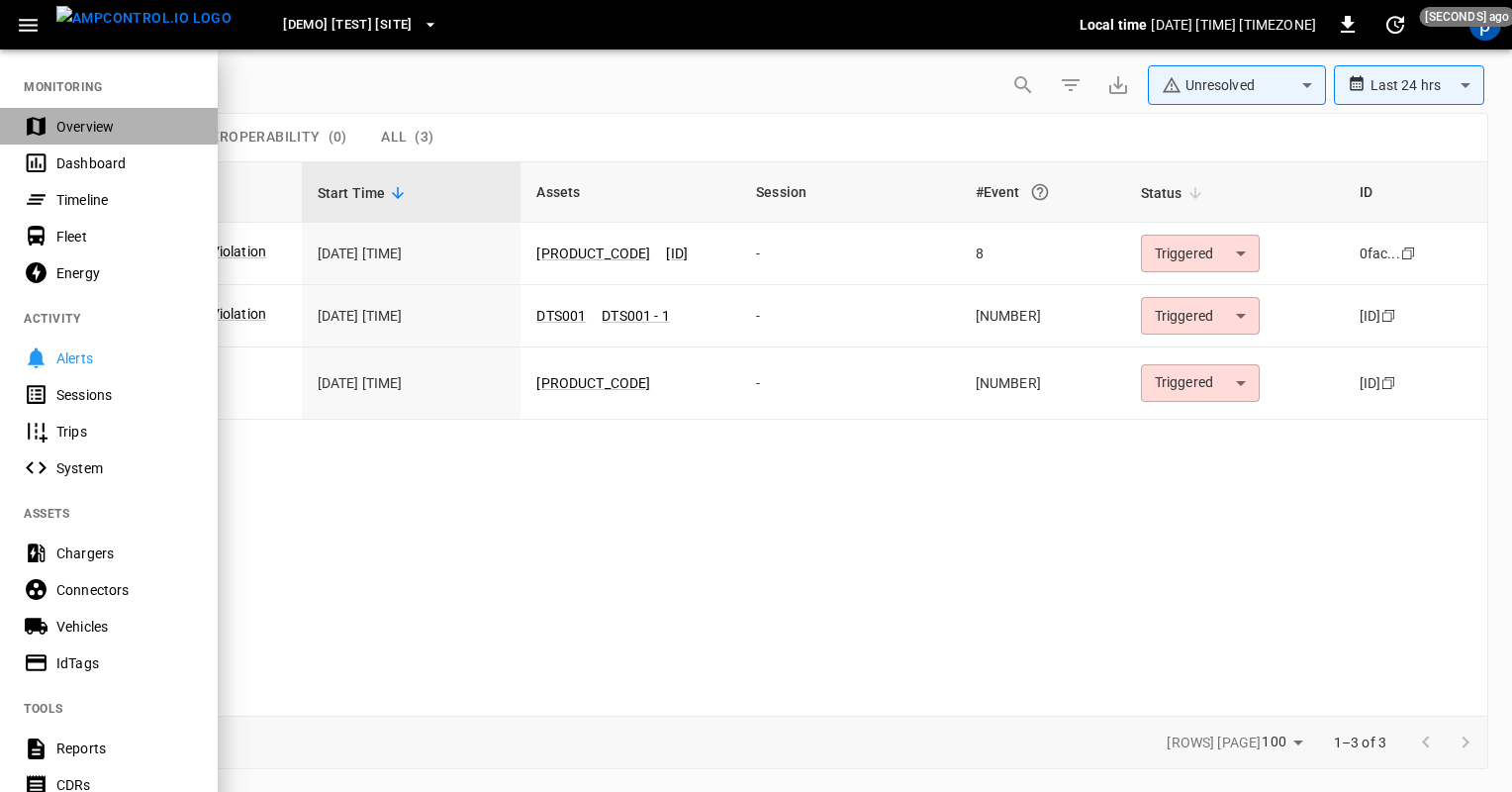 click on "Overview" at bounding box center [125, 127] 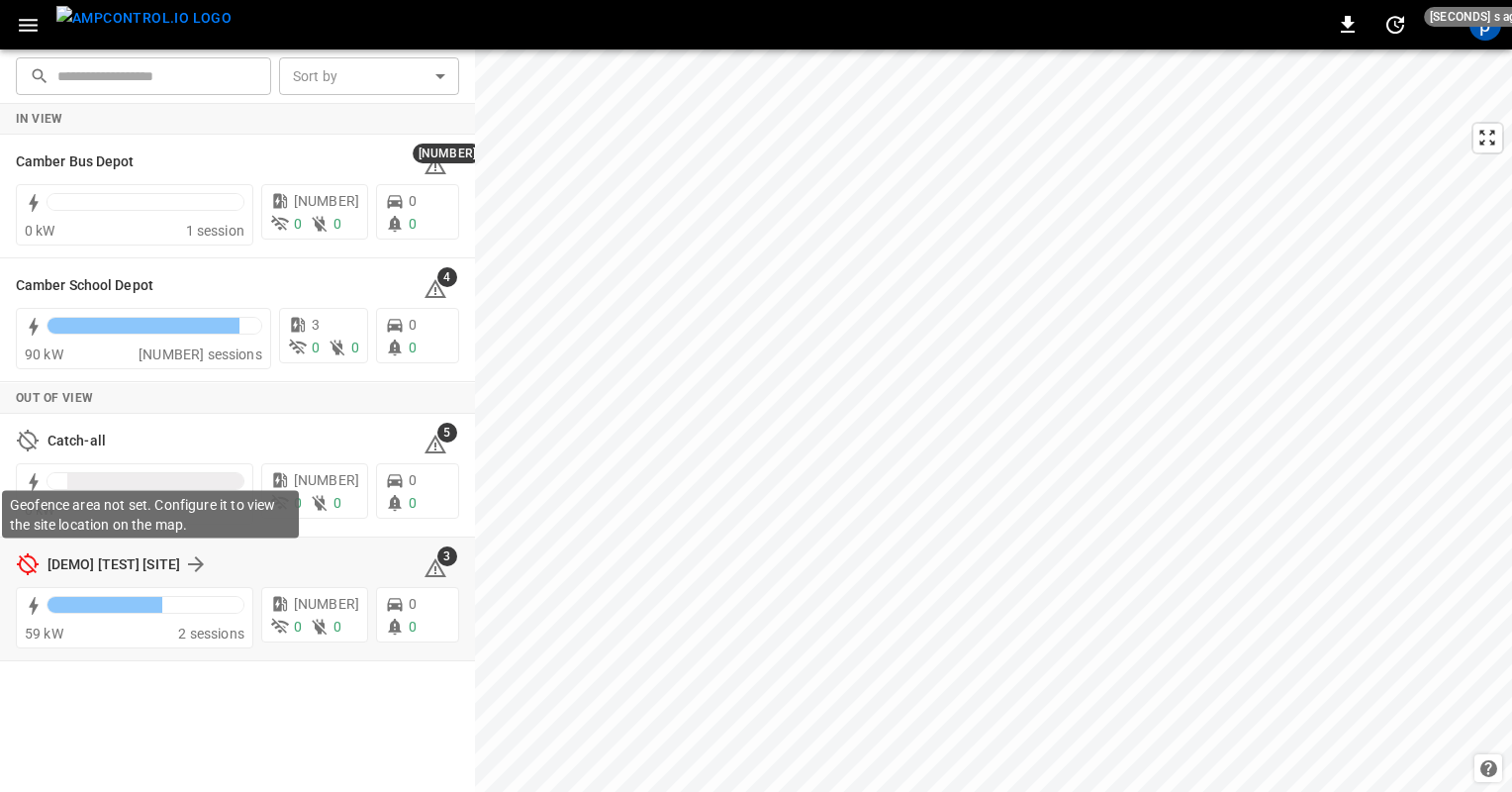 click 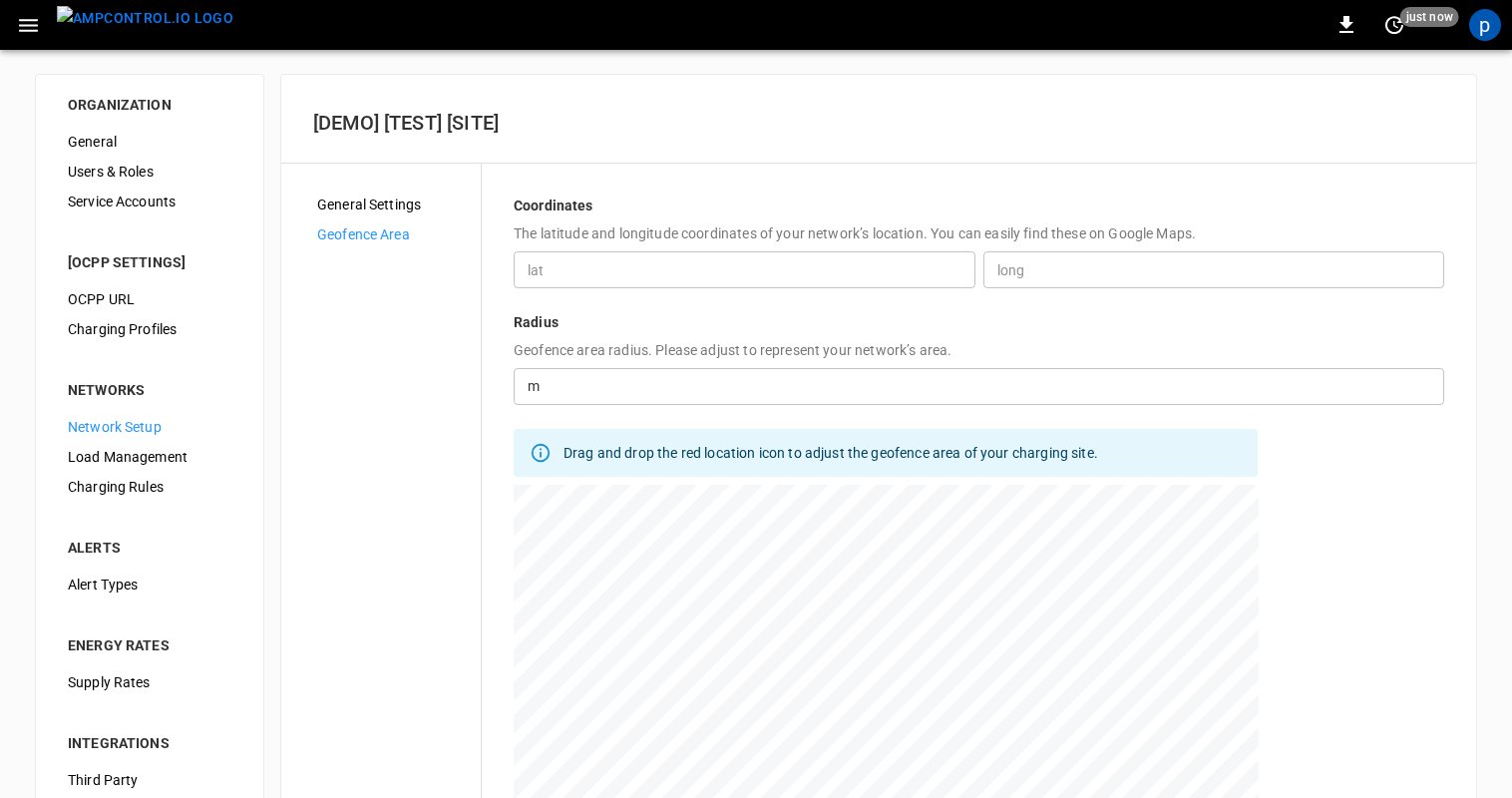 click at bounding box center (886, 734) 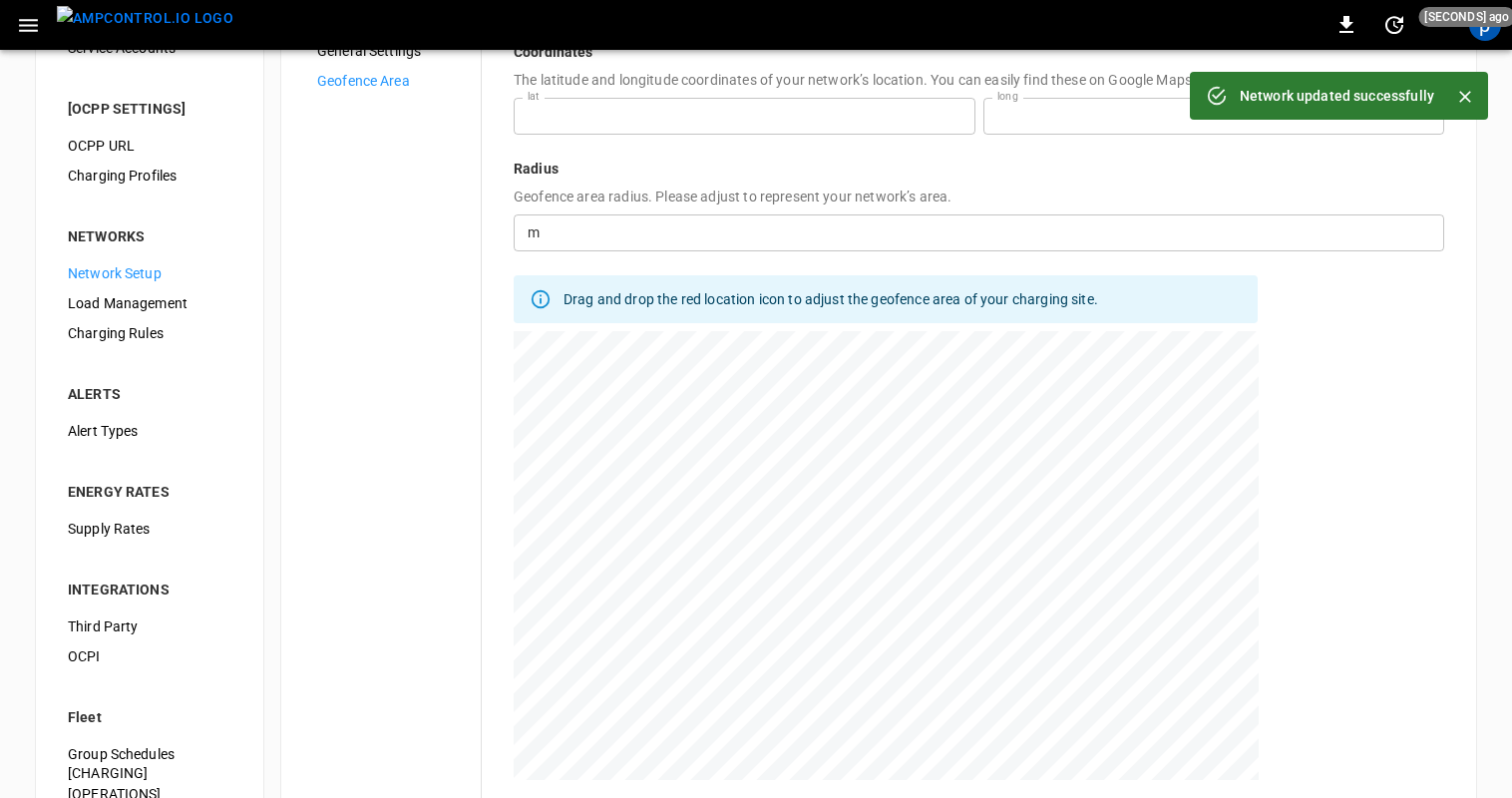 scroll, scrollTop: 0, scrollLeft: 0, axis: both 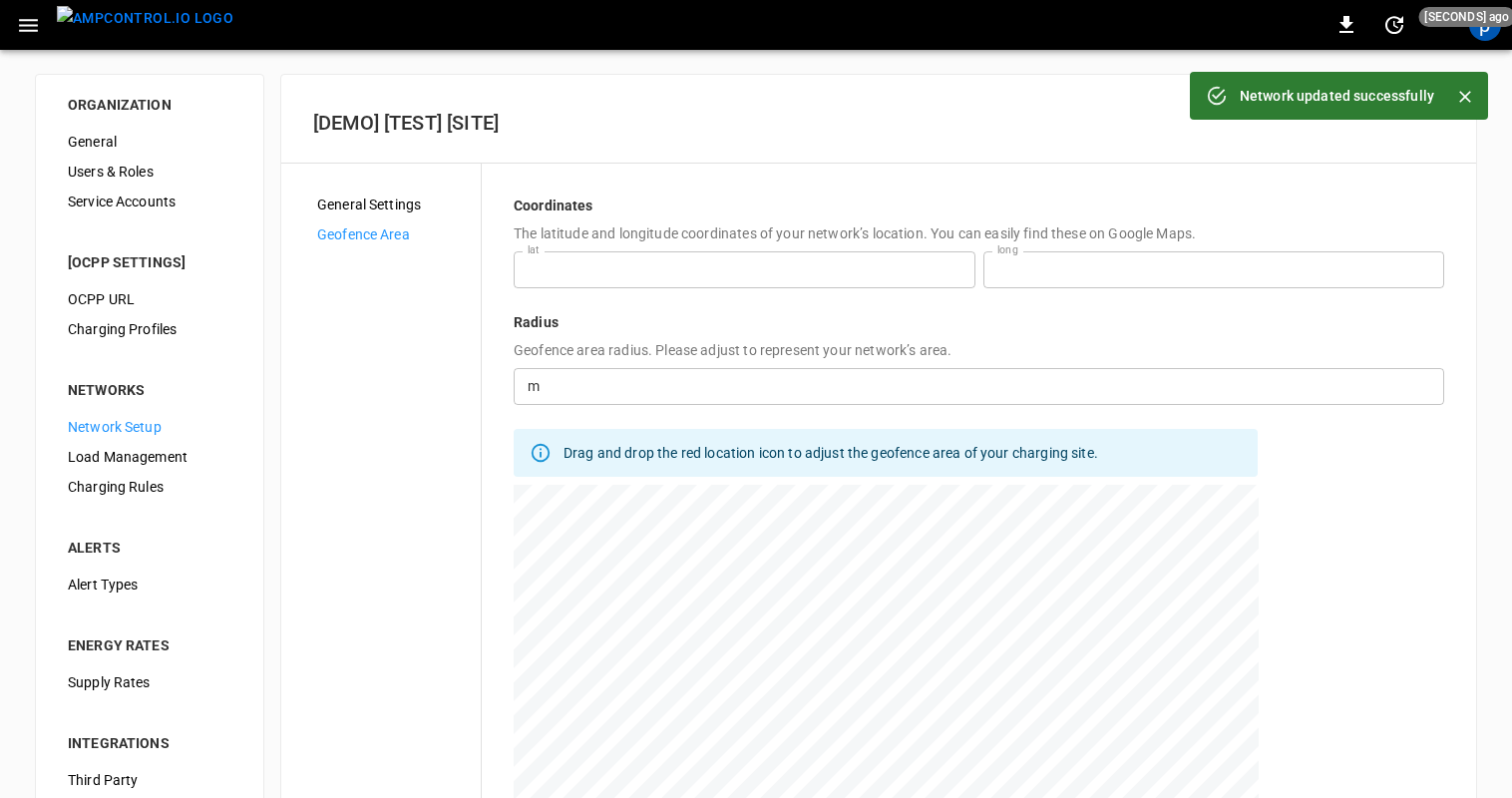 click on "Geofence Area" at bounding box center (391, 234) 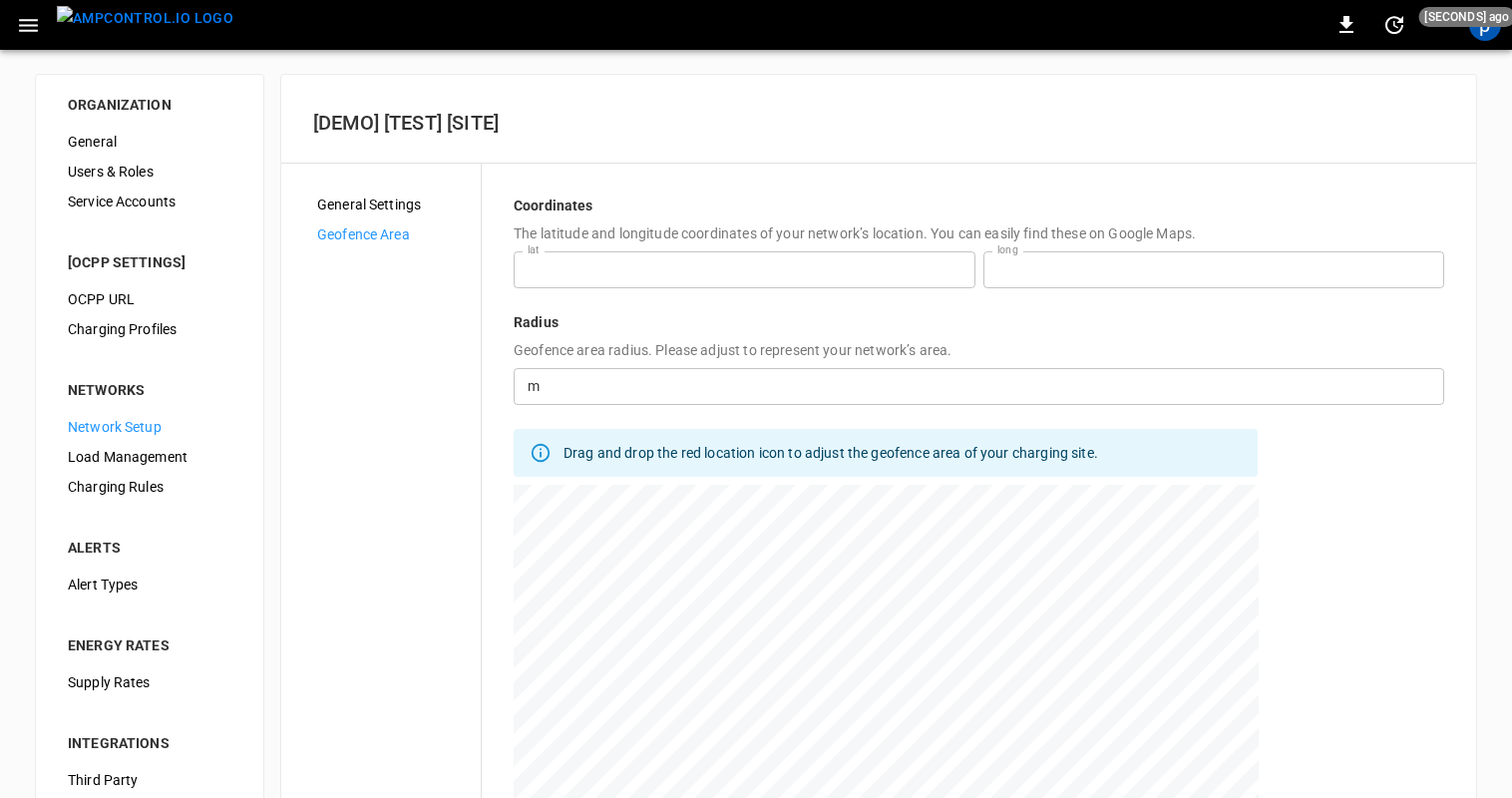 click at bounding box center [995, 386] 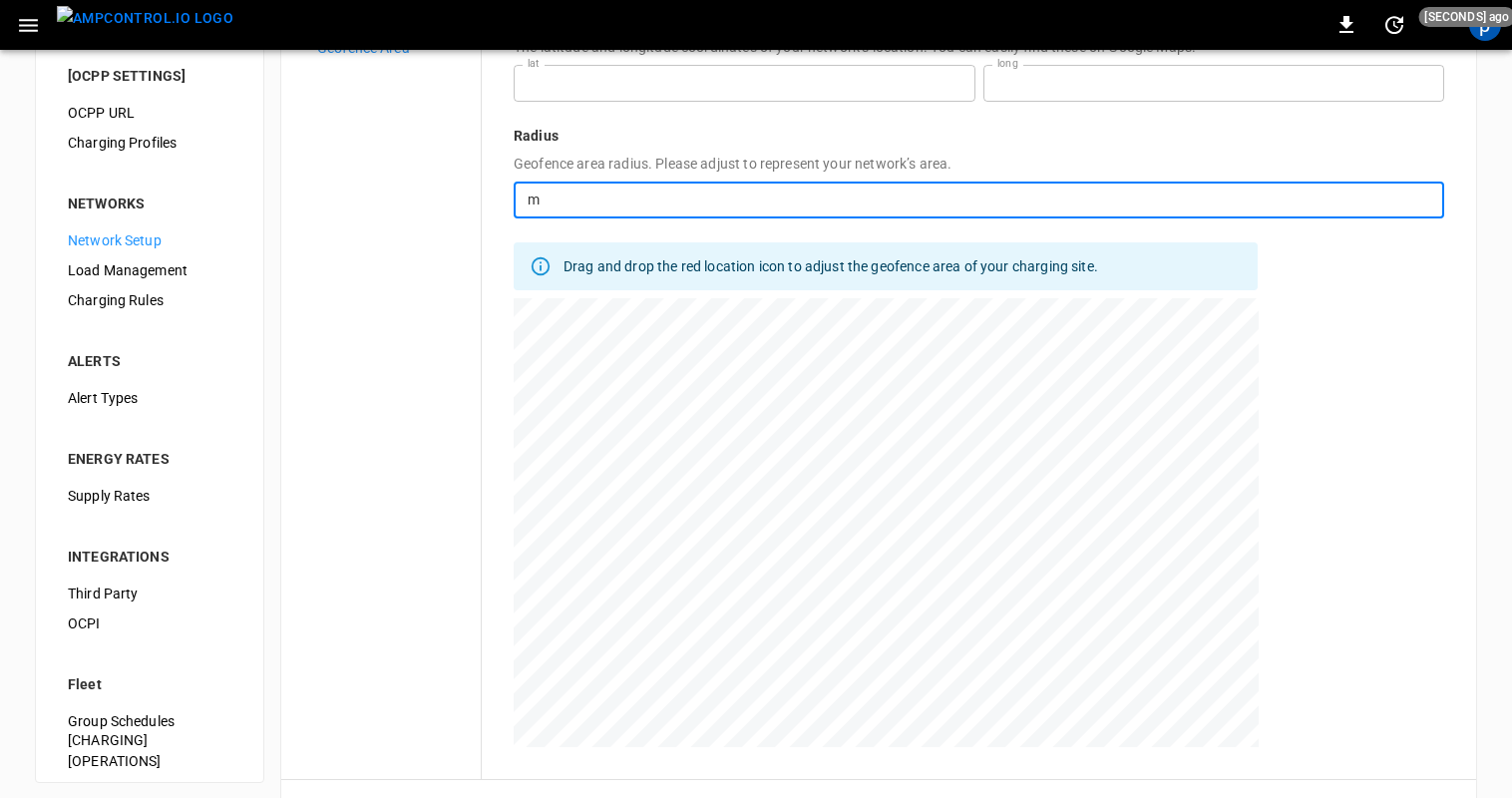 scroll, scrollTop: 200, scrollLeft: 0, axis: vertical 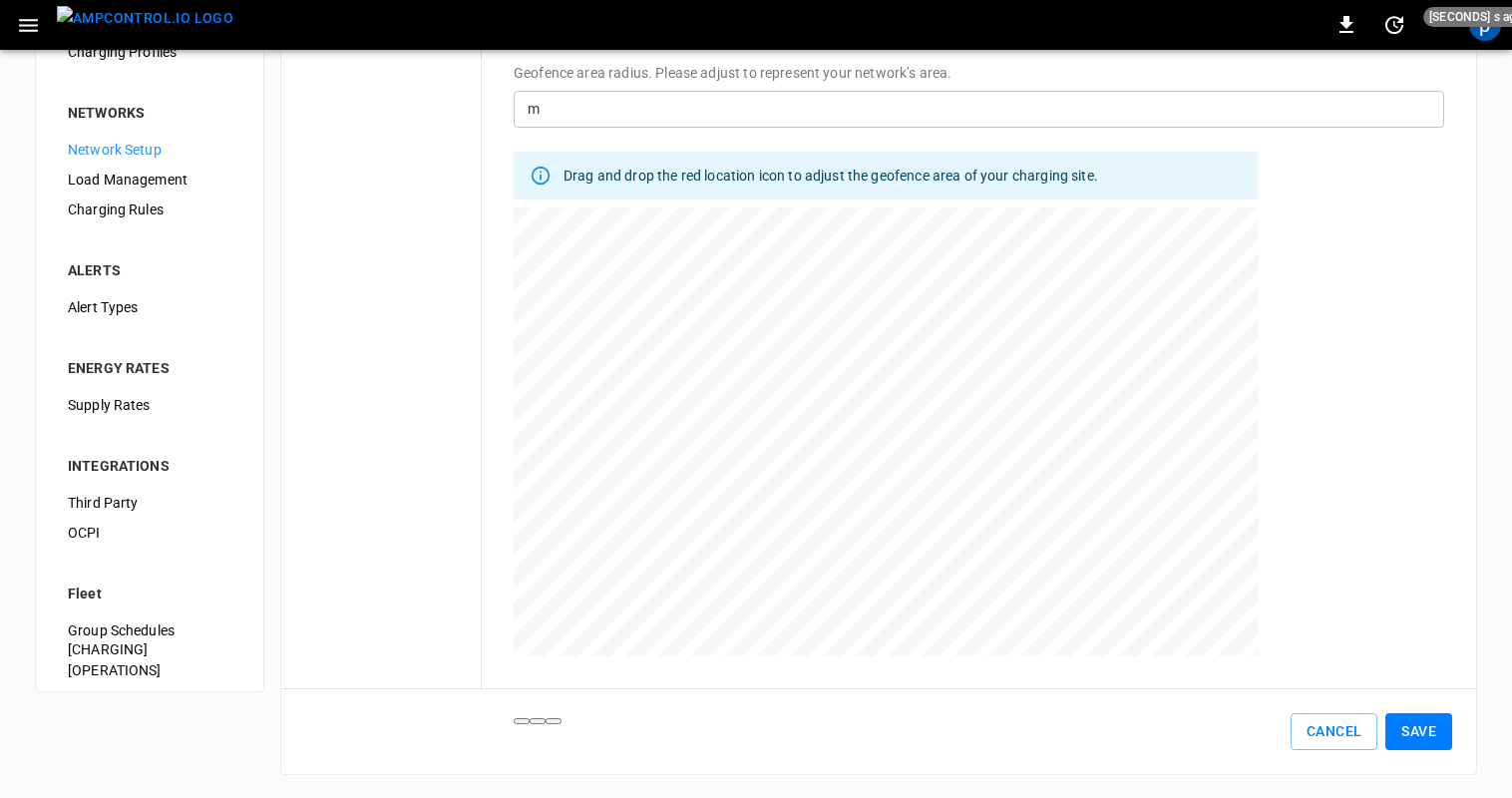 click on "Save" at bounding box center [1418, 731] 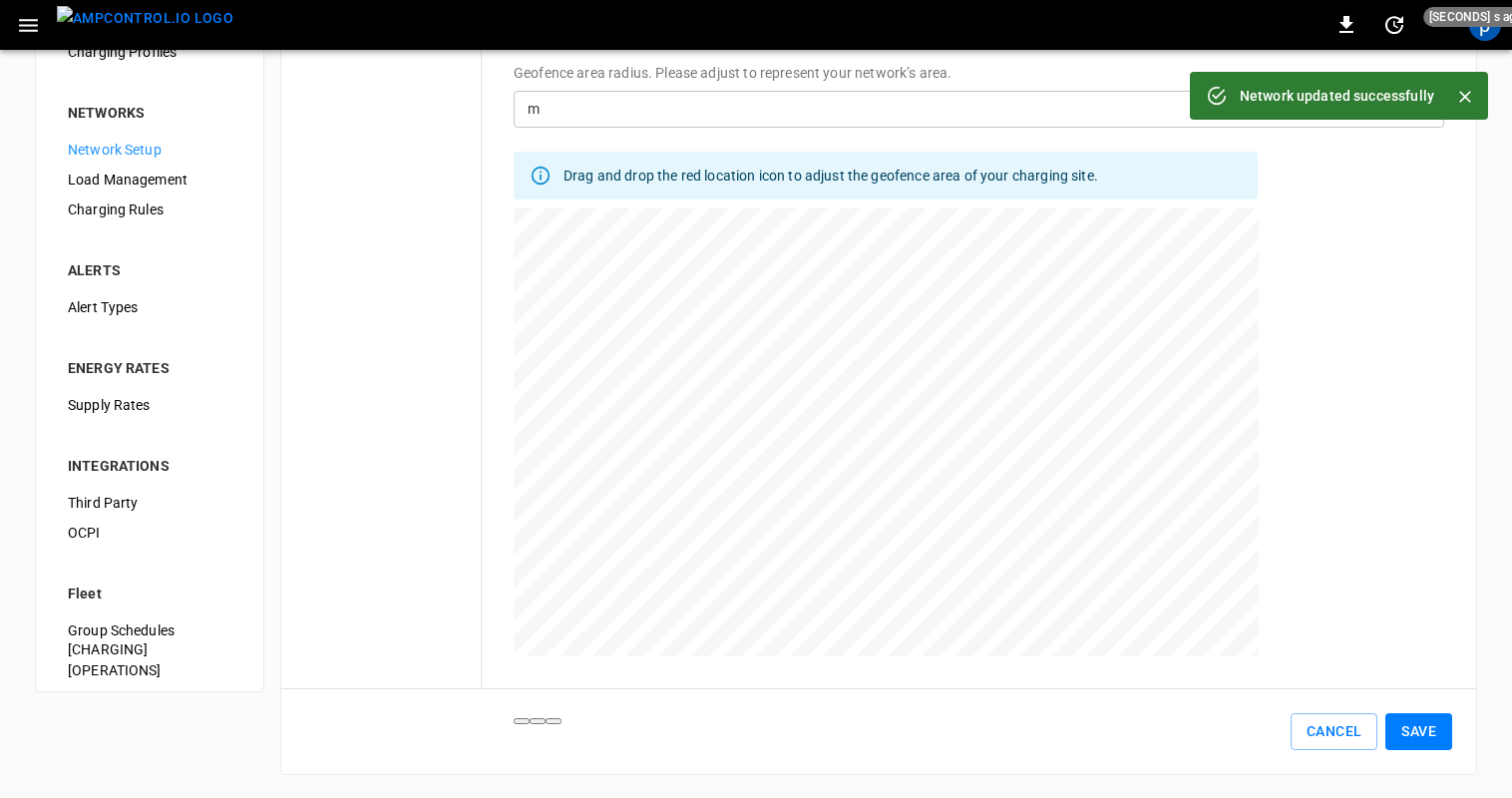 scroll, scrollTop: 0, scrollLeft: 0, axis: both 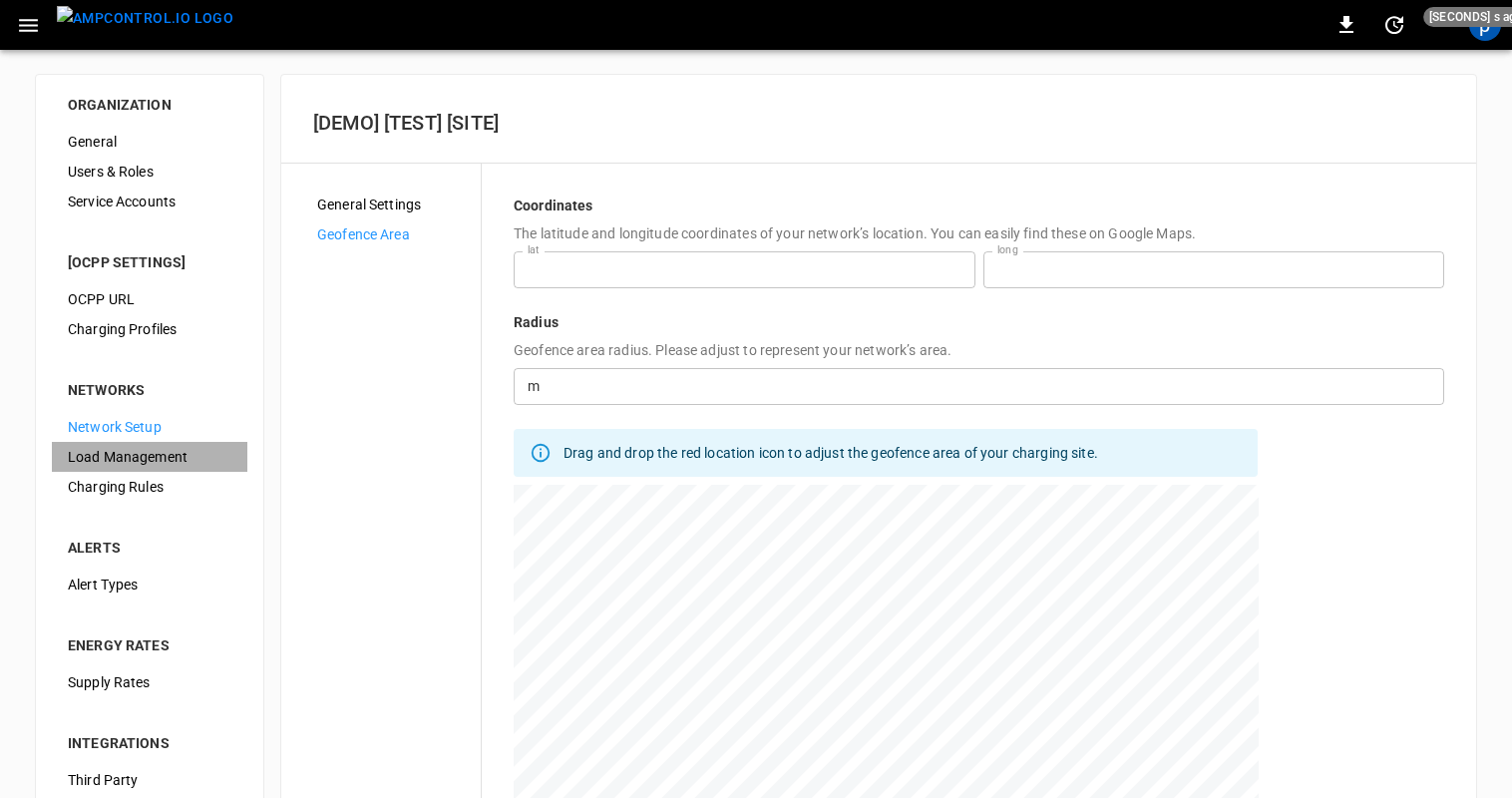 click on "Load Management" at bounding box center (150, 457) 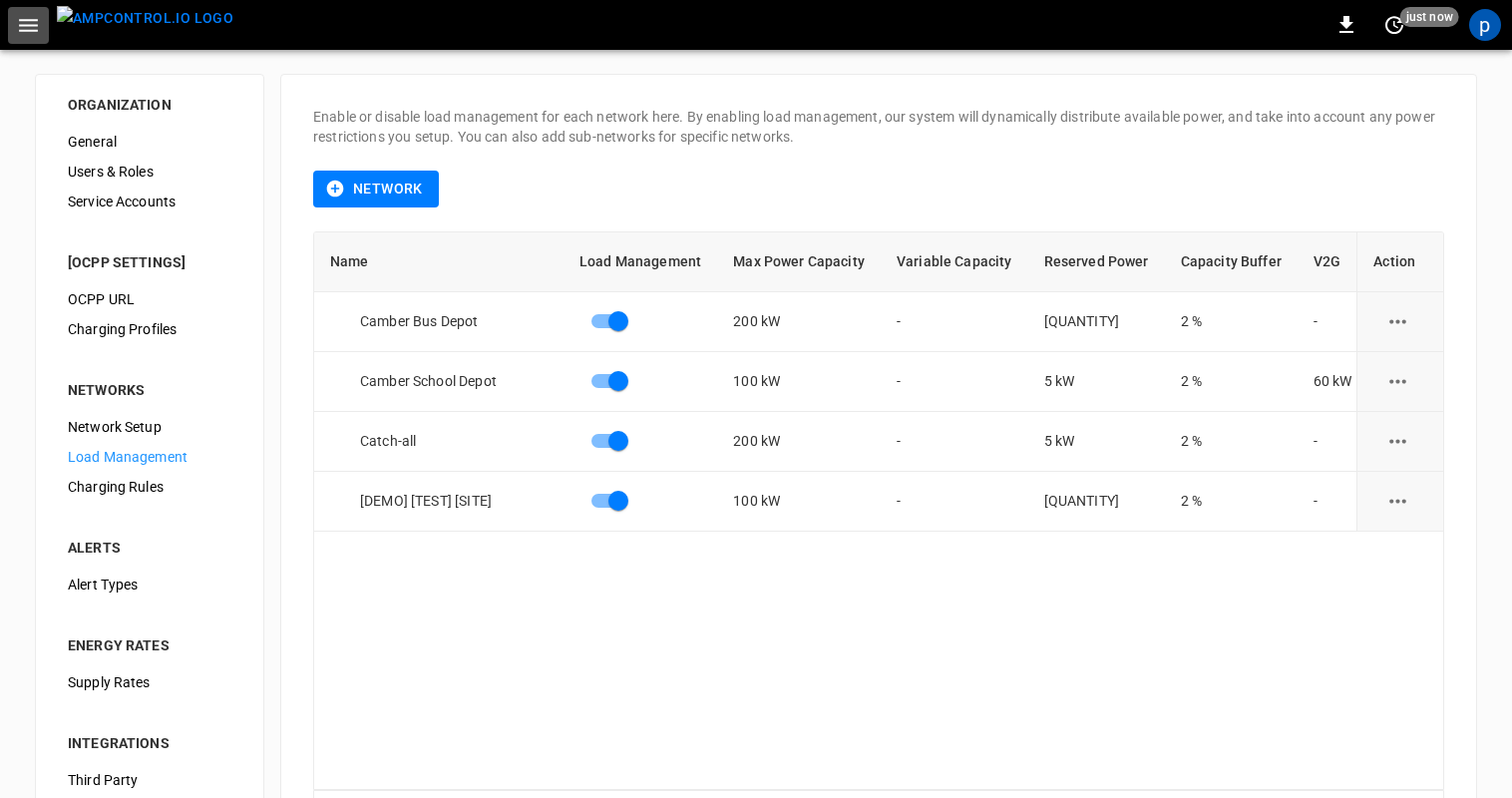 click 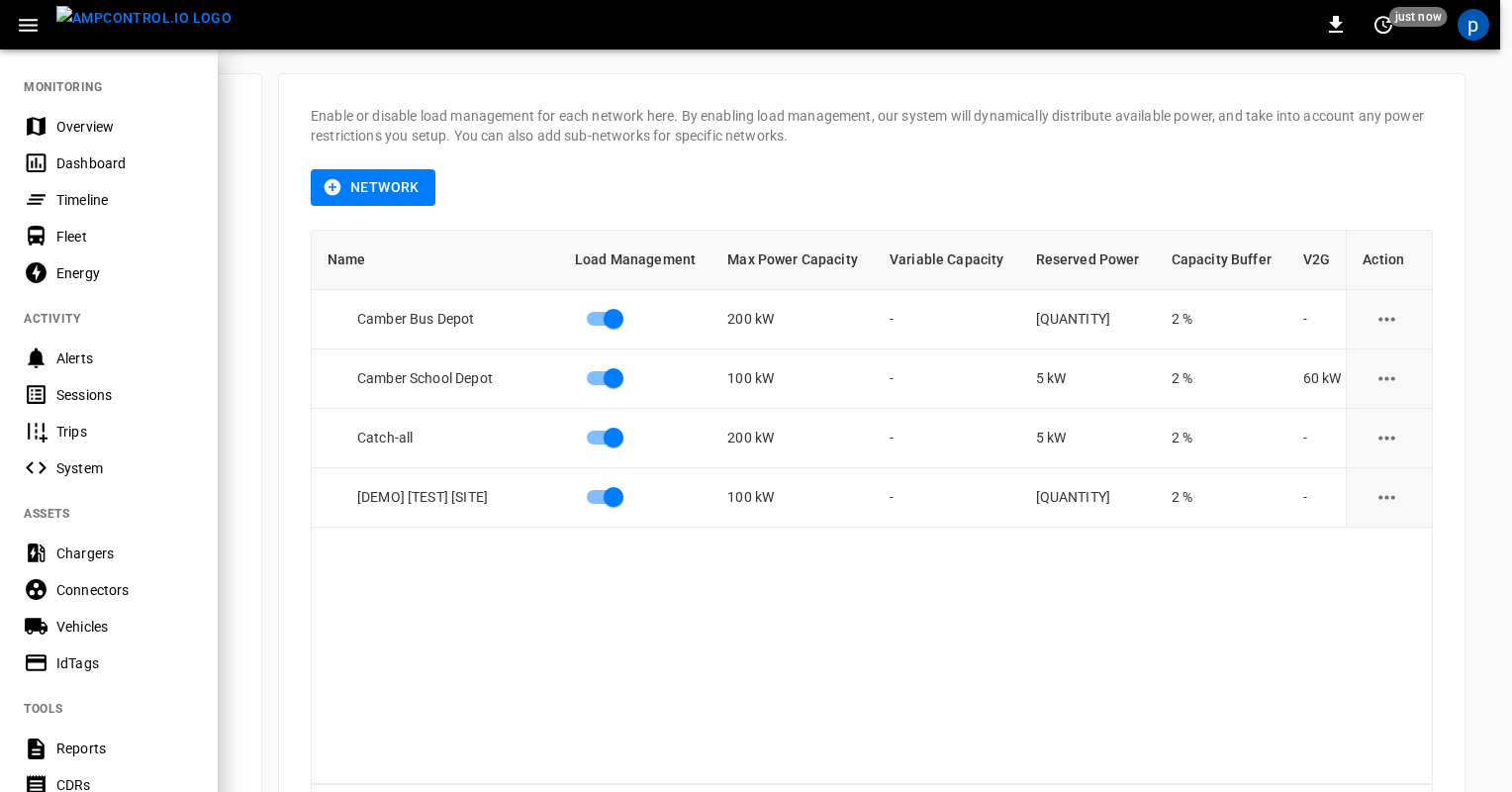 click on "Sessions" at bounding box center [125, 395] 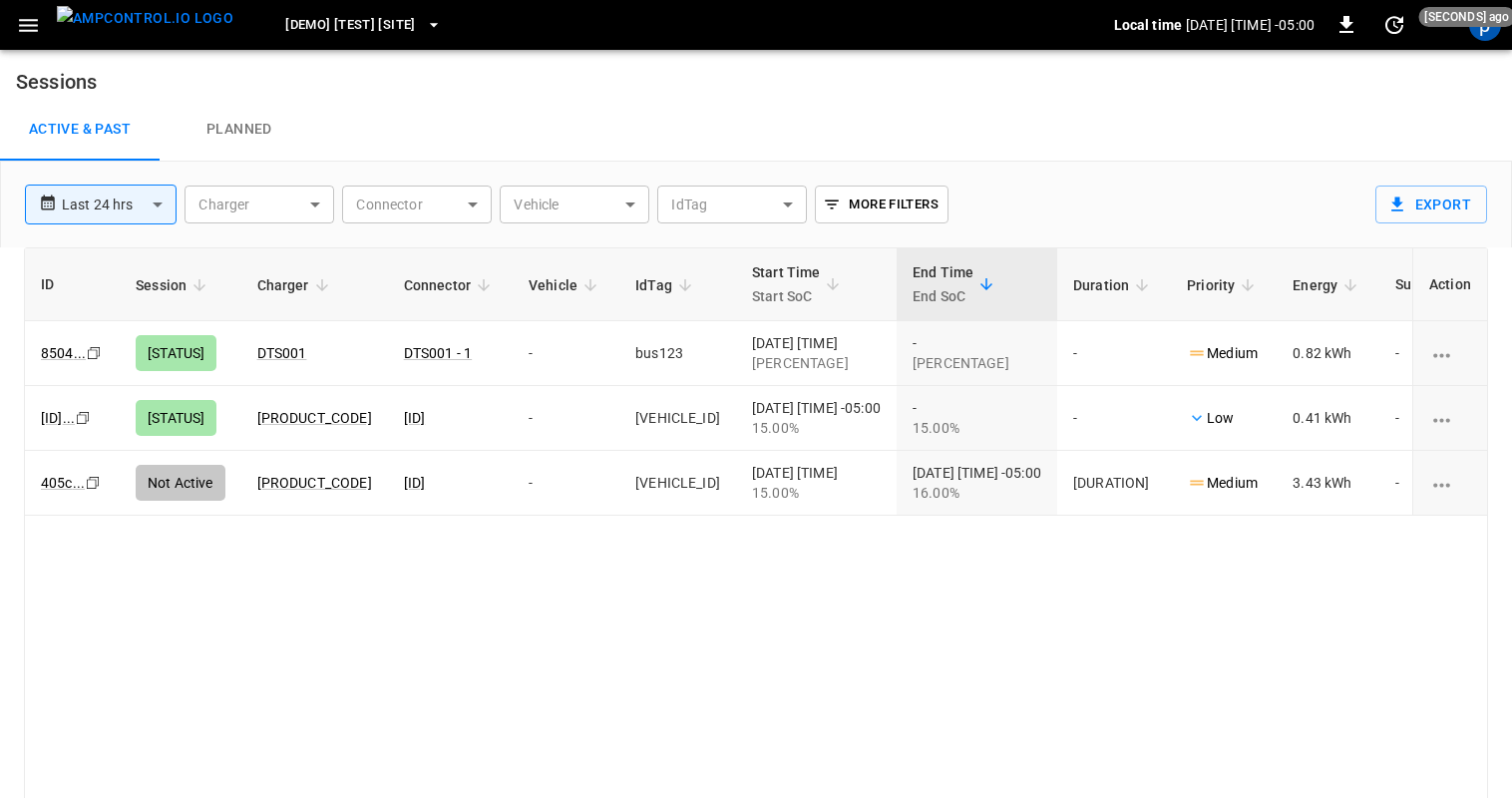 click 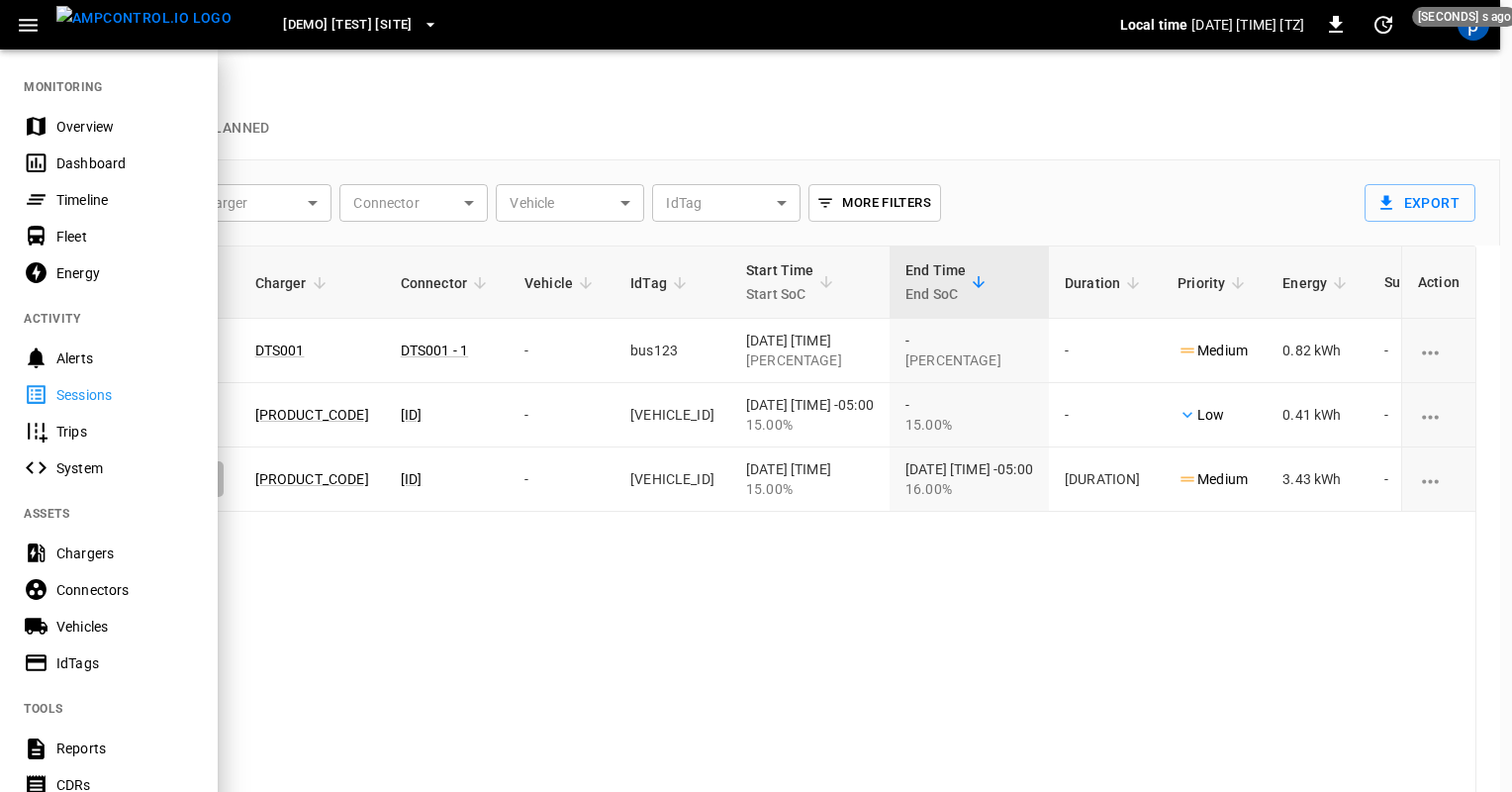 click on "Energy" at bounding box center [125, 273] 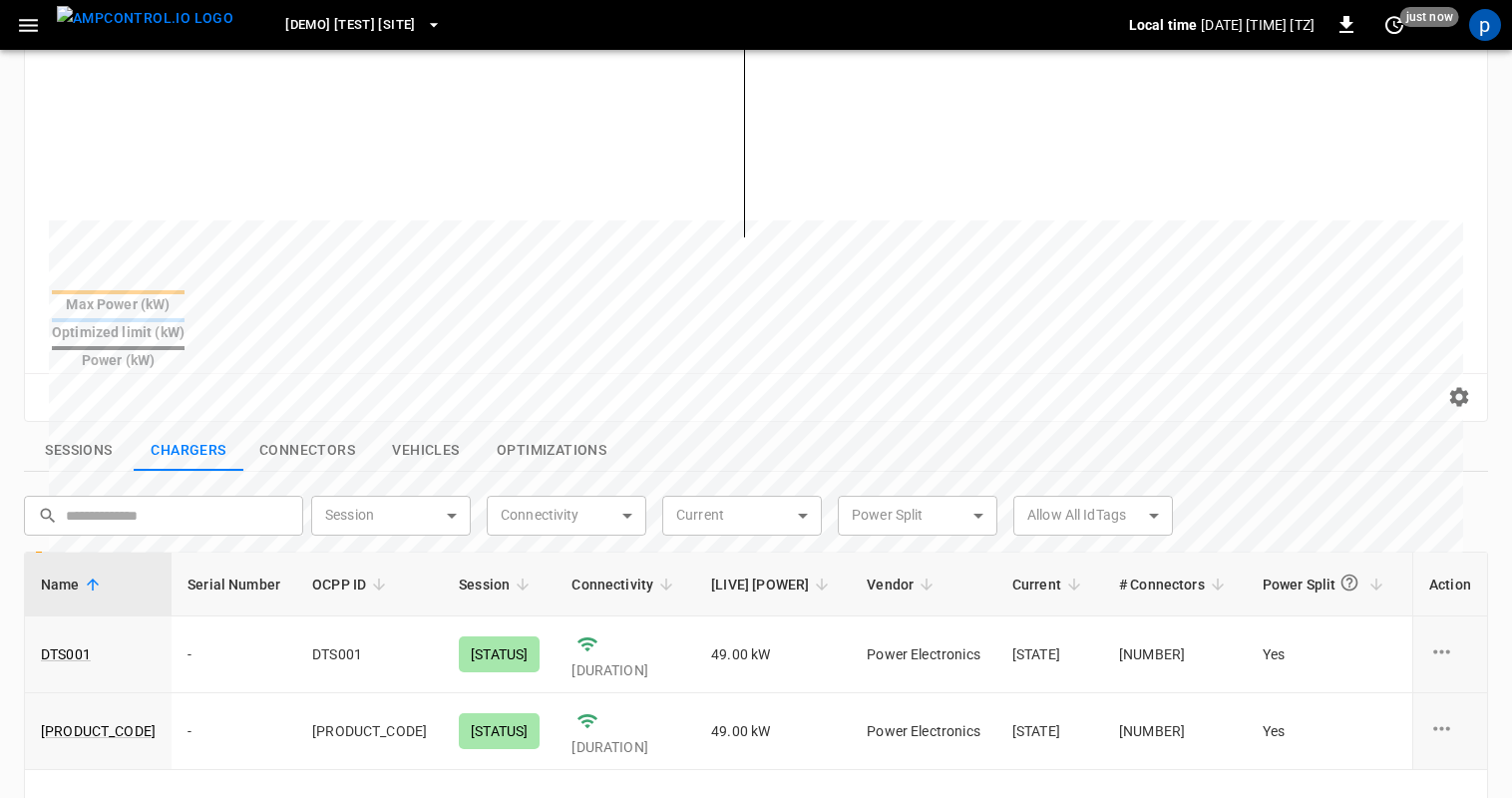 scroll, scrollTop: 0, scrollLeft: 0, axis: both 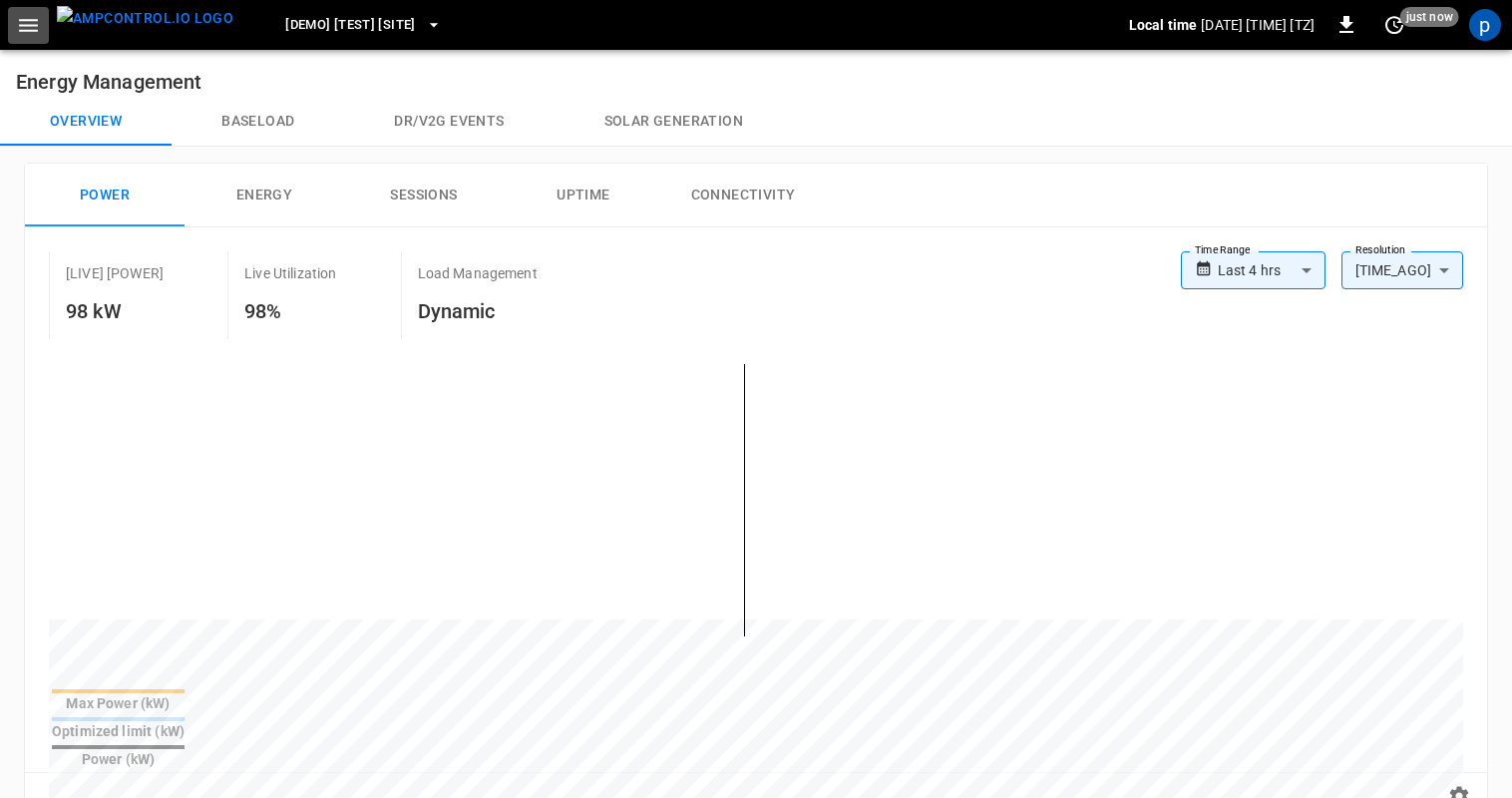 click 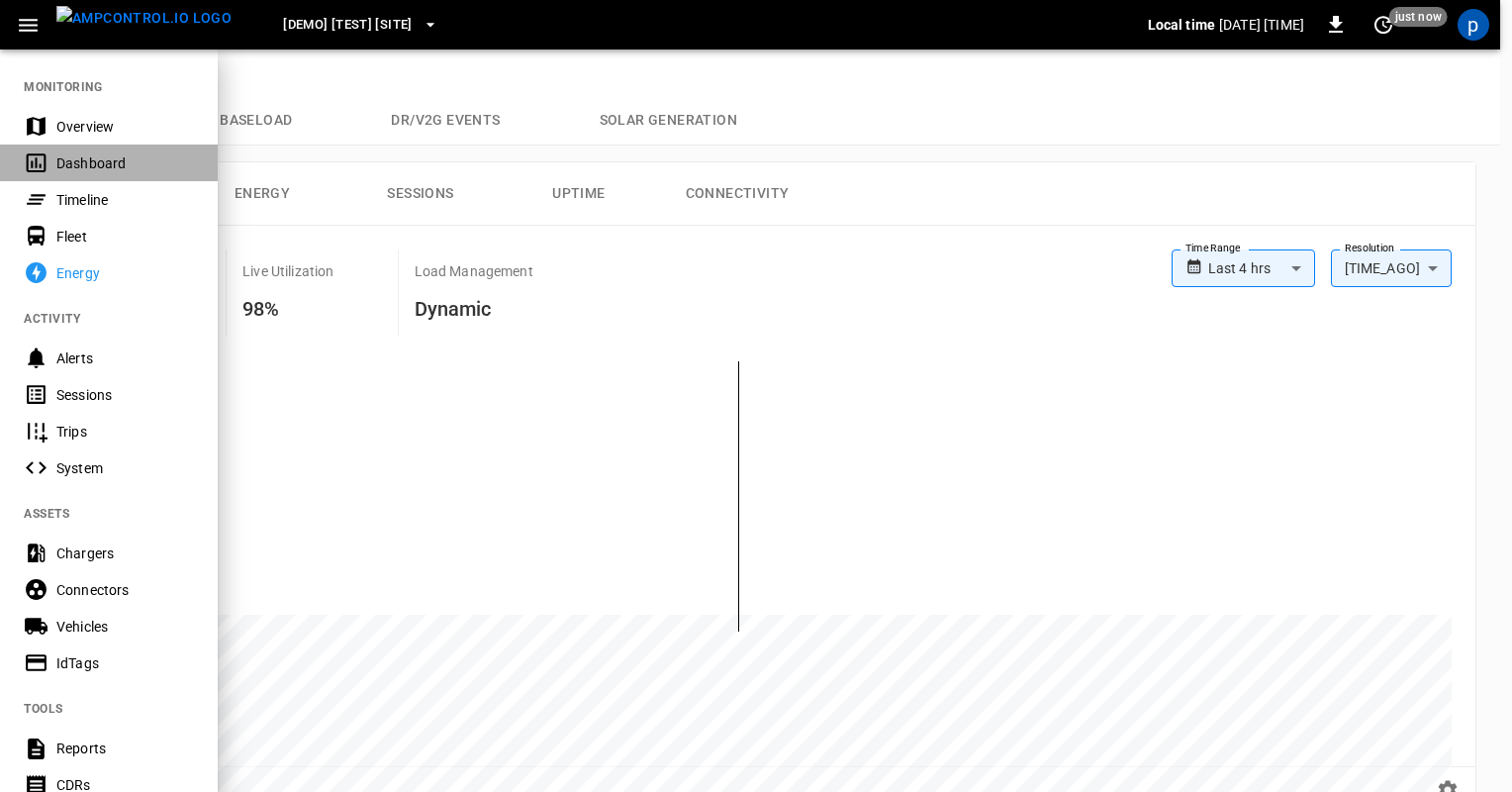 click on "Dashboard" at bounding box center (125, 163) 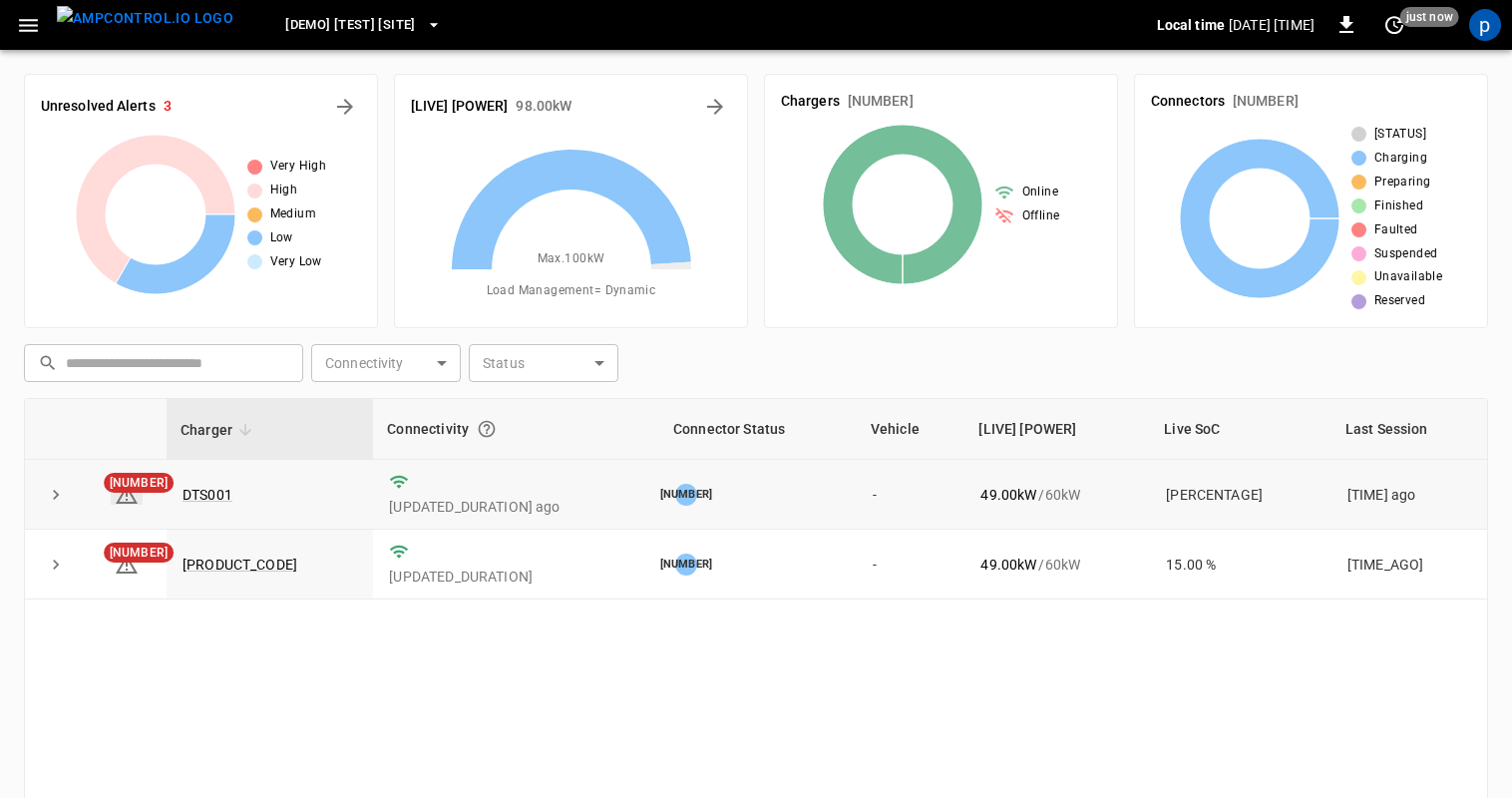 click 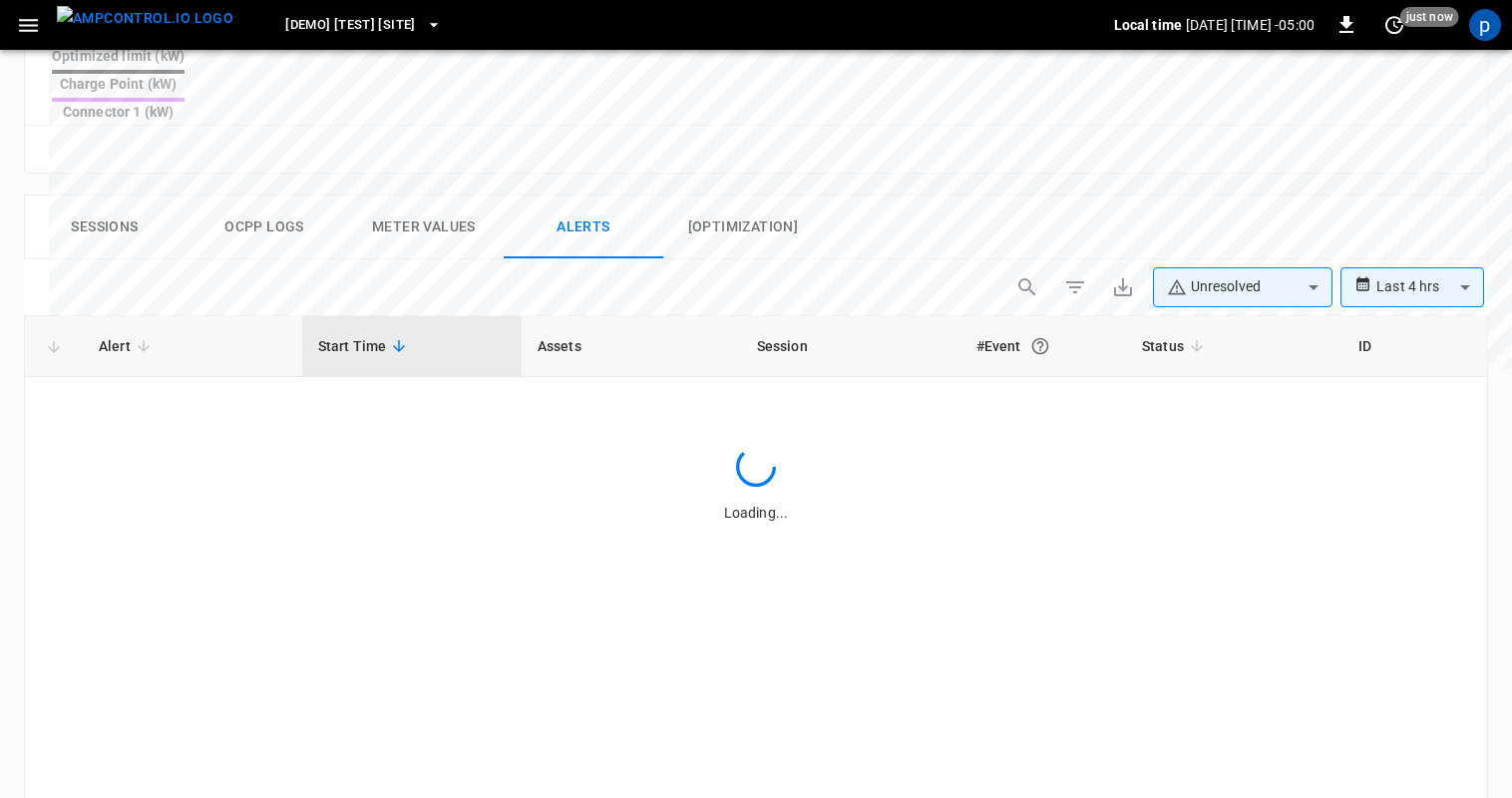 scroll, scrollTop: 927, scrollLeft: 0, axis: vertical 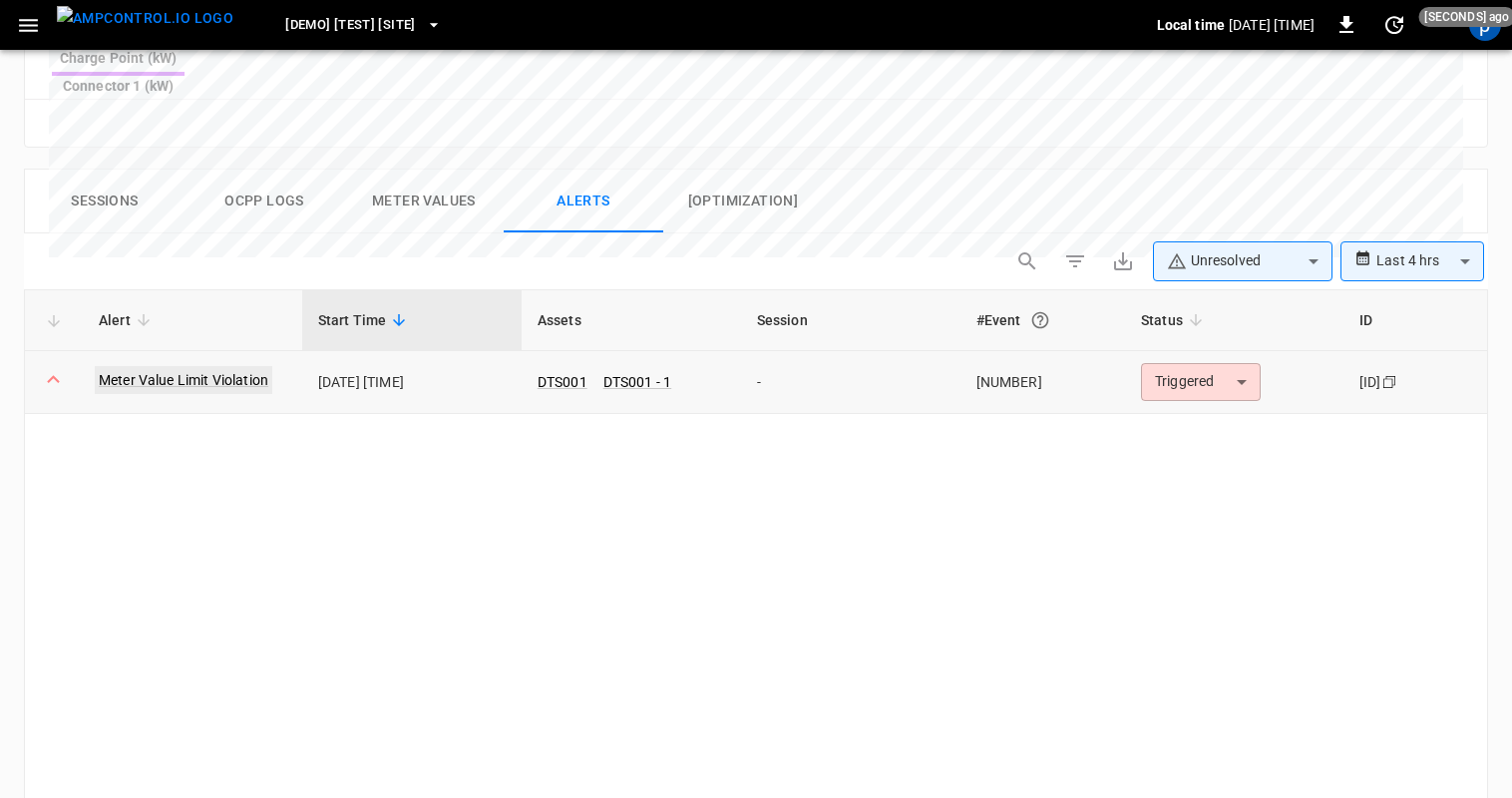 click on "Meter Value Limit Violation" at bounding box center (184, 380) 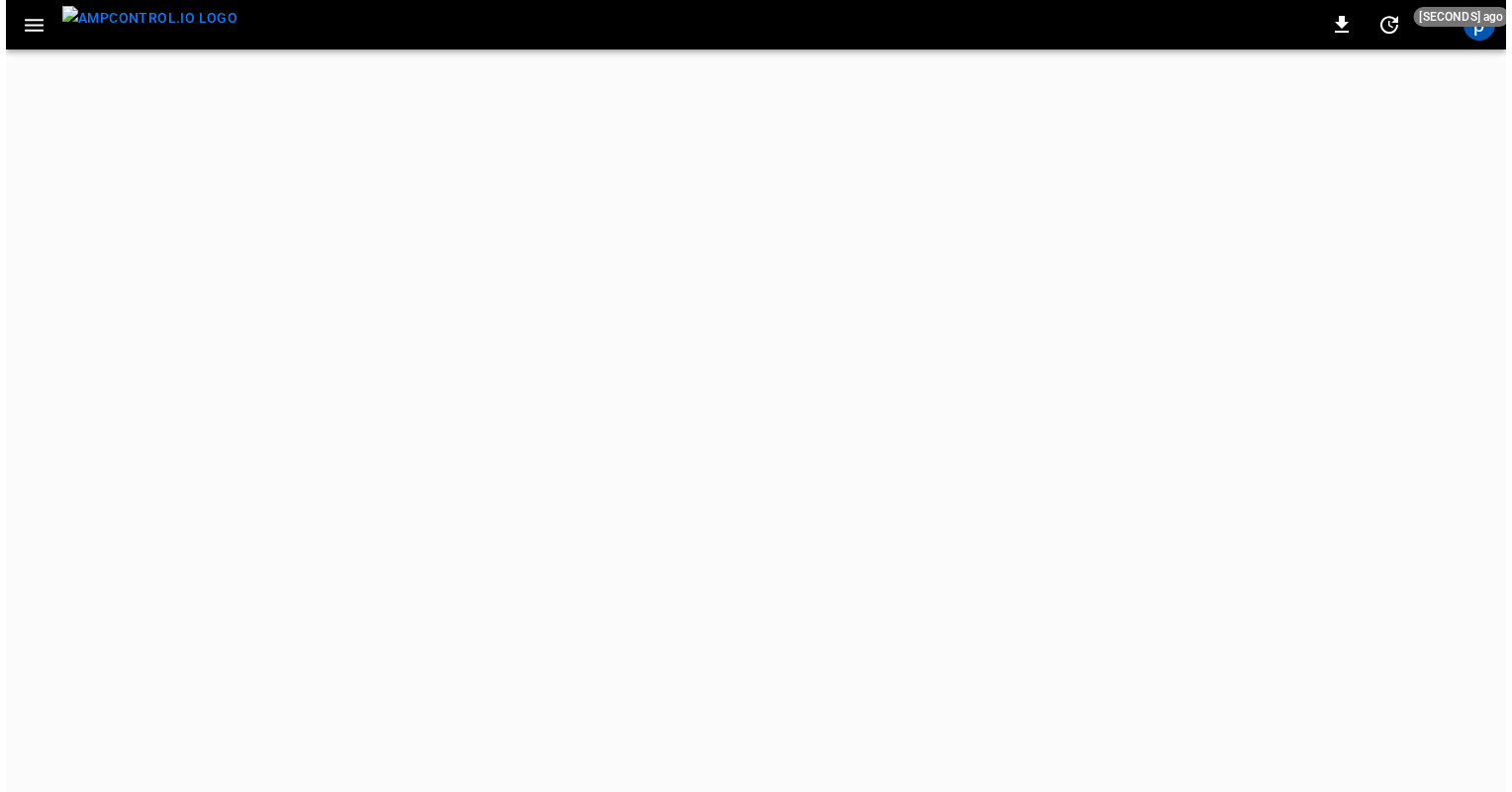 scroll, scrollTop: 0, scrollLeft: 0, axis: both 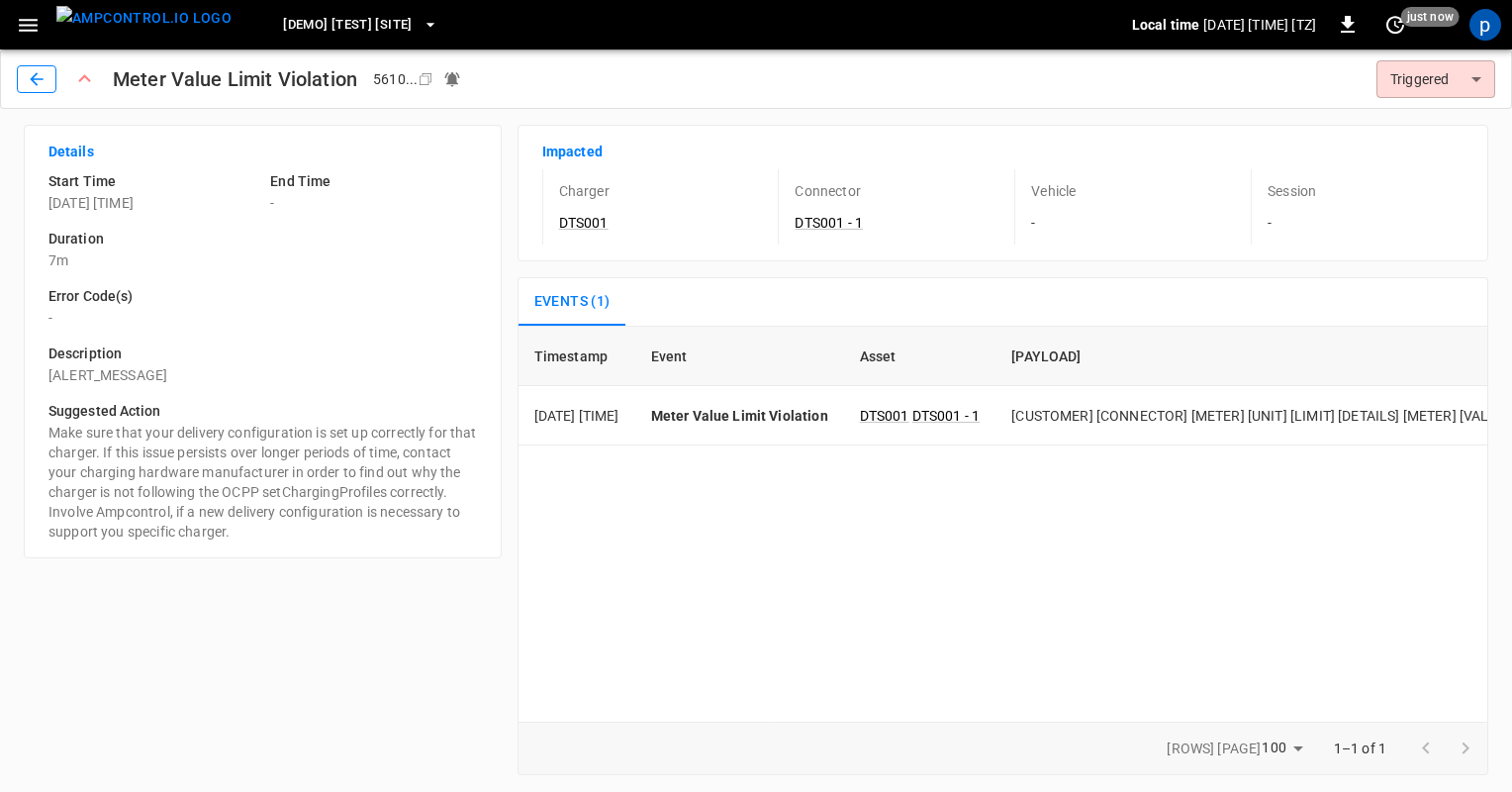 click 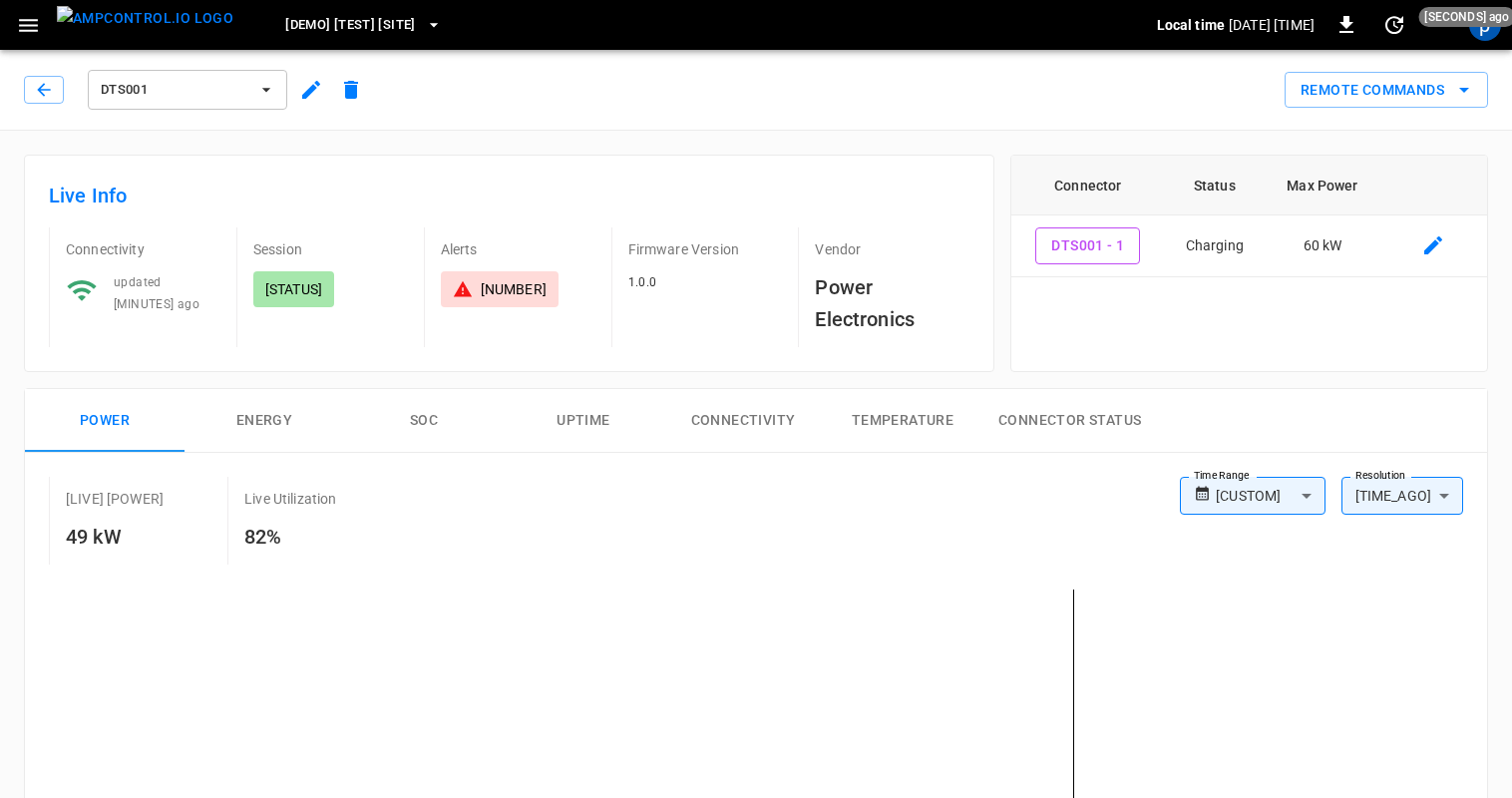 click on "1" at bounding box center [500, 289] 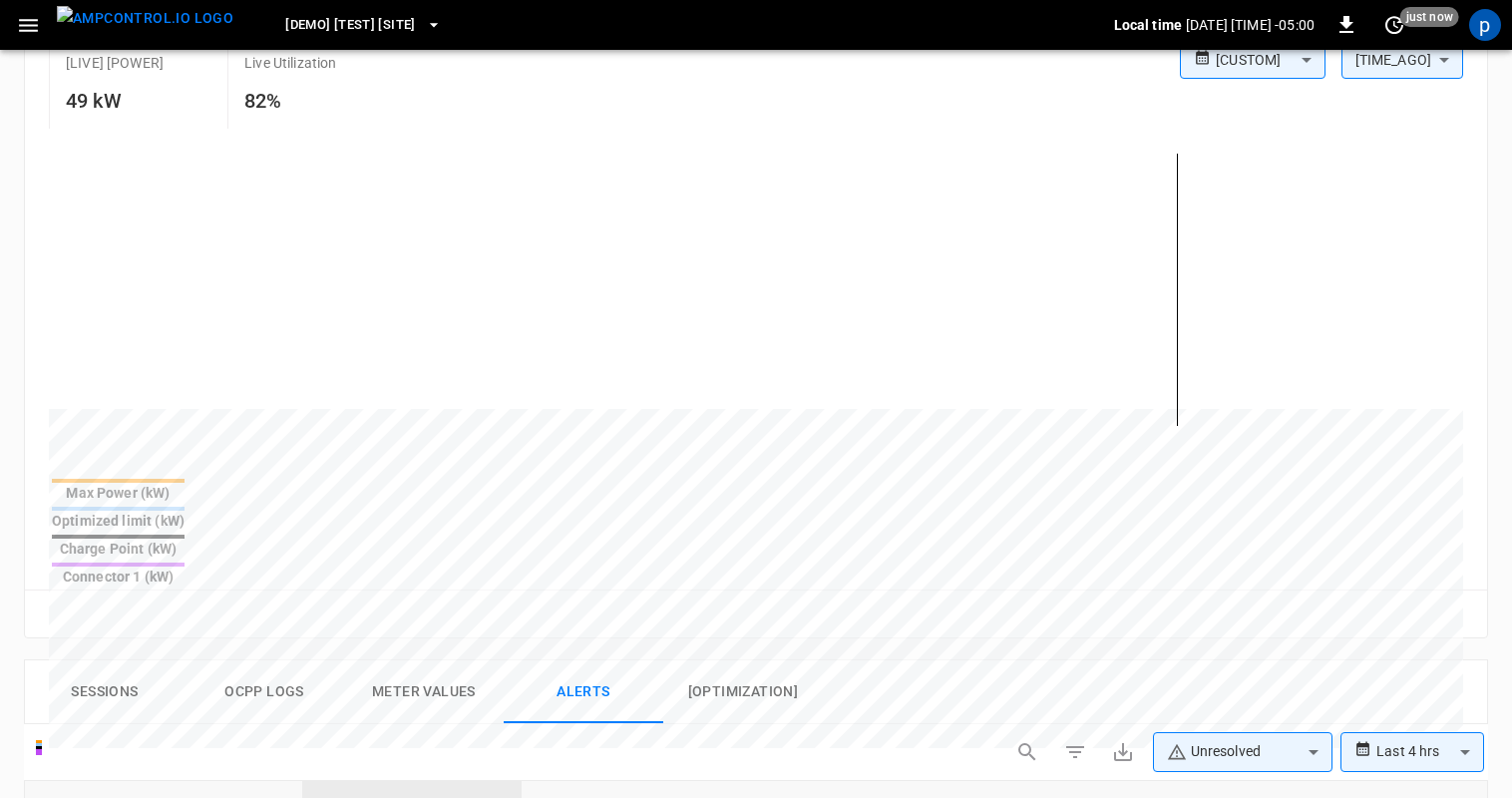 scroll, scrollTop: 698, scrollLeft: 0, axis: vertical 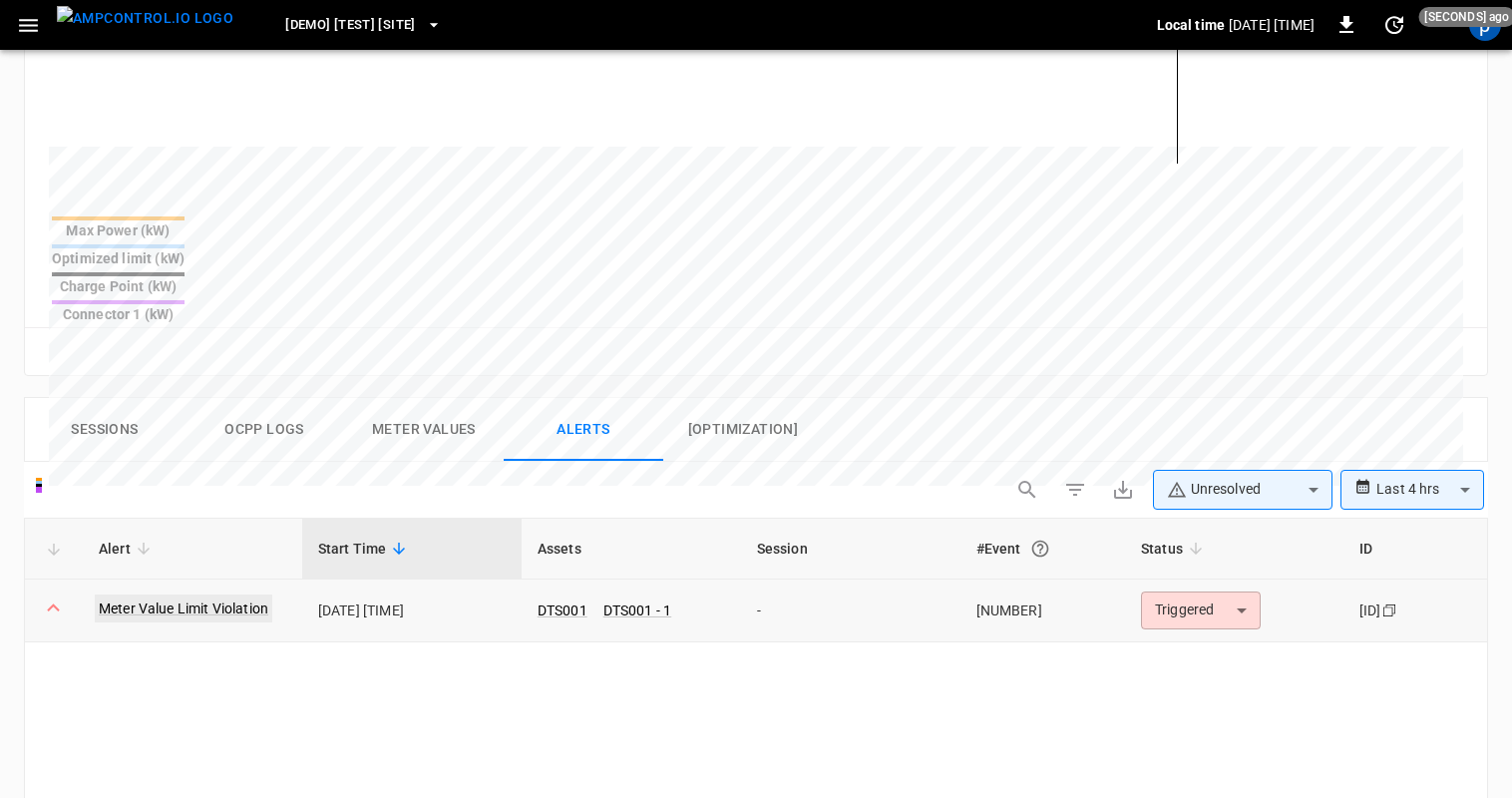 click on "Meter Value Limit Violation" at bounding box center [184, 608] 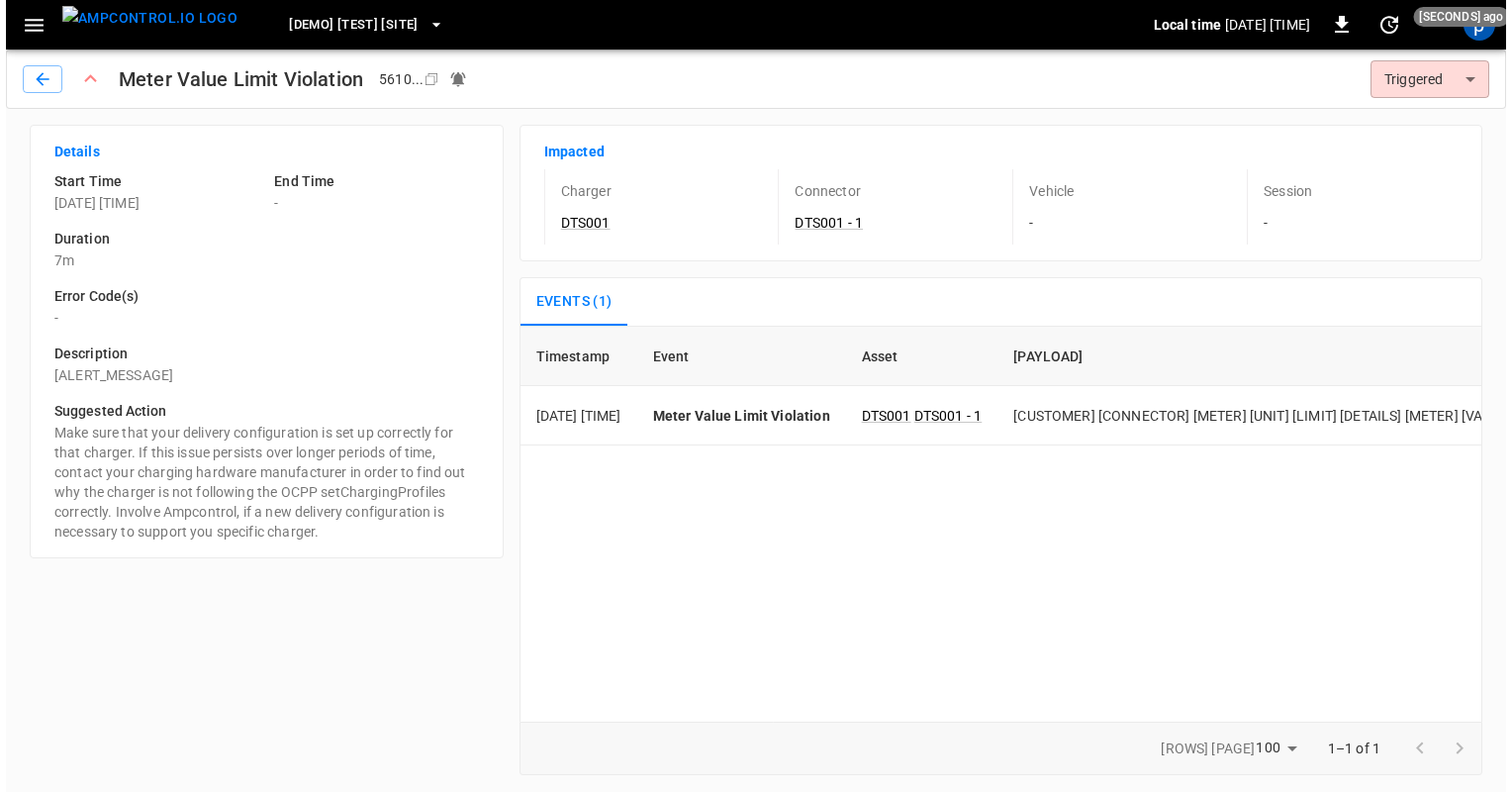 scroll, scrollTop: 0, scrollLeft: 0, axis: both 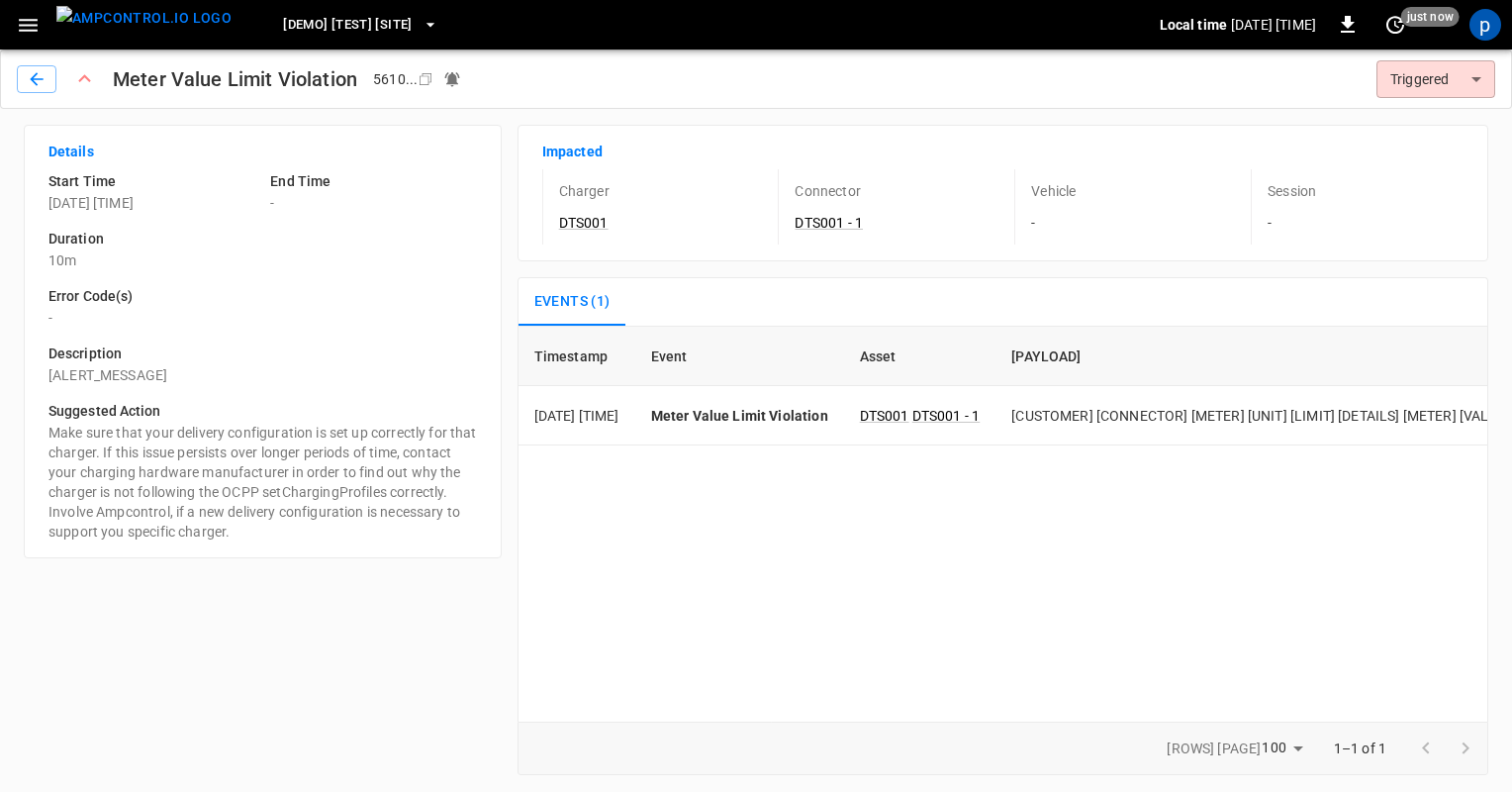 click 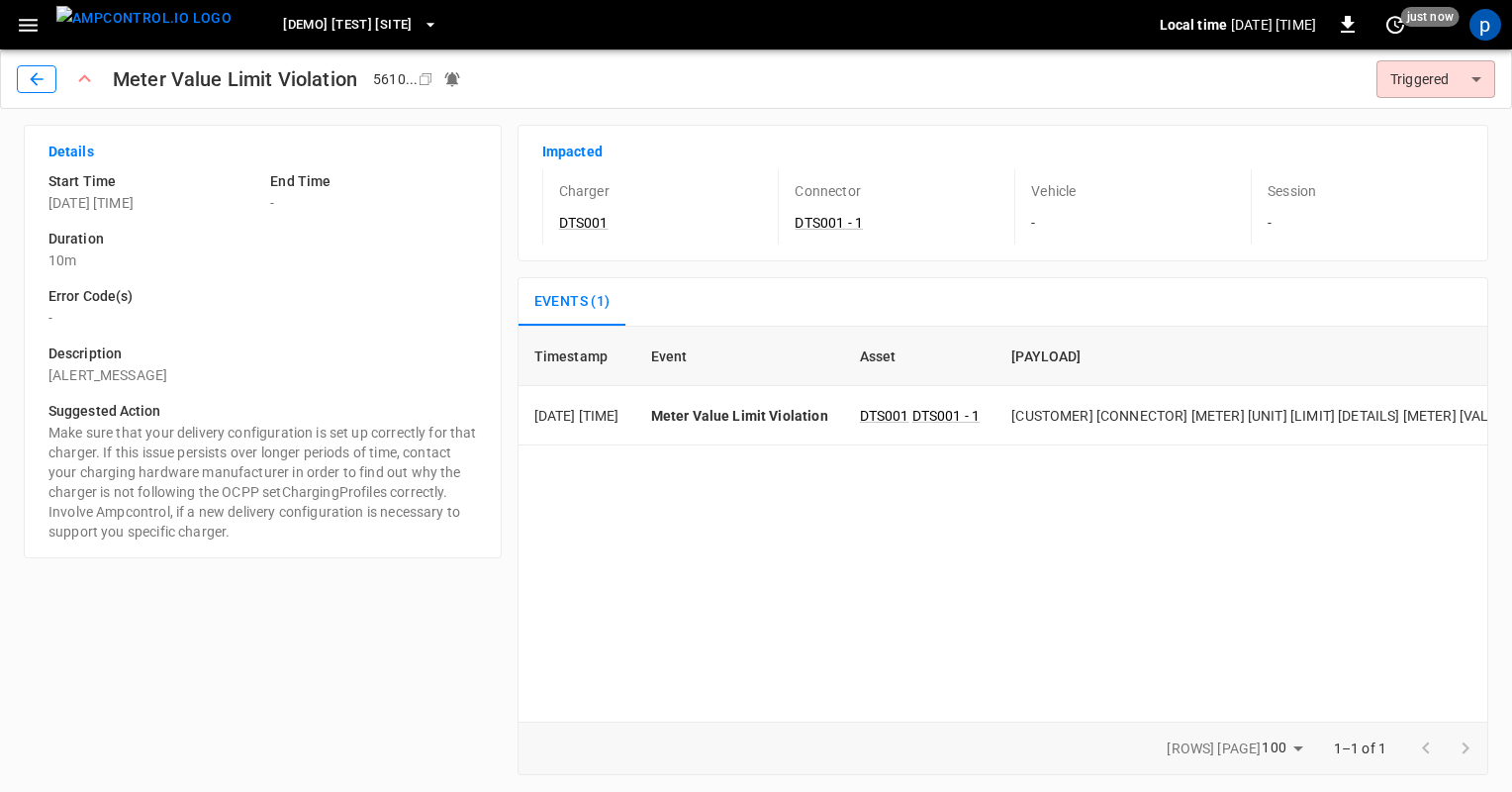 click 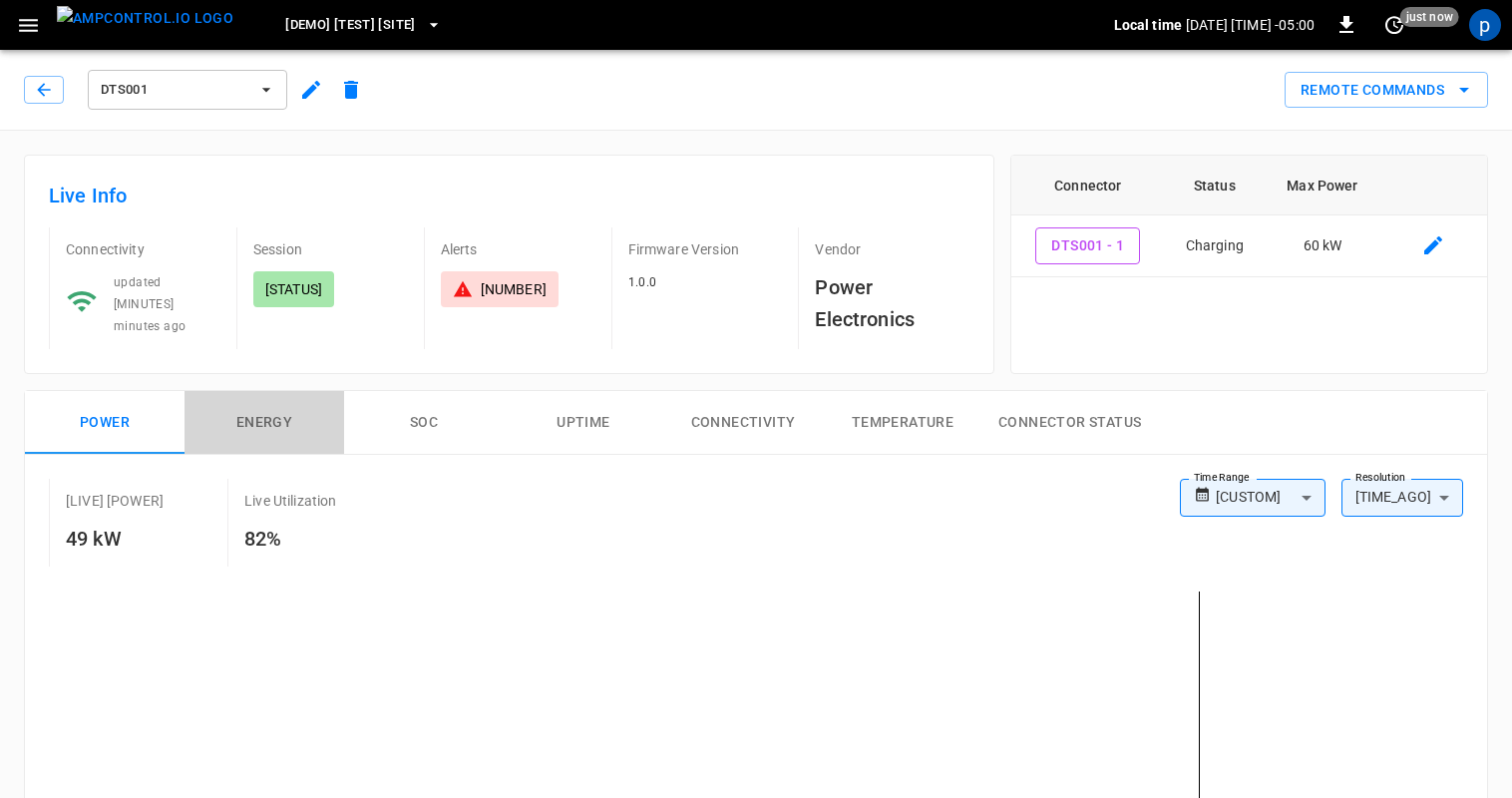 click on "Energy" at bounding box center (264, 423) 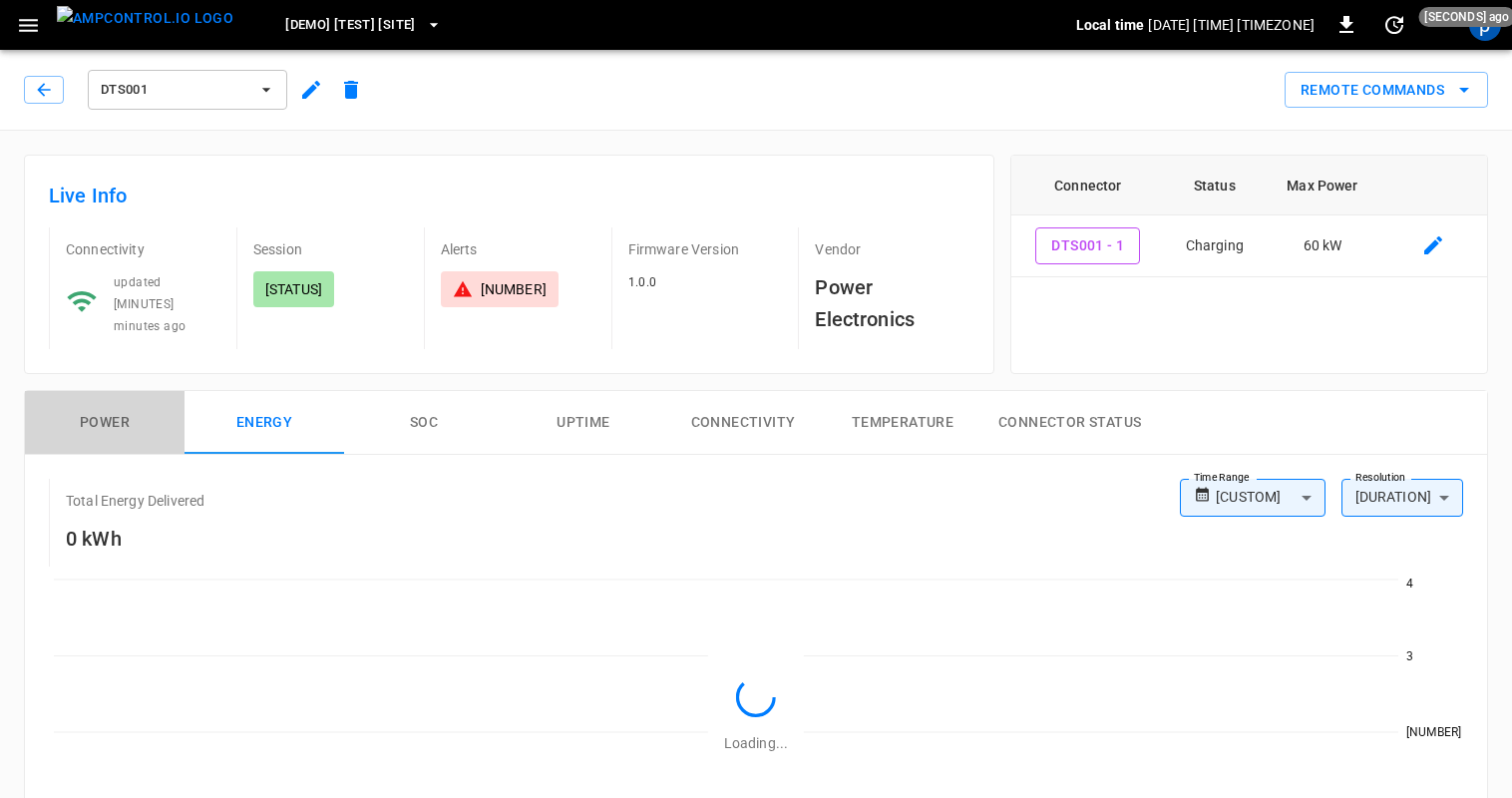 click on "Power" at bounding box center (105, 423) 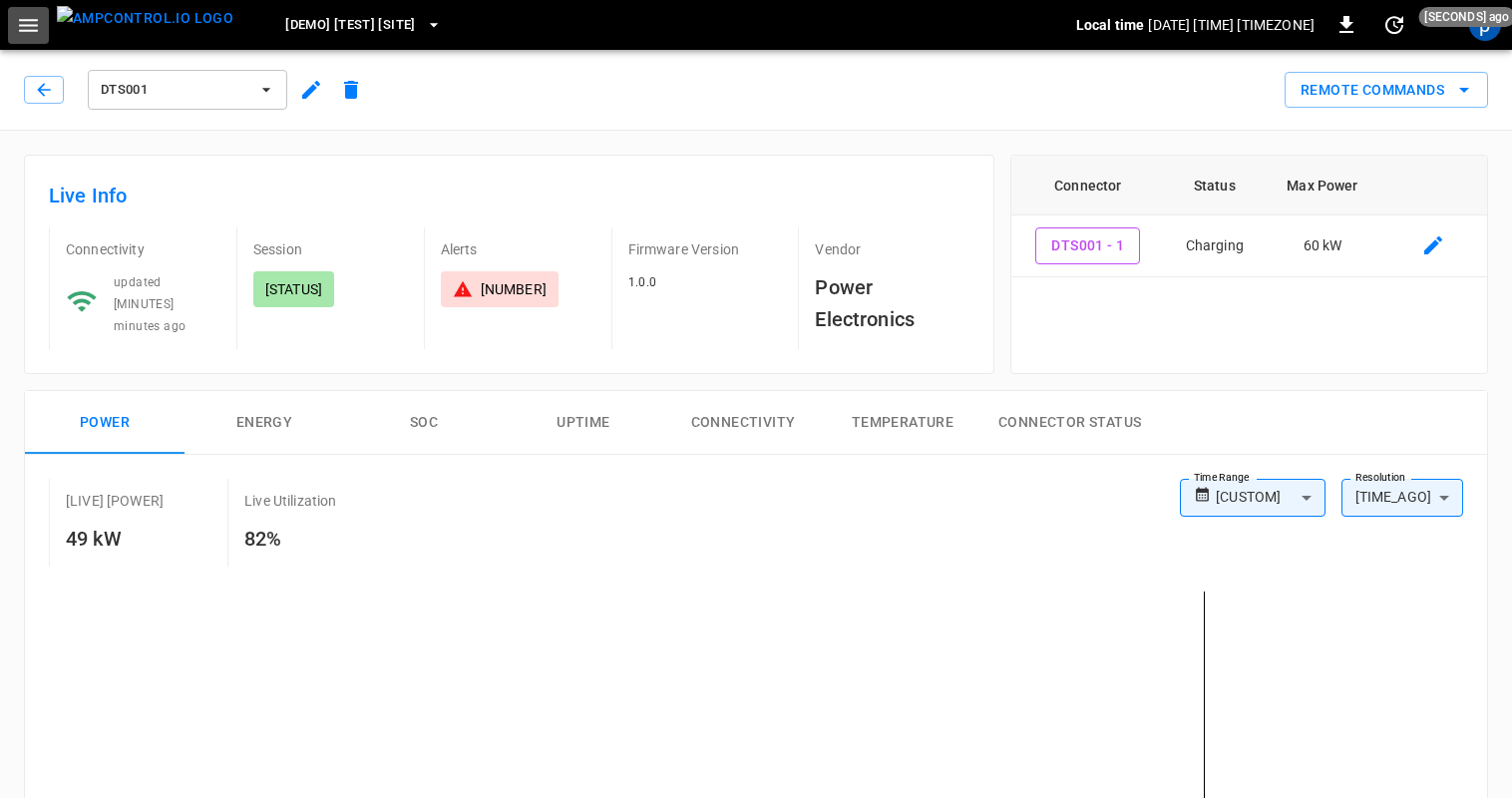 click 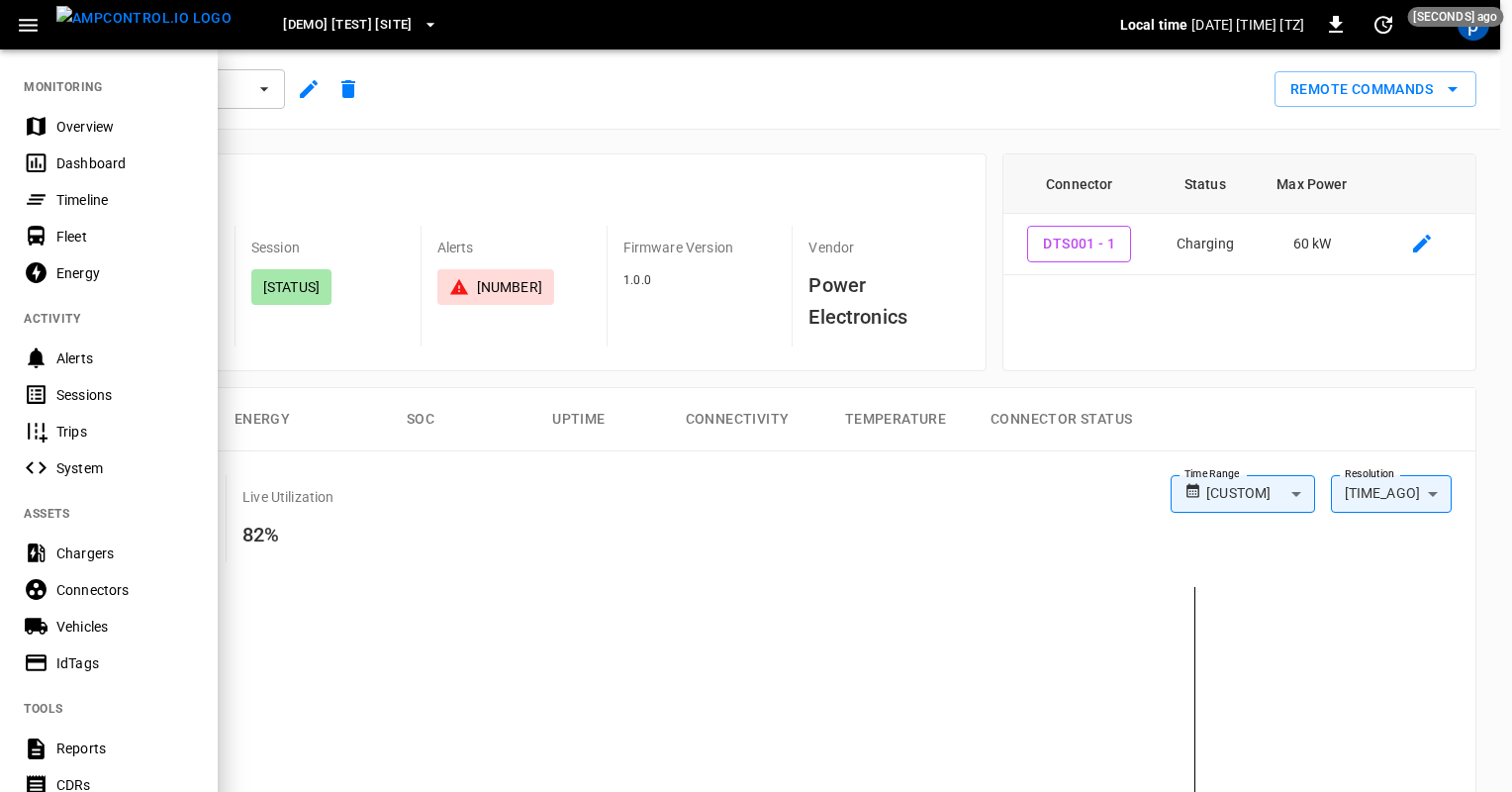 click on "Energy" at bounding box center (125, 273) 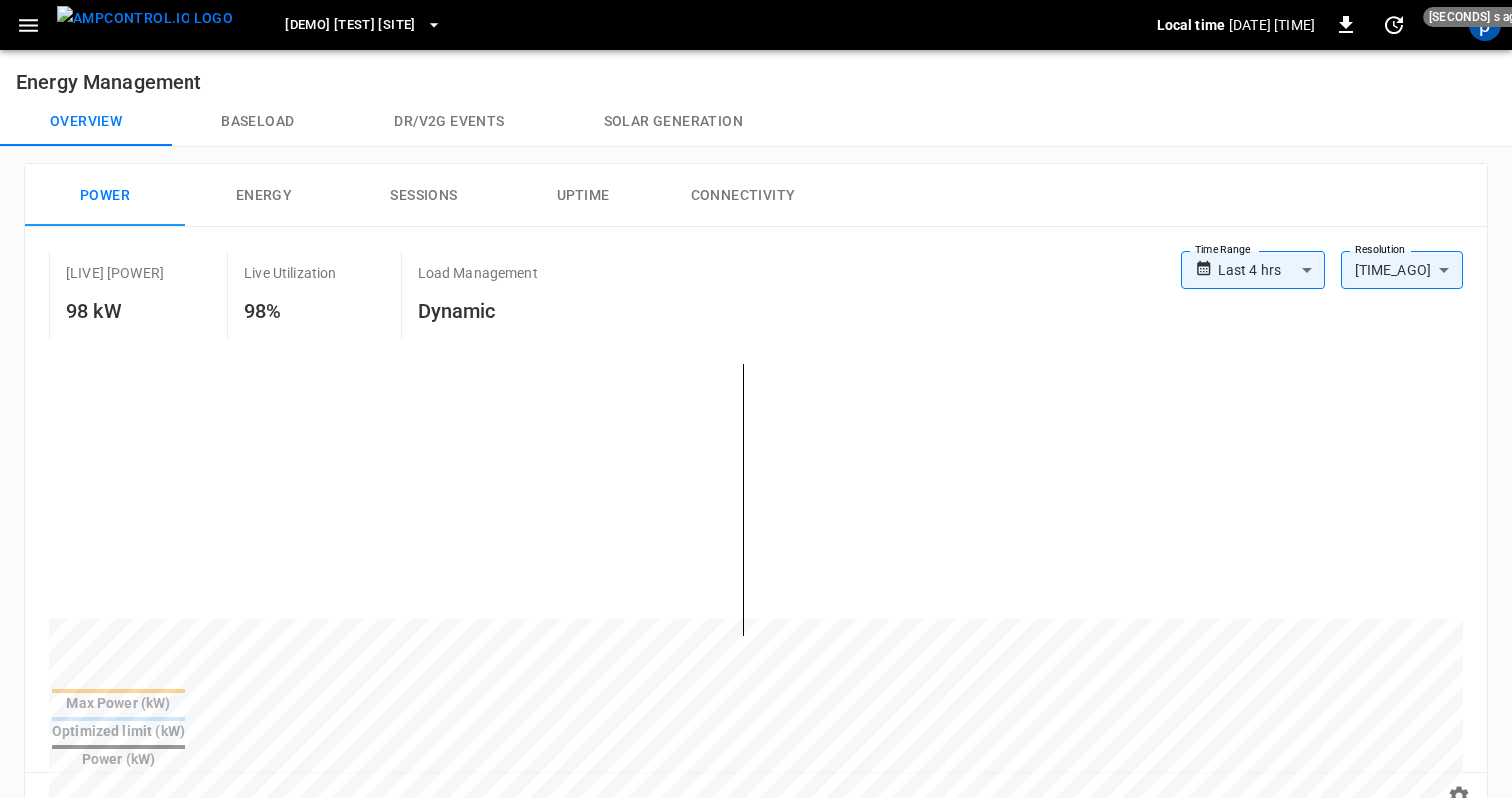 click on "Baseload" at bounding box center [257, 122] 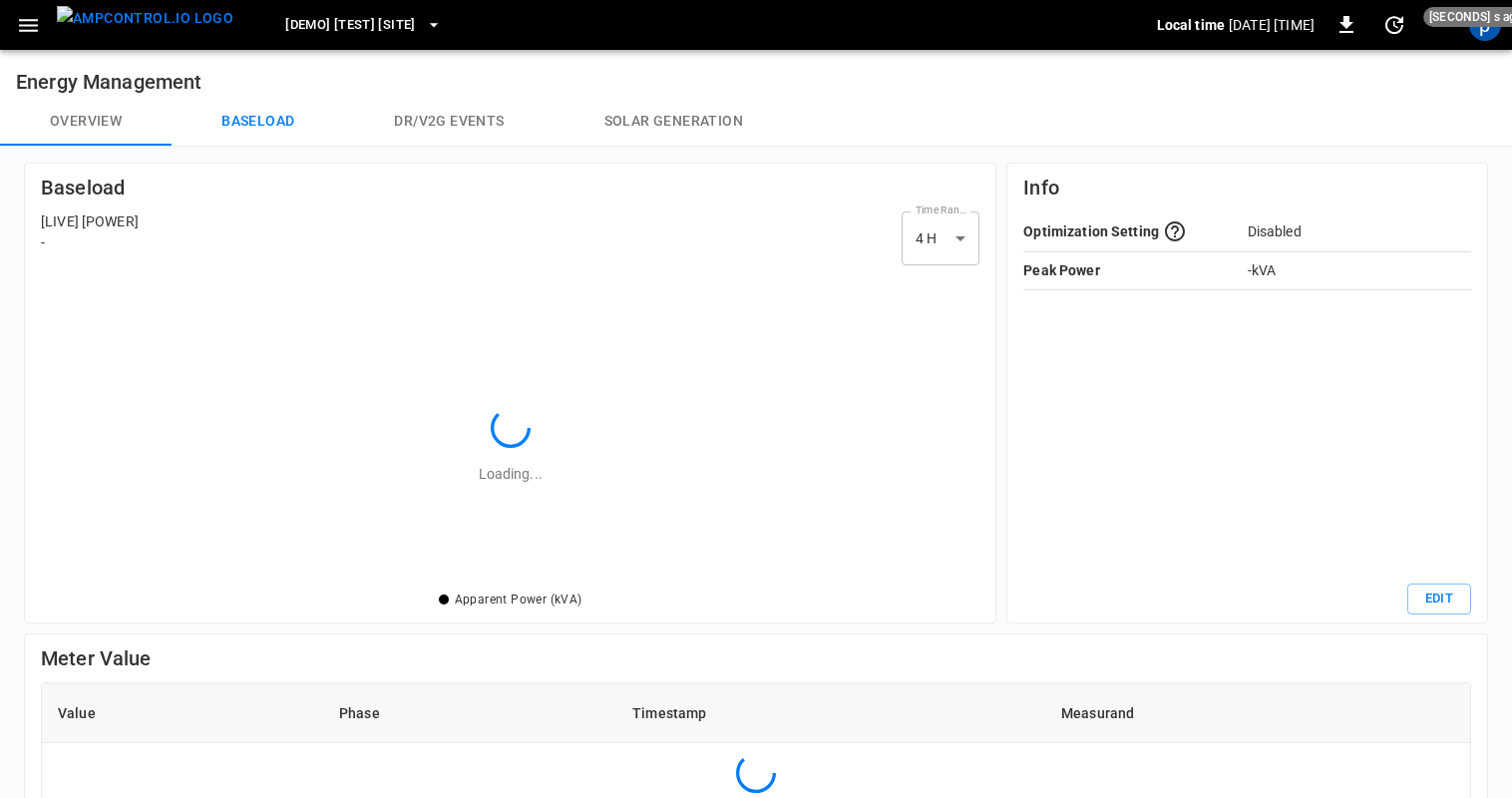 scroll, scrollTop: 2, scrollLeft: 2, axis: both 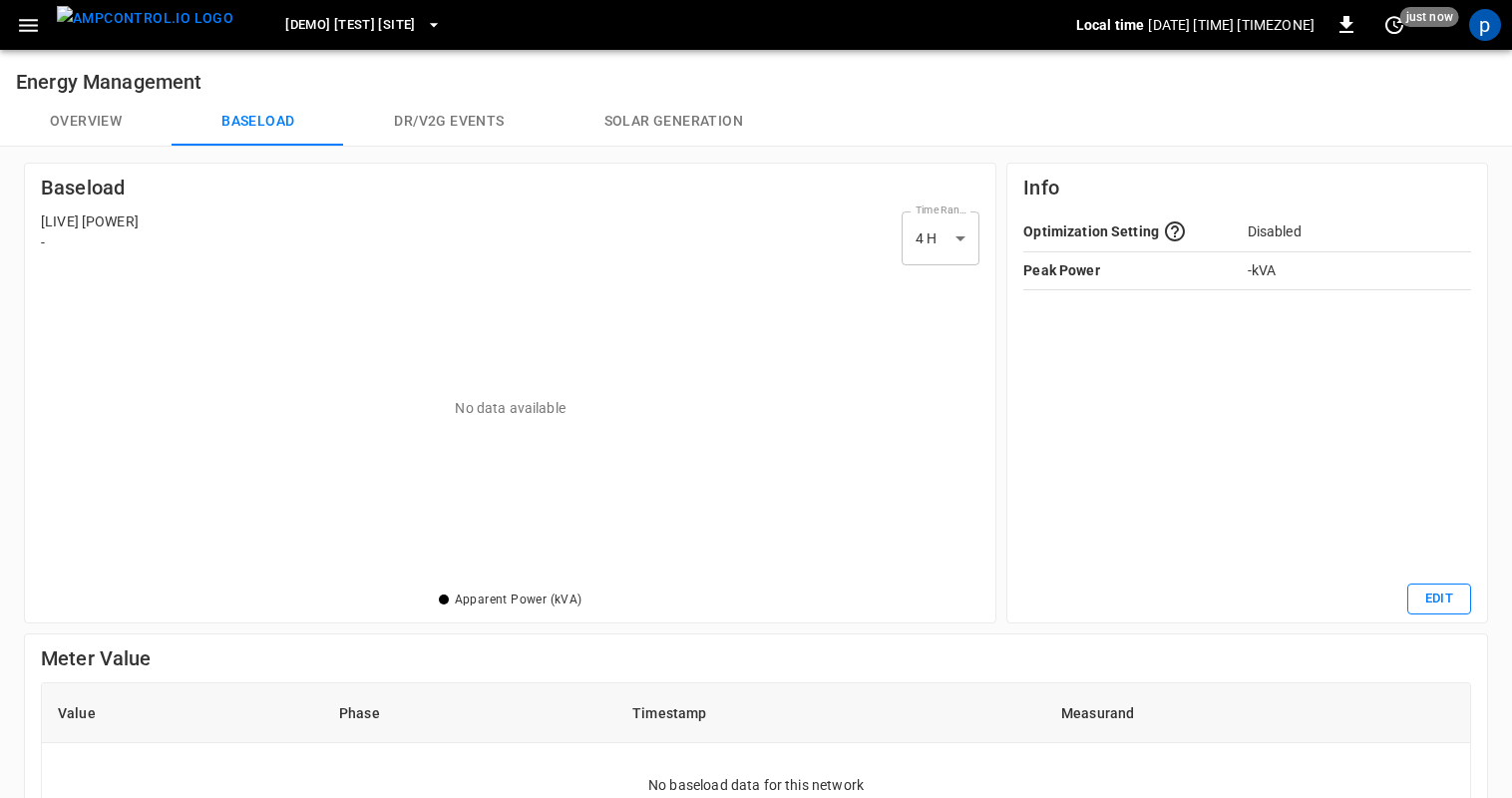 click on "Edit" at bounding box center [1439, 598] 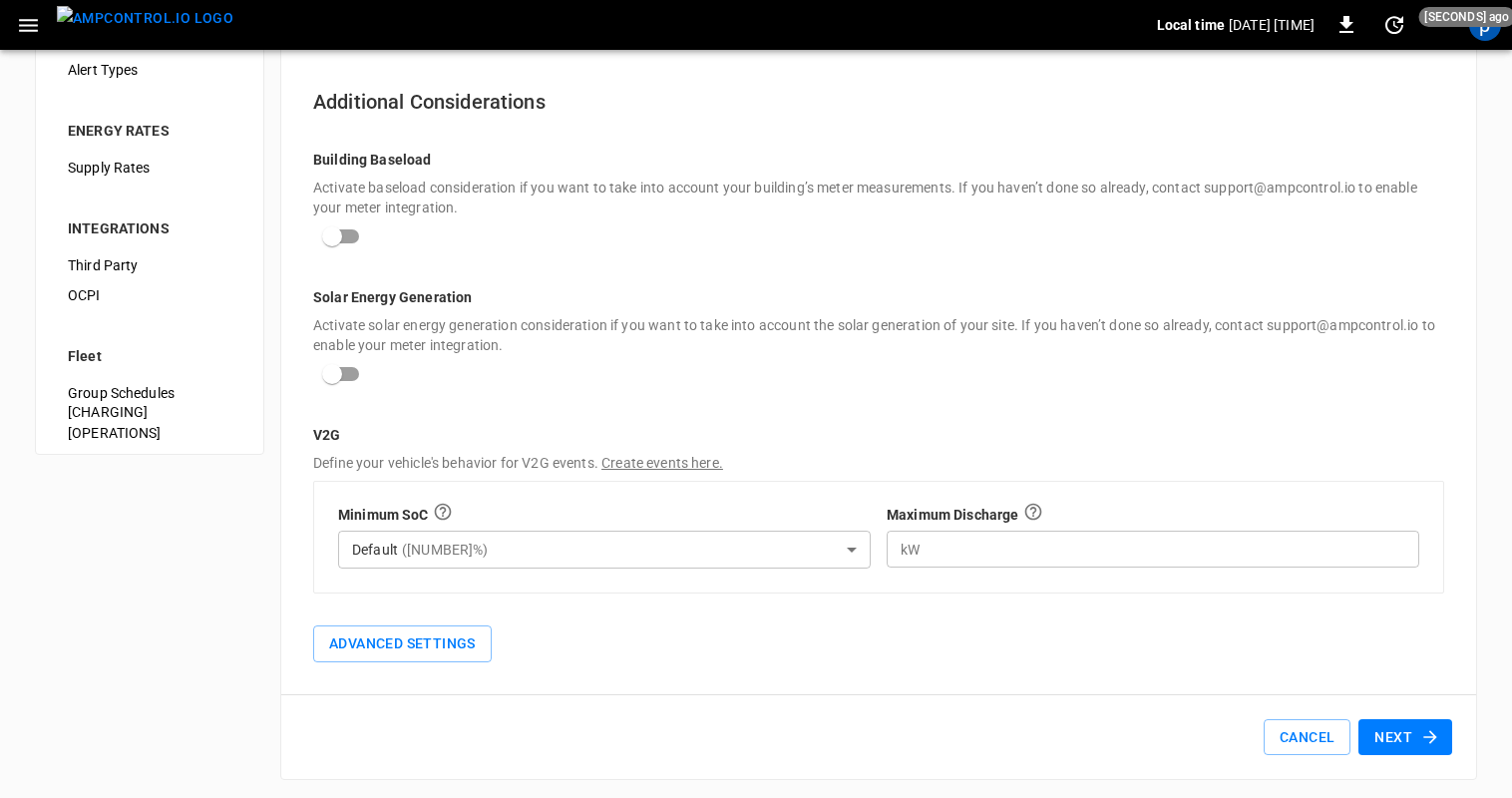 scroll, scrollTop: 519, scrollLeft: 0, axis: vertical 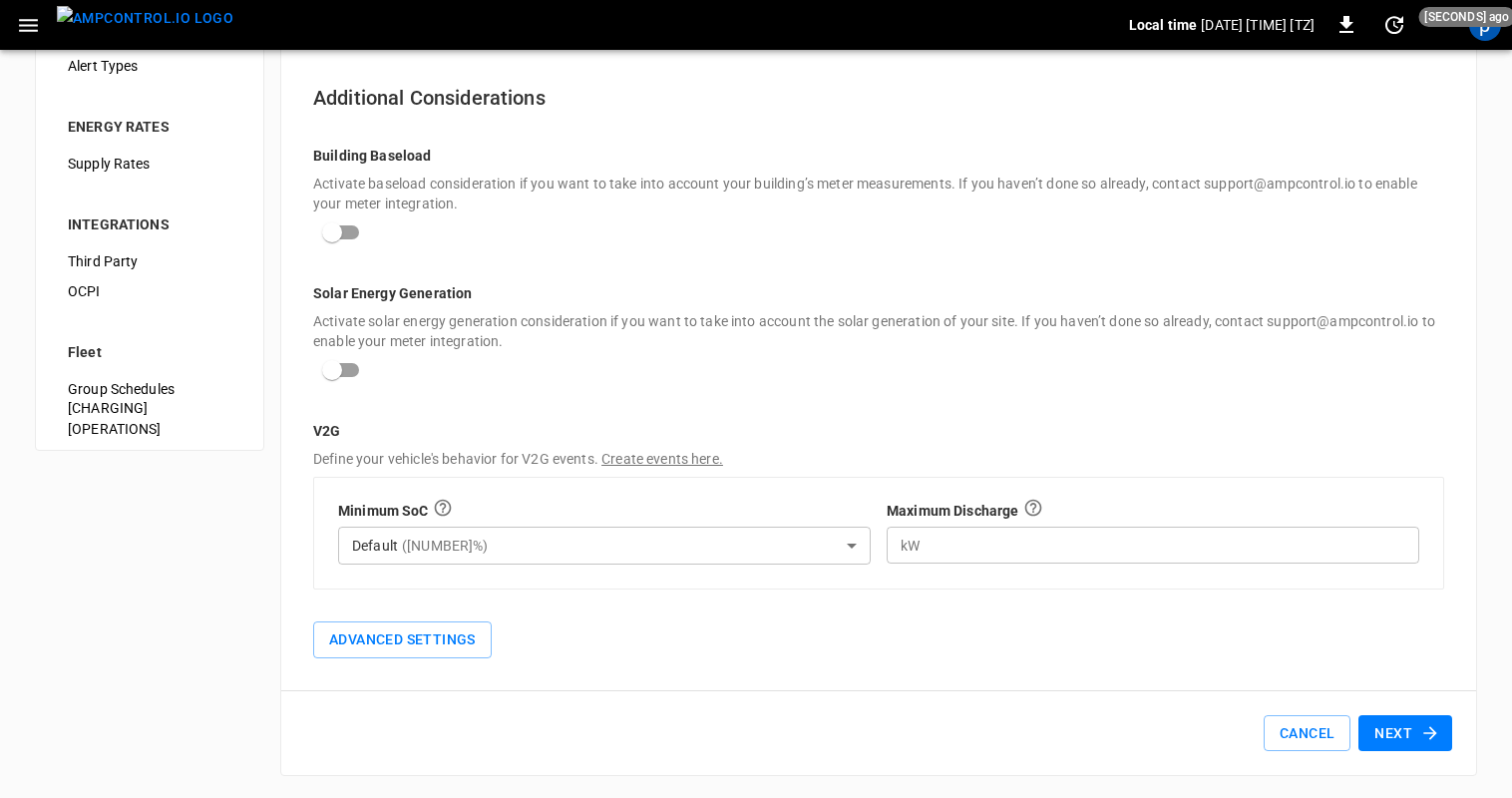 click on "Advanced Settings" at bounding box center [402, 639] 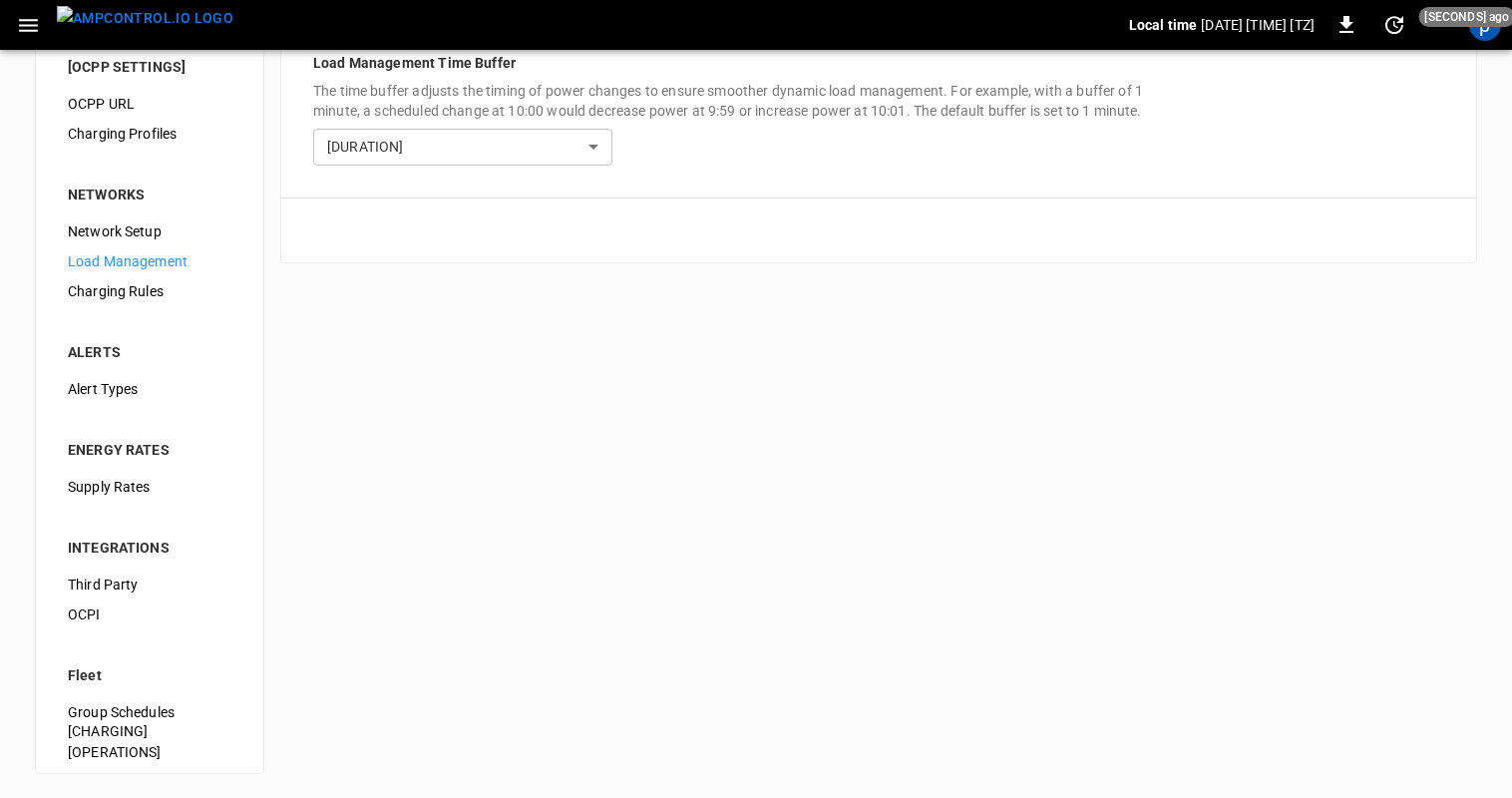 scroll, scrollTop: 0, scrollLeft: 0, axis: both 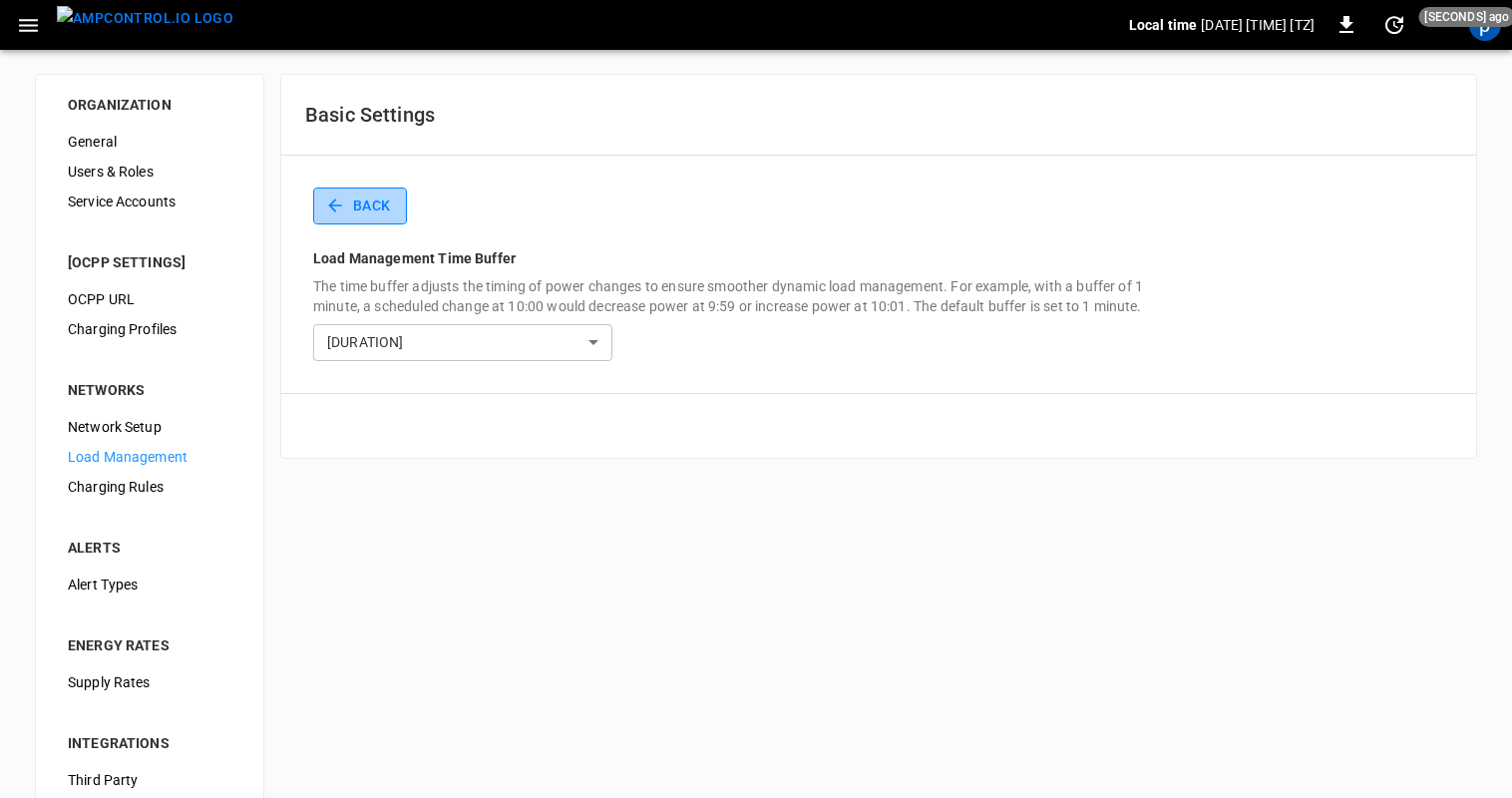 click on "Back" at bounding box center [360, 205] 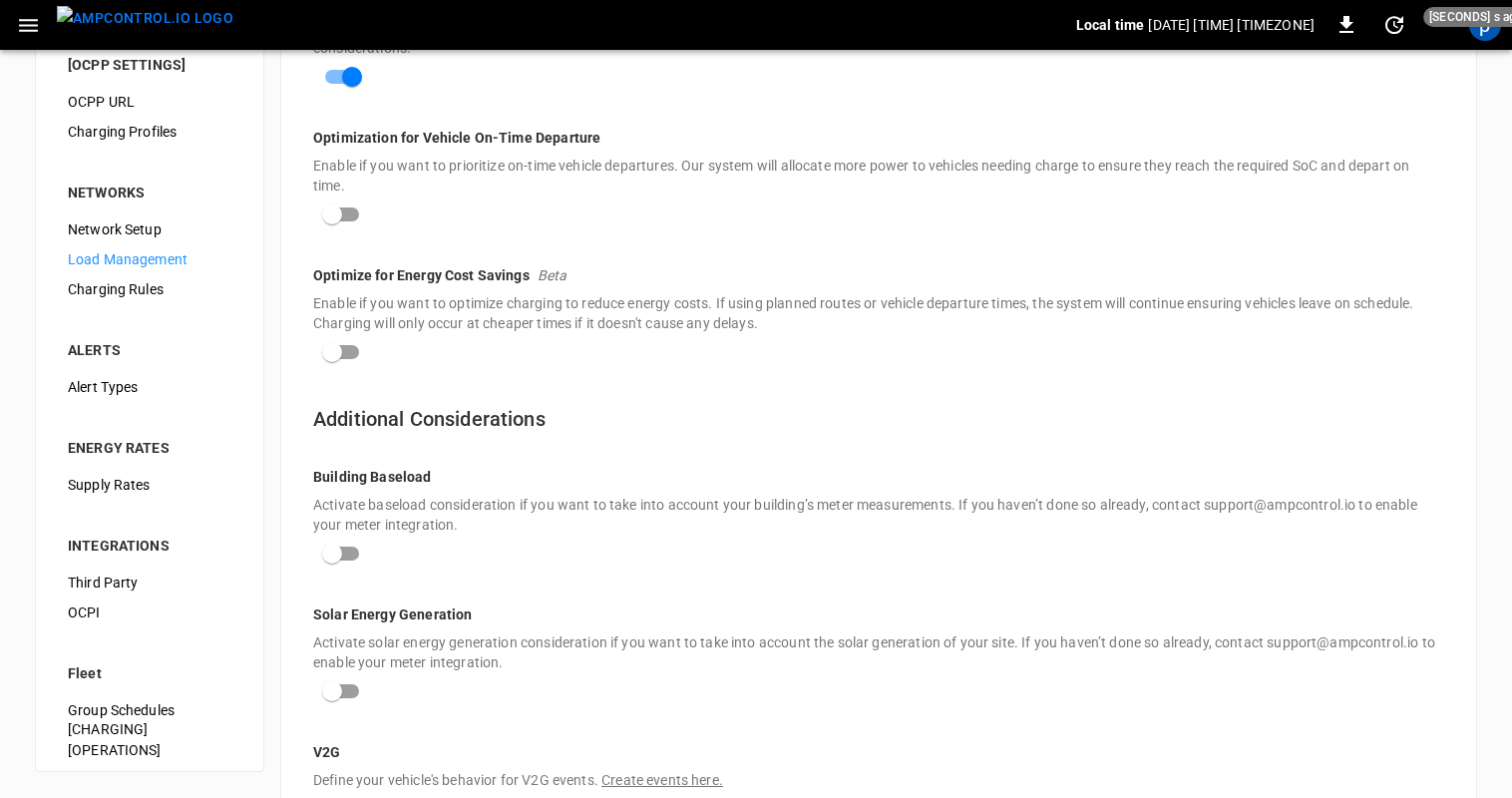 scroll, scrollTop: 200, scrollLeft: 0, axis: vertical 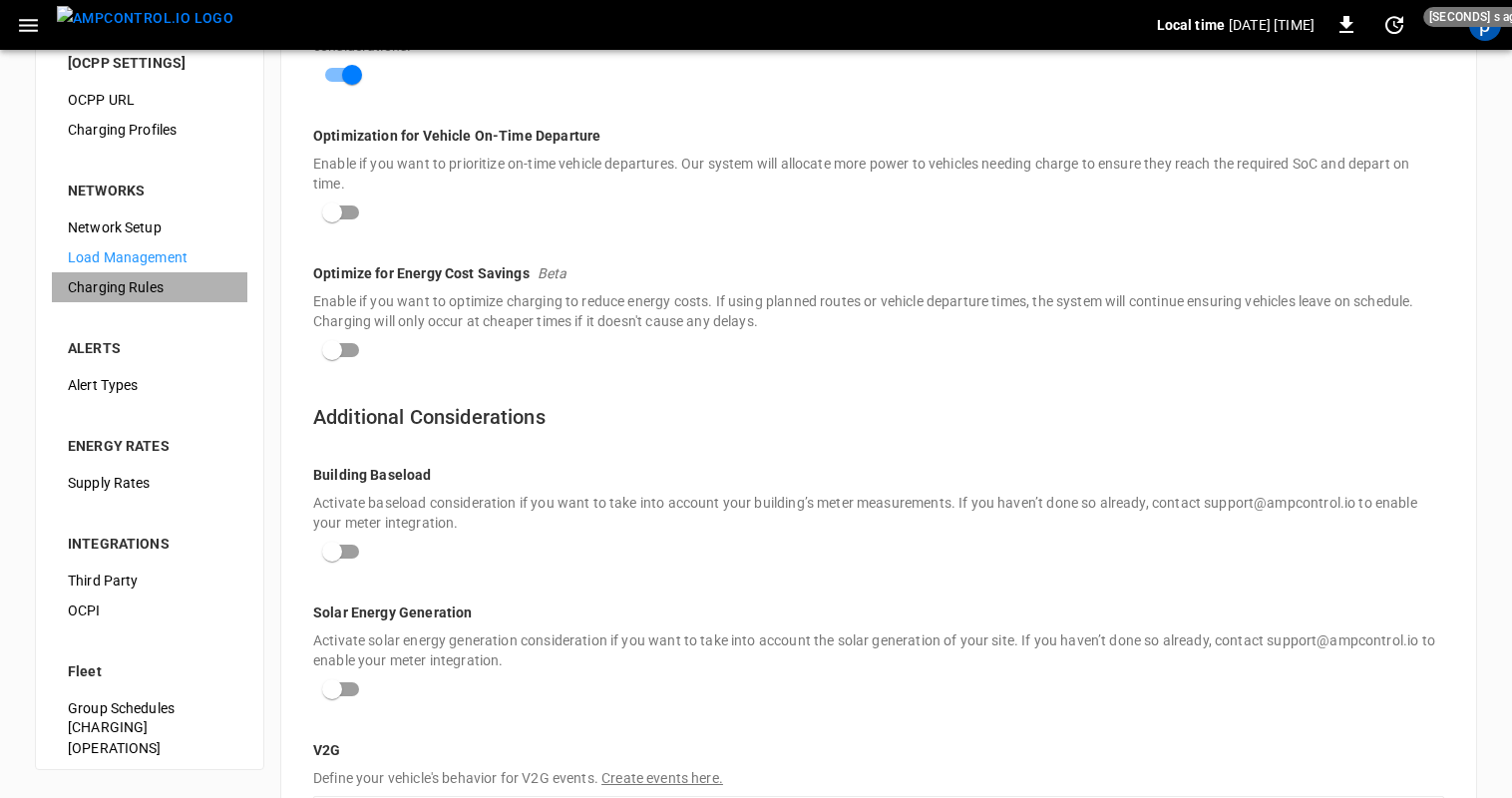 click on "Charging Rules" at bounding box center (150, 287) 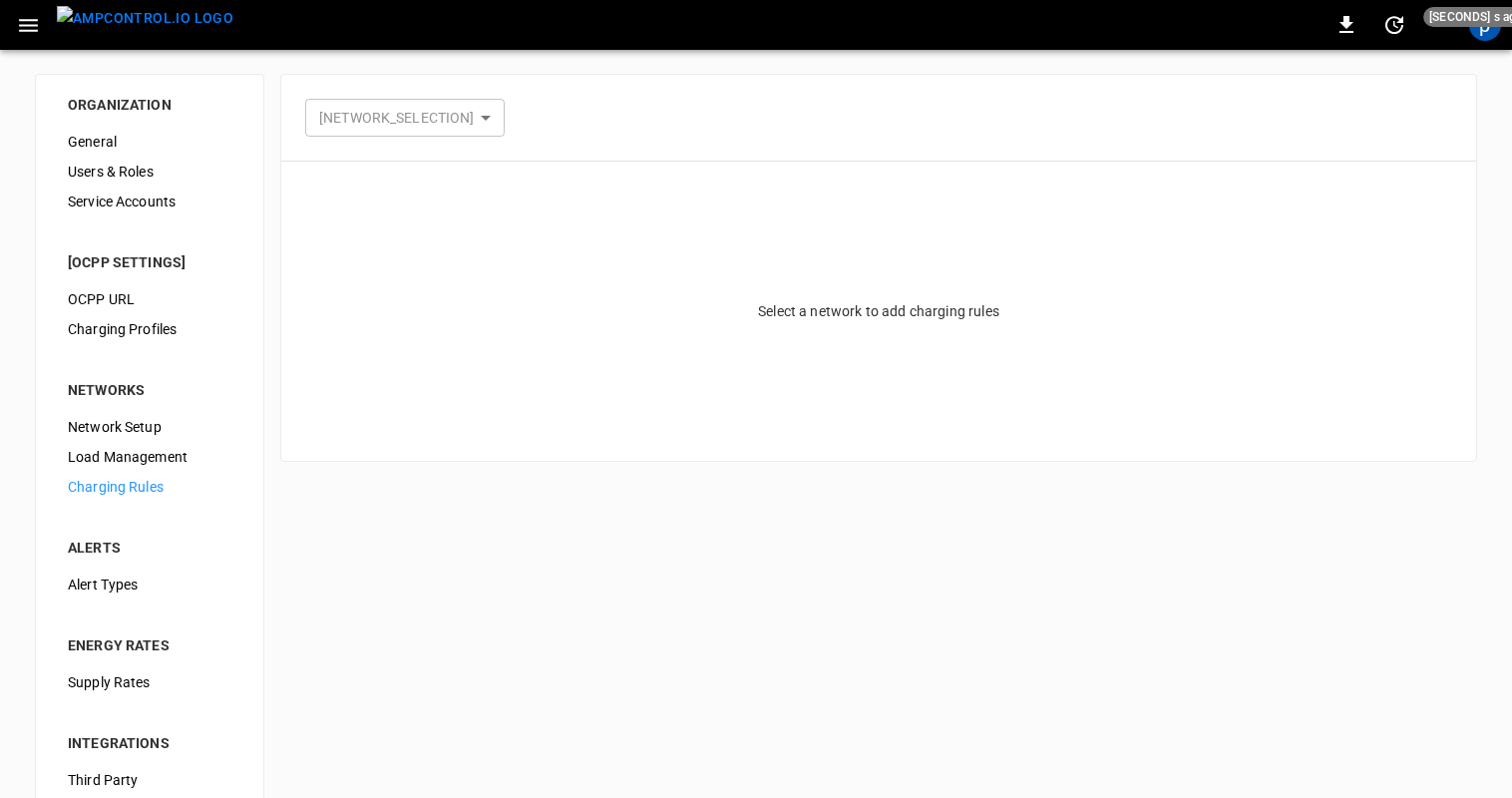 click on "0 20 s ago p ORGANIZATION General Users & Roles Service Accounts OCPP SETTINGS OCPP URL Charging Profiles NETWORKS Network Setup Load Management Charging Rules ALERTS Alert Types ENERGY RATES Supply Rates INTEGRATIONS Third Party OCPI Fleet Group Schedules Charging & Operations Select Network ​ Select Network Select a network to add charging rules Refresh now Update every 5 sec Update every 30 sec Off Camber Test praful p ppolimera@getcamber.com admin Profile Settings Notifications Settings Logout 0" at bounding box center [756, 497] 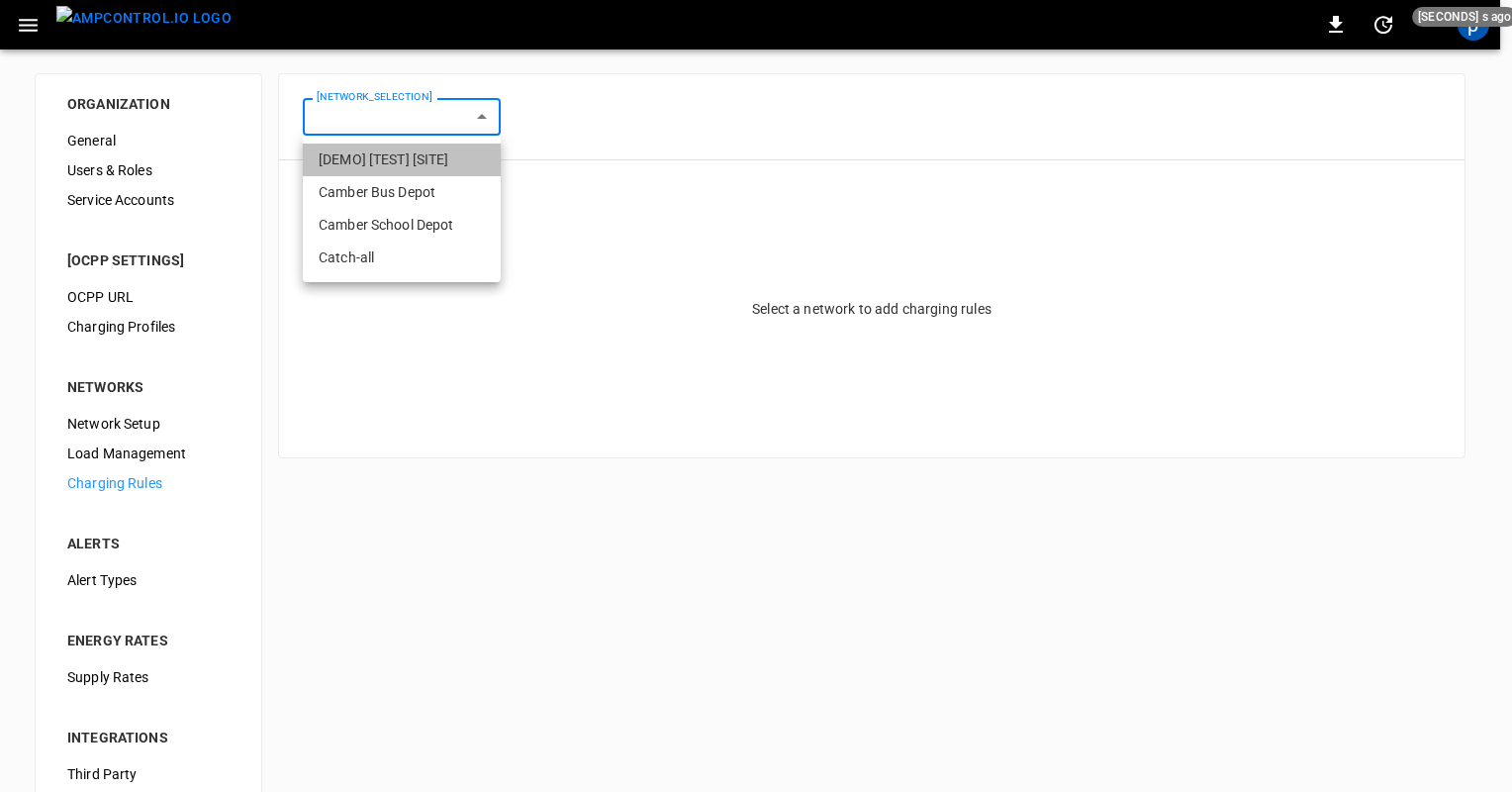click on "Demo Test Site" at bounding box center (402, 159) 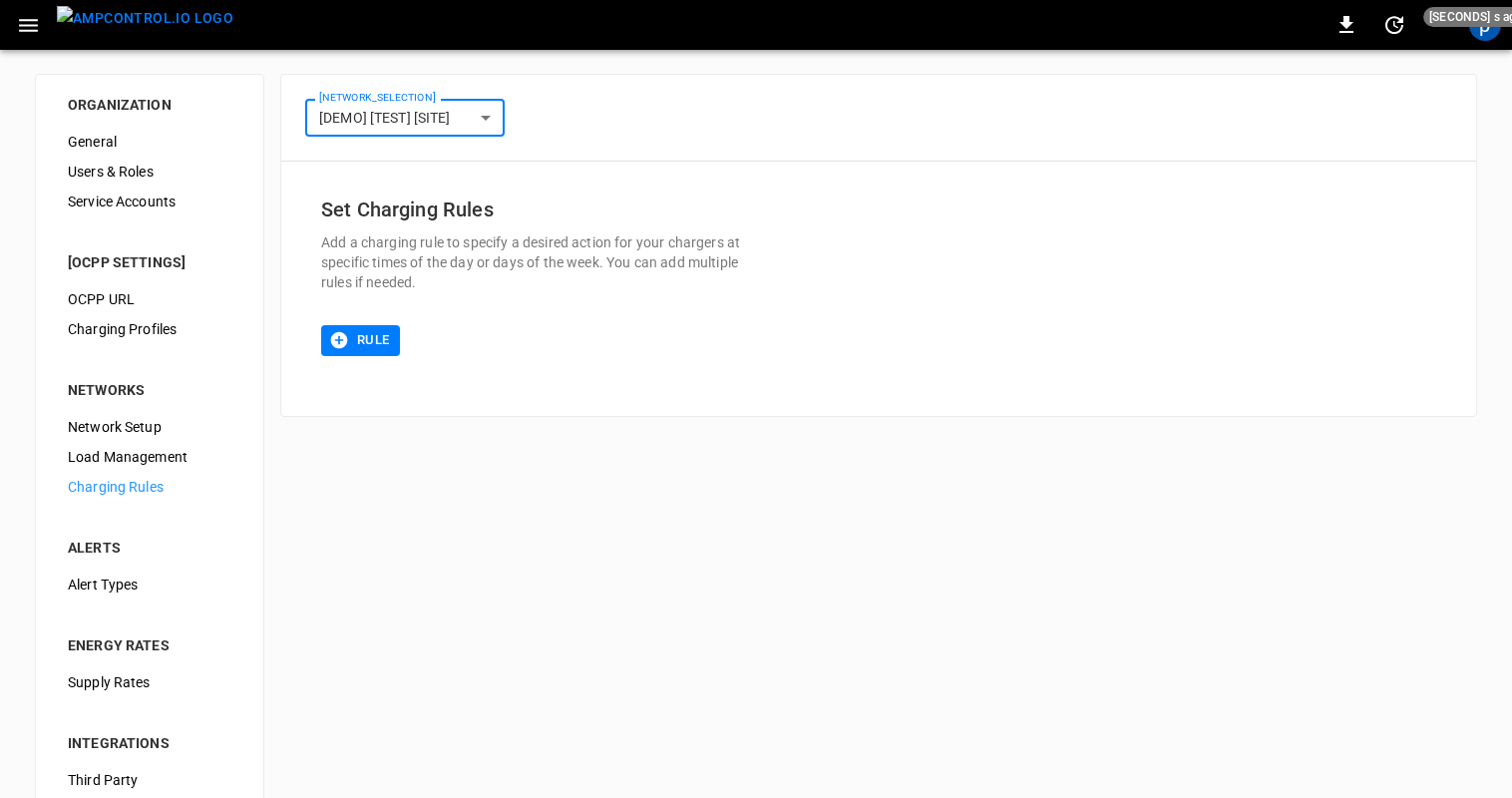 click on "Rule" at bounding box center [360, 340] 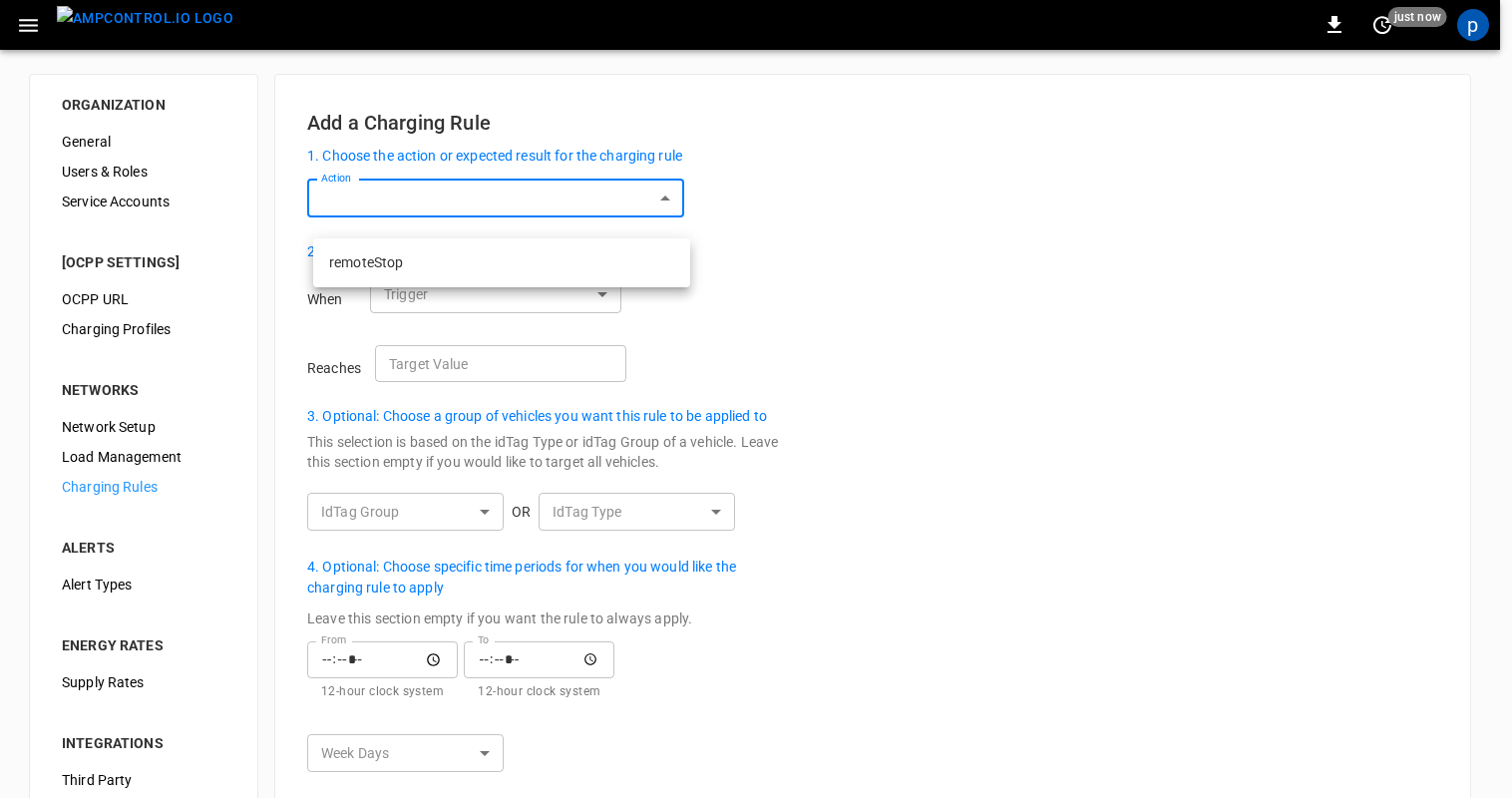 click on "0 just now p ORGANIZATION General Users & Roles Service Accounts OCPP SETTINGS OCPP URL Charging Profiles NETWORKS Network Setup Load Management Charging Rules ALERTS Alert Types ENERGY RATES Supply Rates INTEGRATIONS Third Party OCPI Fleet Group Schedules Charging & Operations Add a Charging Rule 1. Choose the action or expected result for the charging rule Action ​ Action 2. Setup the rule’s trigger When Trigger ​ Trigger Reaches Target Value Target Value 3. Optional: Choose a group of vehicles you want this rule to be applied to This selection is based on the idTag Type or idTag Group of a vehicle. Leave this section empty if you would like to target all vehicles. IdTag Group ​ ​ OR IdTag Type ​ ​ 4. Optional: Choose specific time periods for when you would like the charging rule to apply Leave this section empty if you want the rule to always apply. From From 12-hour clock system To To 12-hour clock system Week Days ​ ​ Save Cancel Refresh now Update every 5 sec Update every 30 sec Off 0" at bounding box center [756, 497] 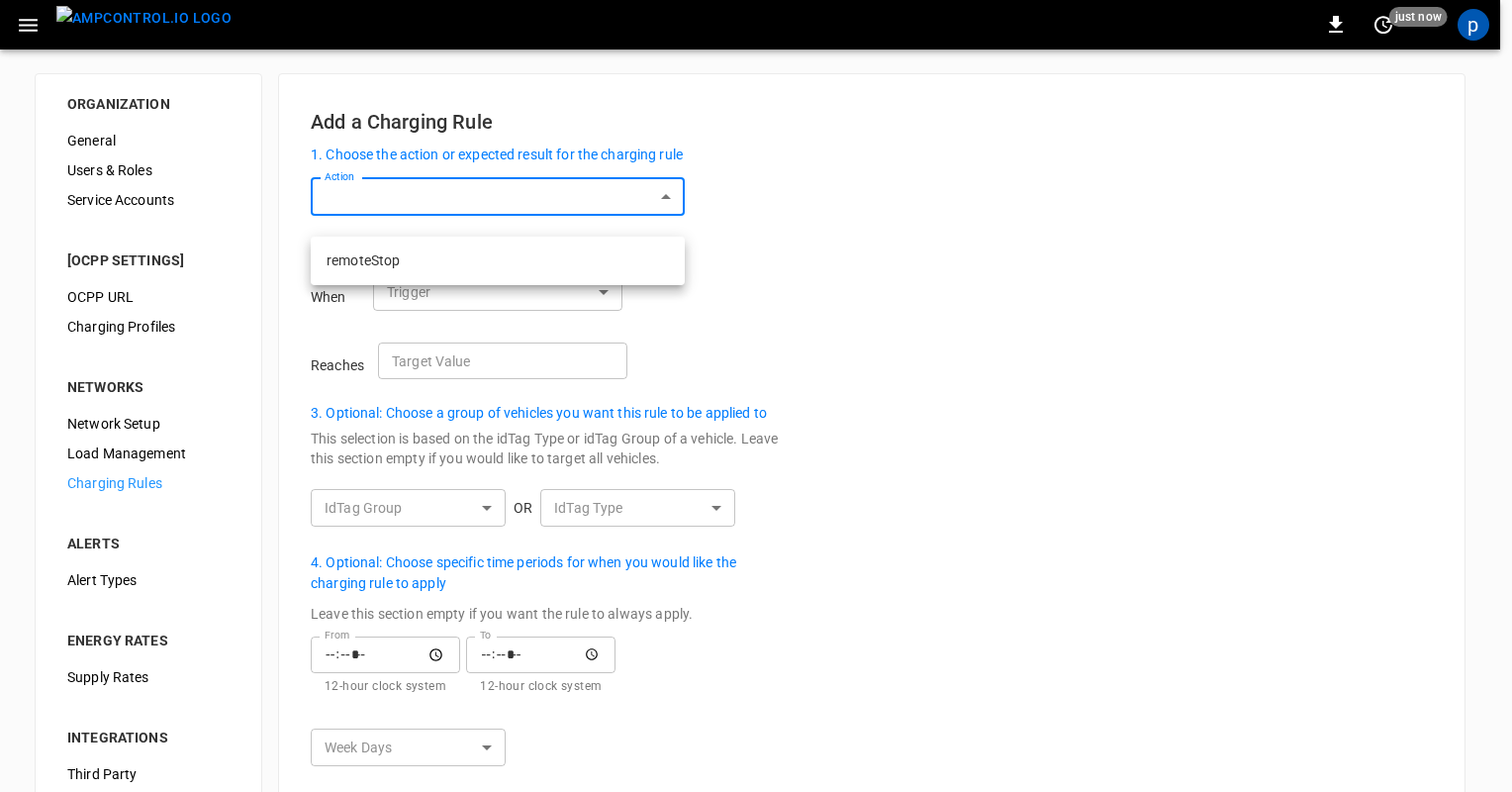 click at bounding box center (756, 396) 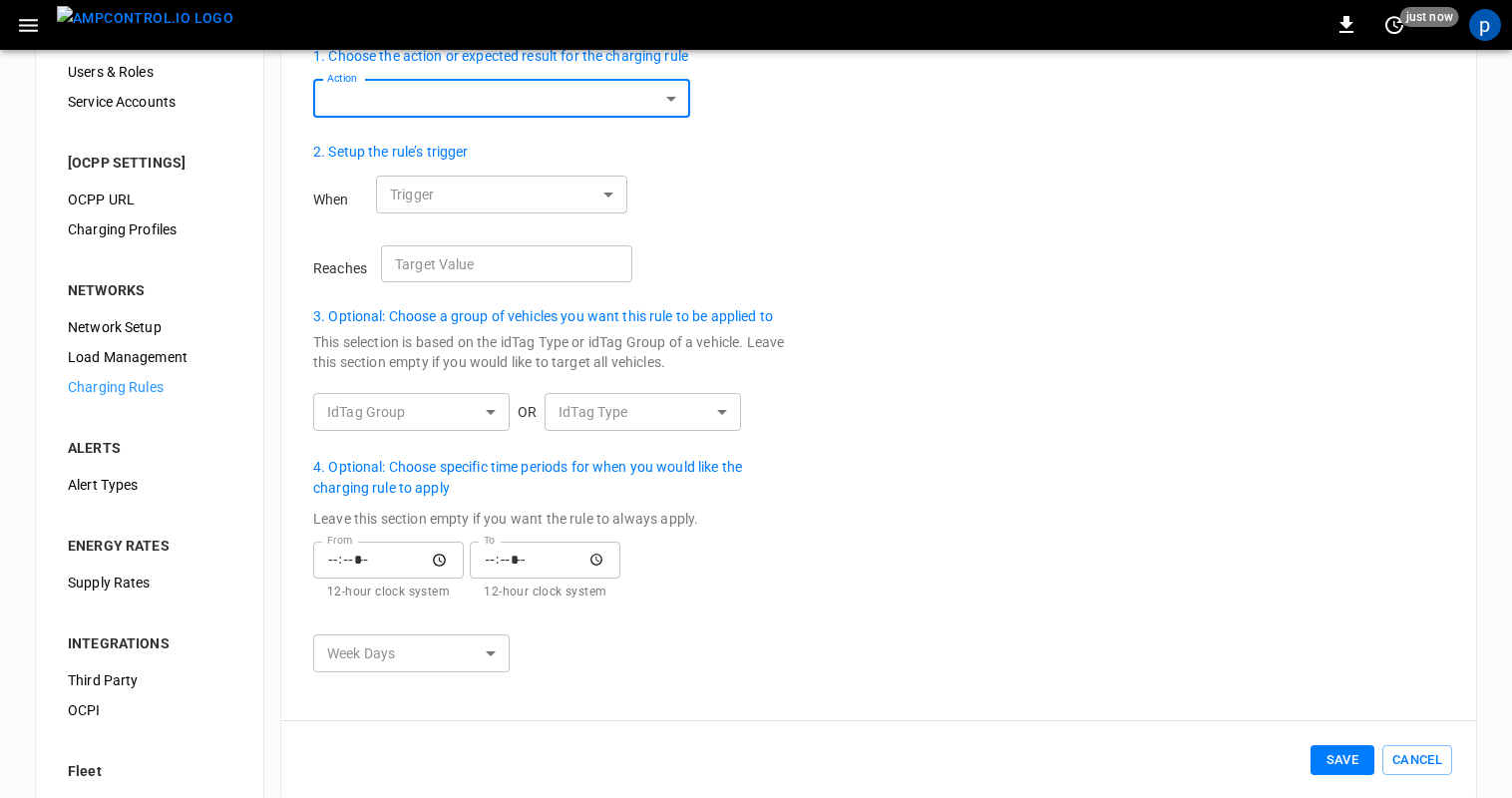 scroll, scrollTop: 0, scrollLeft: 0, axis: both 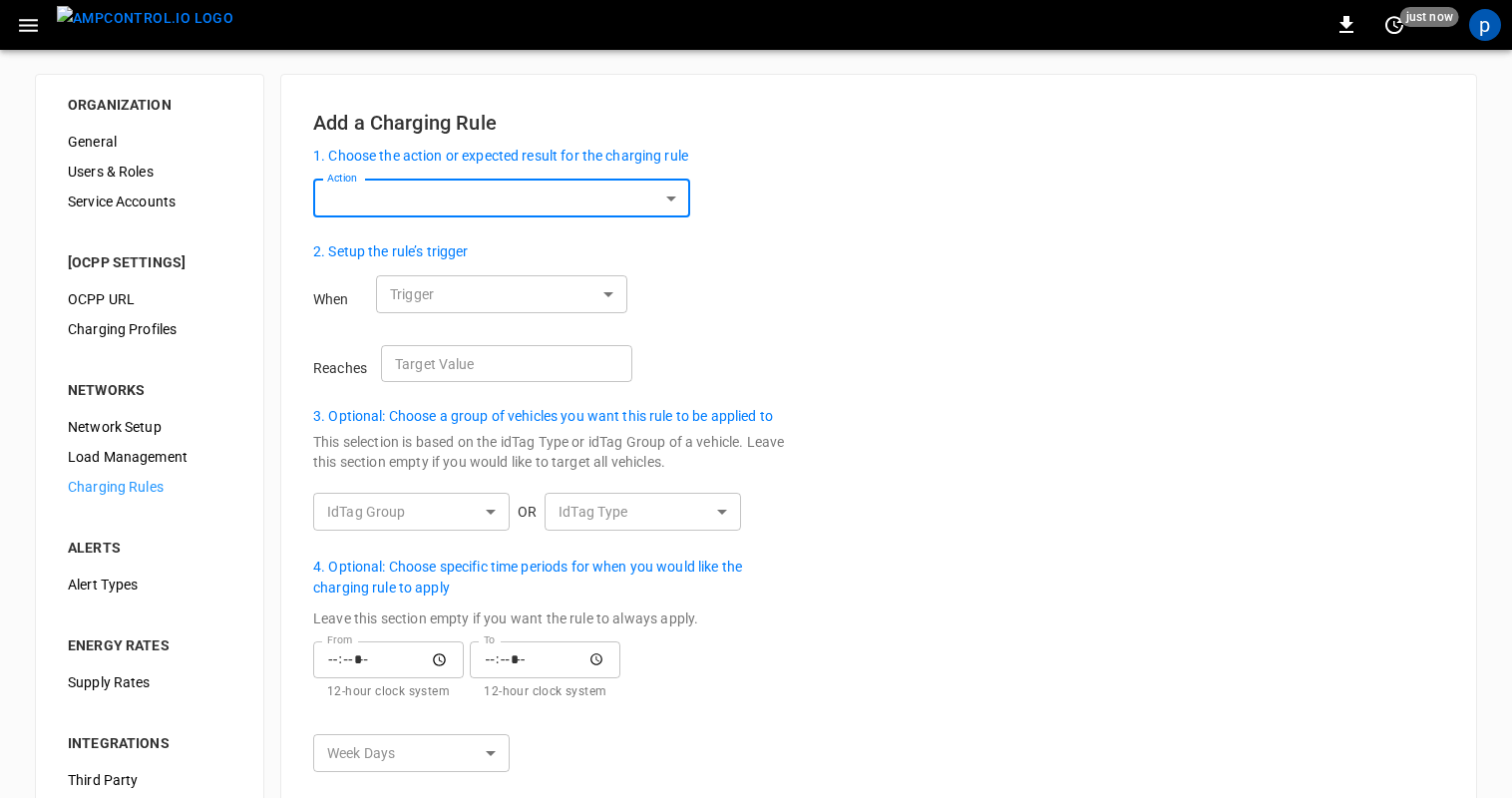 click on "Network Setup" at bounding box center (150, 427) 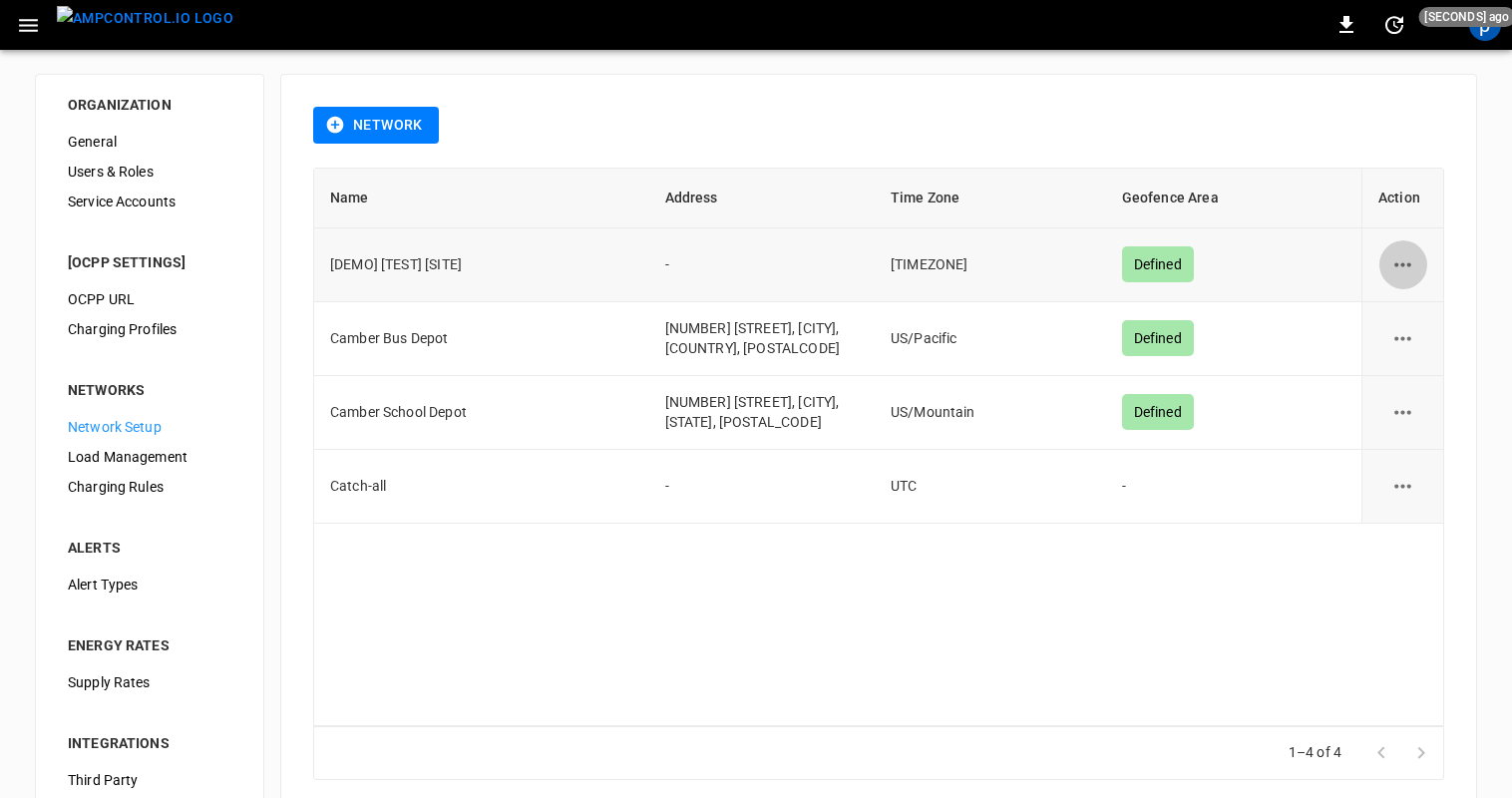 click 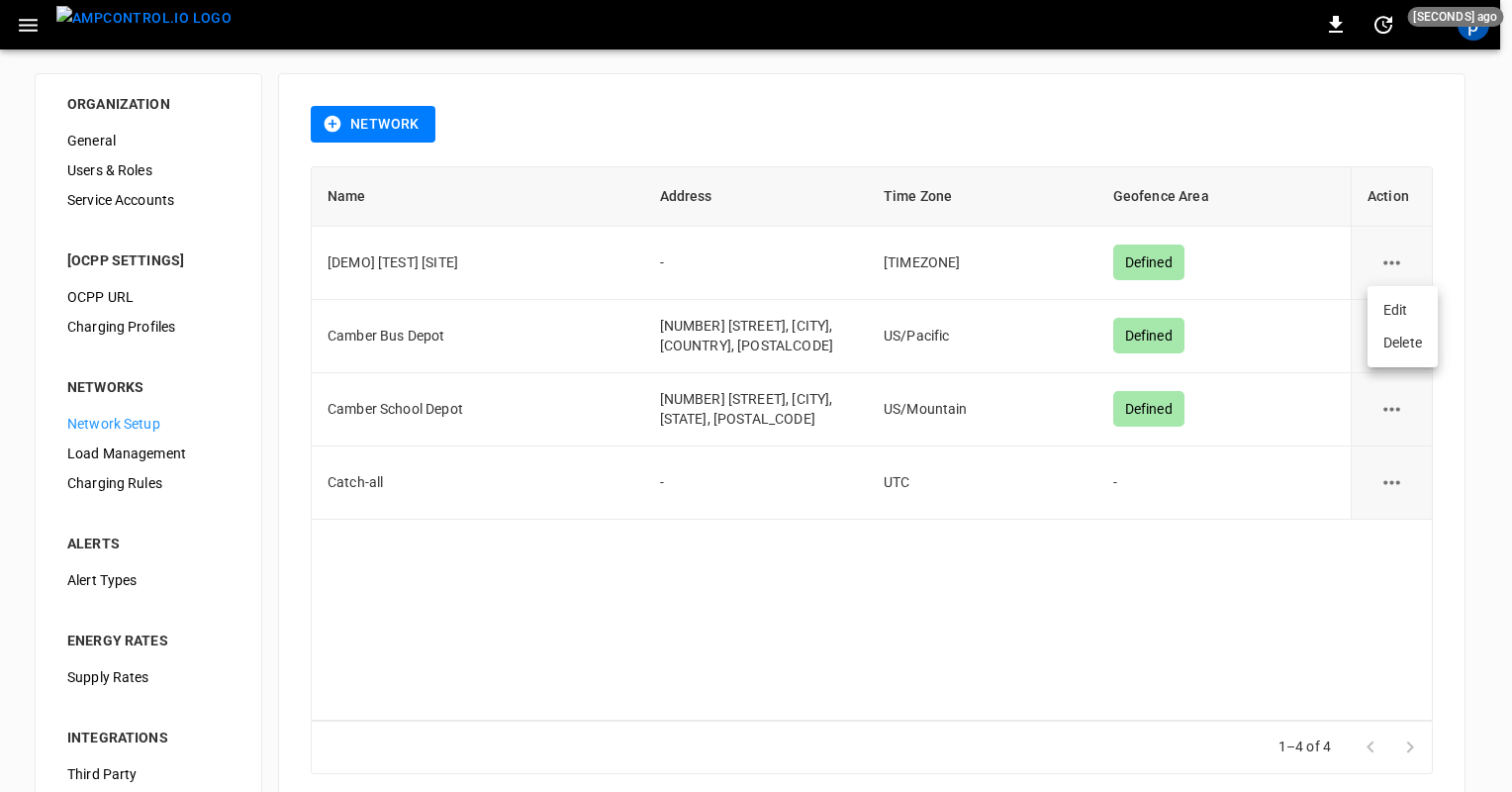 click on "Edit" at bounding box center [1402, 310] 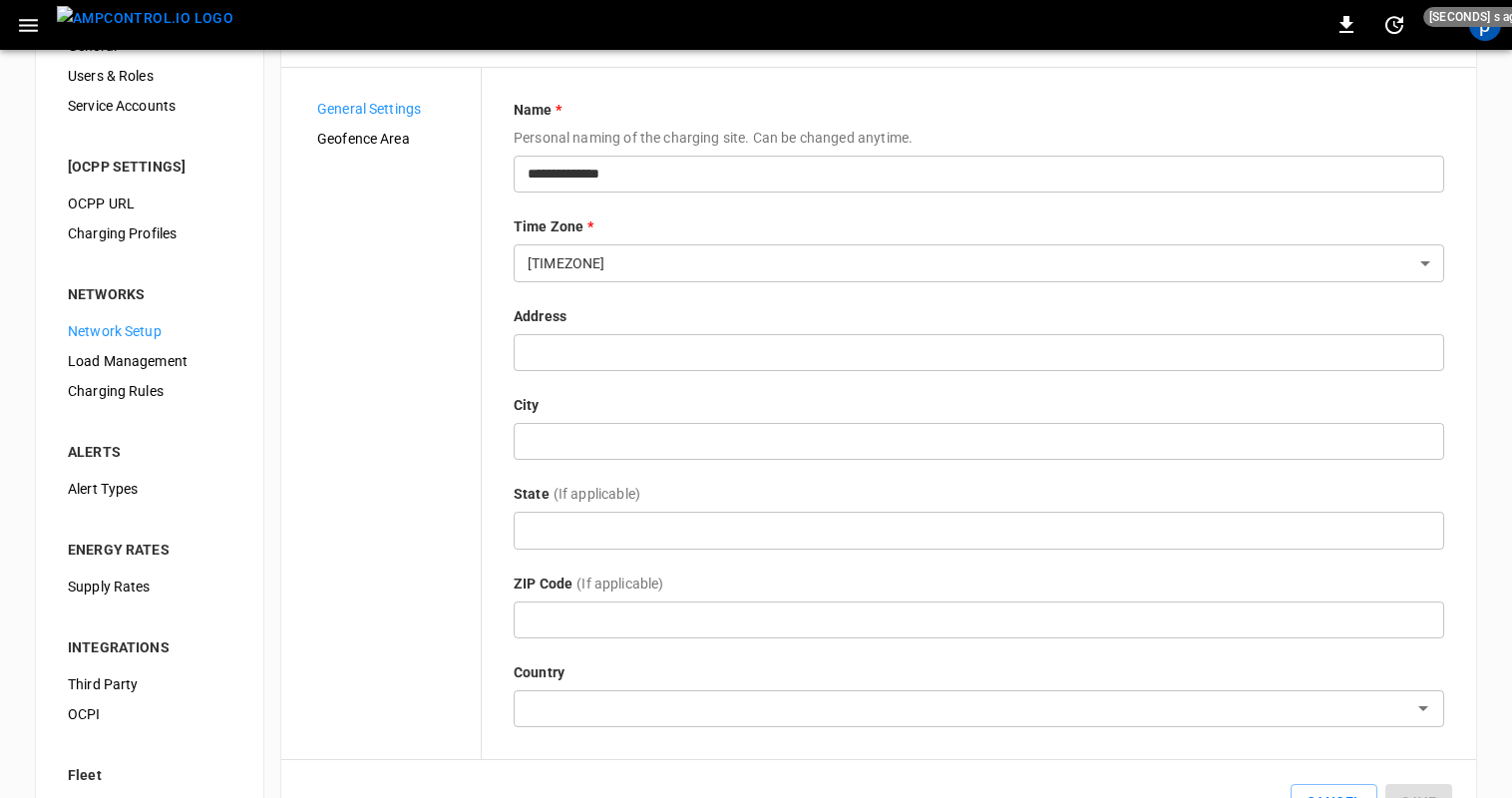 scroll, scrollTop: 96, scrollLeft: 0, axis: vertical 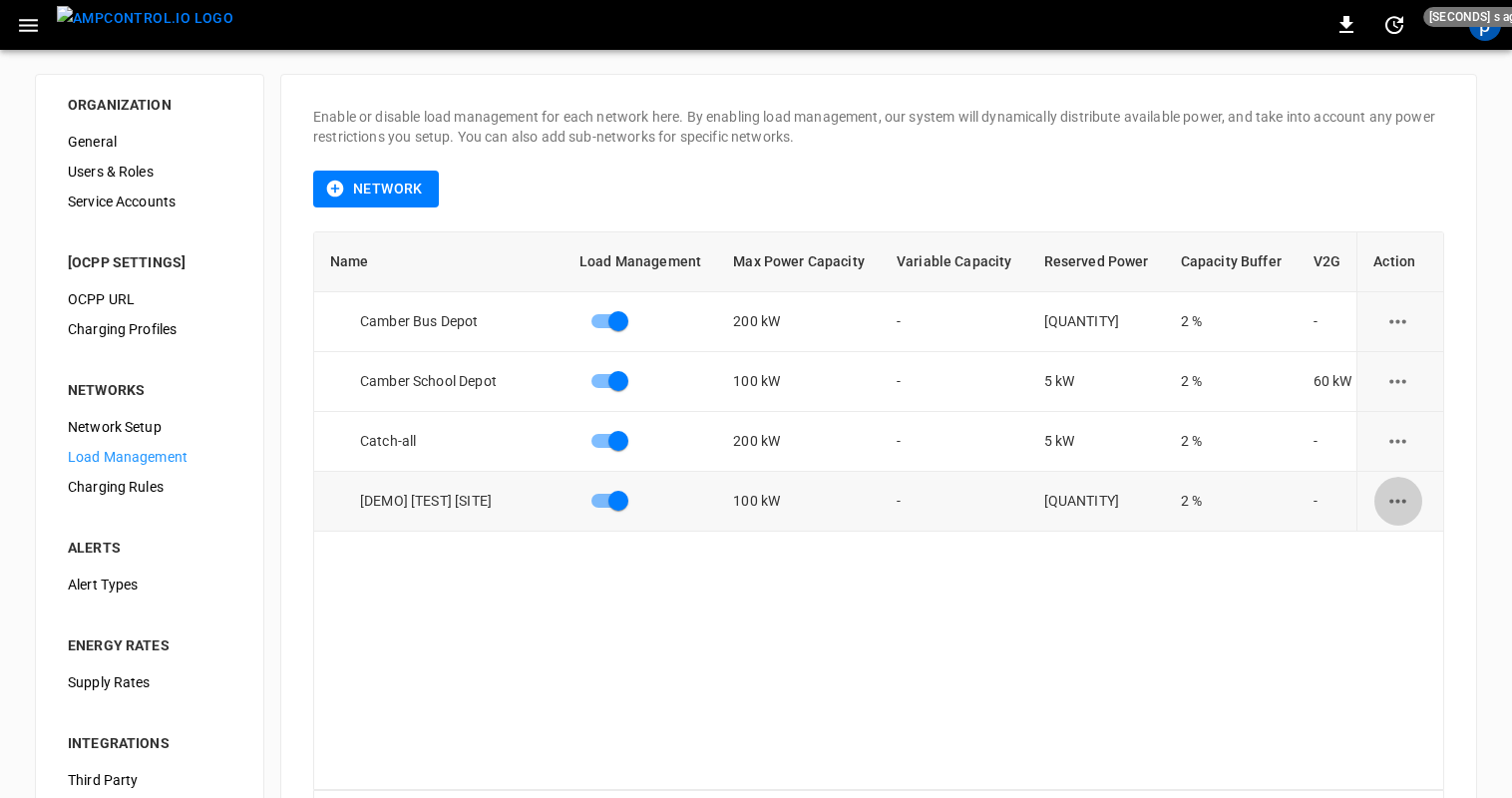 click 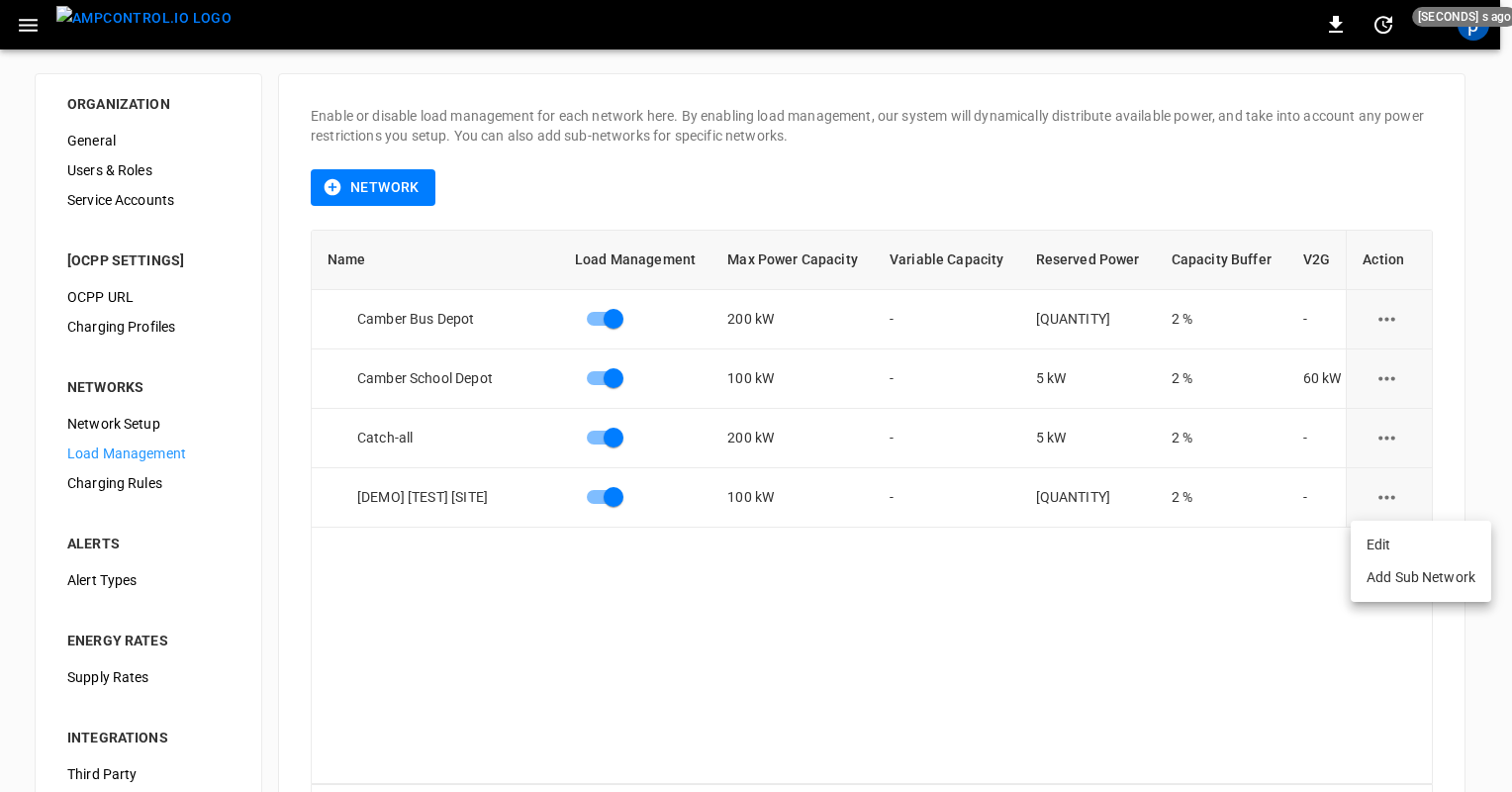click on "Edit" at bounding box center (1421, 544) 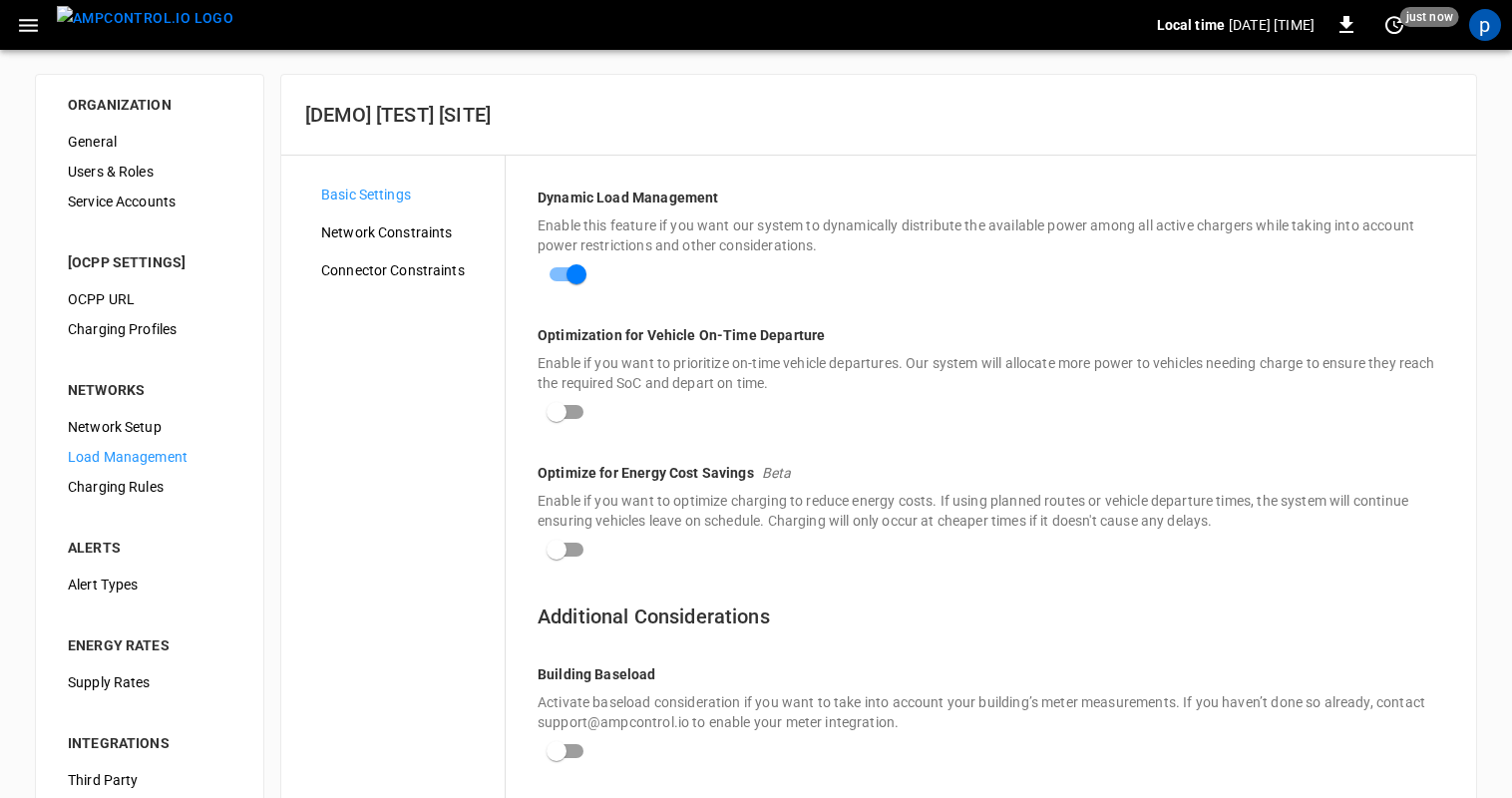 click on "Network Constraints" at bounding box center [405, 232] 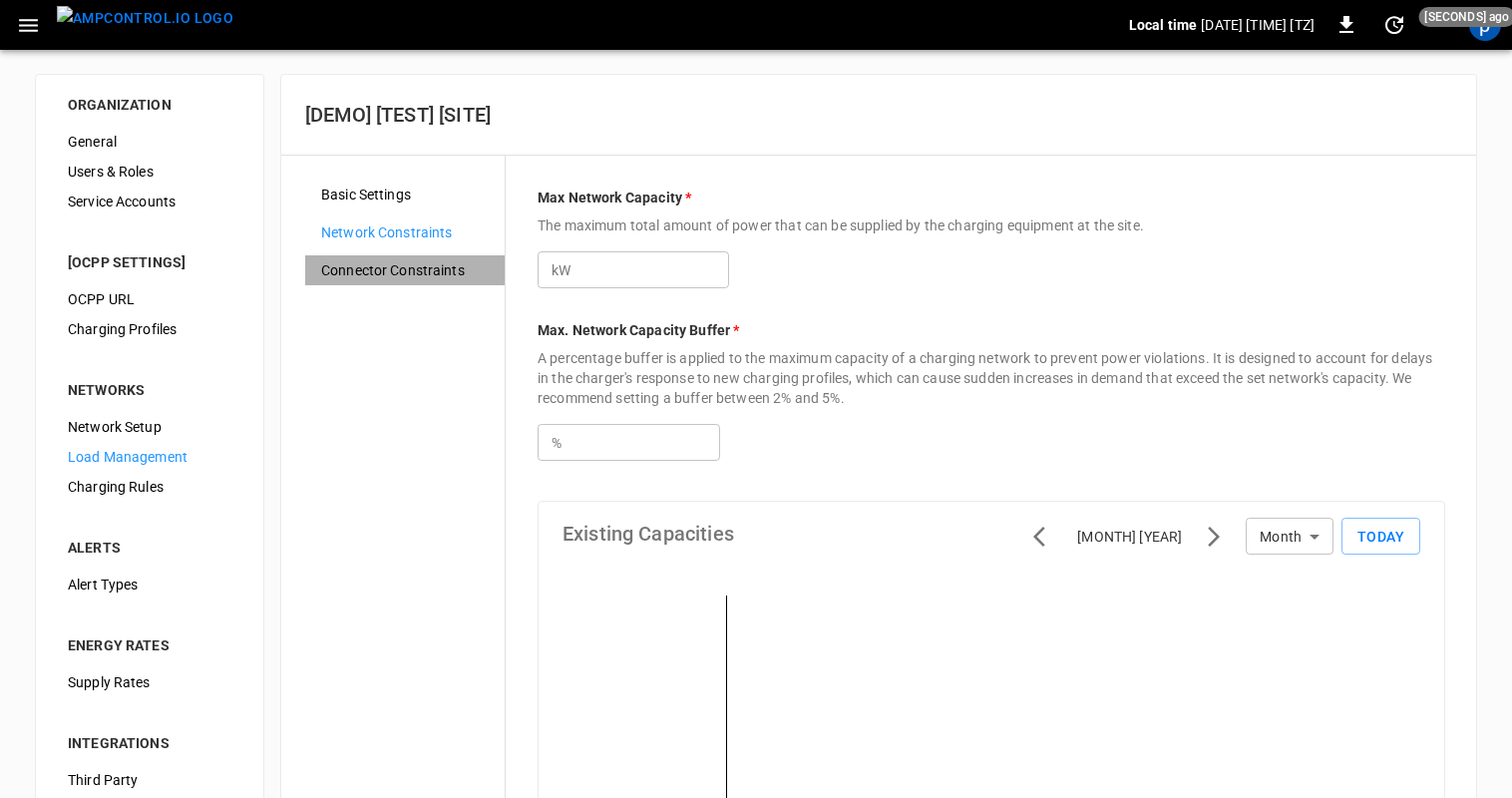 click on "Connector Constraints" at bounding box center (405, 270) 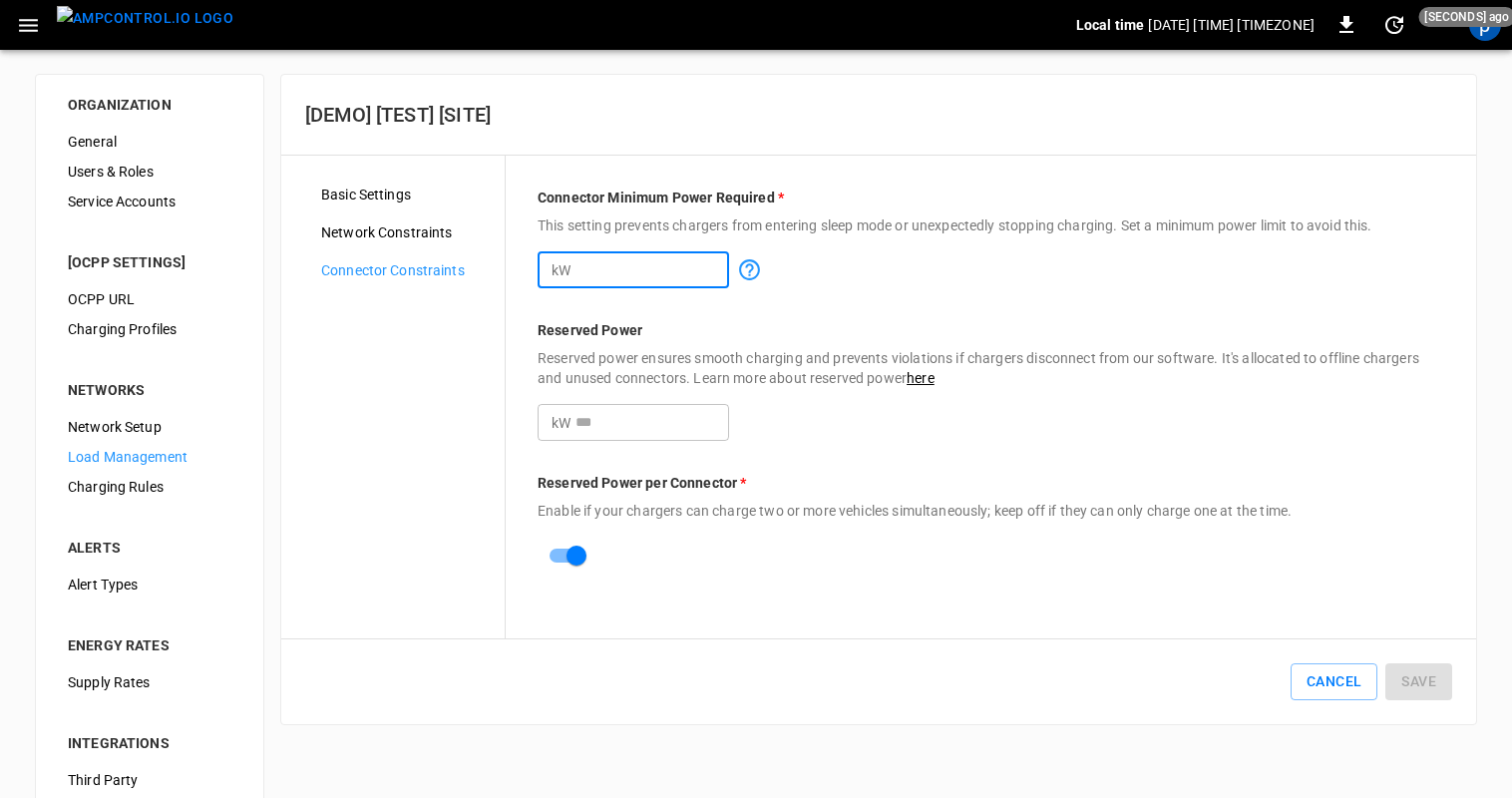 drag, startPoint x: 630, startPoint y: 260, endPoint x: 543, endPoint y: 260, distance: 87 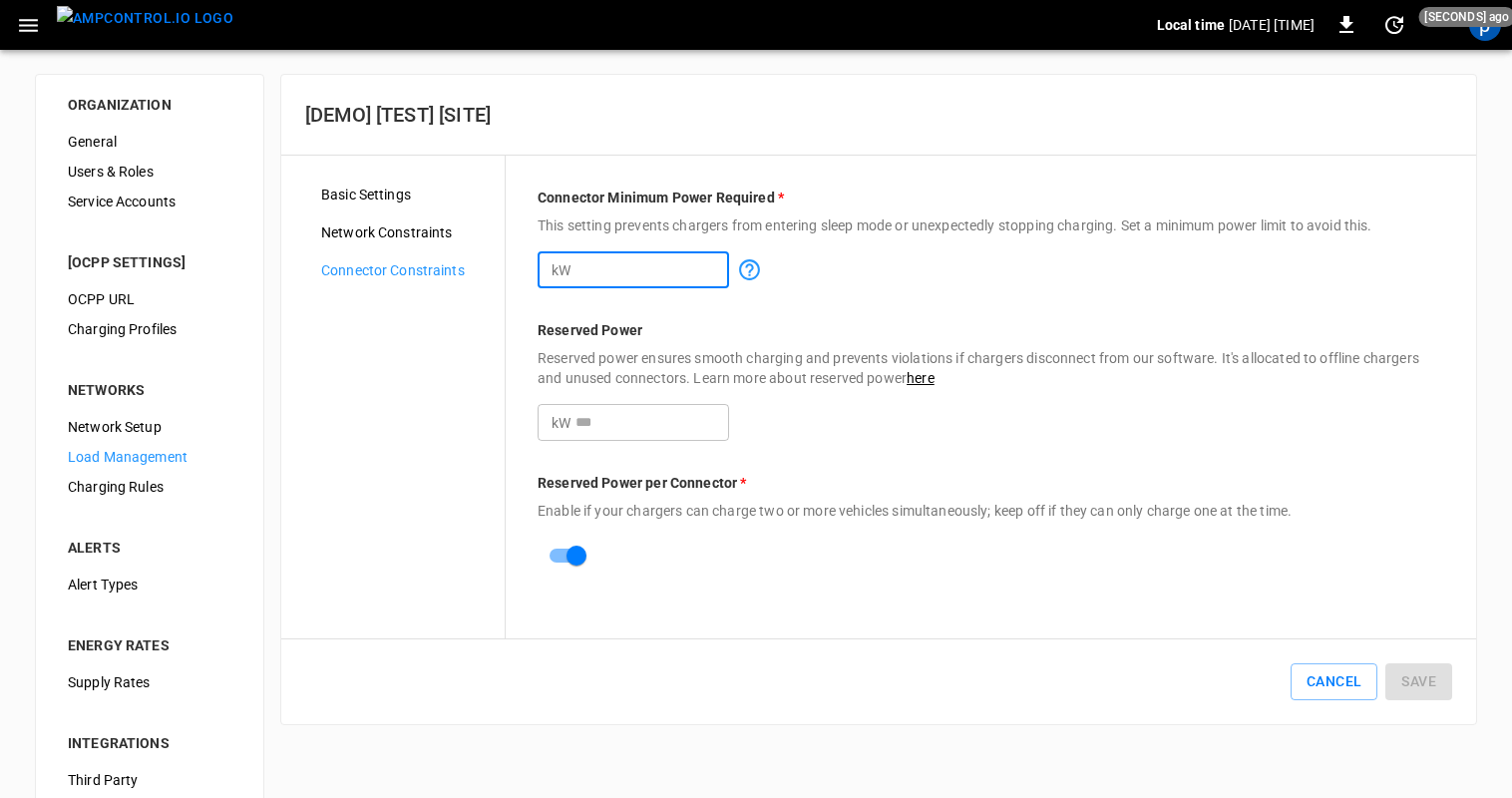 click on "kW * ​" at bounding box center [990, 261] 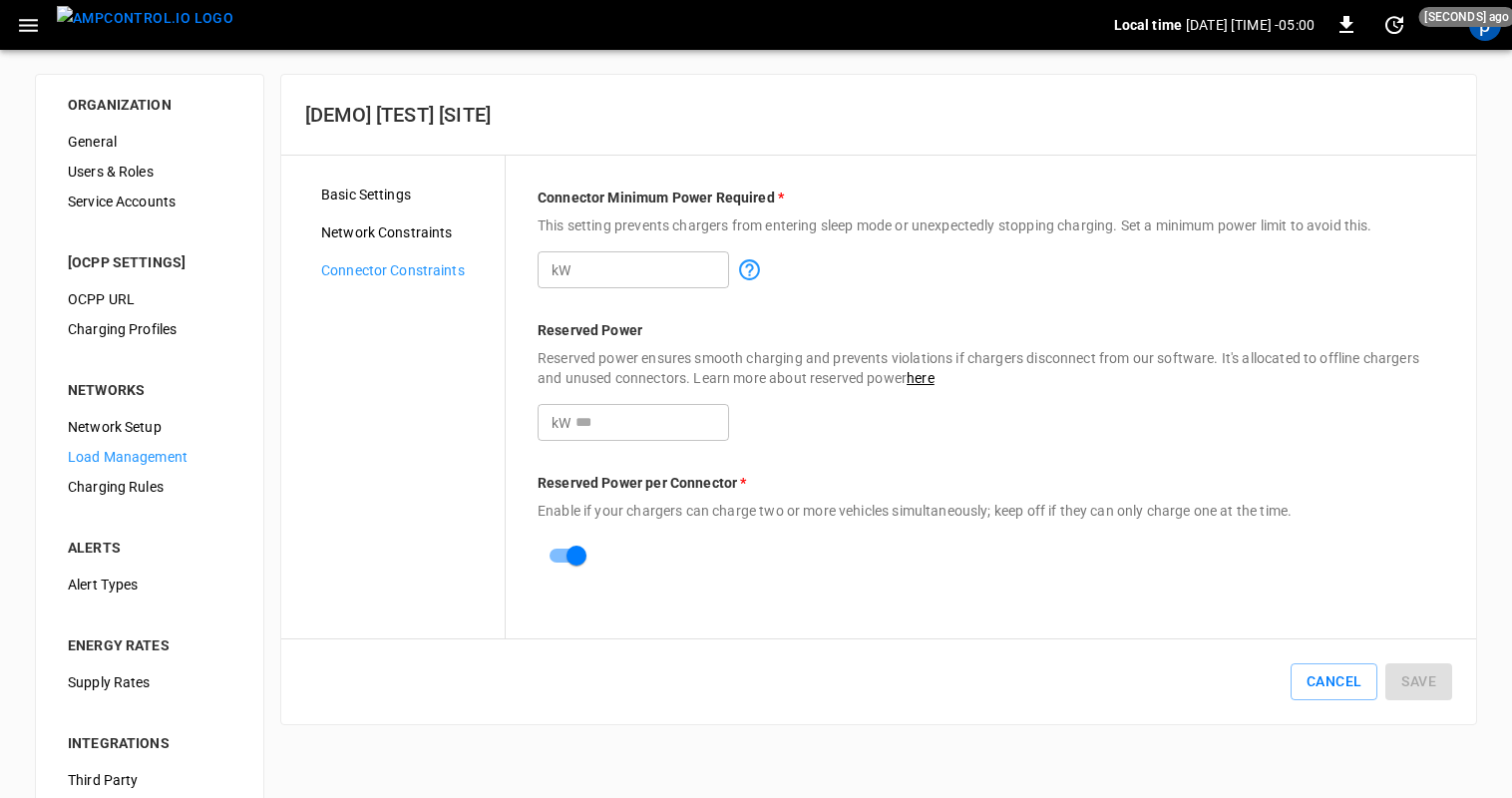 click on "Basic Settings" at bounding box center (405, 195) 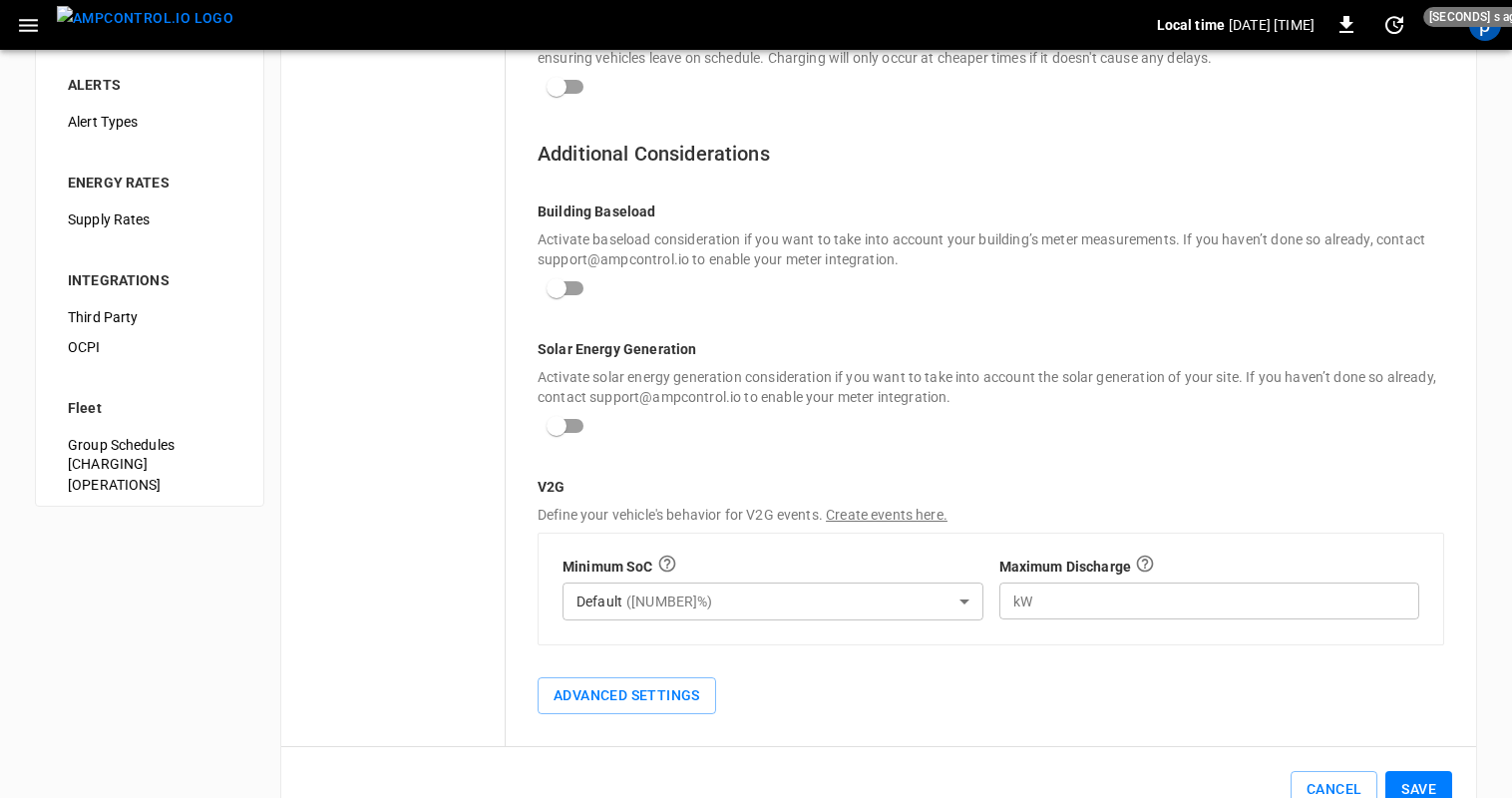 scroll, scrollTop: 499, scrollLeft: 0, axis: vertical 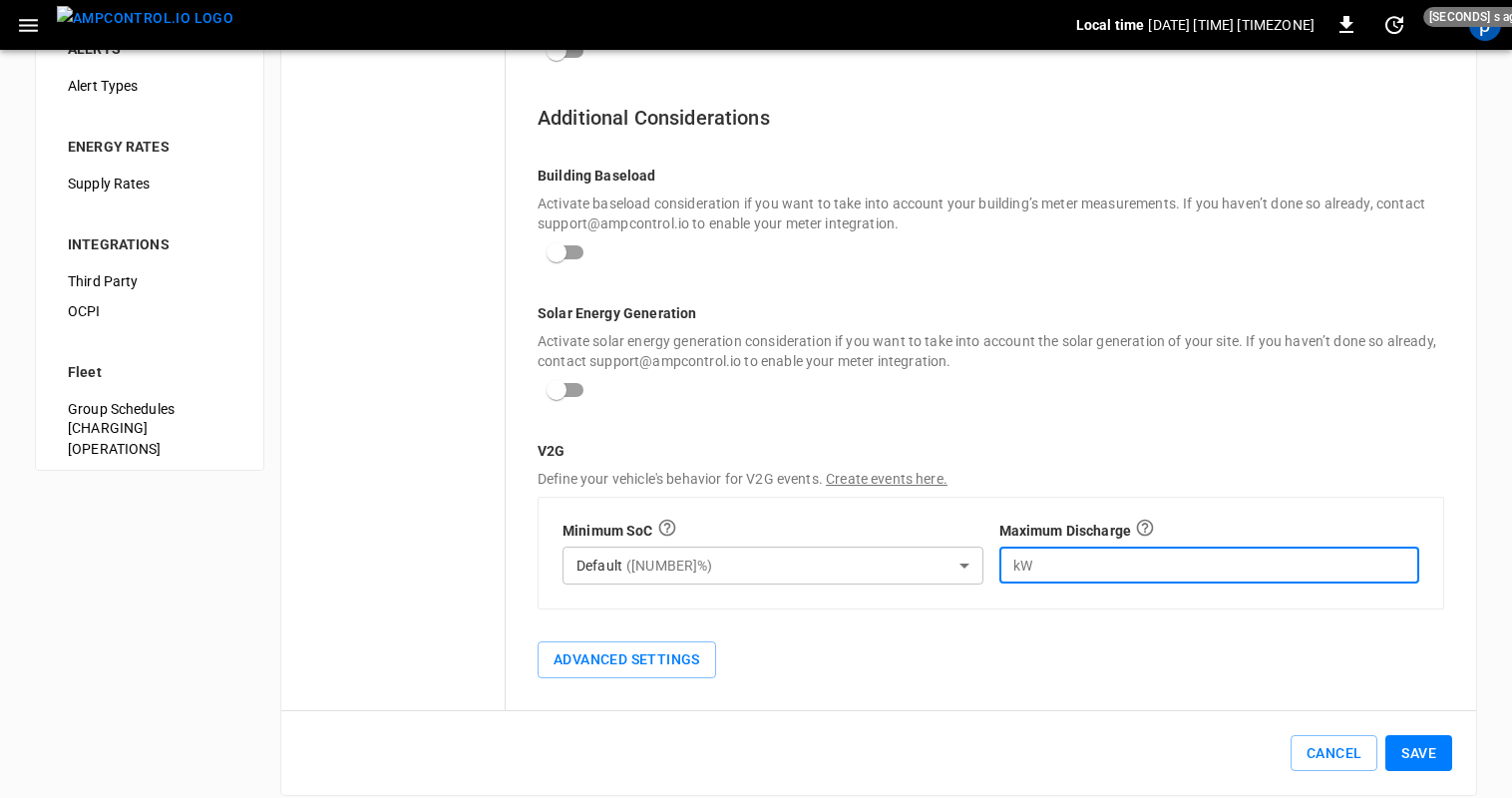 click at bounding box center (1228, 565) 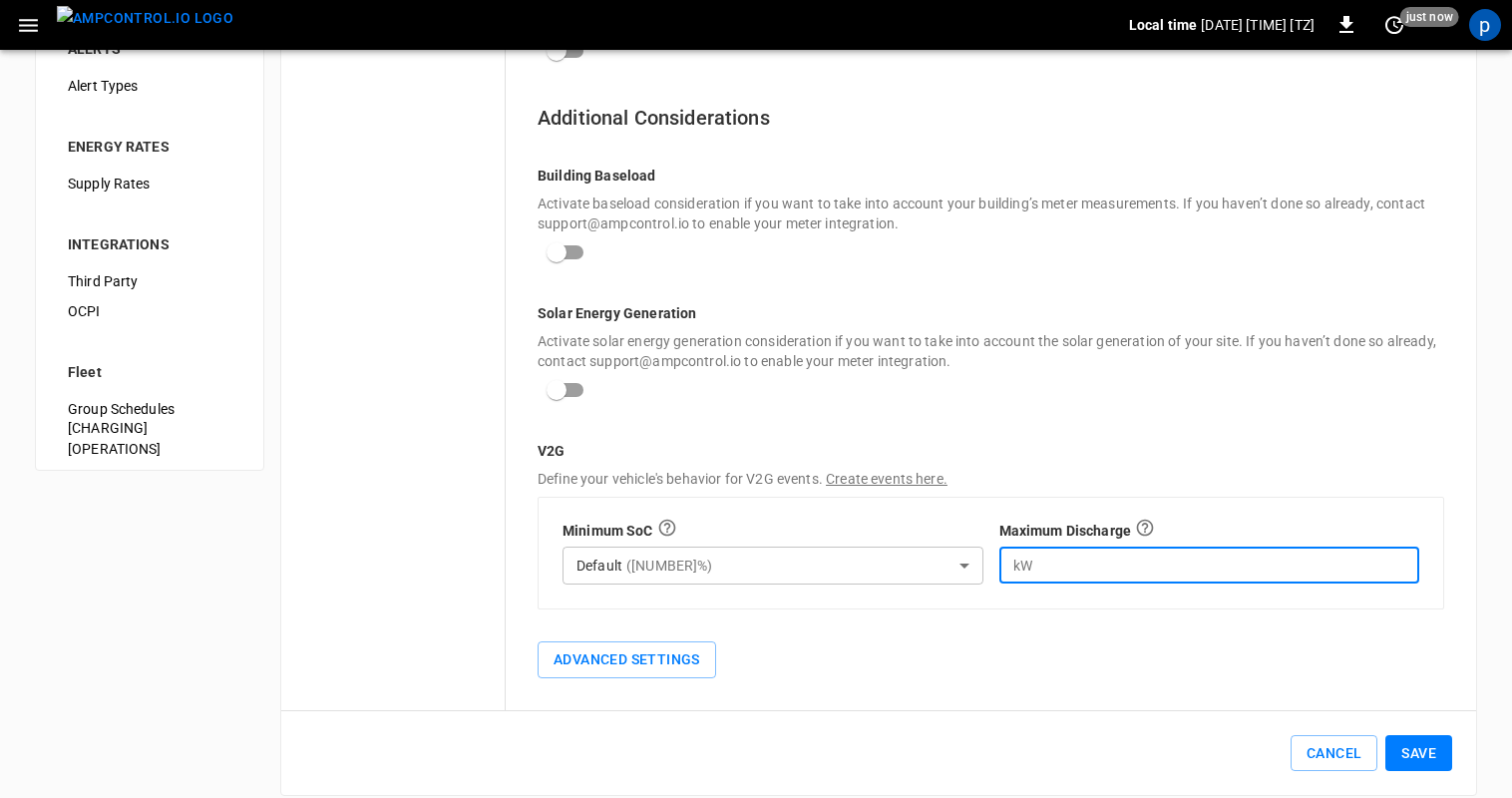 type on "**" 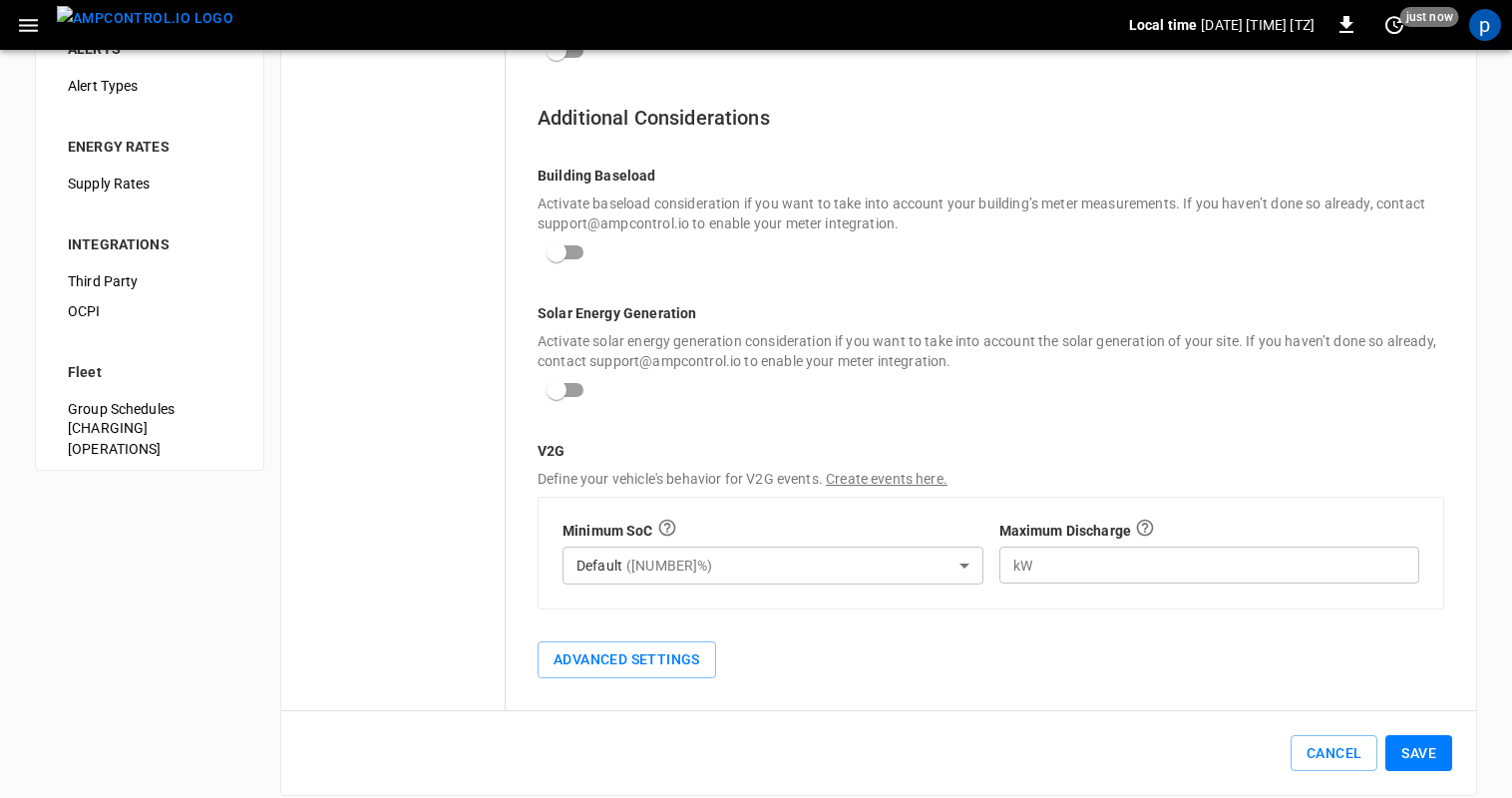 click on "Advanced Settings" at bounding box center [990, 643] 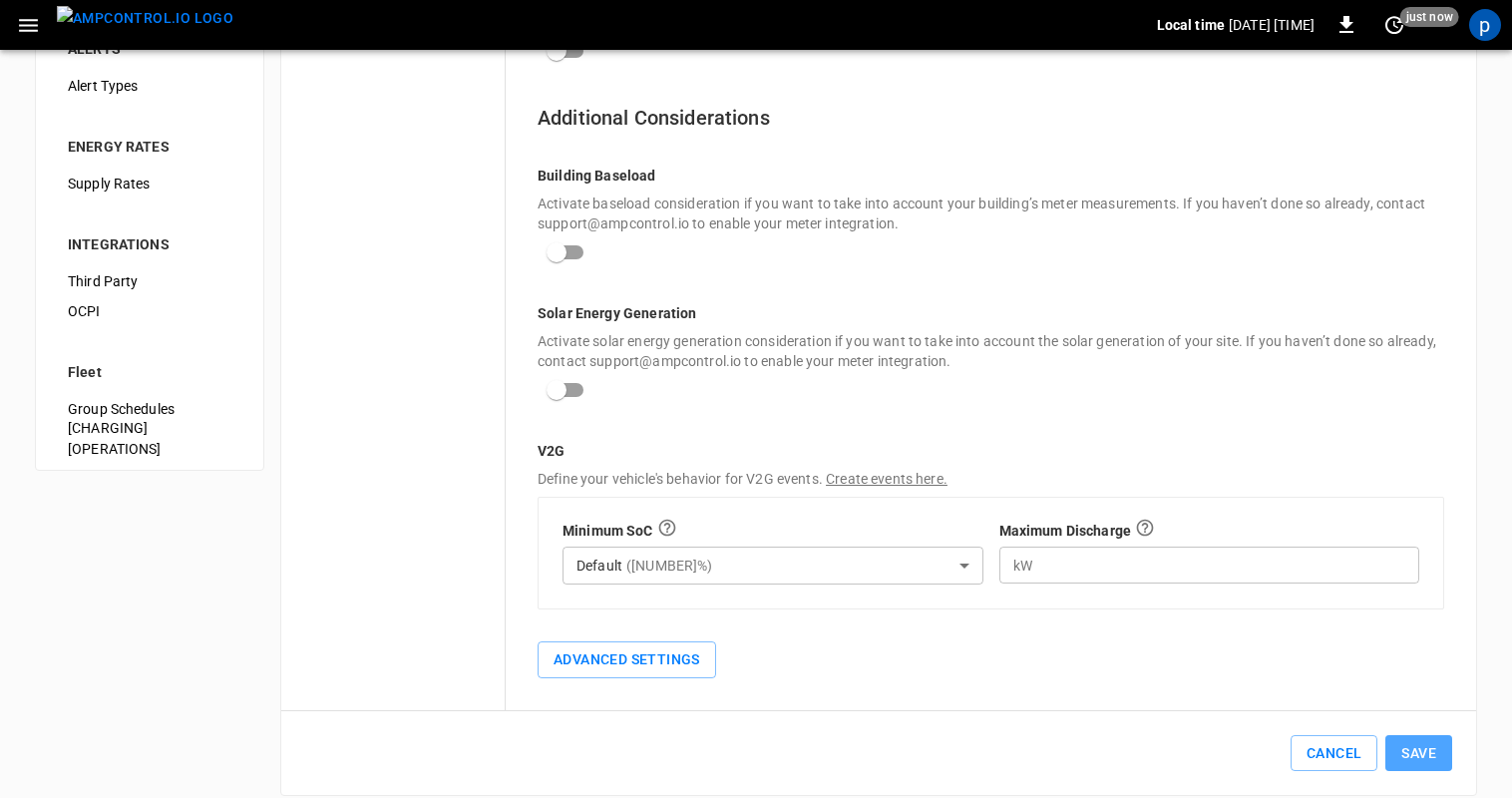 click on "Save" at bounding box center [1418, 753] 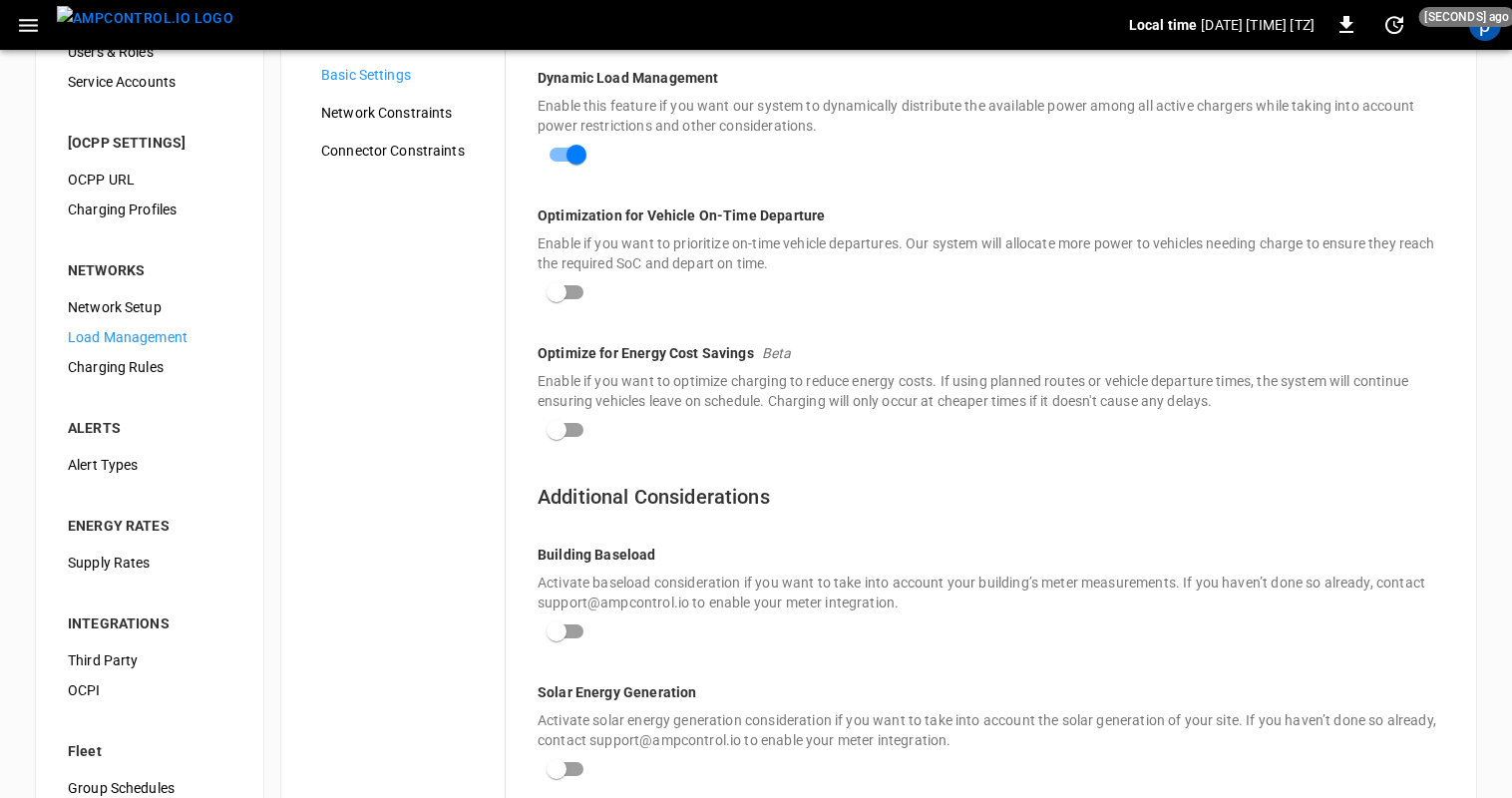 scroll, scrollTop: 0, scrollLeft: 0, axis: both 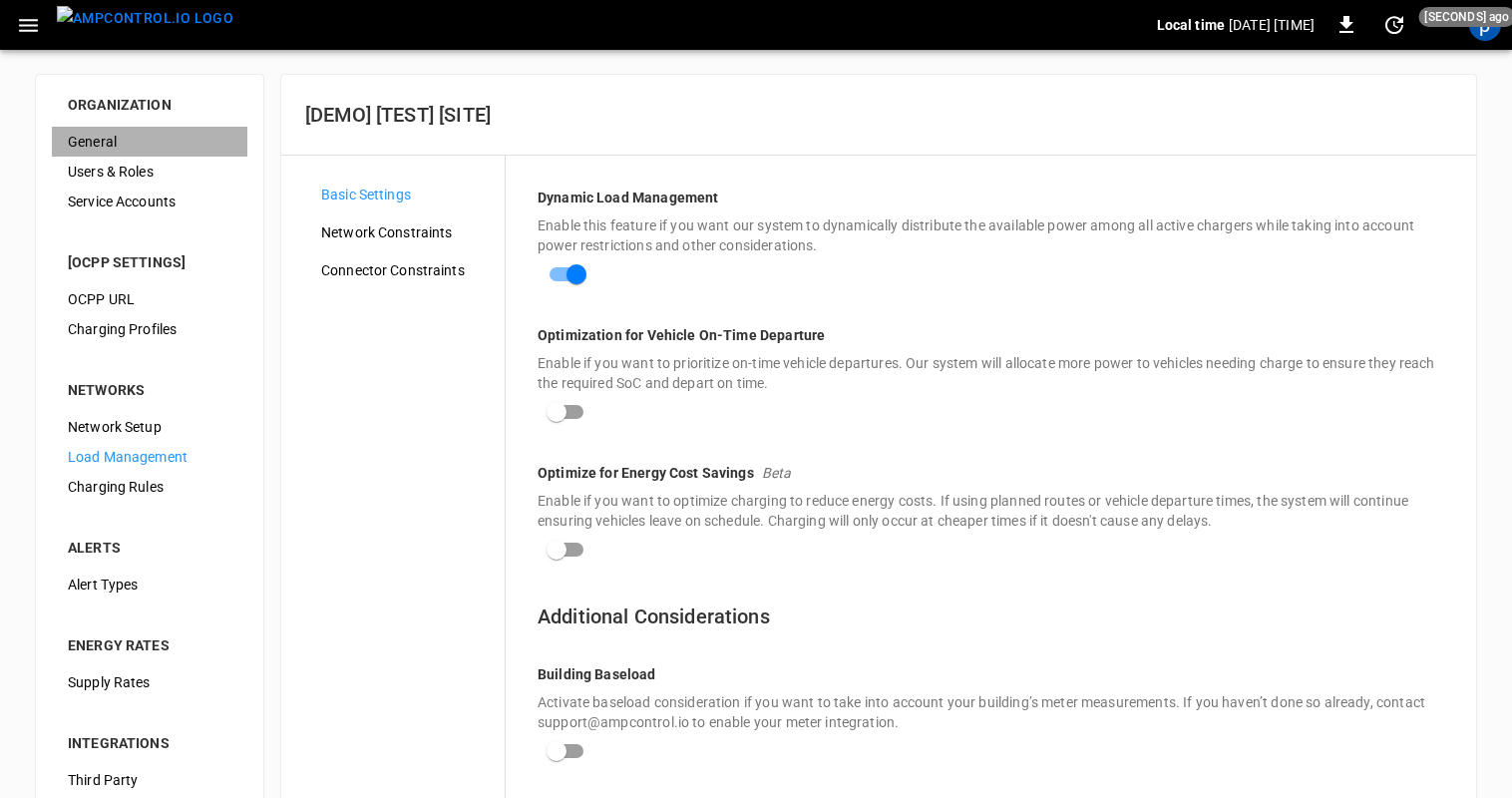 click on "General" at bounding box center (150, 142) 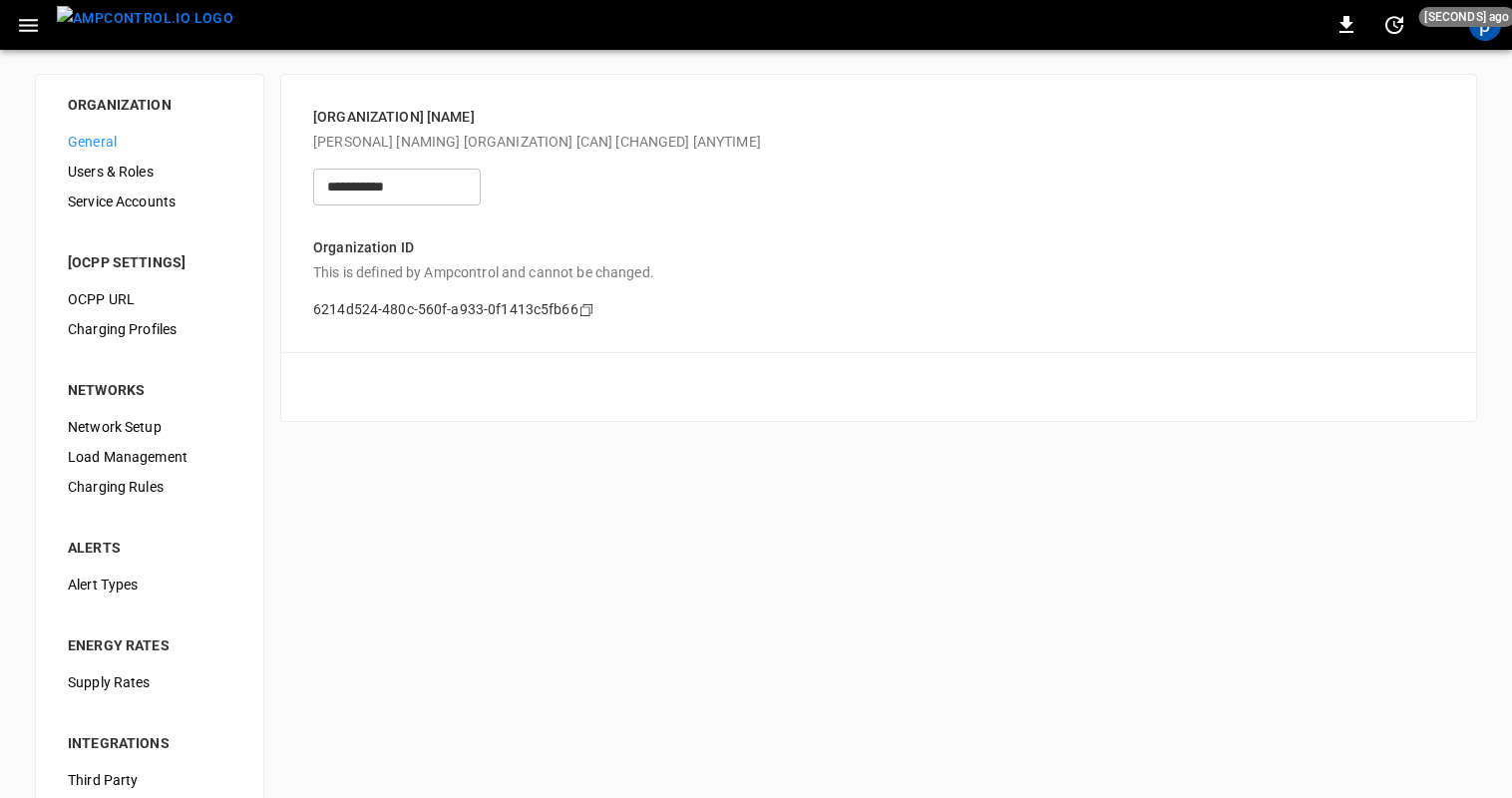 click on "Users & Roles" at bounding box center (150, 172) 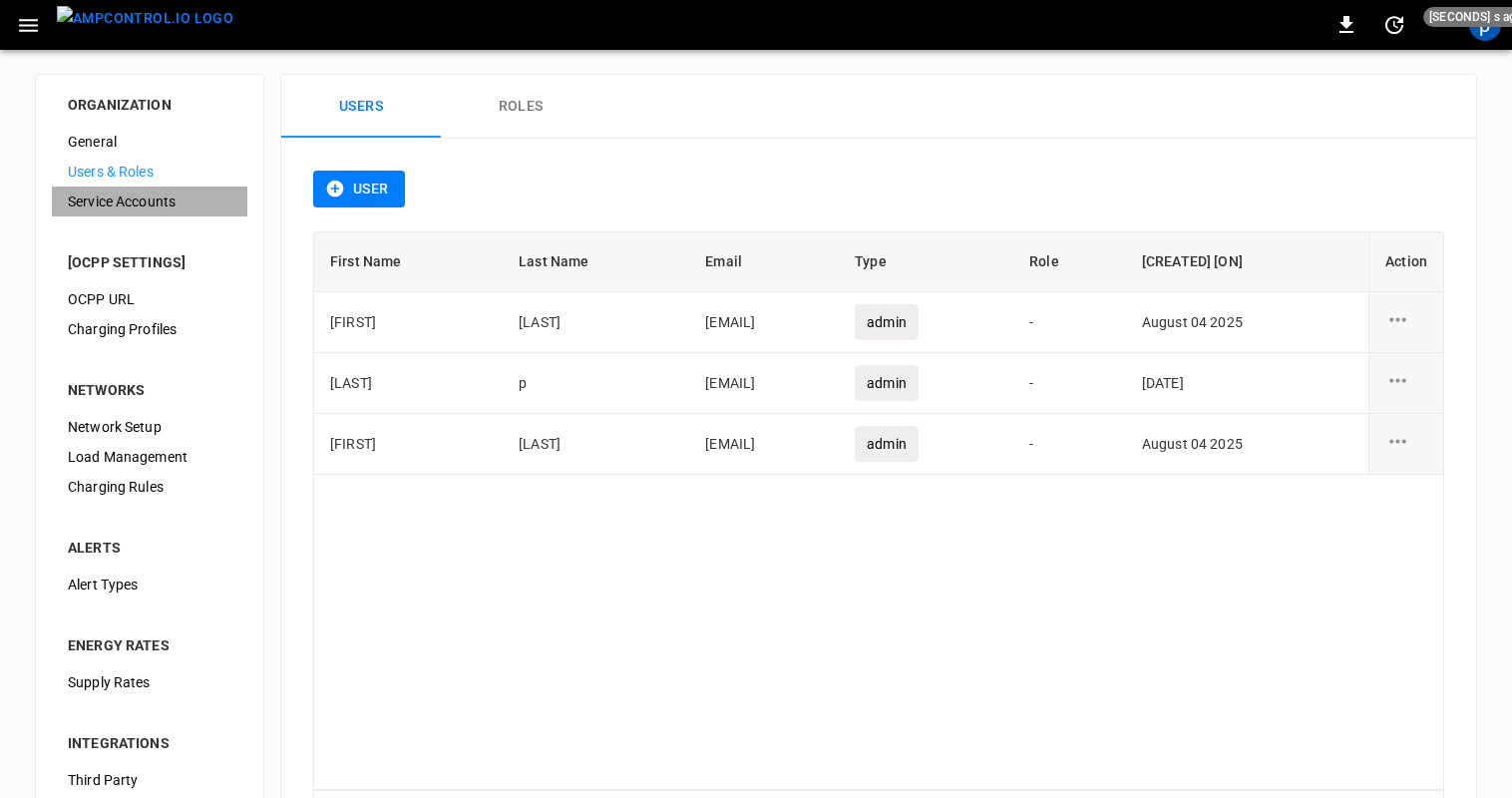 click on "Service Accounts" at bounding box center [150, 201] 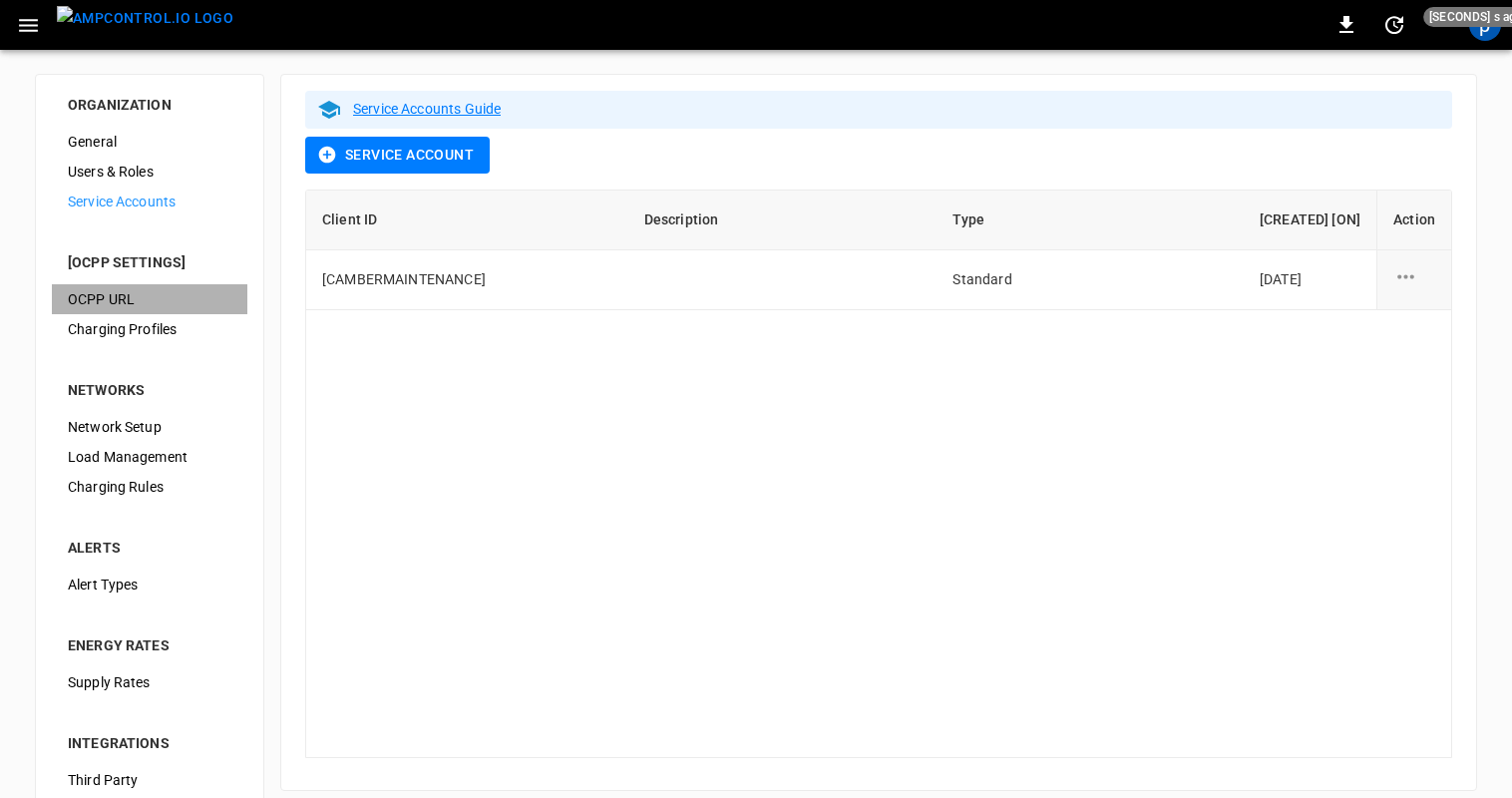 click on "OCPP URL" at bounding box center [150, 299] 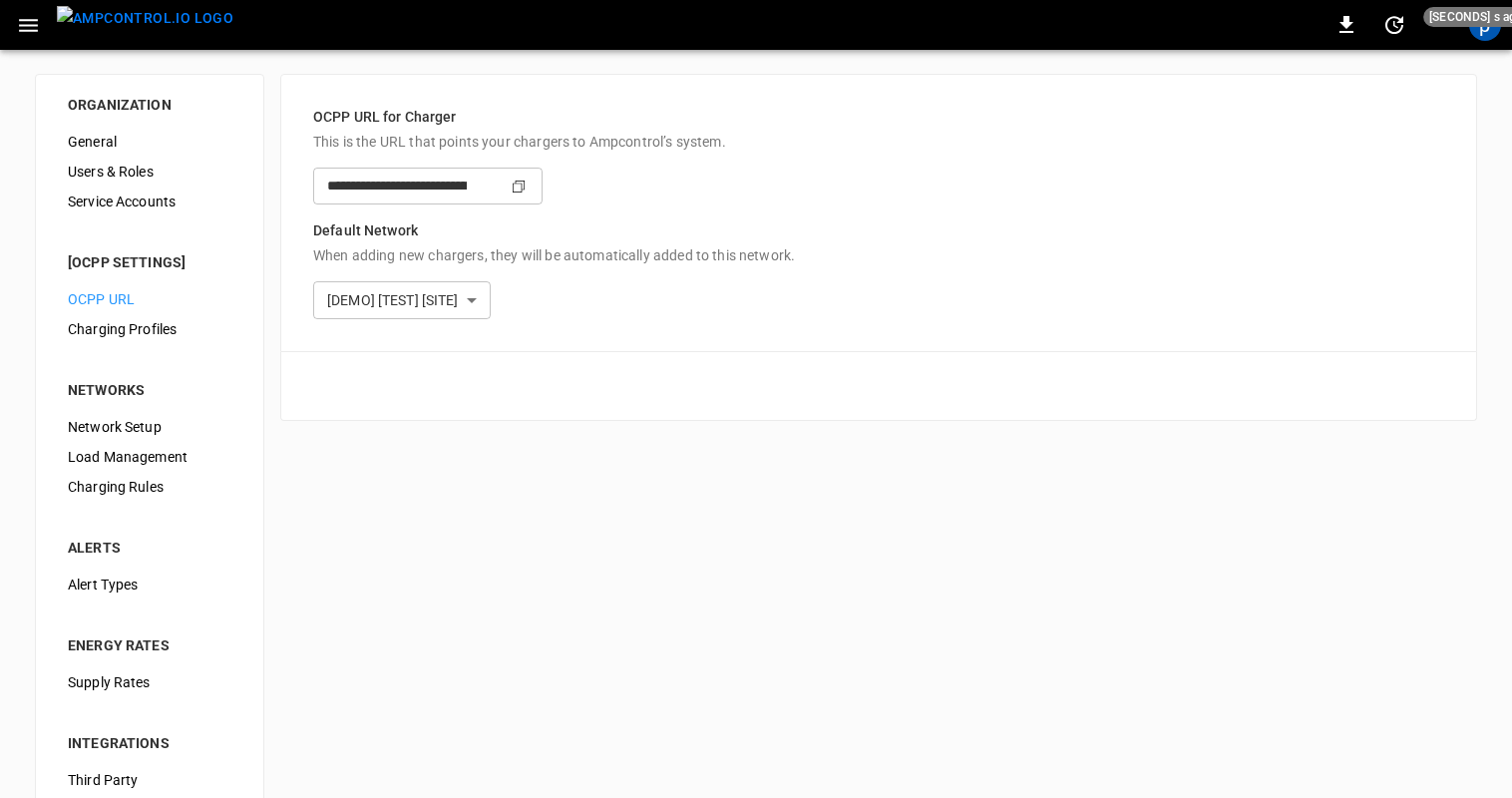 type on "**********" 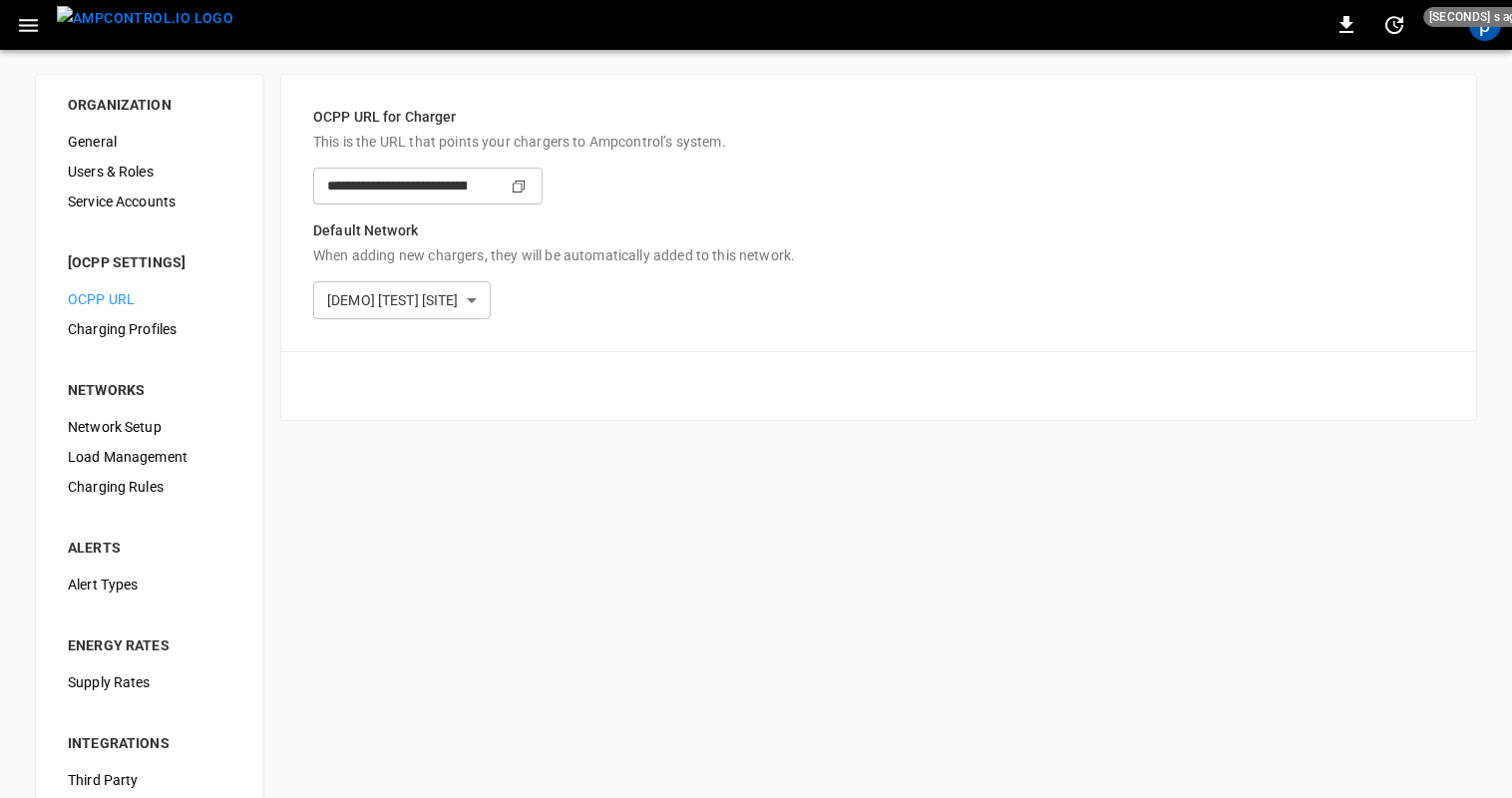 type on "**********" 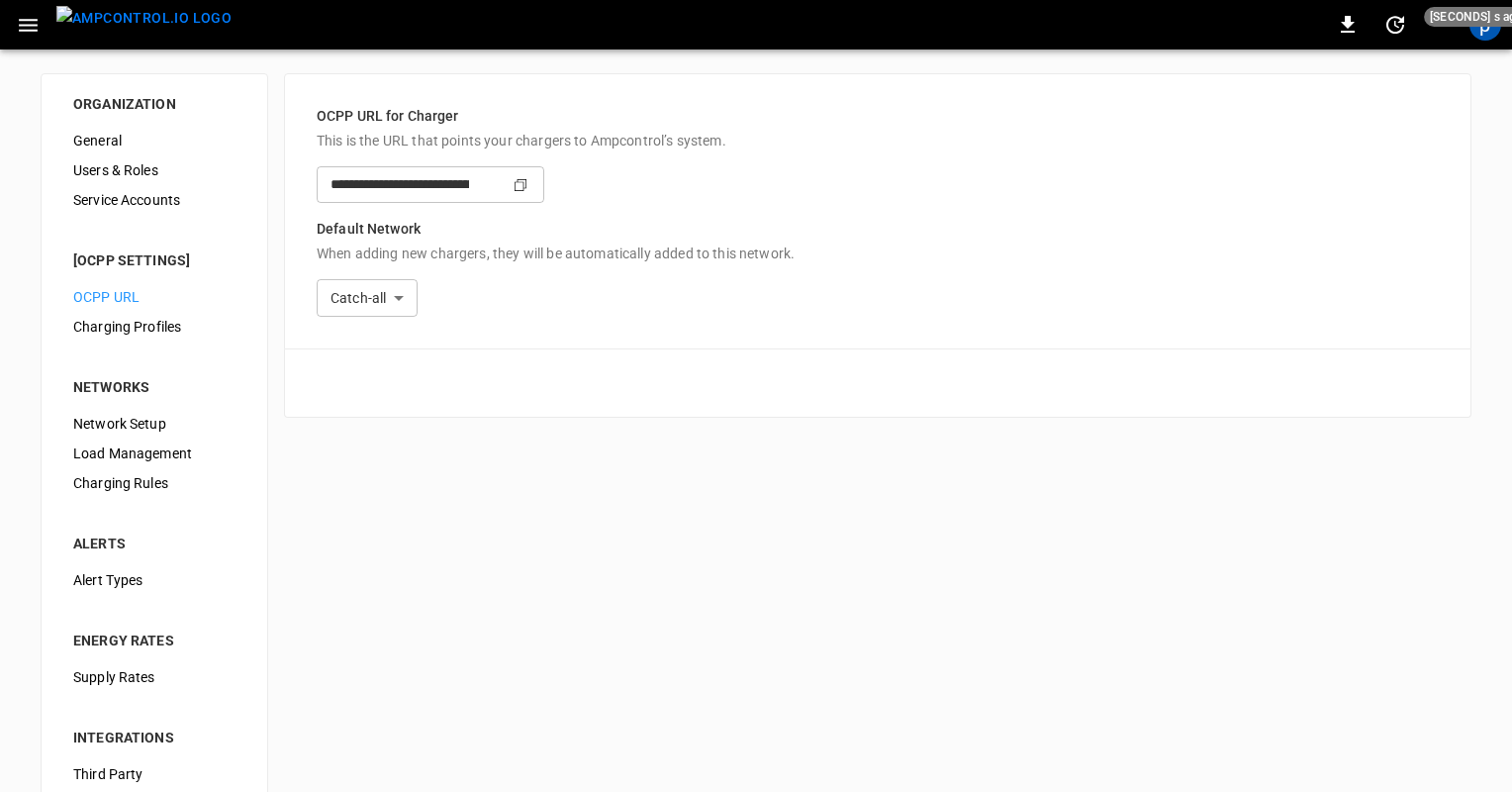 click on "**********" at bounding box center (756, 493) 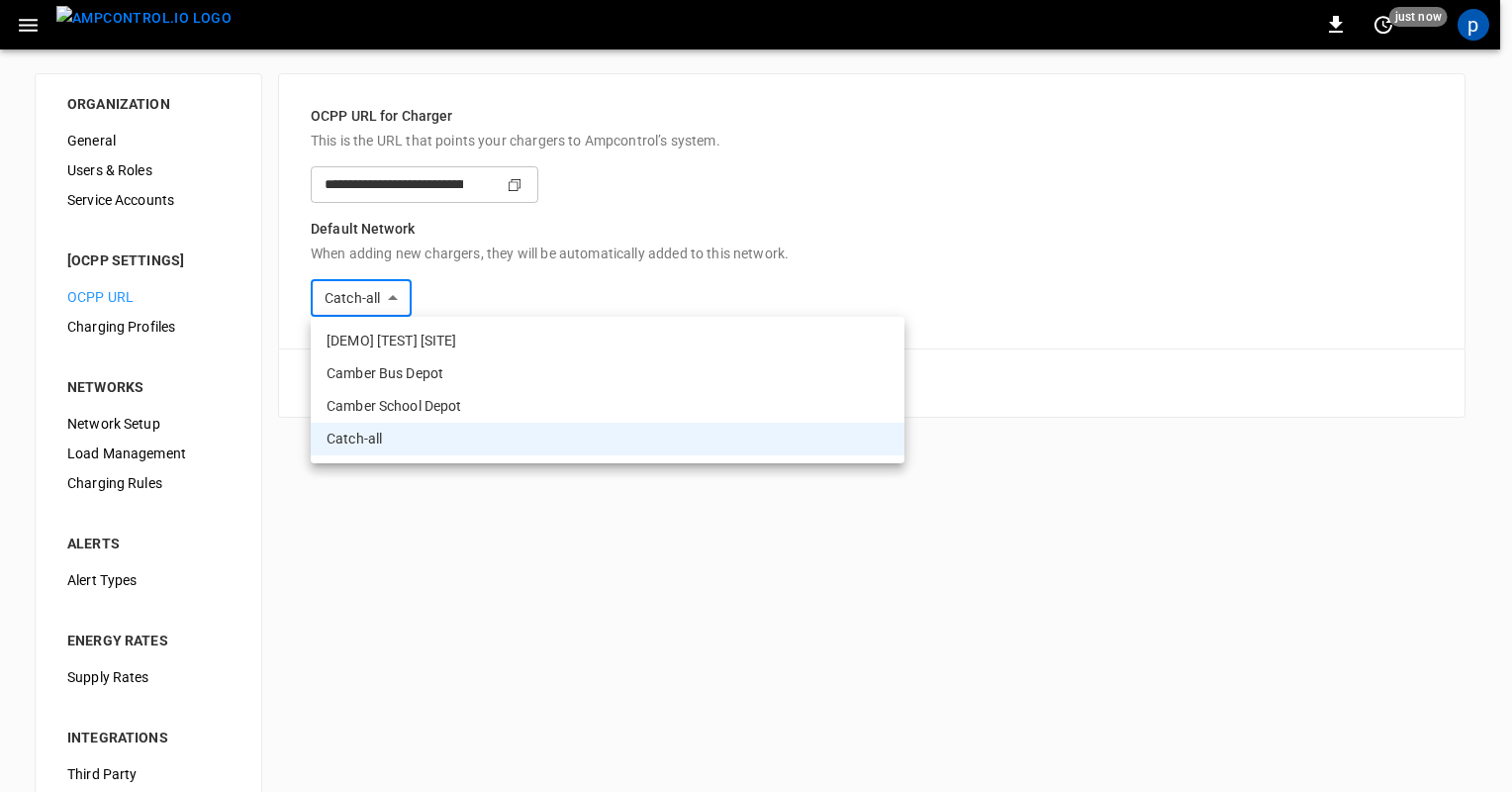 click at bounding box center (756, 396) 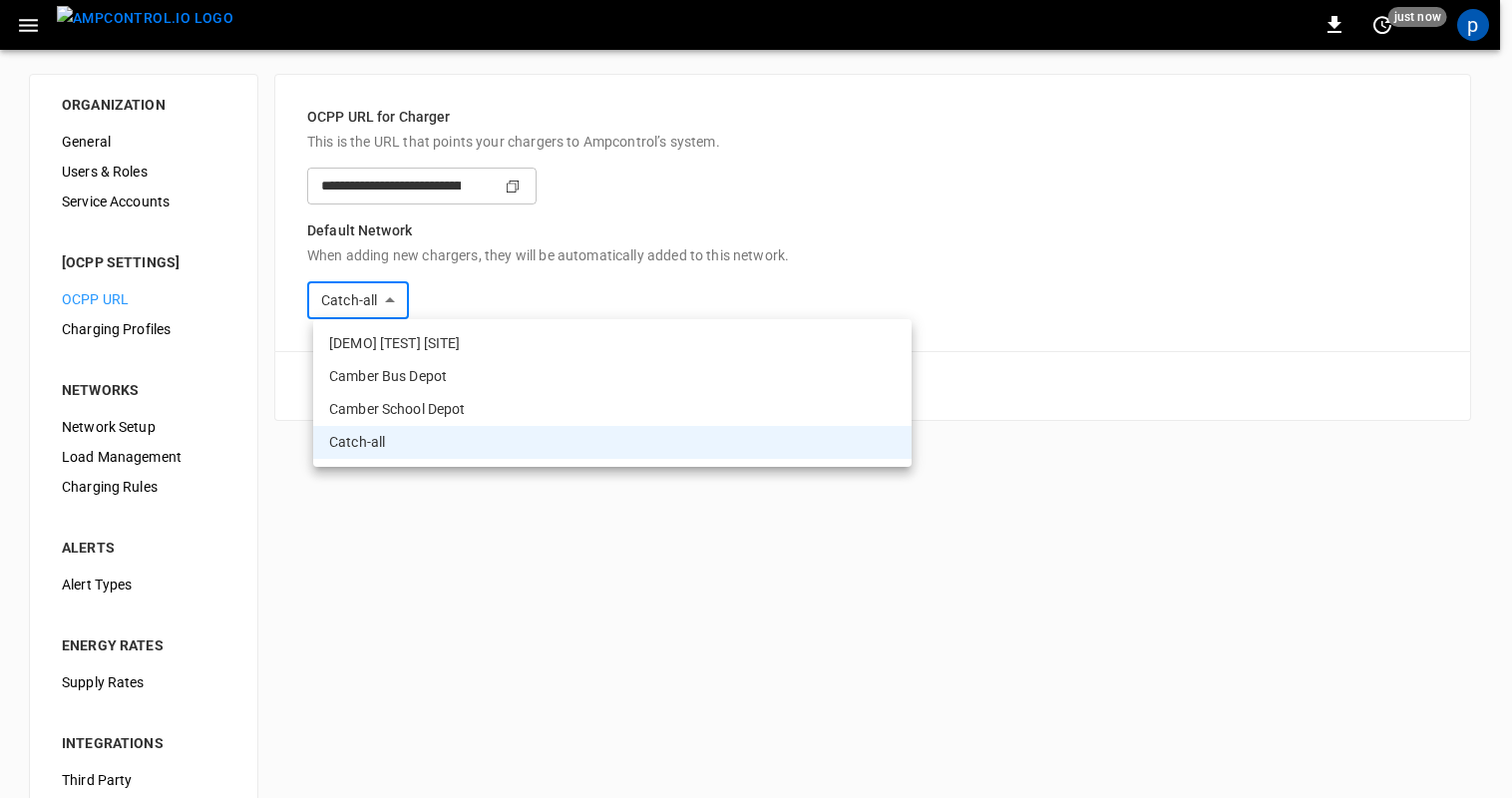 click on "**********" at bounding box center [756, 497] 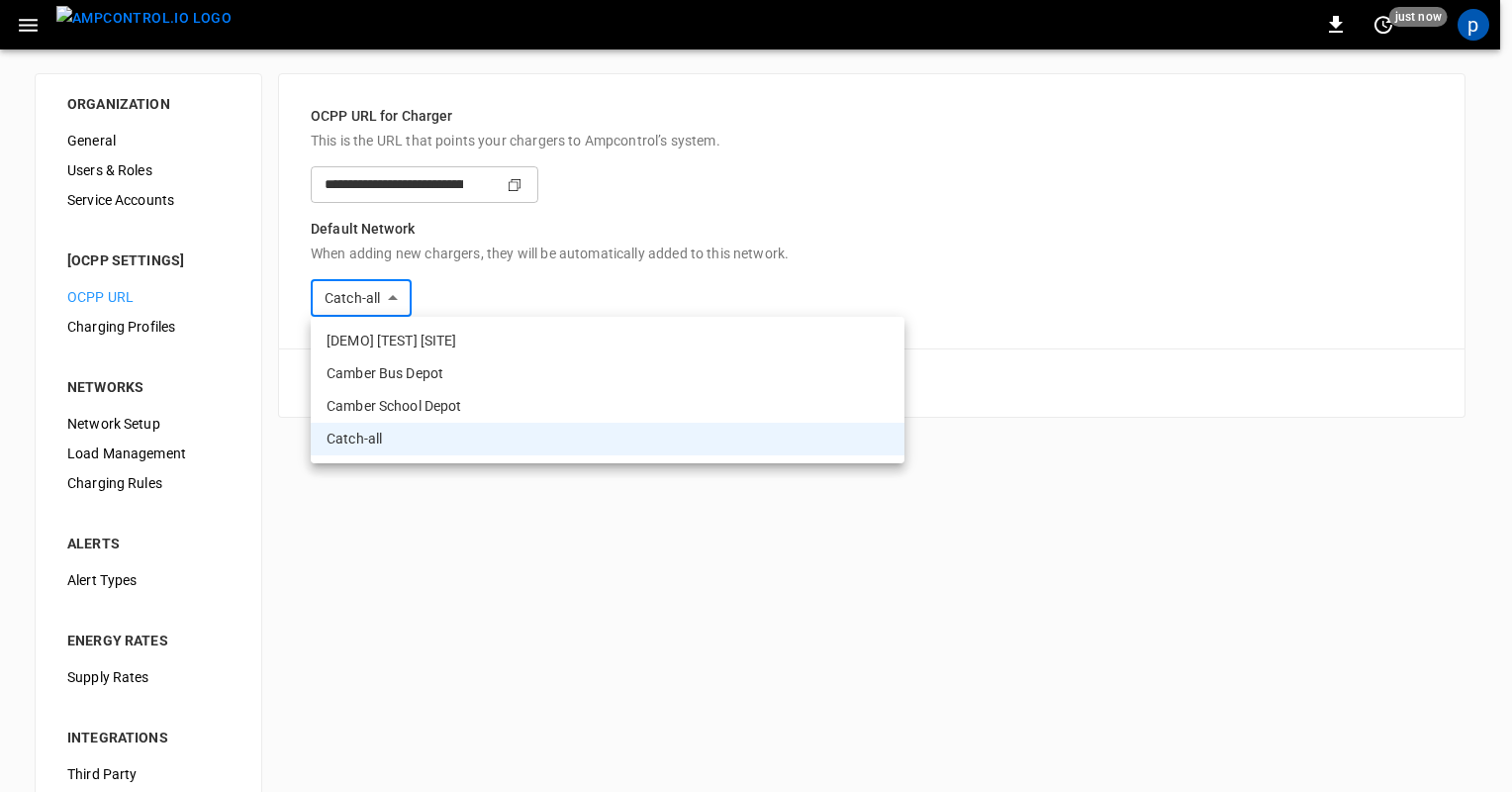 click at bounding box center (756, 396) 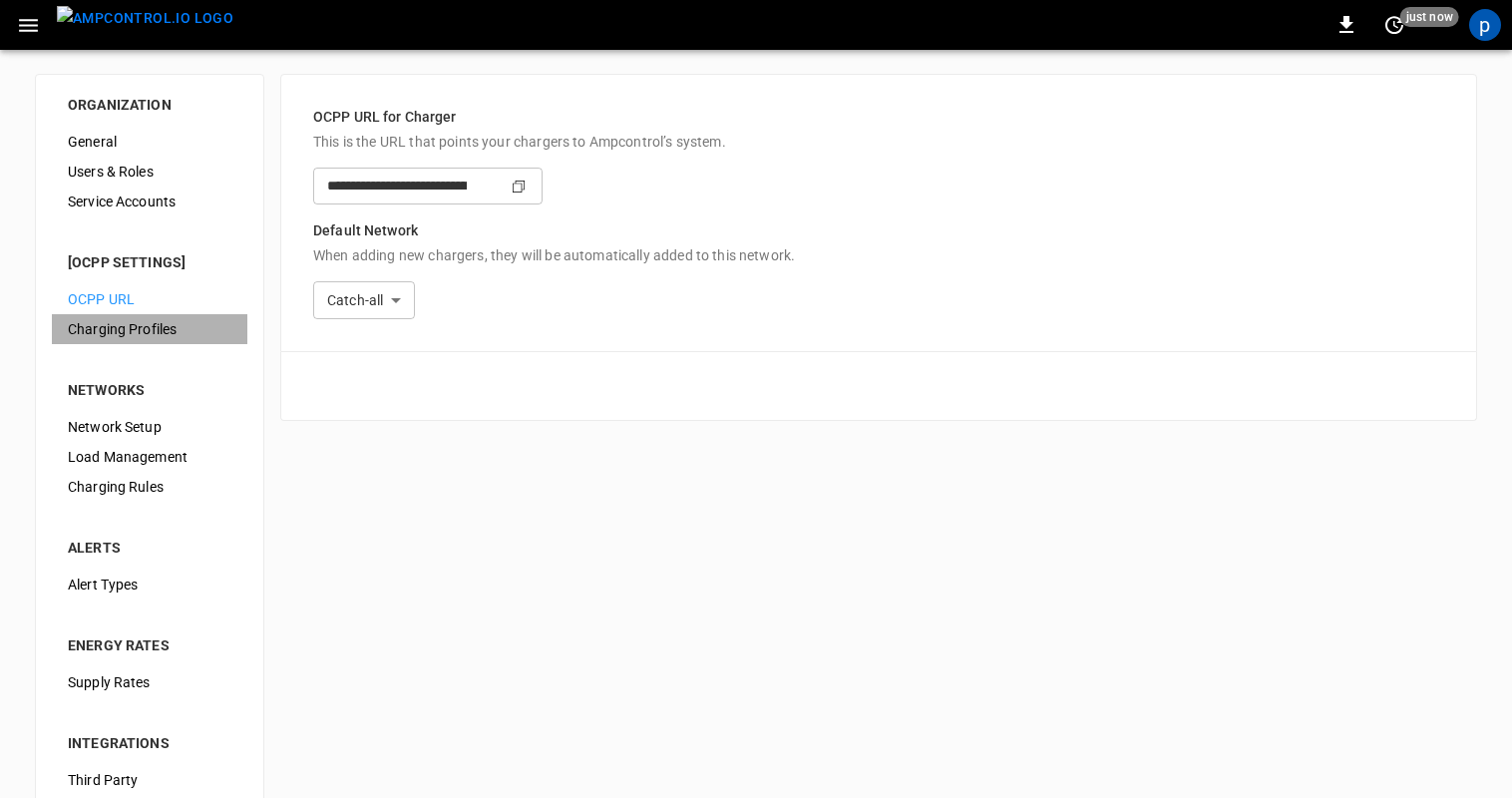 click on "Charging Profiles" at bounding box center [150, 329] 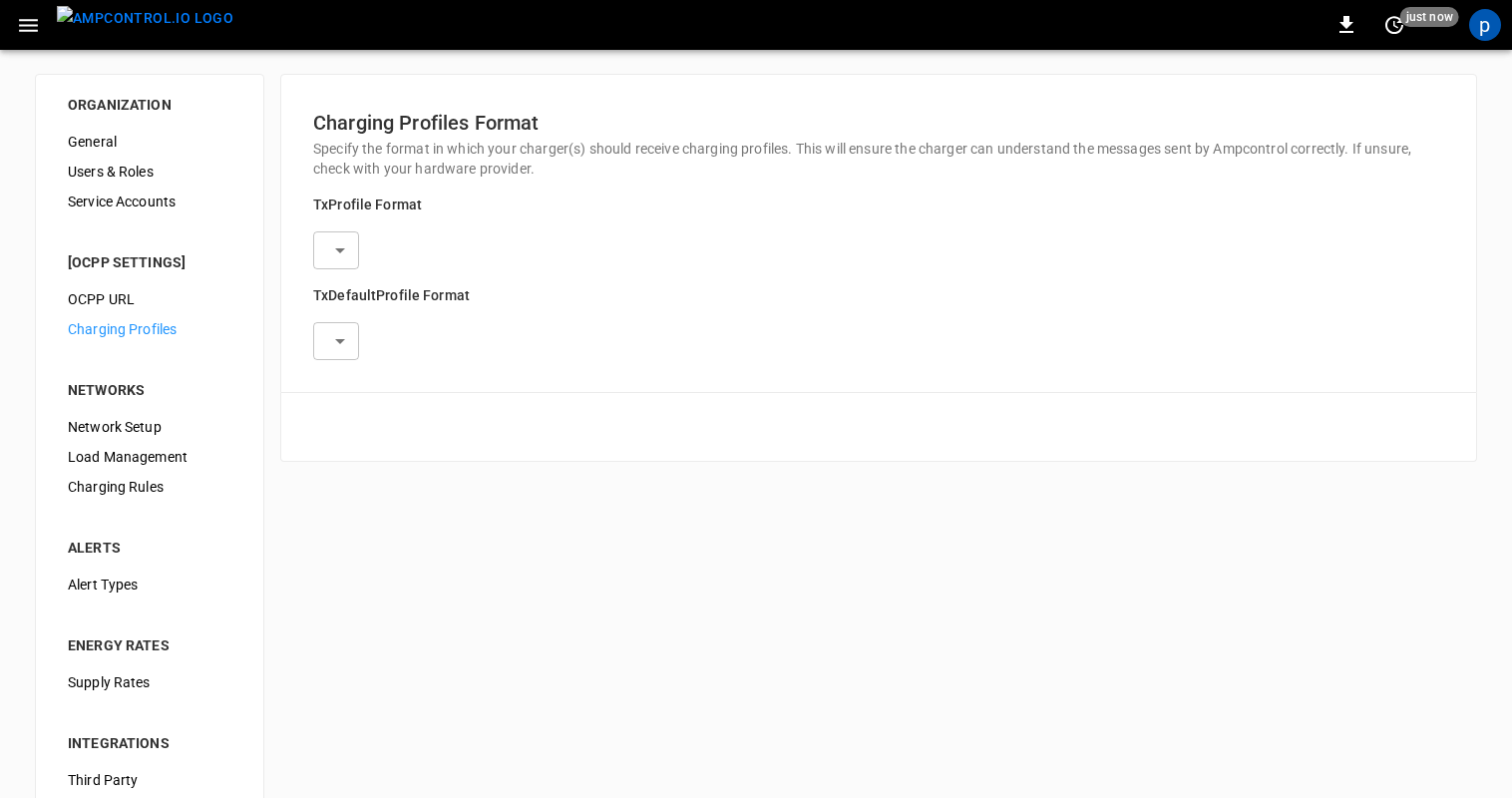 type on "**********" 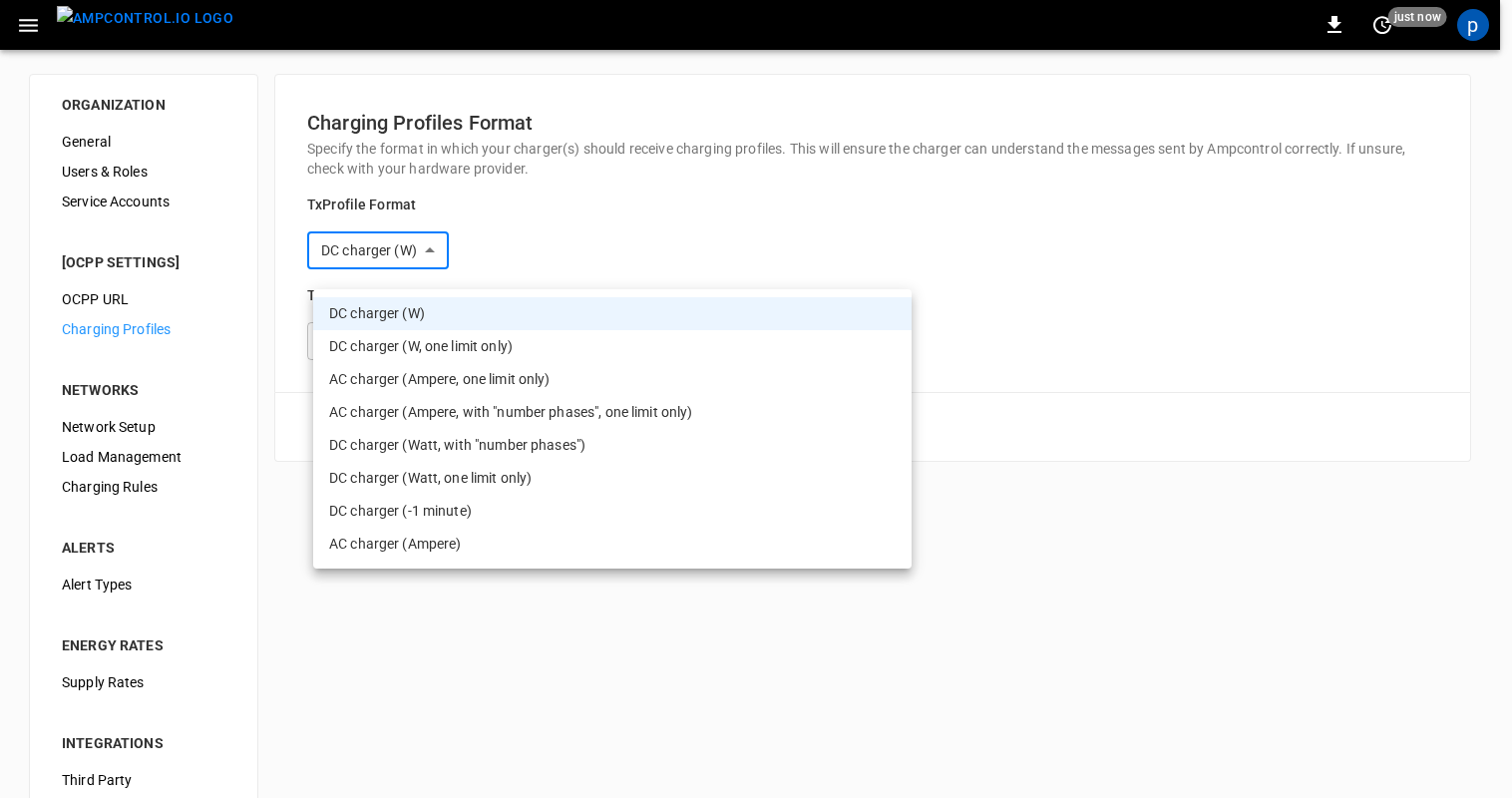click on "**********" at bounding box center (756, 497) 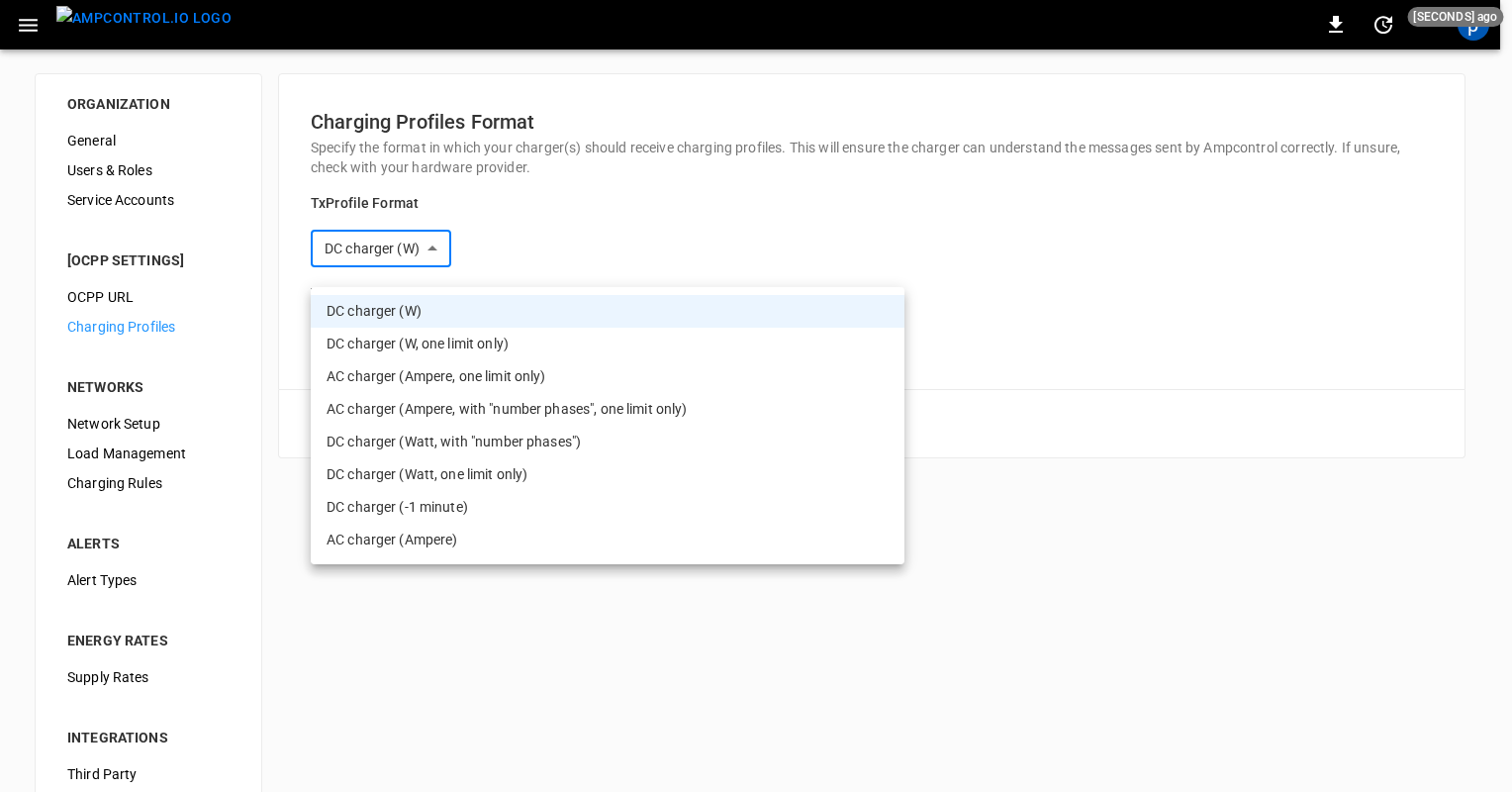 click at bounding box center (756, 396) 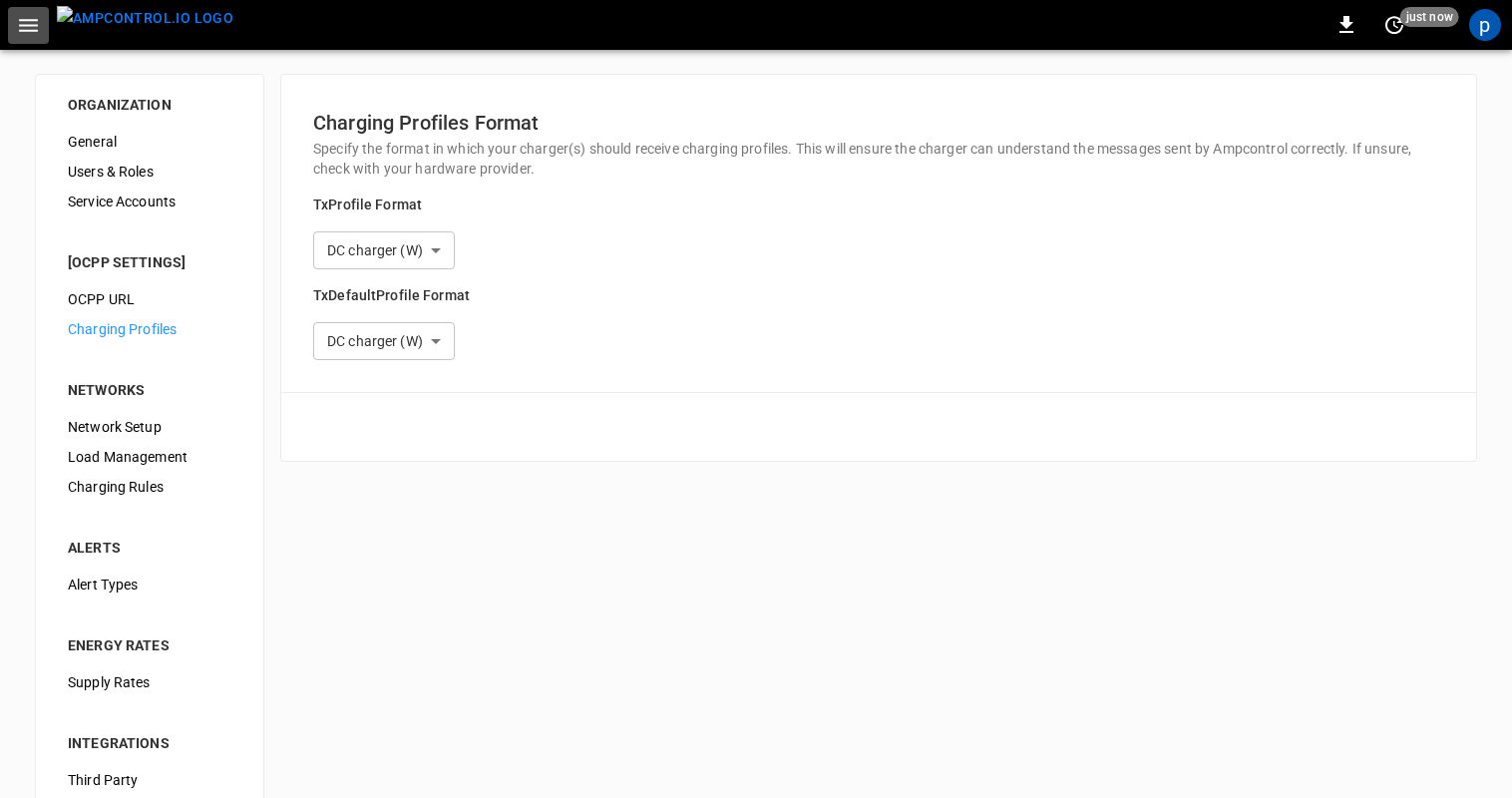 click 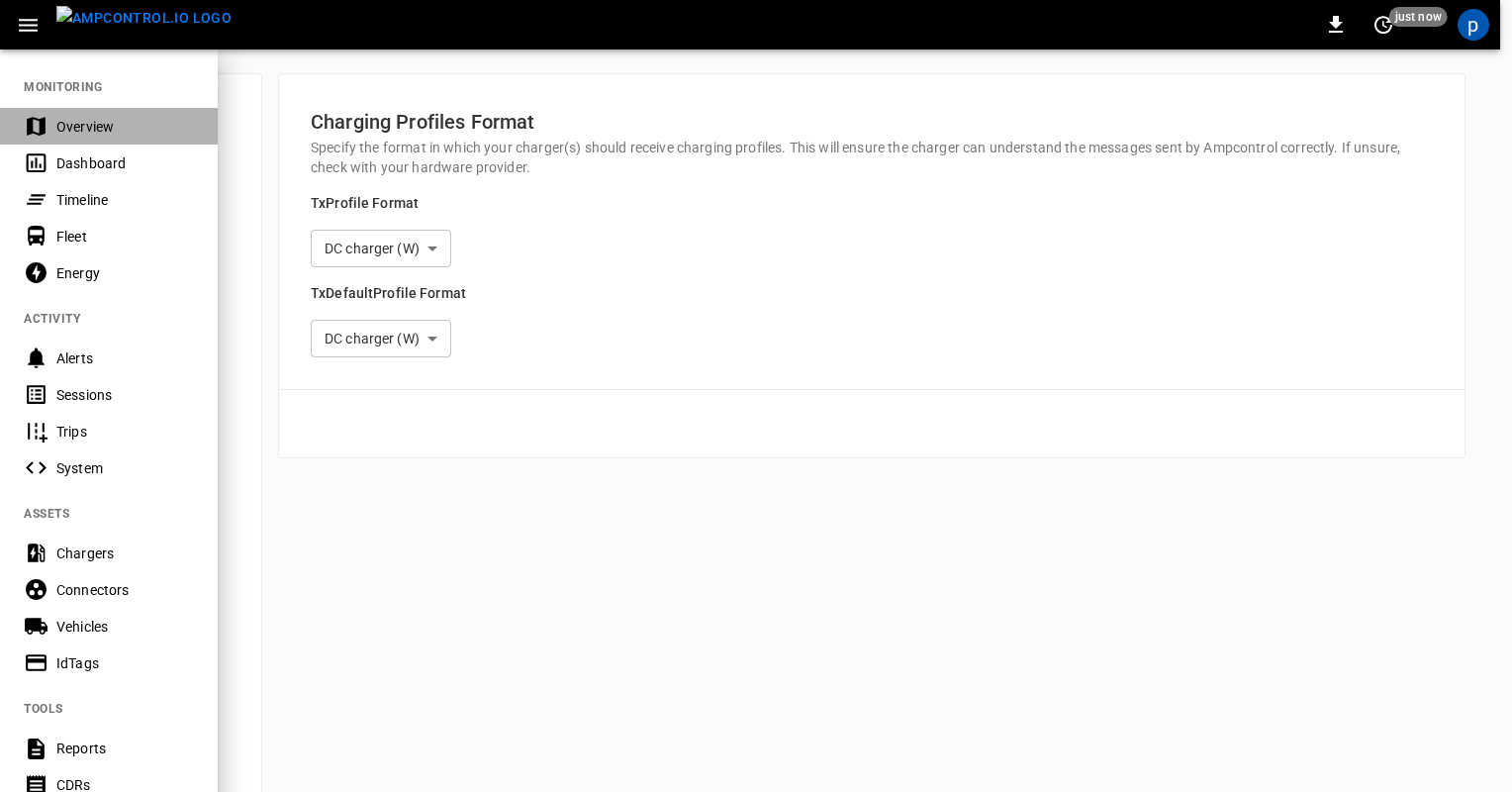 click on "Overview" at bounding box center (125, 127) 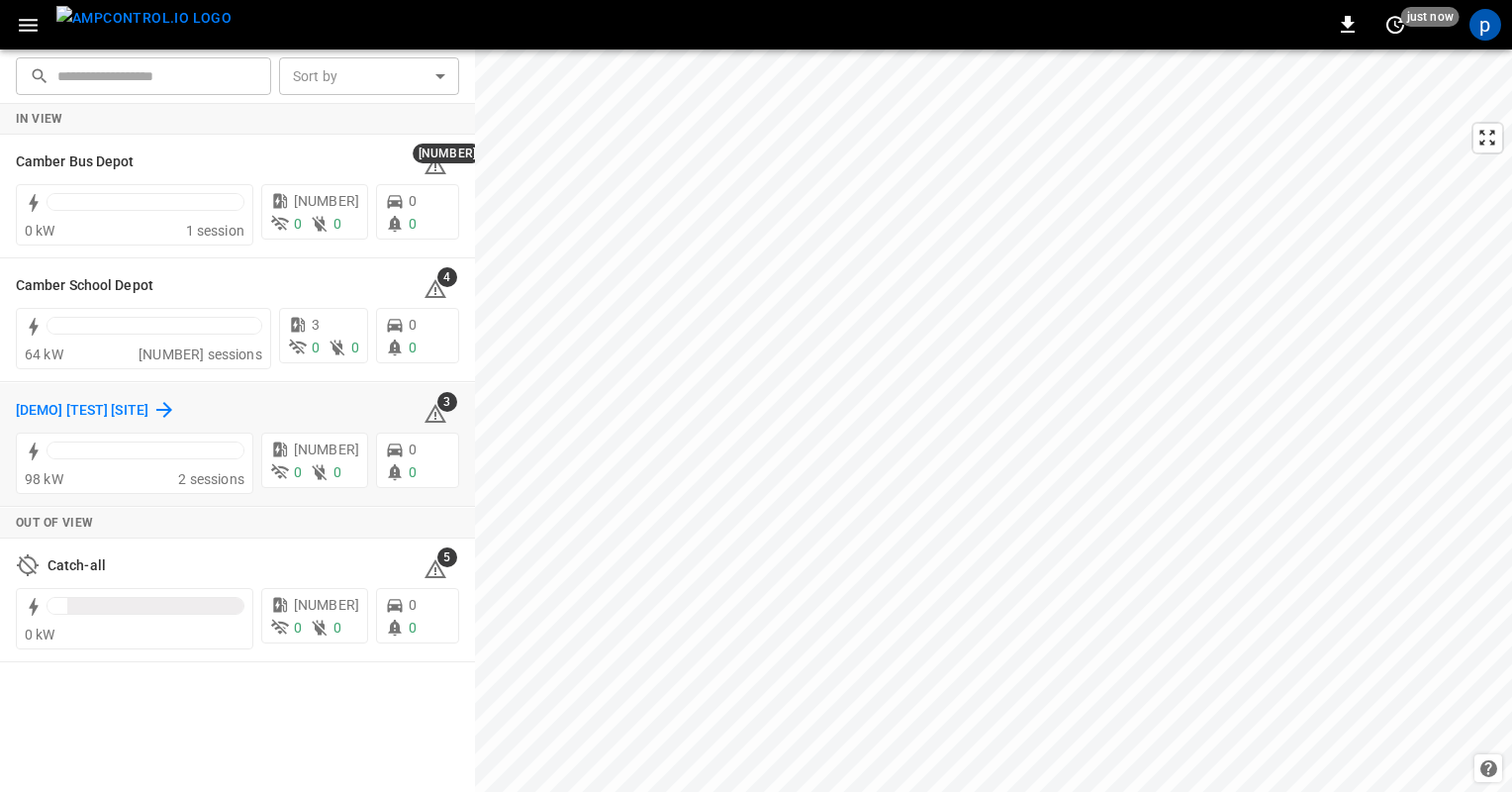click 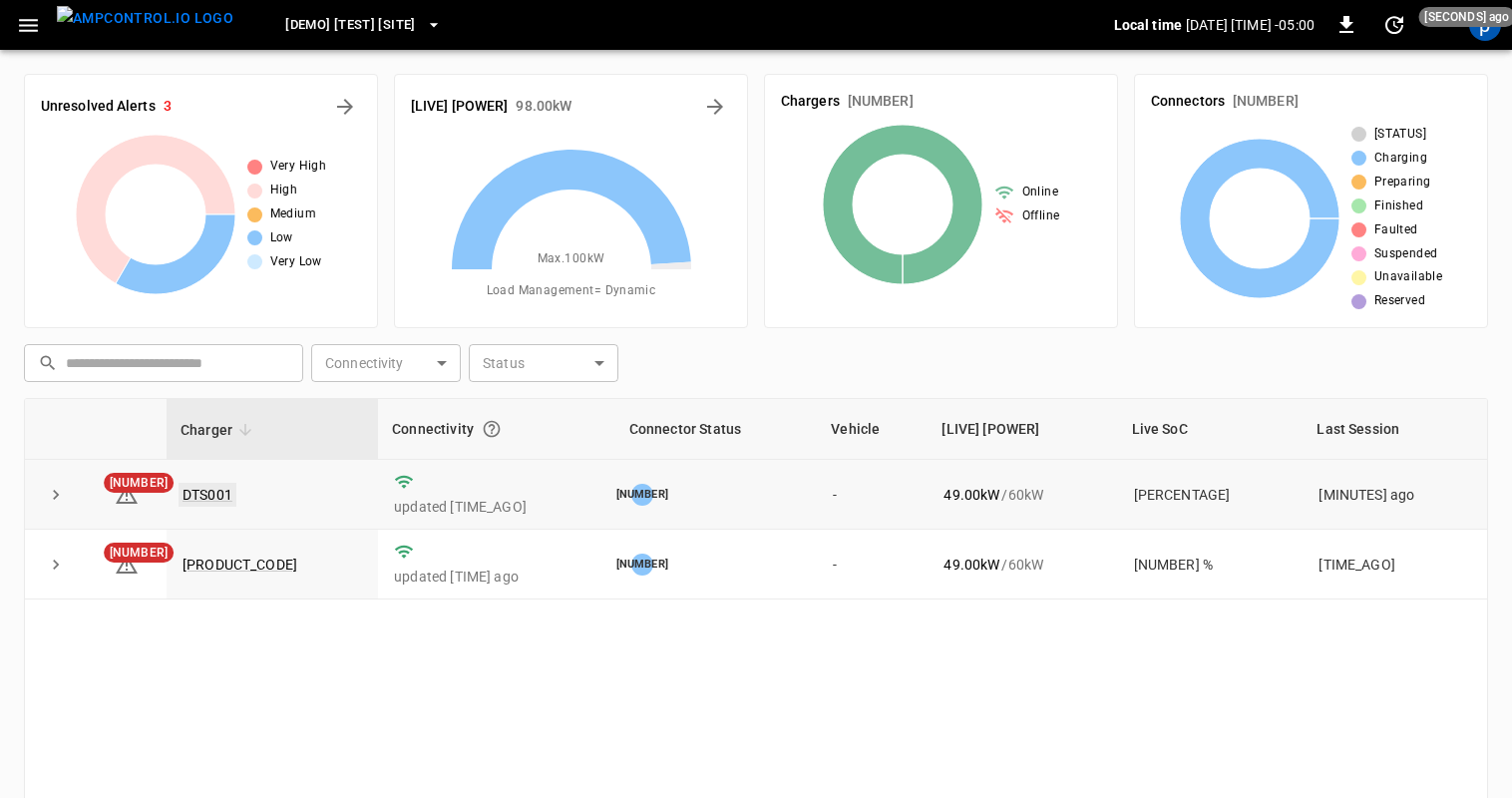 click on "[ID]" at bounding box center (207, 495) 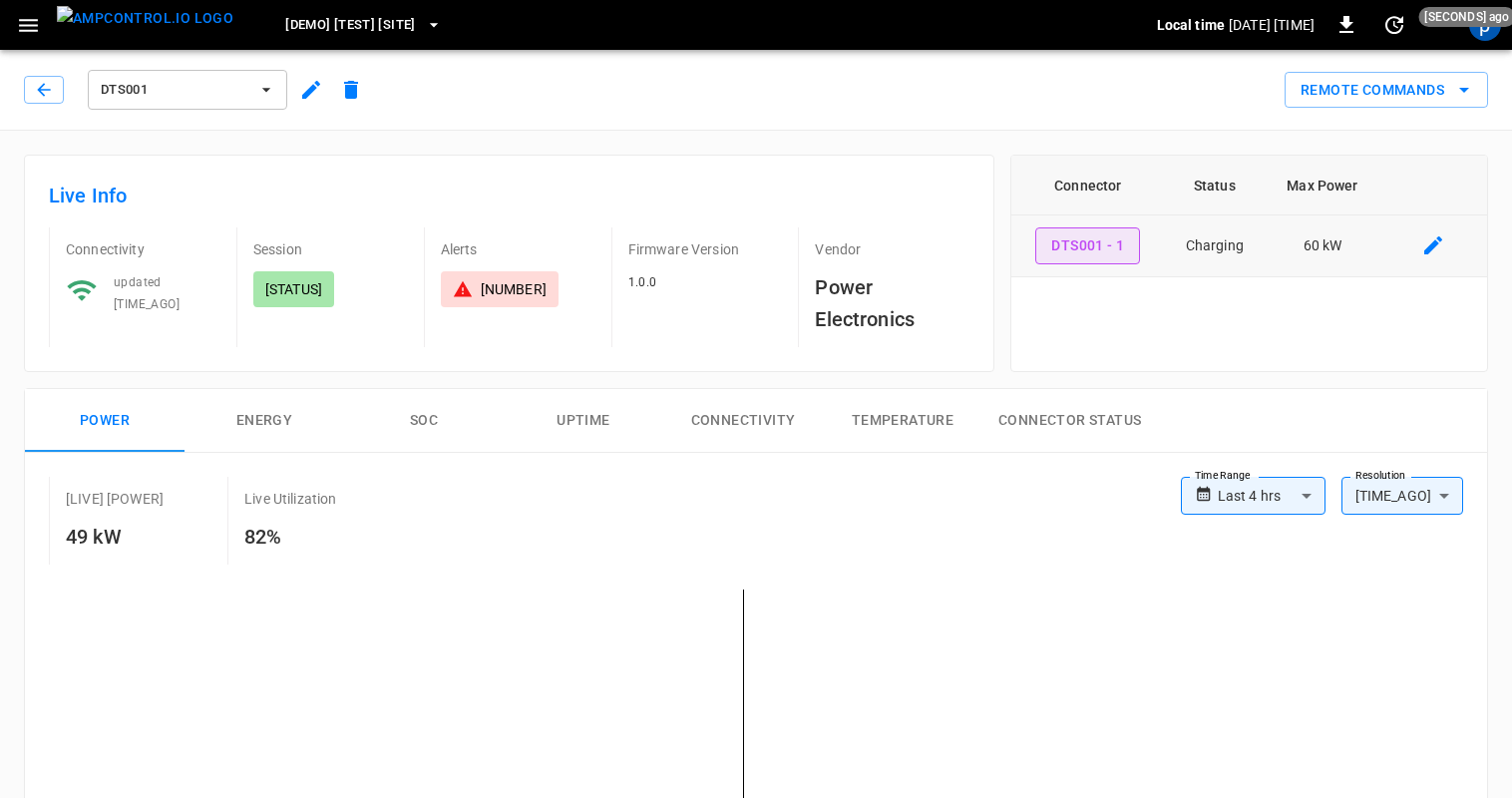 click on "[IDENTIFIER] - [NUMBER]" at bounding box center (1087, 245) 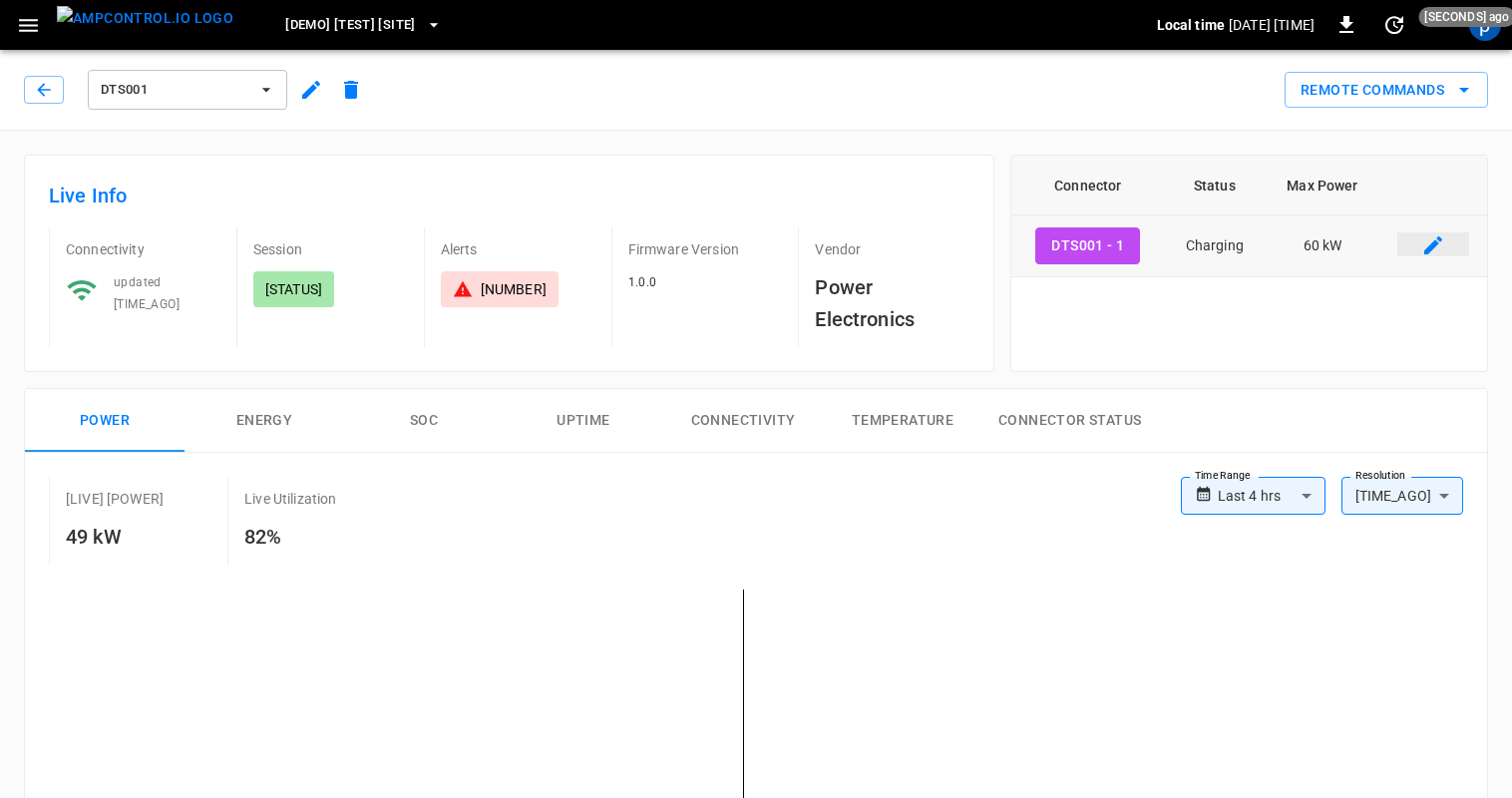 click at bounding box center (1433, 245) 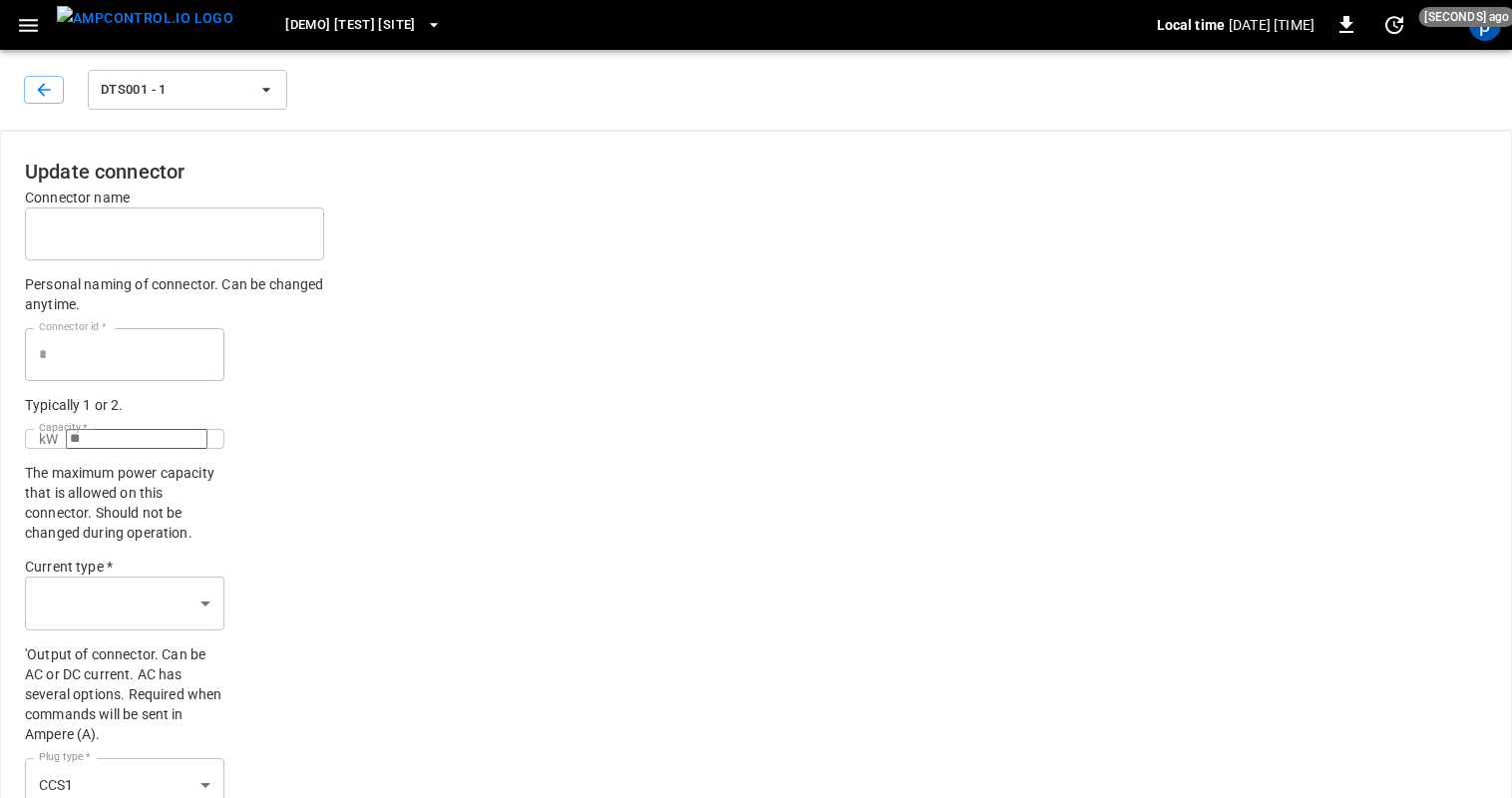 type on "**" 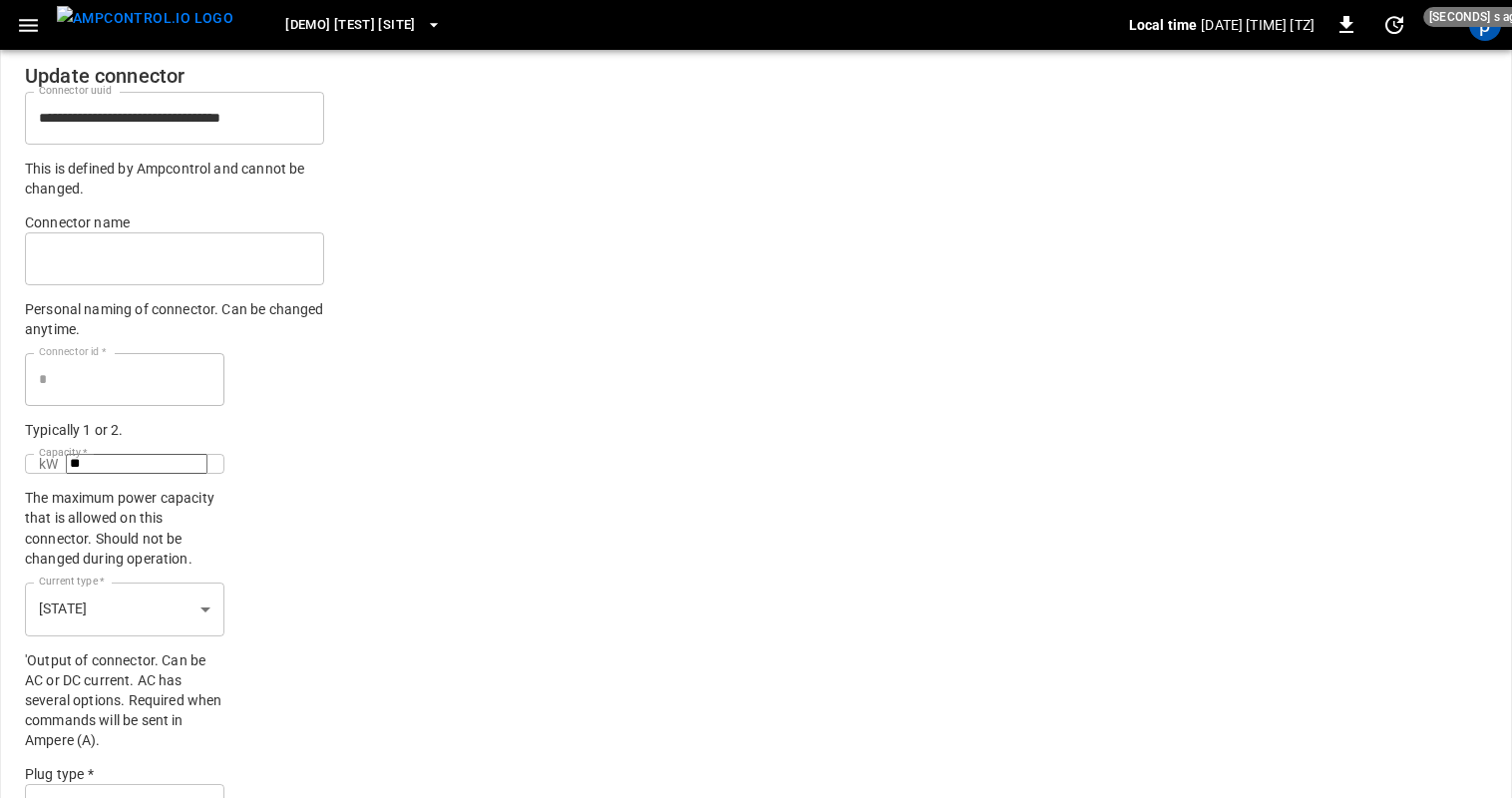 scroll, scrollTop: 0, scrollLeft: 0, axis: both 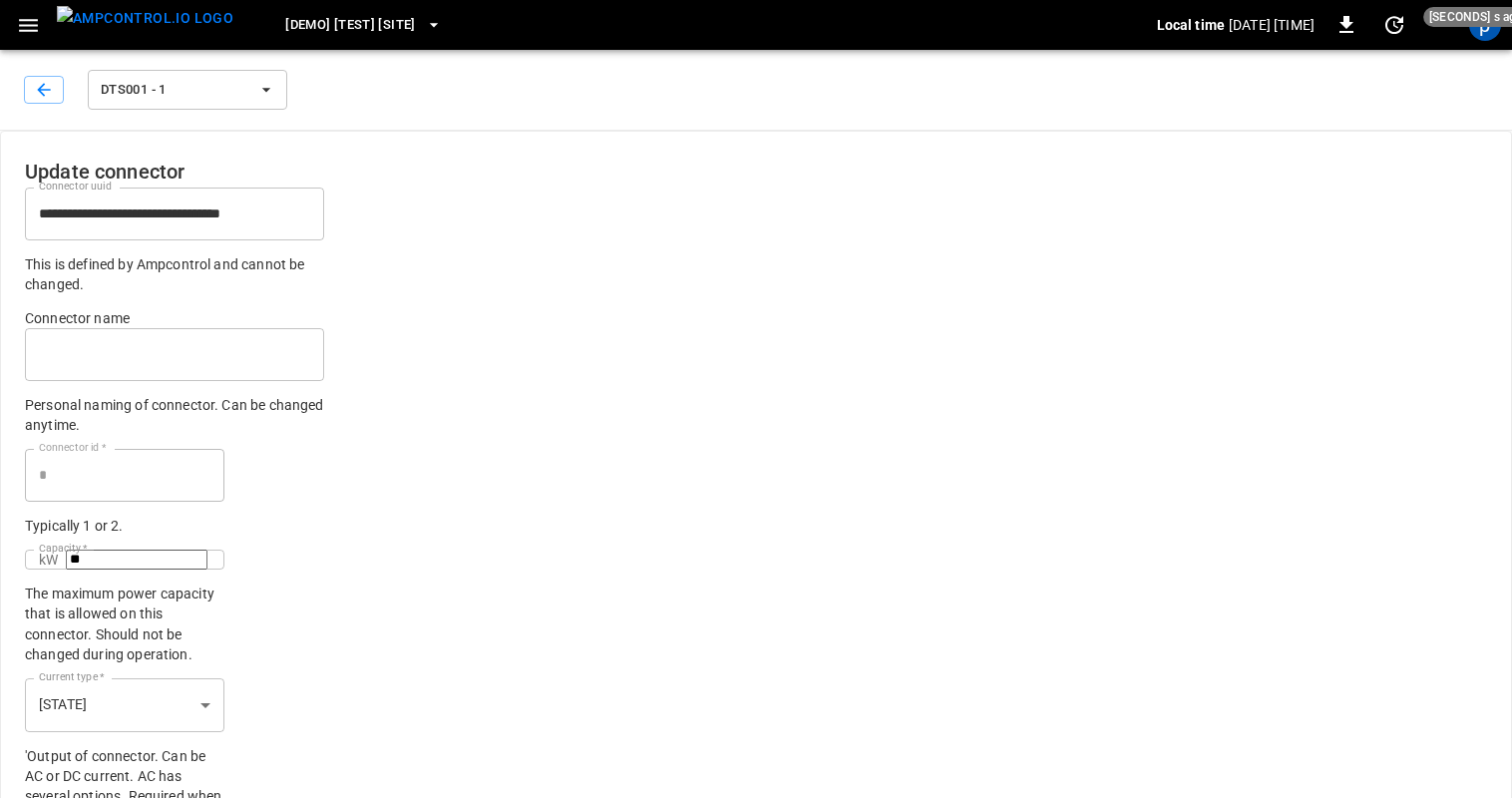 click on "[IDENTIFIER] - [NUMBER]" at bounding box center [175, 90] 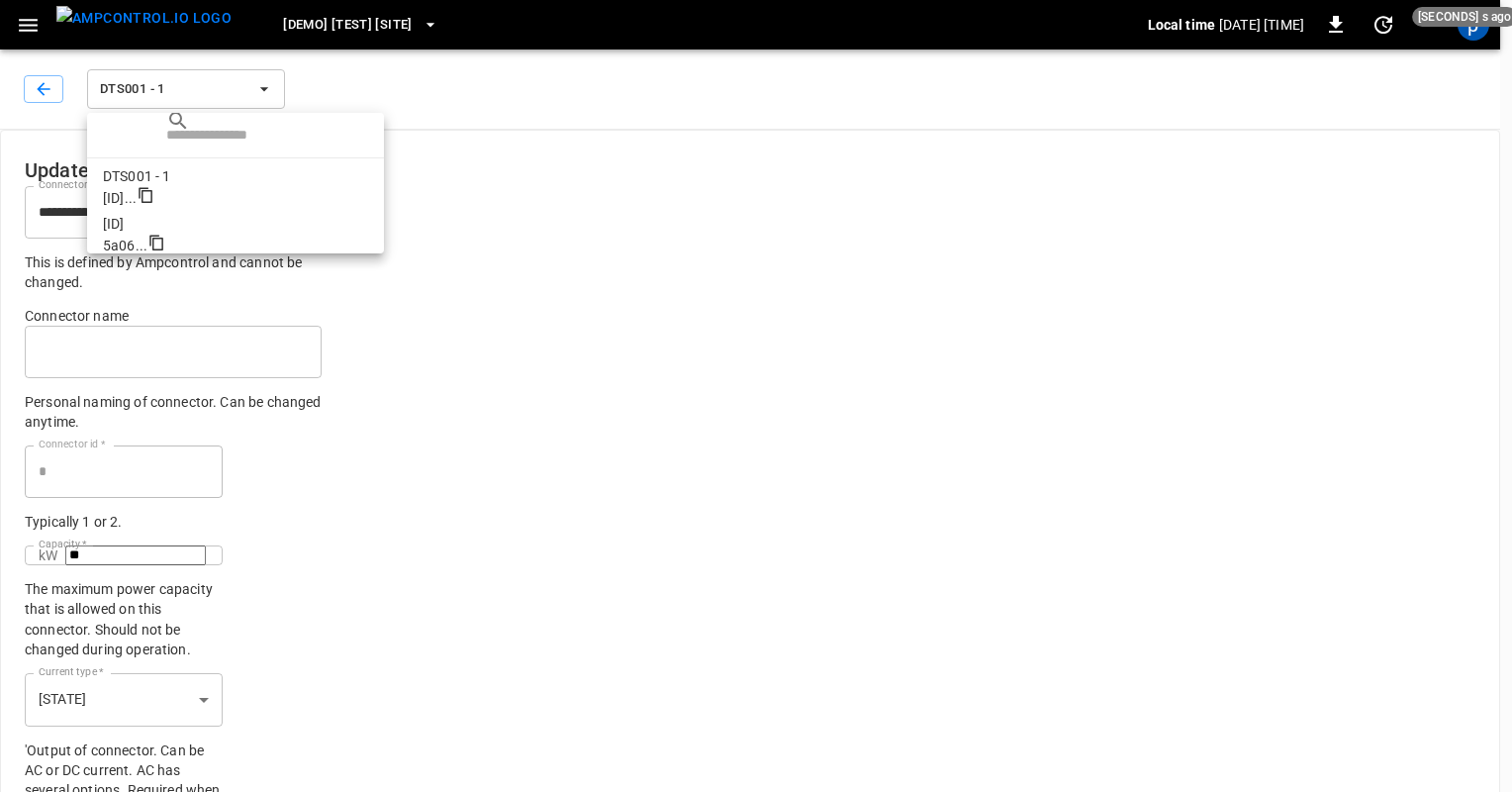 click at bounding box center (756, 396) 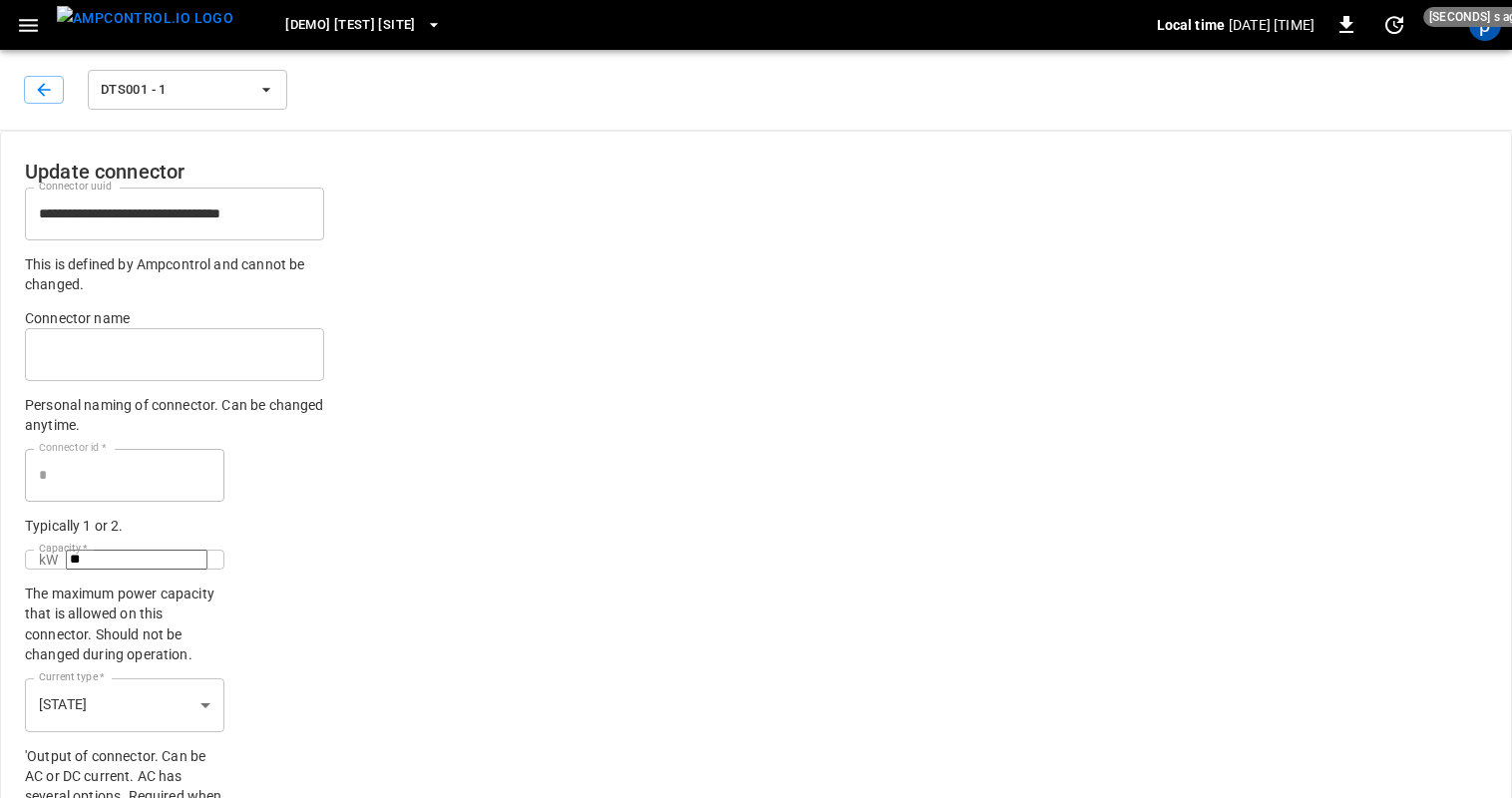 type 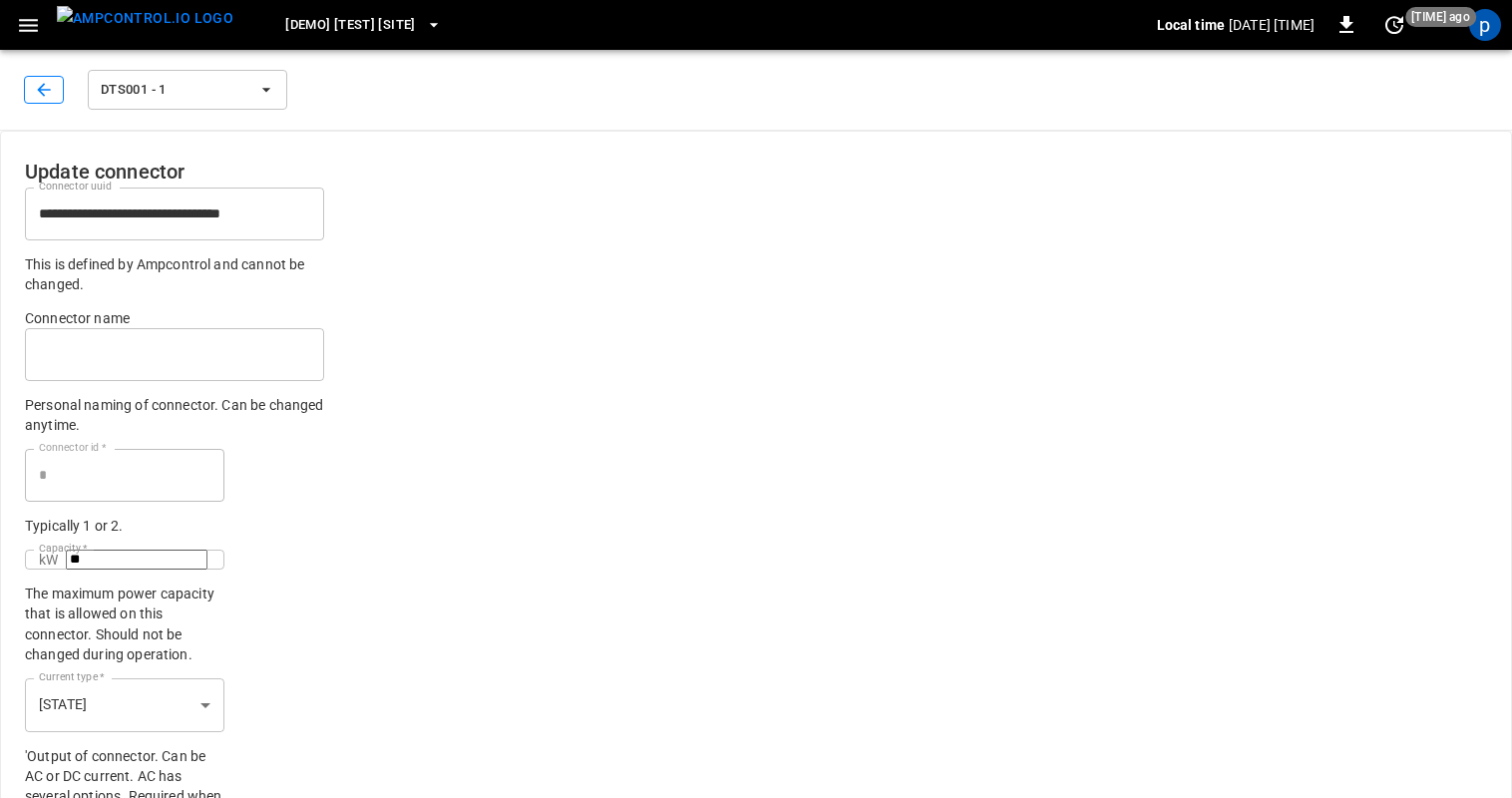 click 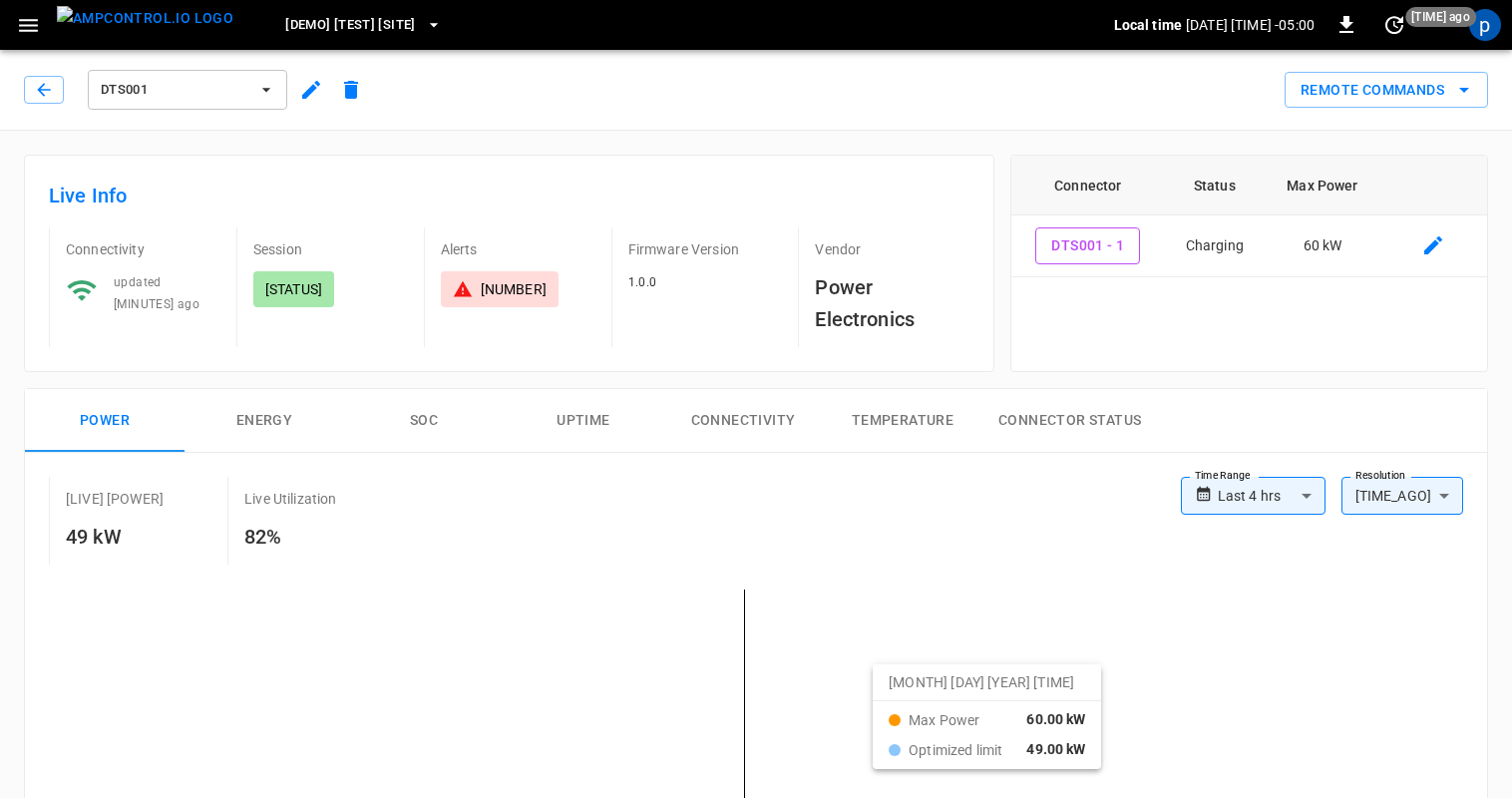 type on "**********" 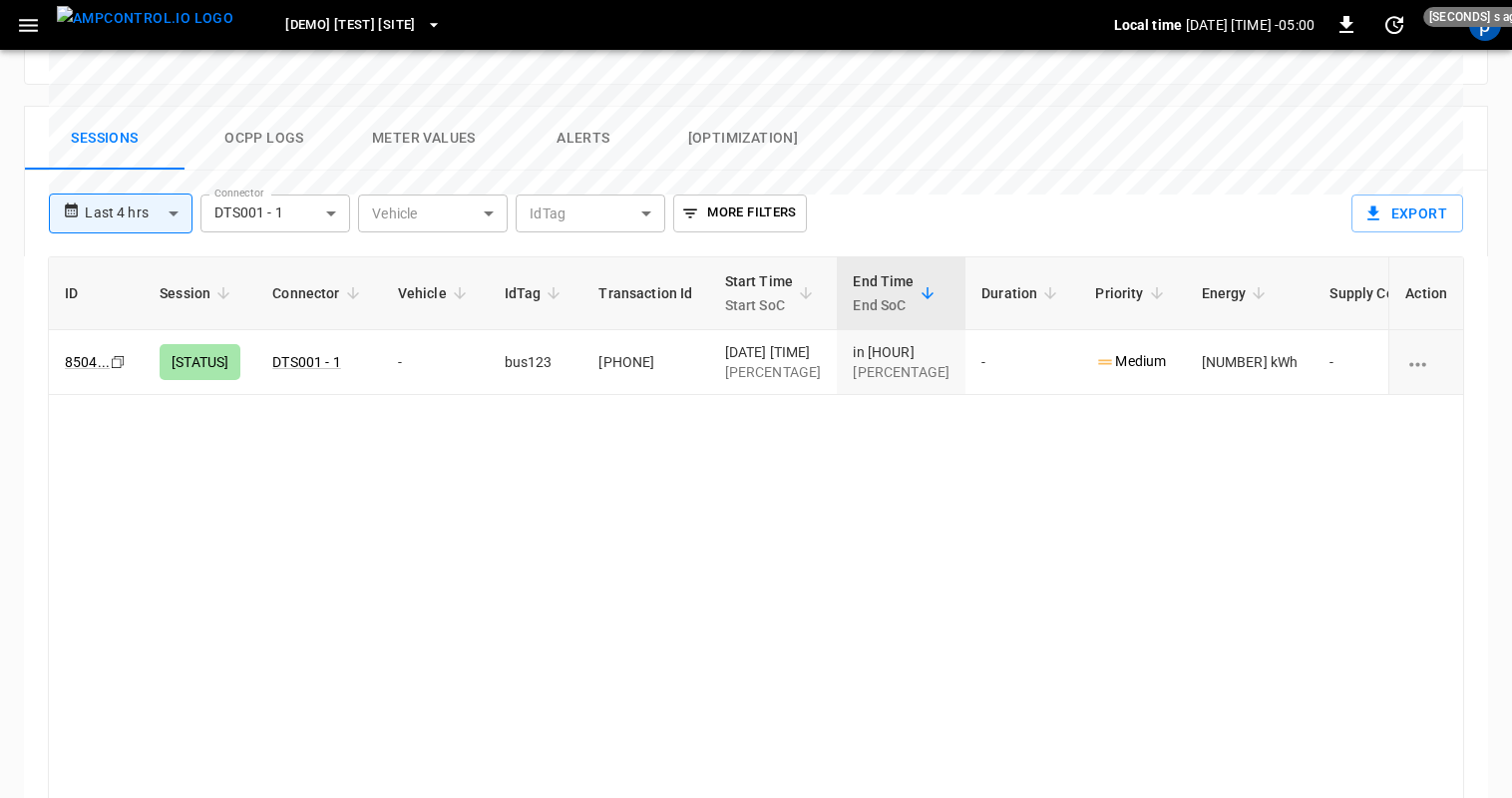 scroll, scrollTop: 998, scrollLeft: 0, axis: vertical 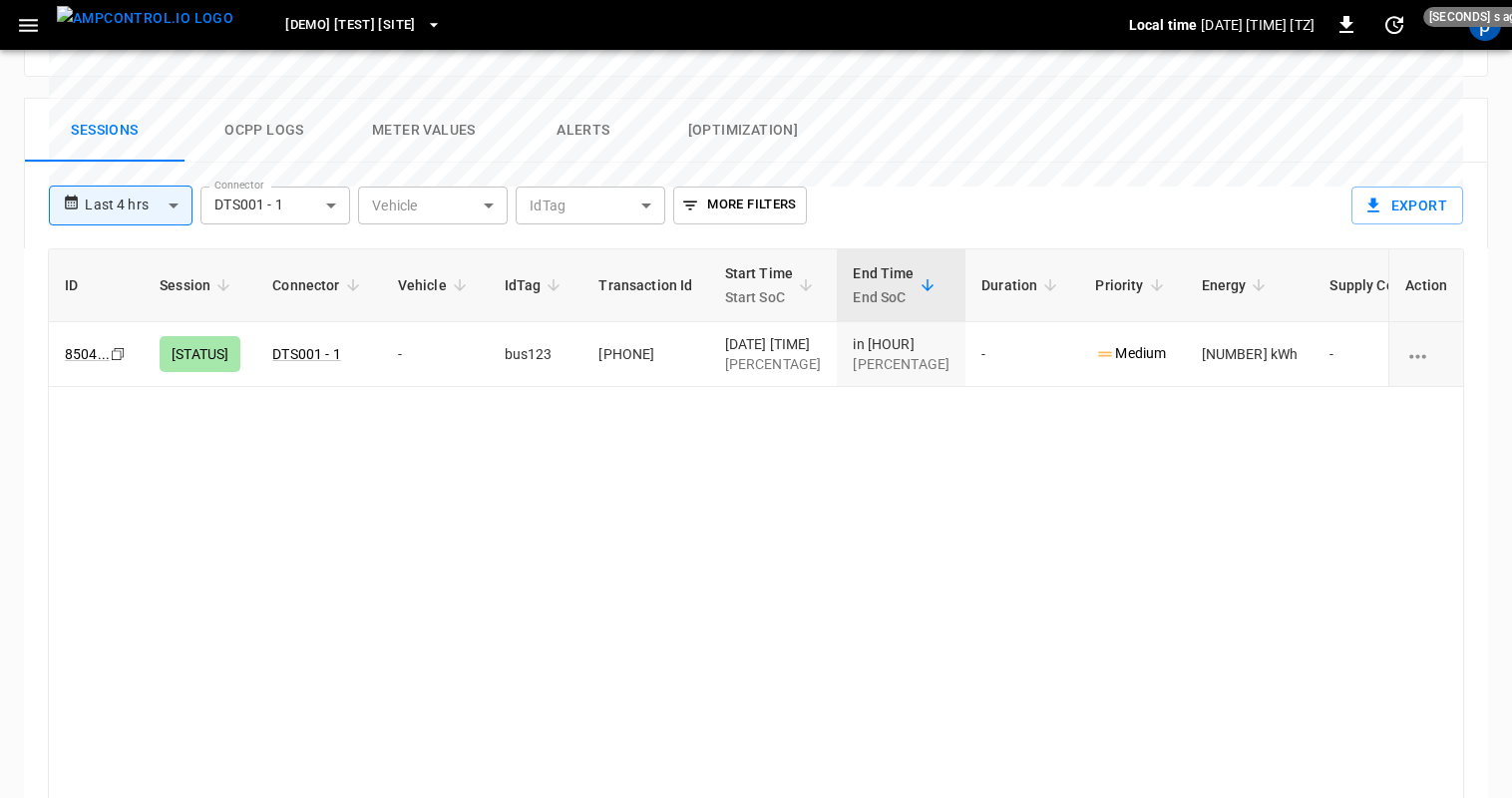 click on "Alerts" at bounding box center (583, 131) 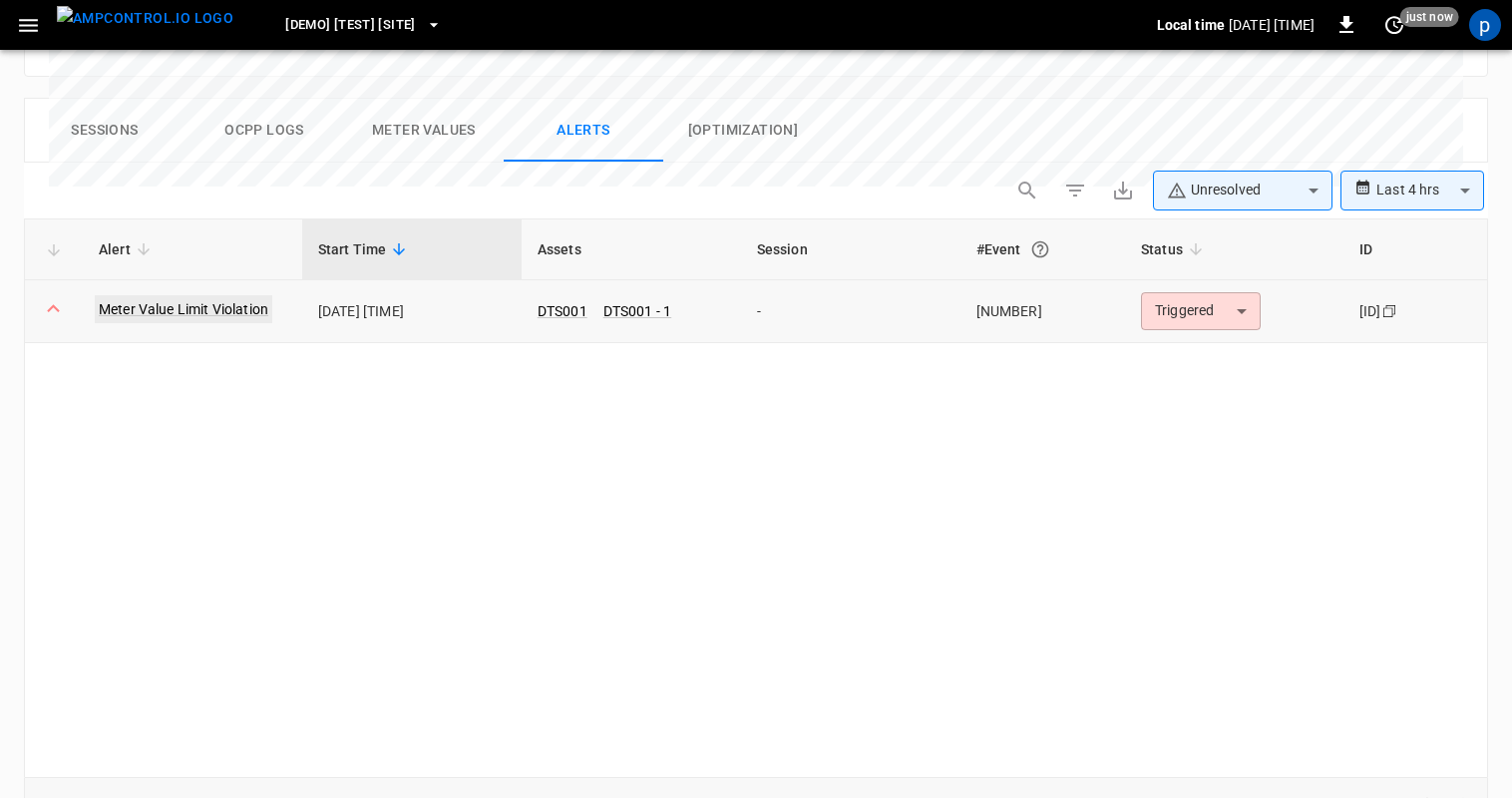 click on "Meter Value Limit Violation" at bounding box center (184, 309) 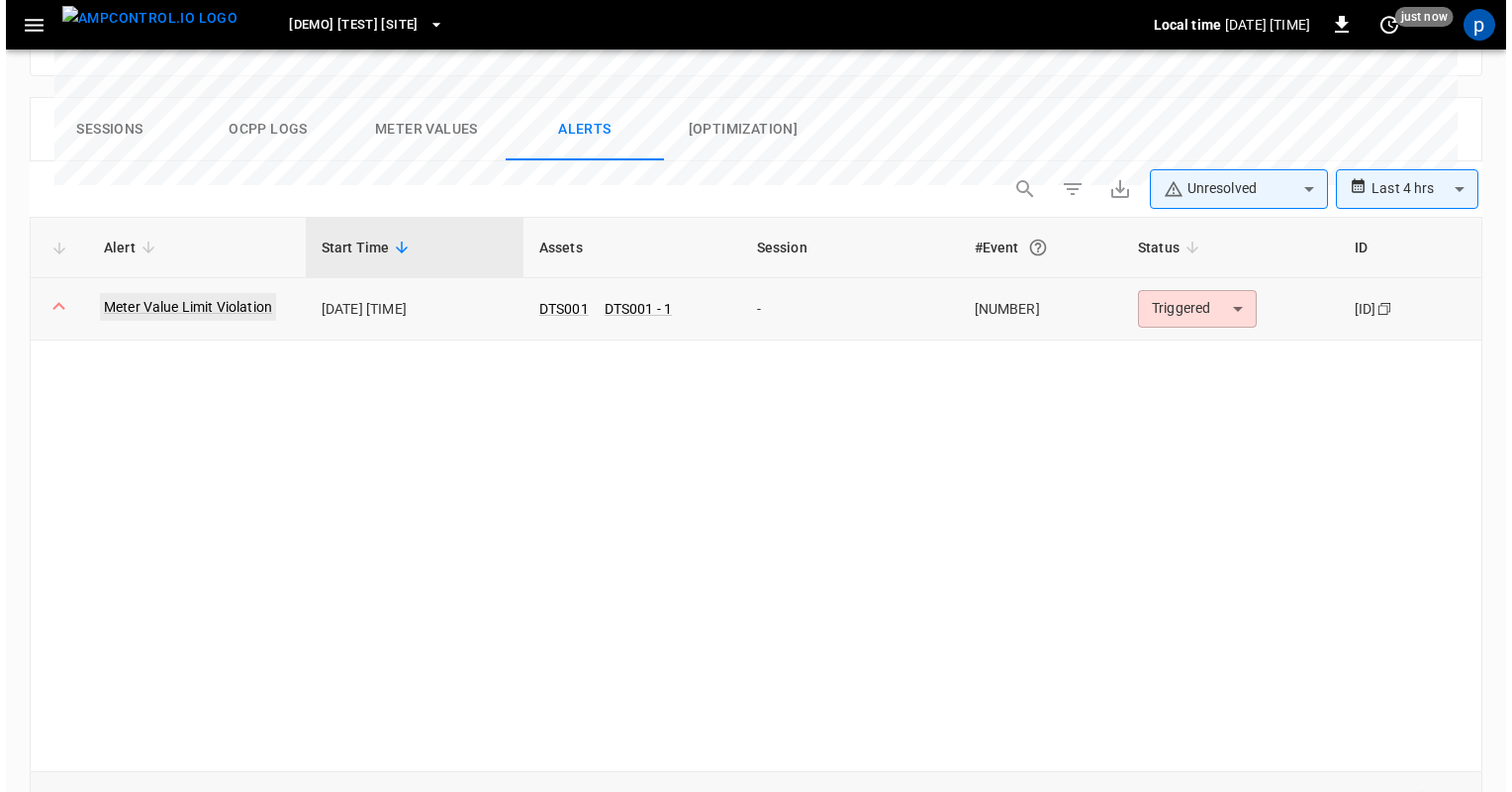 scroll, scrollTop: 0, scrollLeft: 0, axis: both 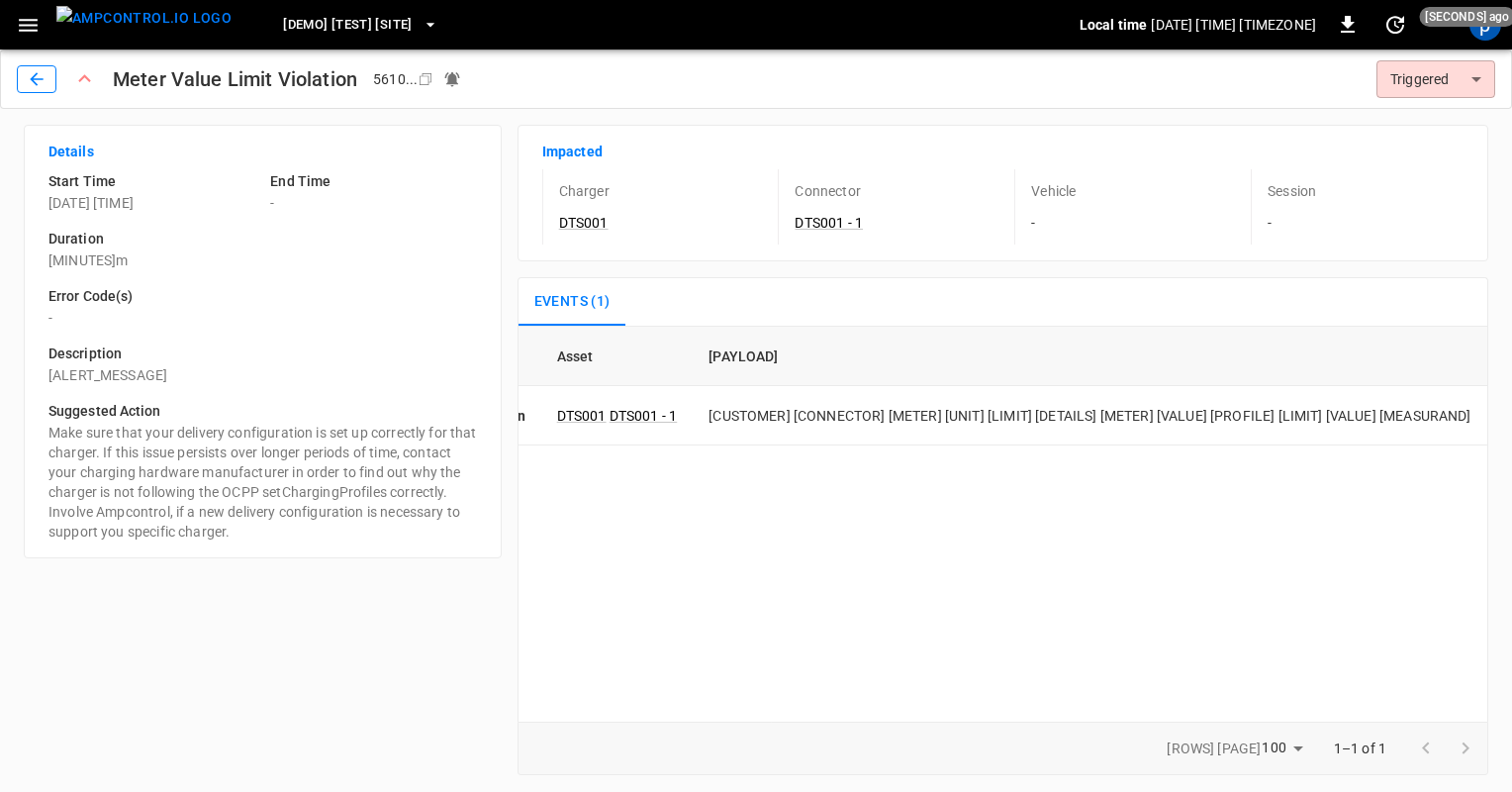click at bounding box center [37, 79] 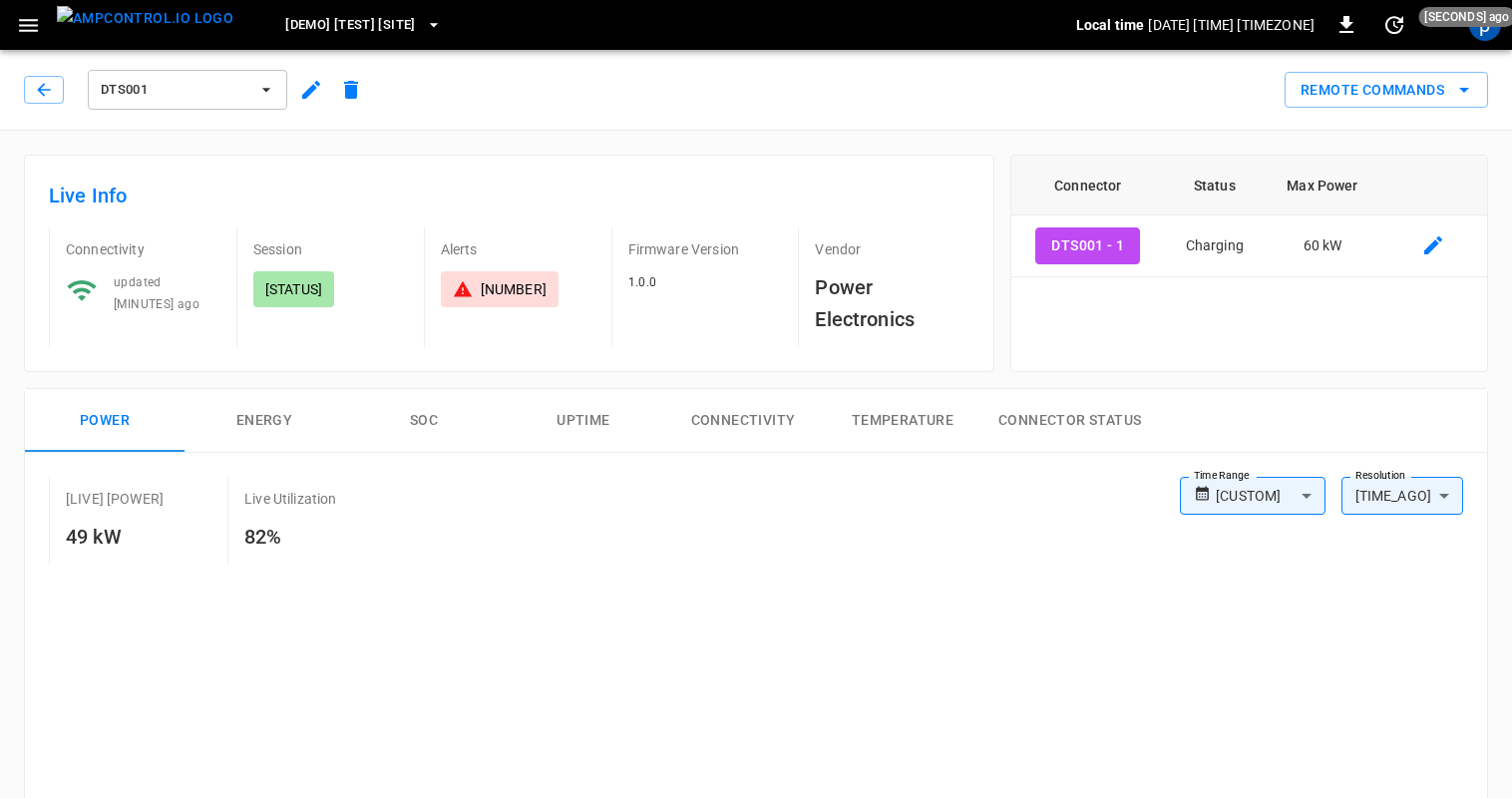 type on "**********" 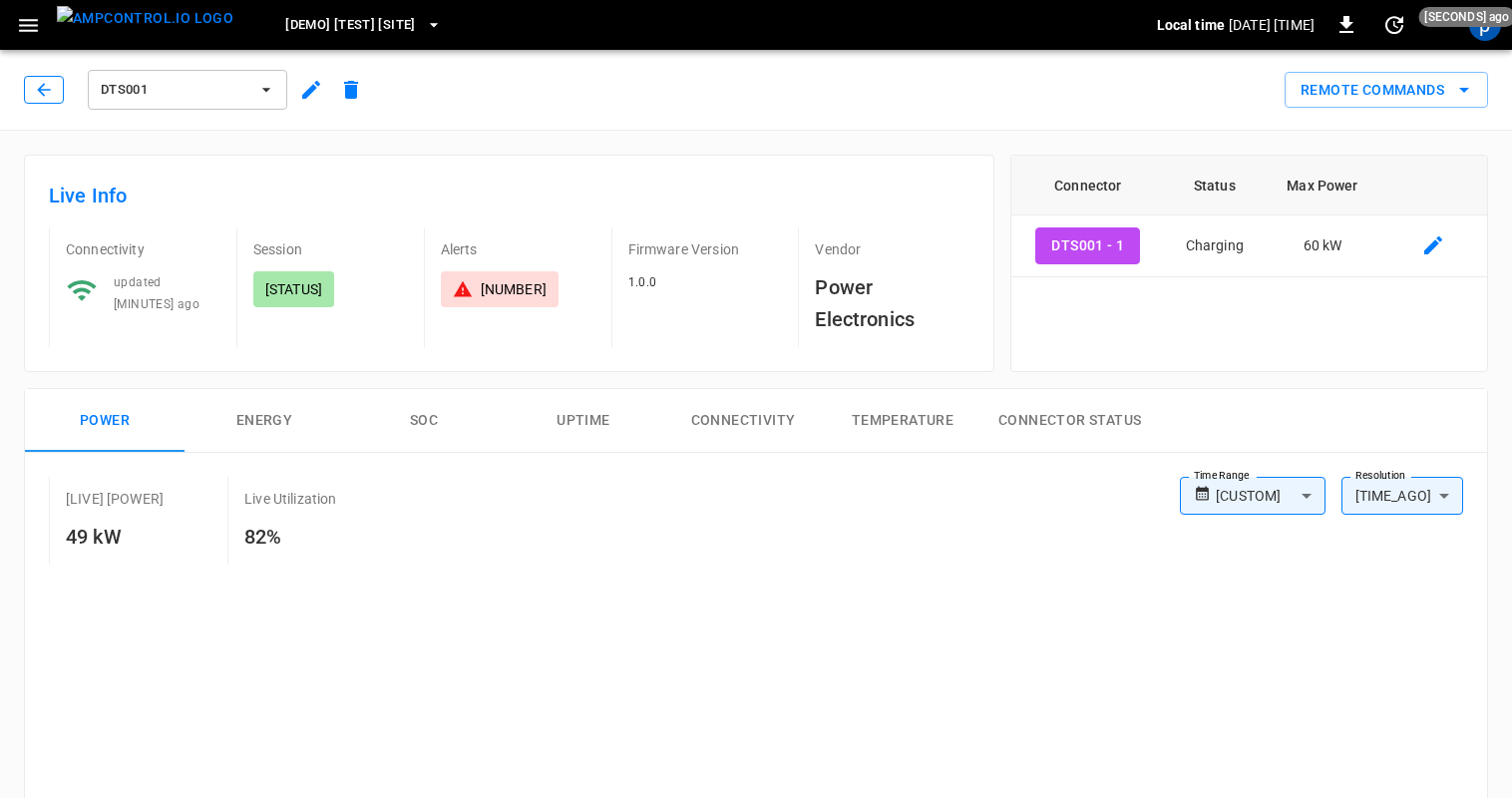 click 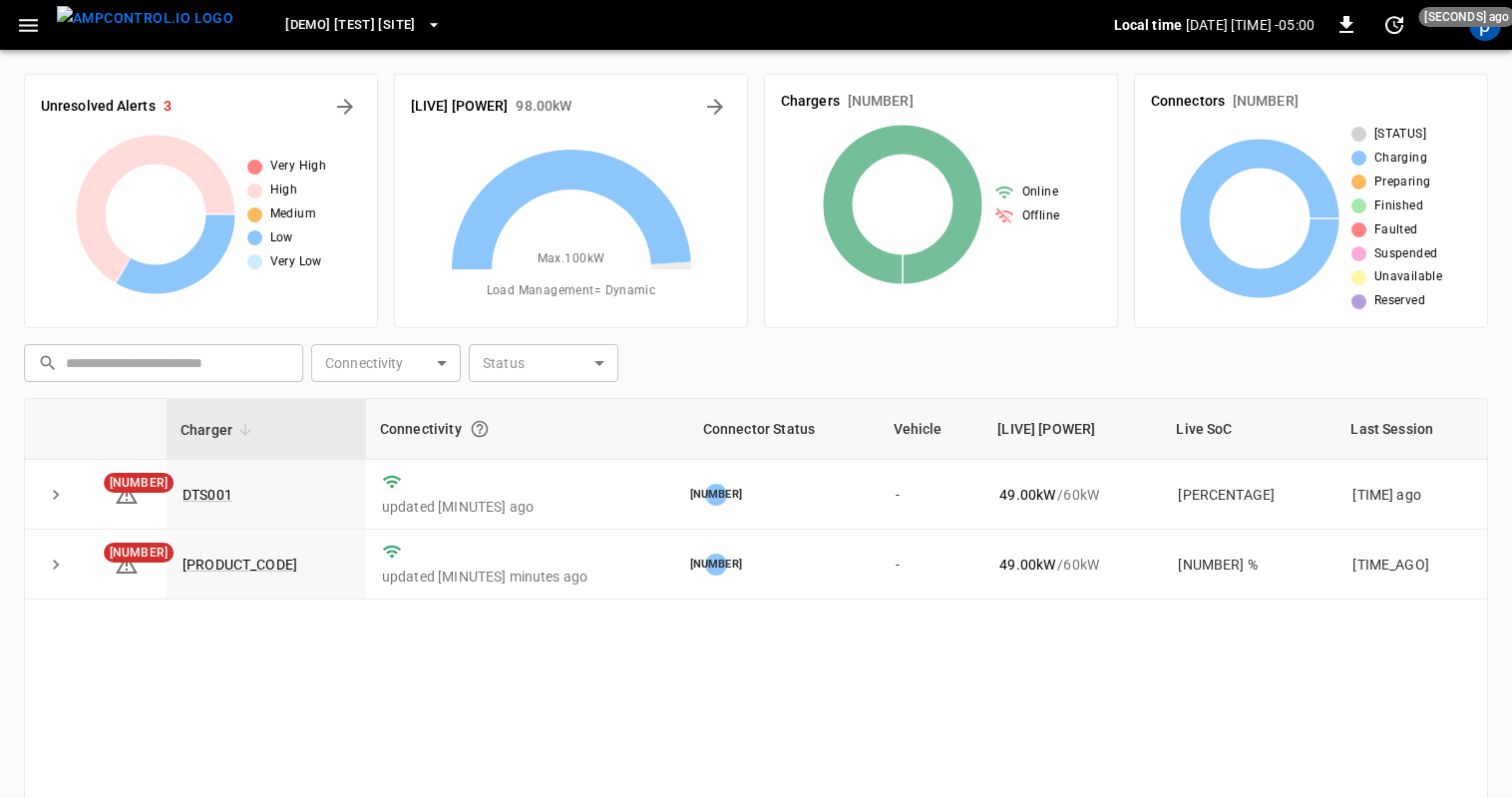 click 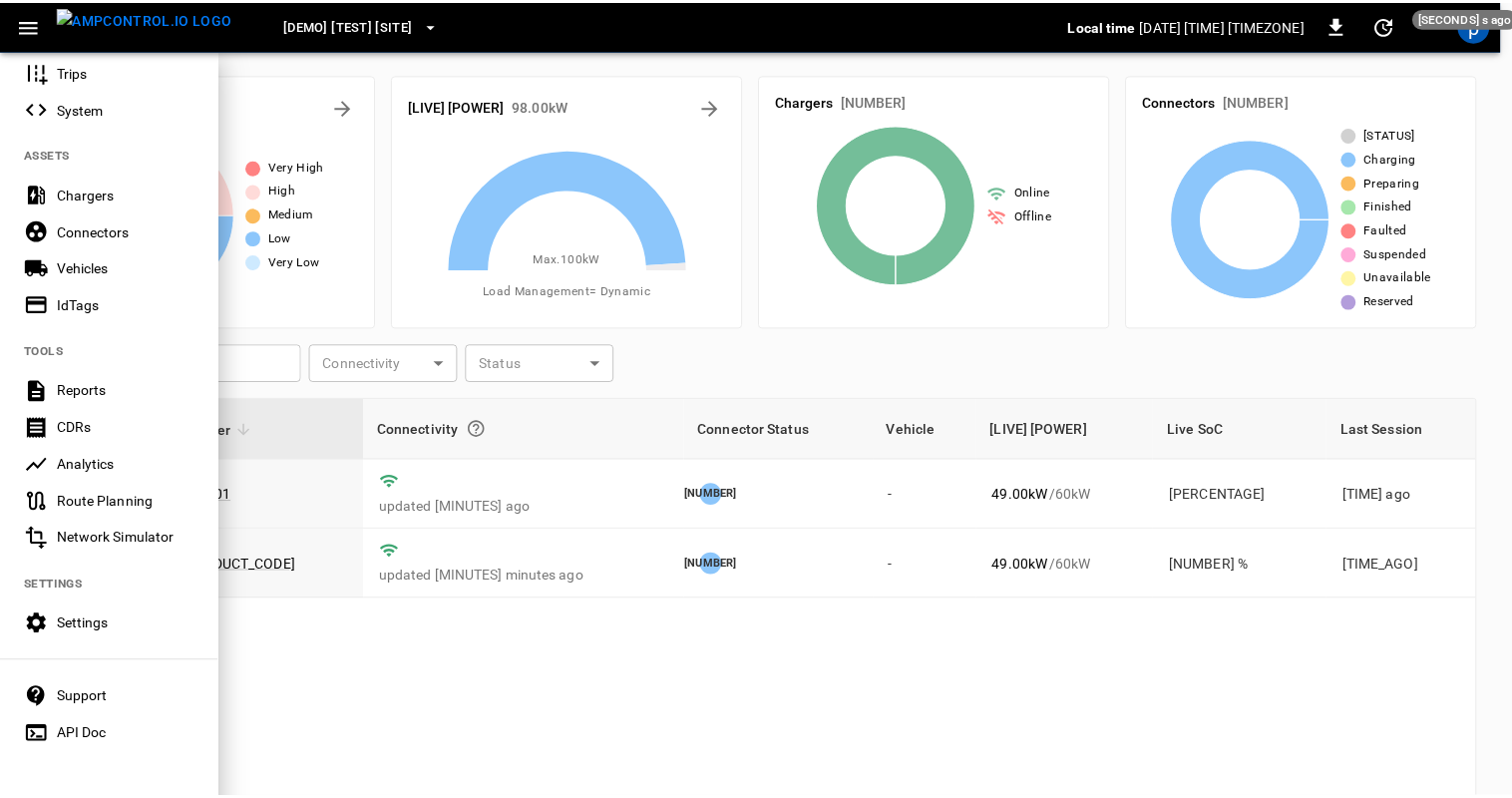 scroll, scrollTop: 274, scrollLeft: 0, axis: vertical 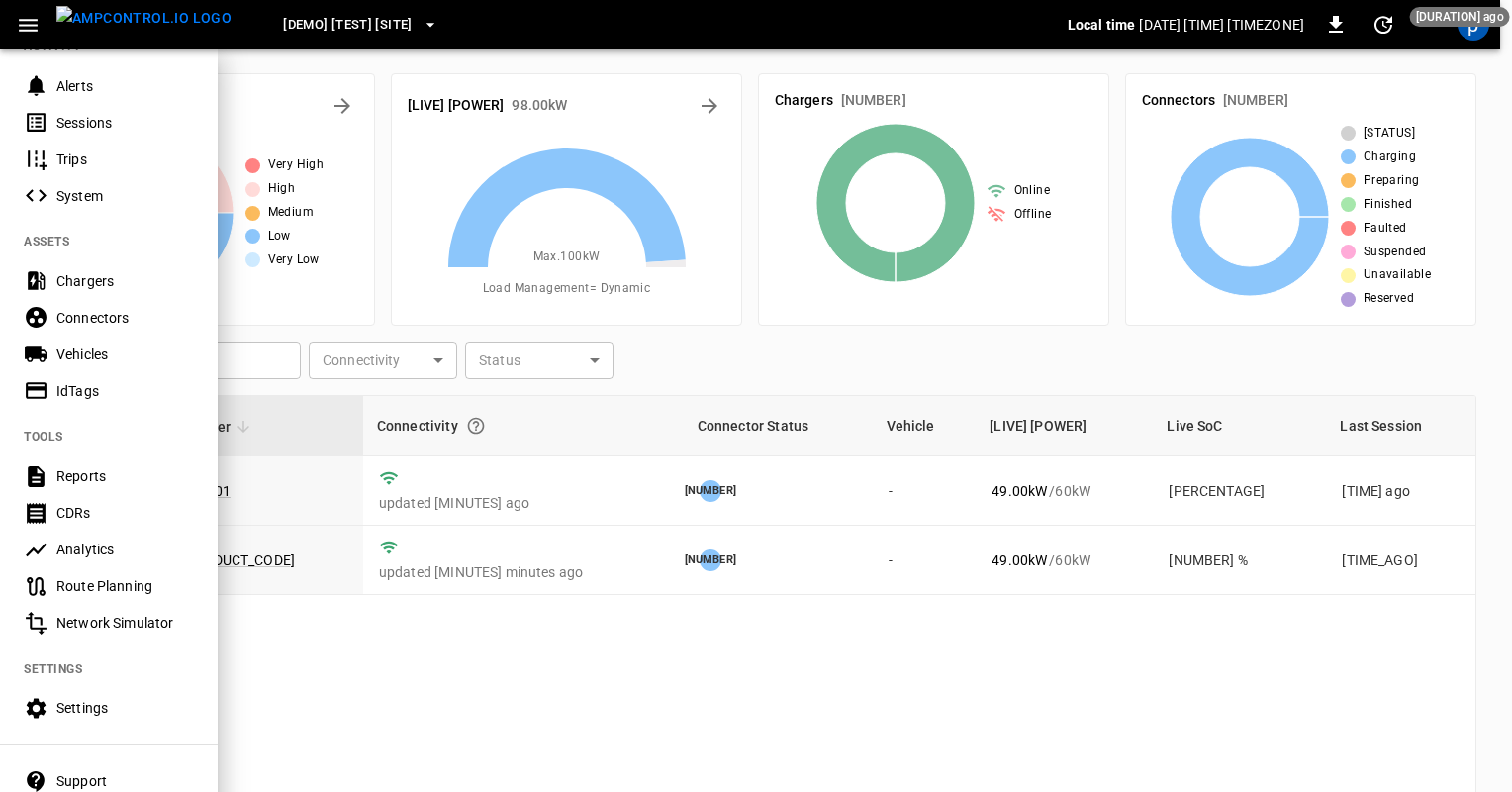 click on "Connectors" at bounding box center (125, 318) 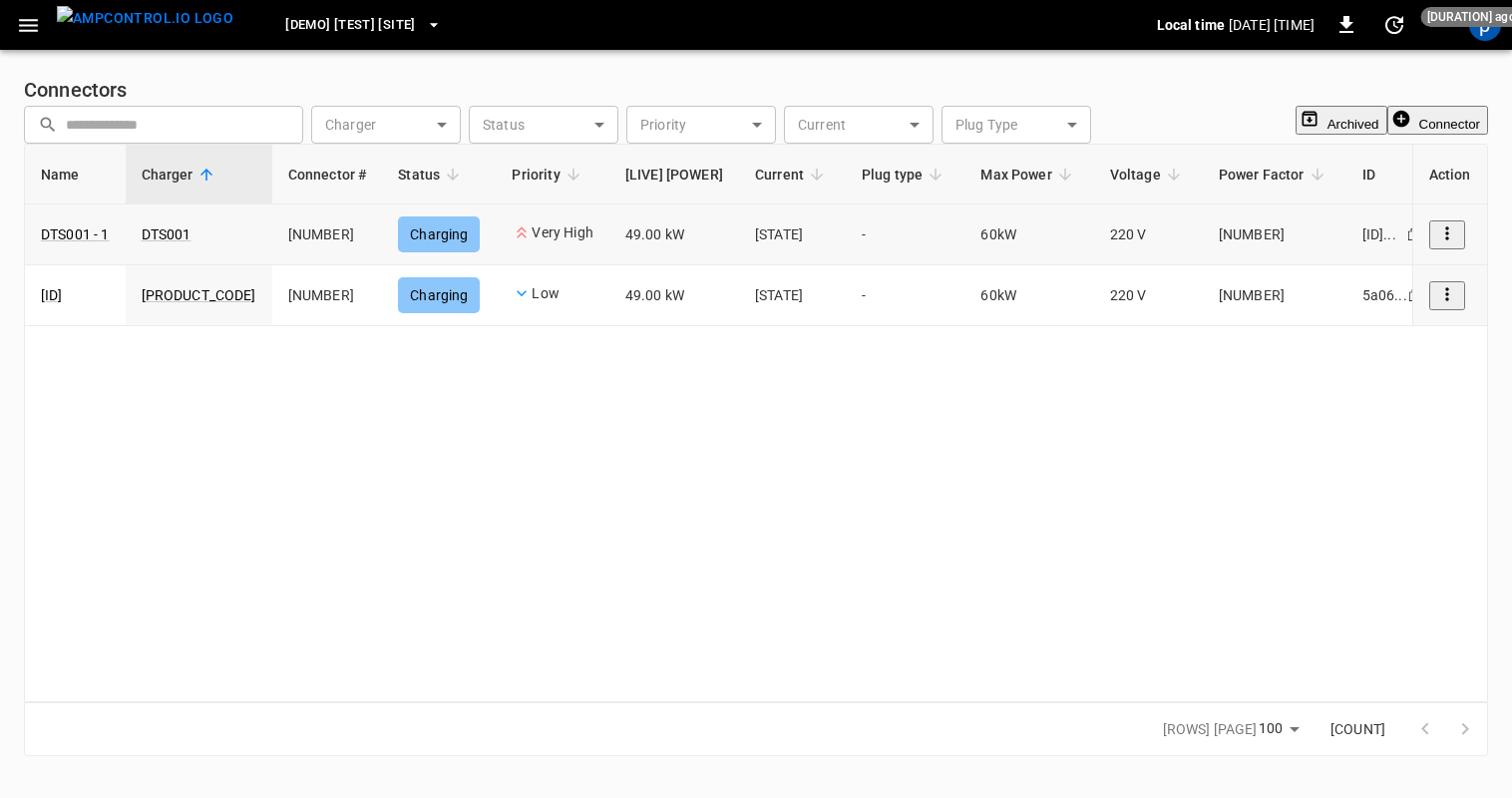 click 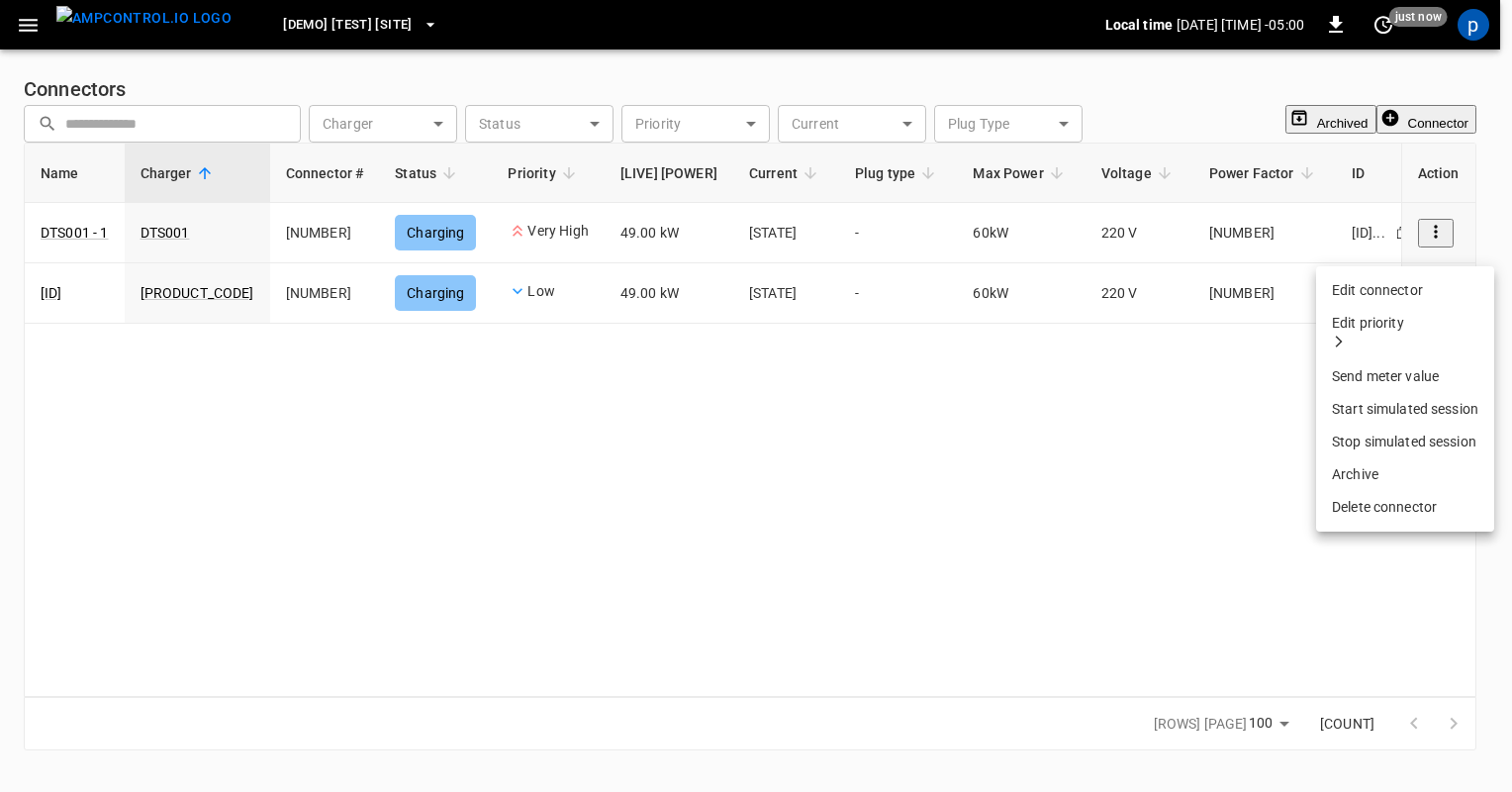 click at bounding box center (756, 396) 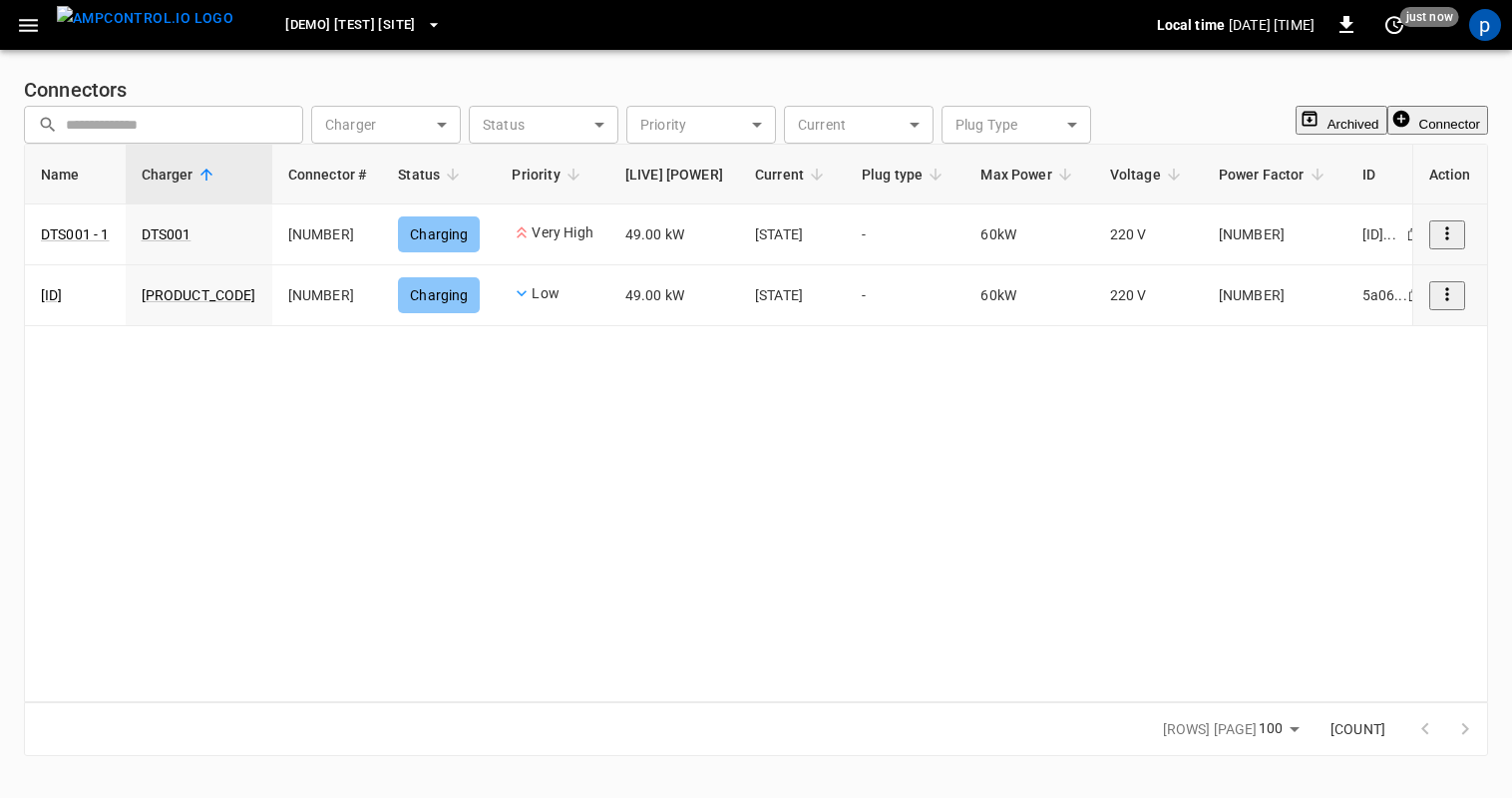 click at bounding box center [28, 25] 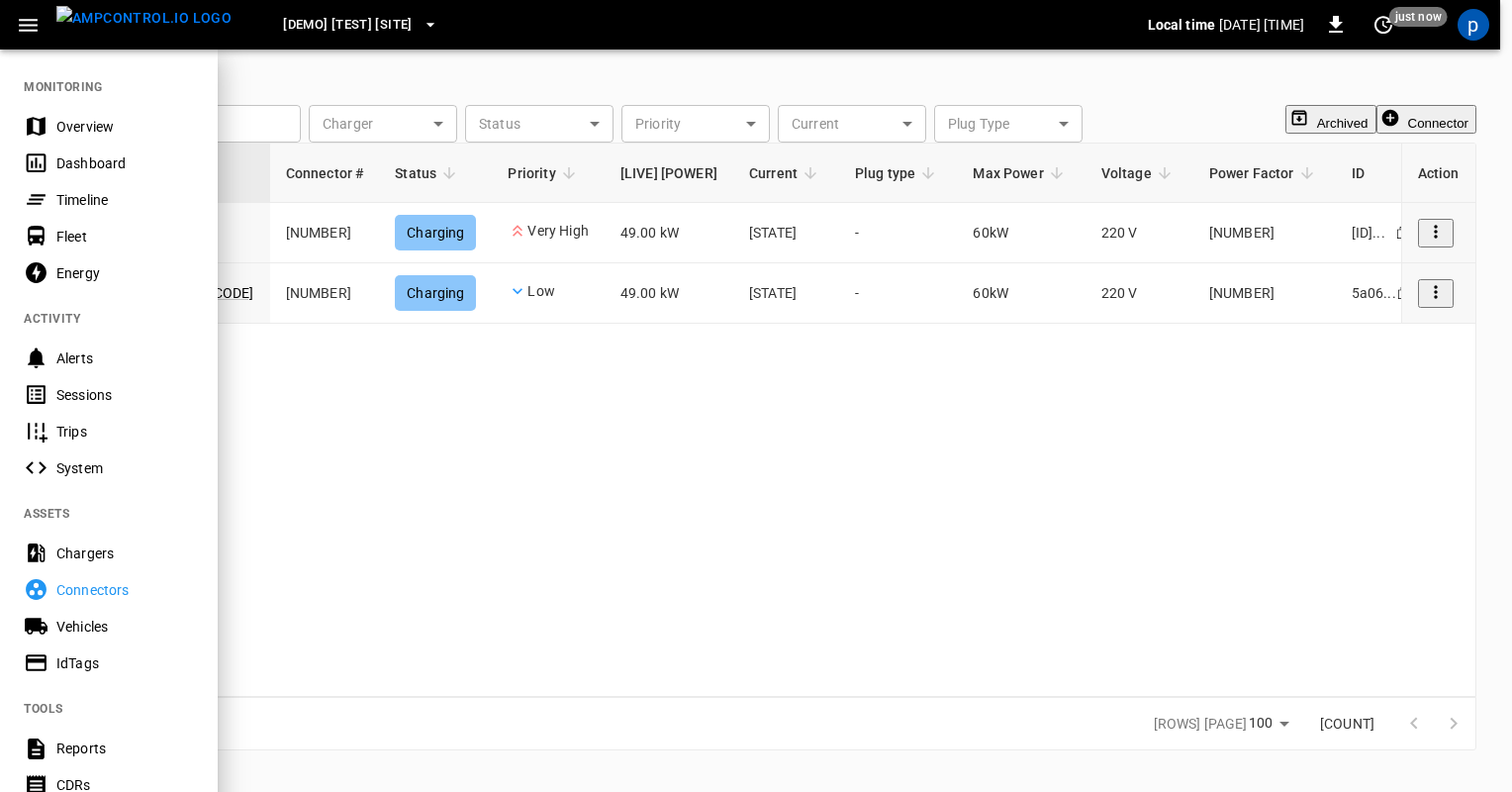 click on "Energy" at bounding box center (109, 272) 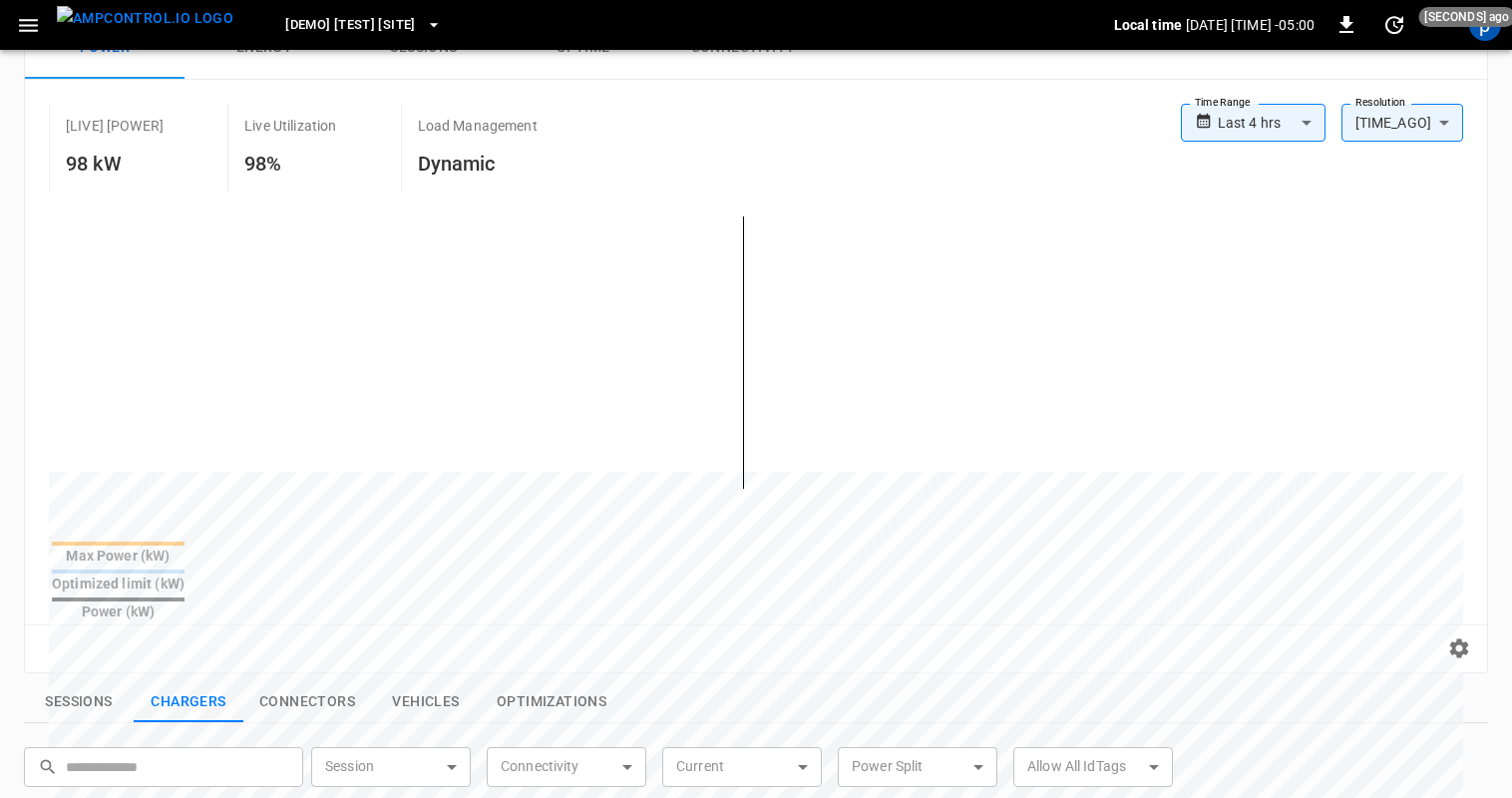 scroll, scrollTop: 598, scrollLeft: 0, axis: vertical 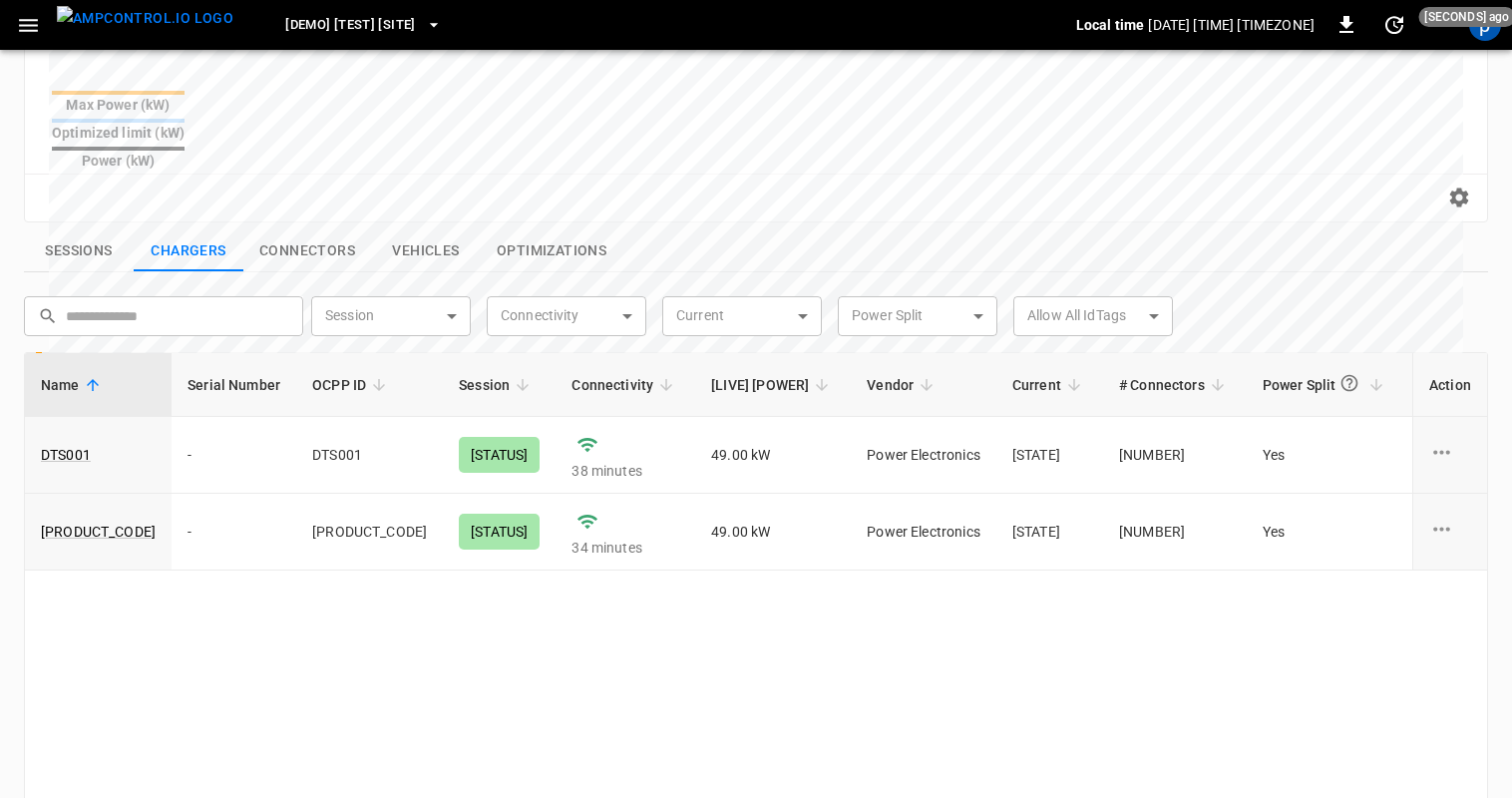 click on "Optimizations" at bounding box center [552, 251] 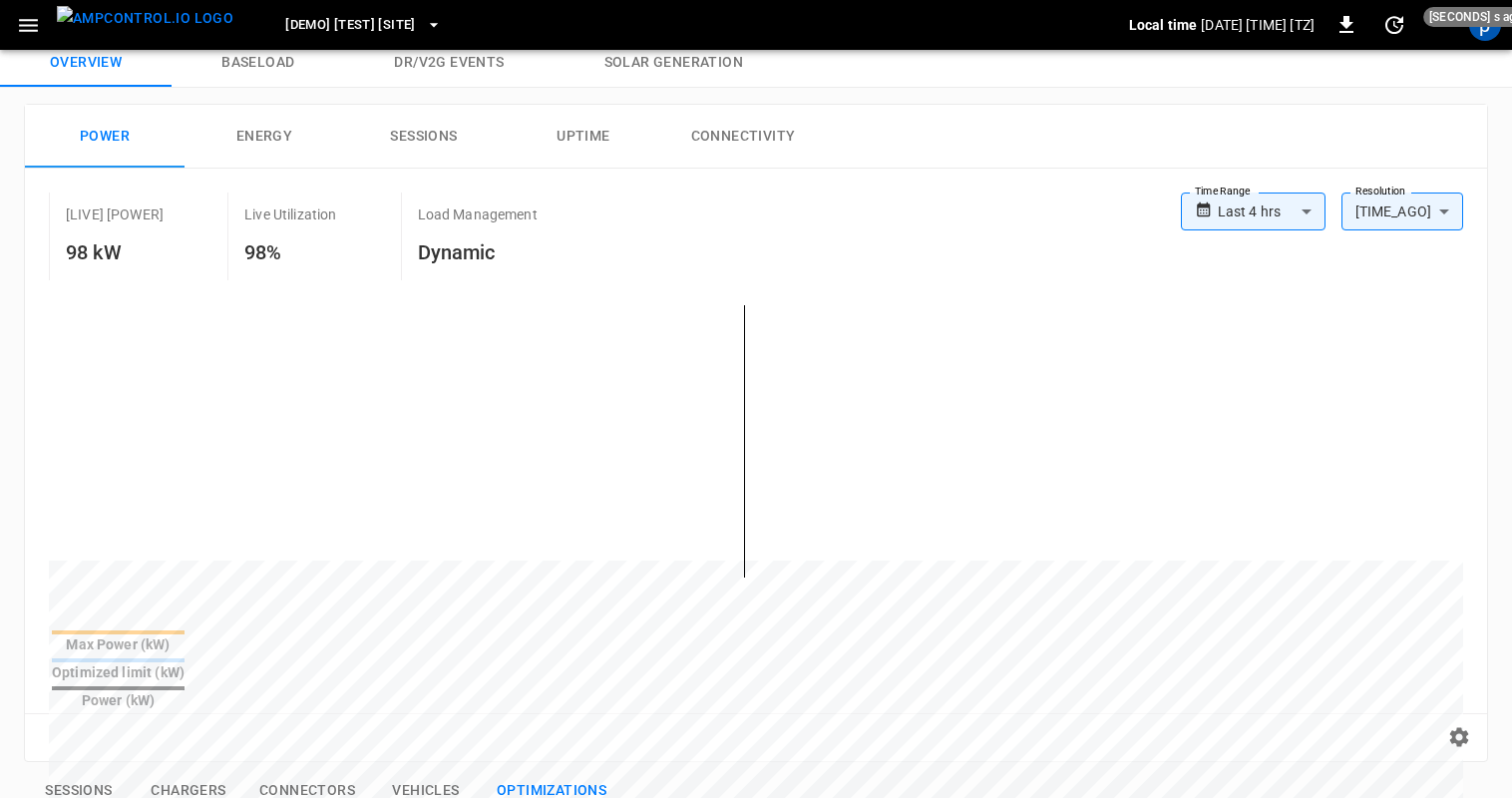 scroll, scrollTop: 0, scrollLeft: 0, axis: both 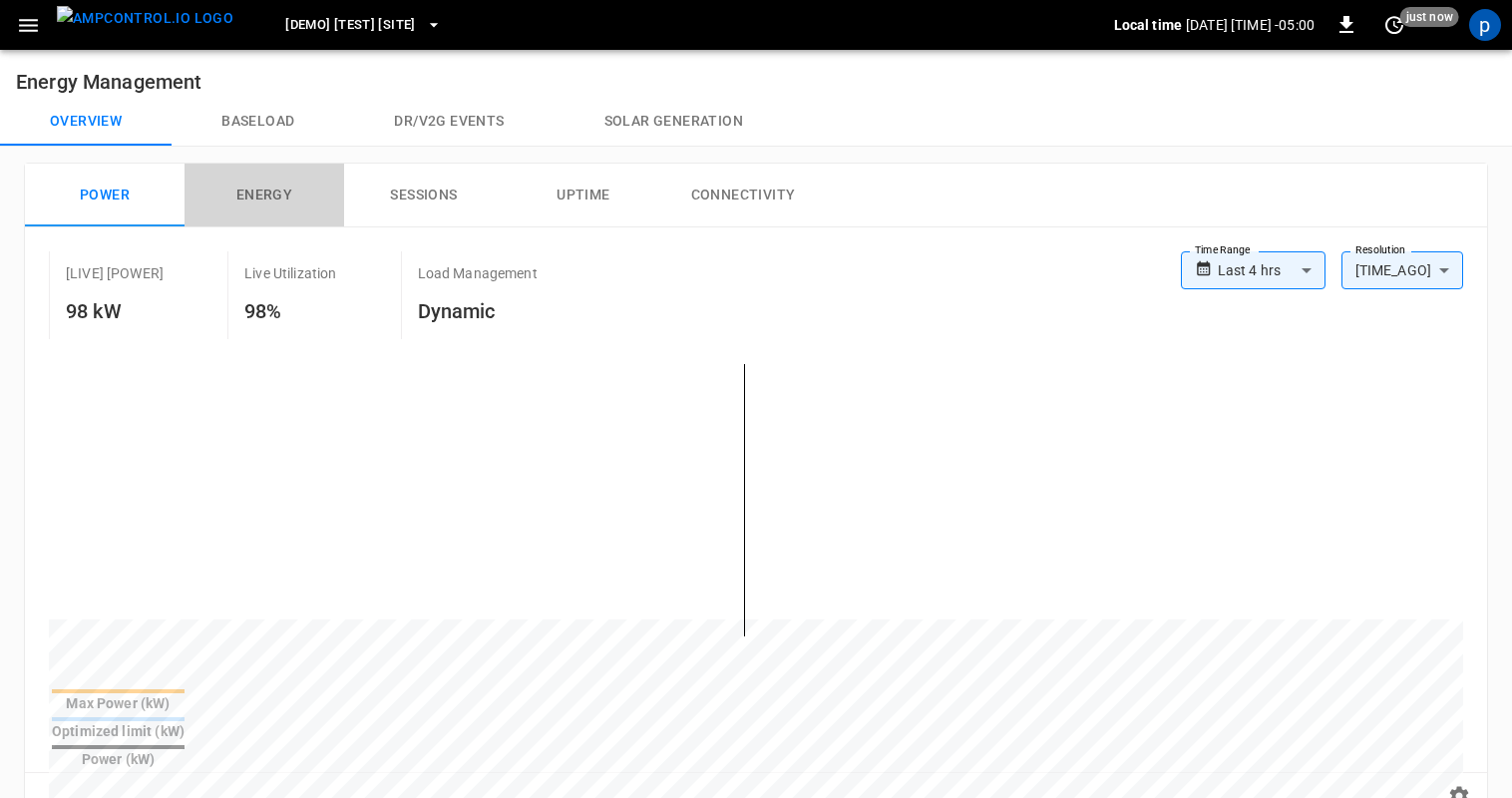 click on "Energy" at bounding box center [264, 196] 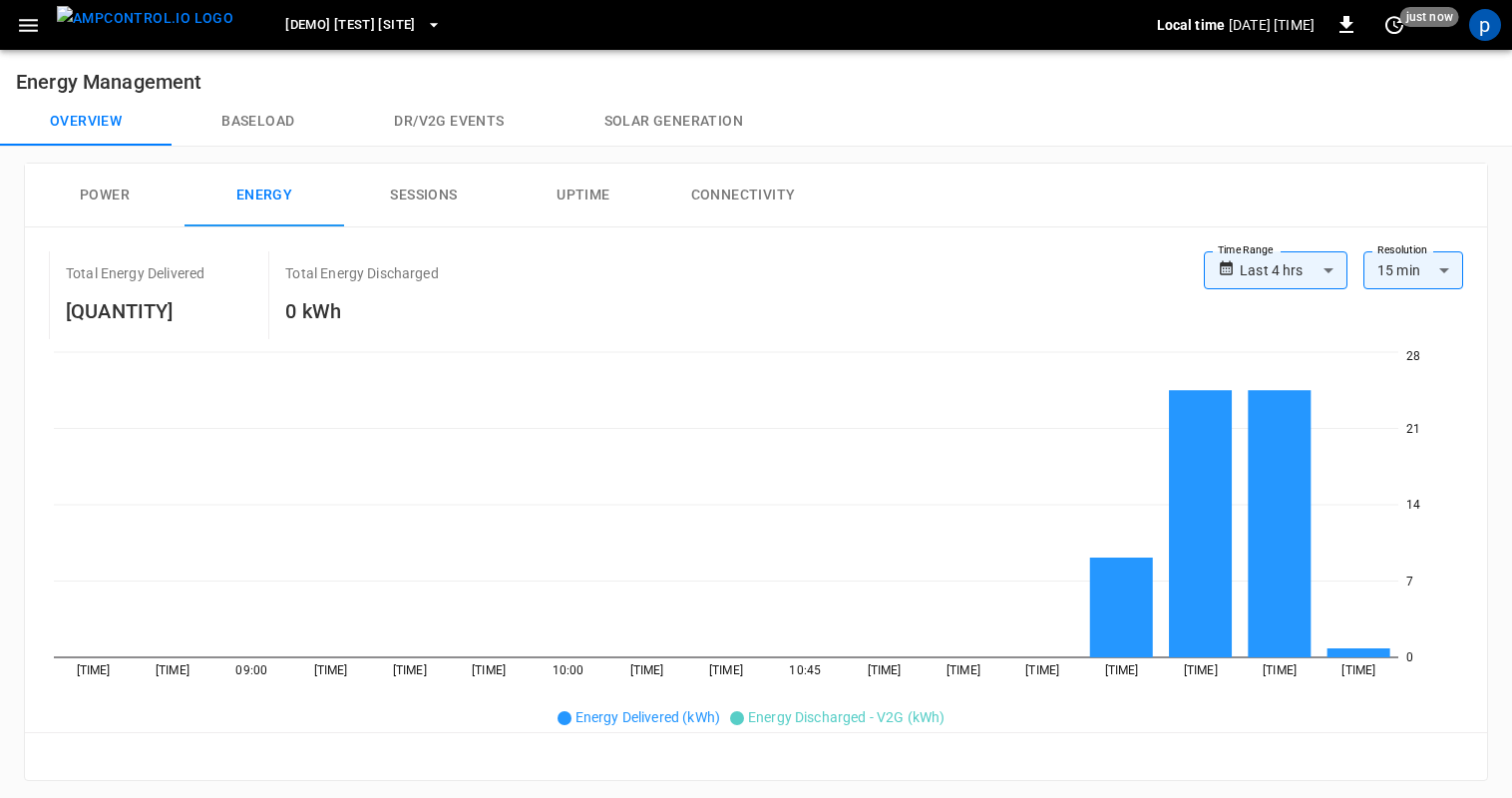 scroll, scrollTop: 399, scrollLeft: 0, axis: vertical 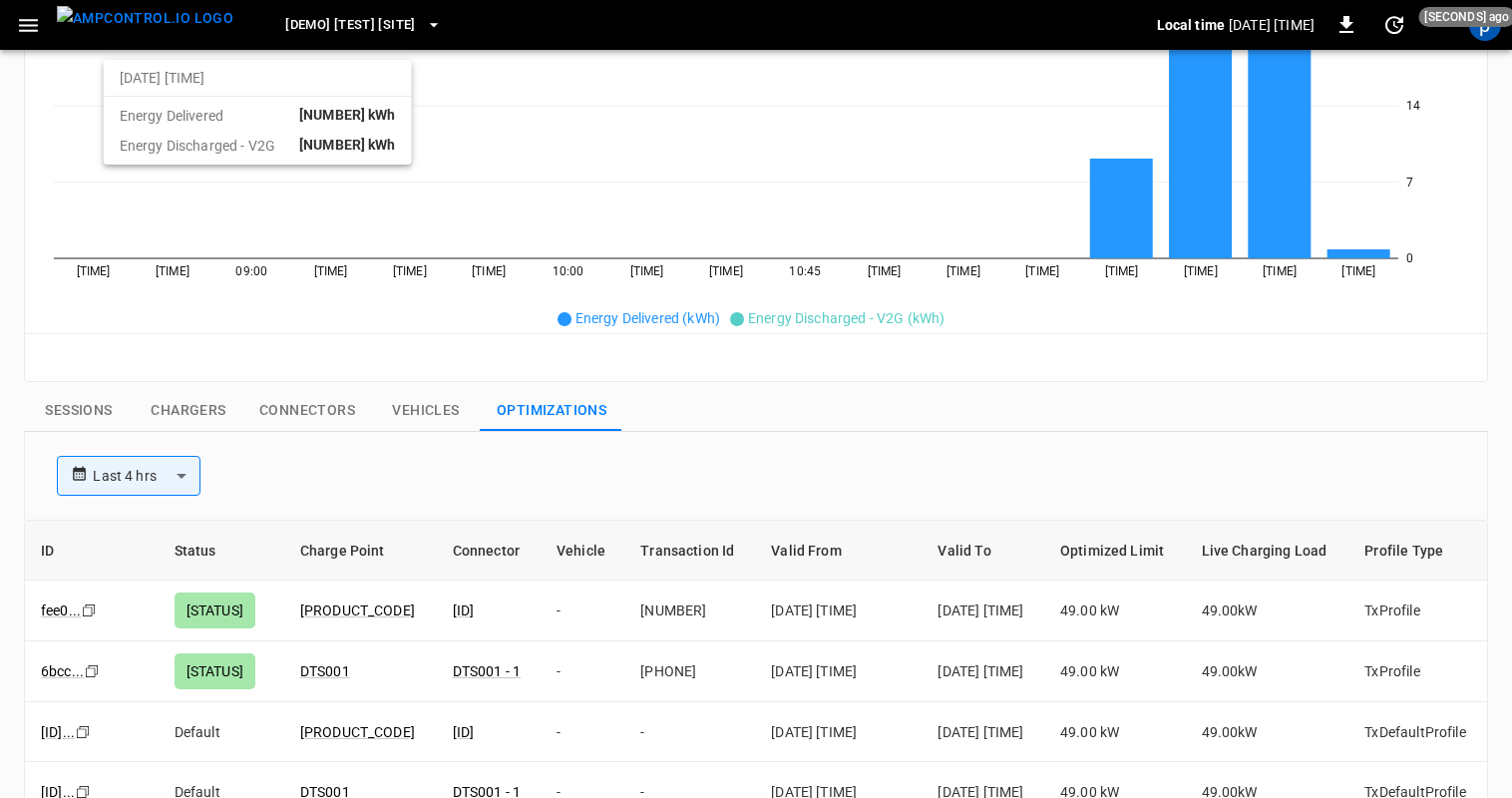 type 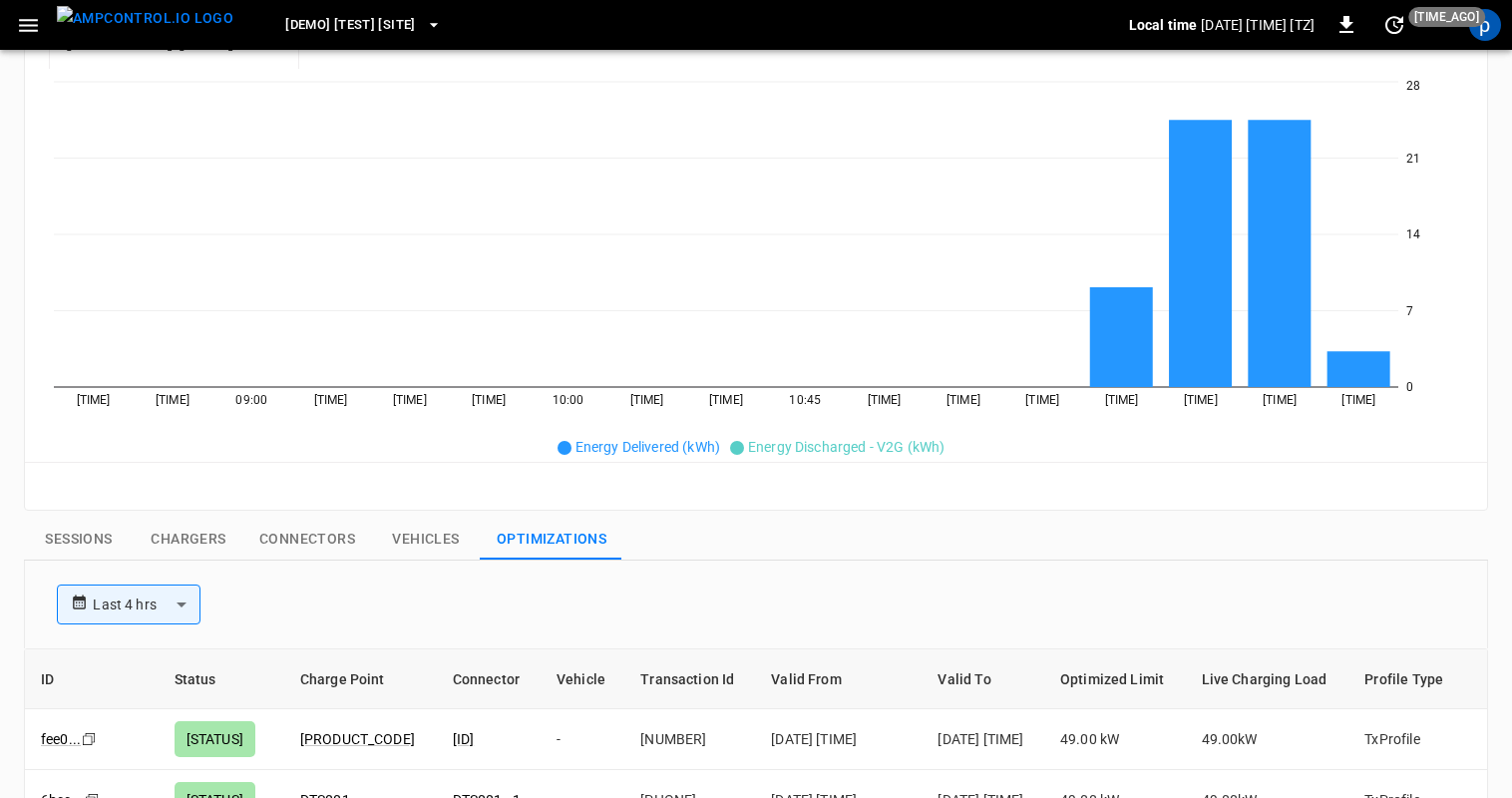 scroll, scrollTop: 0, scrollLeft: 0, axis: both 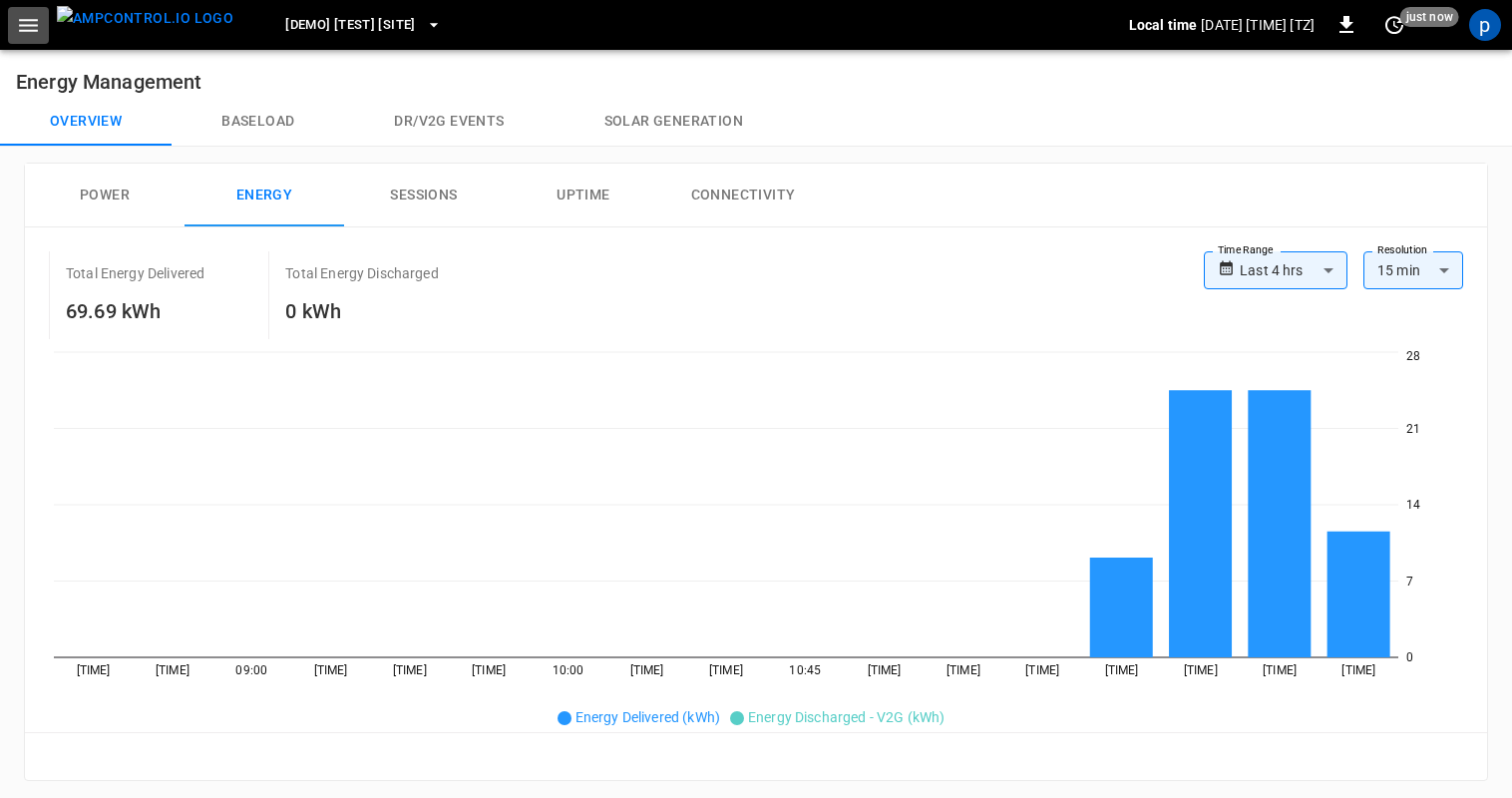 click 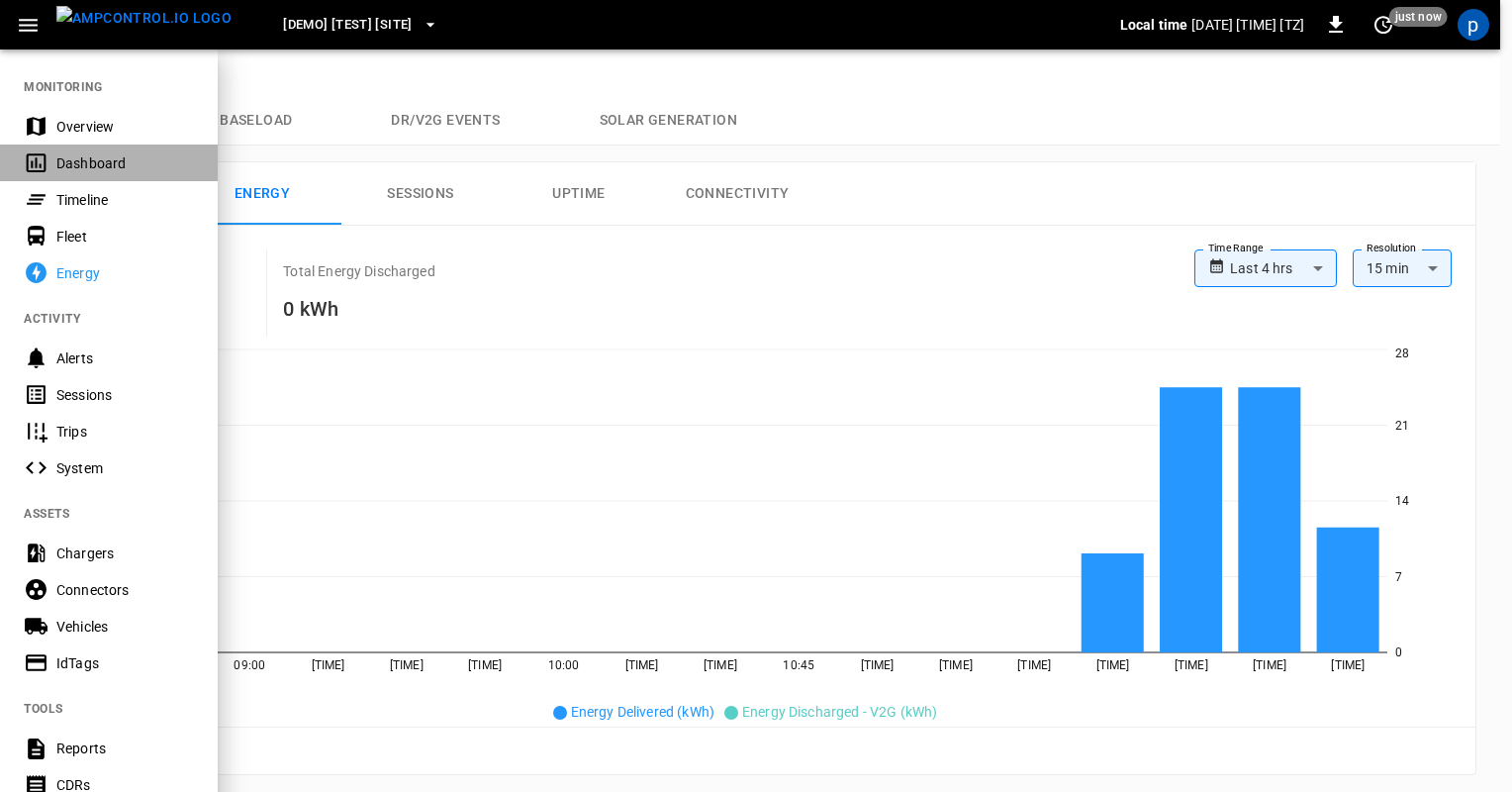 click on "Dashboard" at bounding box center (125, 163) 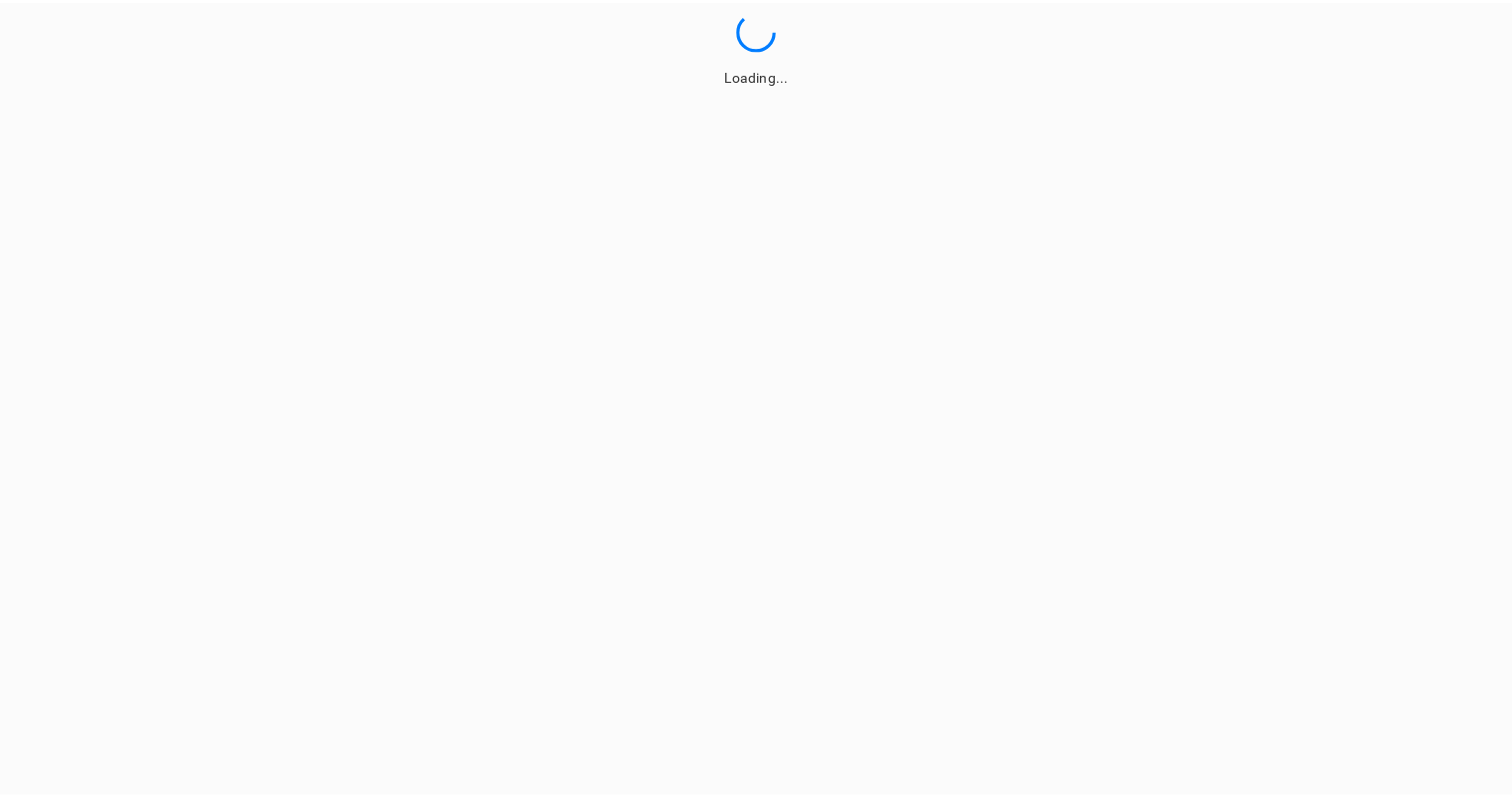 scroll, scrollTop: 0, scrollLeft: 0, axis: both 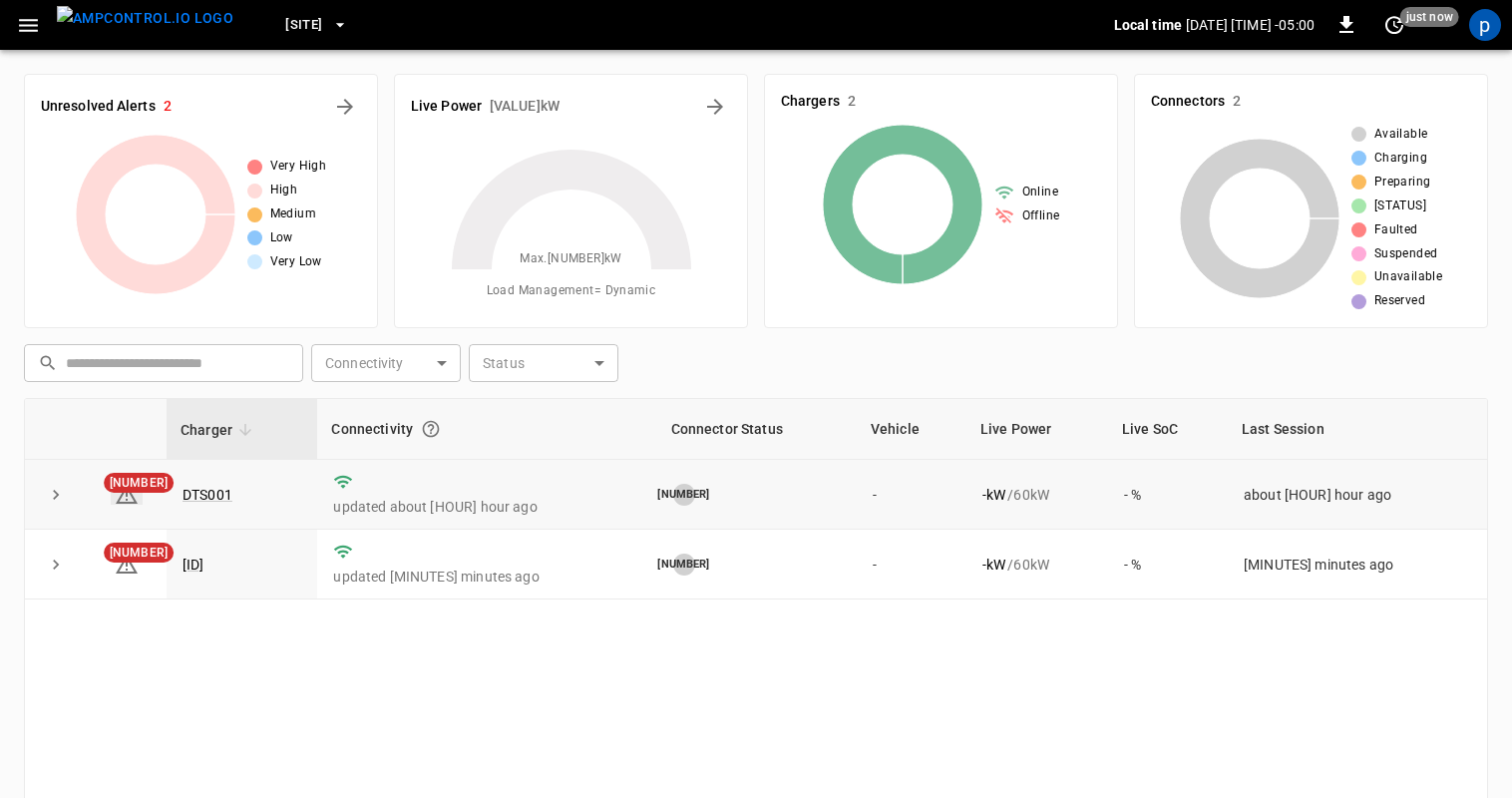 click on "[NUMBER]" at bounding box center [139, 483] 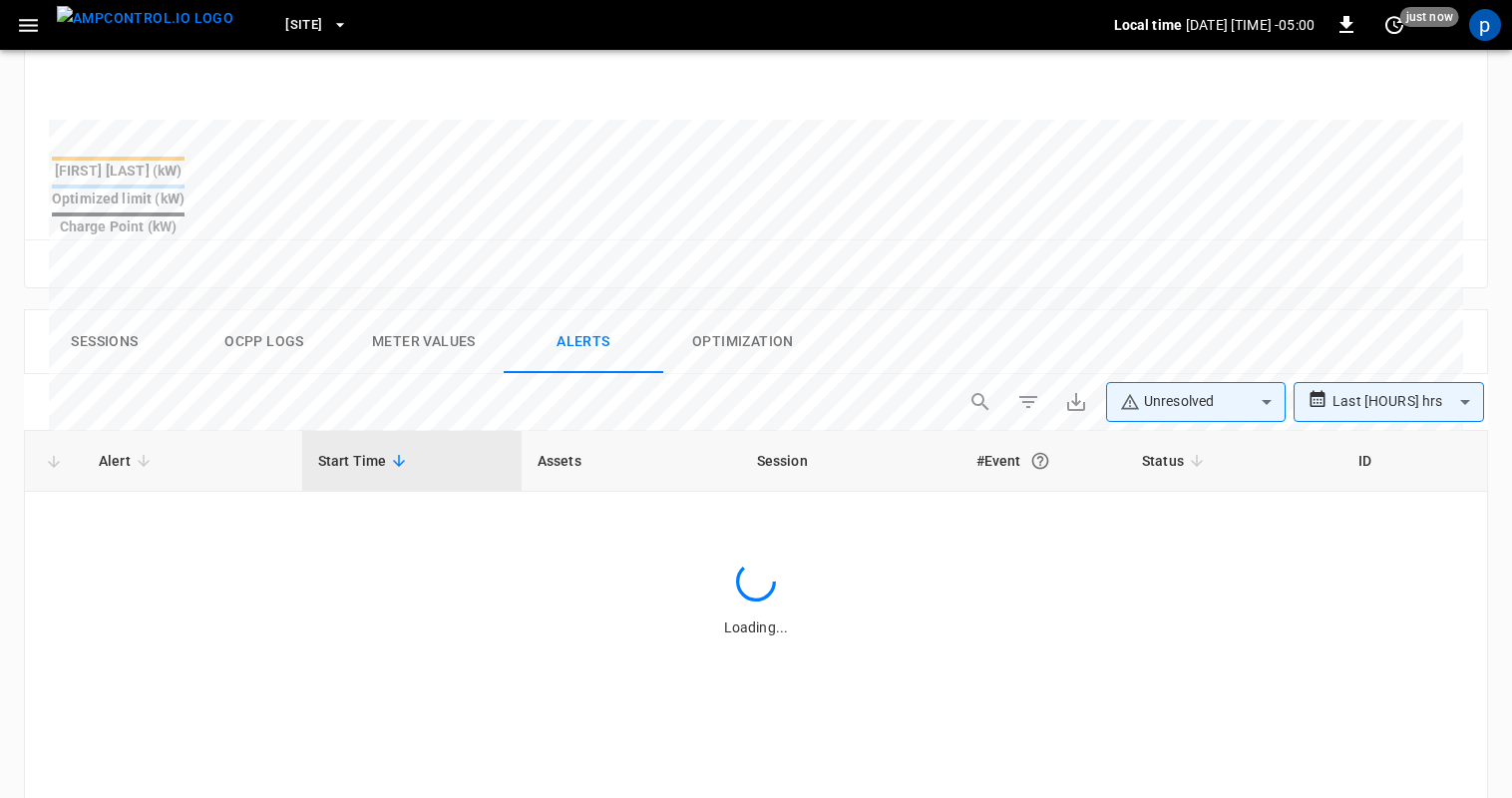 scroll, scrollTop: 927, scrollLeft: 0, axis: vertical 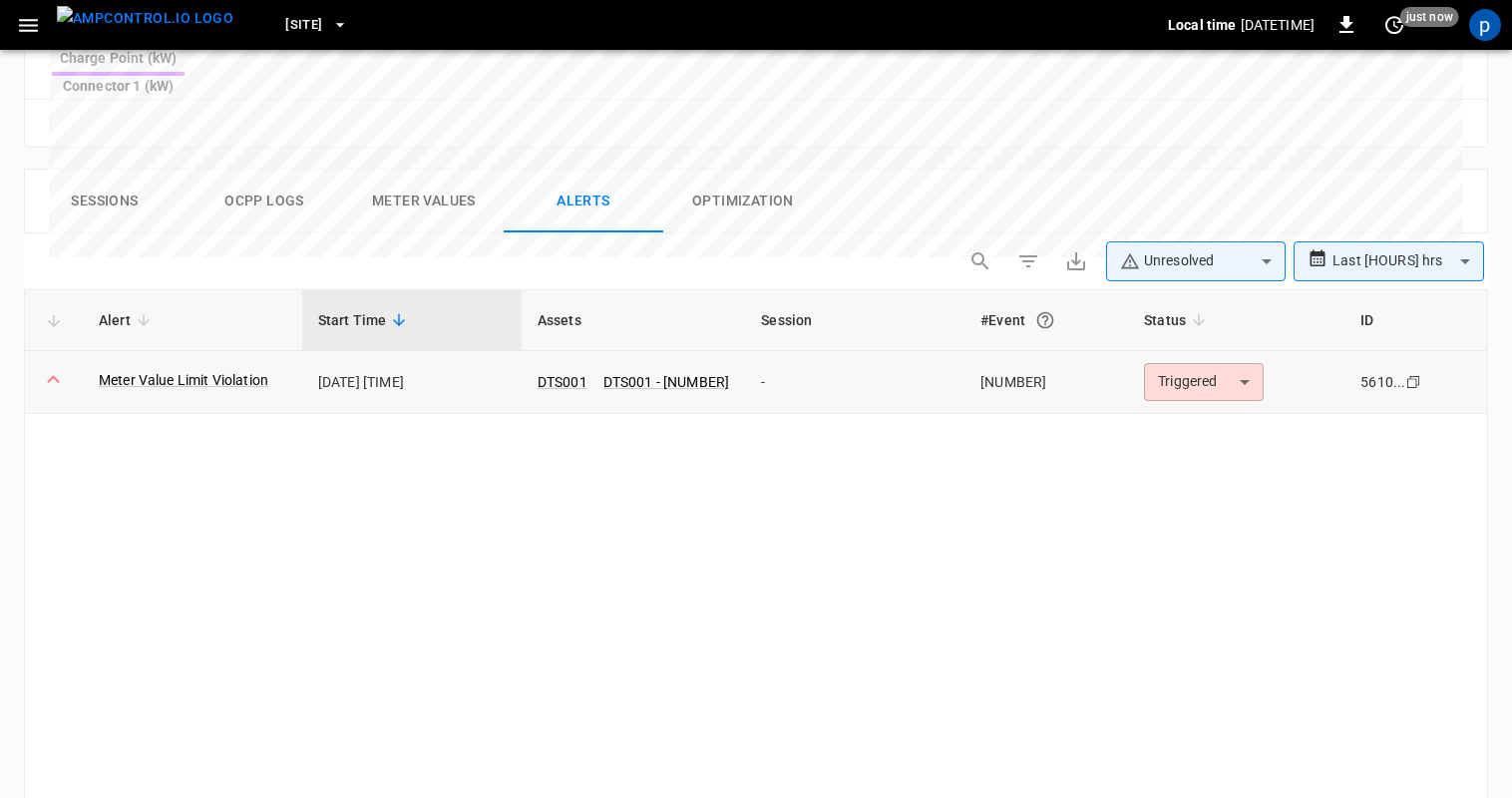 click on "[DATE] [TIME] -05:00 [SECONDS] just now [ID] [ID] [COMMAND] [INFO] updated about [HOUR] hour ago [STATUS] [ALERTS] [VERSION] [VENDOR] [STATUS] [POWER] [ENERGY] [SOC] [UPTIME] [CONNECTIVITY] [TEMPERATURE] [STATUS] [POWER] [UTILIZATION] [TIME] [RESOLUTION] [RESOLUTION] [MAX POWER] [OPTIMIZED LIMIT] [CHARGE POINT] [CONNECTOR] [ZOOM] [LOGS] [VALUES] [ALERTS] [OPTIMIZATION] [UNRESOLVED] [ASSETS] [SESSION] [EVENT] [STATUS] [ID] [METER VALUE] [LIMIT VIOLATION] [DATE] [ID] [ID] [ID] [ROWS] [REFRESH] [UPDATE] [UPDATE] [OFF] [SITE] [NAME] [EMAIL] [ROLE] [SETTINGS] [SETTINGS] [LOGOUT] [RESET] [RESET] [STOP]" at bounding box center (756, 7) 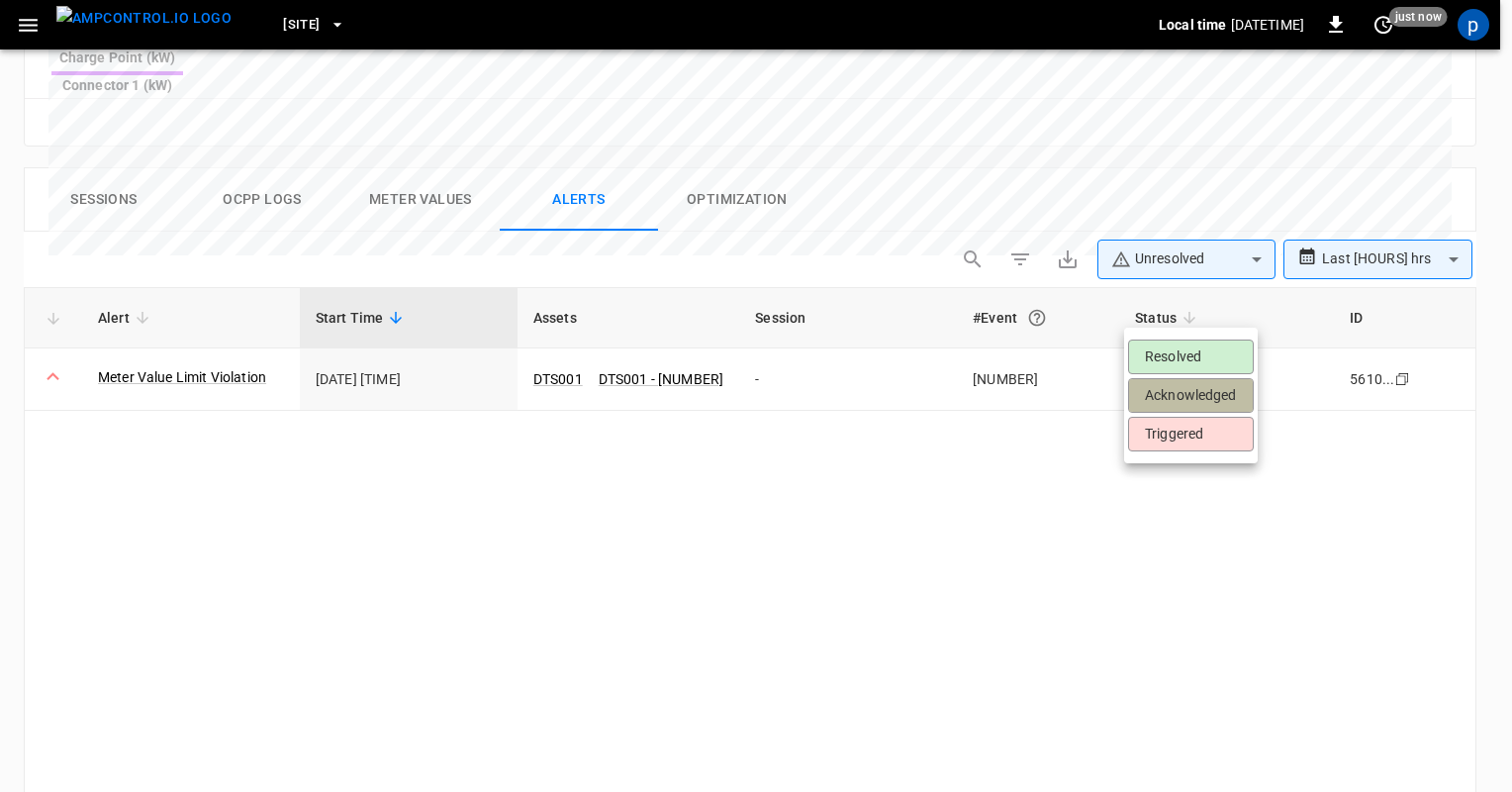 click on "Acknowledged" at bounding box center (1190, 395) 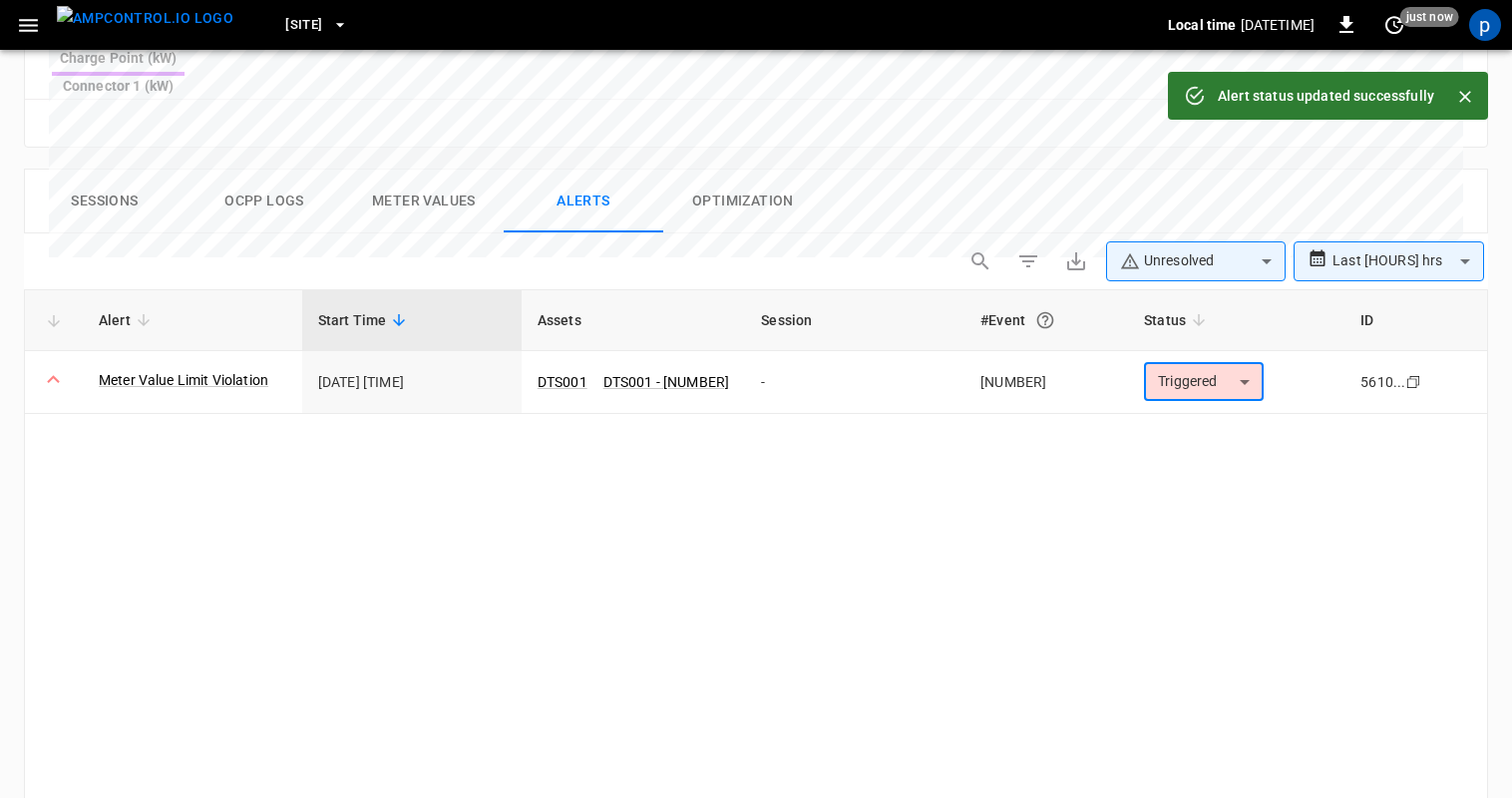 type on "**********" 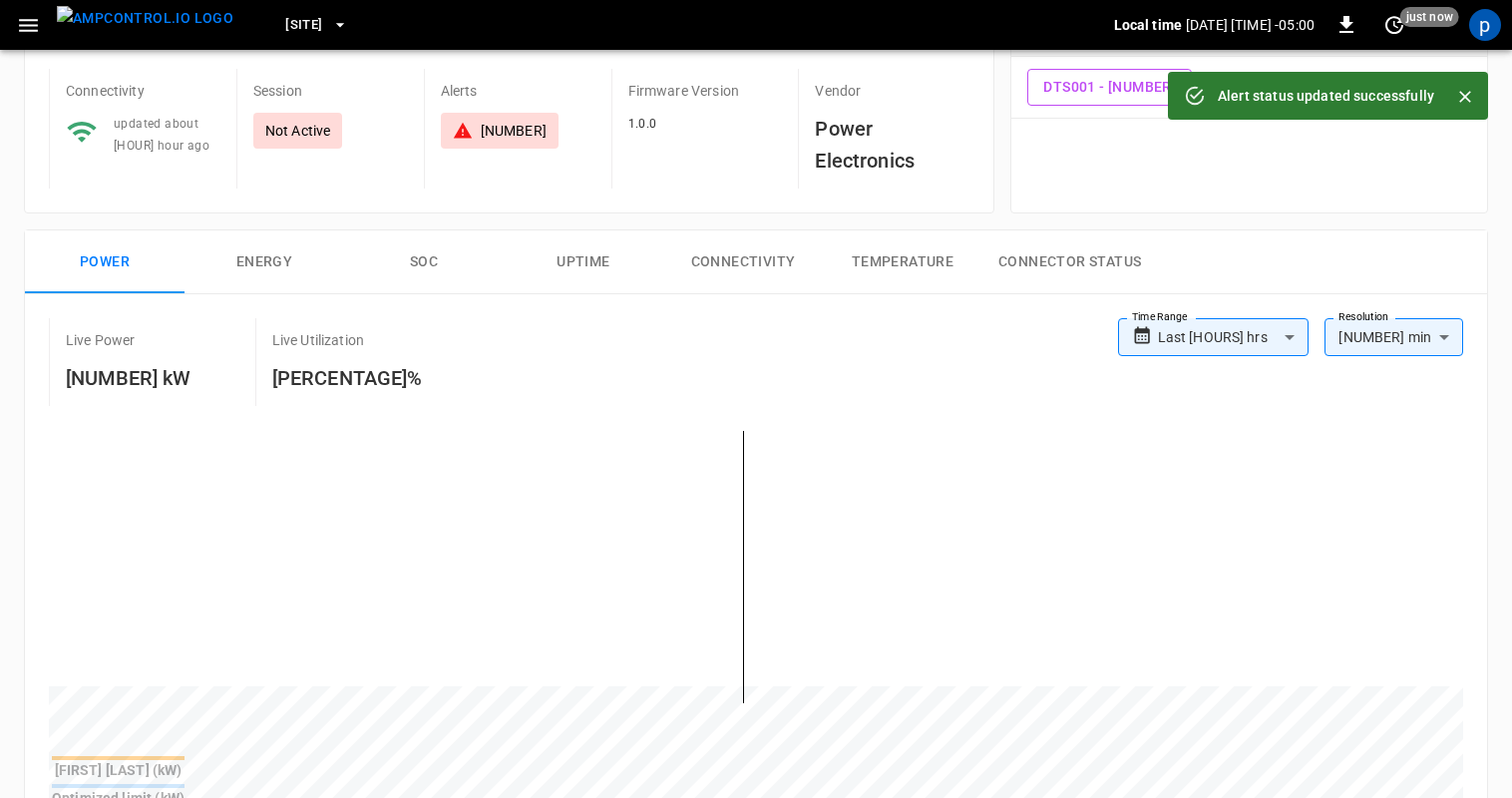 scroll, scrollTop: 0, scrollLeft: 0, axis: both 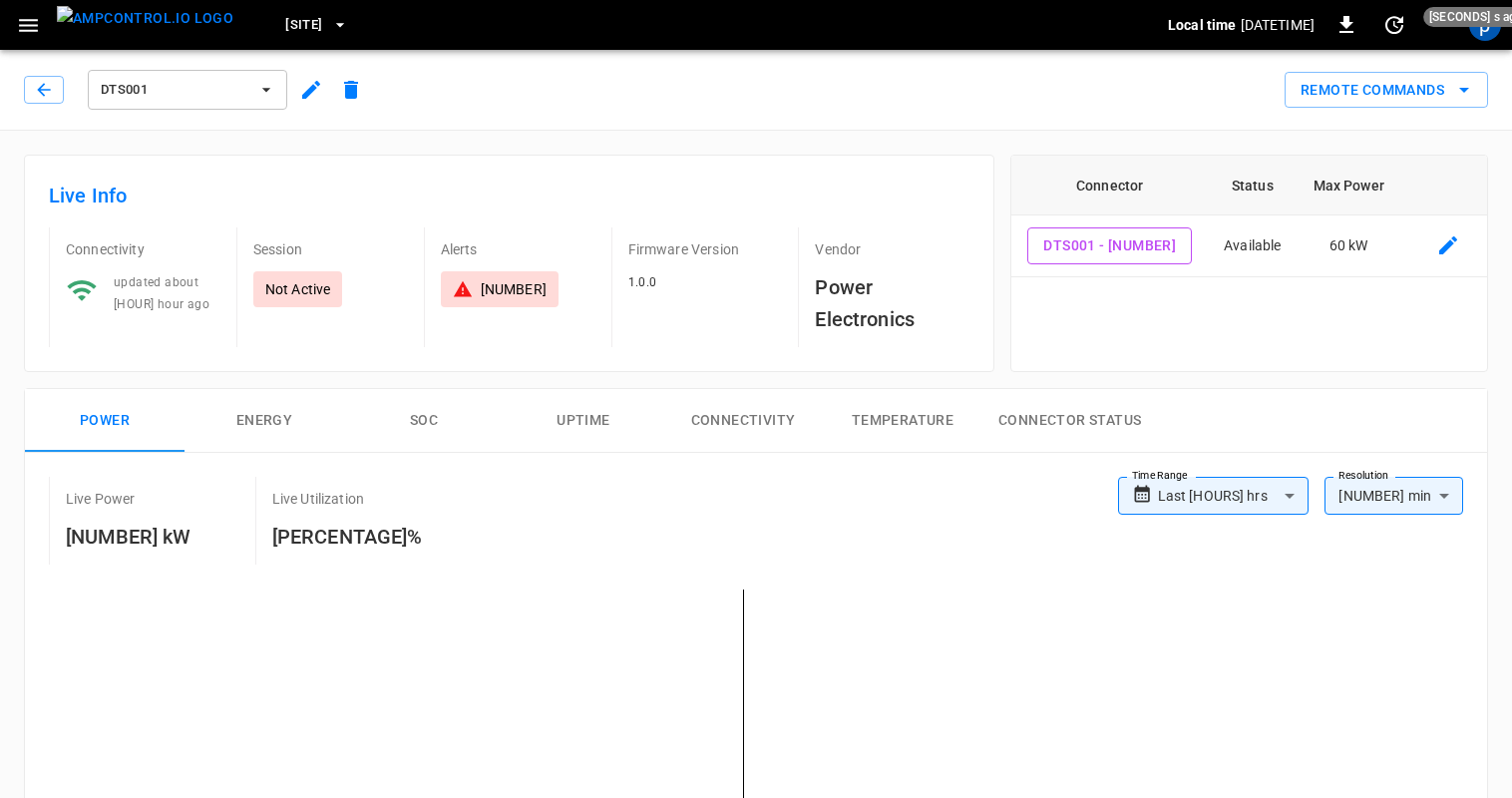 click on "DTS001" at bounding box center [175, 90] 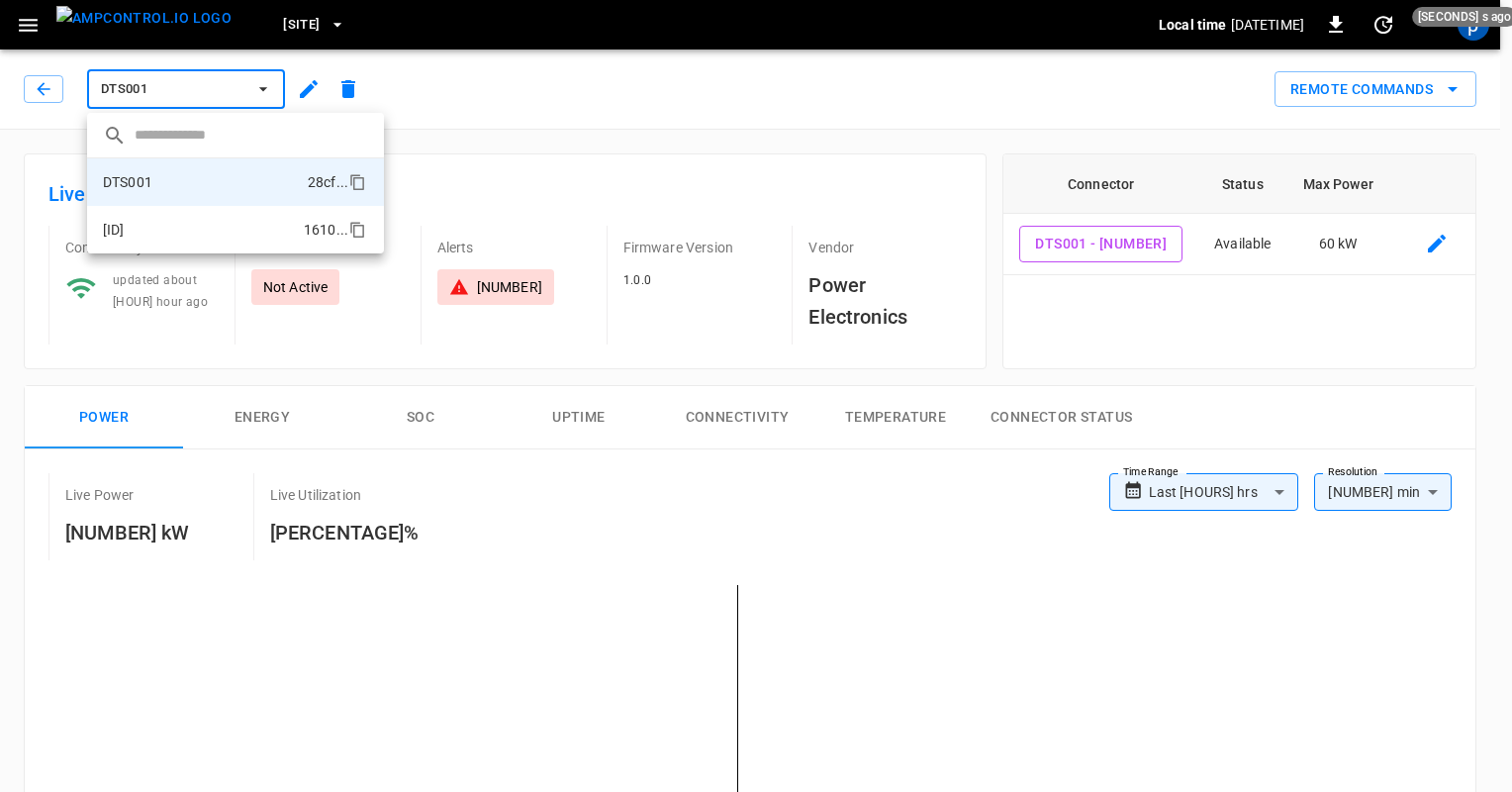 click on "DTS002 1610 ..." at bounding box center (236, 230) 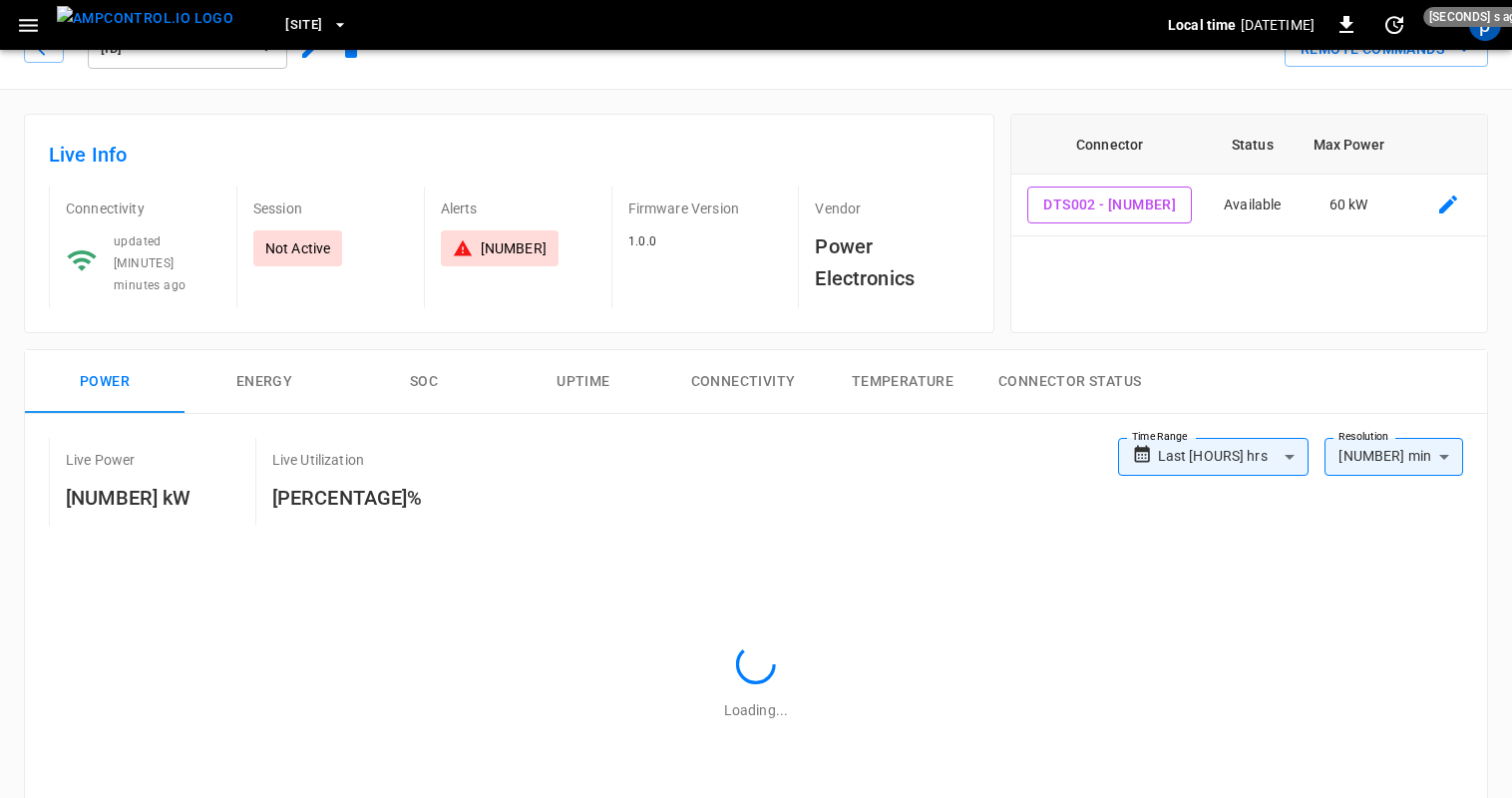 scroll, scrollTop: 598, scrollLeft: 0, axis: vertical 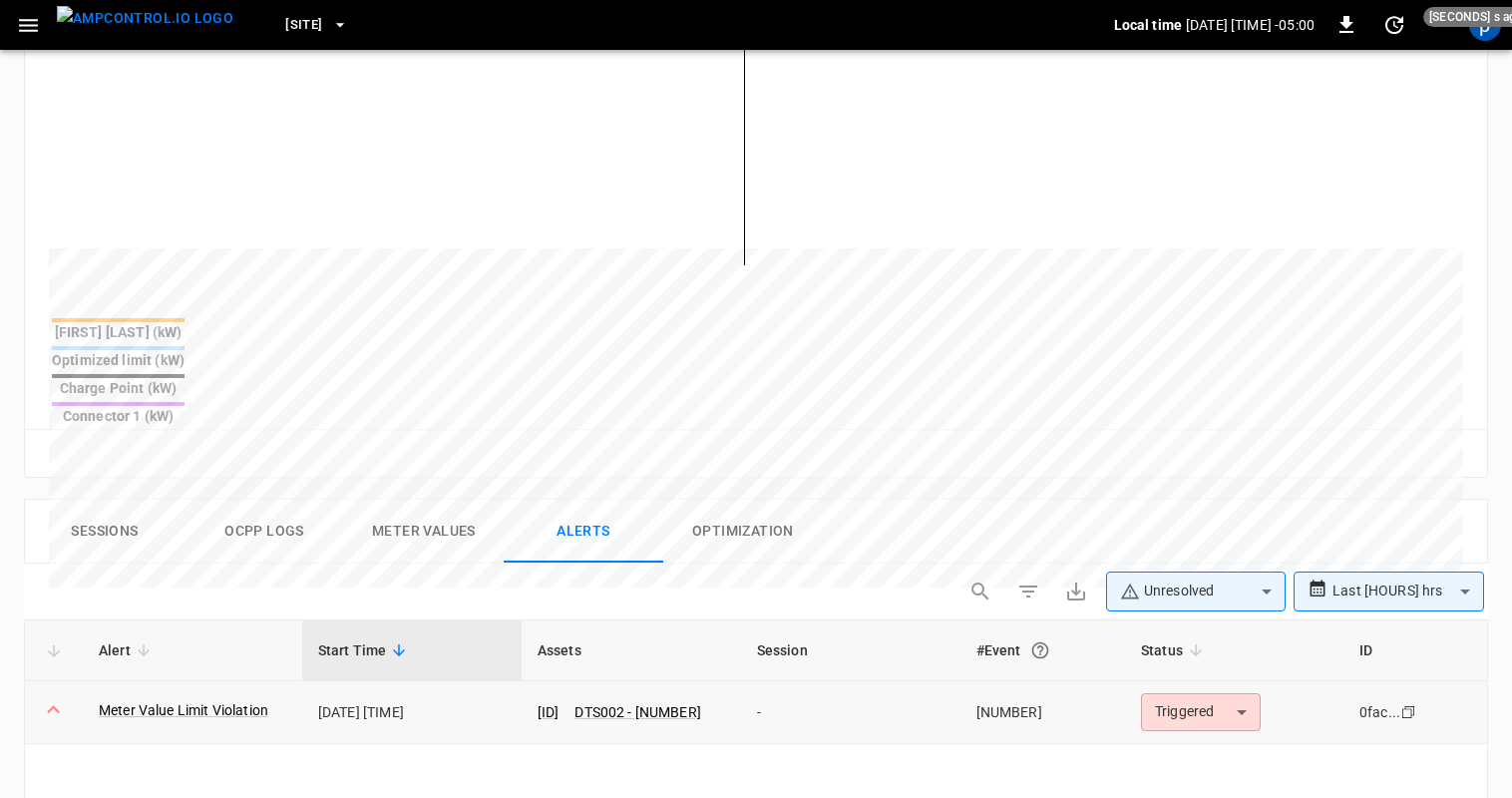 click on "**********" at bounding box center (756, 336) 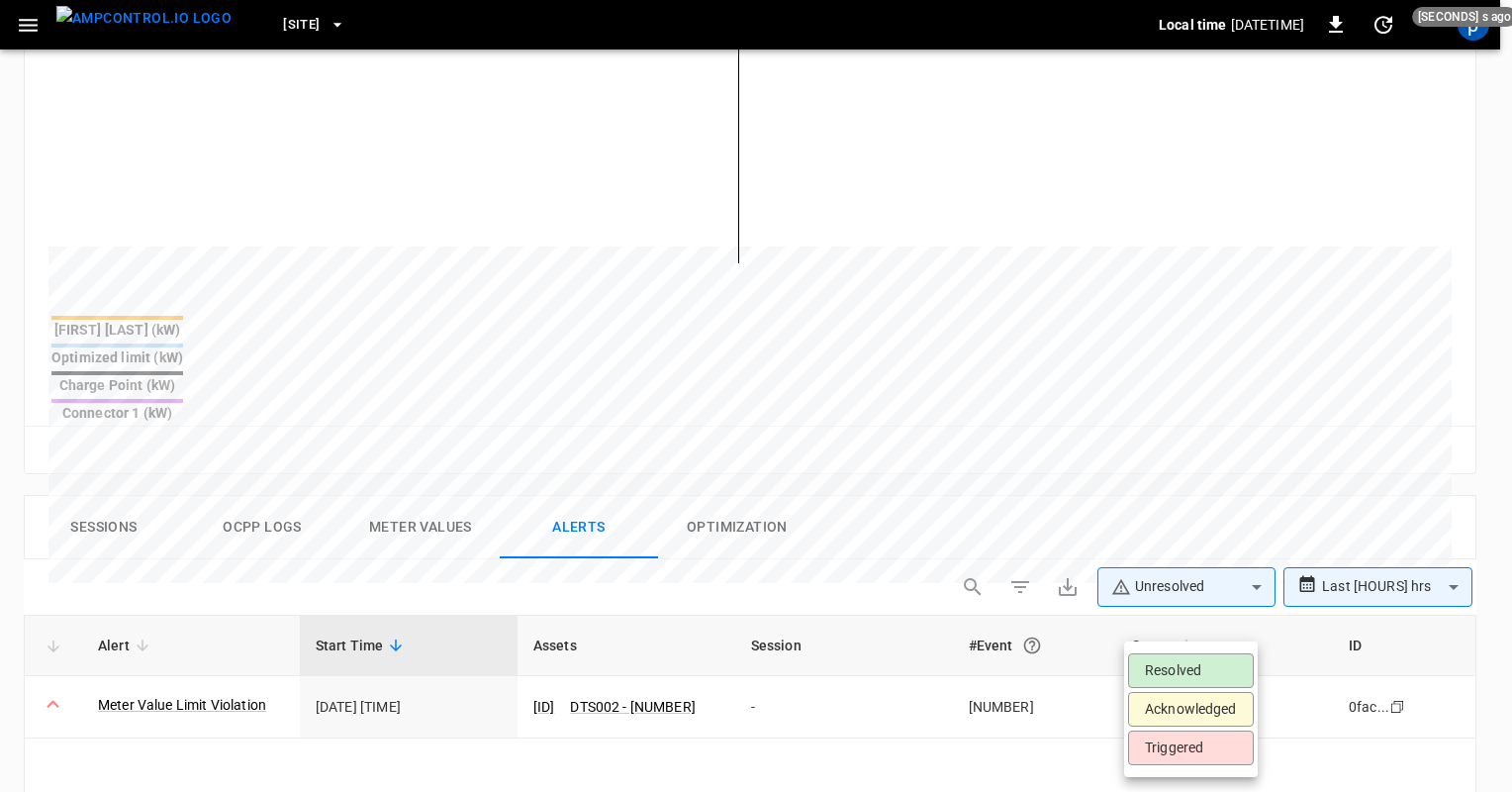 click on "Acknowledged" at bounding box center (1190, 709) 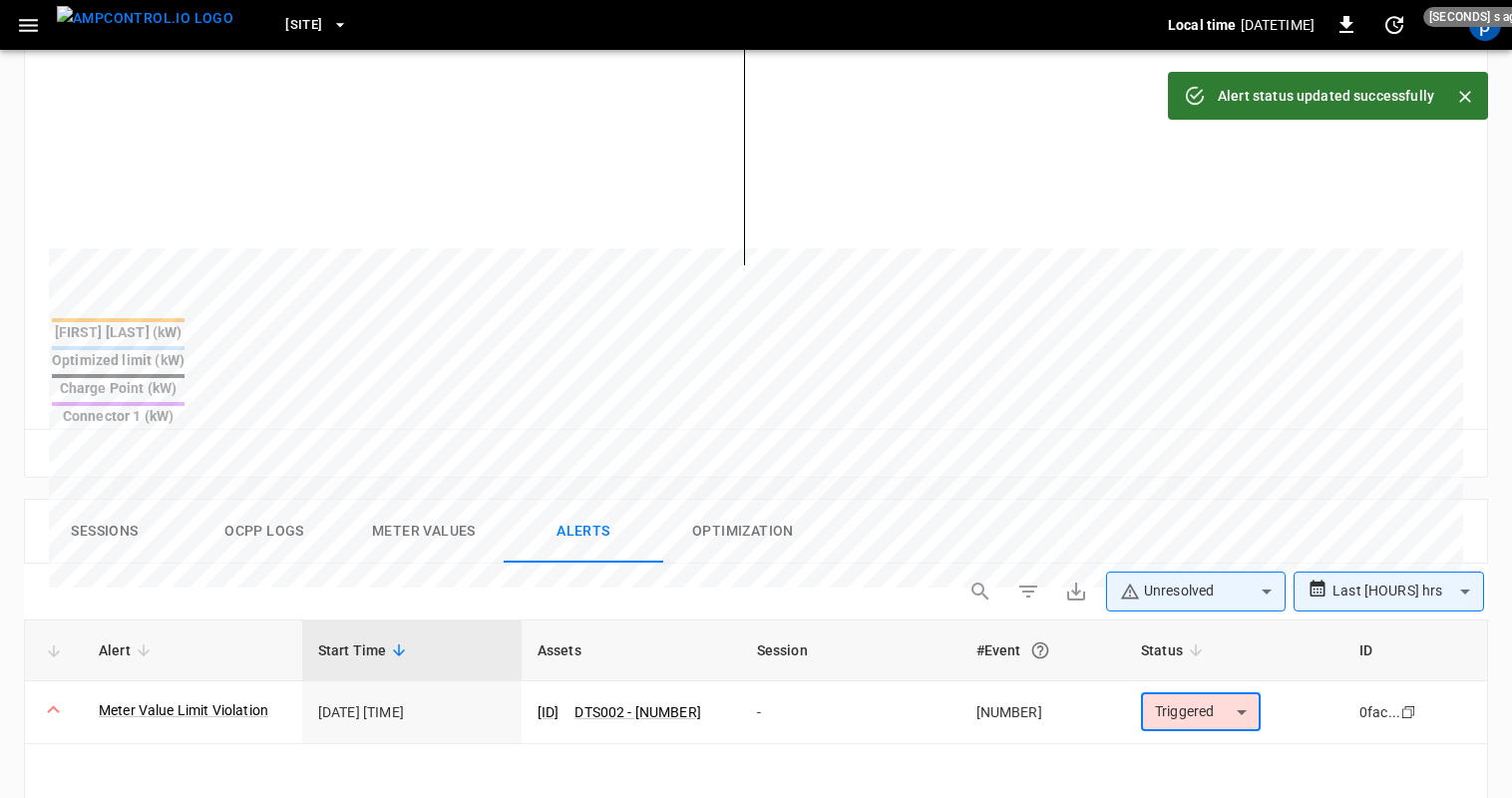 type on "**********" 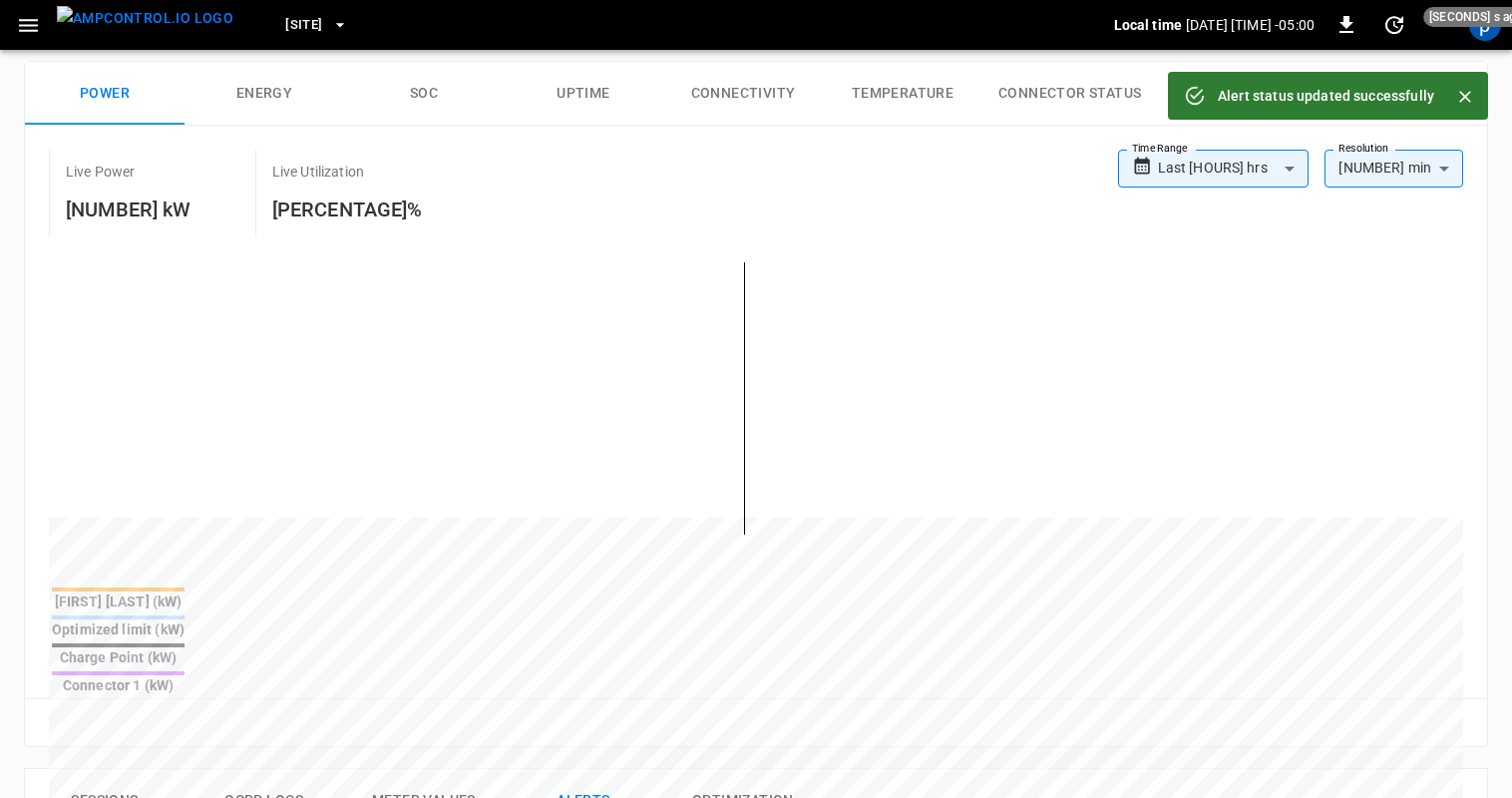 scroll, scrollTop: 0, scrollLeft: 0, axis: both 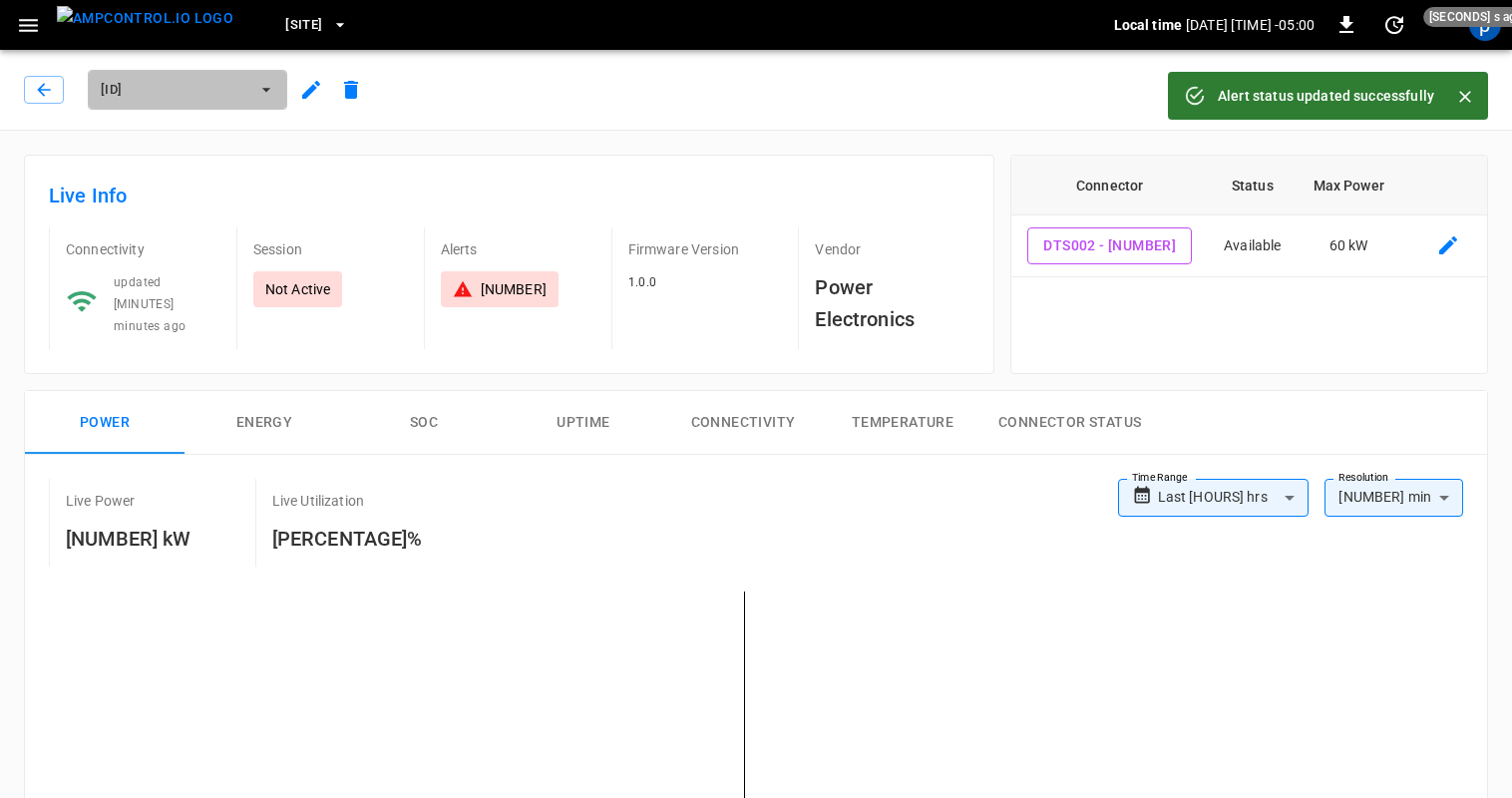 click on "[PRODUCT_CODE]" at bounding box center (175, 90) 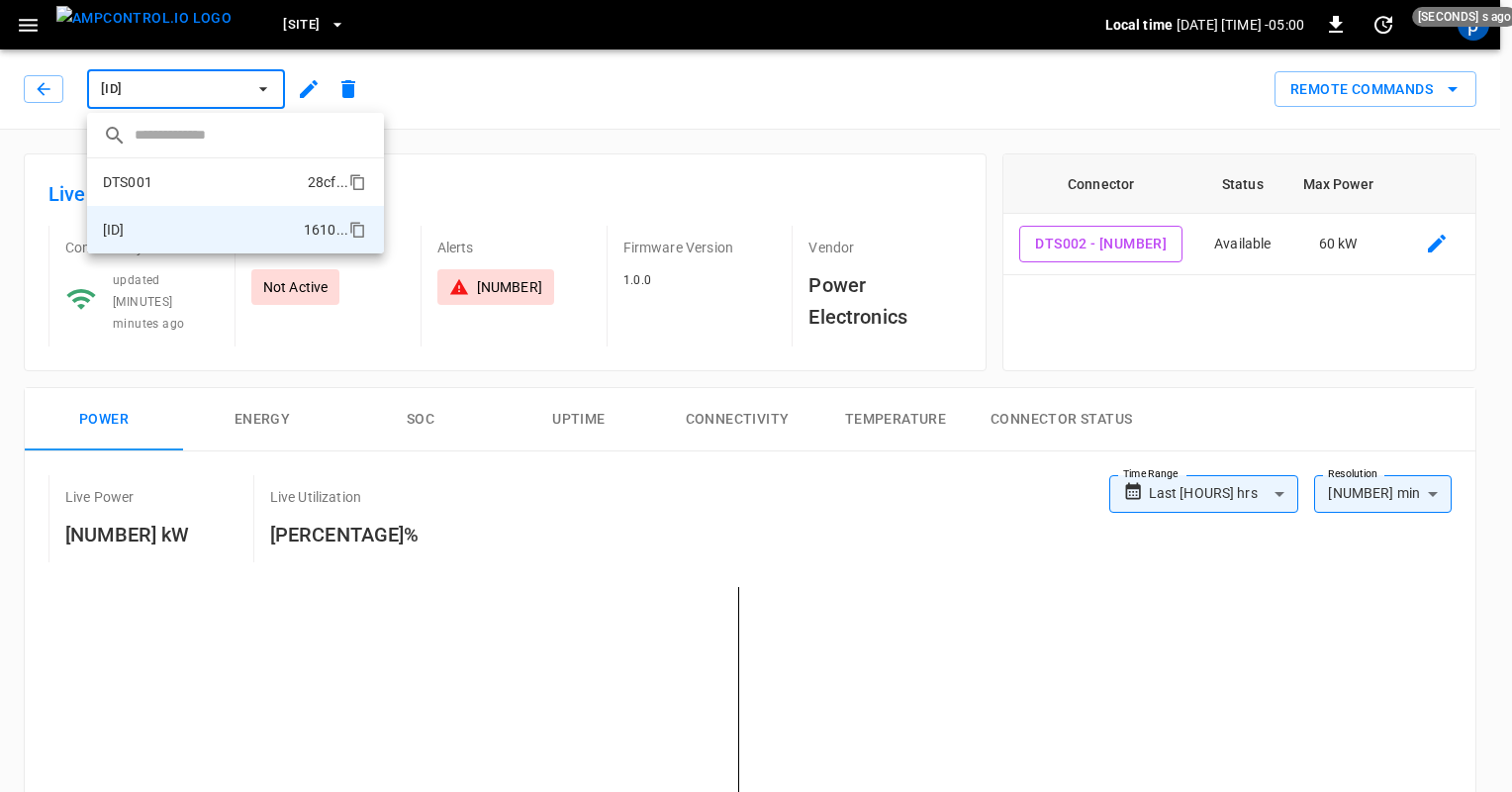 click on "DTS001 28cf ..." at bounding box center [236, 182] 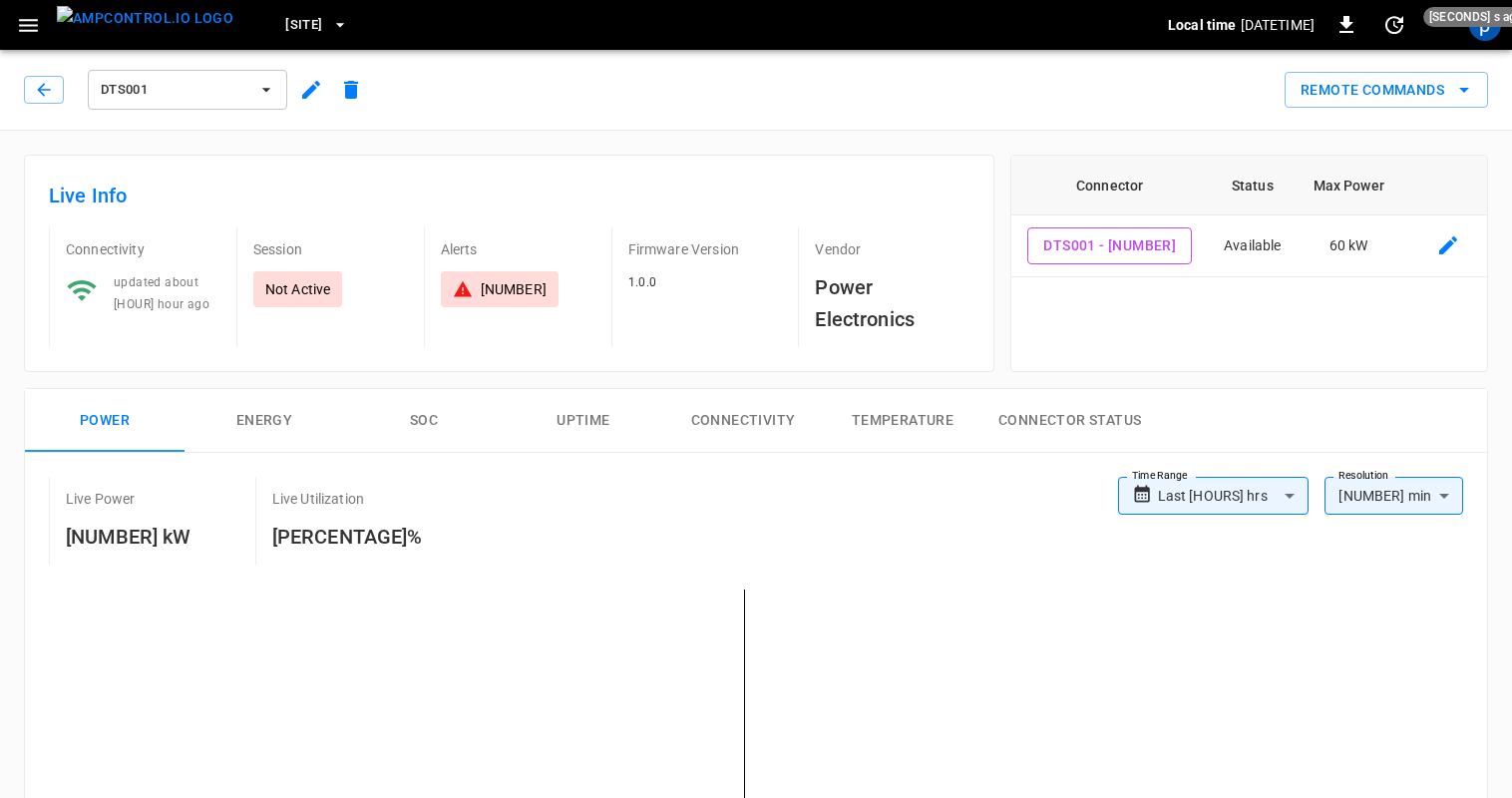 click 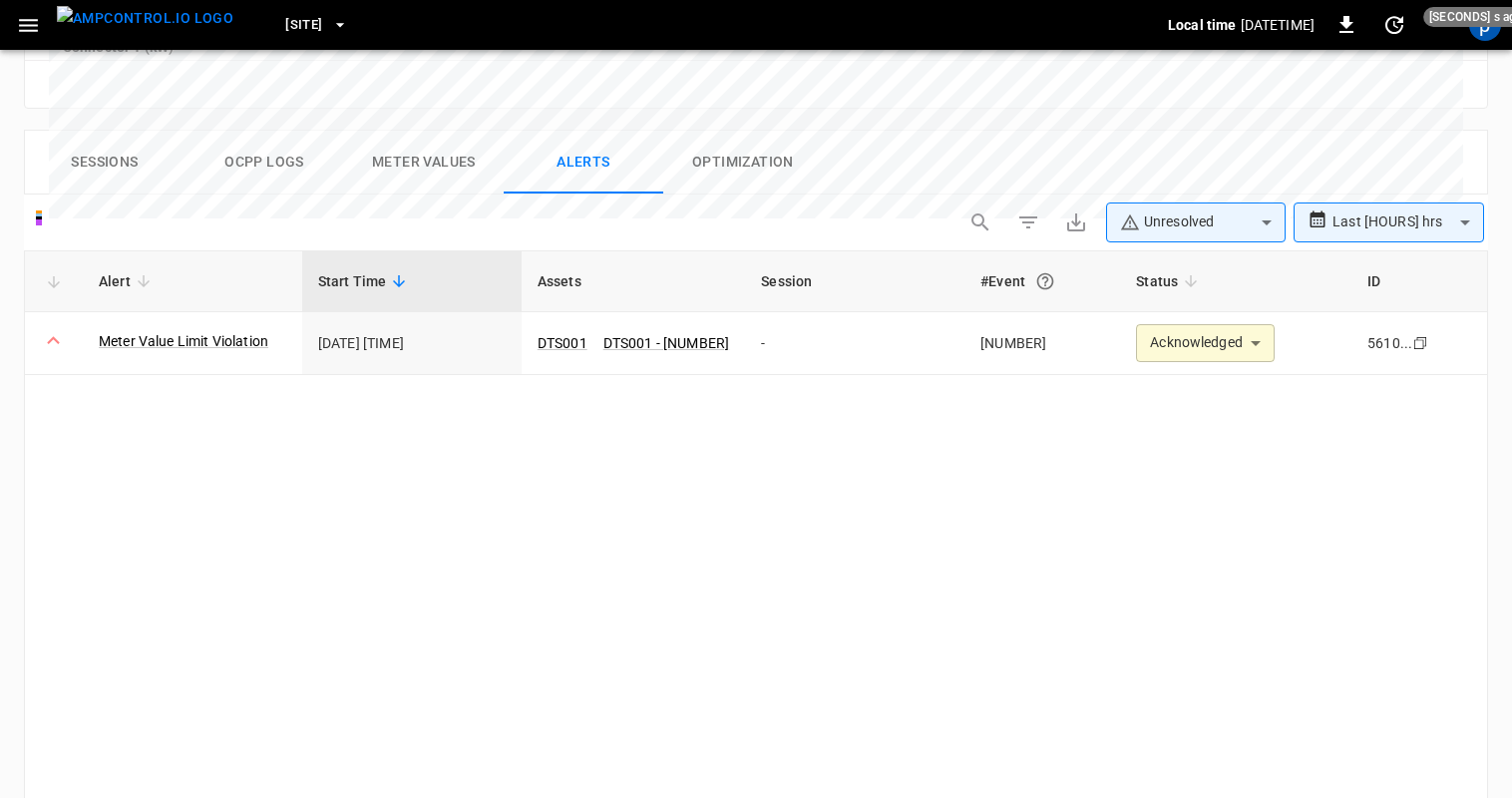 scroll, scrollTop: 971, scrollLeft: 0, axis: vertical 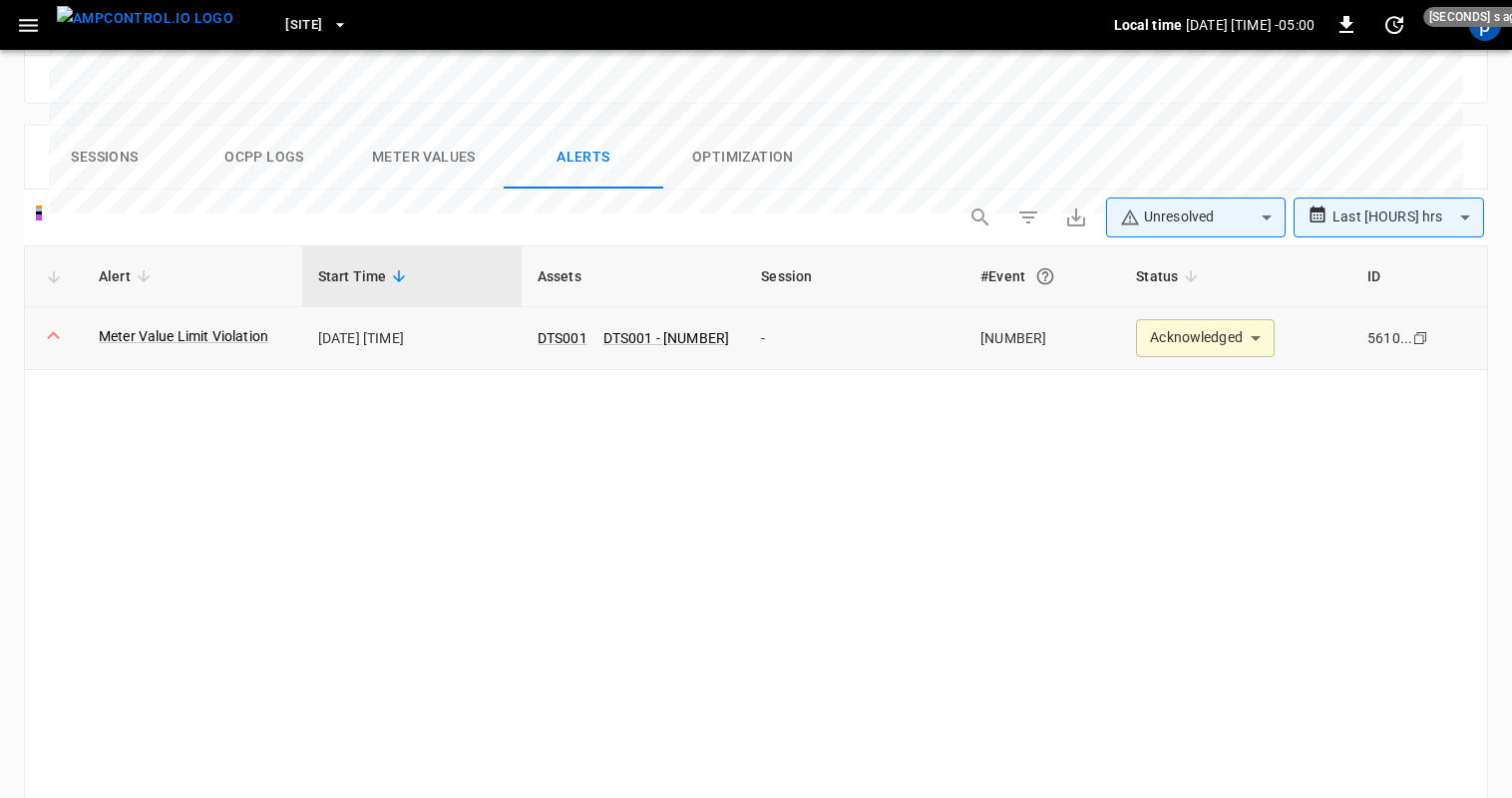click on "**********" at bounding box center (756, -37) 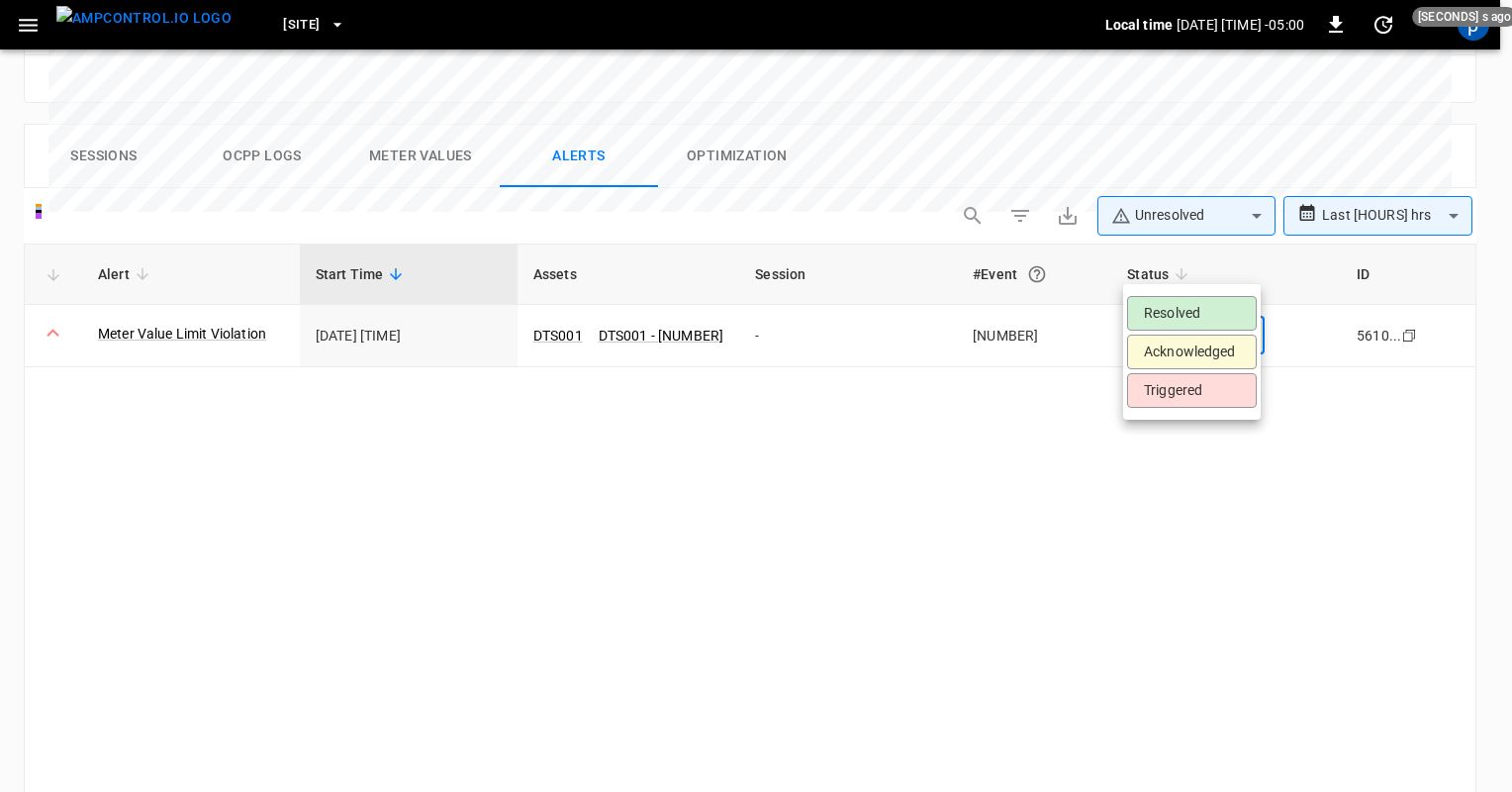 click on "Resolved" at bounding box center [1191, 313] 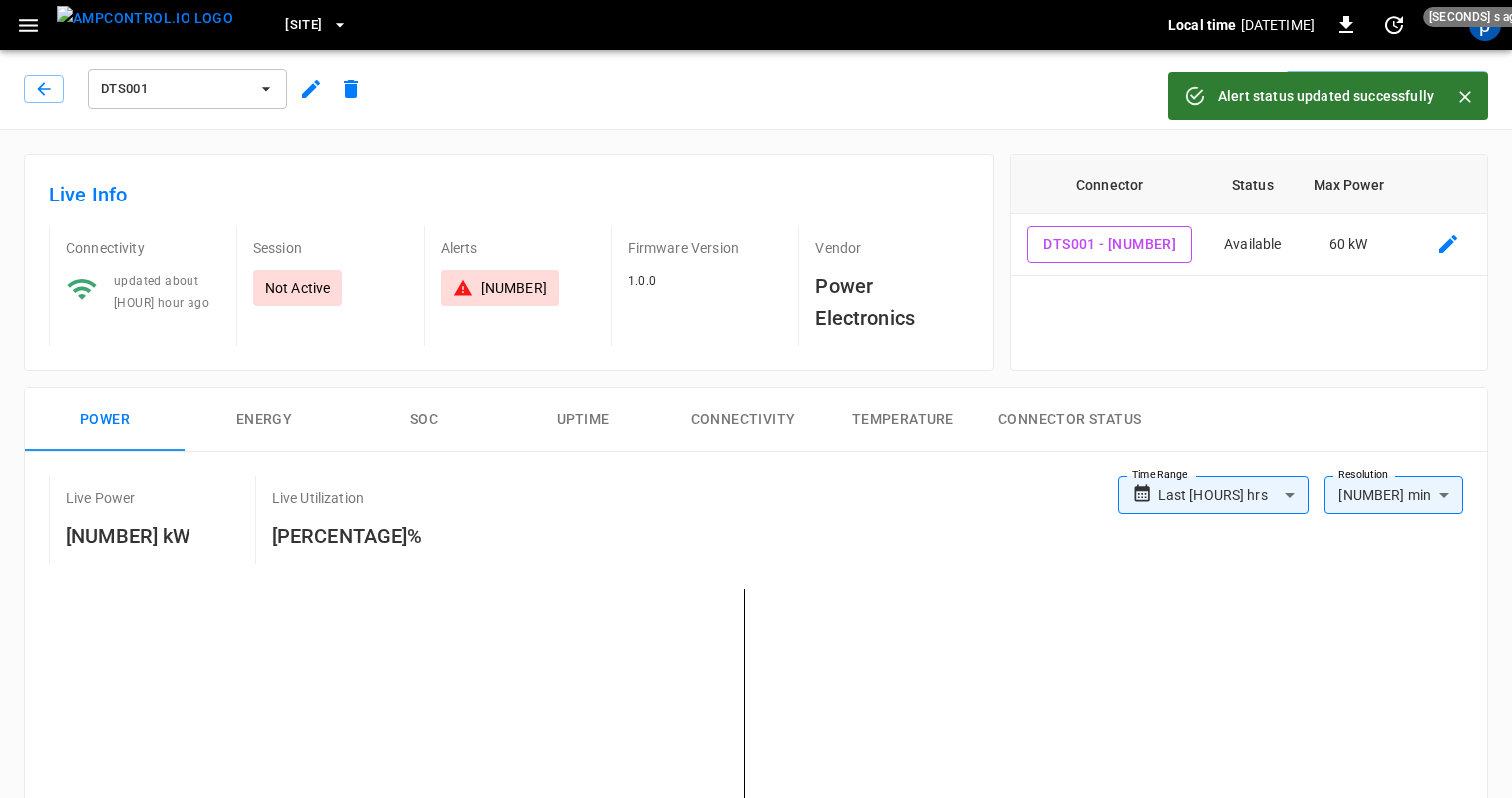 scroll, scrollTop: 0, scrollLeft: 0, axis: both 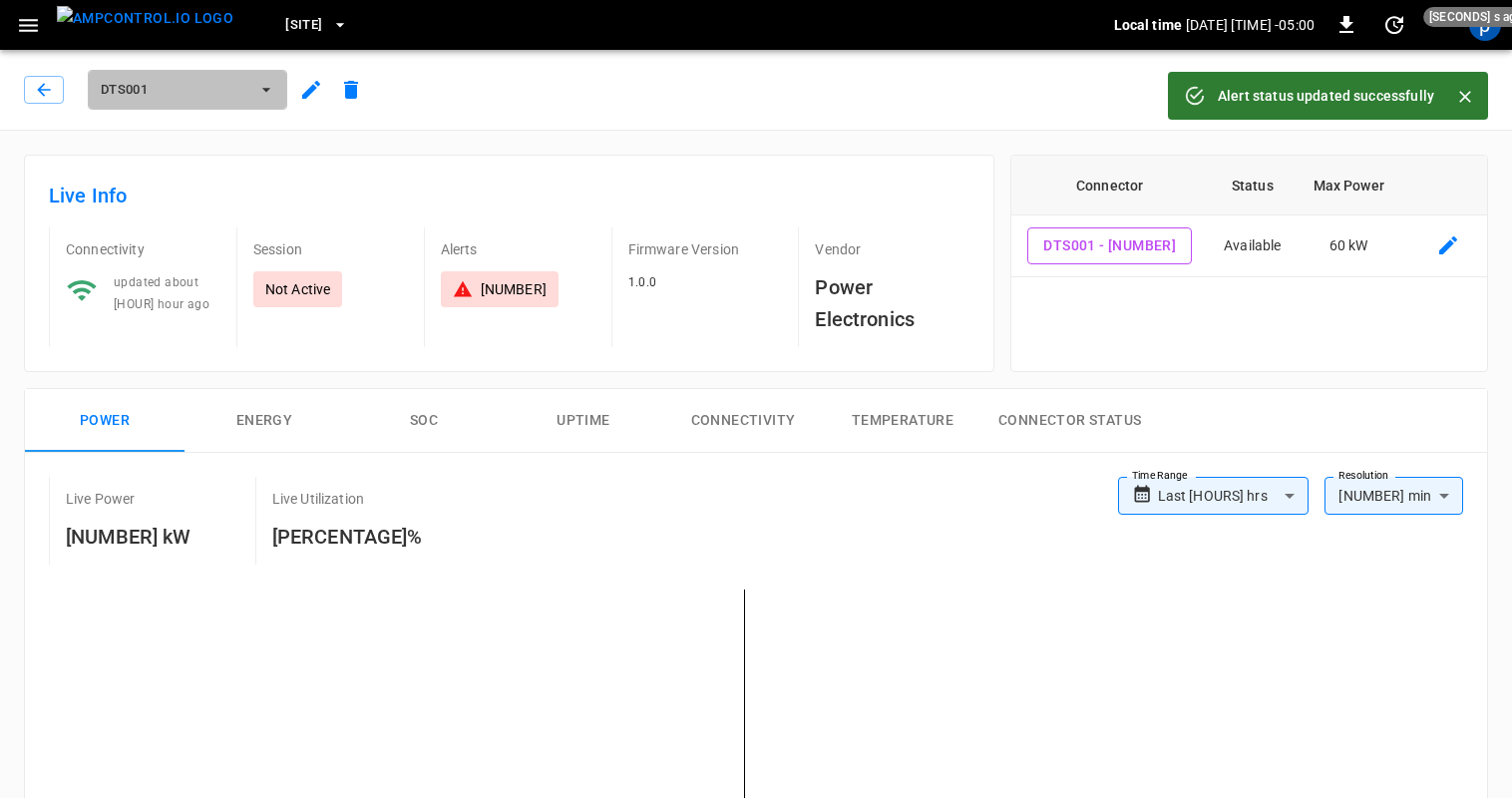 click on "[ID]" at bounding box center (175, 90) 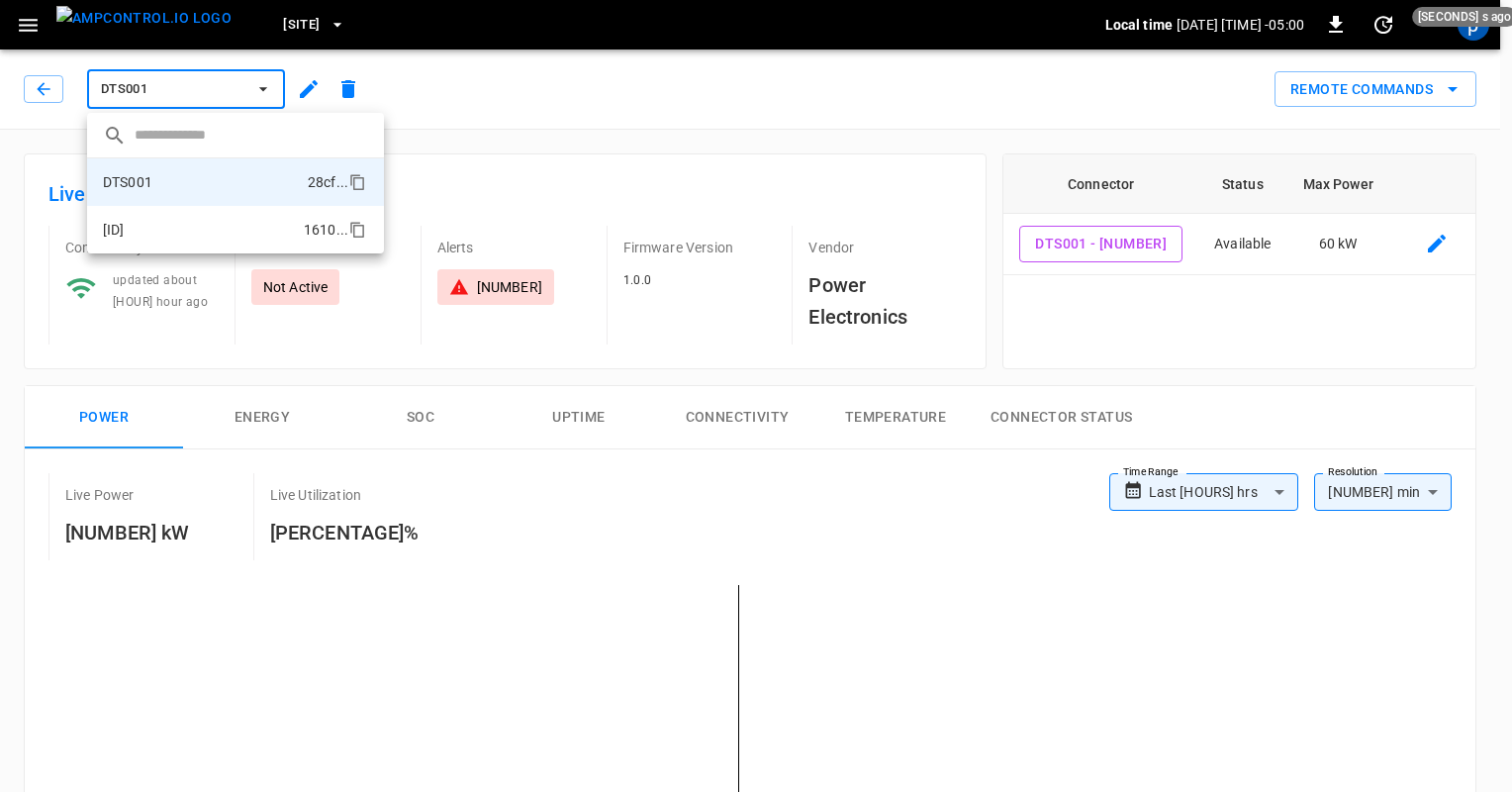 click on "DTS002 1610 ..." at bounding box center [236, 230] 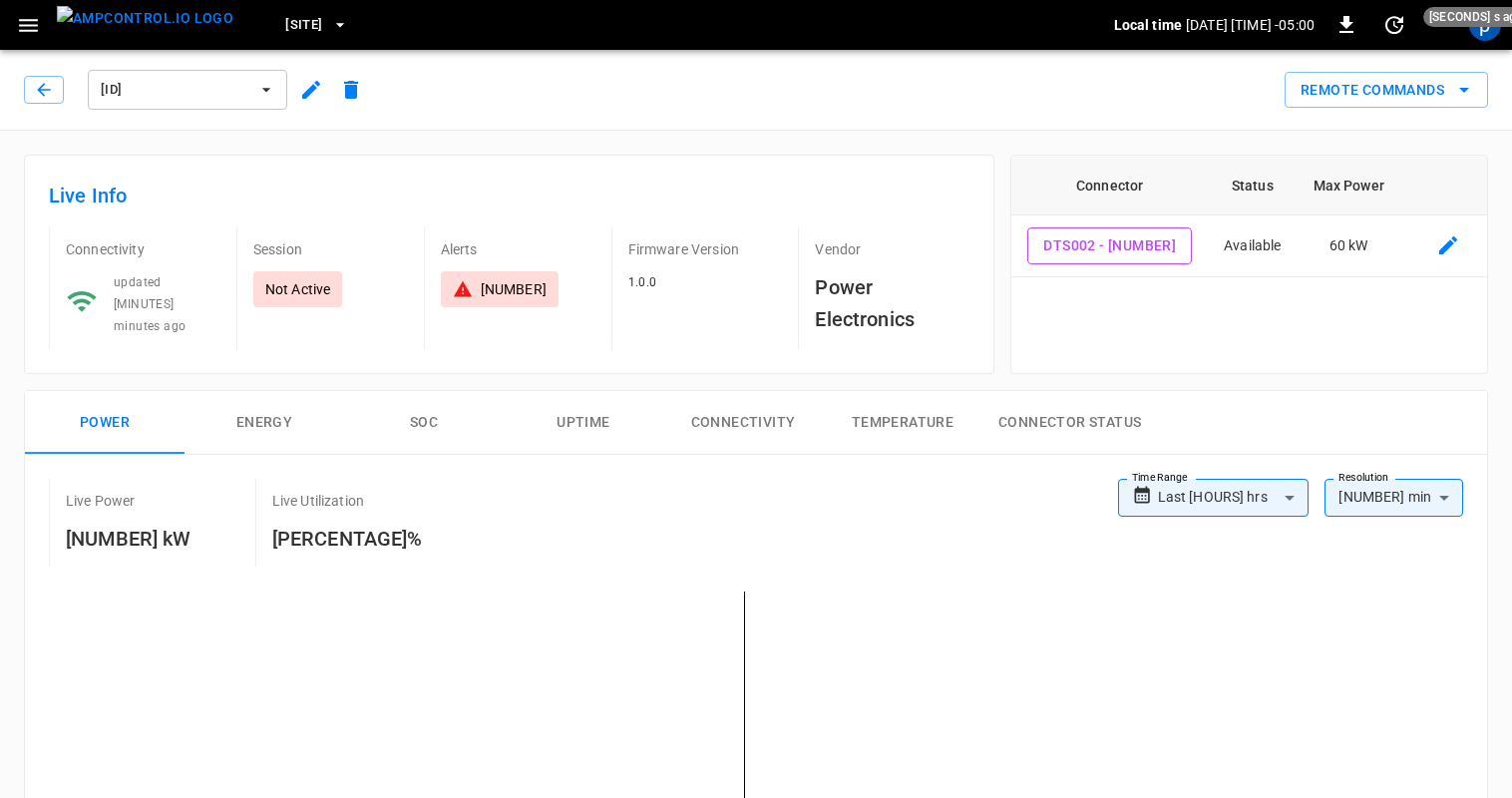 click on "1" at bounding box center (500, 289) 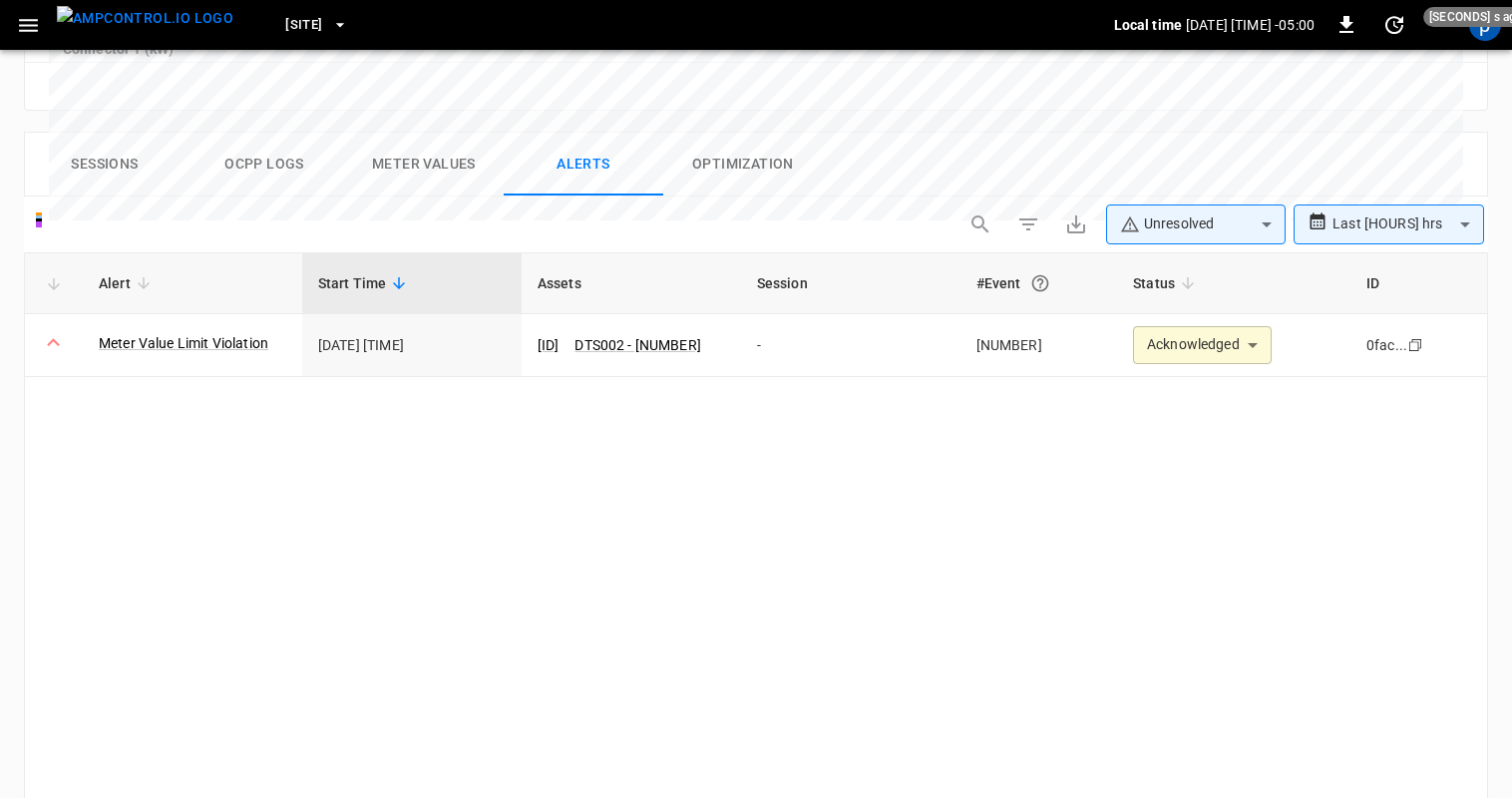 scroll, scrollTop: 971, scrollLeft: 0, axis: vertical 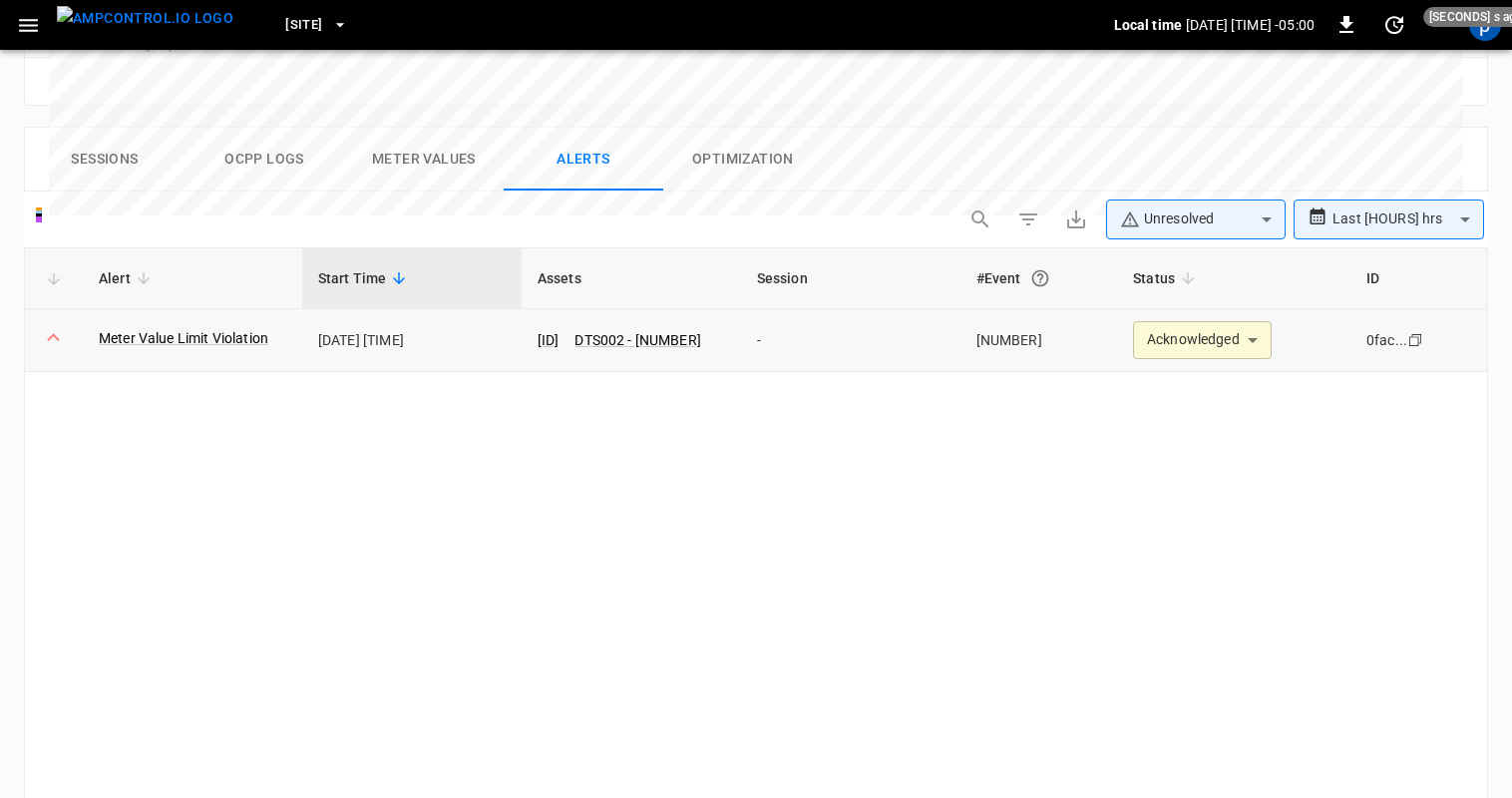 click on "**********" at bounding box center (756, -36) 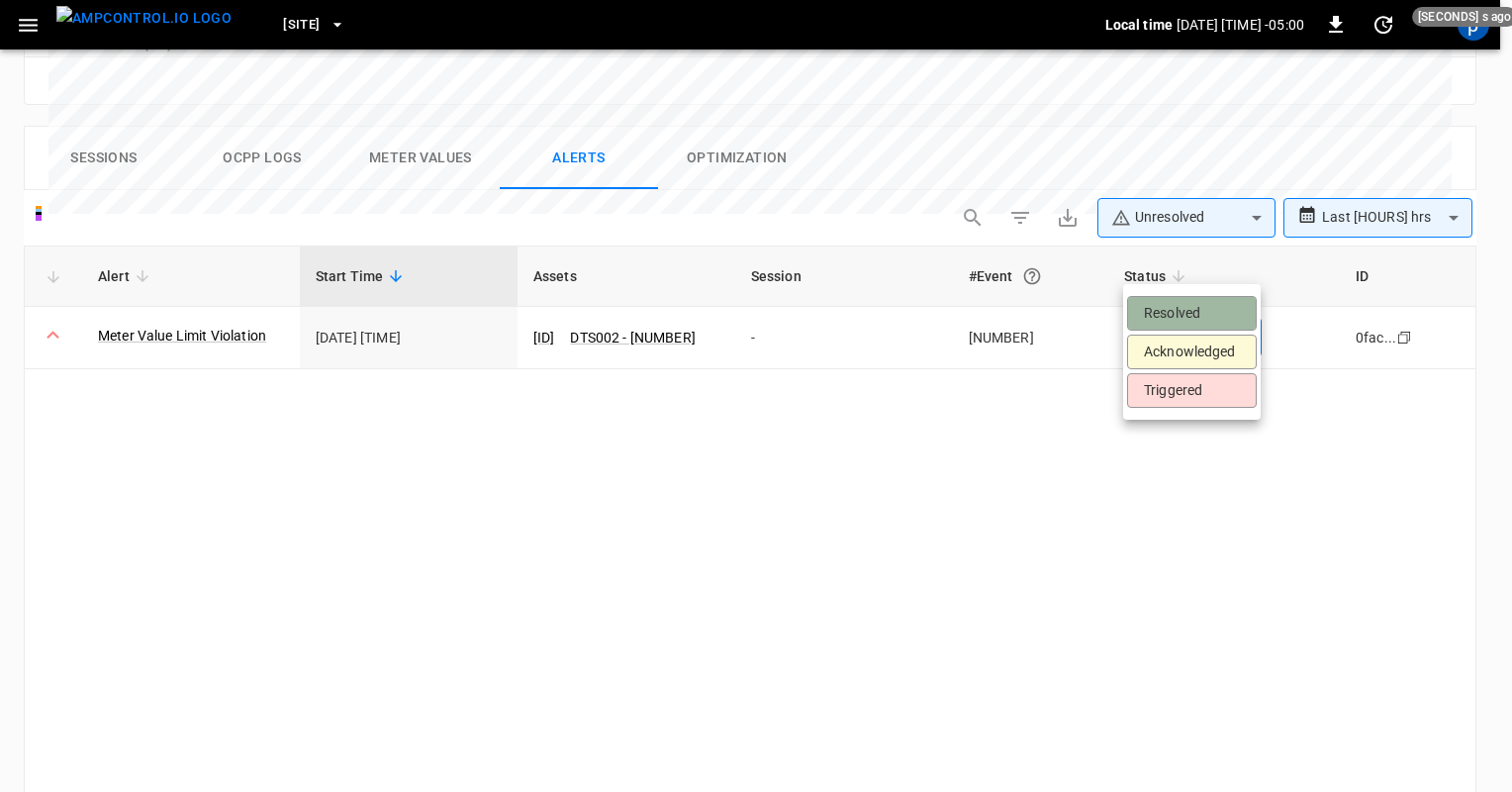 click on "Resolved" at bounding box center [1191, 313] 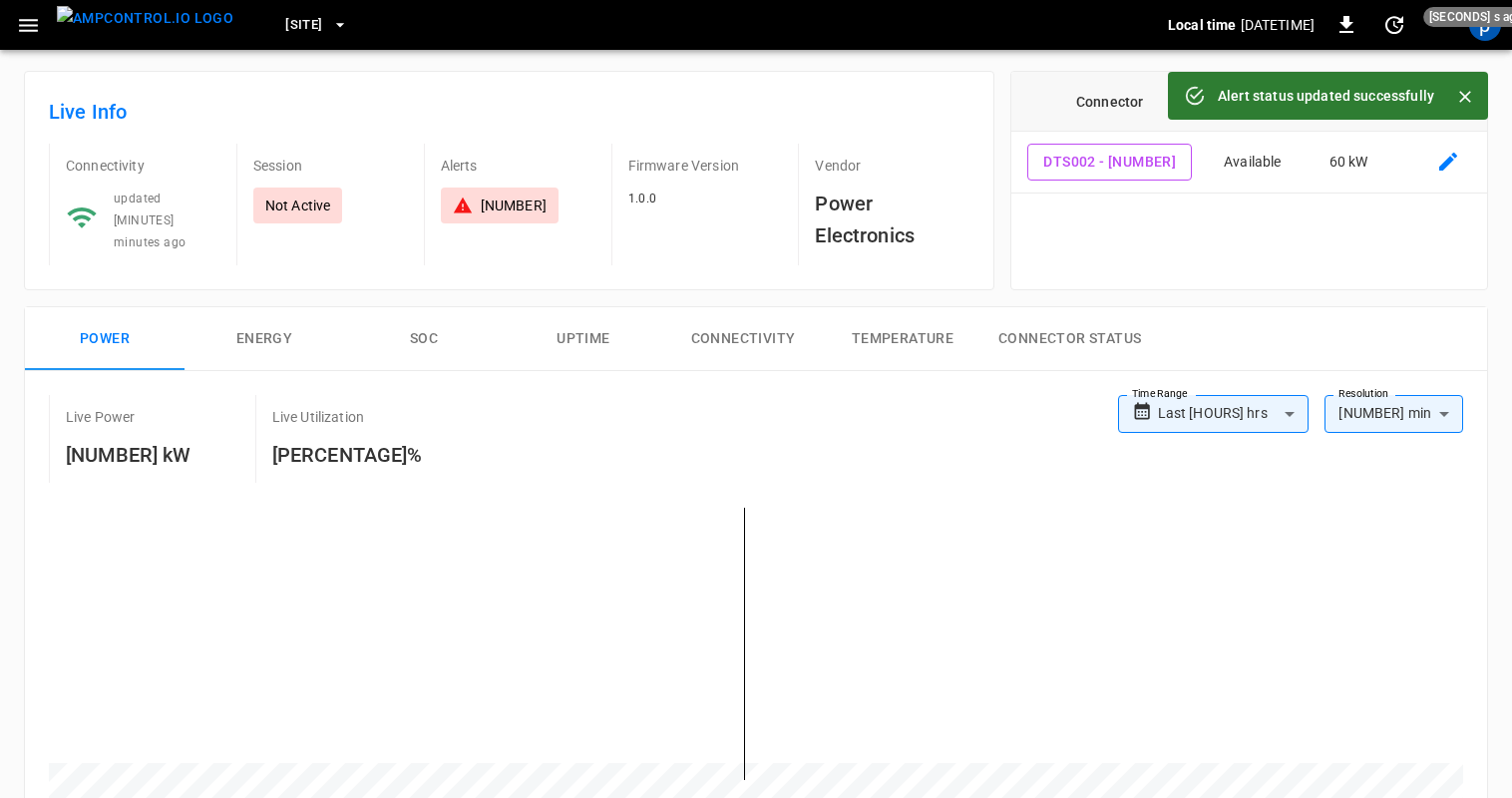 scroll, scrollTop: 0, scrollLeft: 0, axis: both 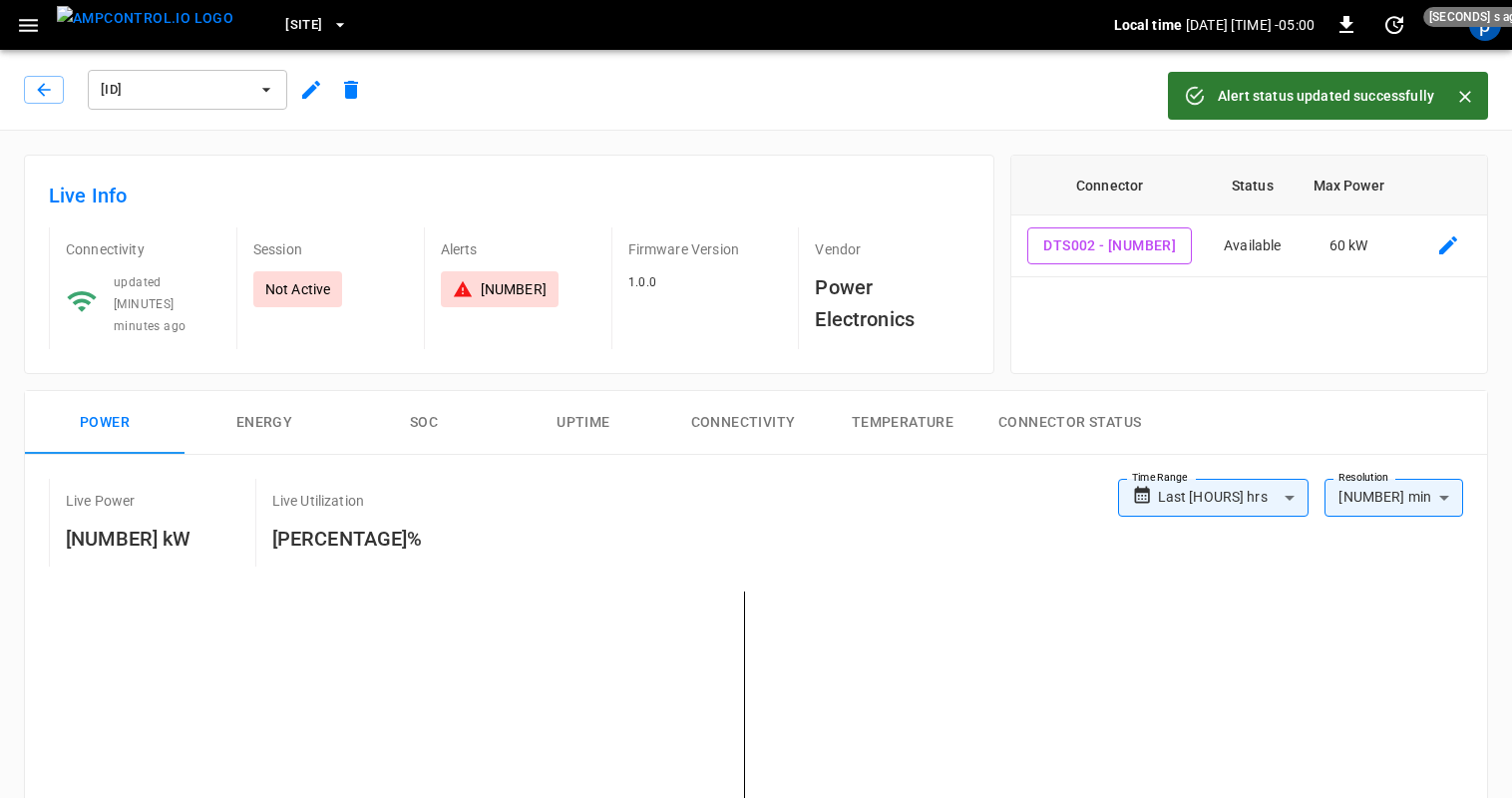 click on "DTS002" at bounding box center [175, 90] 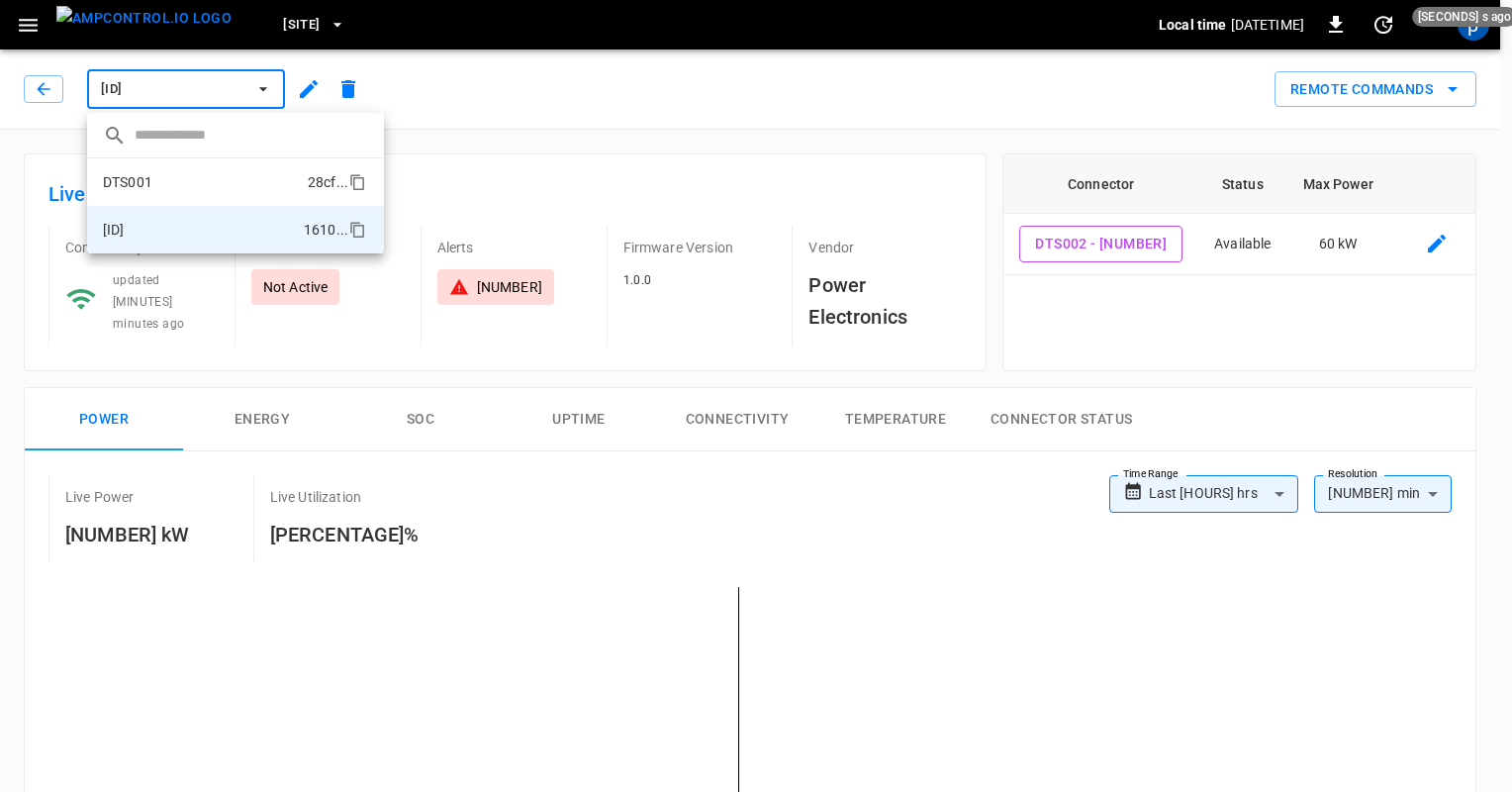 click on "[ID]" at bounding box center (128, 182) 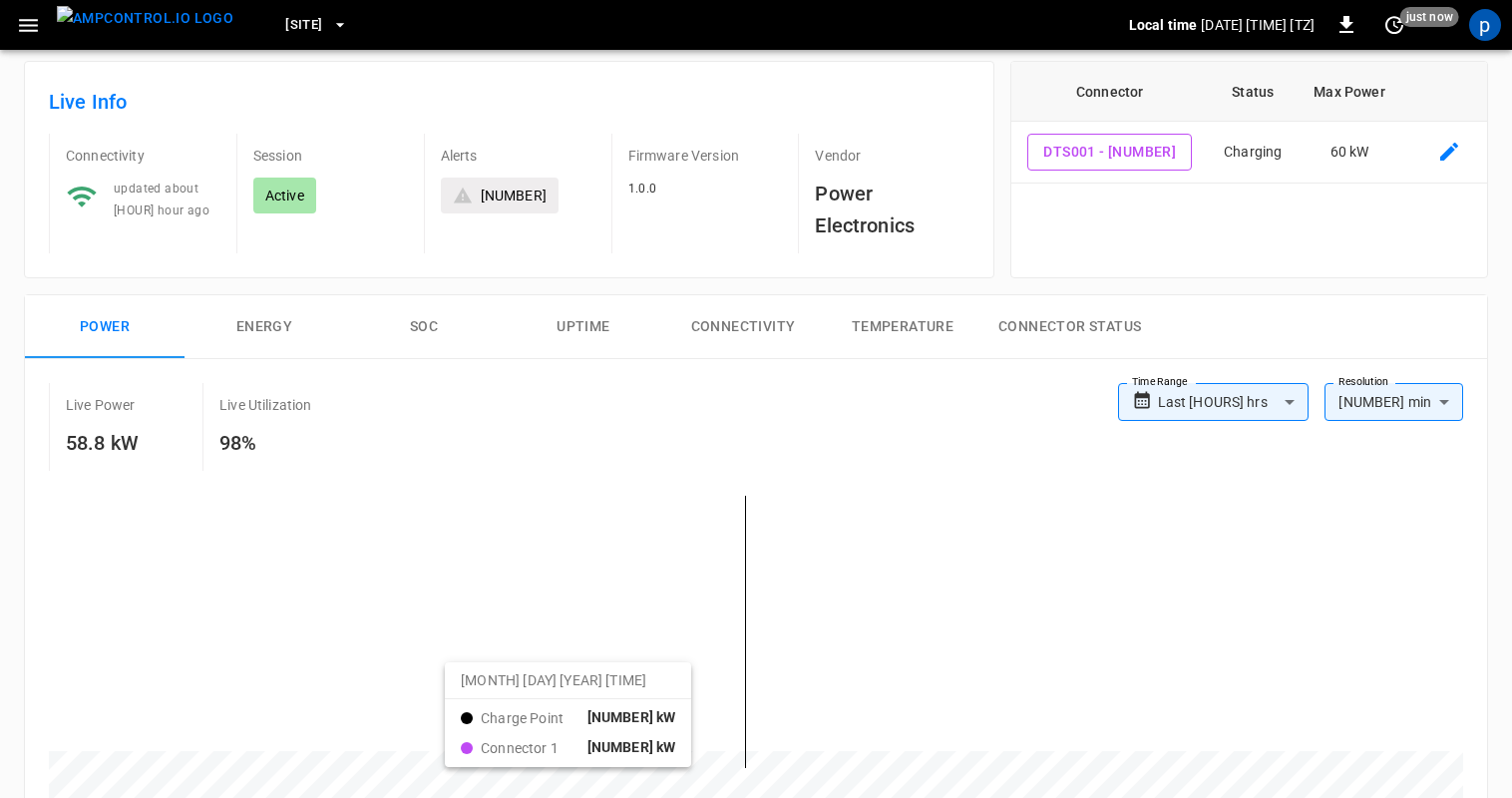 scroll, scrollTop: 0, scrollLeft: 0, axis: both 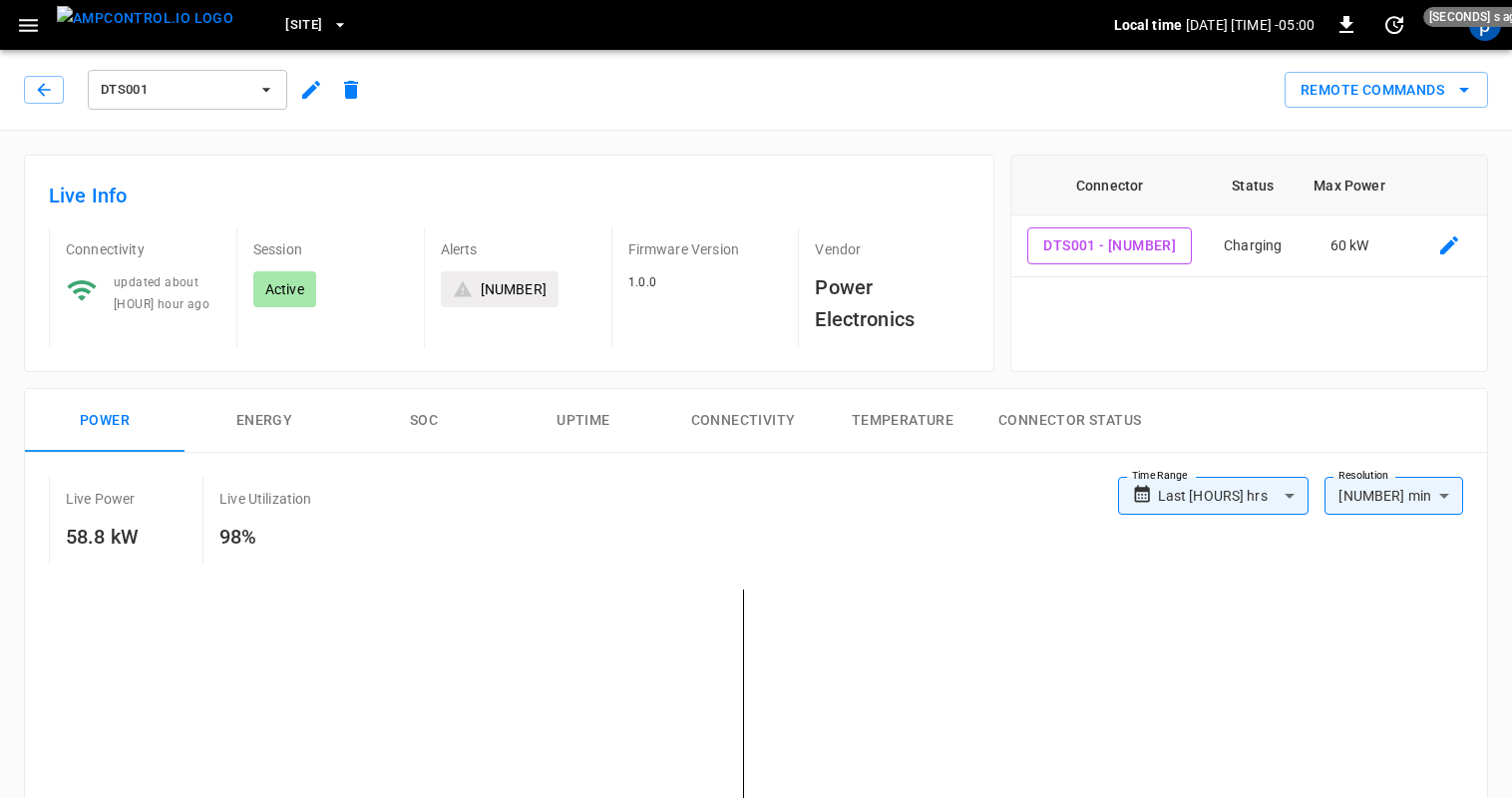 type 